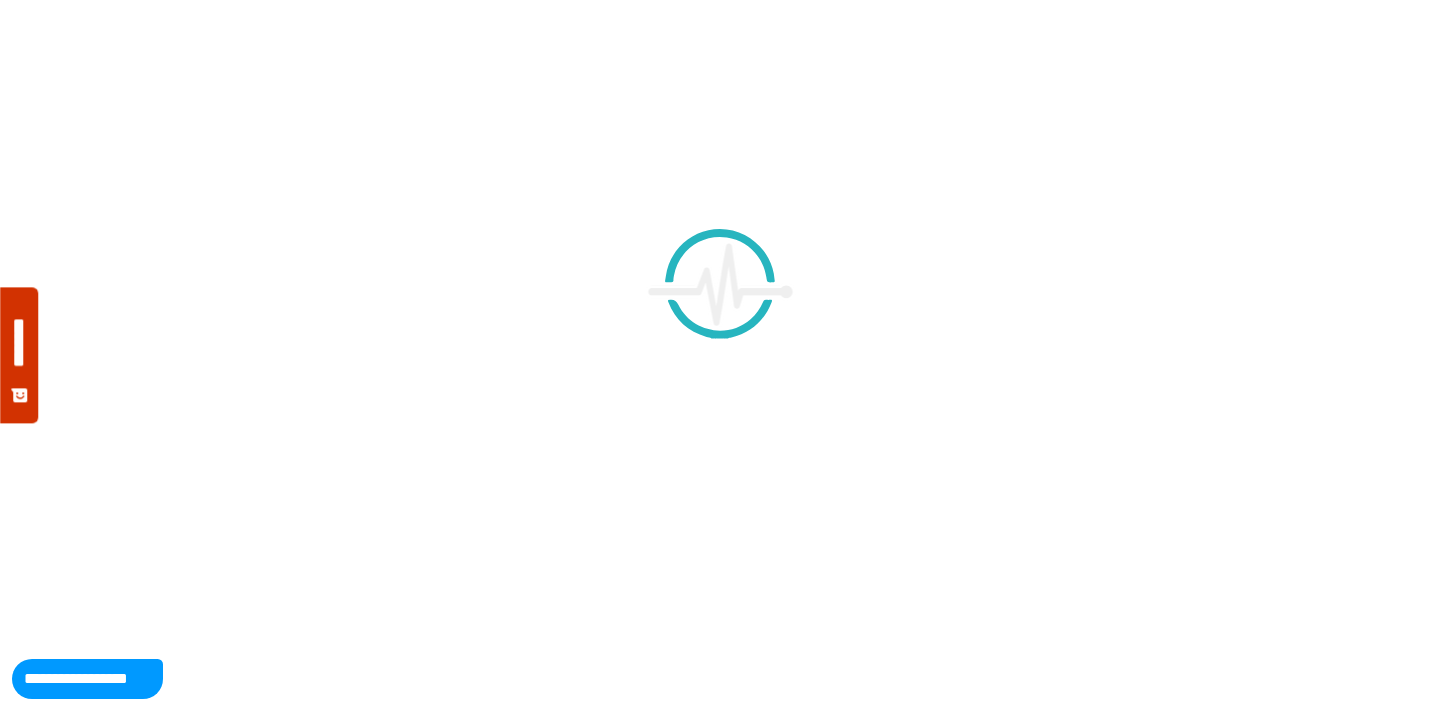 scroll, scrollTop: 0, scrollLeft: 0, axis: both 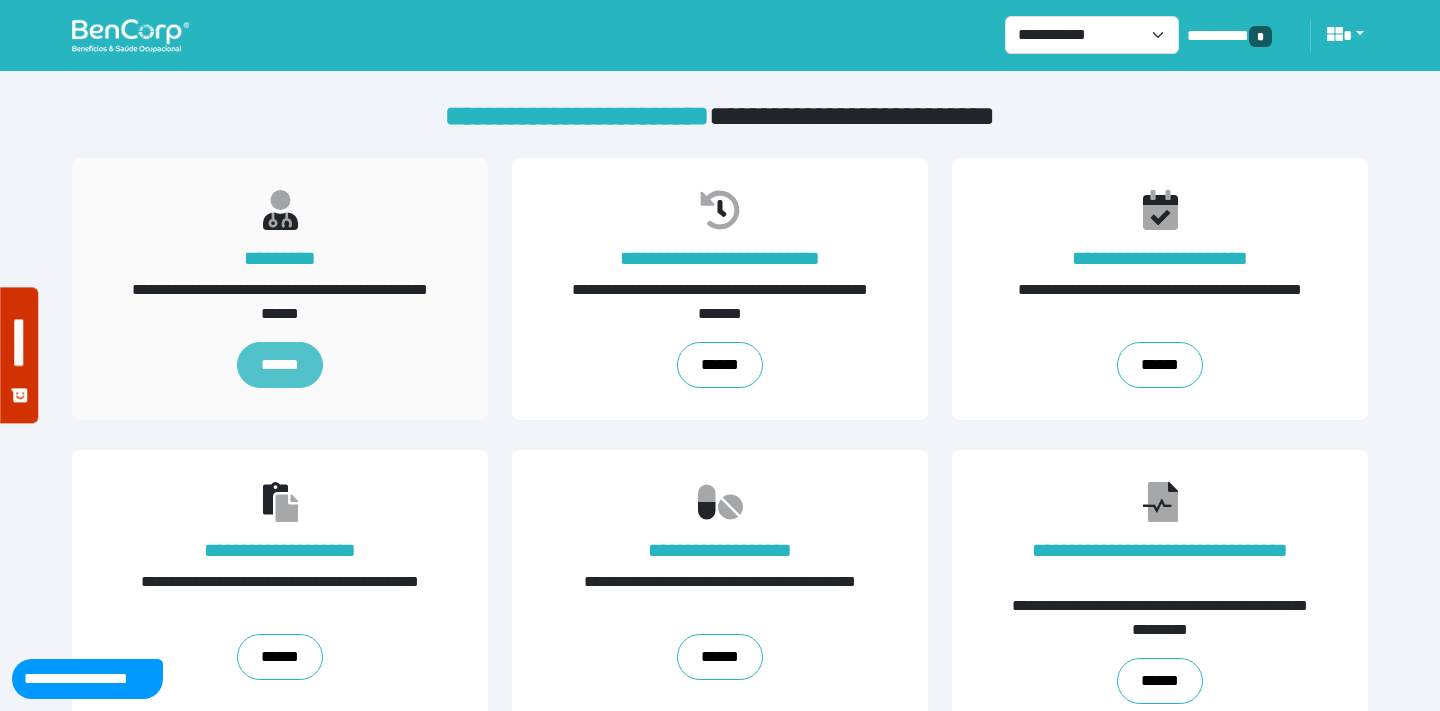 click on "******" at bounding box center (280, 365) 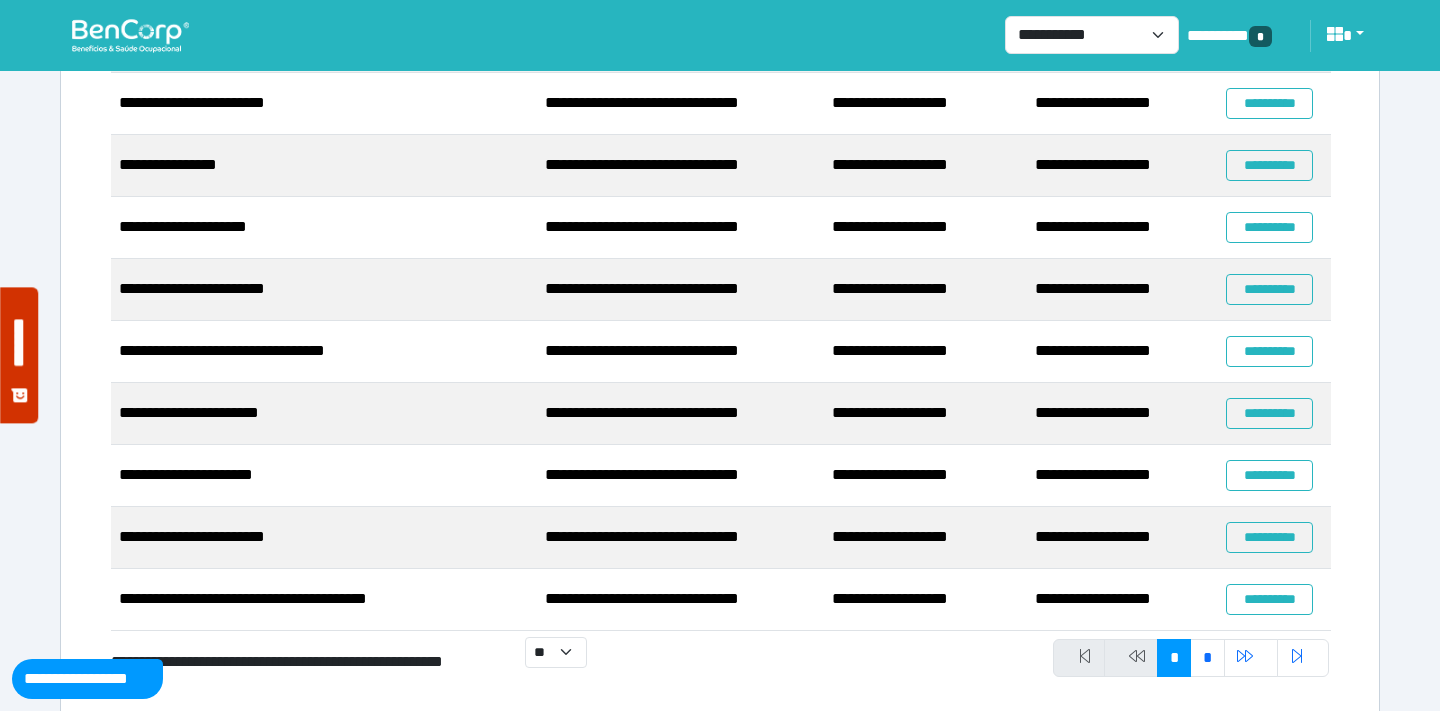 scroll, scrollTop: 424, scrollLeft: 0, axis: vertical 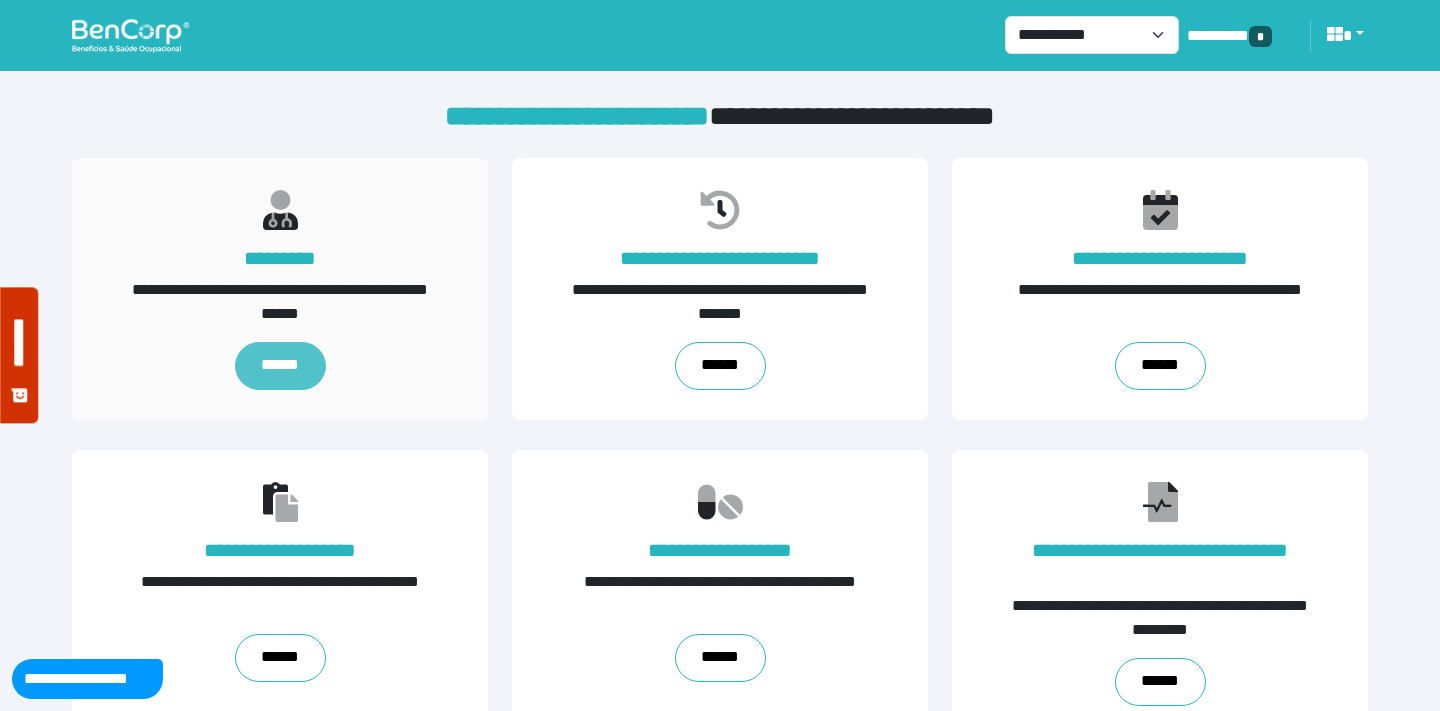 click on "******" at bounding box center [280, 366] 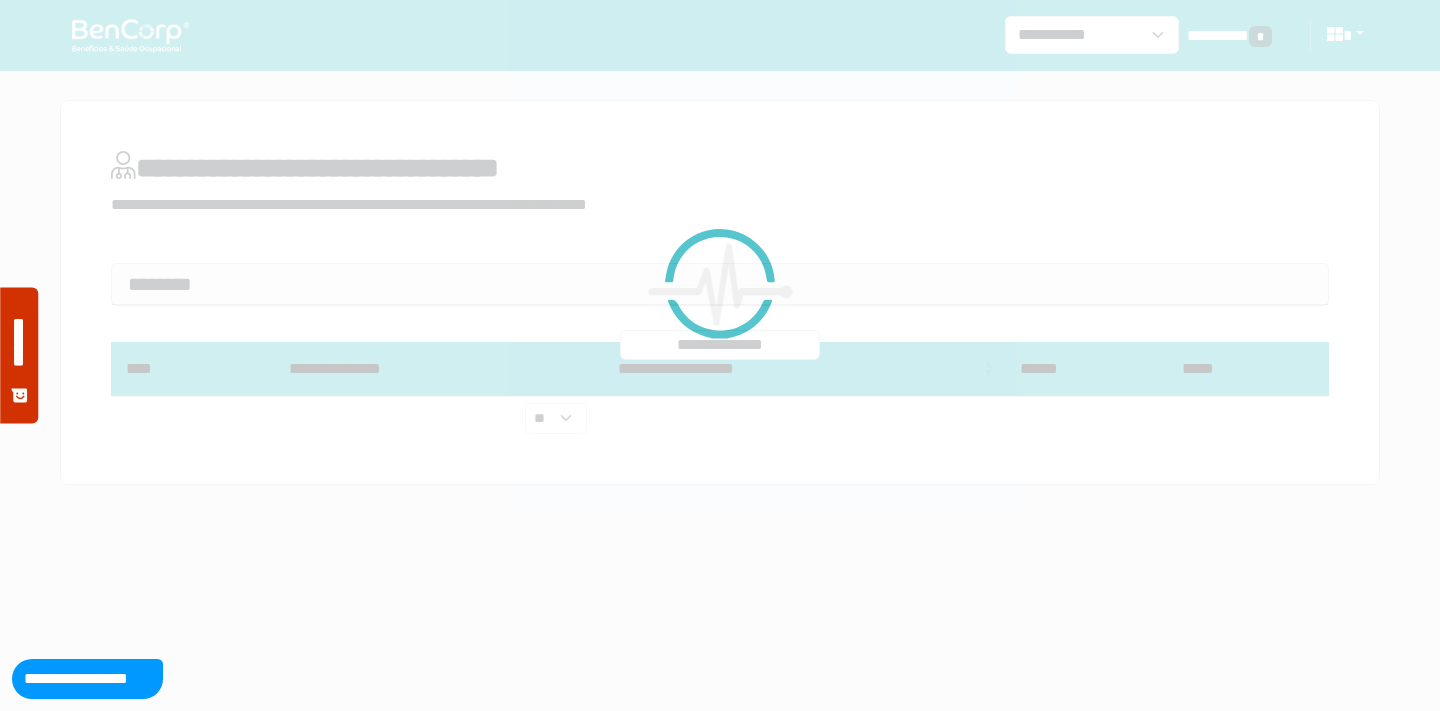 scroll, scrollTop: 0, scrollLeft: 0, axis: both 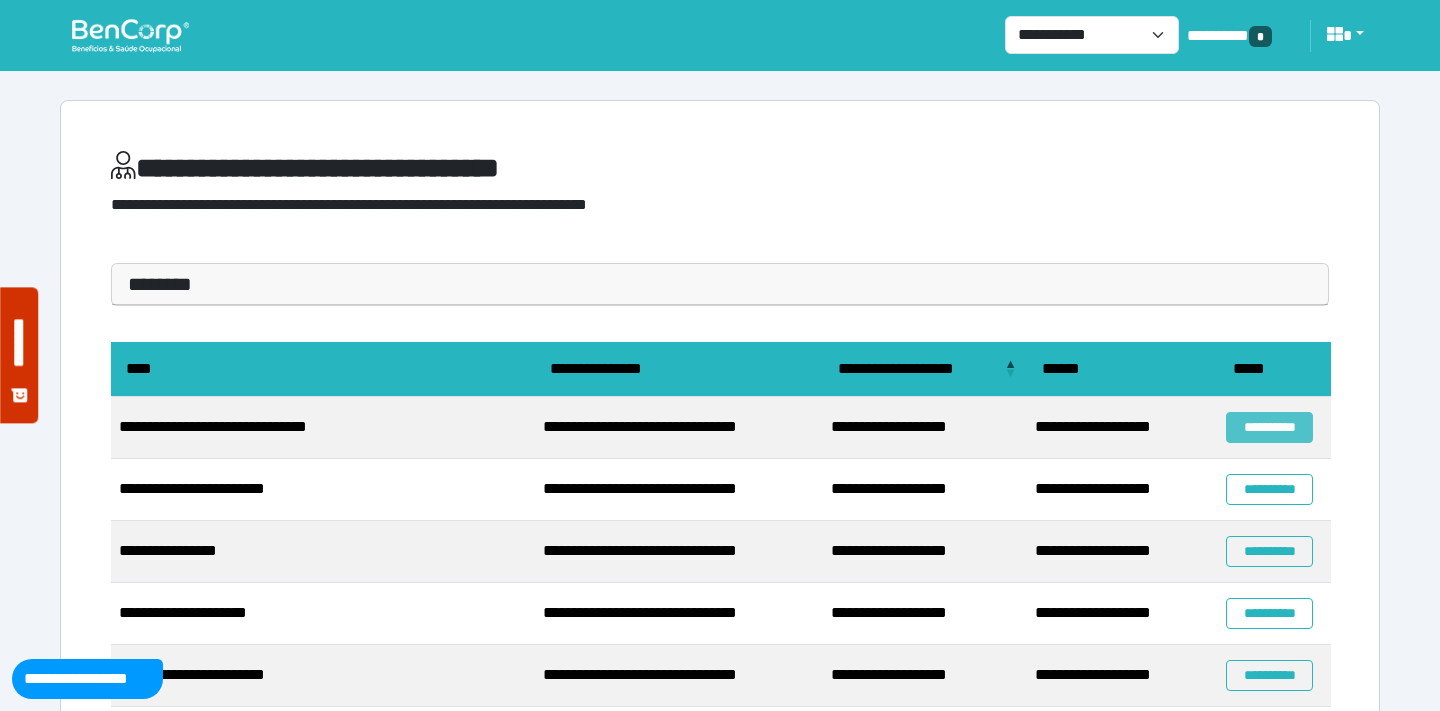 click on "**********" at bounding box center (1269, 427) 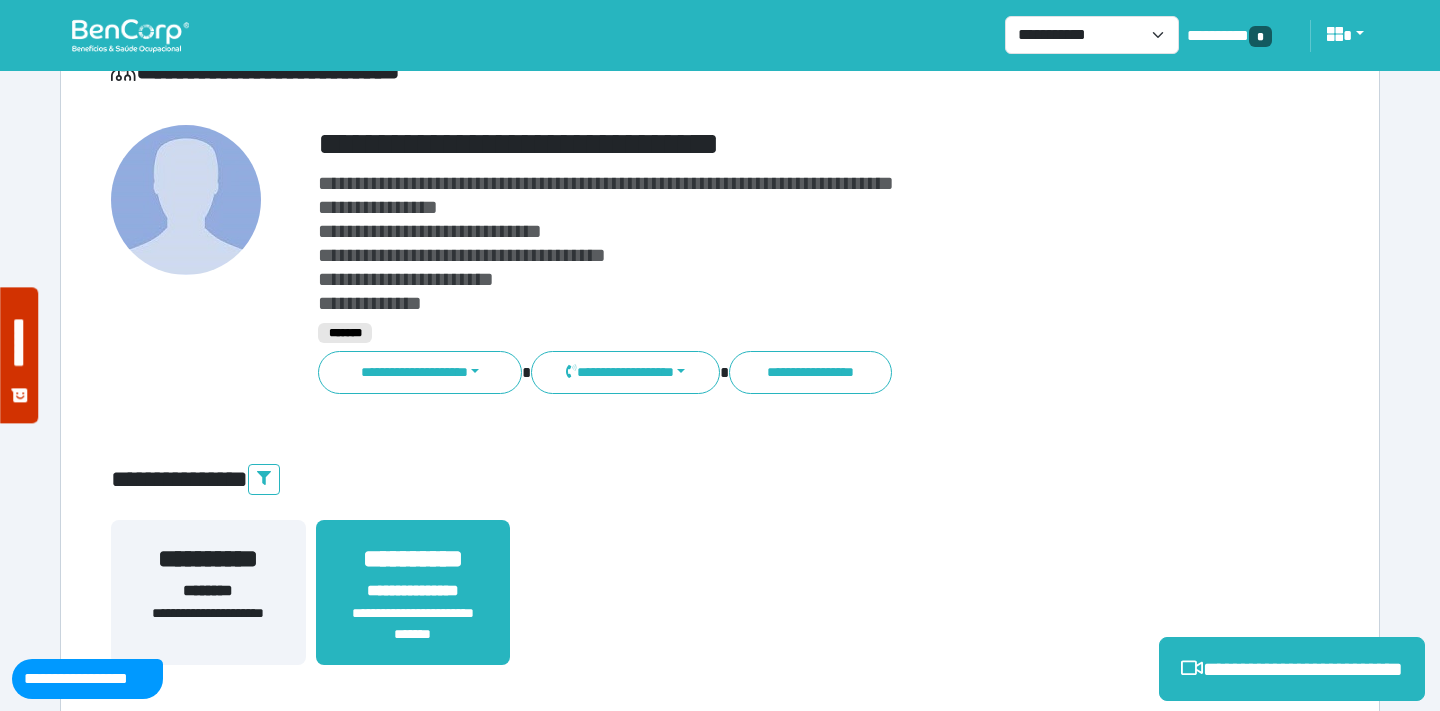 scroll, scrollTop: 97, scrollLeft: 0, axis: vertical 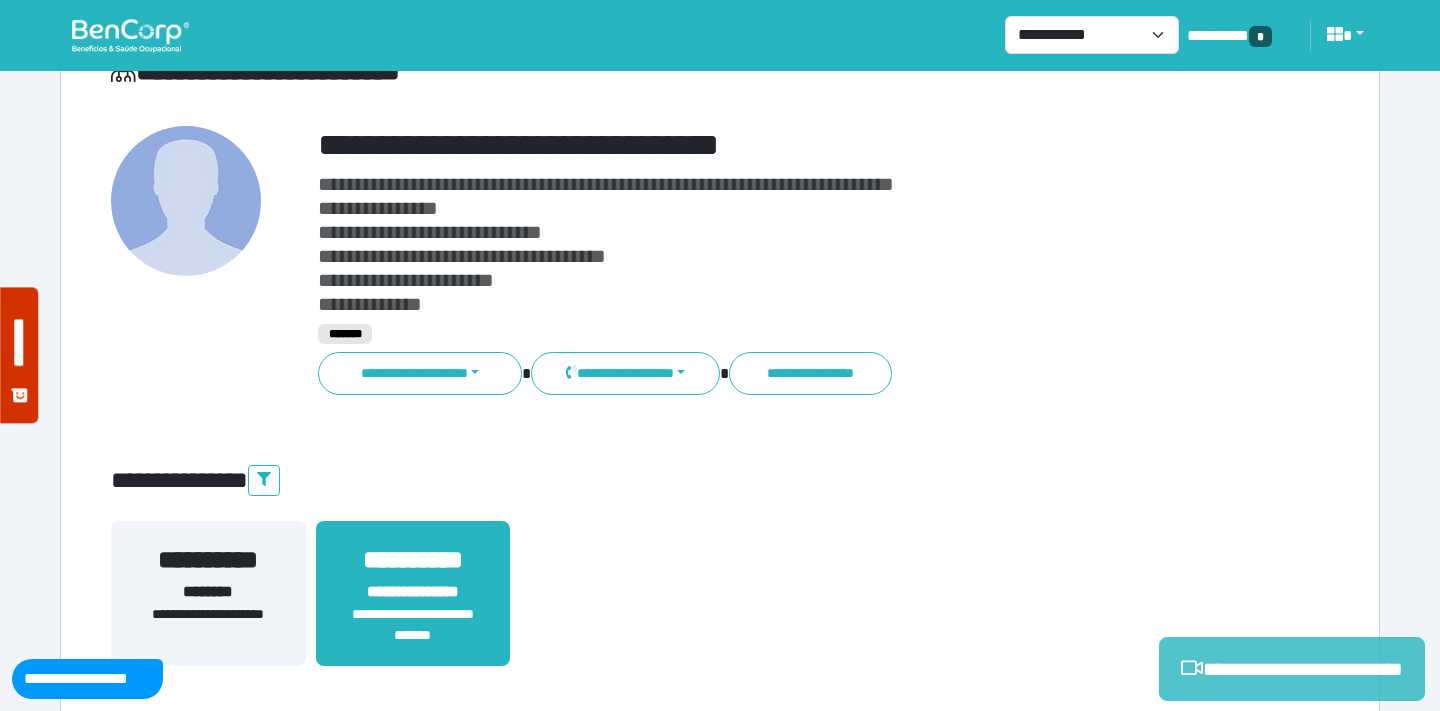 click on "**********" at bounding box center (1292, 669) 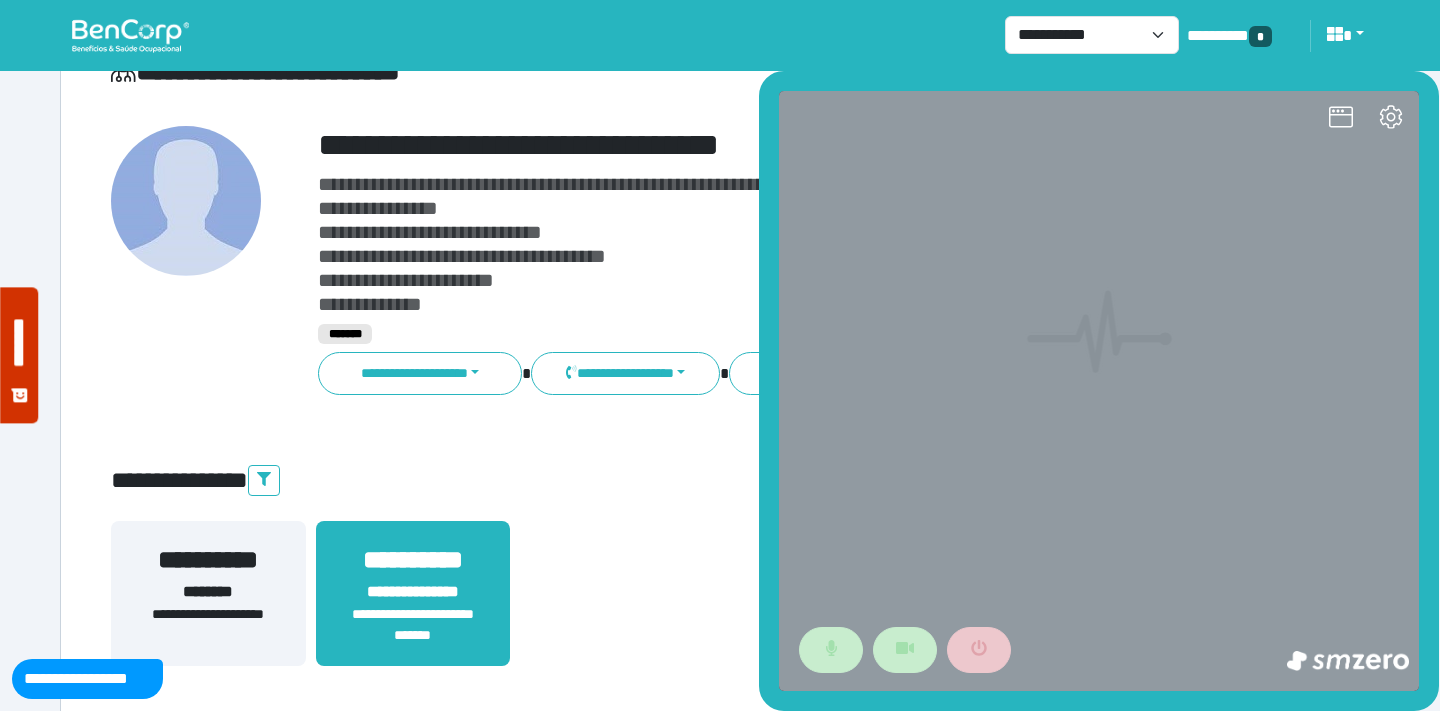 scroll, scrollTop: 0, scrollLeft: 0, axis: both 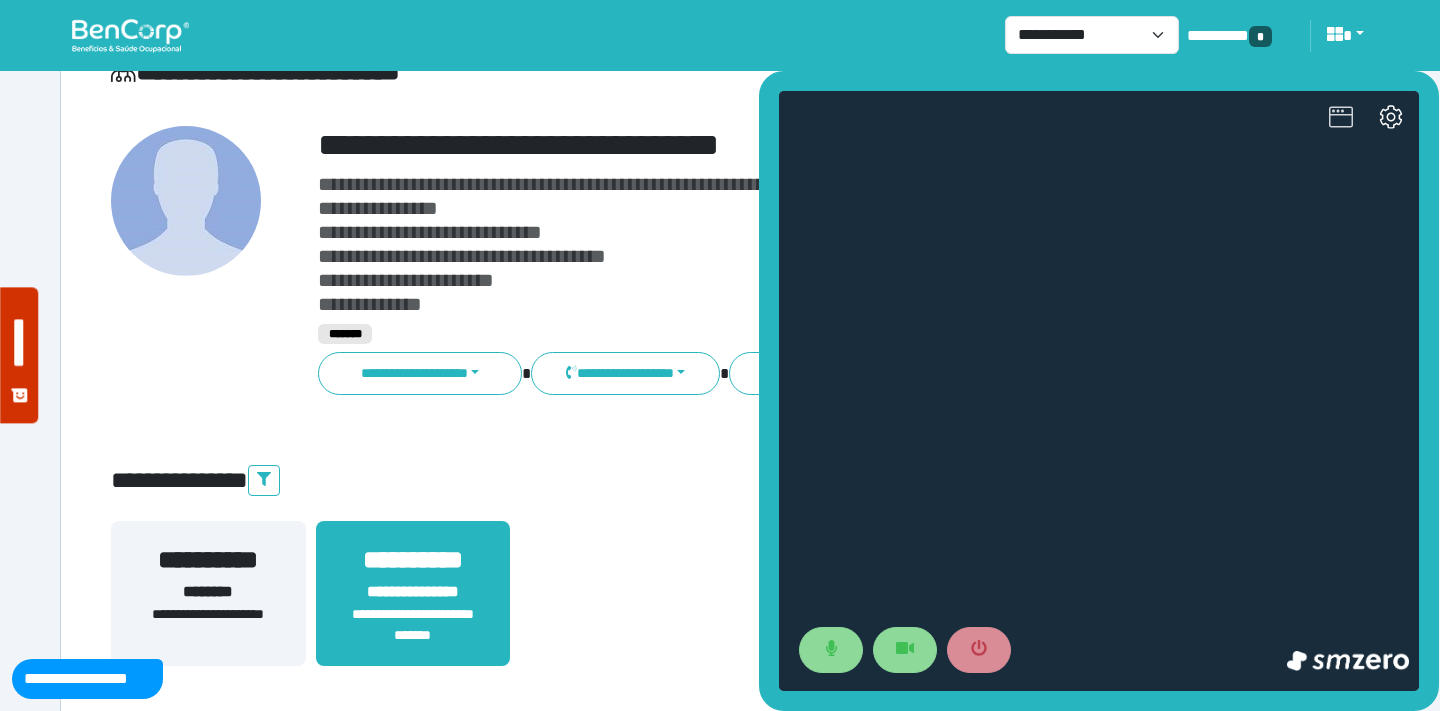 click 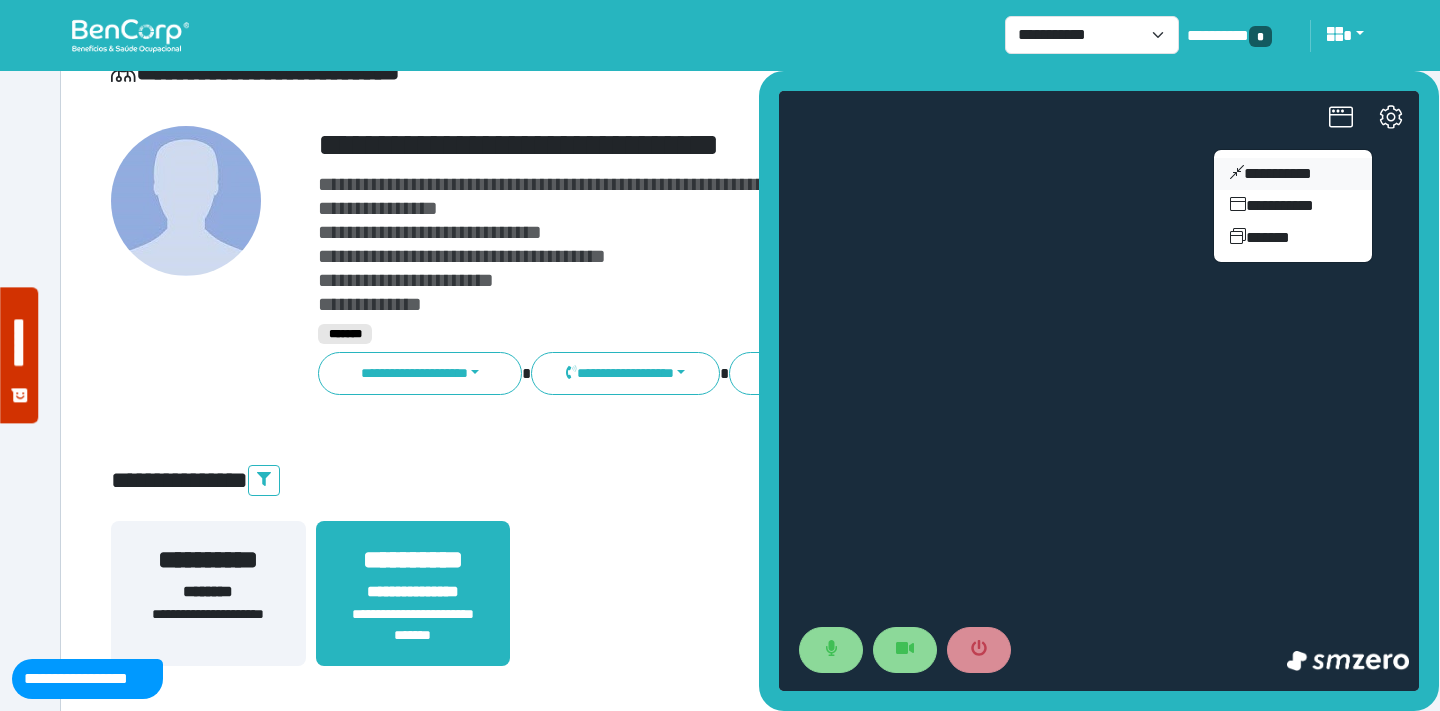 click on "**********" at bounding box center (1293, 174) 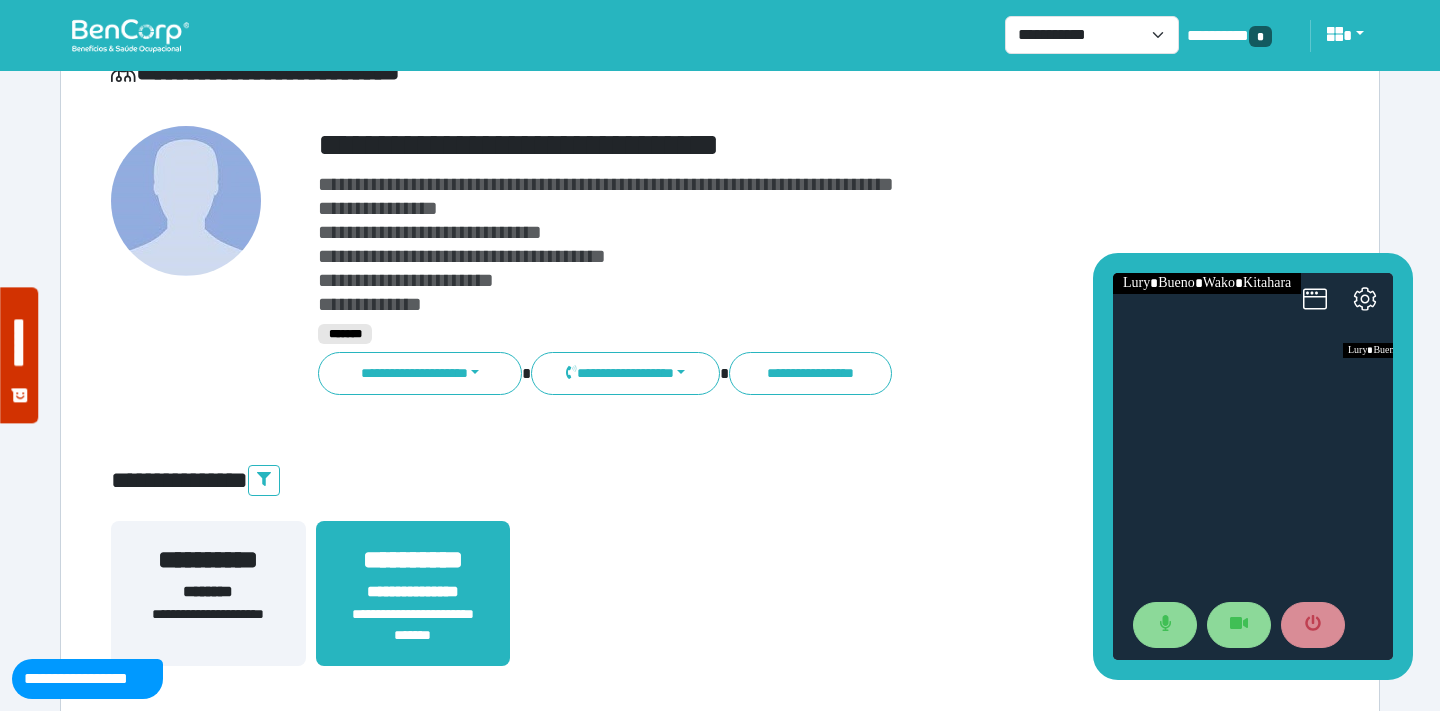 drag, startPoint x: 1248, startPoint y: 297, endPoint x: 1121, endPoint y: 112, distance: 224.39697 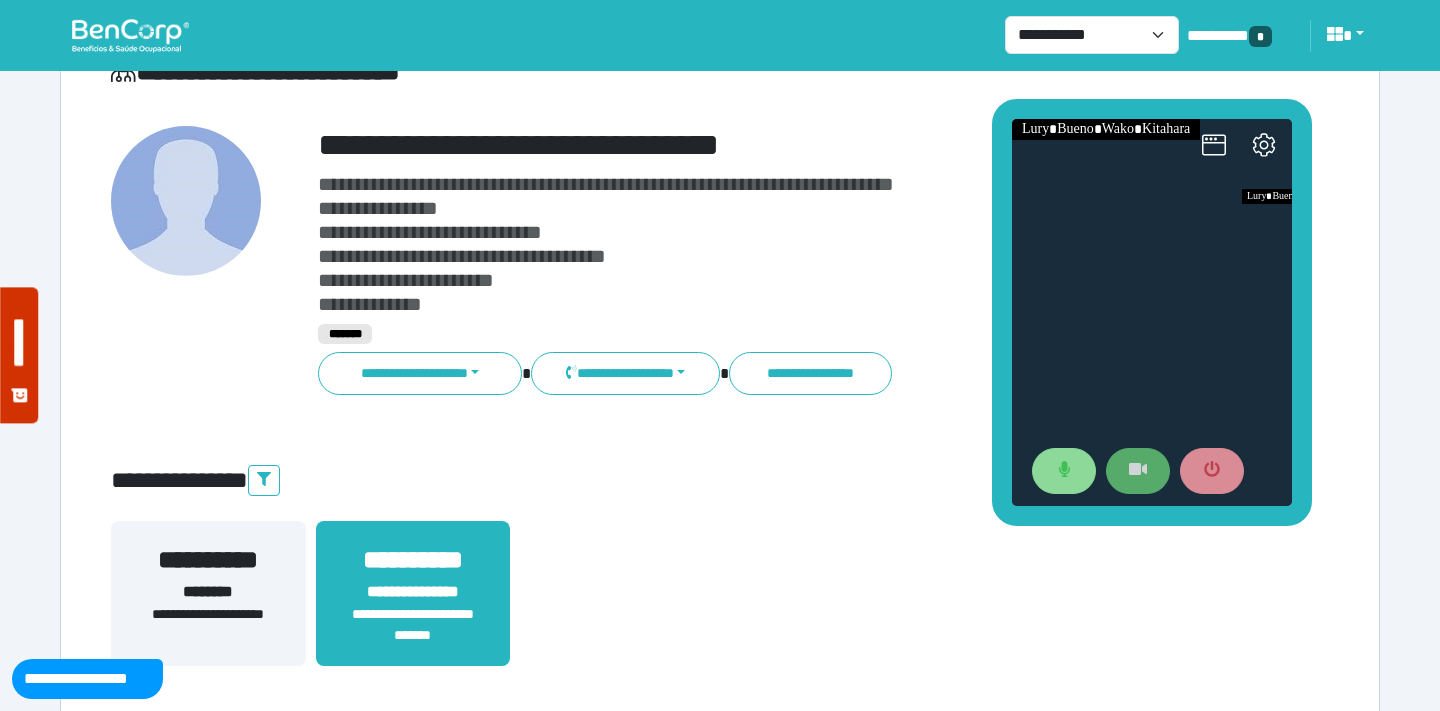 click at bounding box center [1138, 471] 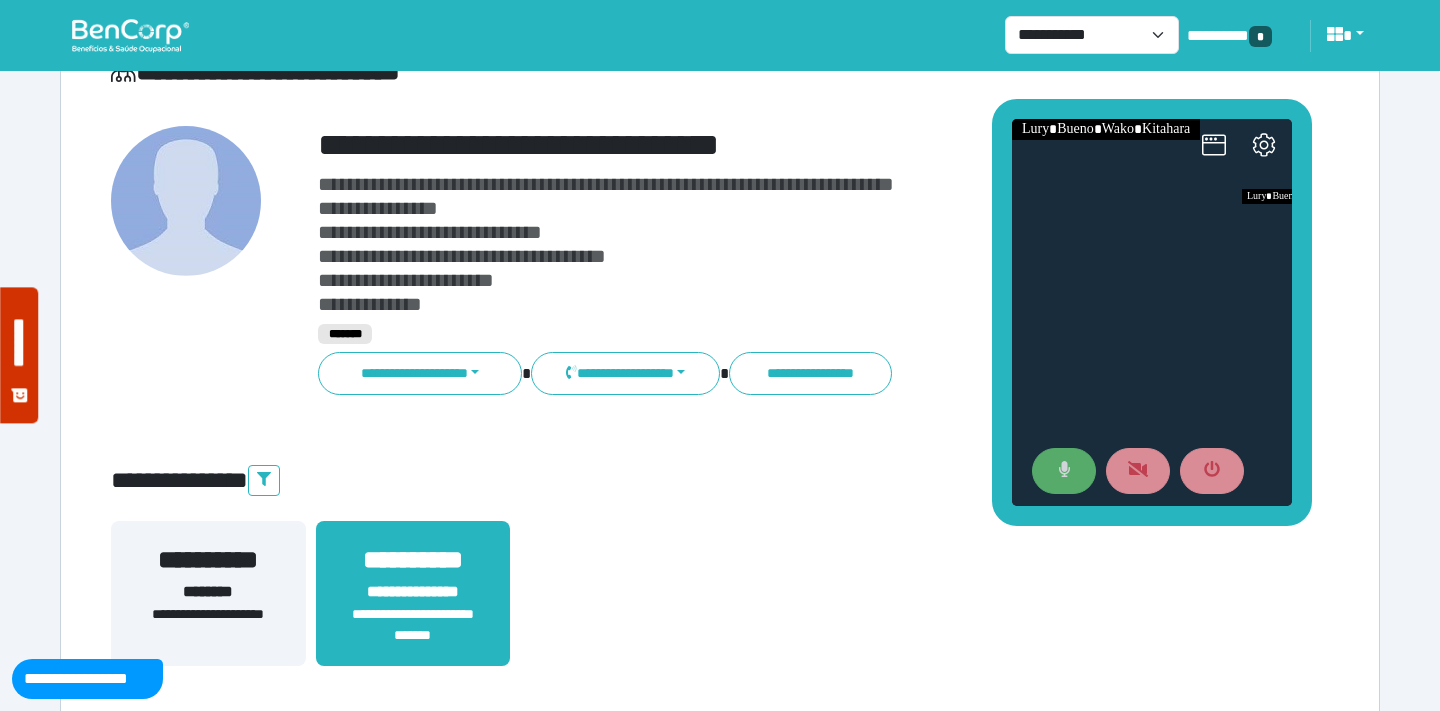 click at bounding box center [1064, 471] 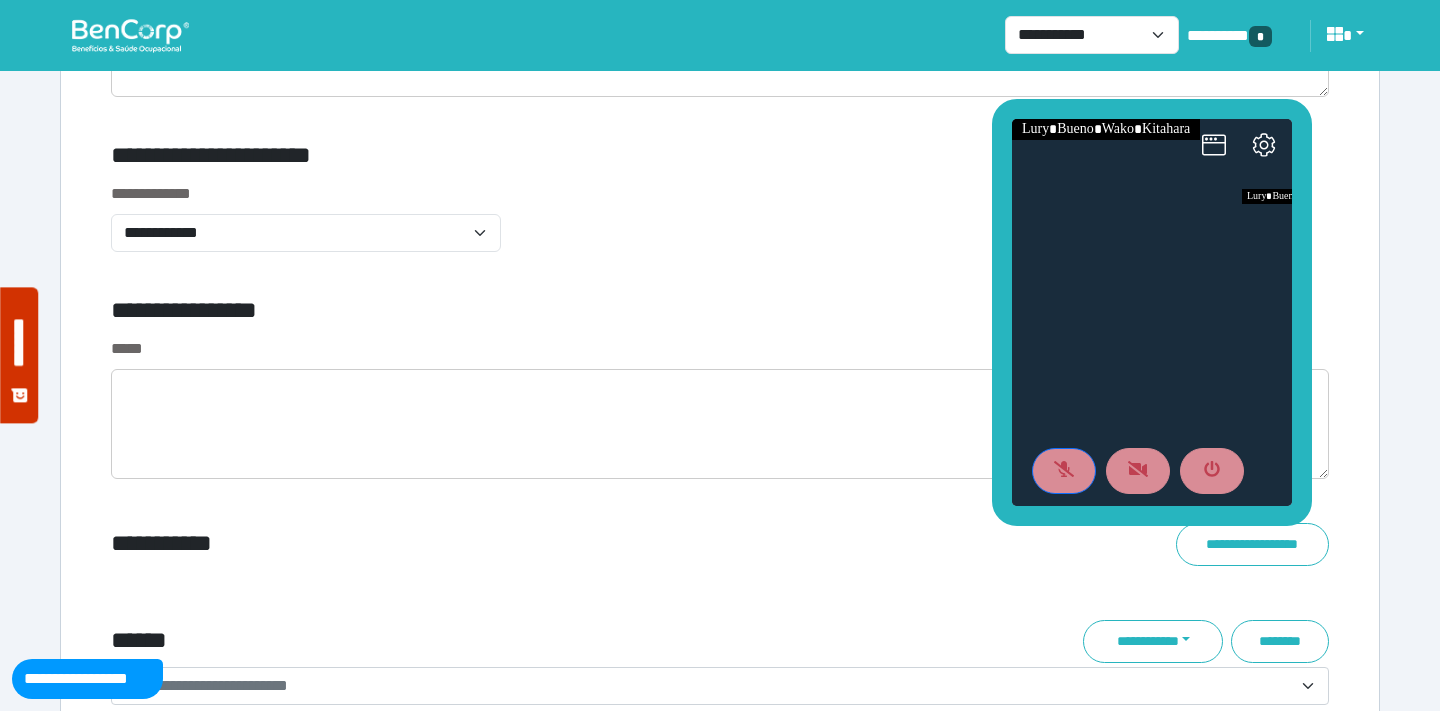 scroll, scrollTop: 7014, scrollLeft: 0, axis: vertical 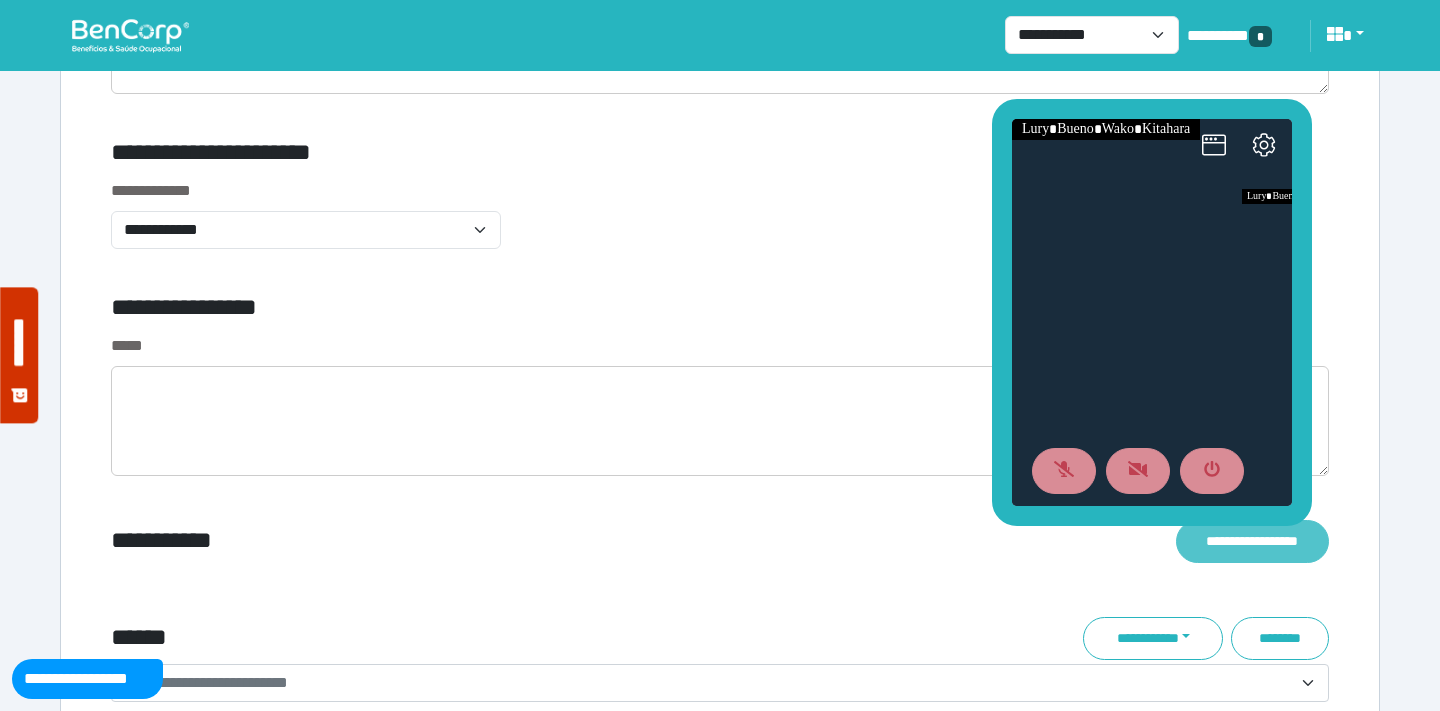 click on "**********" at bounding box center [1252, 541] 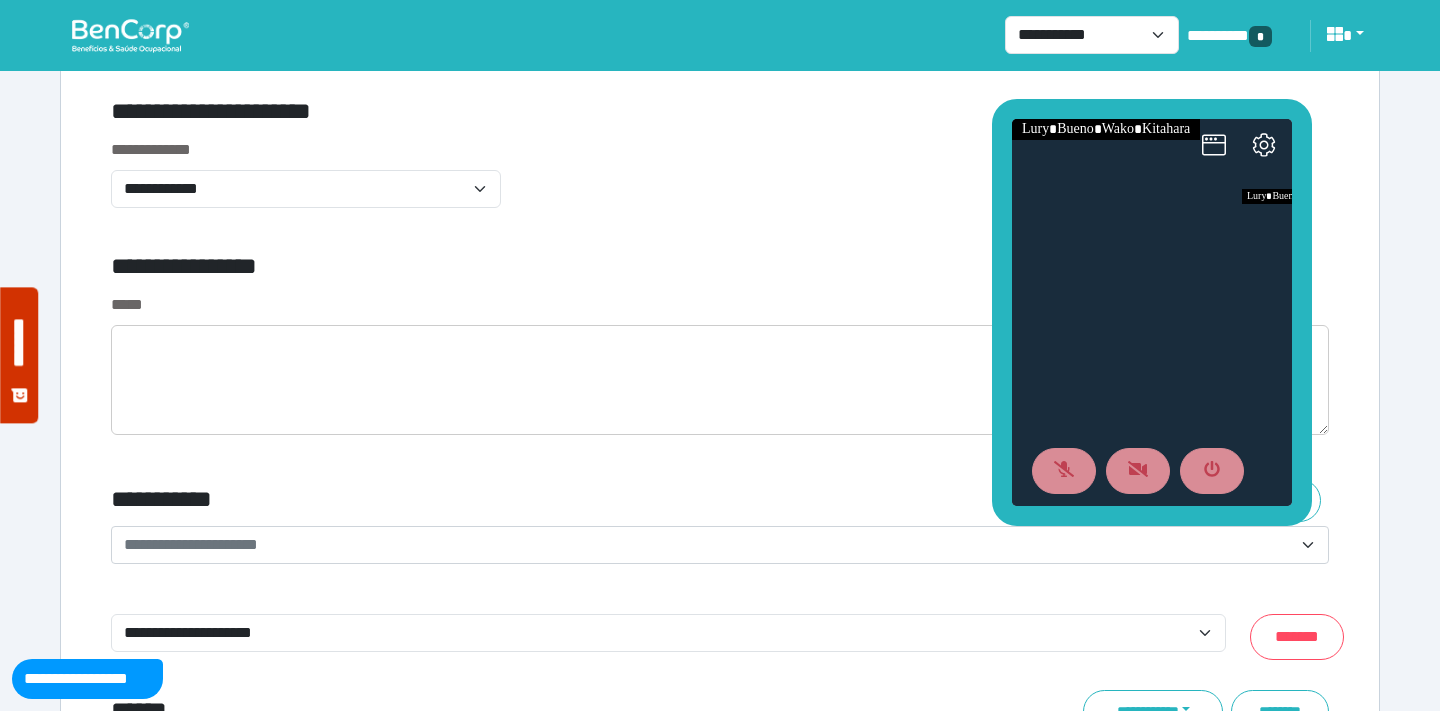 scroll, scrollTop: 7074, scrollLeft: 0, axis: vertical 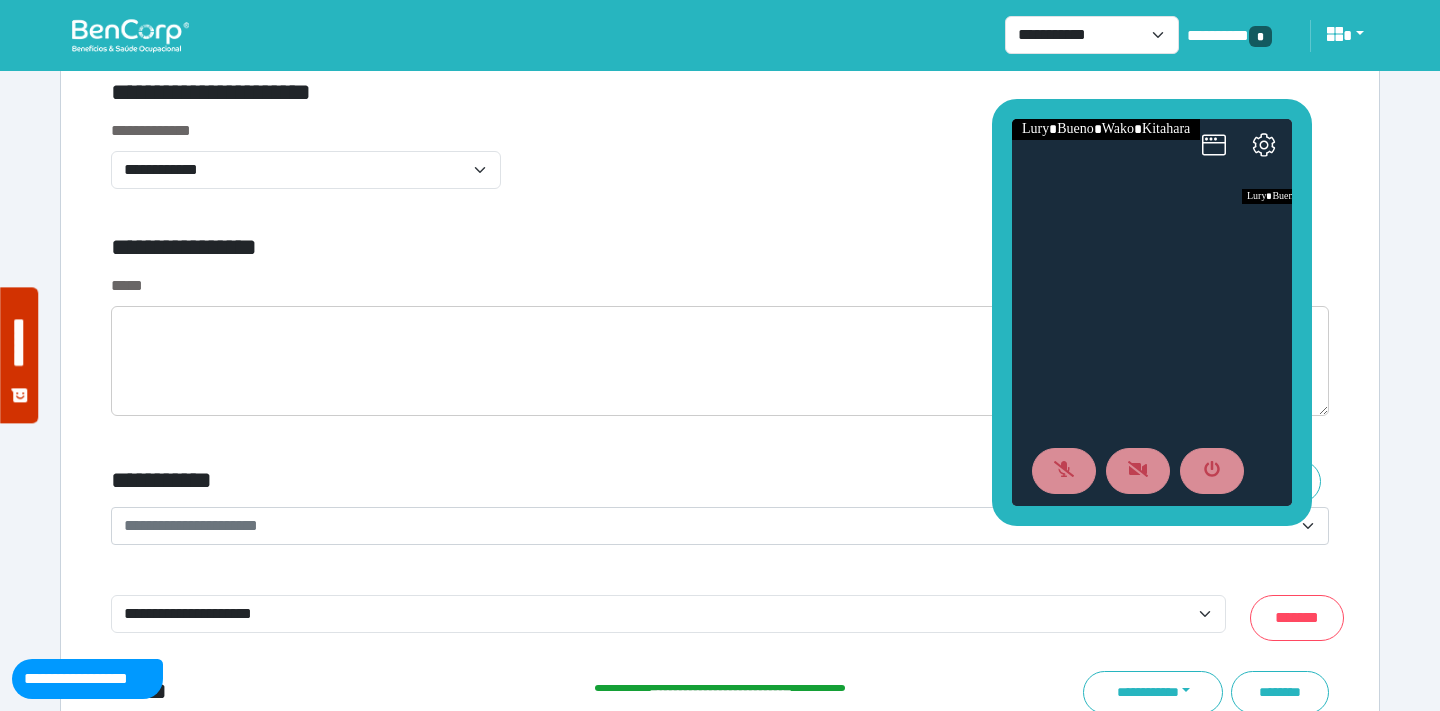 click on "**********" at bounding box center (708, 526) 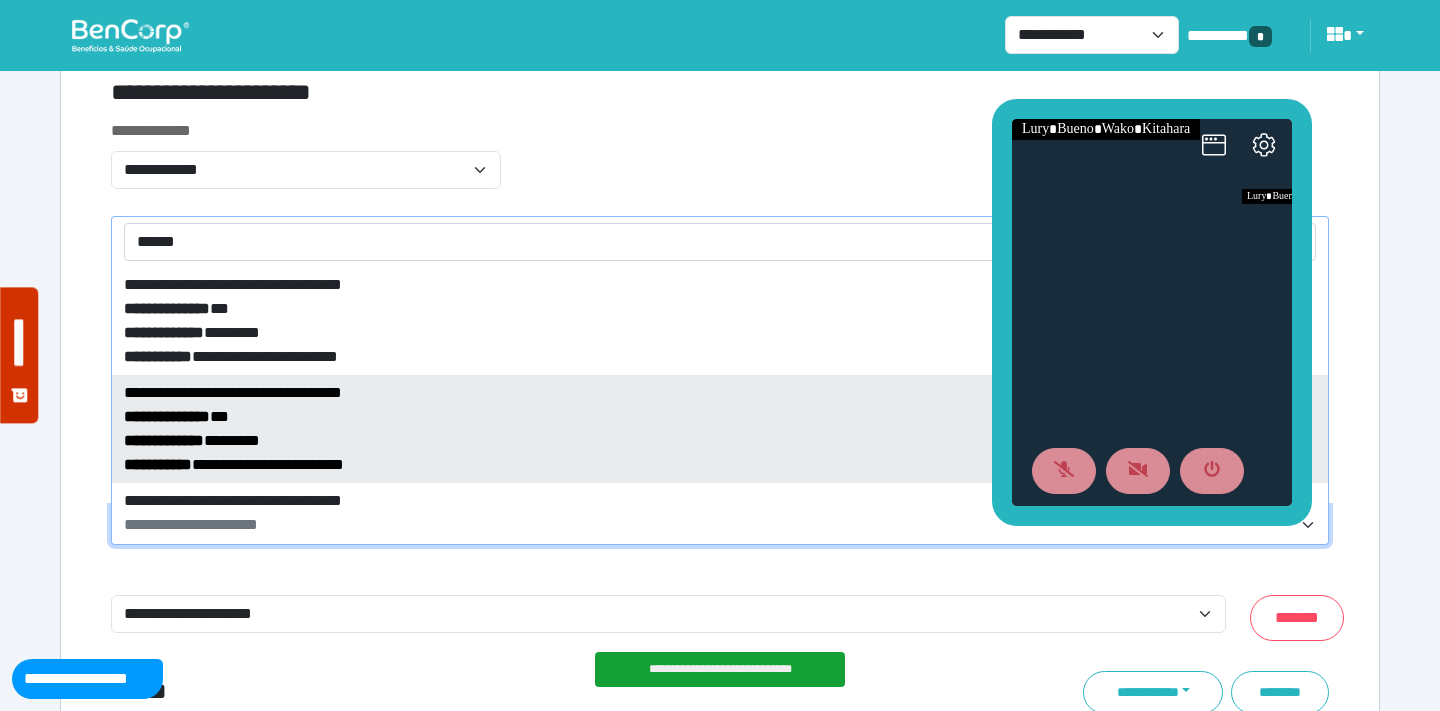 type on "******" 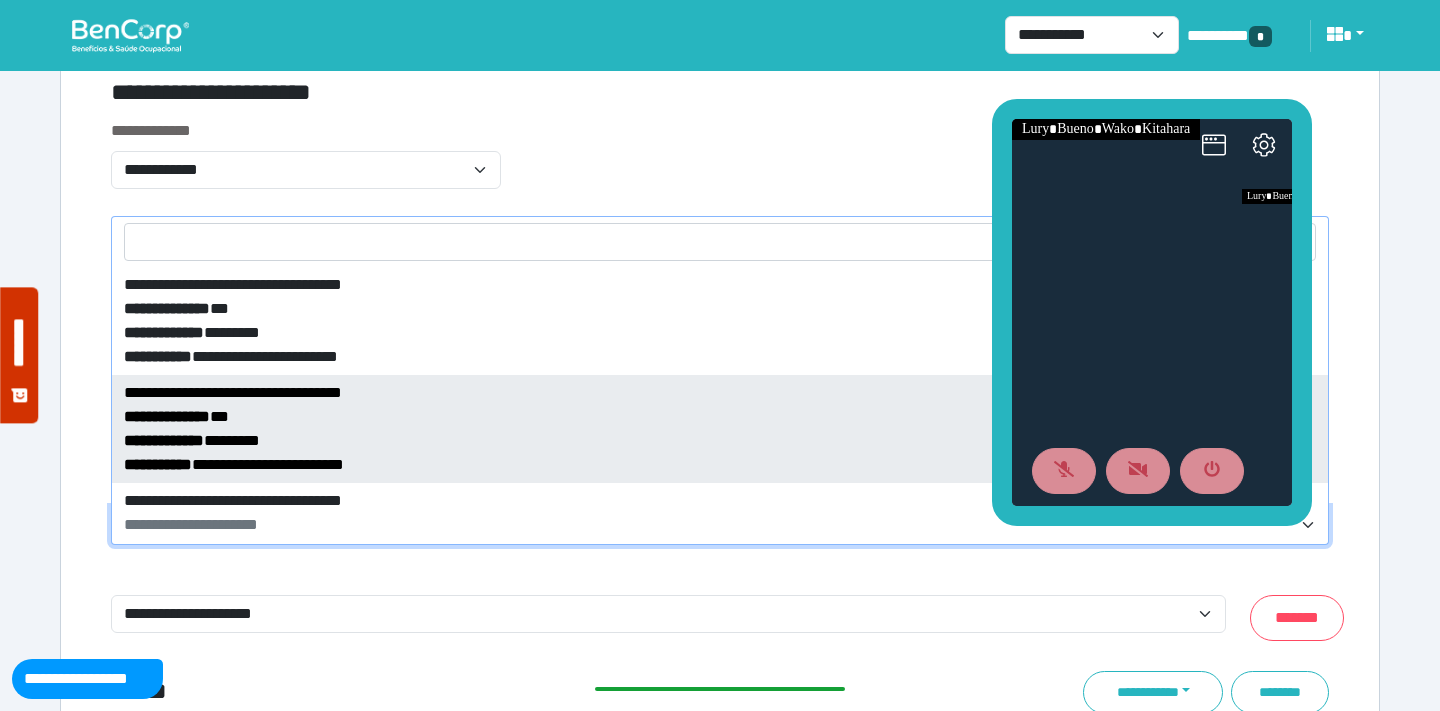 select on "*****" 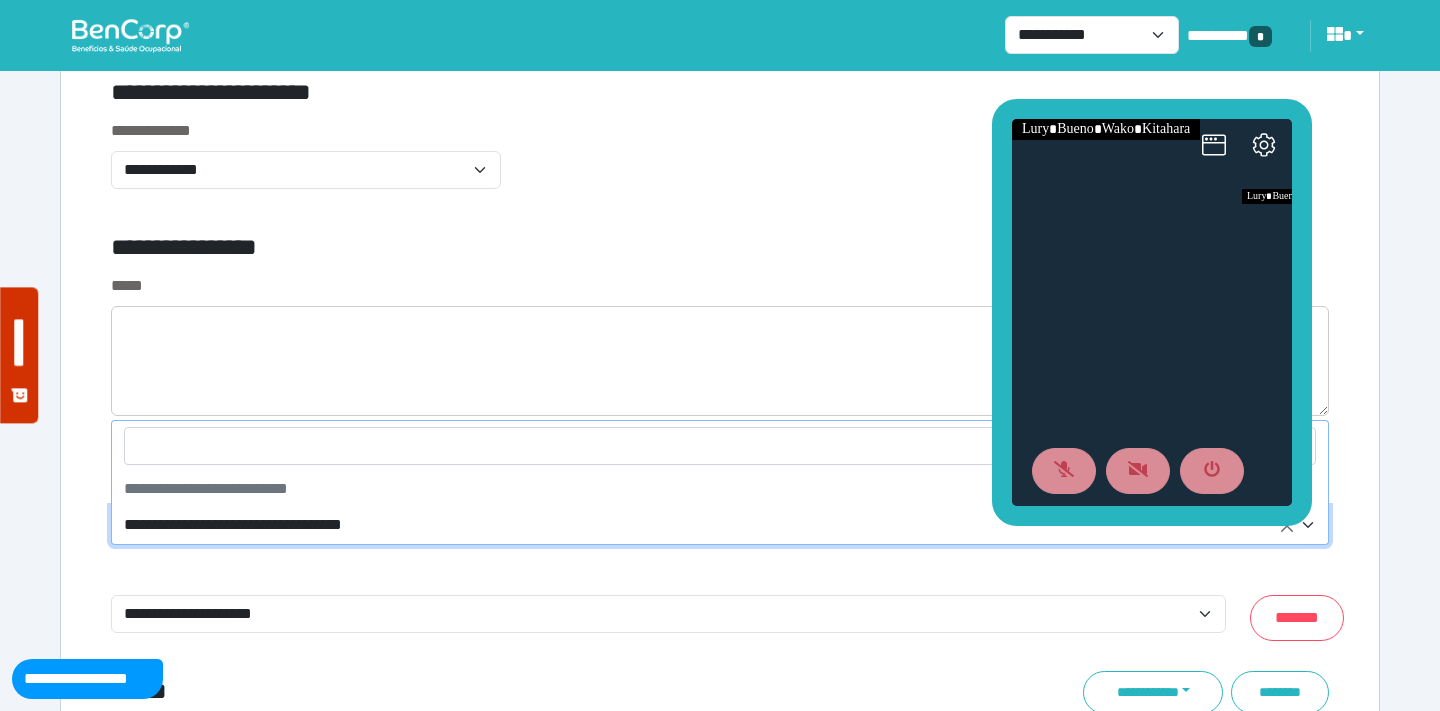 click on "**********" at bounding box center [720, 526] 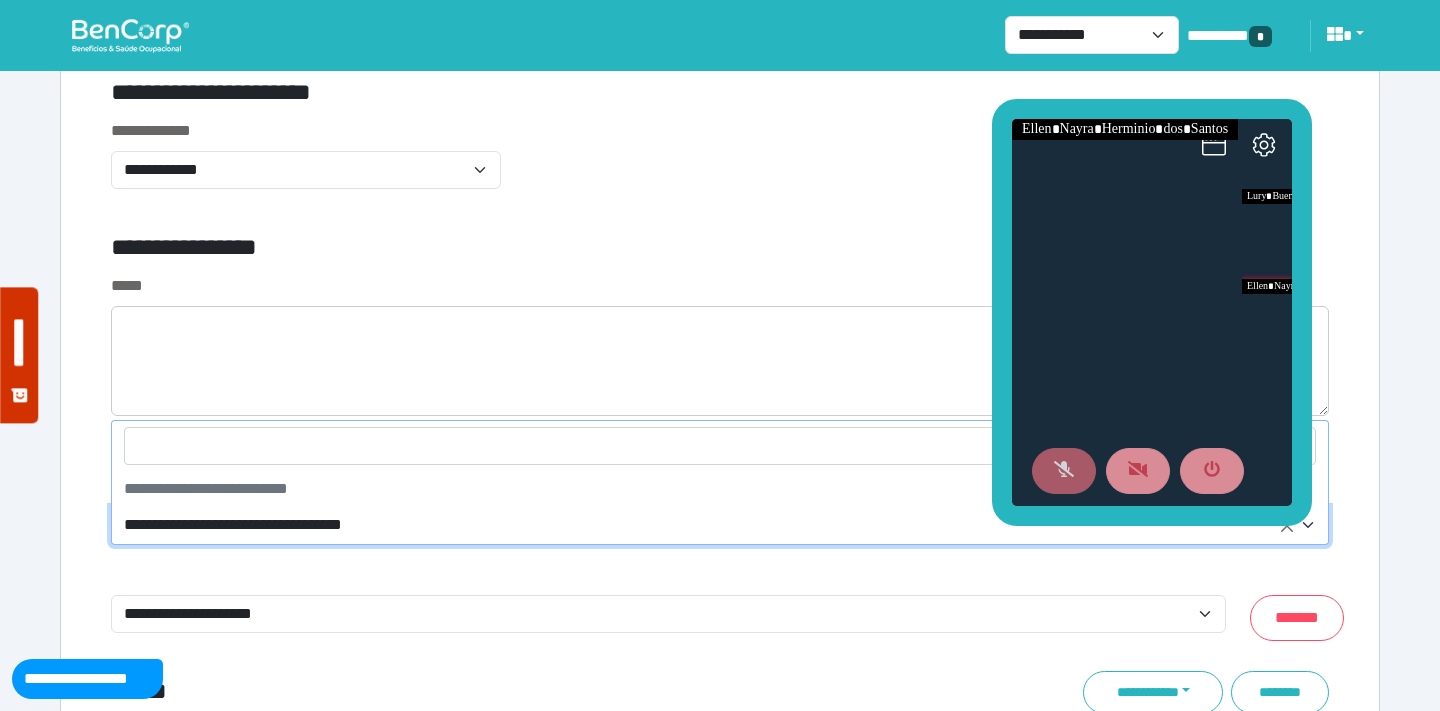 click 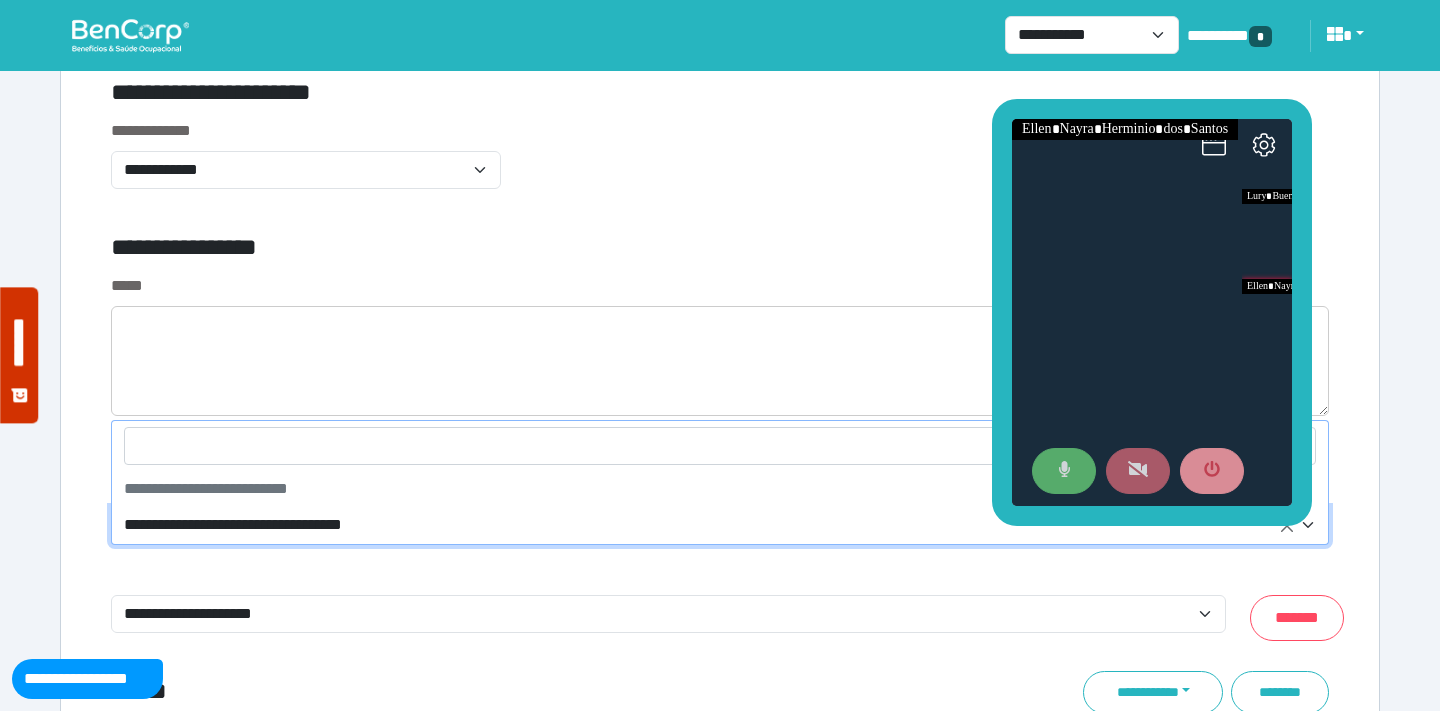 click 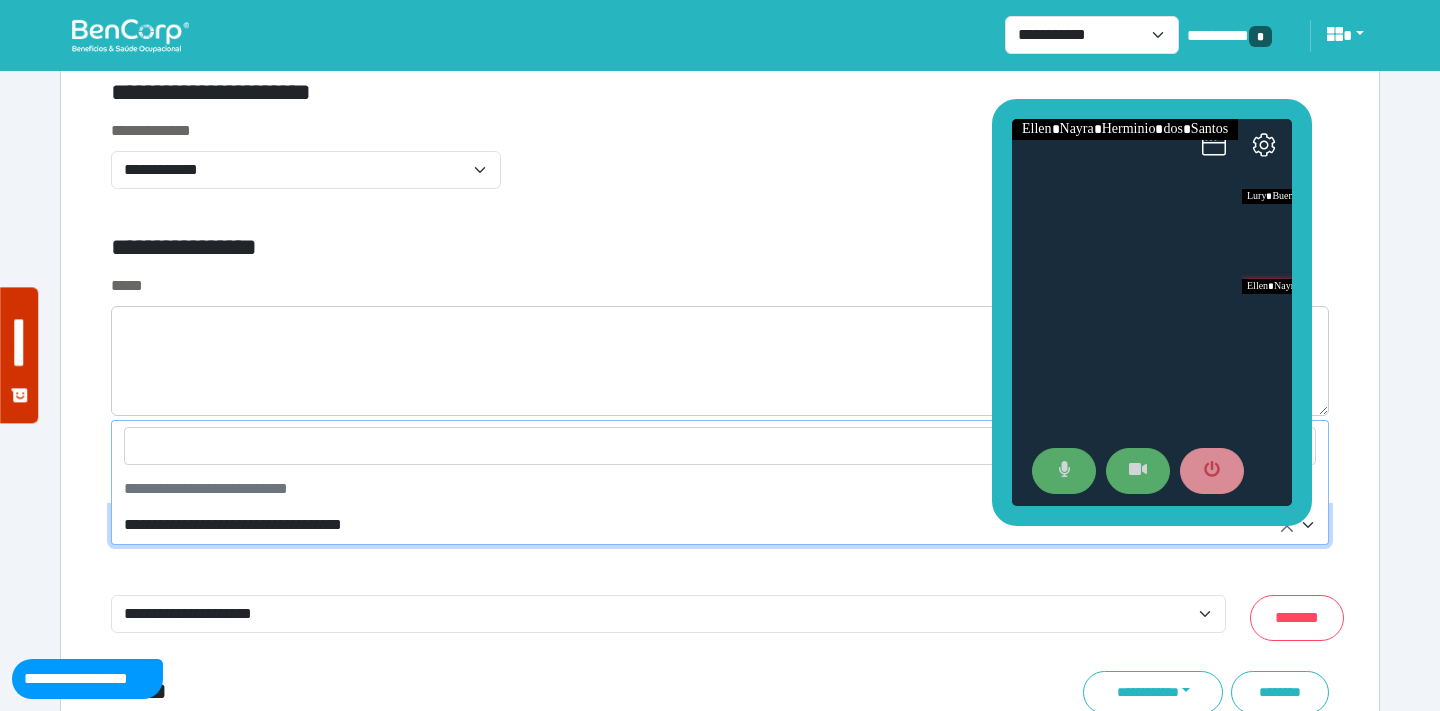 click on "**********" at bounding box center (720, -2364) 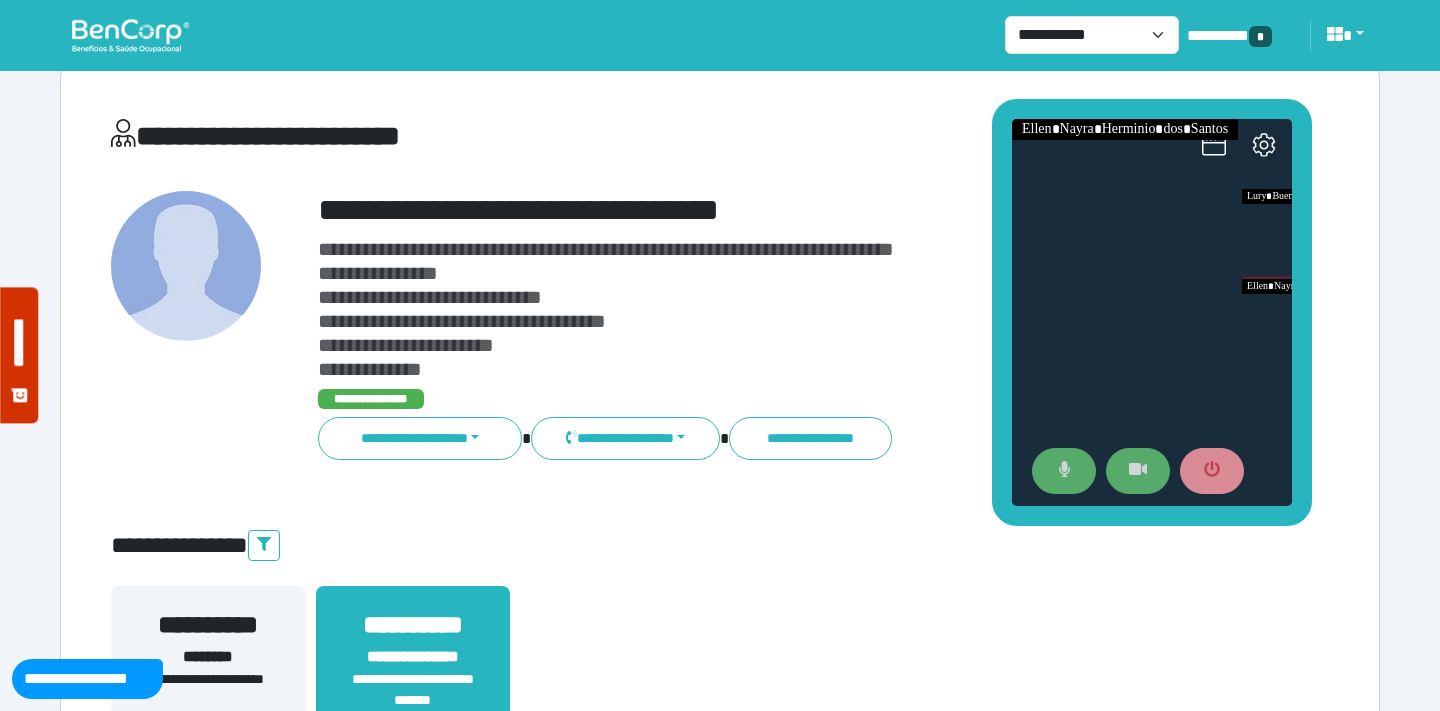 scroll, scrollTop: 0, scrollLeft: 0, axis: both 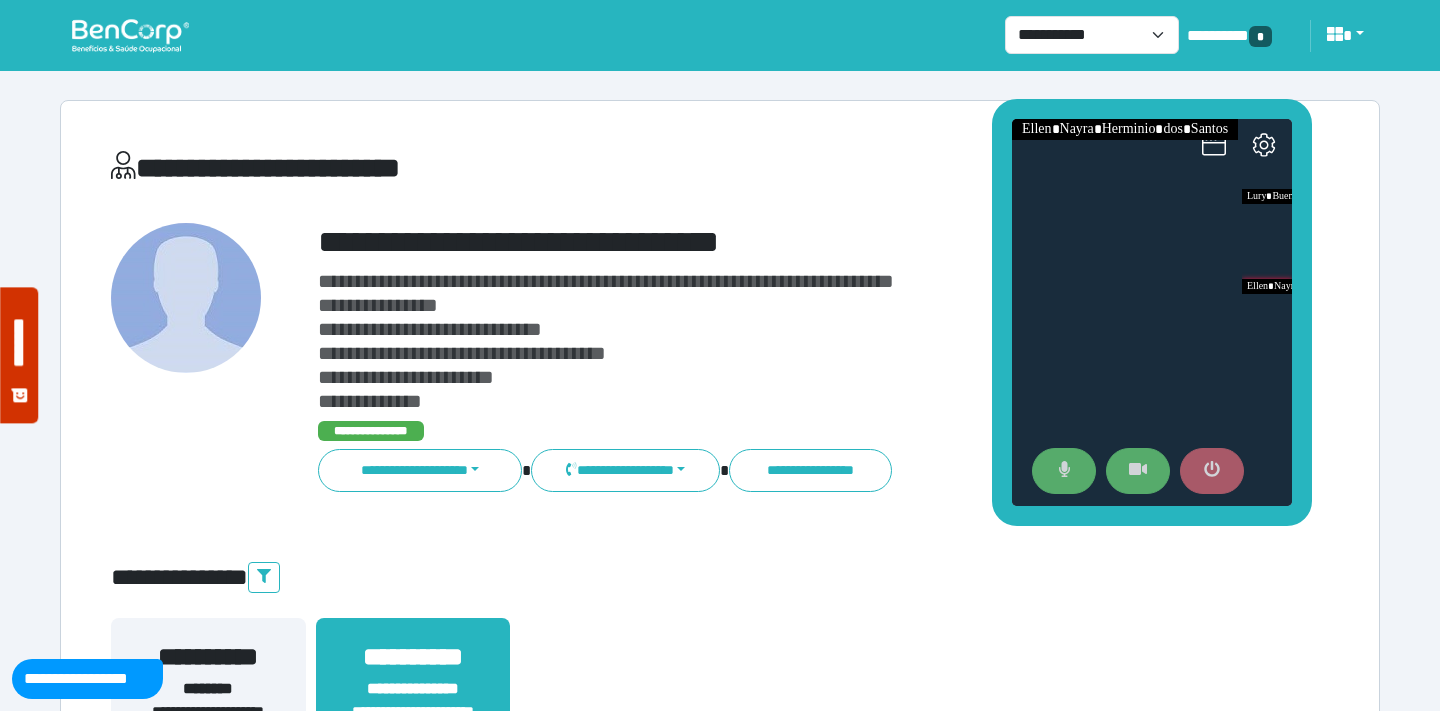 click at bounding box center (1212, 471) 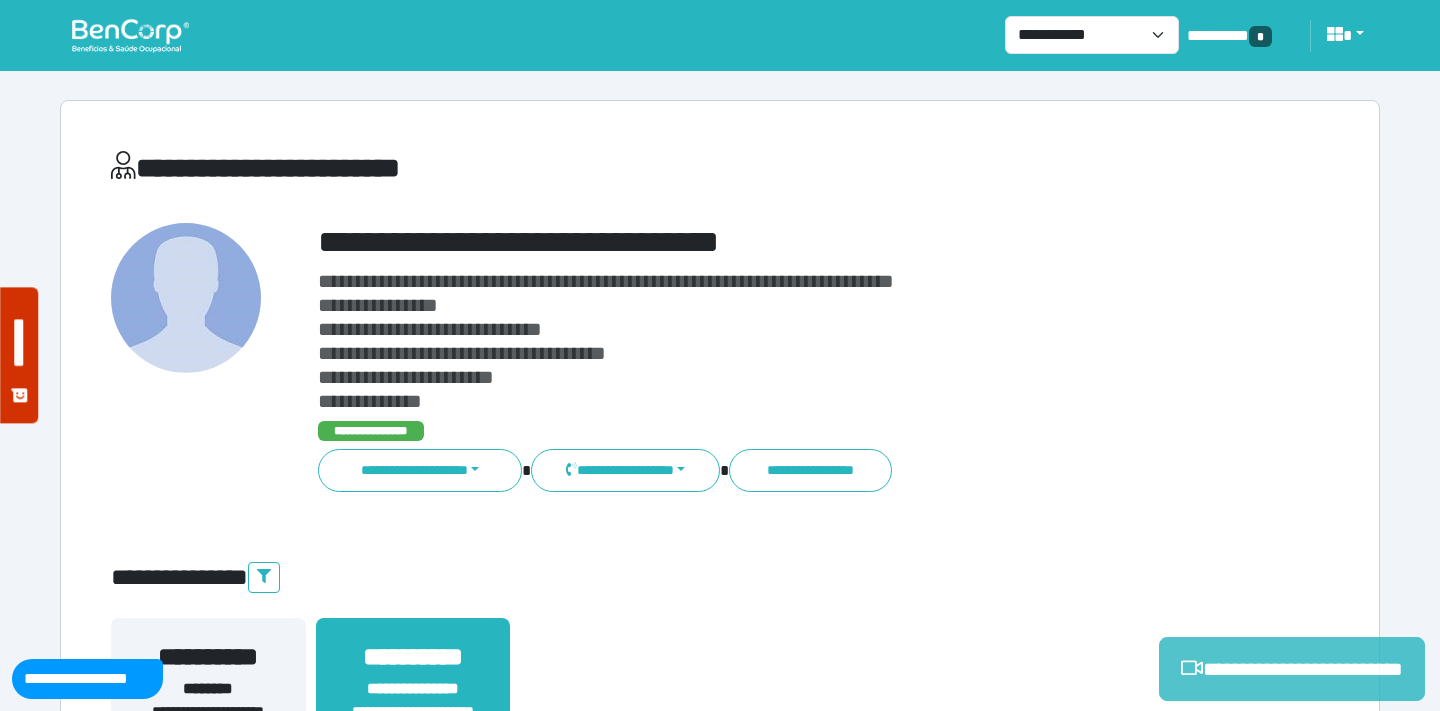 click on "**********" at bounding box center [1292, 669] 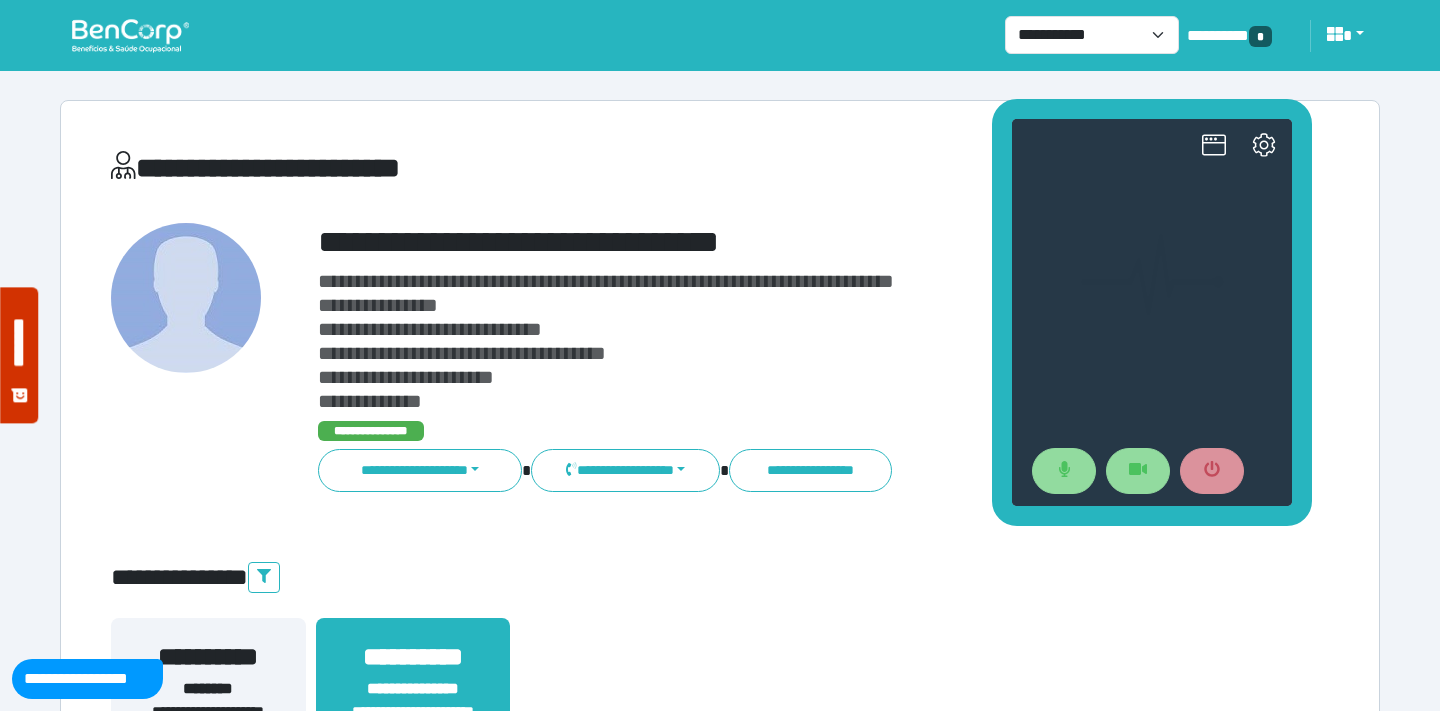 scroll, scrollTop: 0, scrollLeft: 0, axis: both 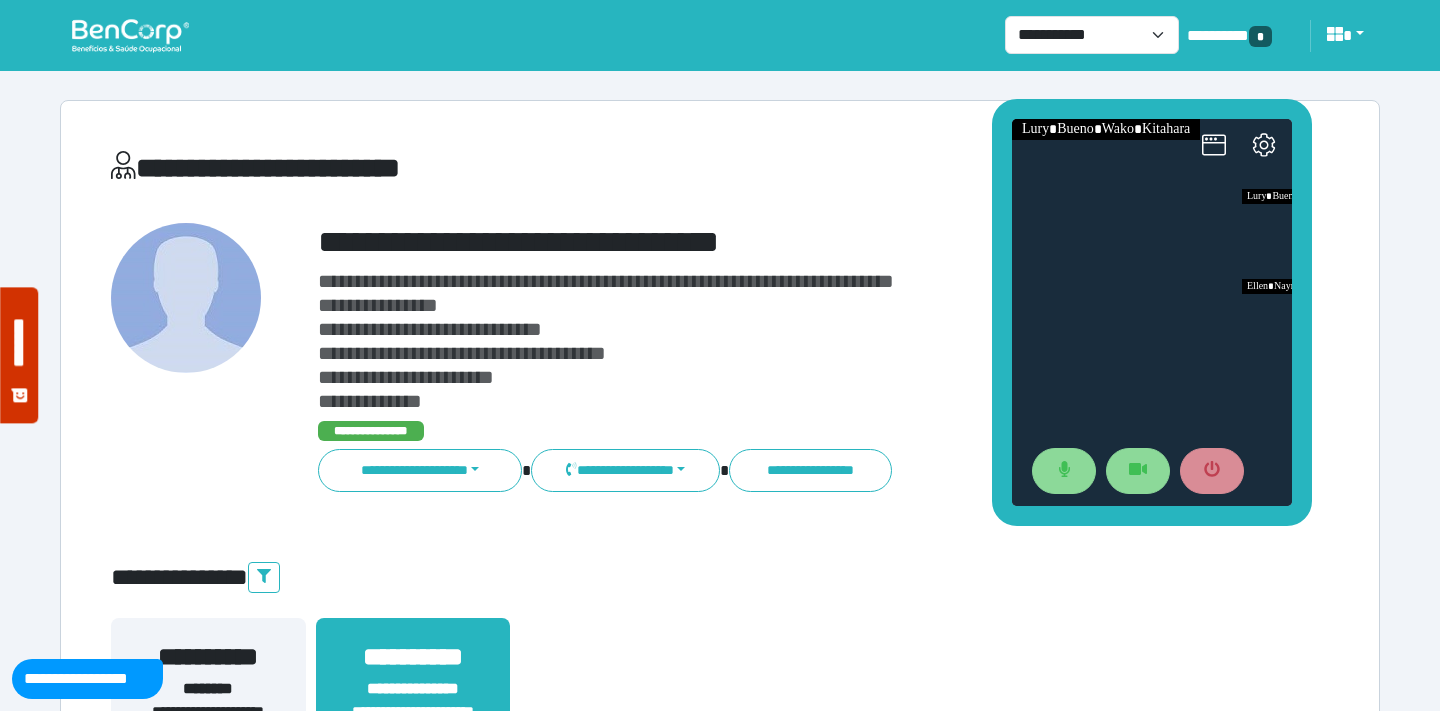 click at bounding box center [1152, 312] 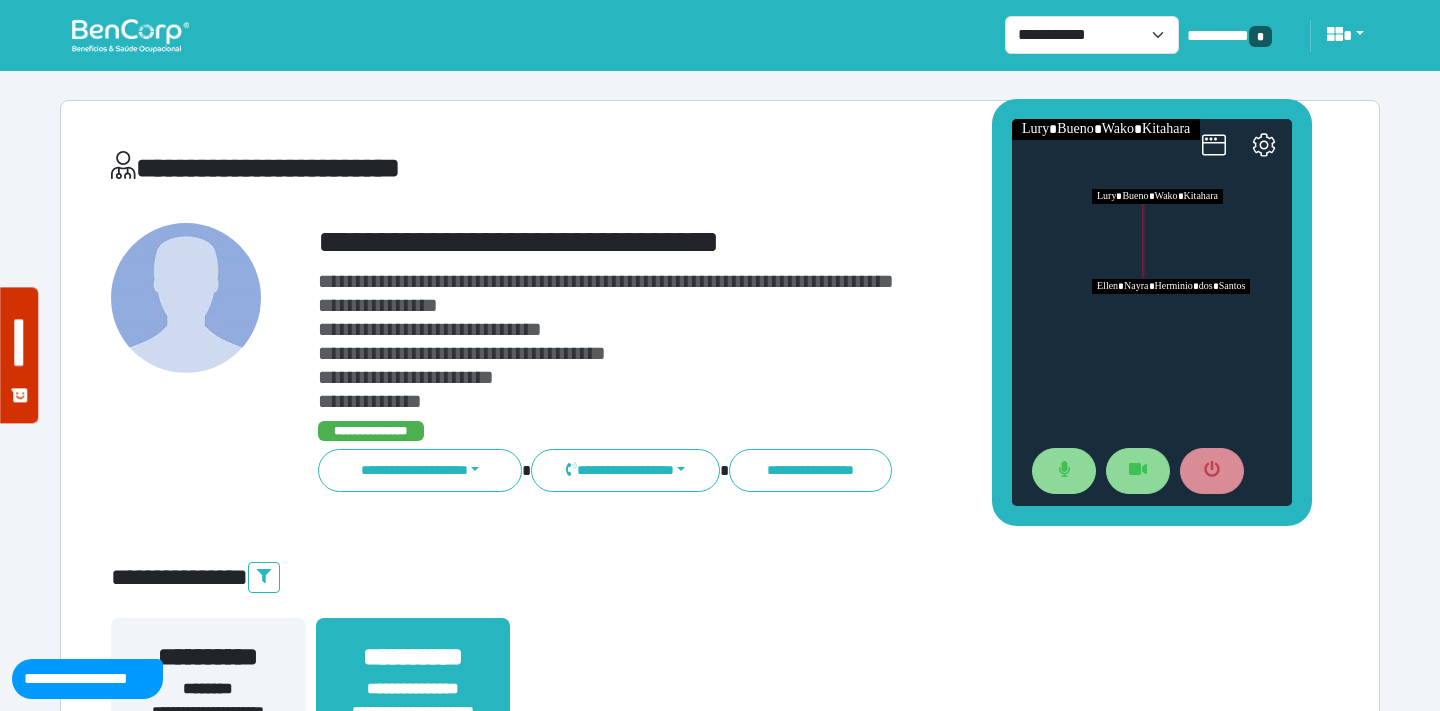 click at bounding box center [1192, 324] 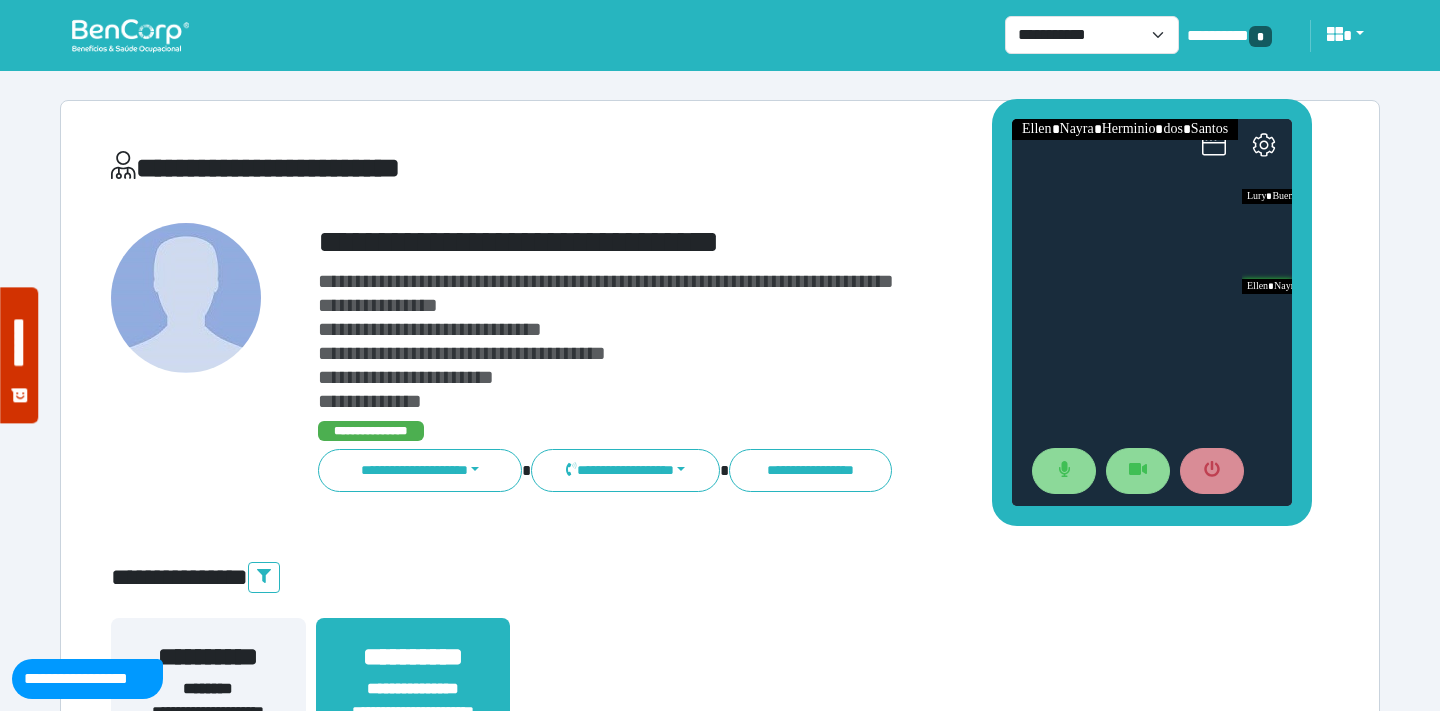 click on "**********" at bounding box center [720, 4457] 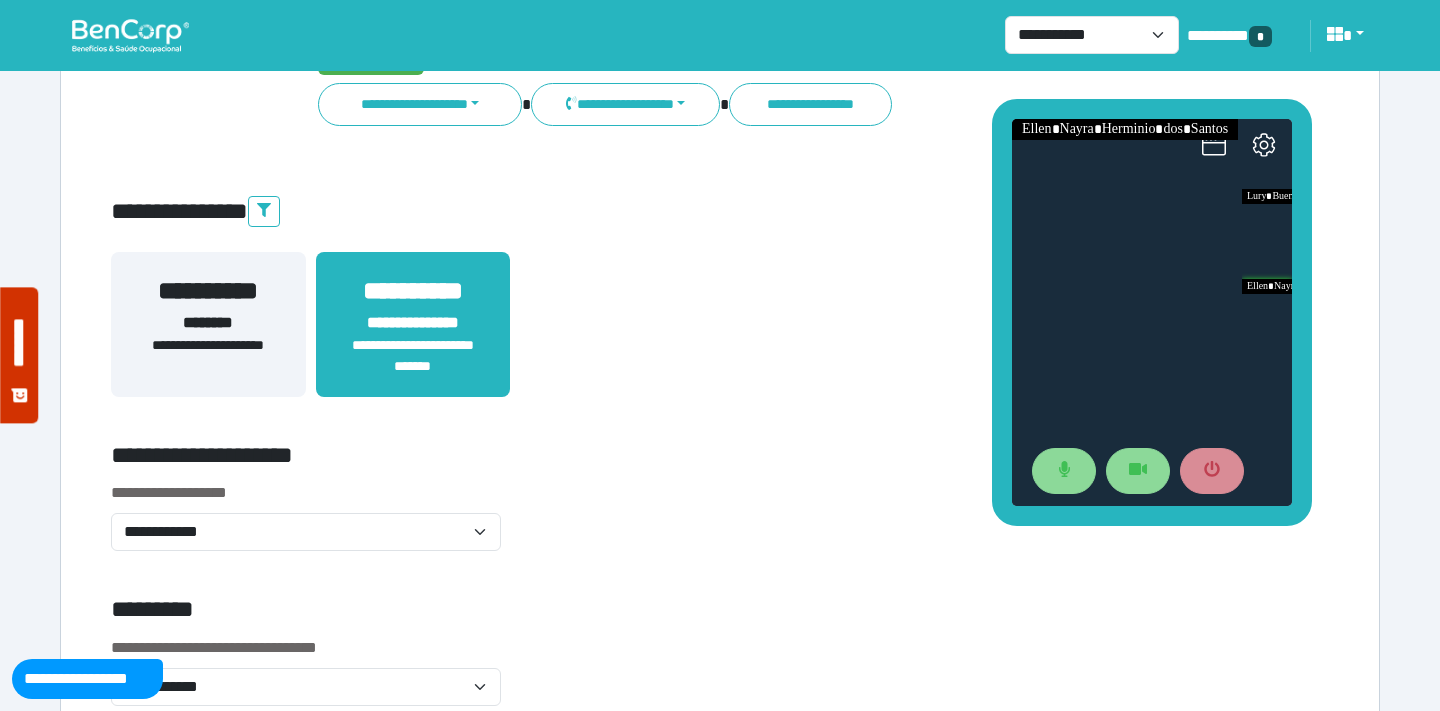 scroll, scrollTop: 0, scrollLeft: 0, axis: both 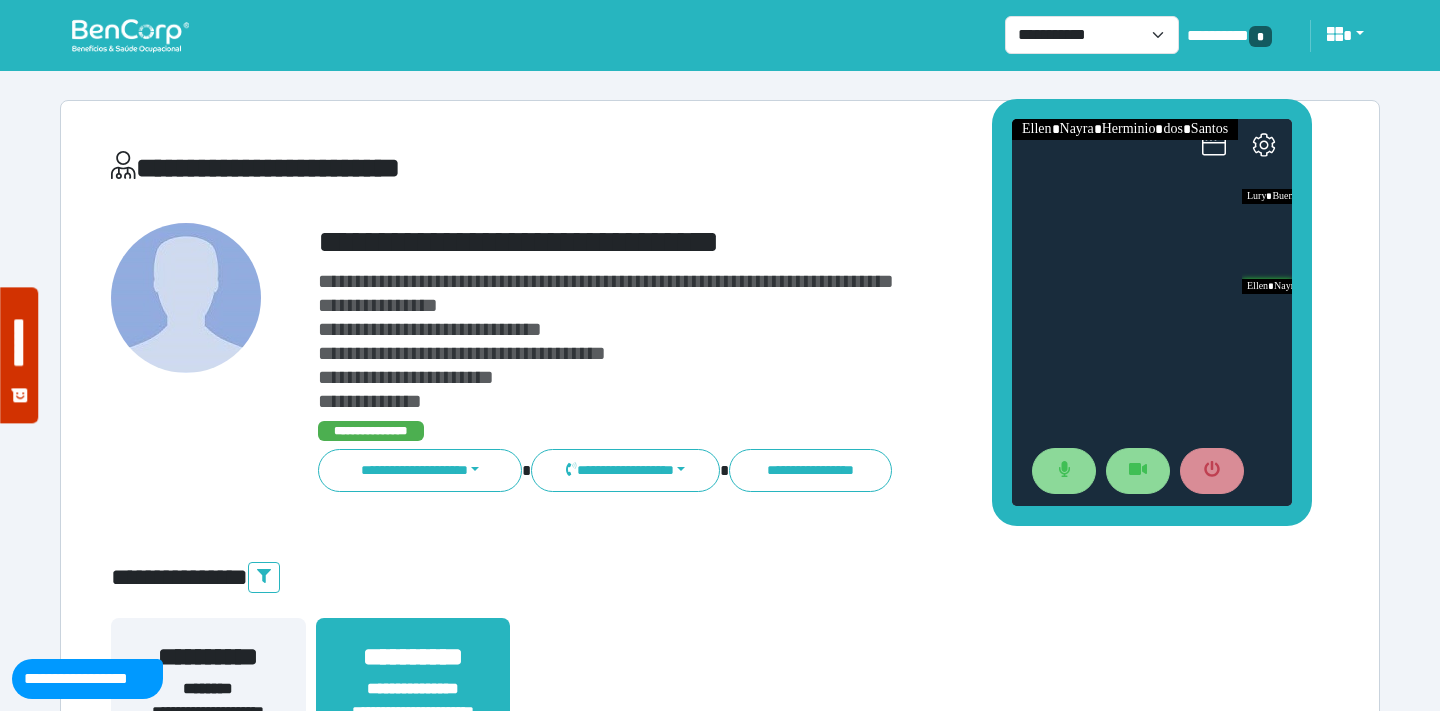 click on "**********" at bounding box center (513, 168) 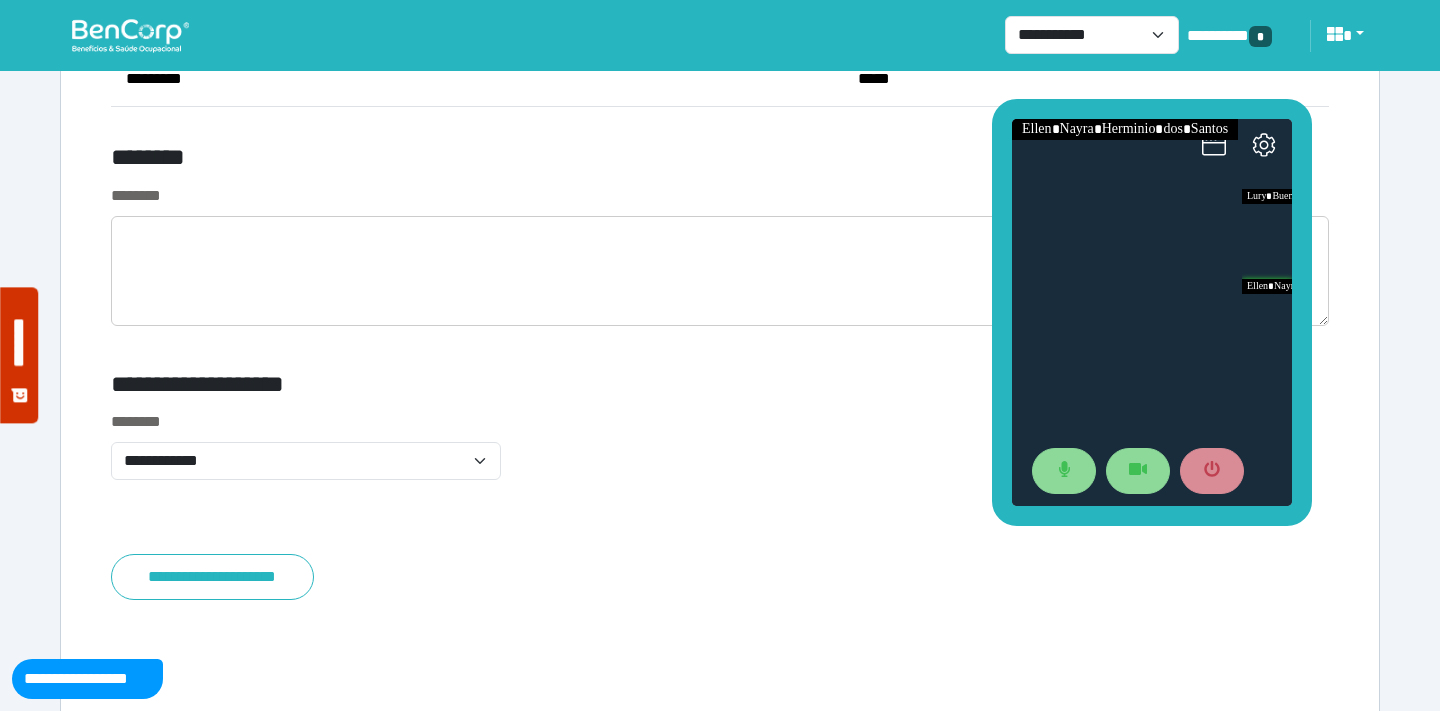 scroll, scrollTop: 8003, scrollLeft: 0, axis: vertical 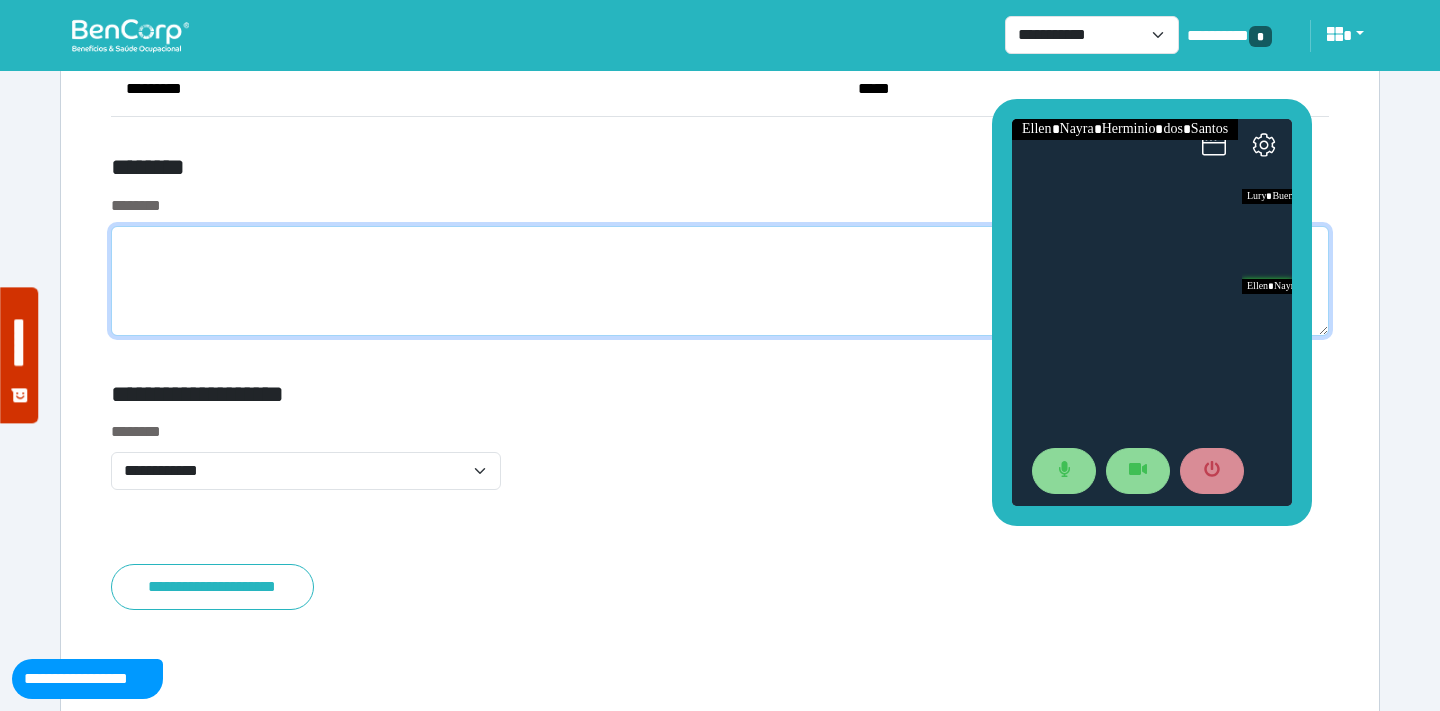 click at bounding box center (720, 281) 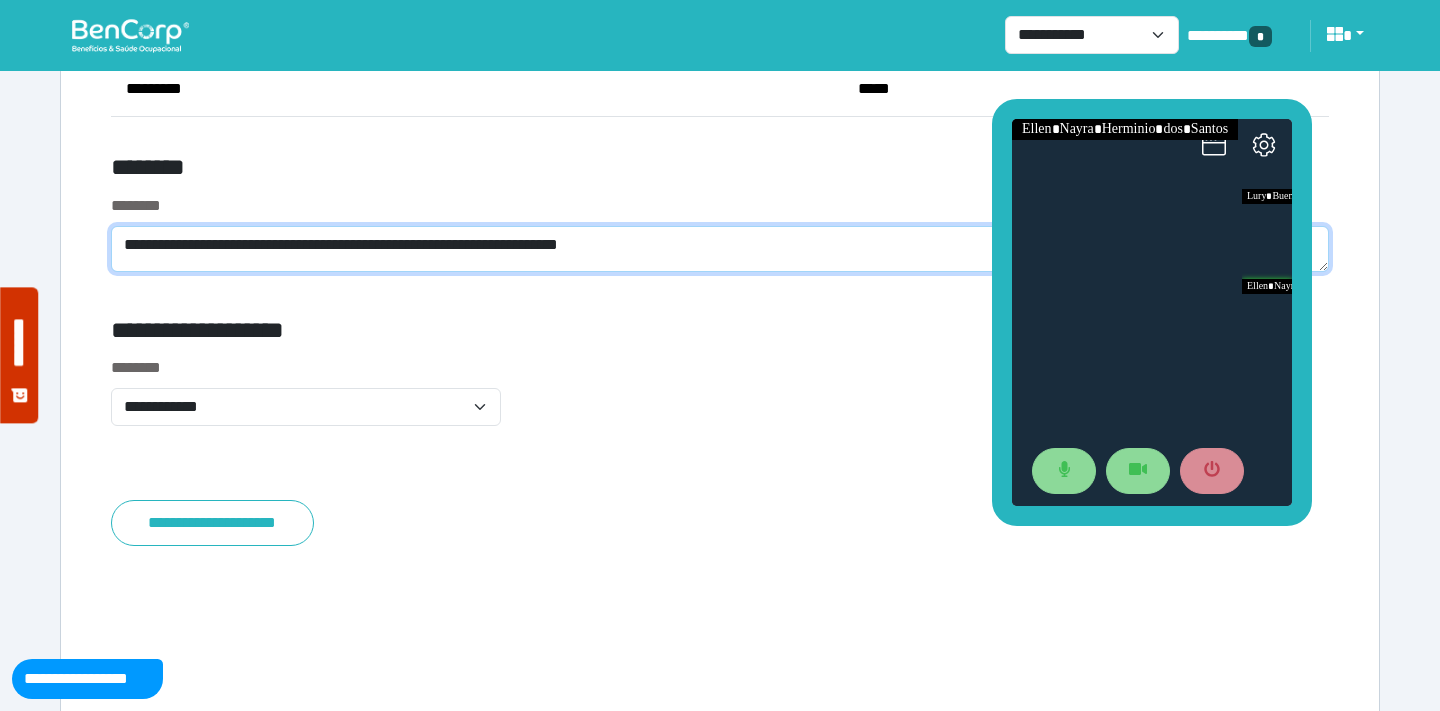 scroll, scrollTop: 0, scrollLeft: 0, axis: both 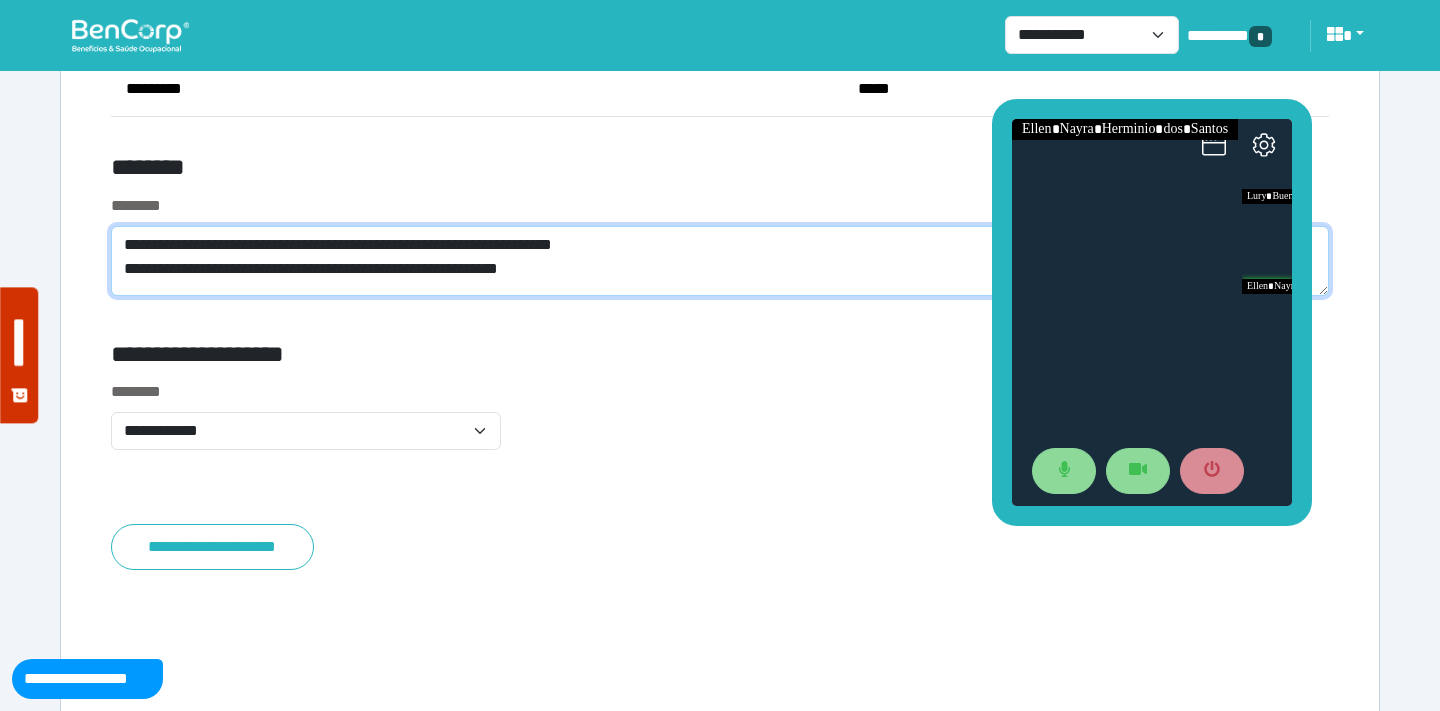 click on "**********" at bounding box center (720, 261) 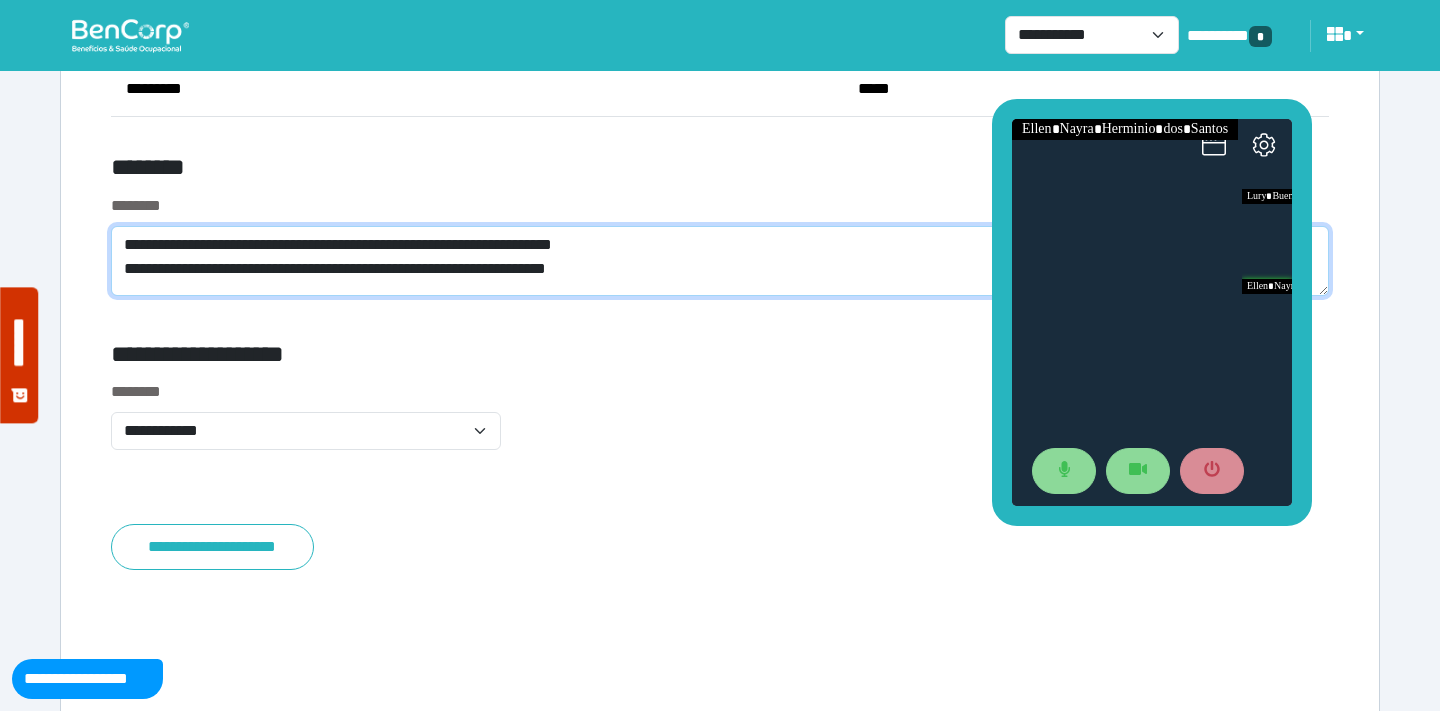 click on "**********" at bounding box center [720, 261] 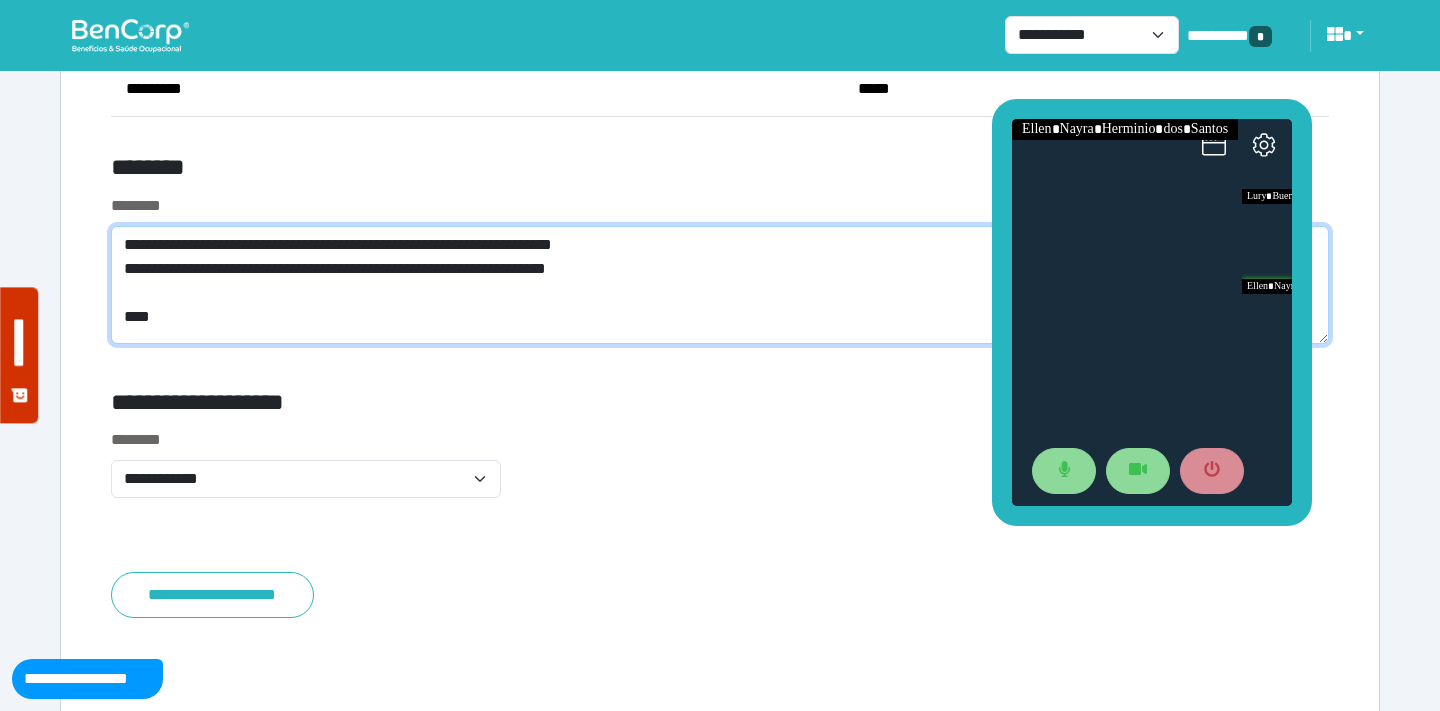 scroll, scrollTop: 0, scrollLeft: 0, axis: both 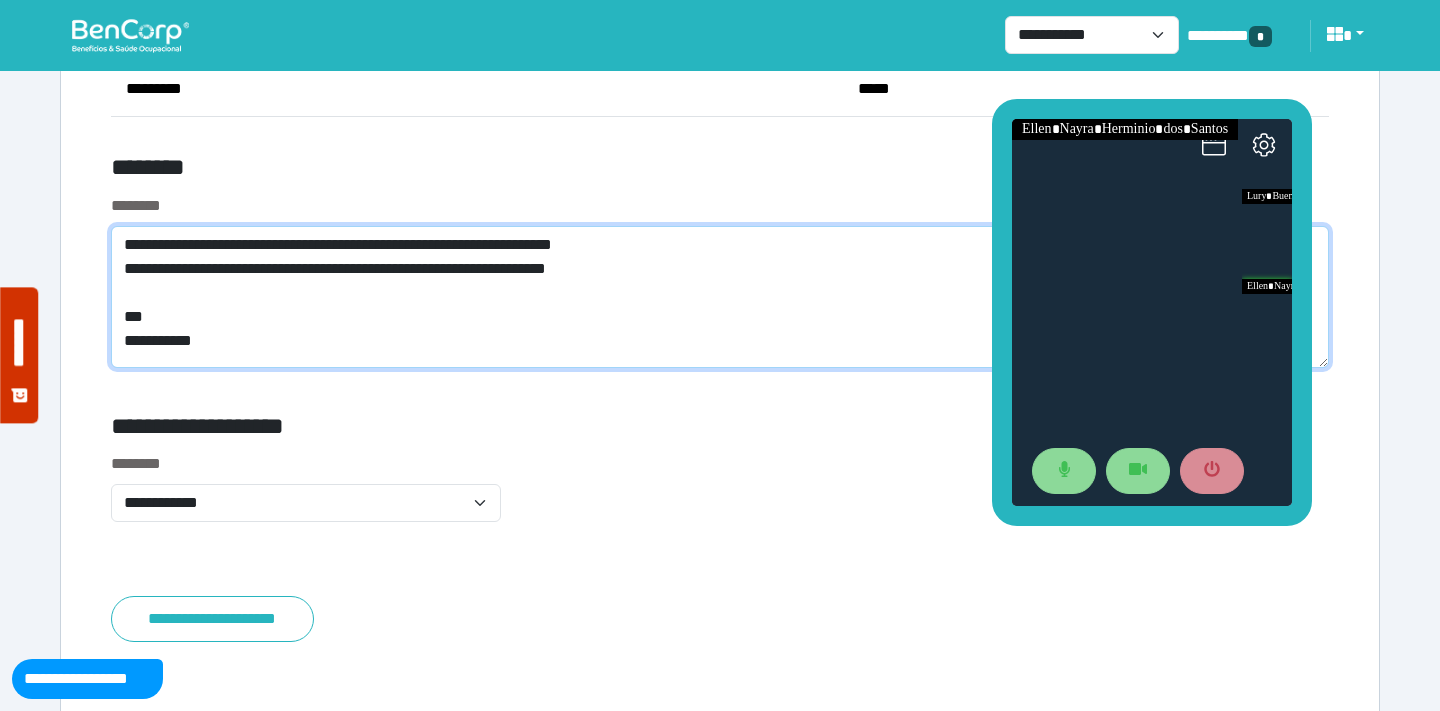 click on "**********" at bounding box center [720, 297] 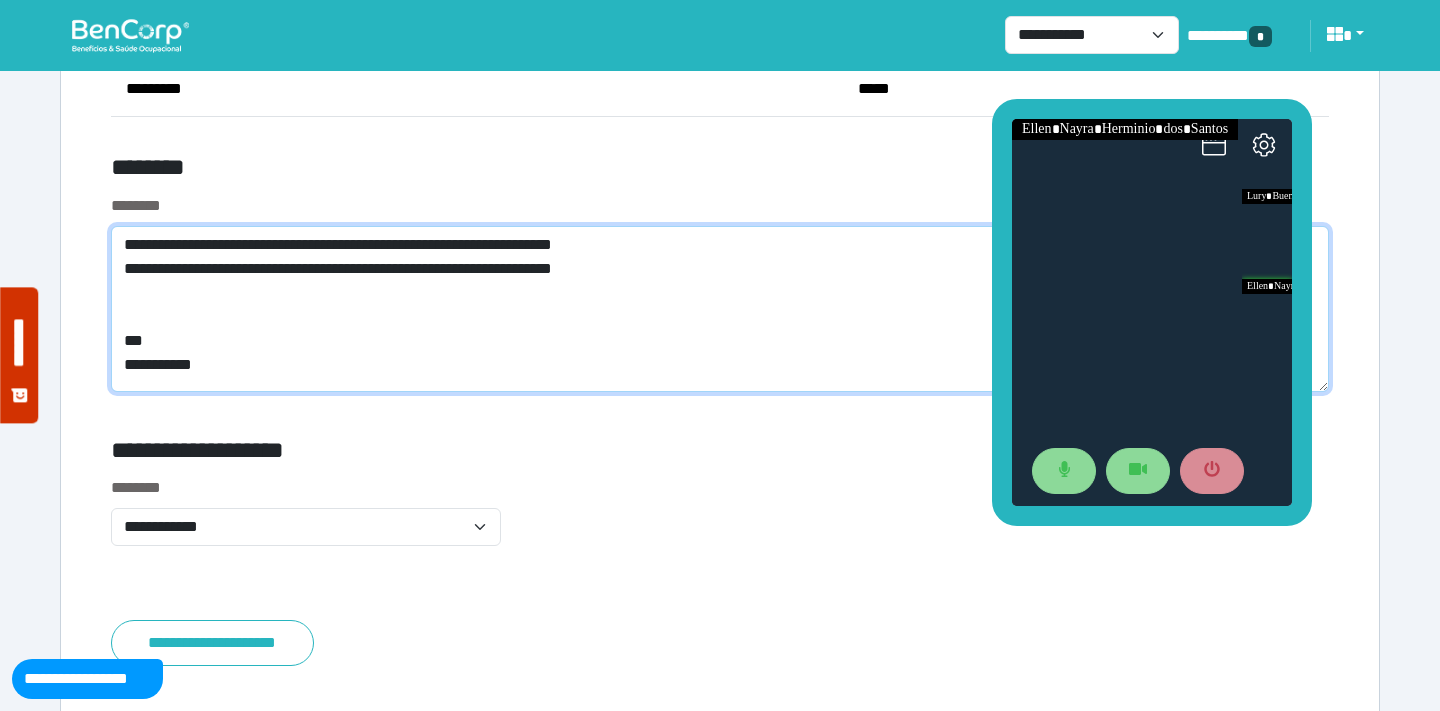 click on "**********" at bounding box center [720, 309] 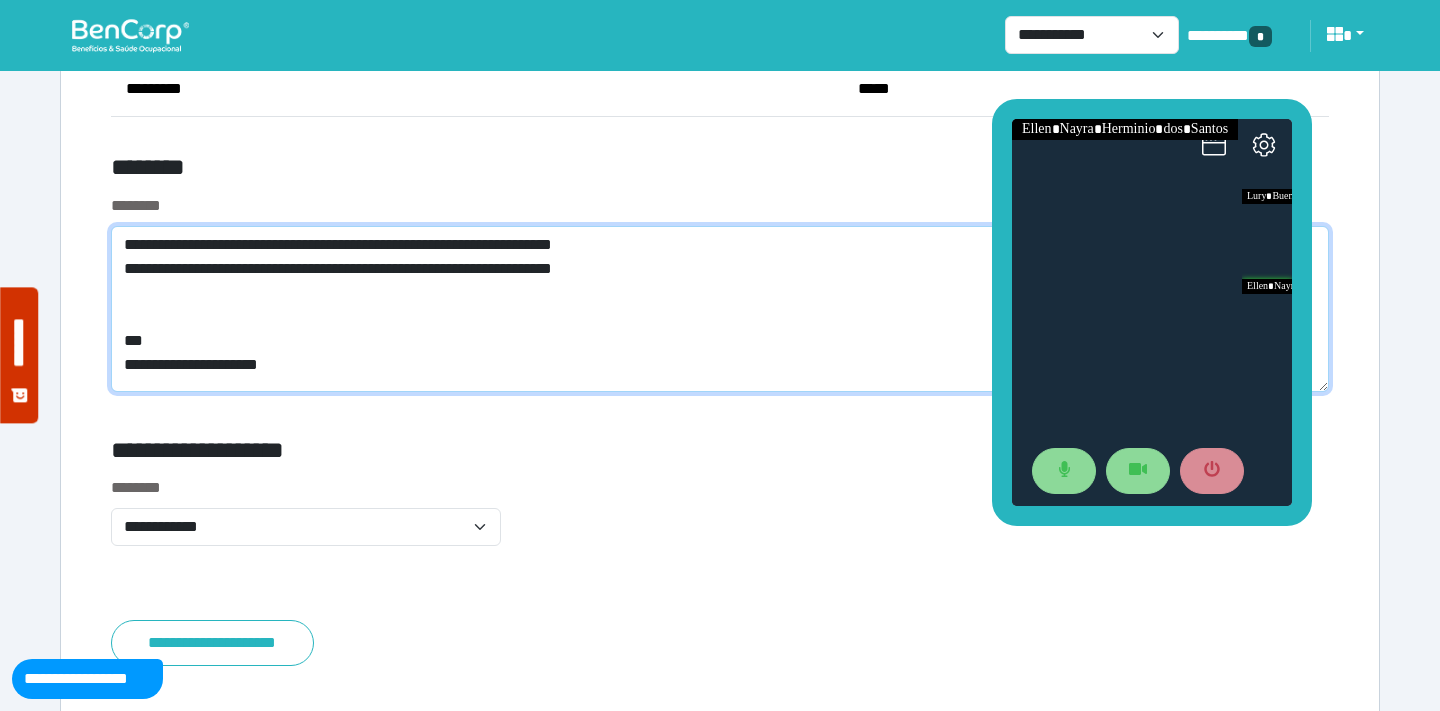 click on "**********" at bounding box center (720, 309) 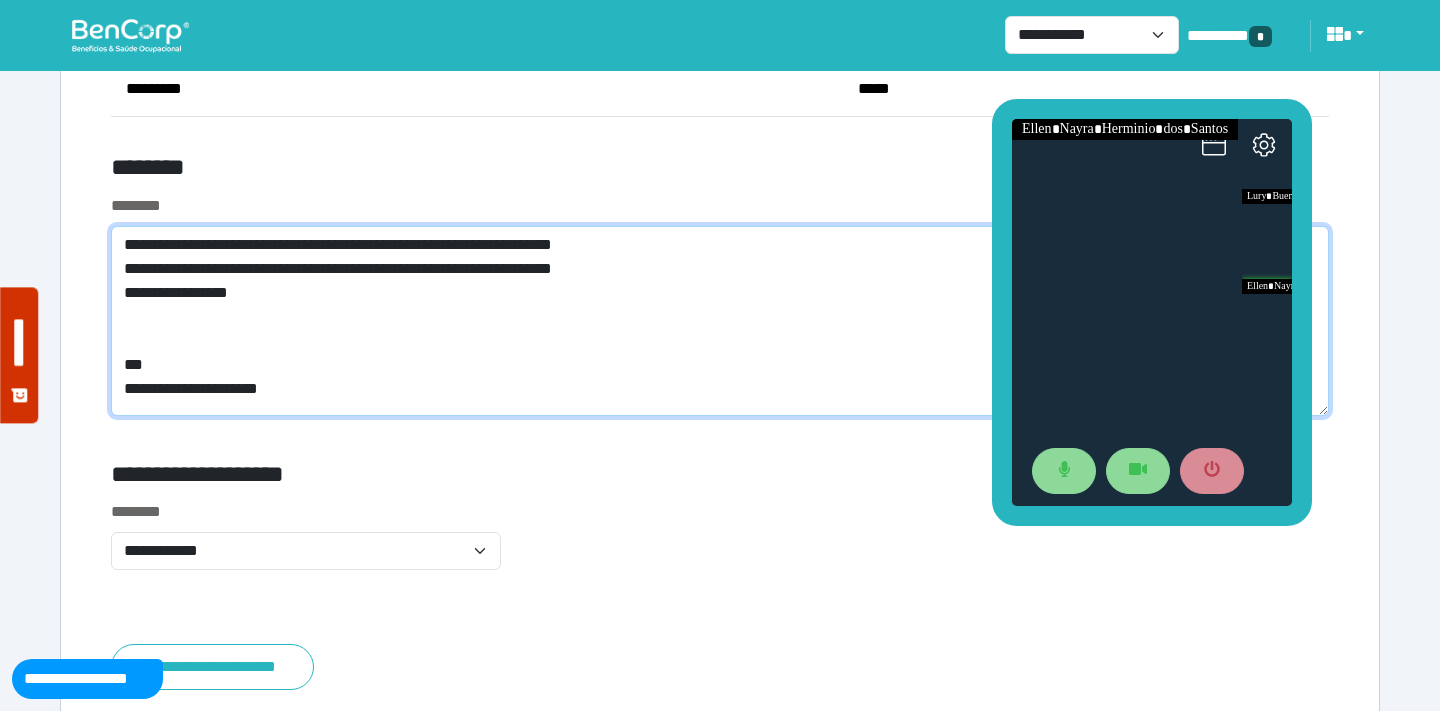 click on "**********" at bounding box center (720, 321) 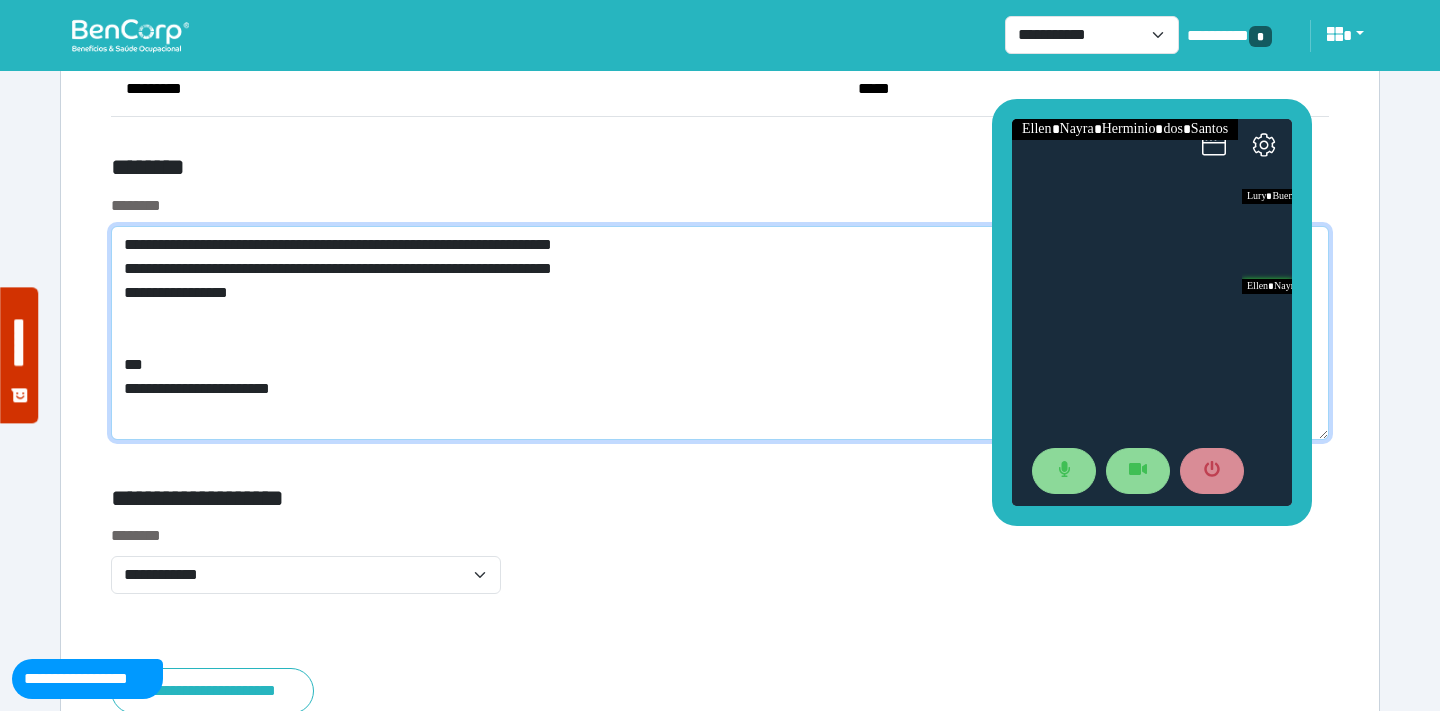 scroll, scrollTop: 0, scrollLeft: 0, axis: both 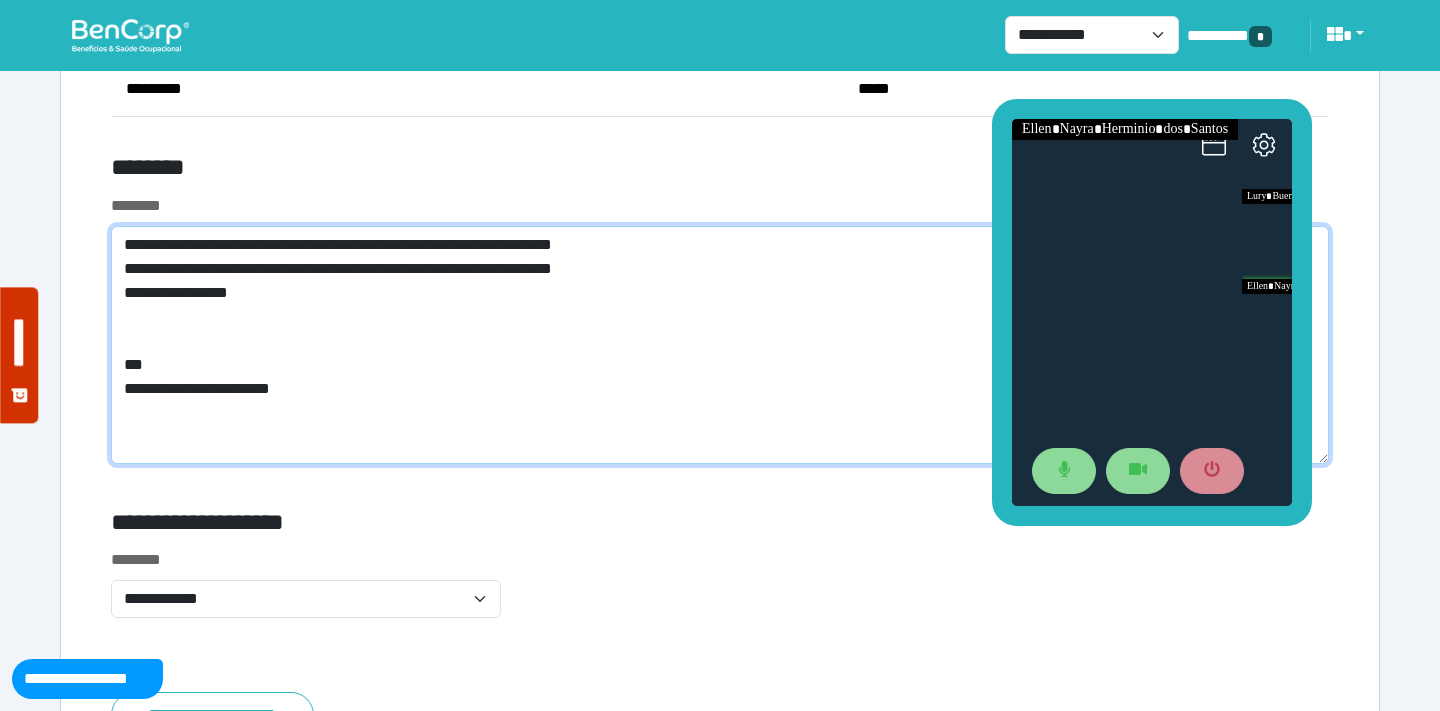 click on "**********" at bounding box center (720, 345) 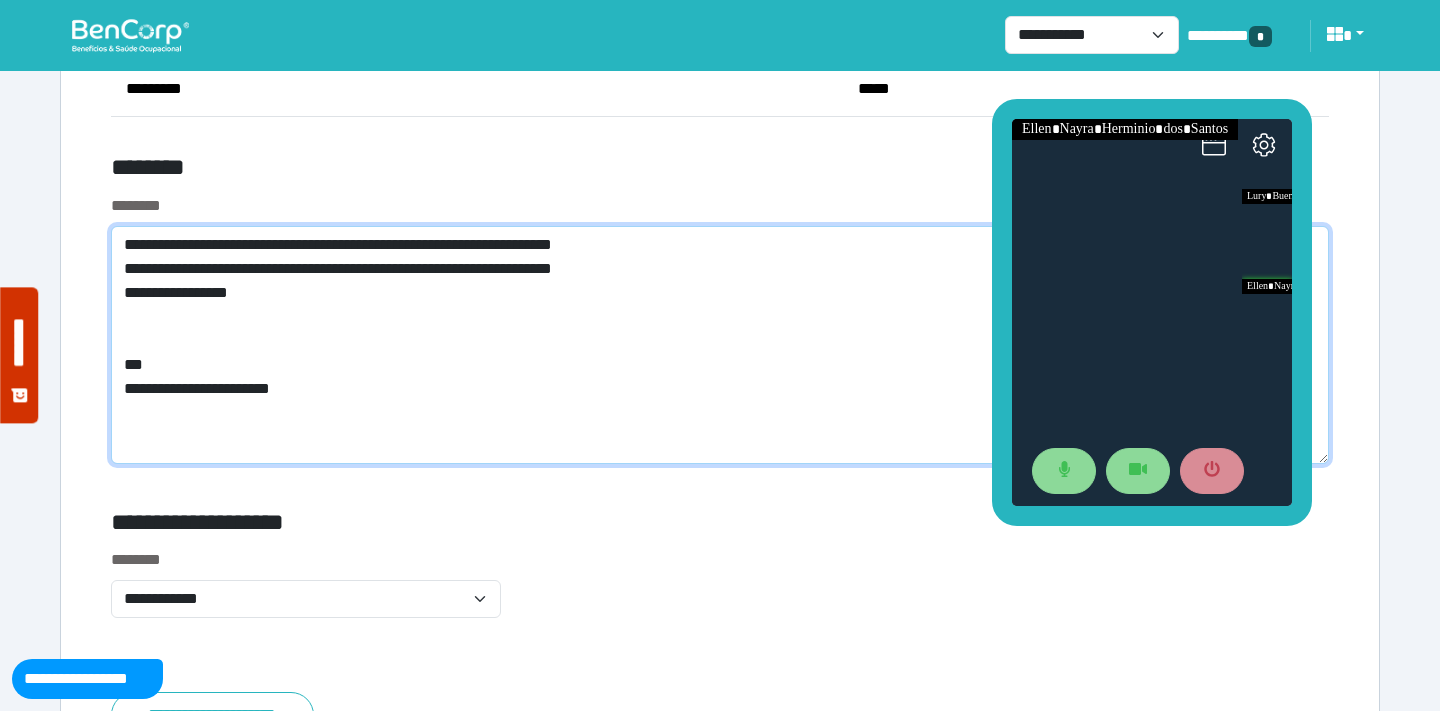 click on "**********" at bounding box center [720, 345] 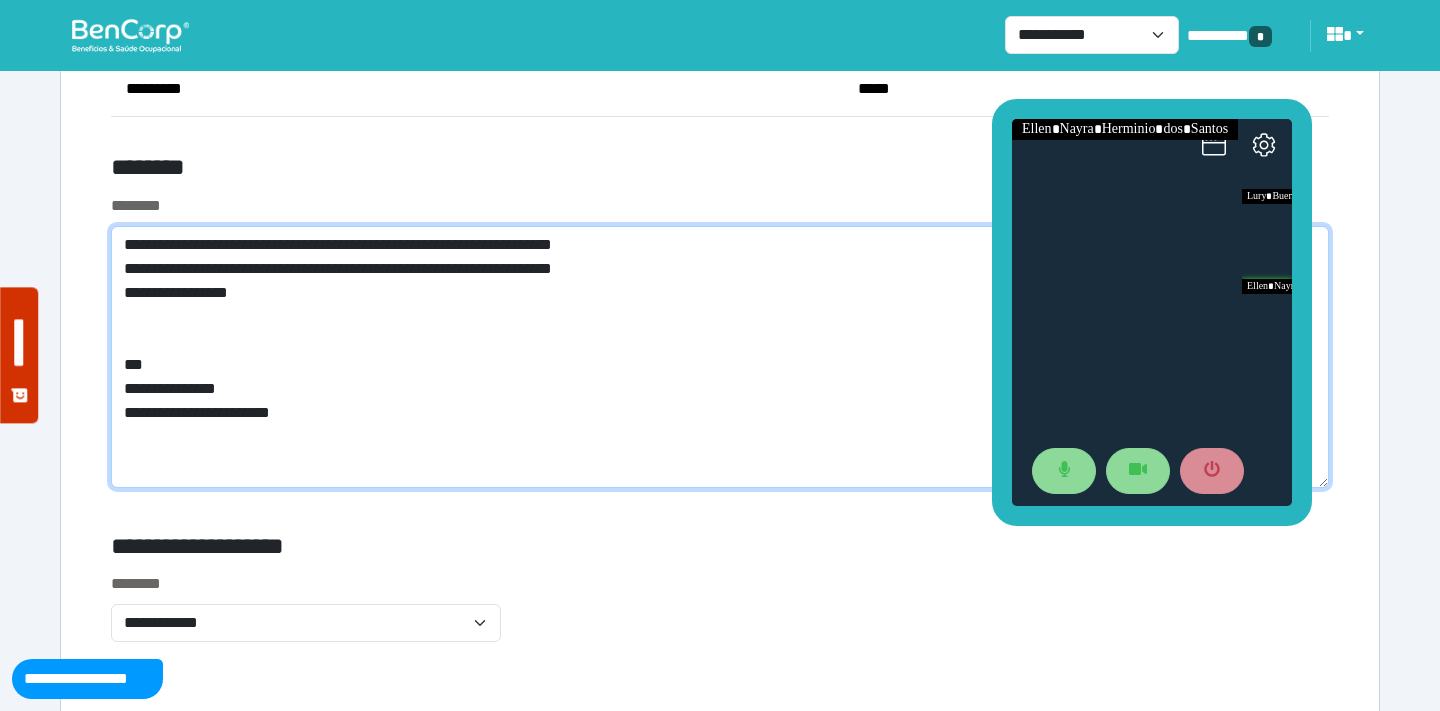 click on "**********" at bounding box center [720, 357] 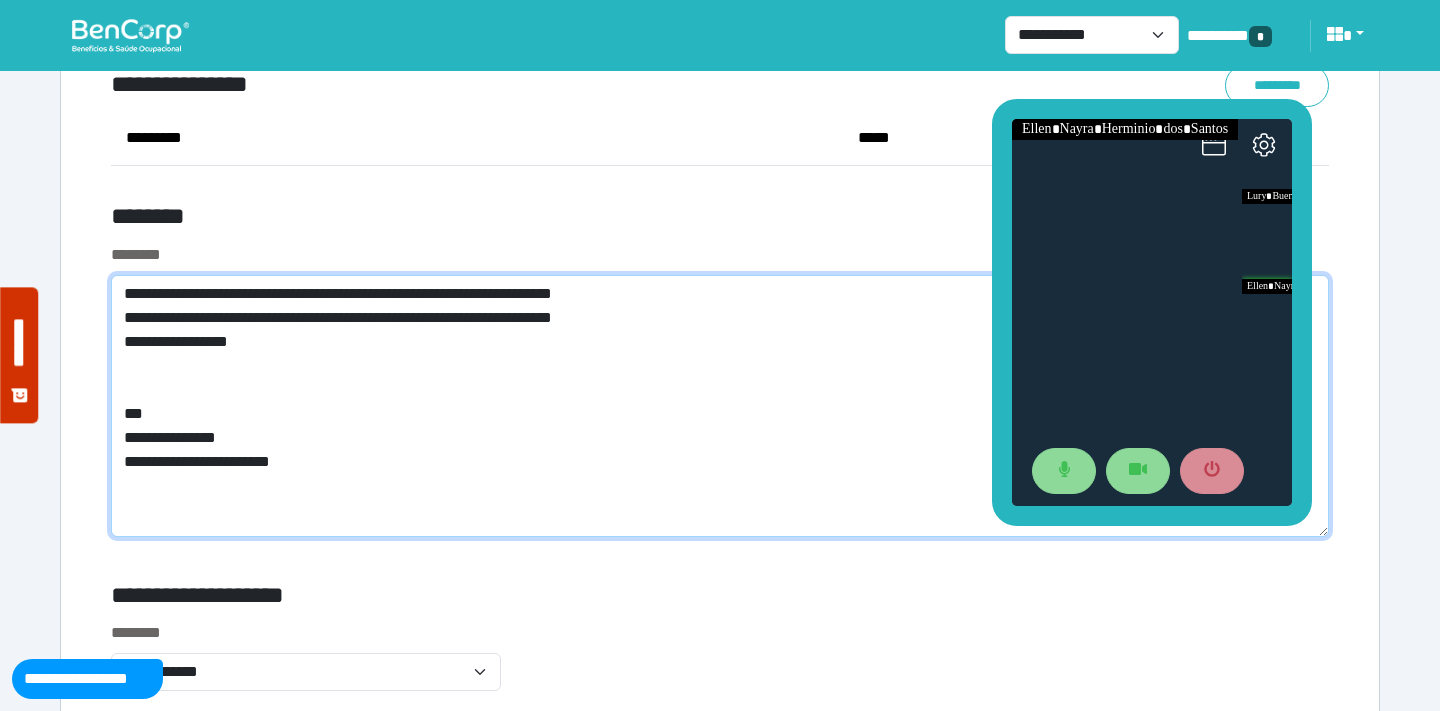 scroll, scrollTop: 7923, scrollLeft: 0, axis: vertical 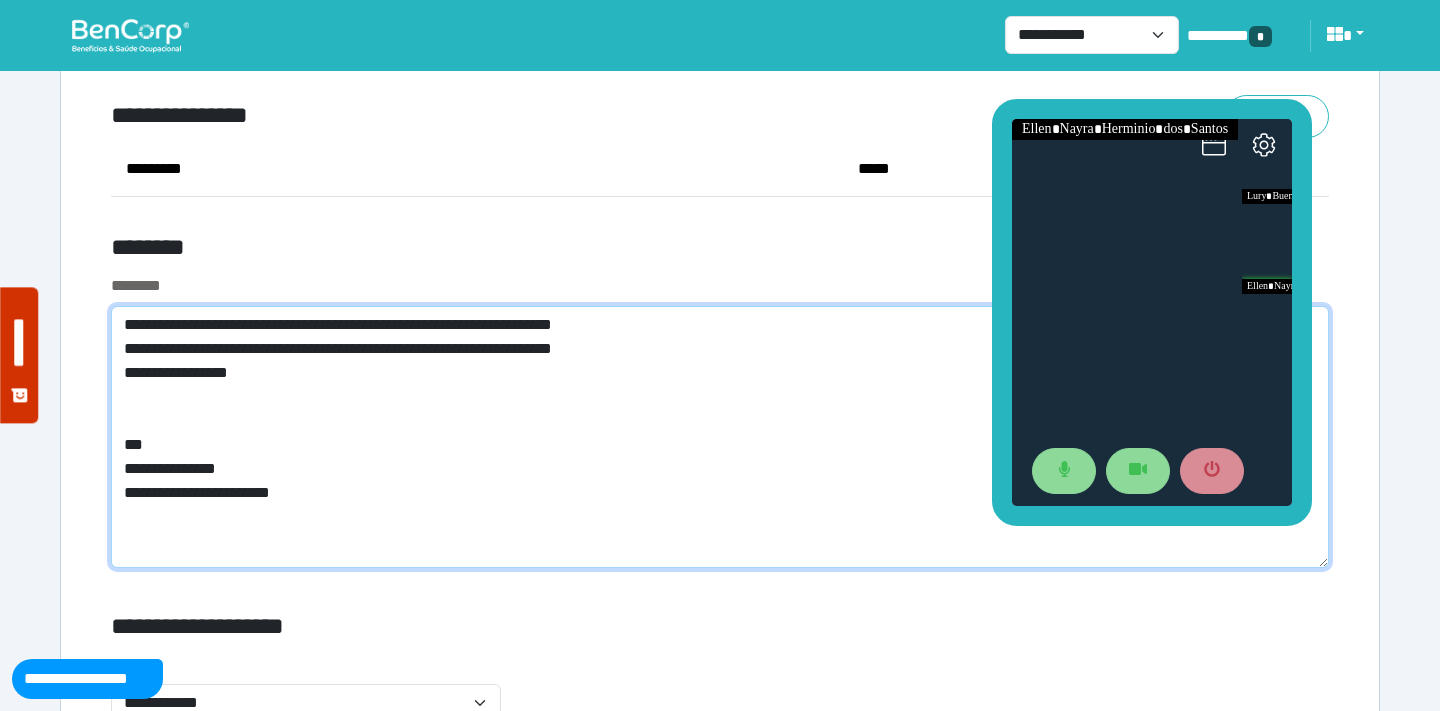 type on "**********" 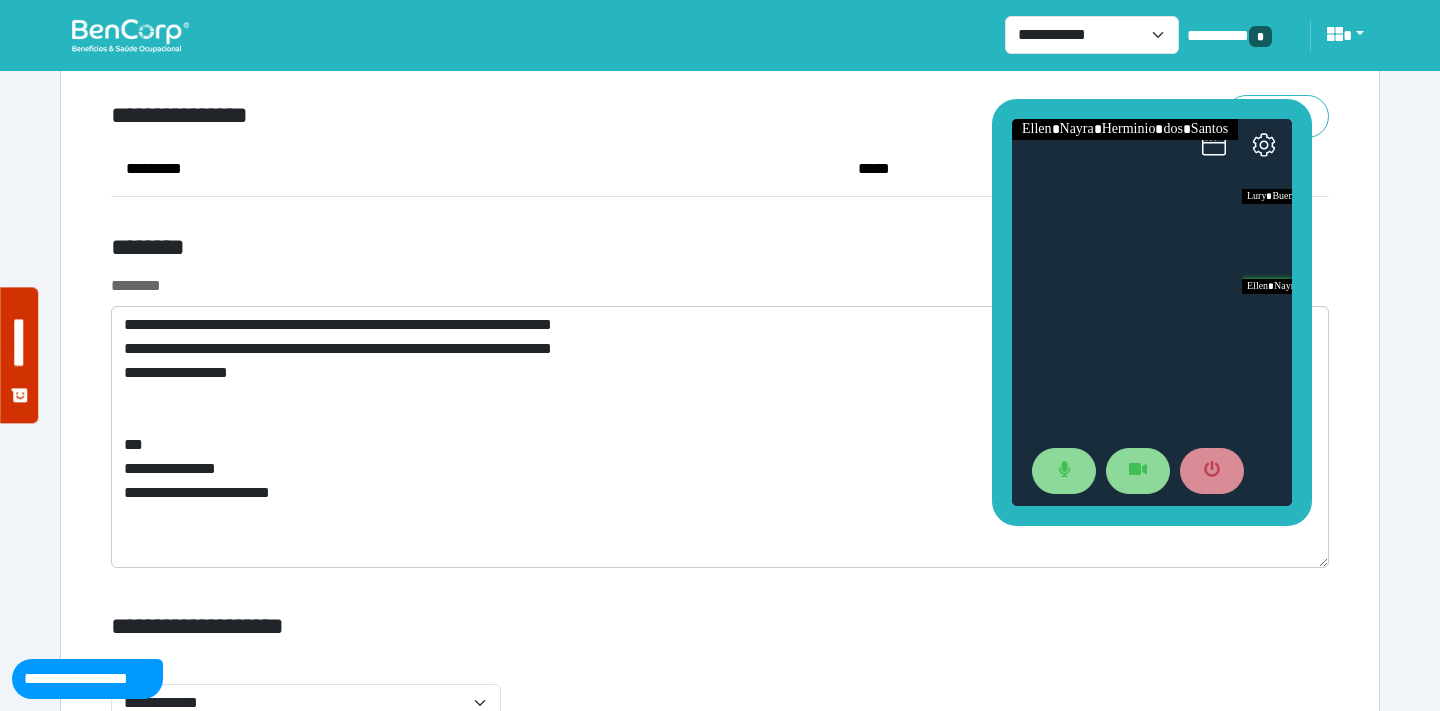 click on "********" at bounding box center (513, 251) 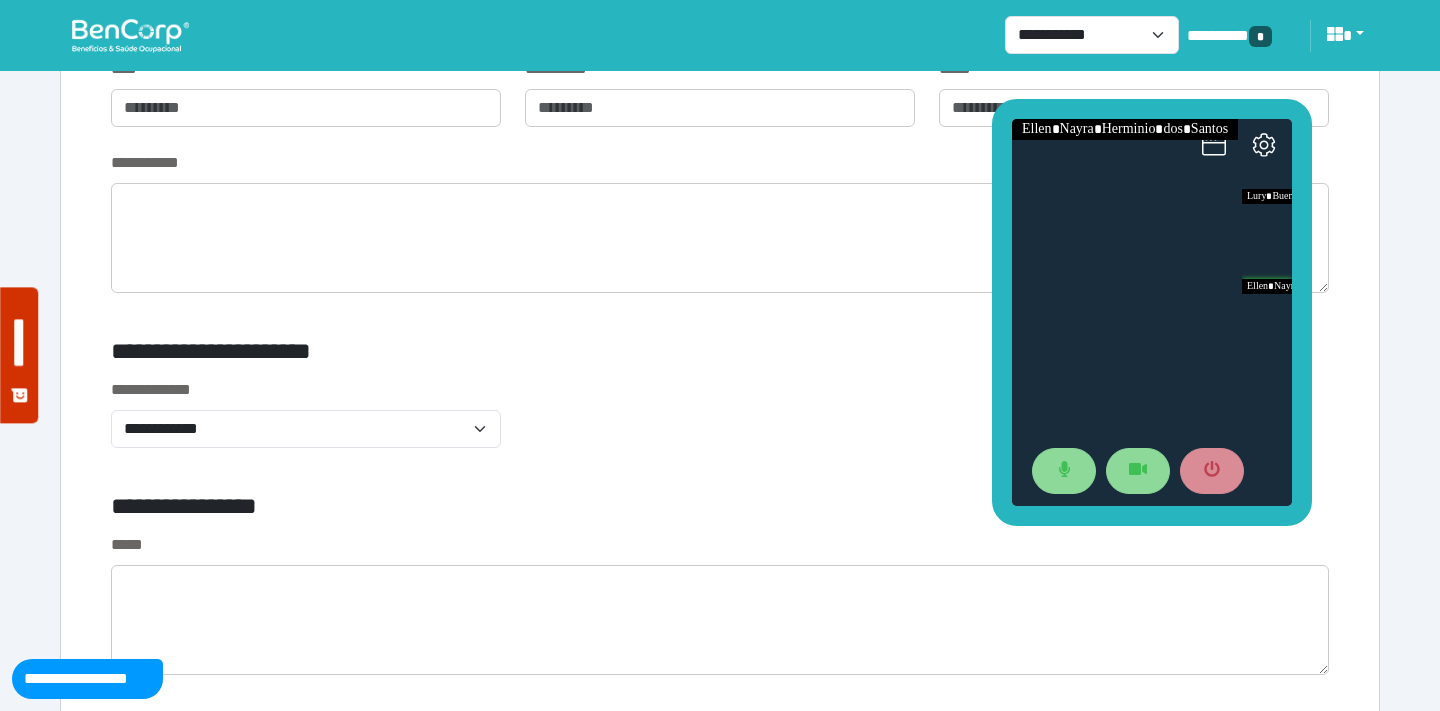 scroll, scrollTop: 6804, scrollLeft: 0, axis: vertical 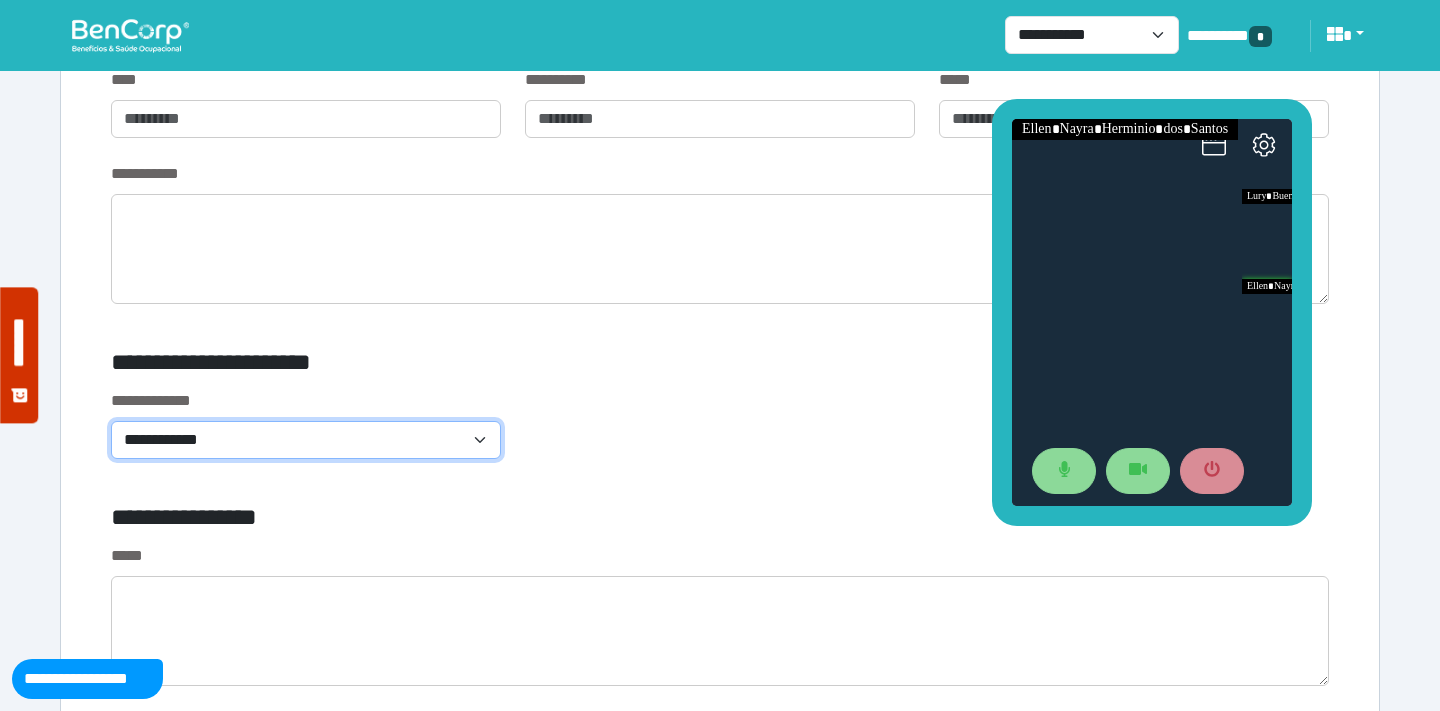 click on "**********" at bounding box center (306, 440) 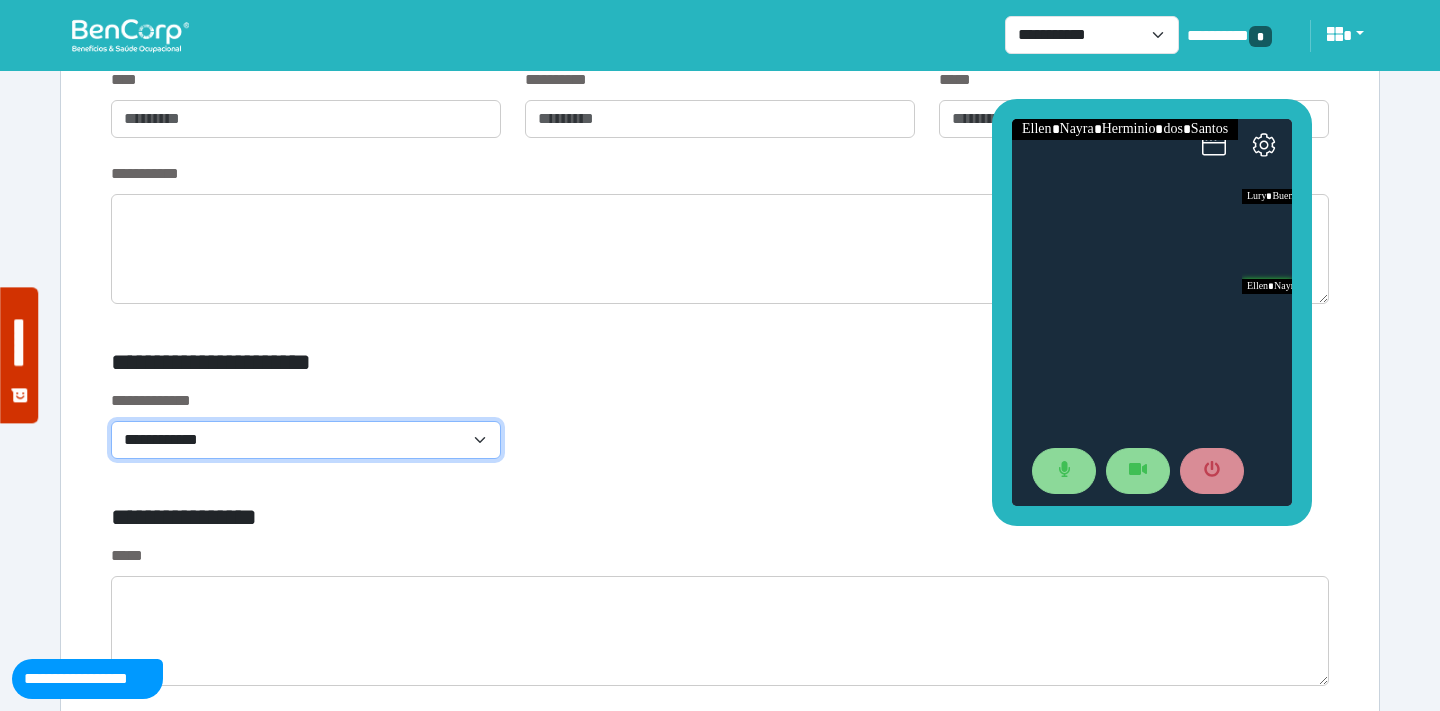 select on "**********" 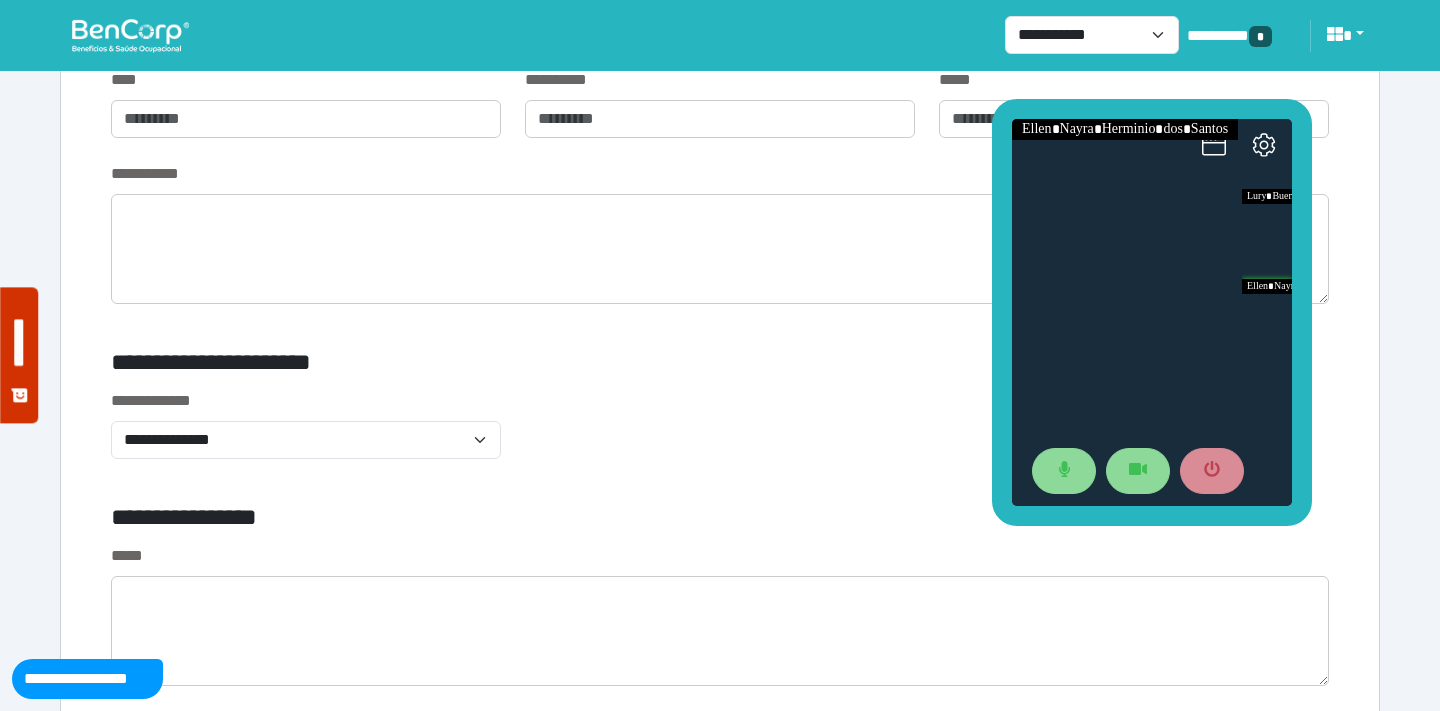 click on "**********" at bounding box center (720, 436) 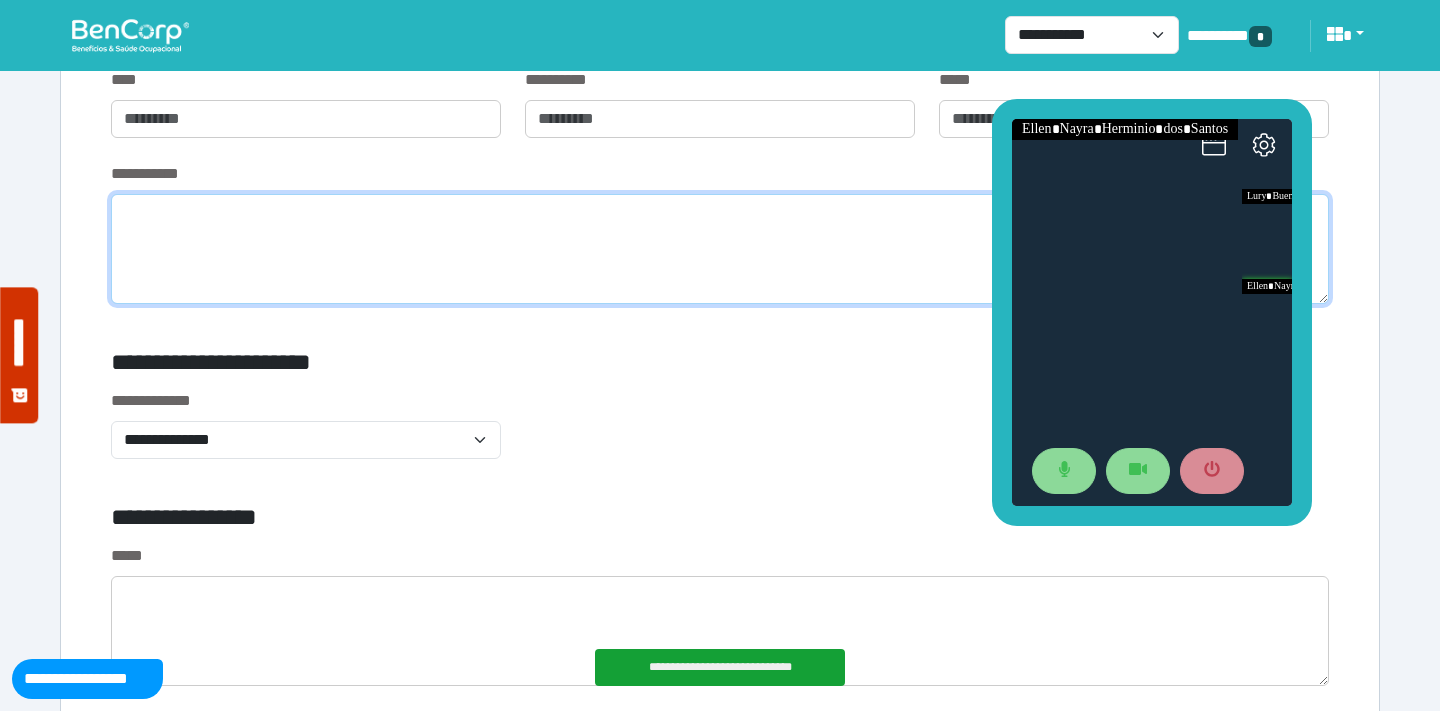 click at bounding box center (720, 249) 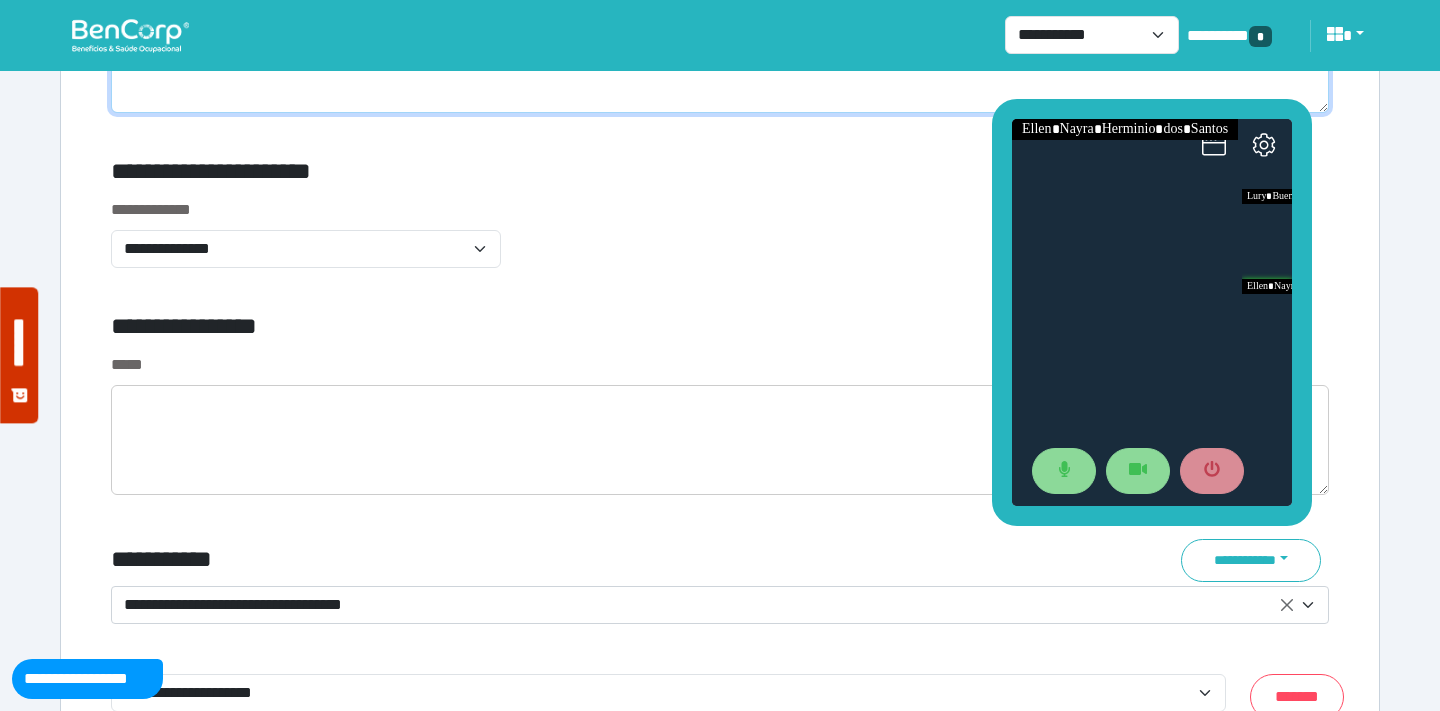 scroll, scrollTop: 7006, scrollLeft: 0, axis: vertical 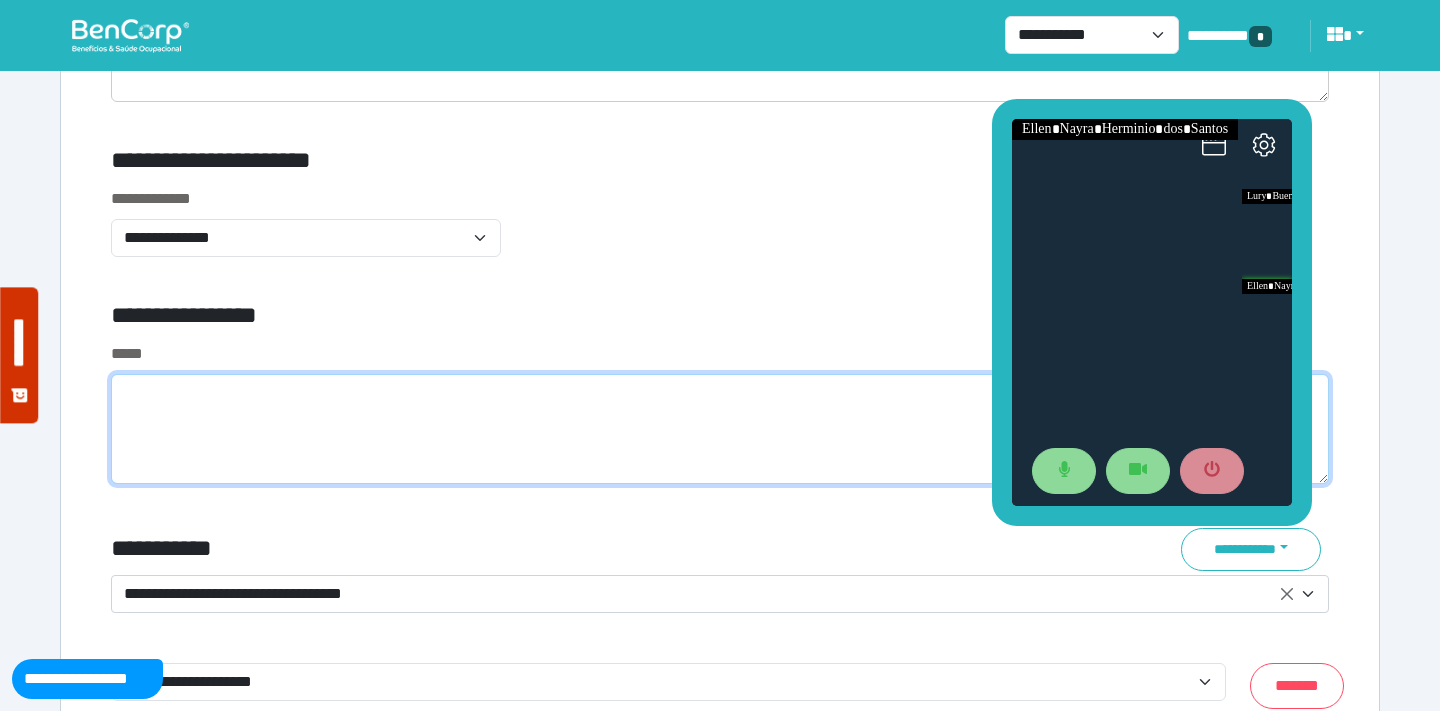 click at bounding box center [720, 429] 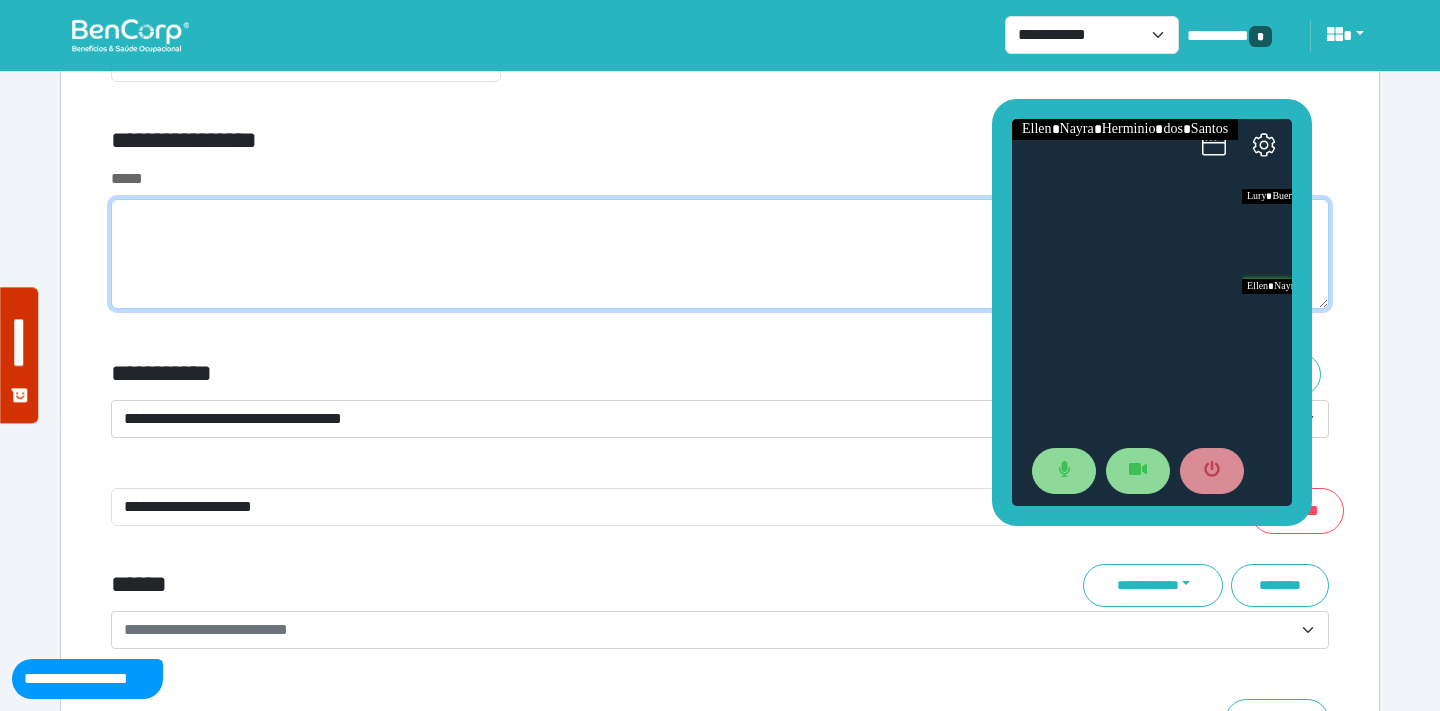 scroll, scrollTop: 7174, scrollLeft: 0, axis: vertical 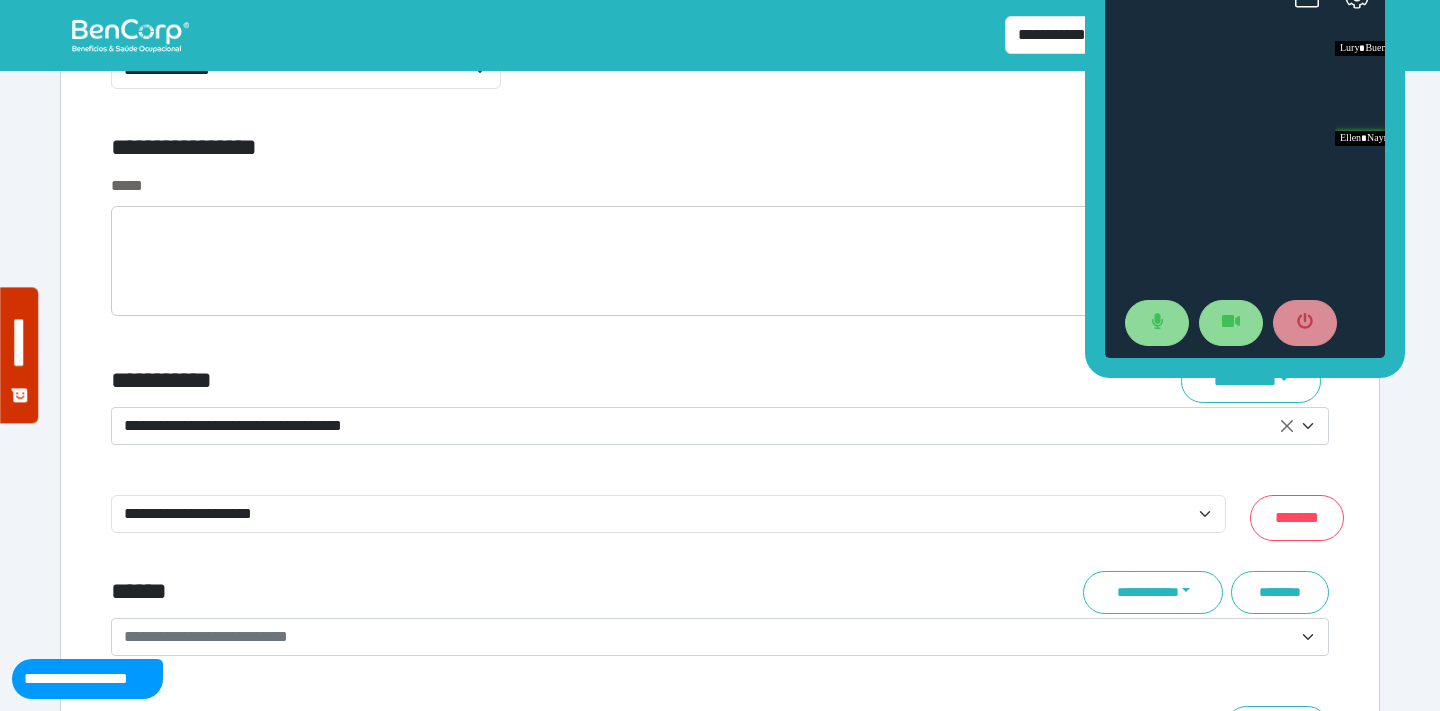 drag, startPoint x: 1003, startPoint y: 255, endPoint x: 1097, endPoint y: 106, distance: 176.17322 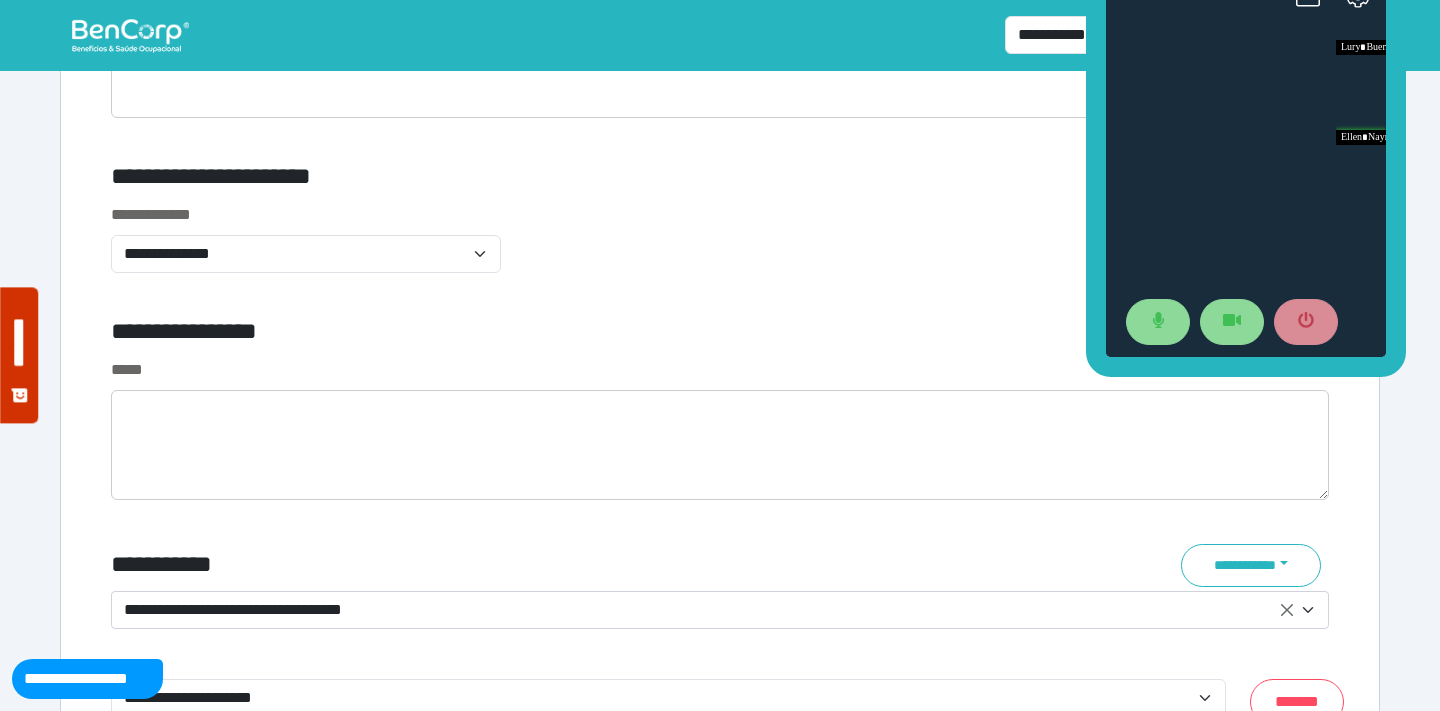 click on "**********" at bounding box center (720, 250) 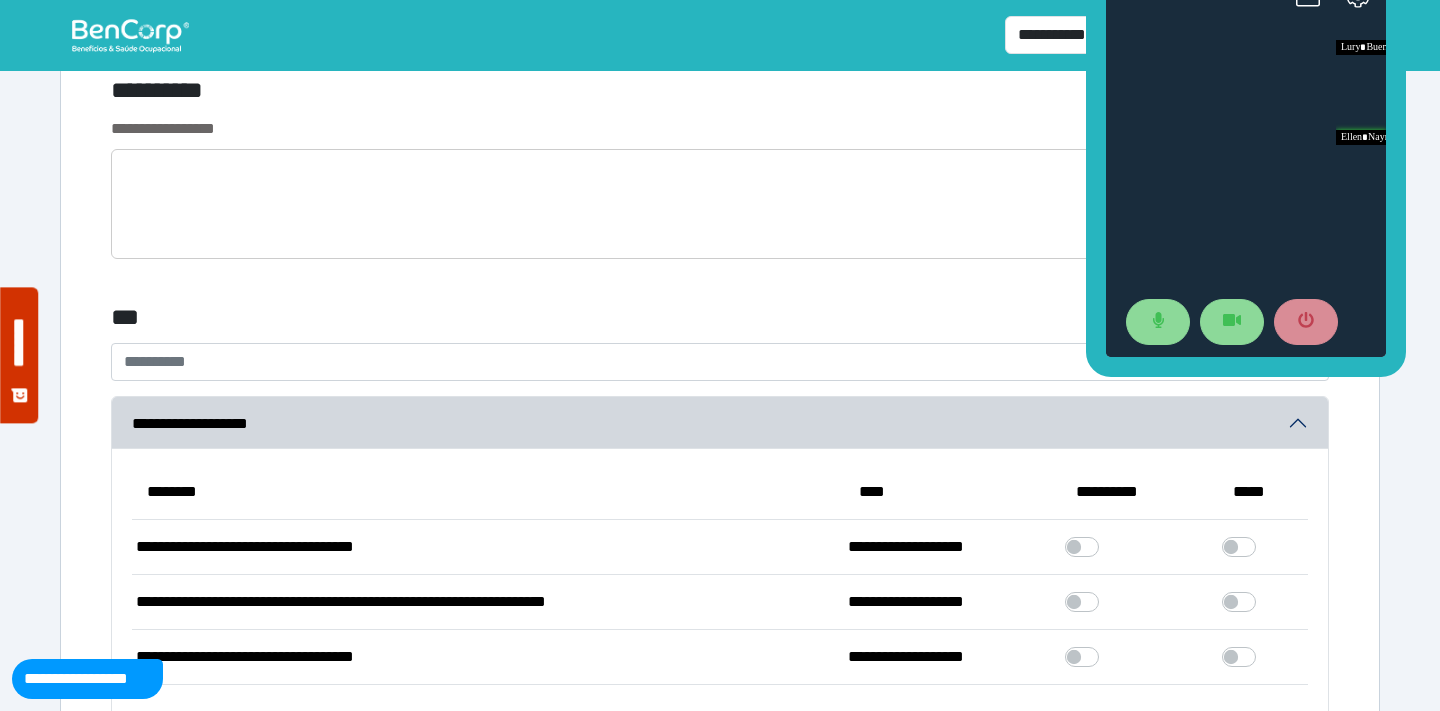 scroll, scrollTop: 5826, scrollLeft: 0, axis: vertical 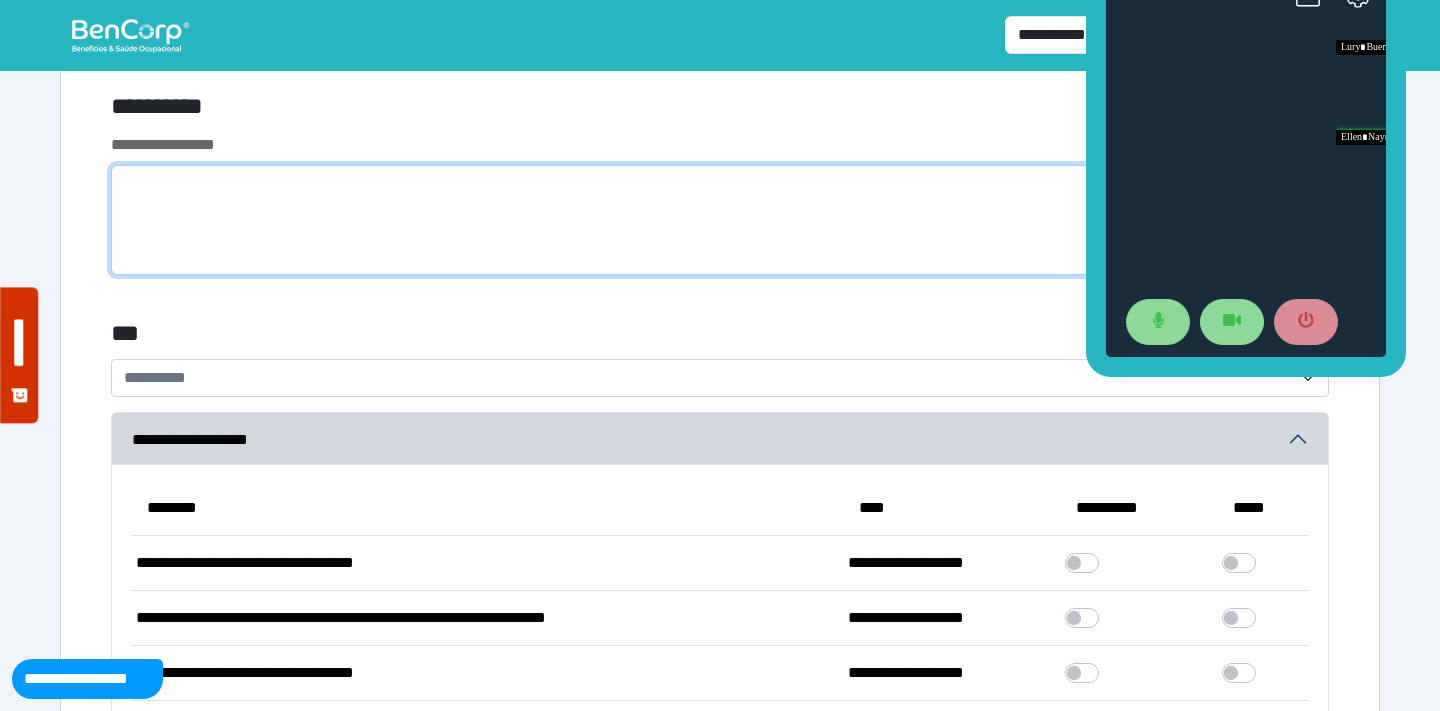 click at bounding box center [720, 220] 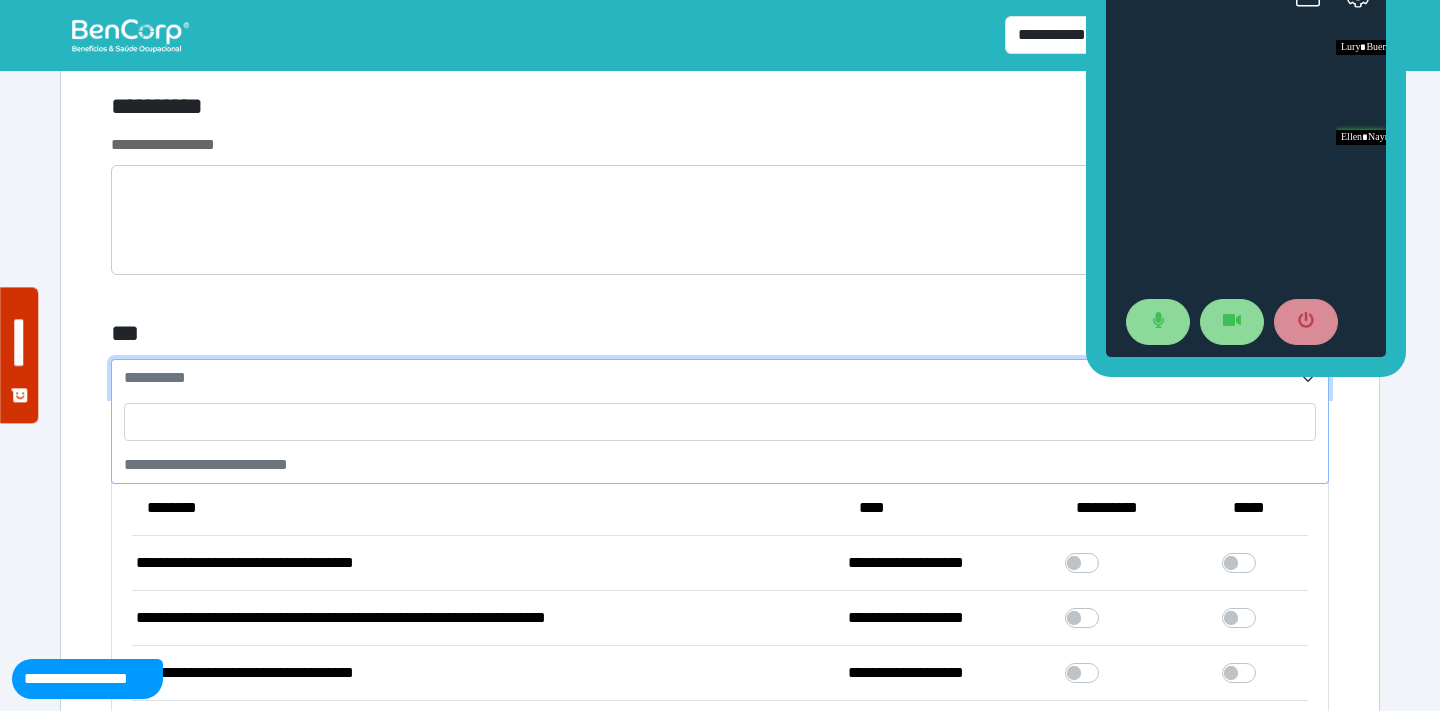 click on "**********" at bounding box center (708, 378) 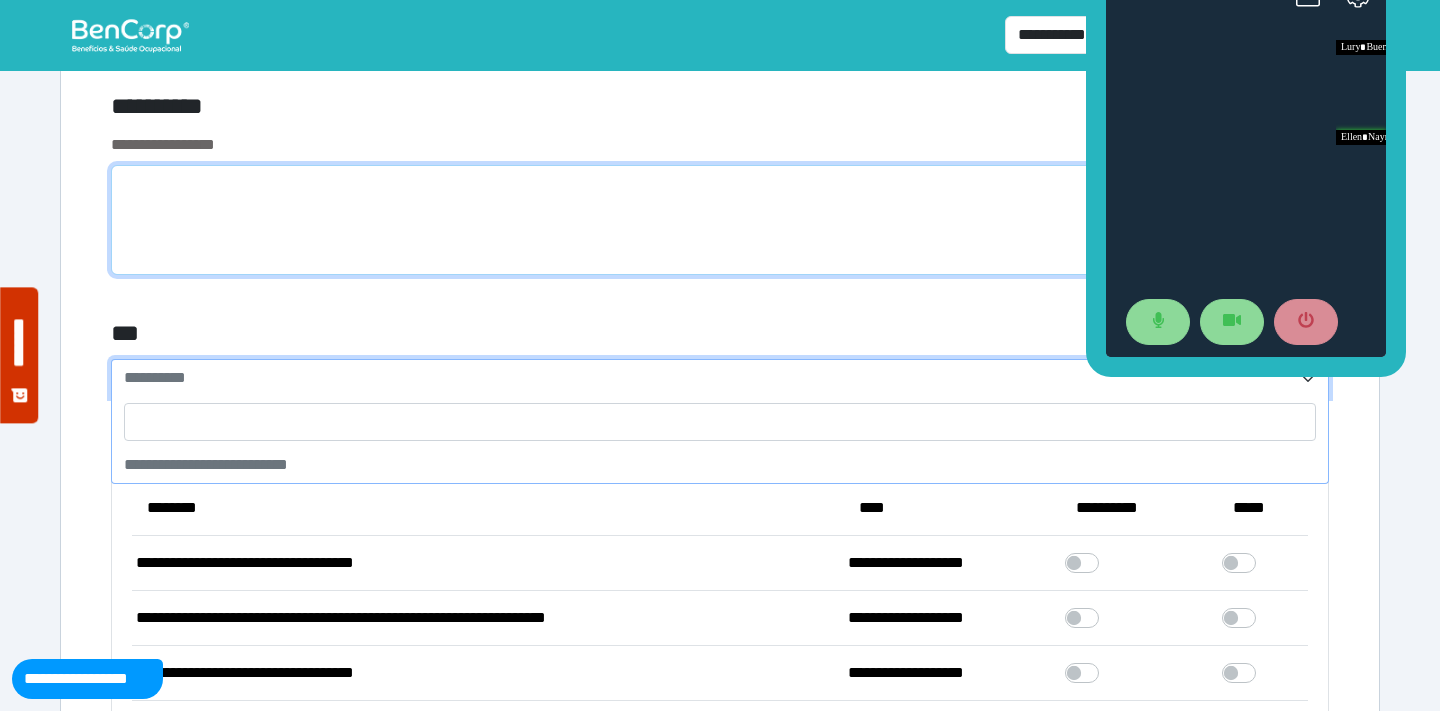 click at bounding box center [720, 220] 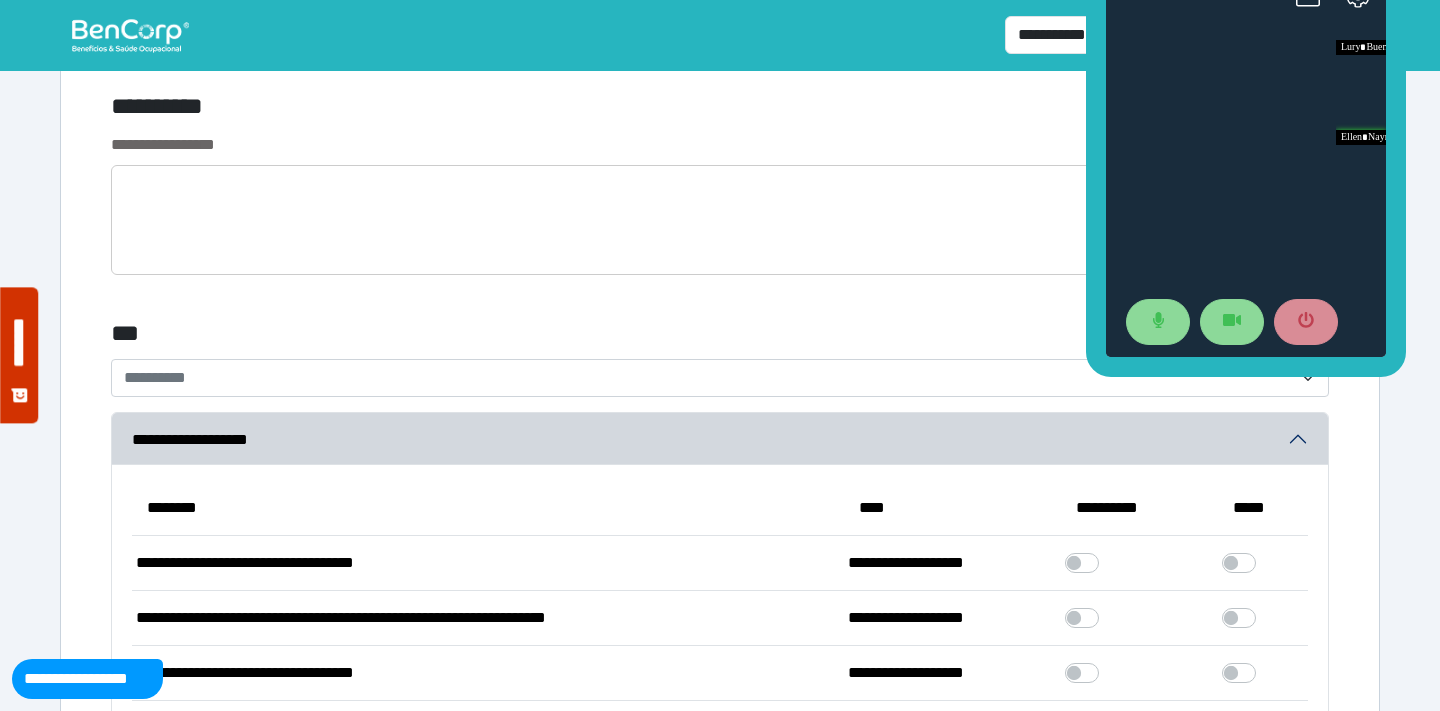 click on "**********" at bounding box center (720, 145) 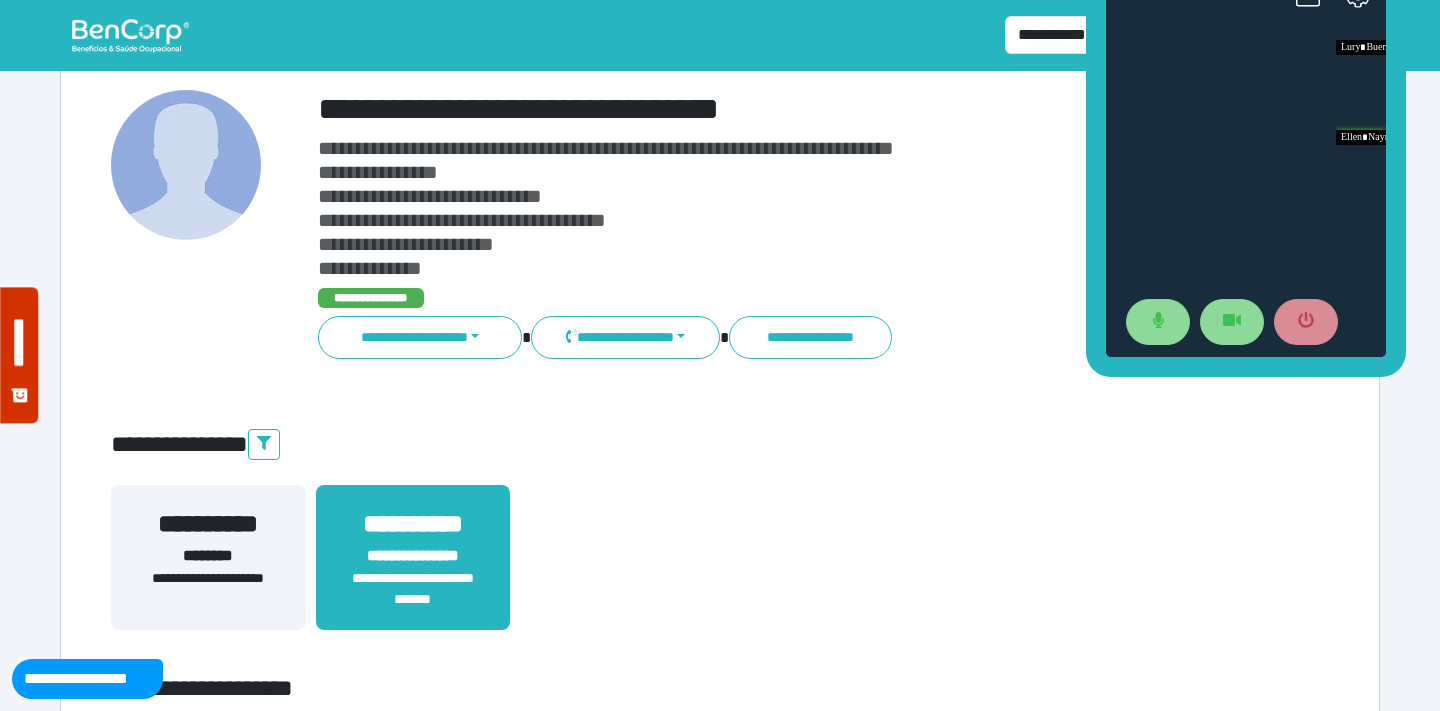 scroll, scrollTop: 0, scrollLeft: 0, axis: both 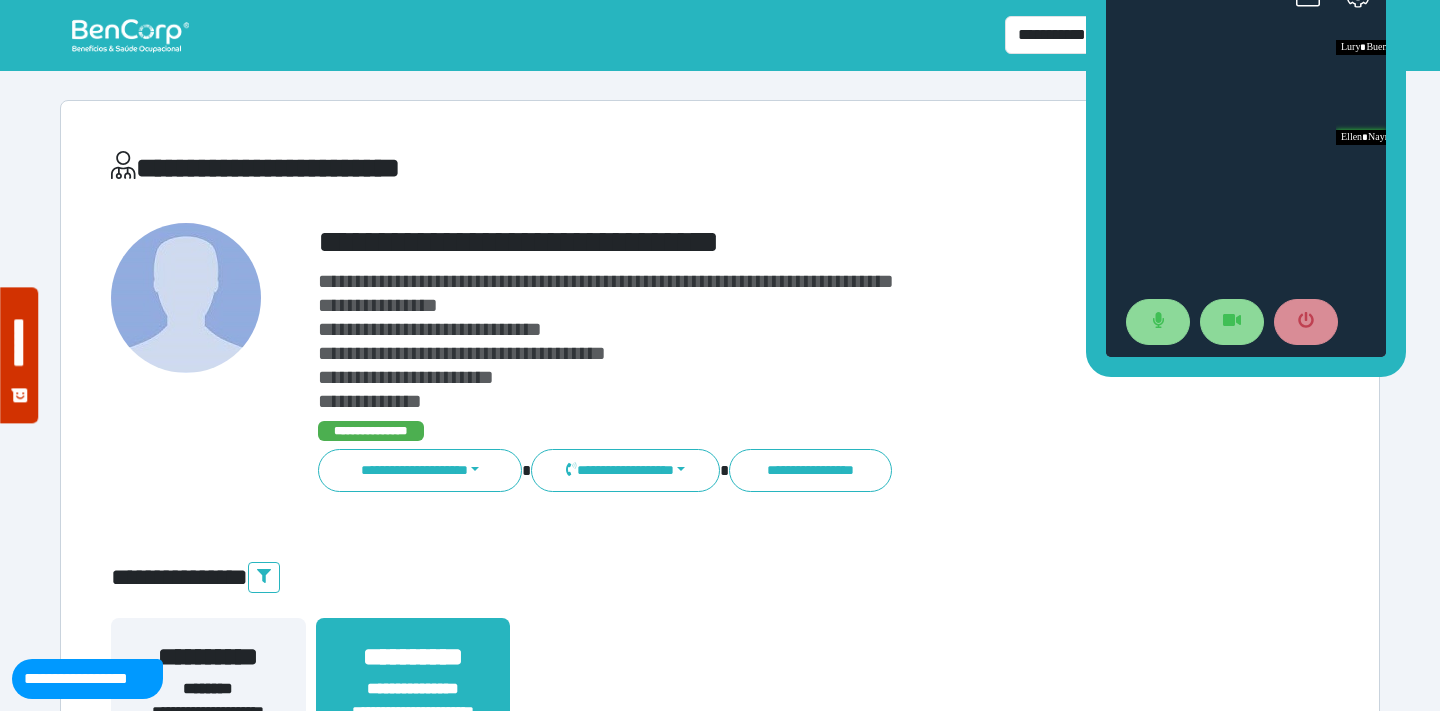 click on "**********" at bounding box center (772, 242) 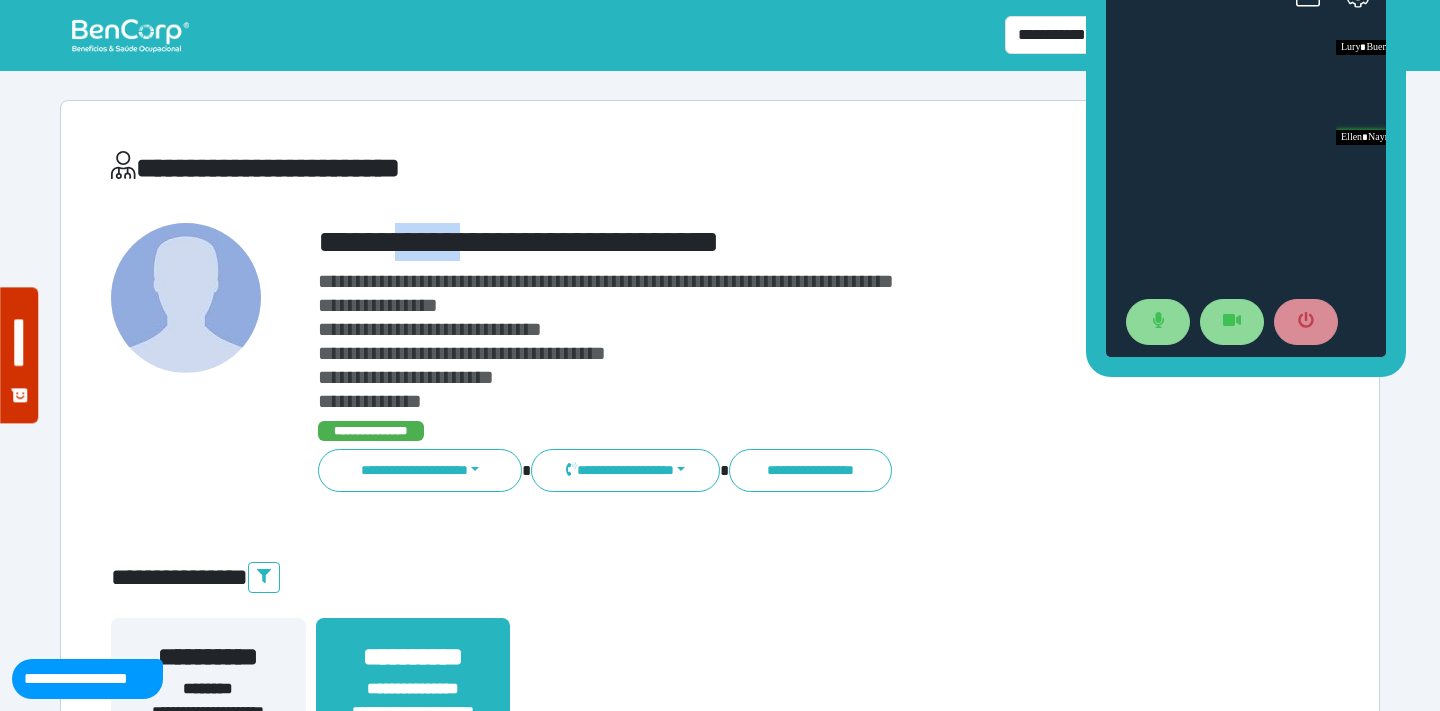 click on "**********" at bounding box center (772, 242) 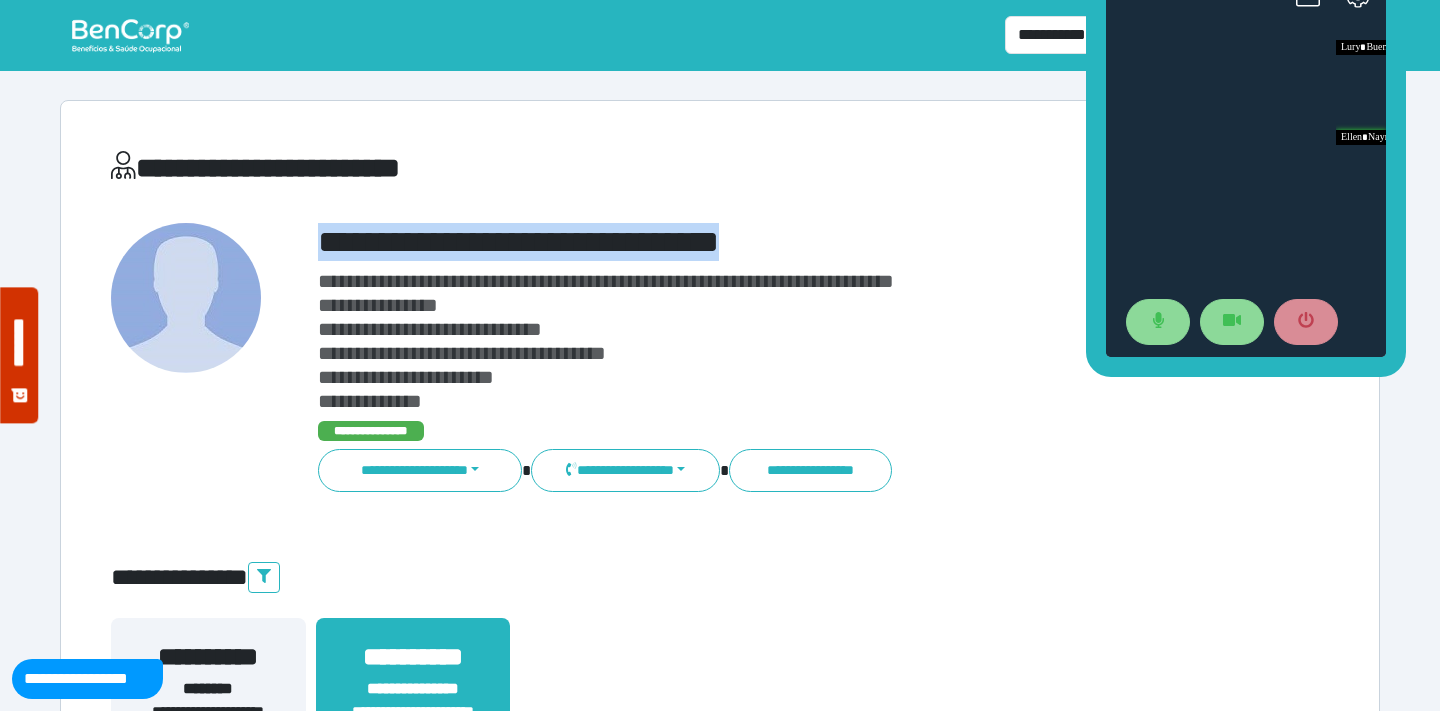 click on "**********" at bounding box center [772, 242] 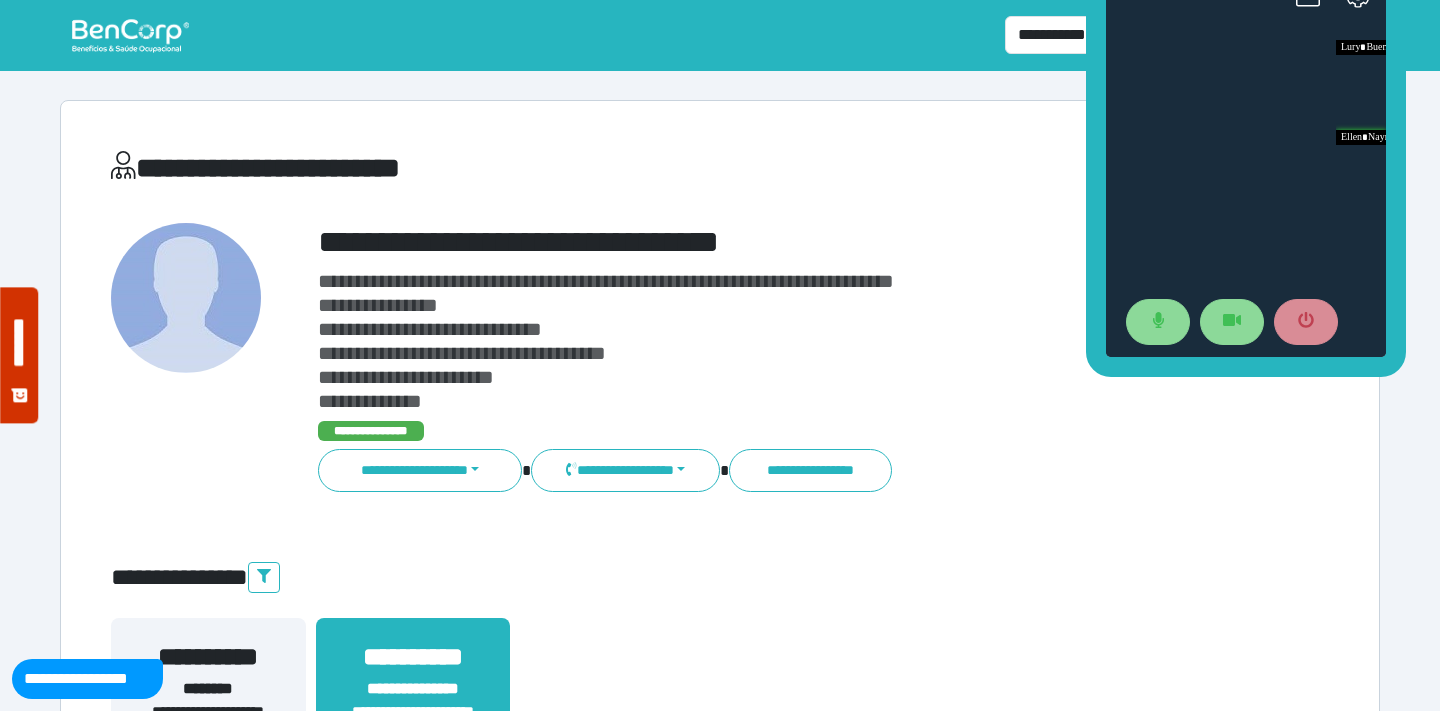 click on "**********" at bounding box center [720, 4533] 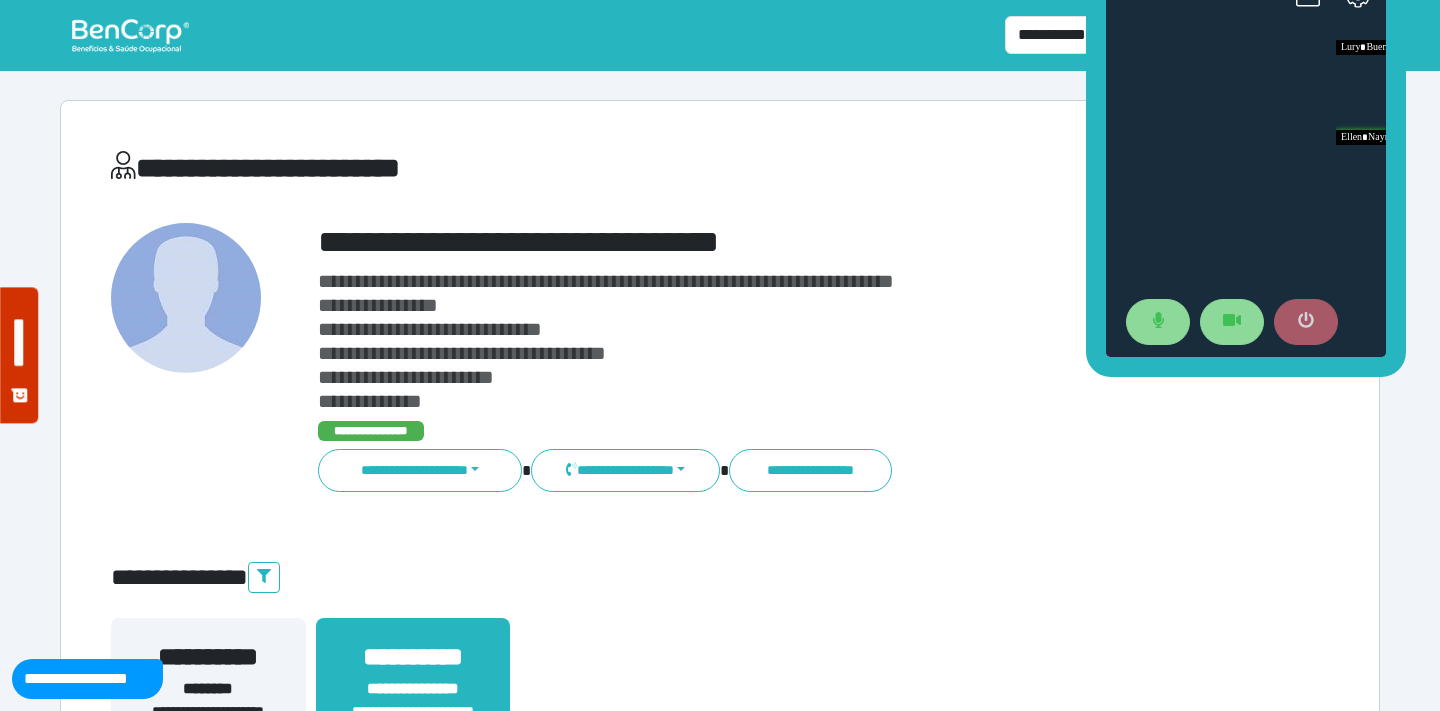 click at bounding box center [1306, 322] 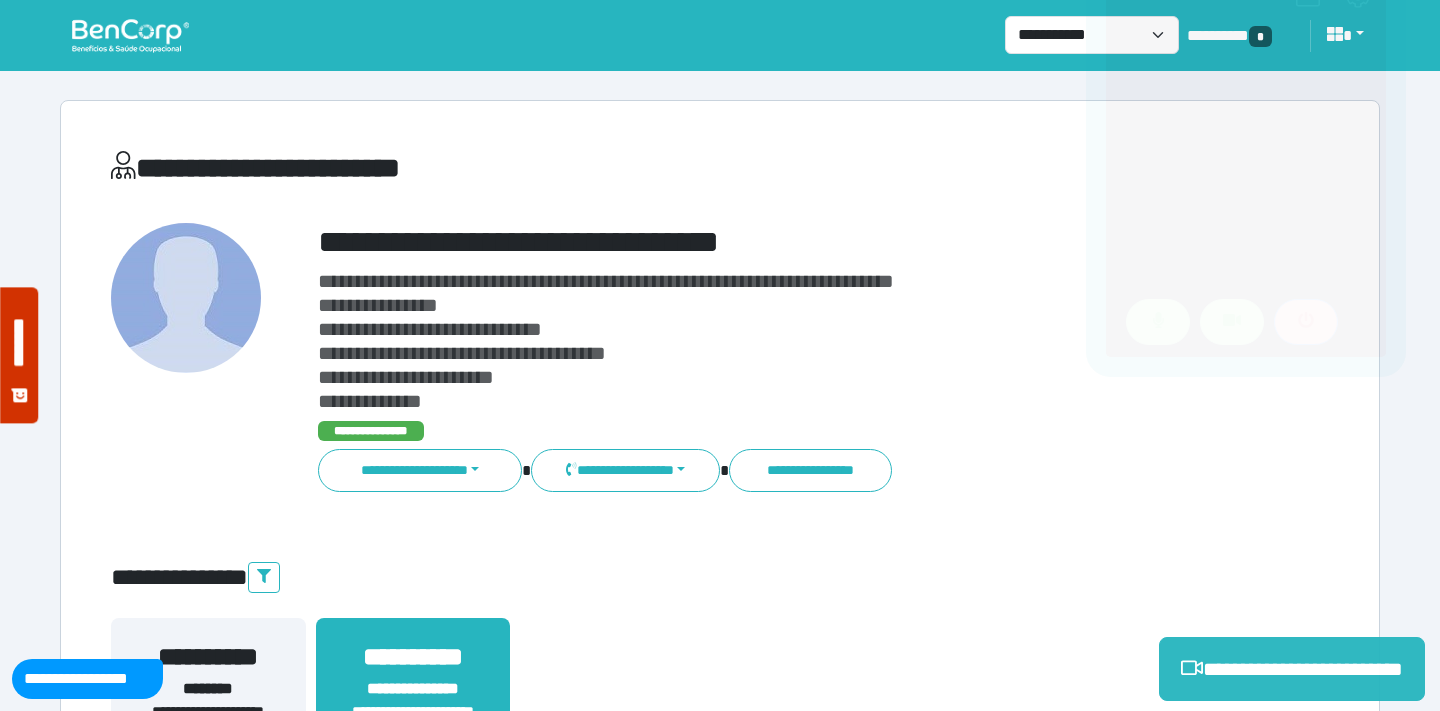 click on "**********" at bounding box center (720, 578) 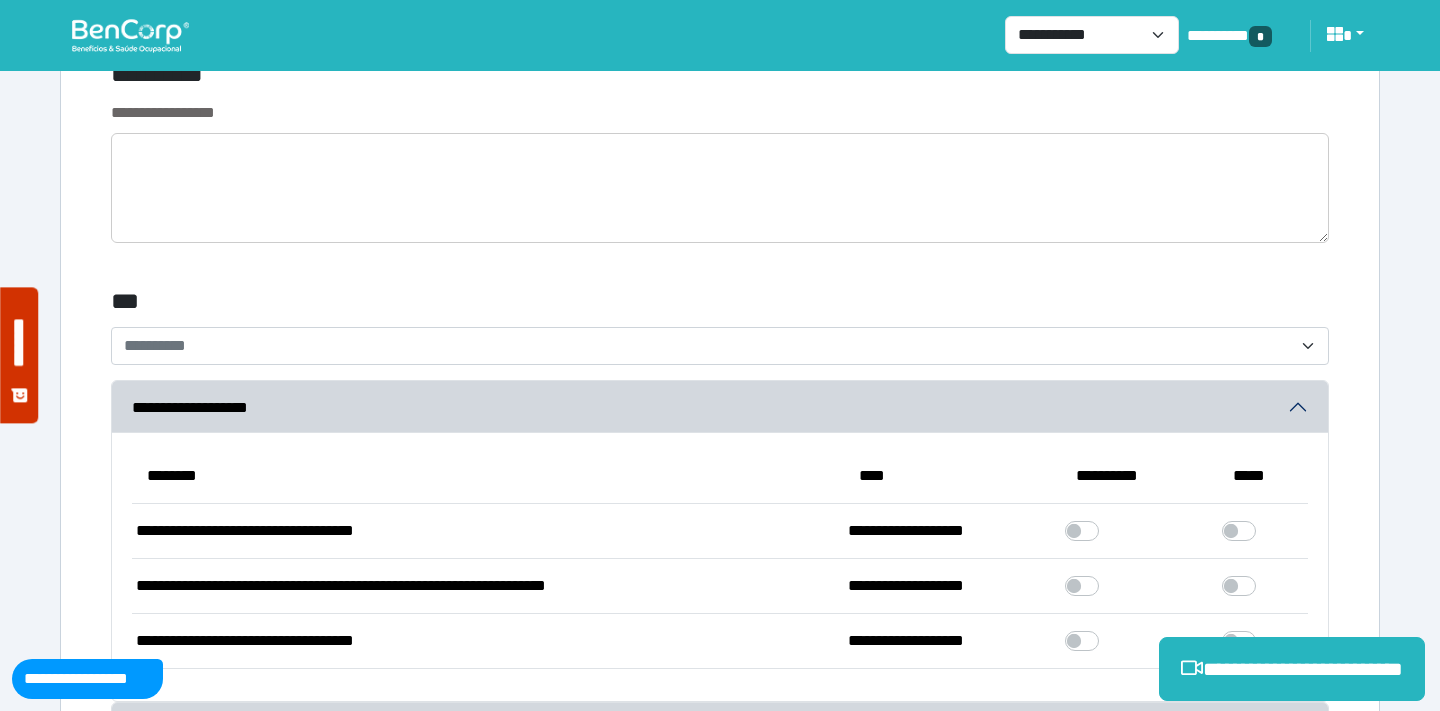 scroll, scrollTop: 5836, scrollLeft: 0, axis: vertical 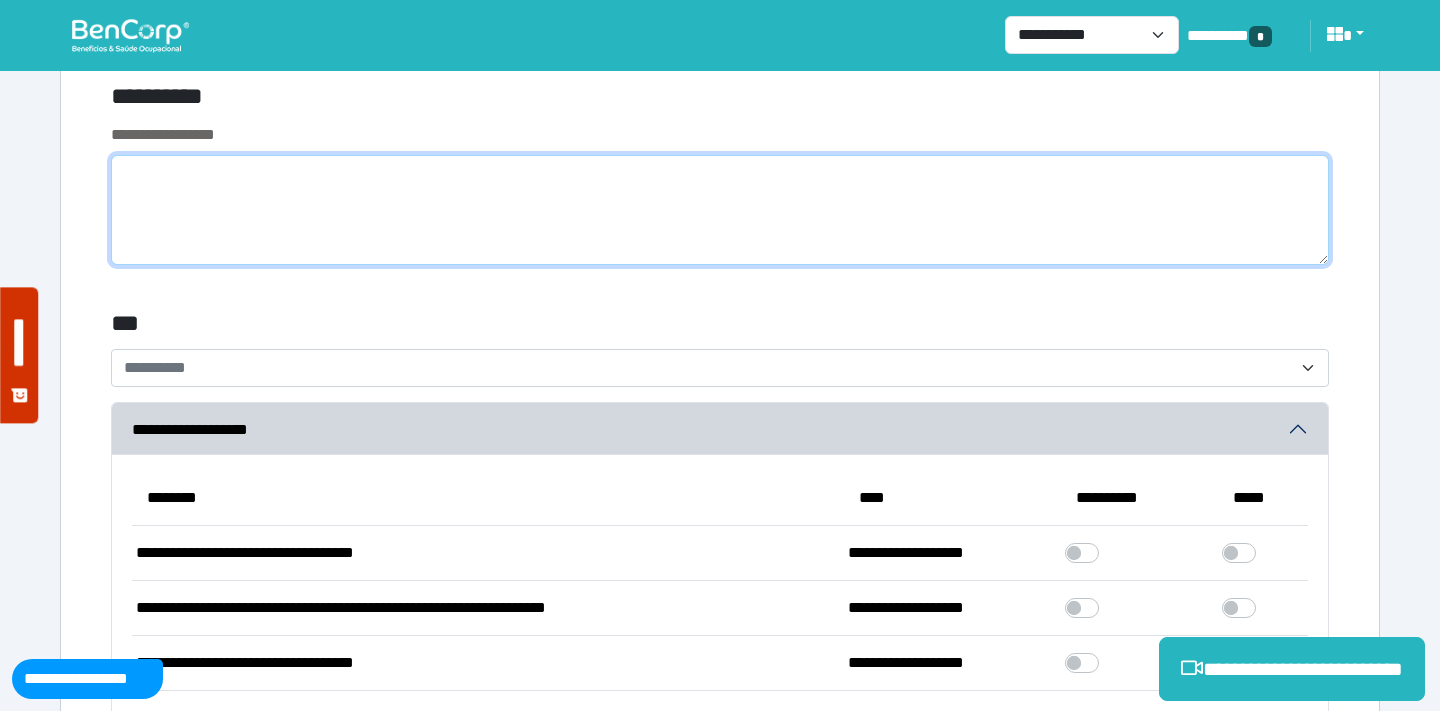 click at bounding box center [720, 210] 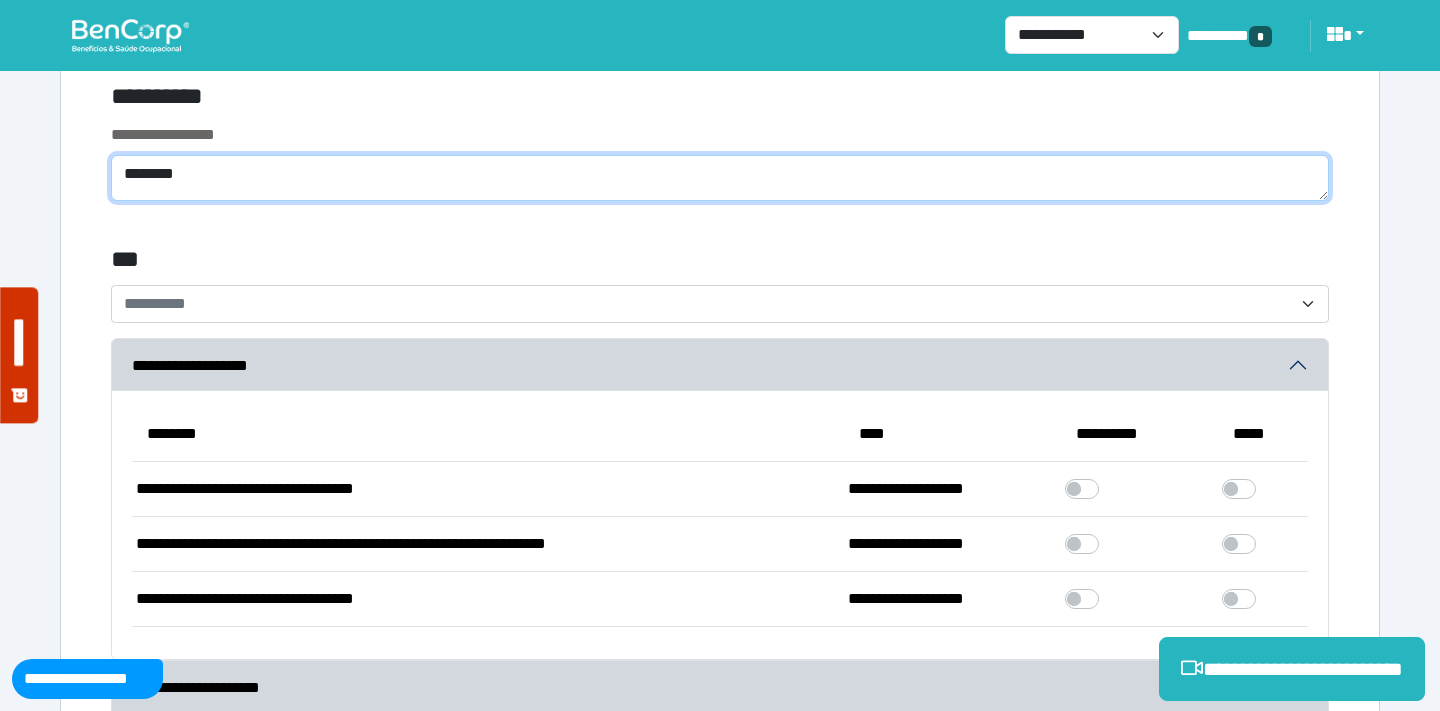 type on "********" 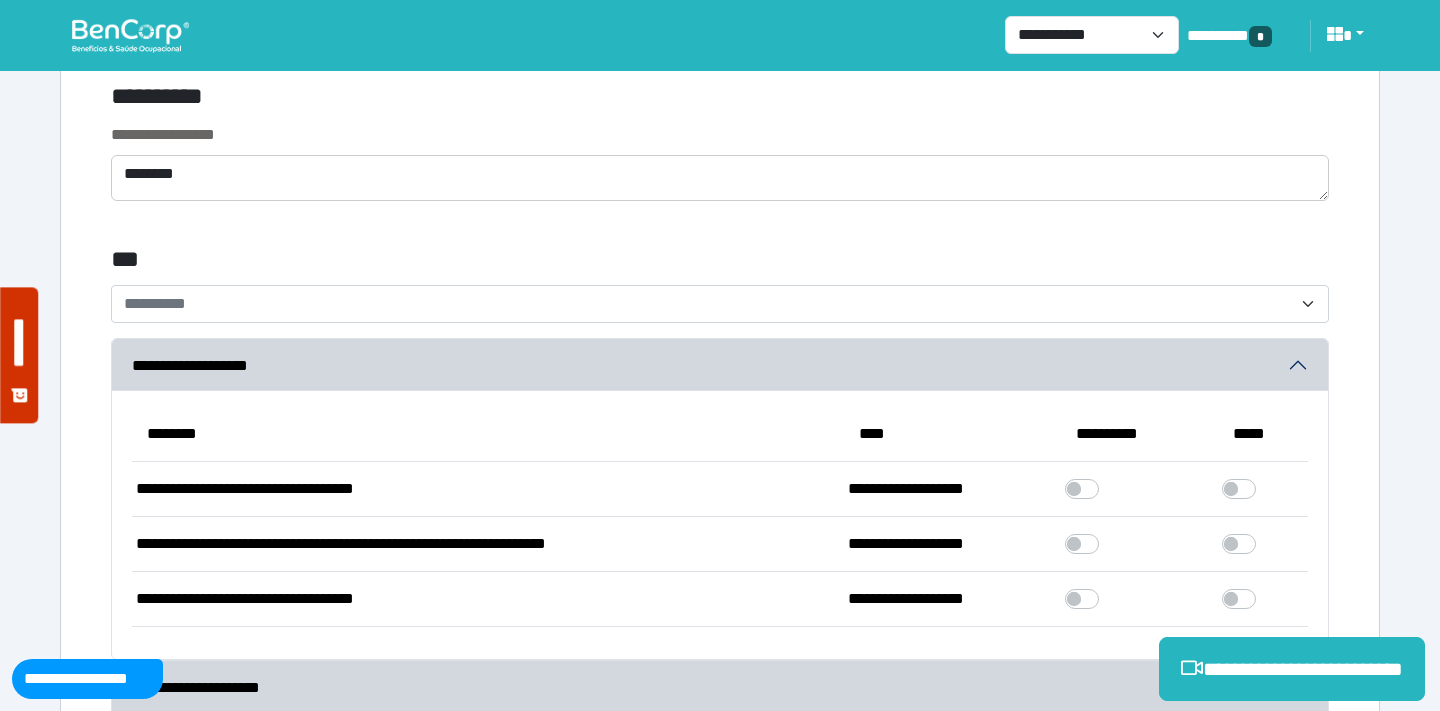 click on "**********" at bounding box center (720, 174) 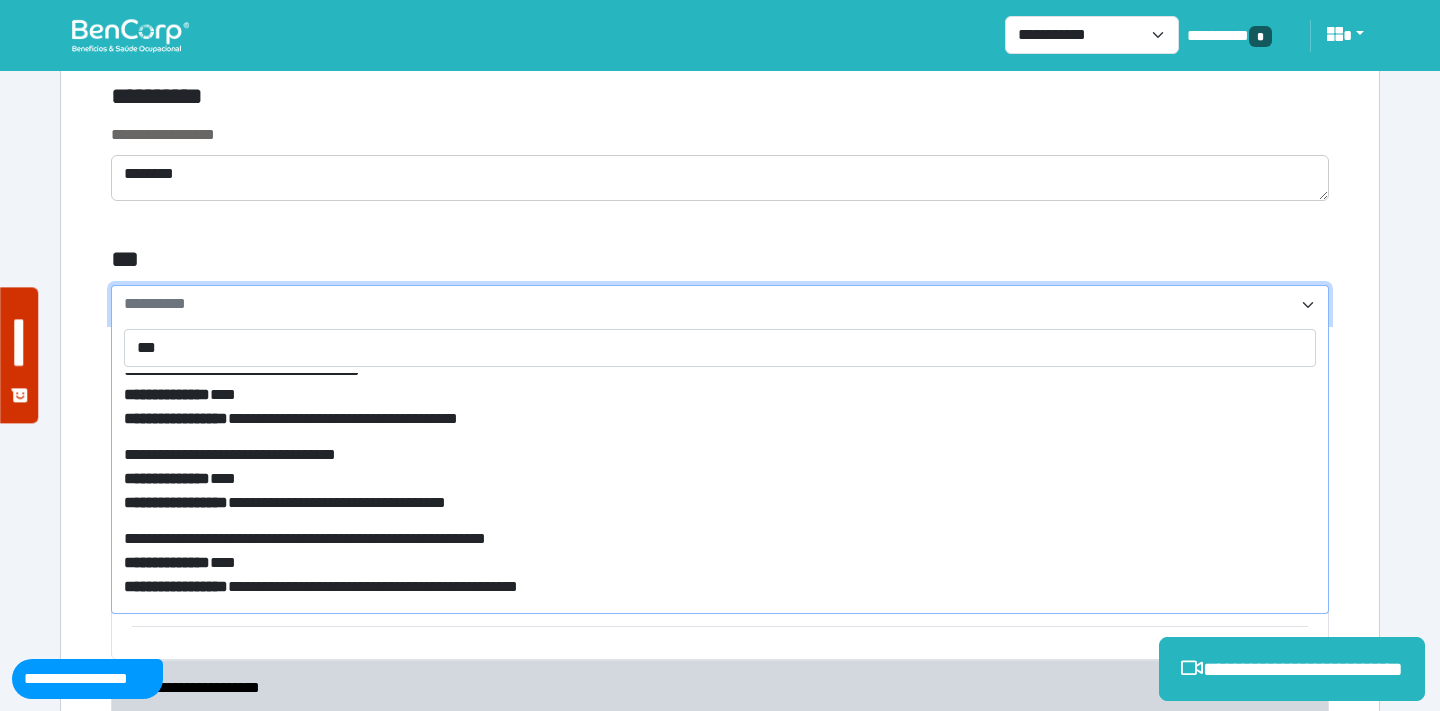 scroll, scrollTop: 600, scrollLeft: 0, axis: vertical 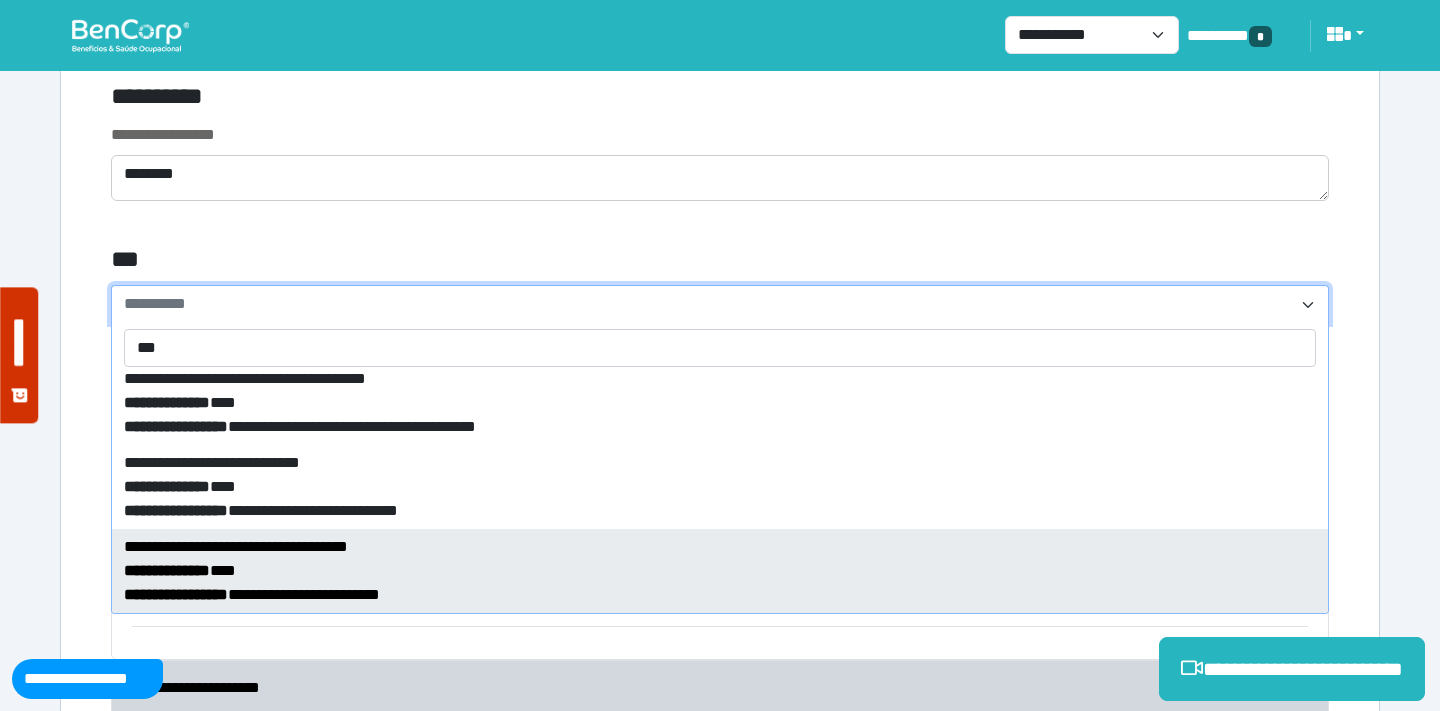 type on "***" 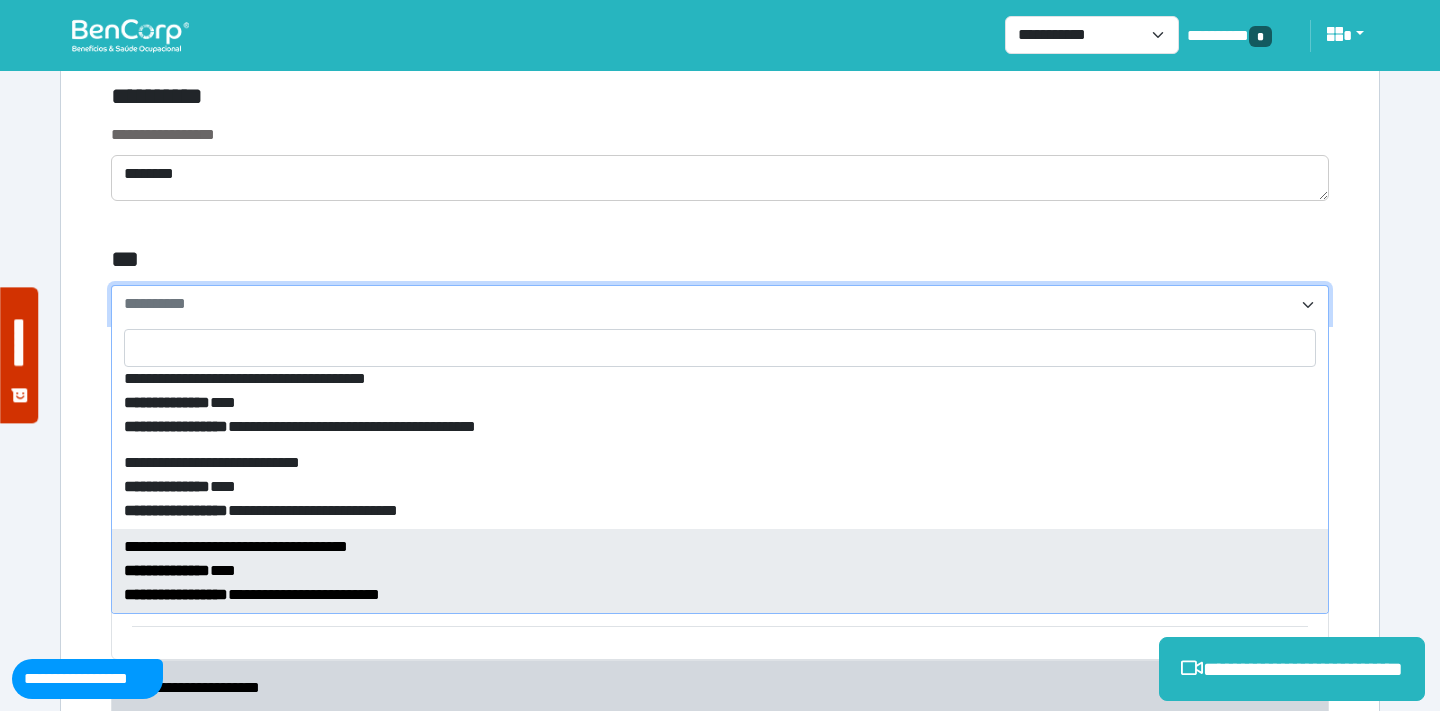 select on "****" 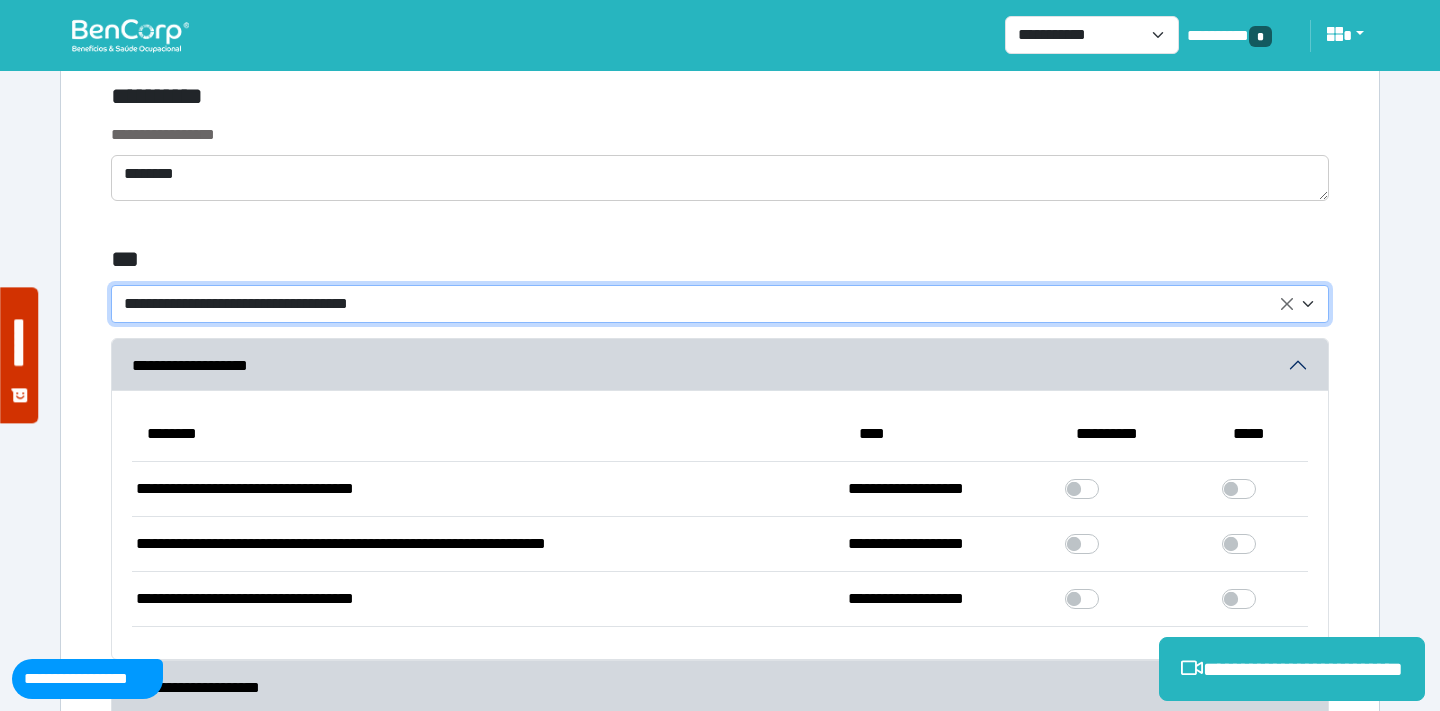 click on "**********" at bounding box center [720, -1082] 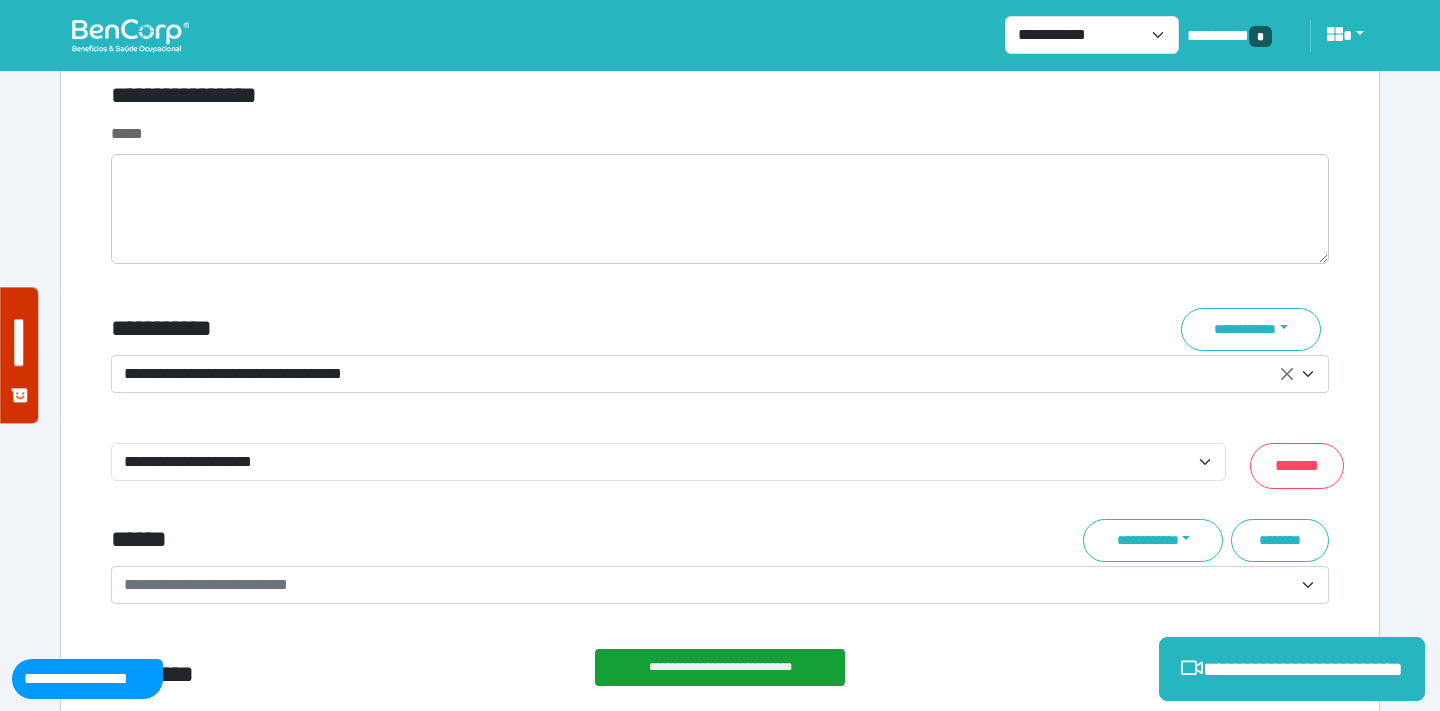 scroll, scrollTop: 7249, scrollLeft: 0, axis: vertical 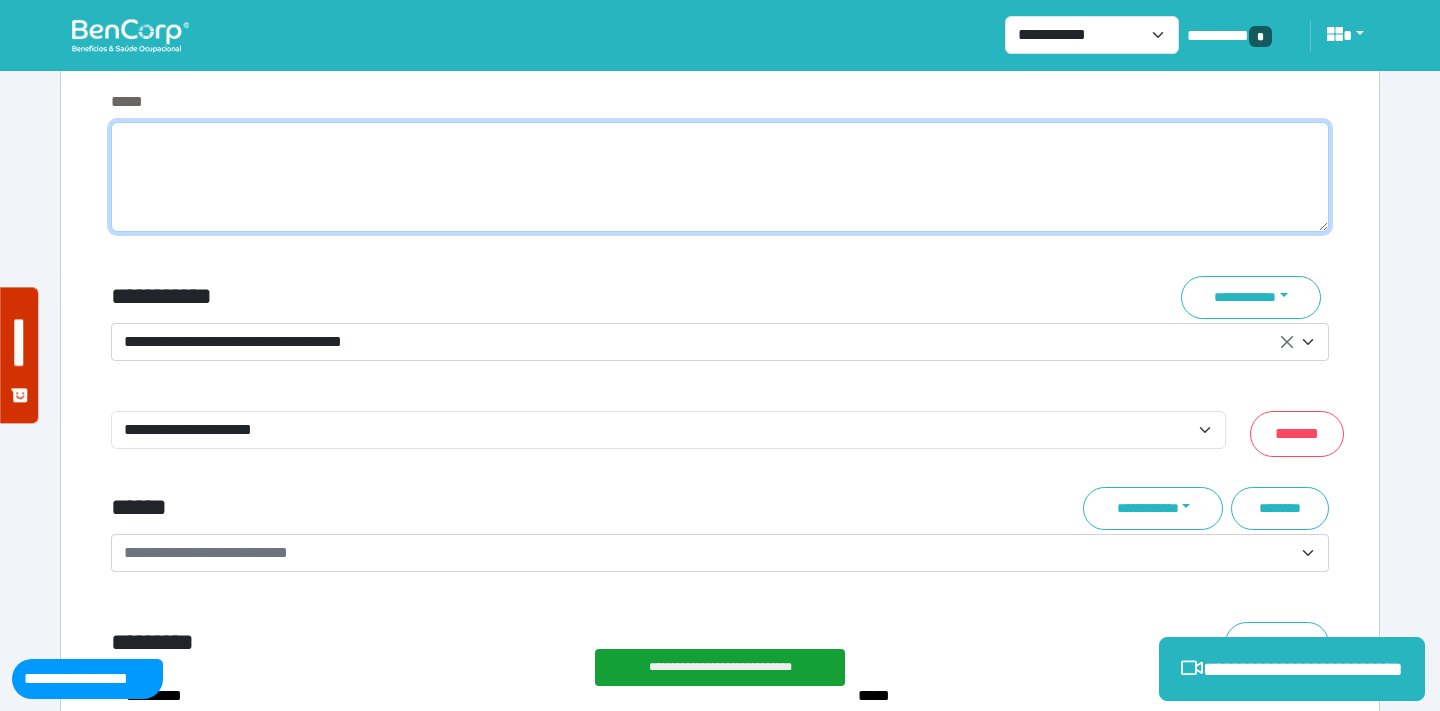 click at bounding box center (720, 177) 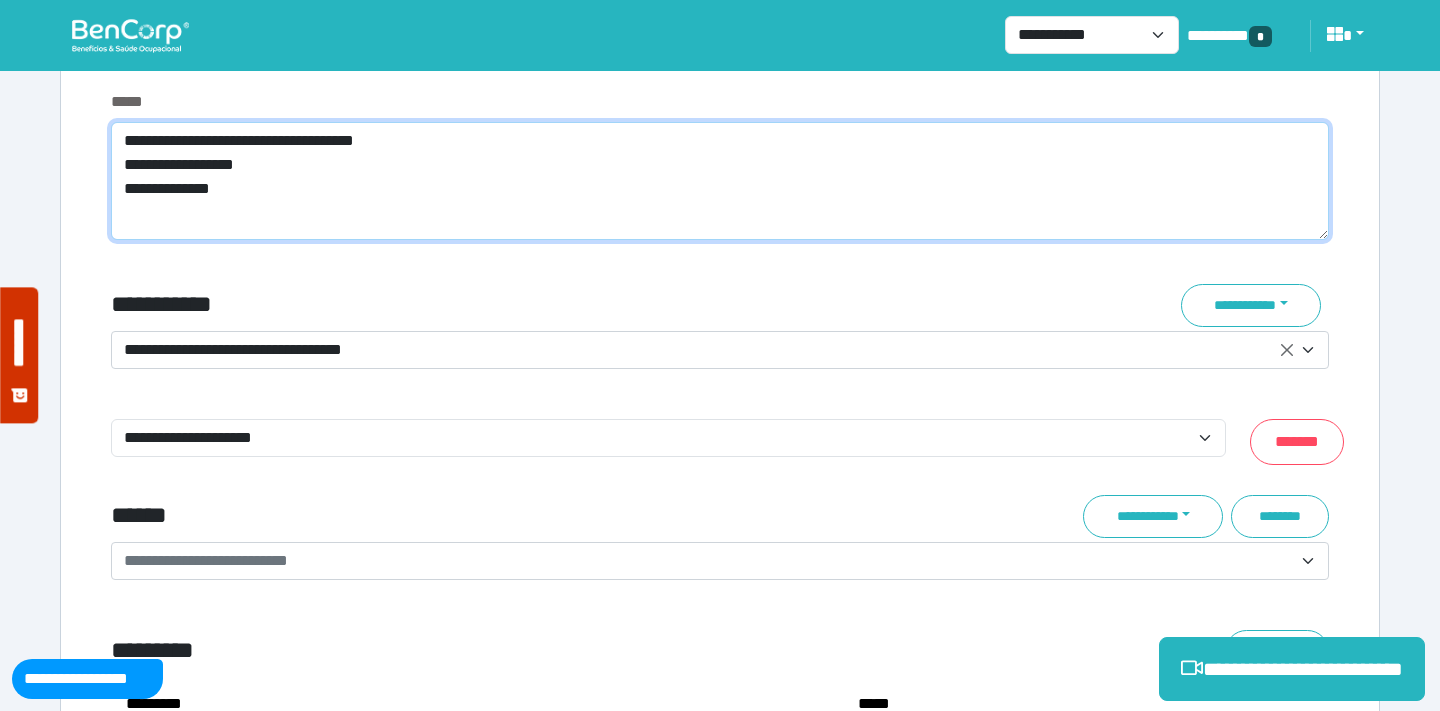 scroll, scrollTop: 0, scrollLeft: 0, axis: both 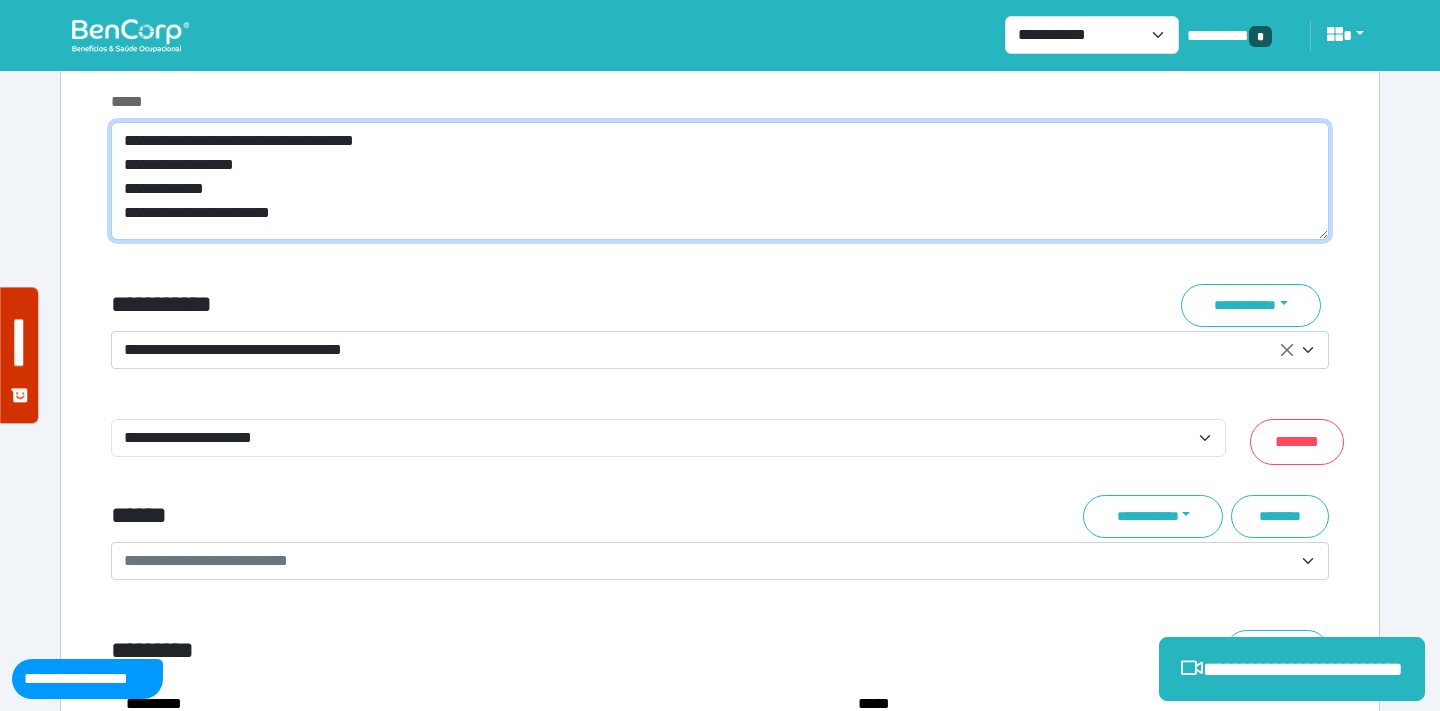 type on "**********" 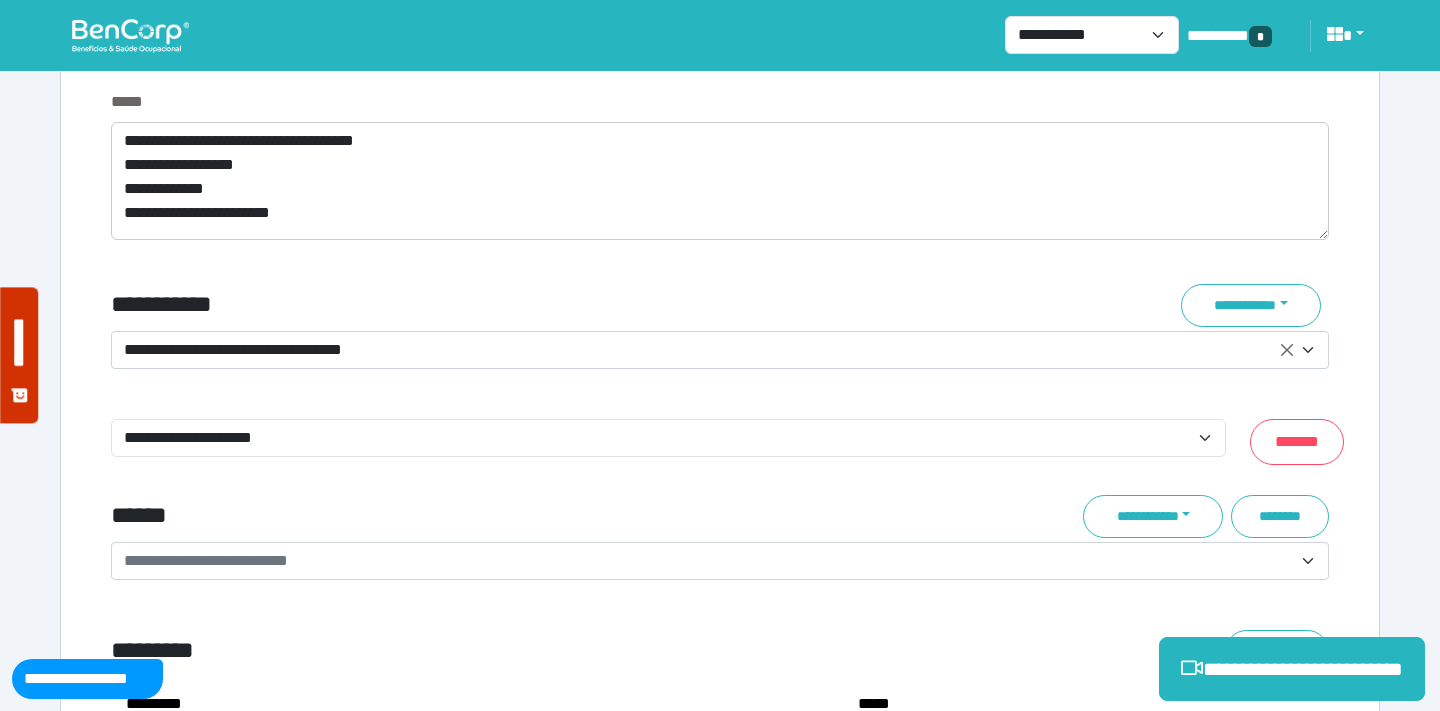 click on "**********" at bounding box center [720, -2463] 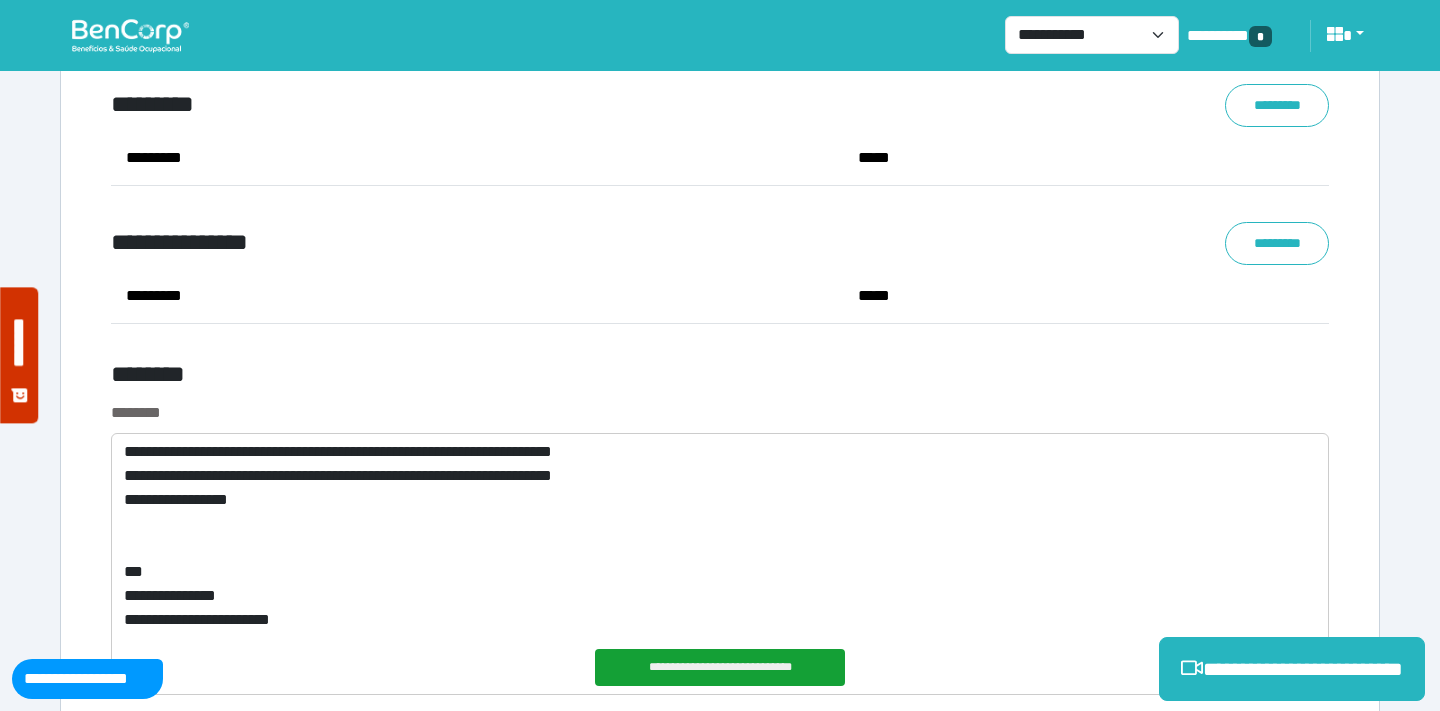 scroll, scrollTop: 7770, scrollLeft: 0, axis: vertical 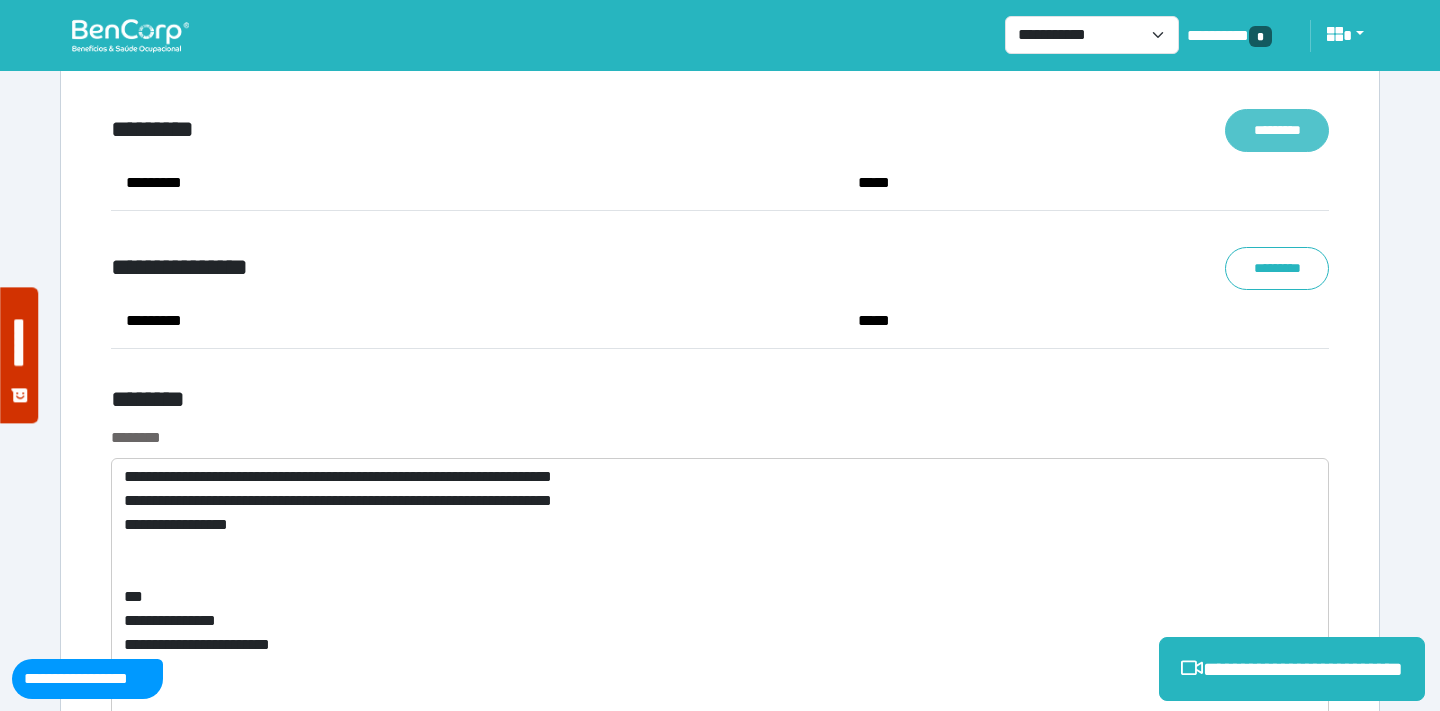 click on "*********" at bounding box center [1277, 130] 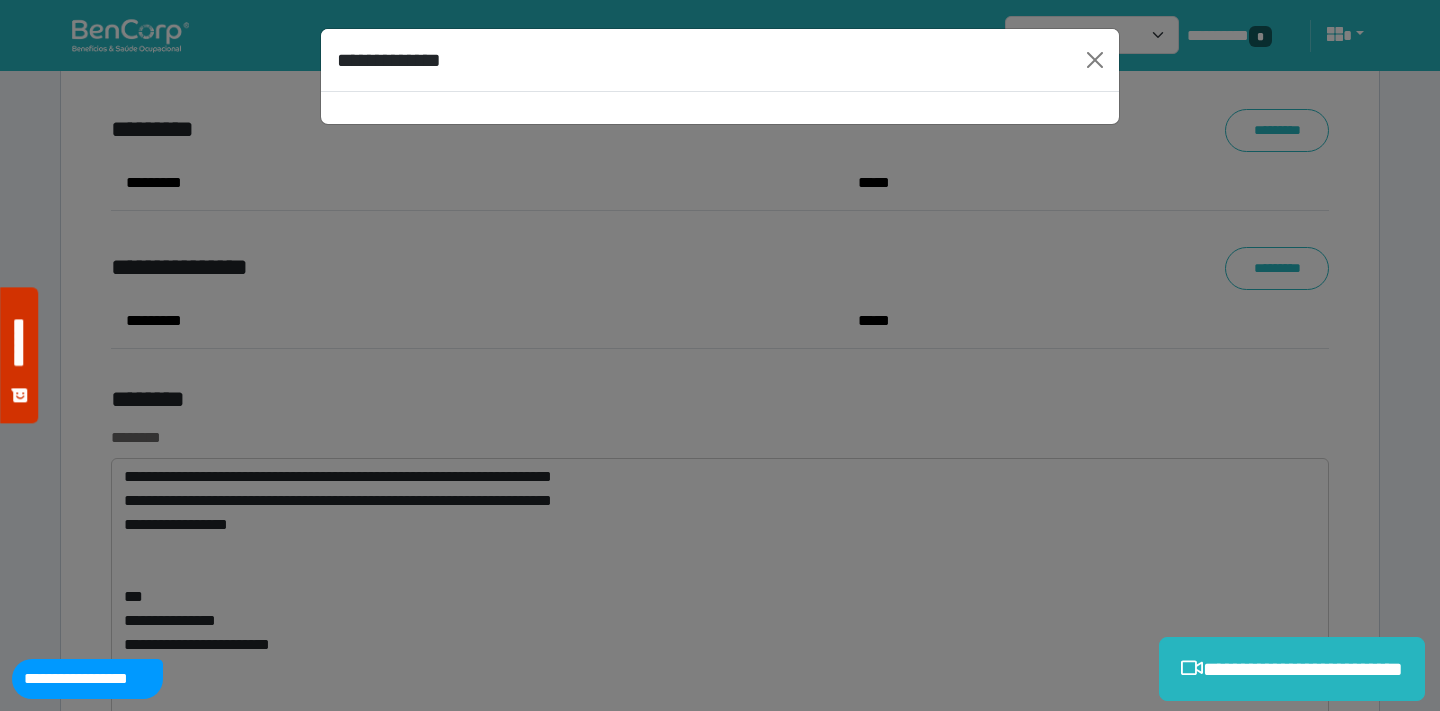 select on "****" 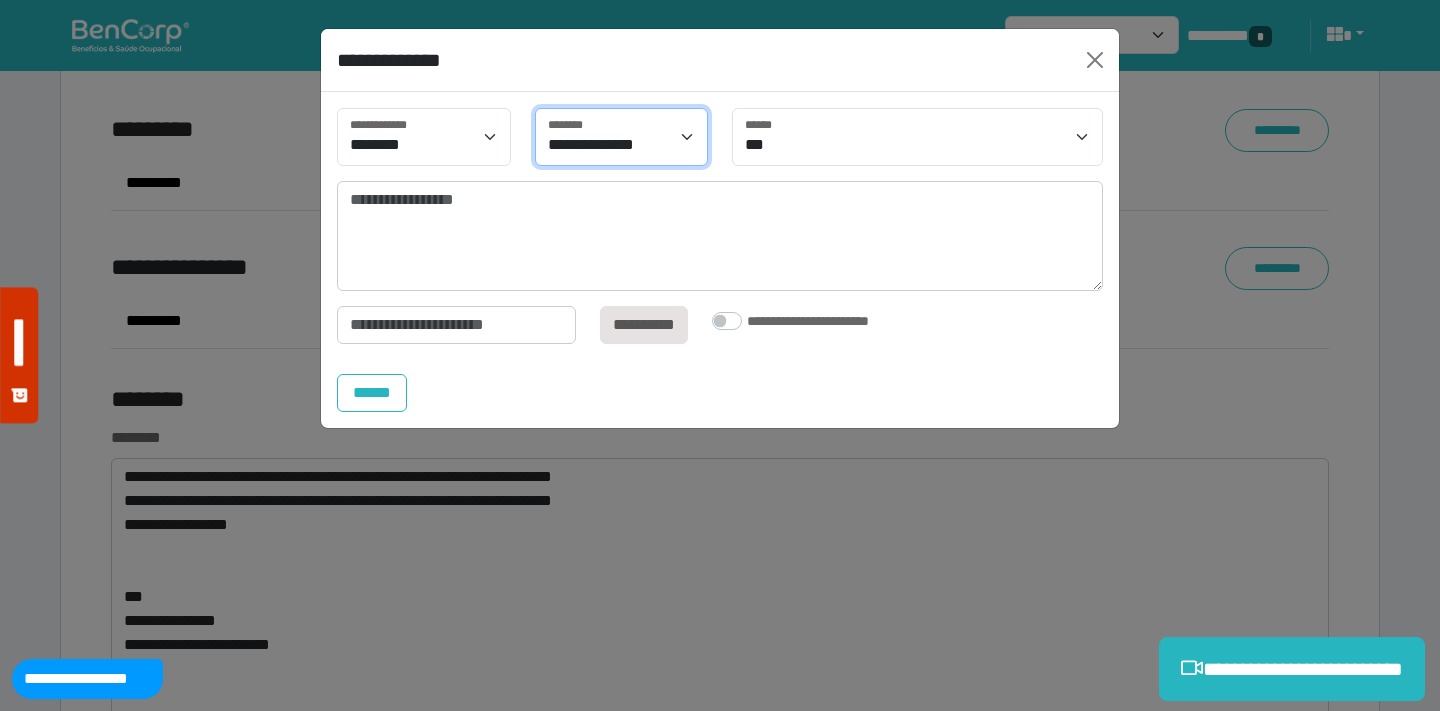 click on "**********" at bounding box center [622, 137] 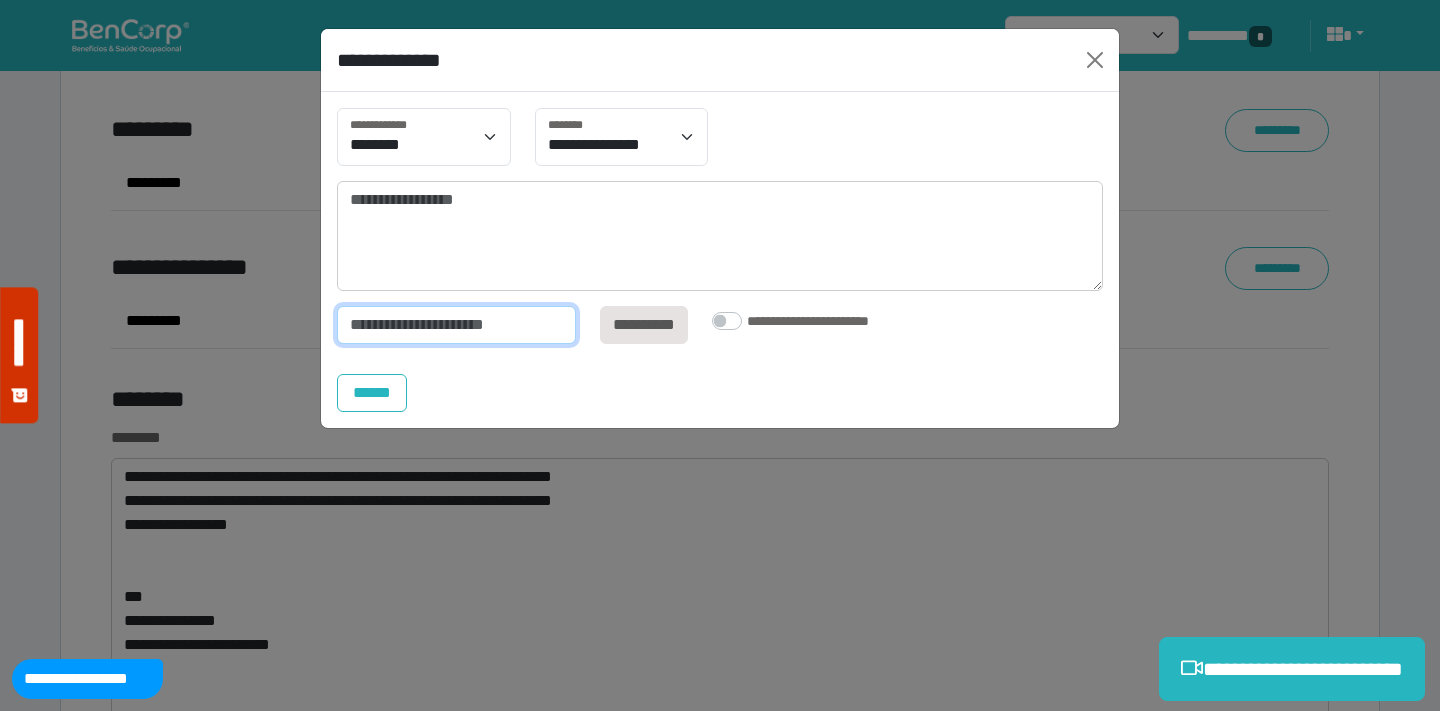 click at bounding box center [456, 325] 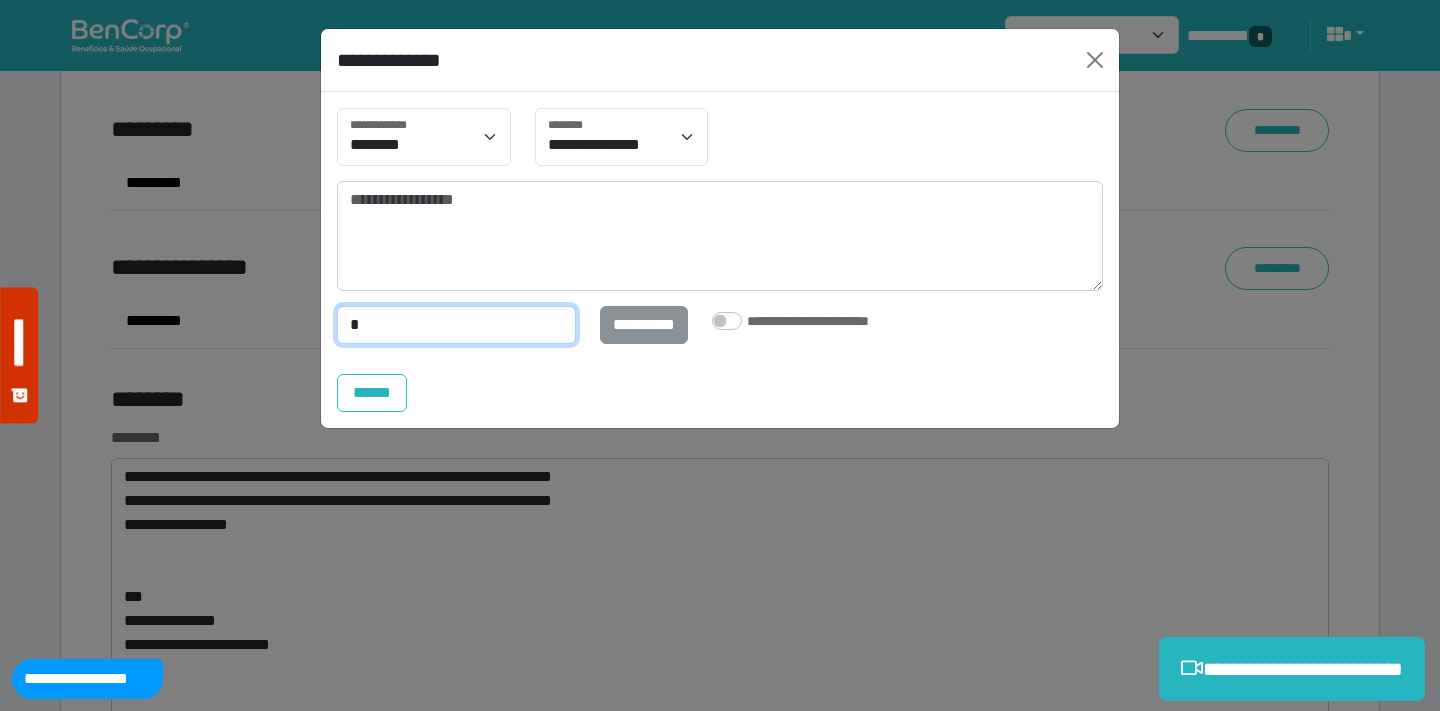 type on "*" 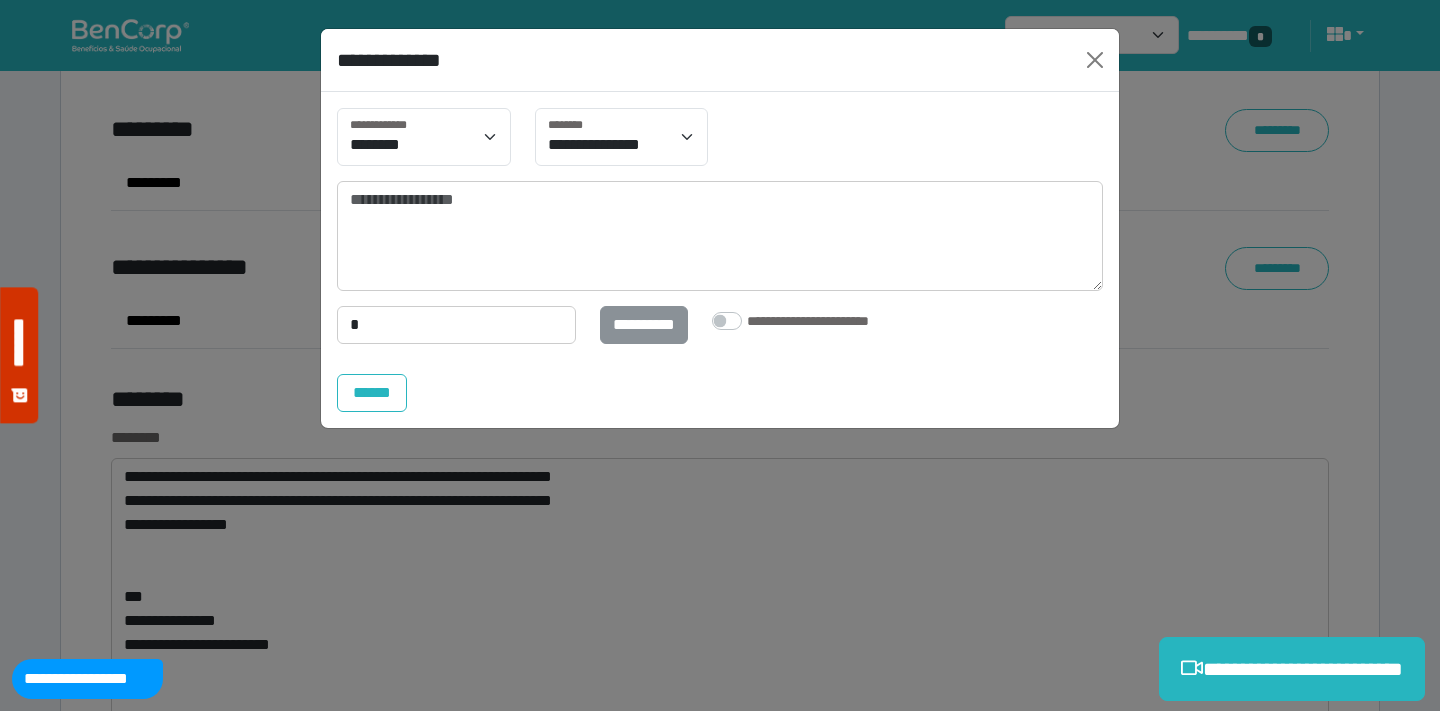 click on "**********" at bounding box center [644, 325] 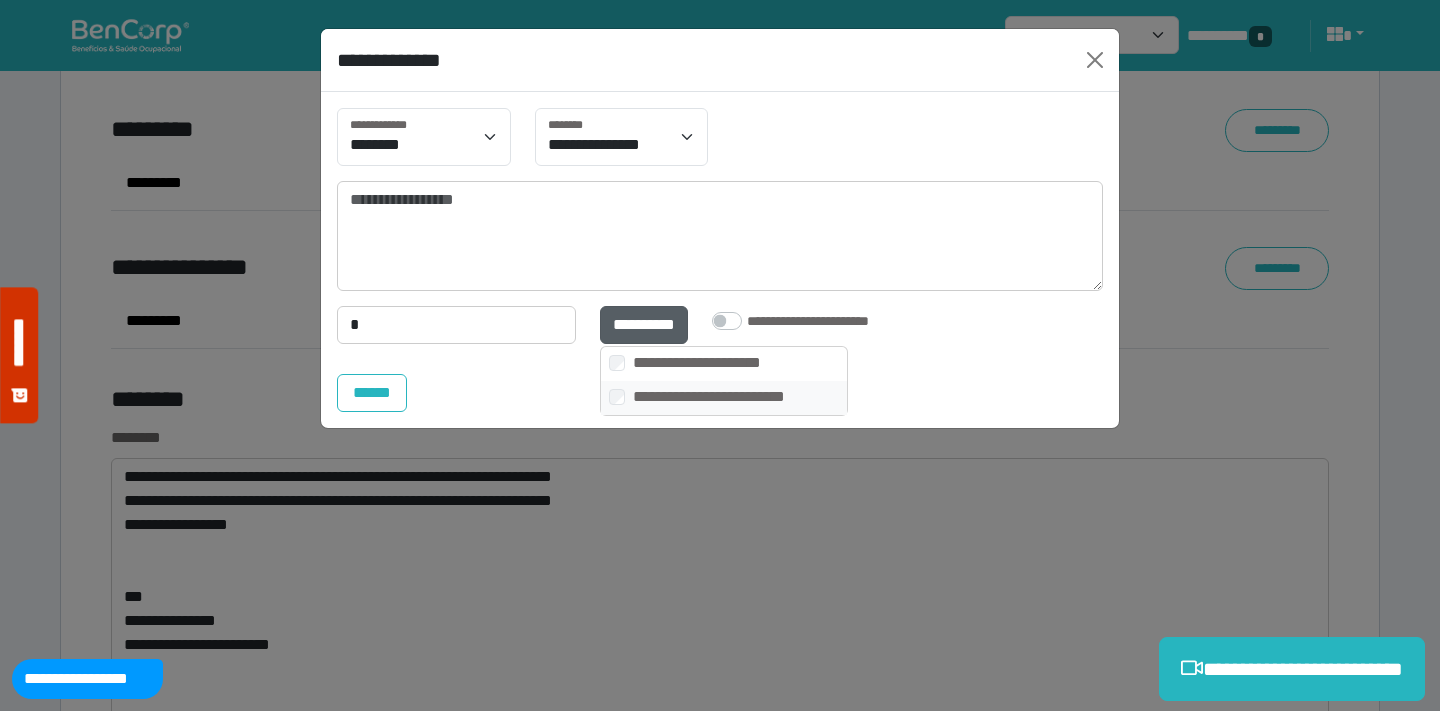 click on "**********" at bounding box center (735, 397) 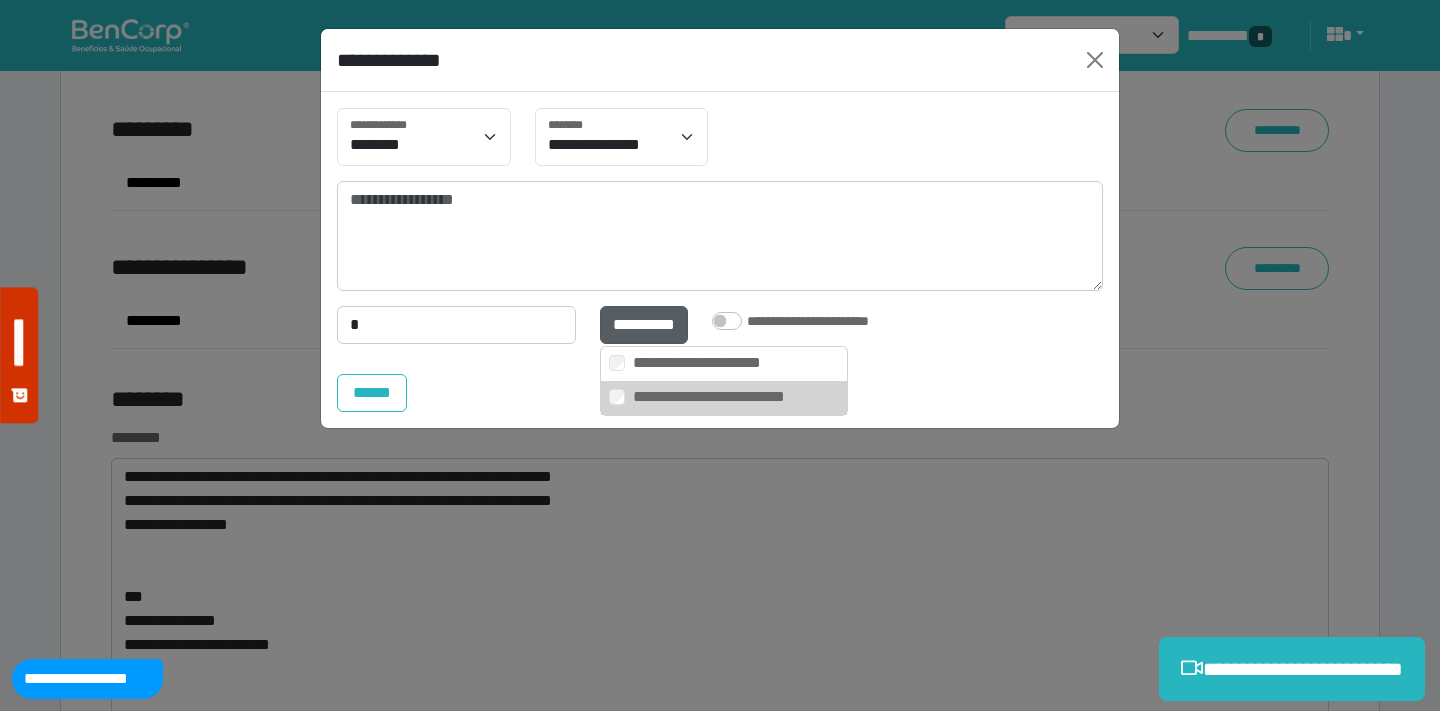 scroll, scrollTop: 20, scrollLeft: 0, axis: vertical 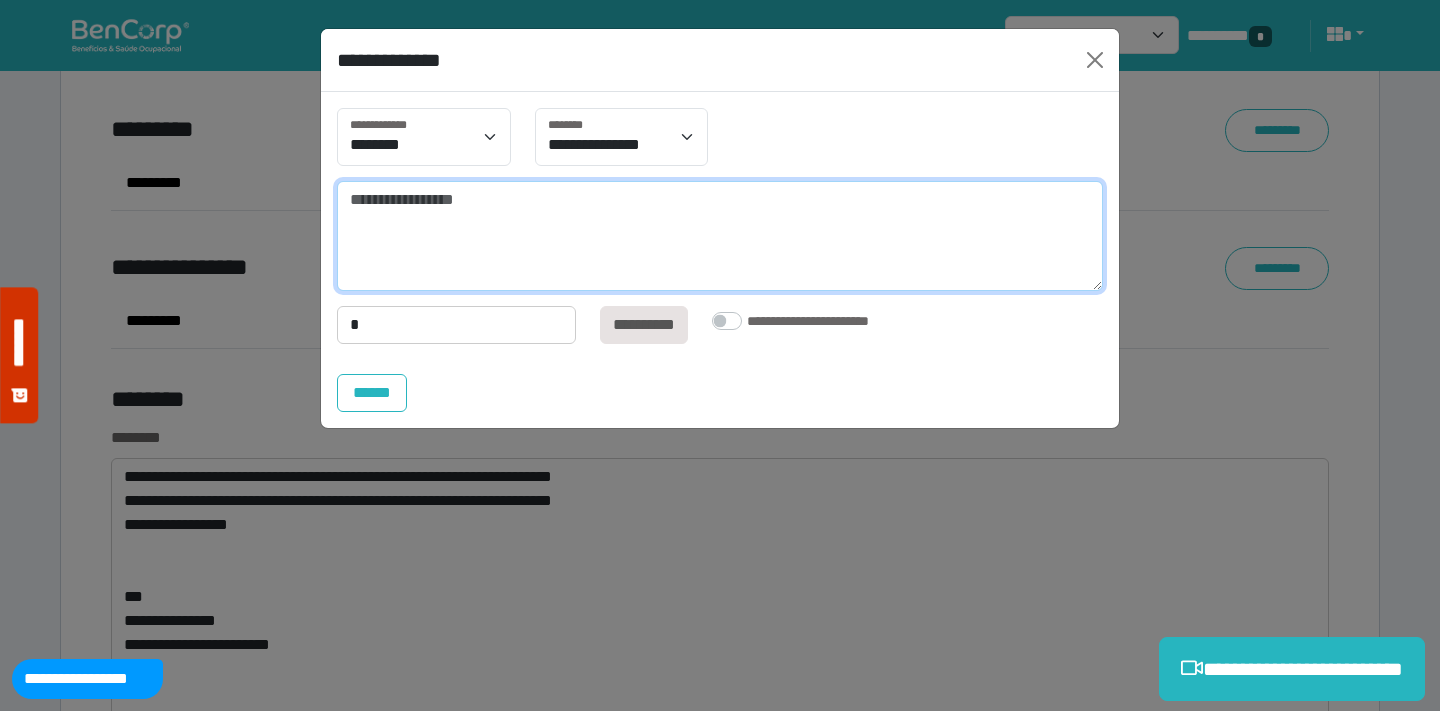 click at bounding box center (720, 236) 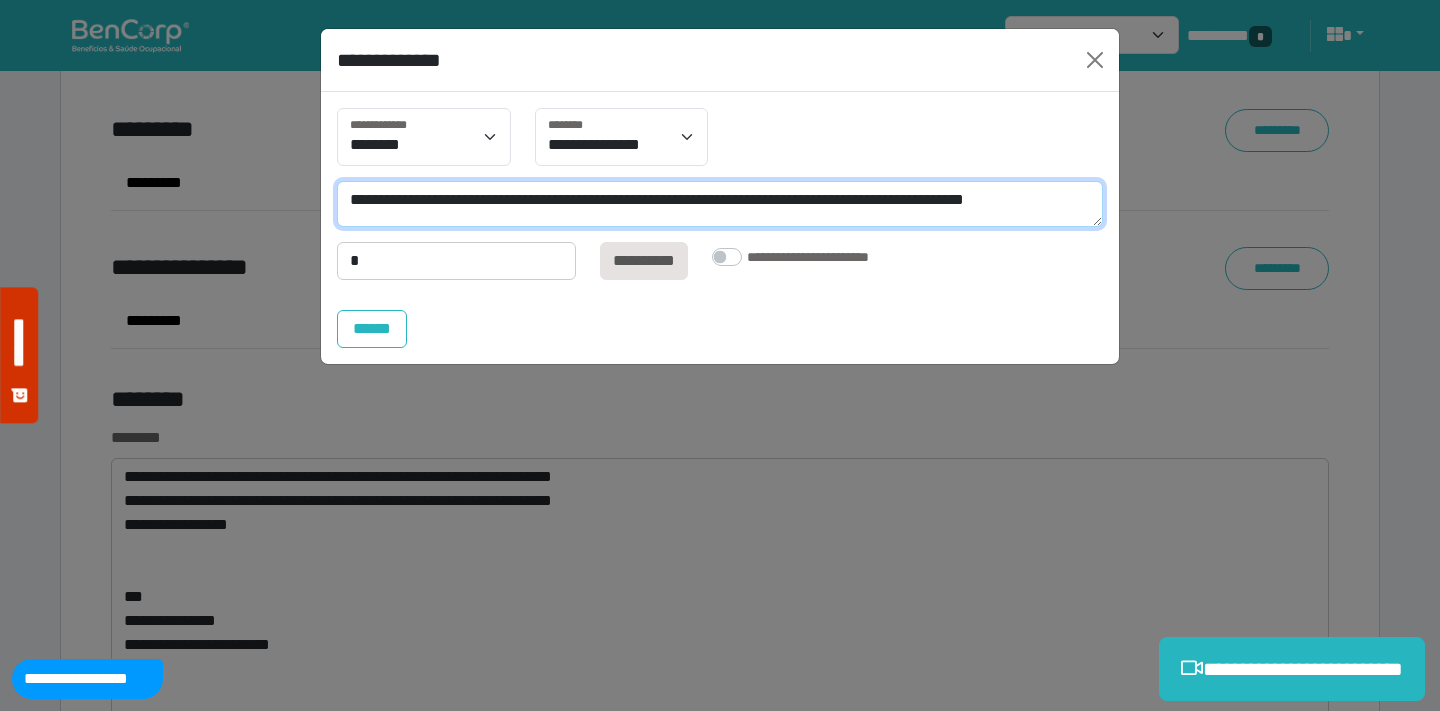 scroll, scrollTop: 0, scrollLeft: 0, axis: both 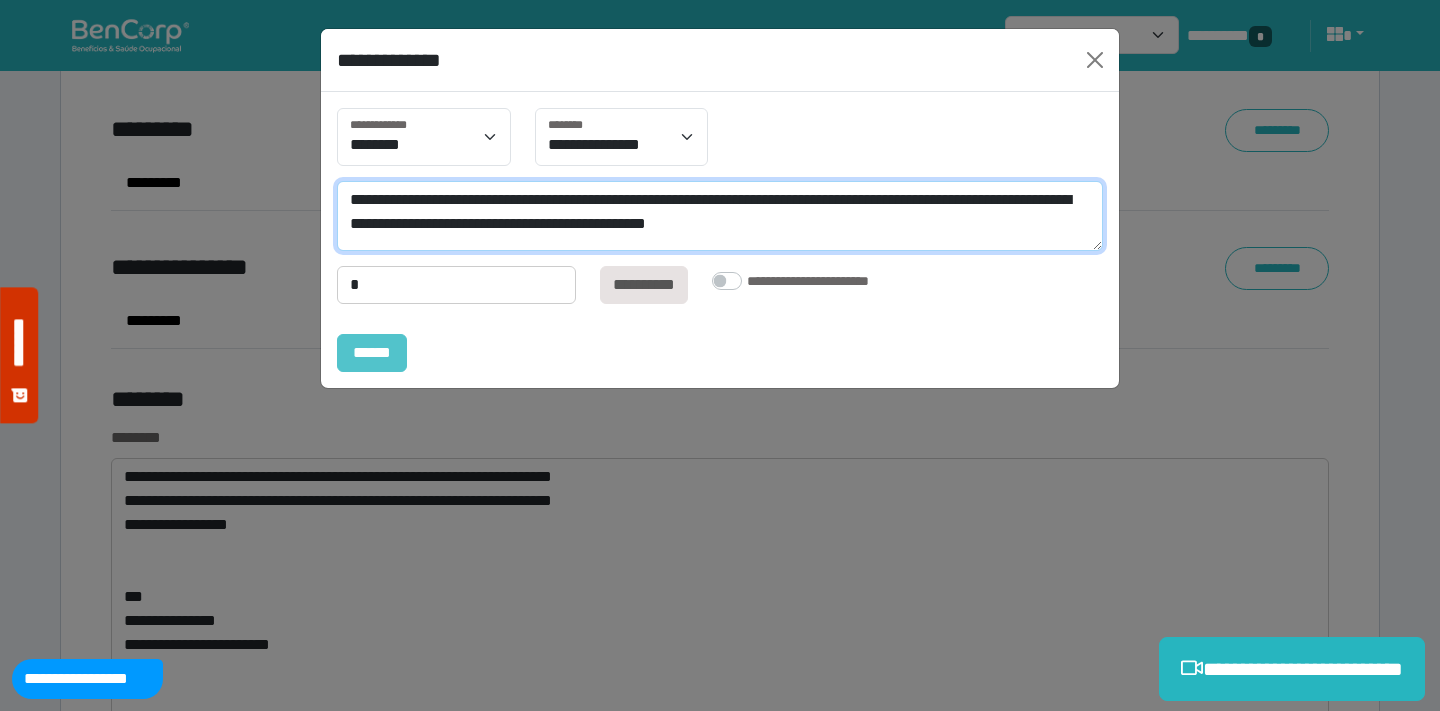 type on "**********" 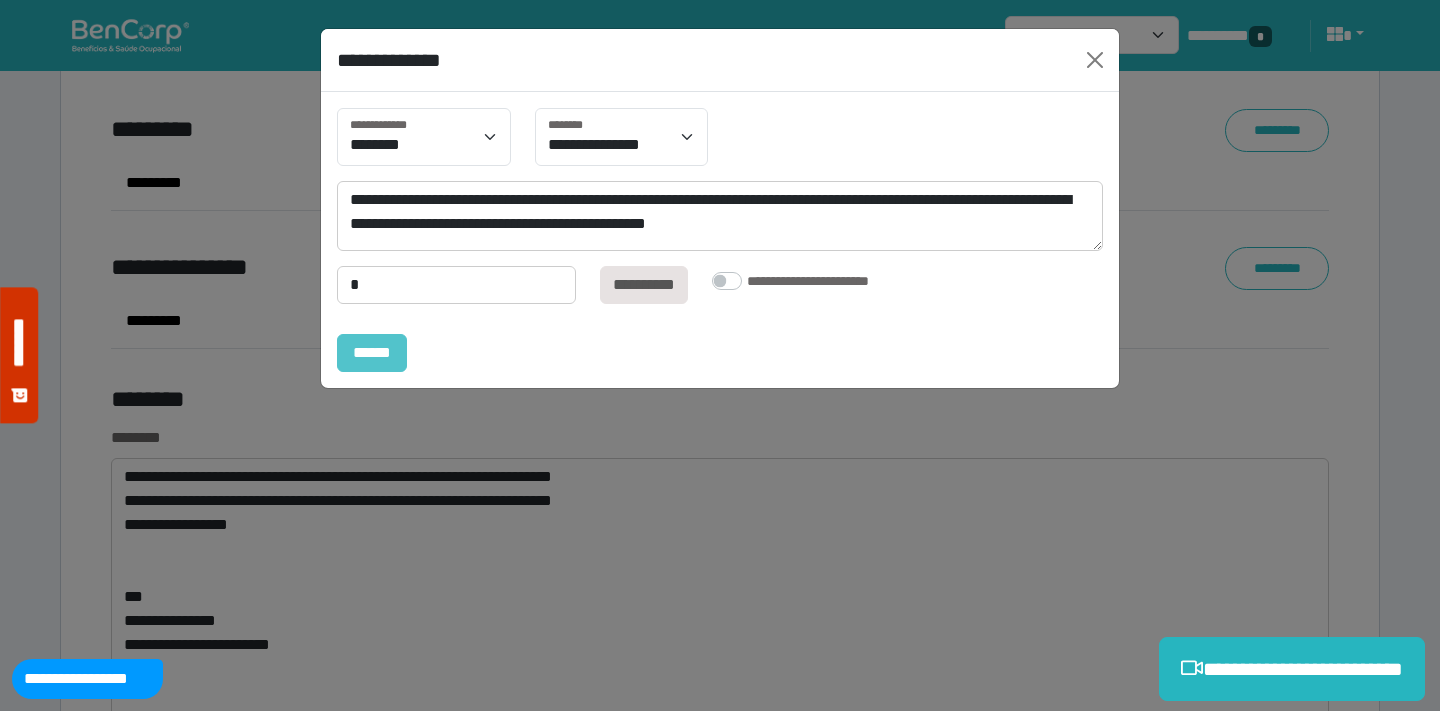 click on "******" at bounding box center (372, 353) 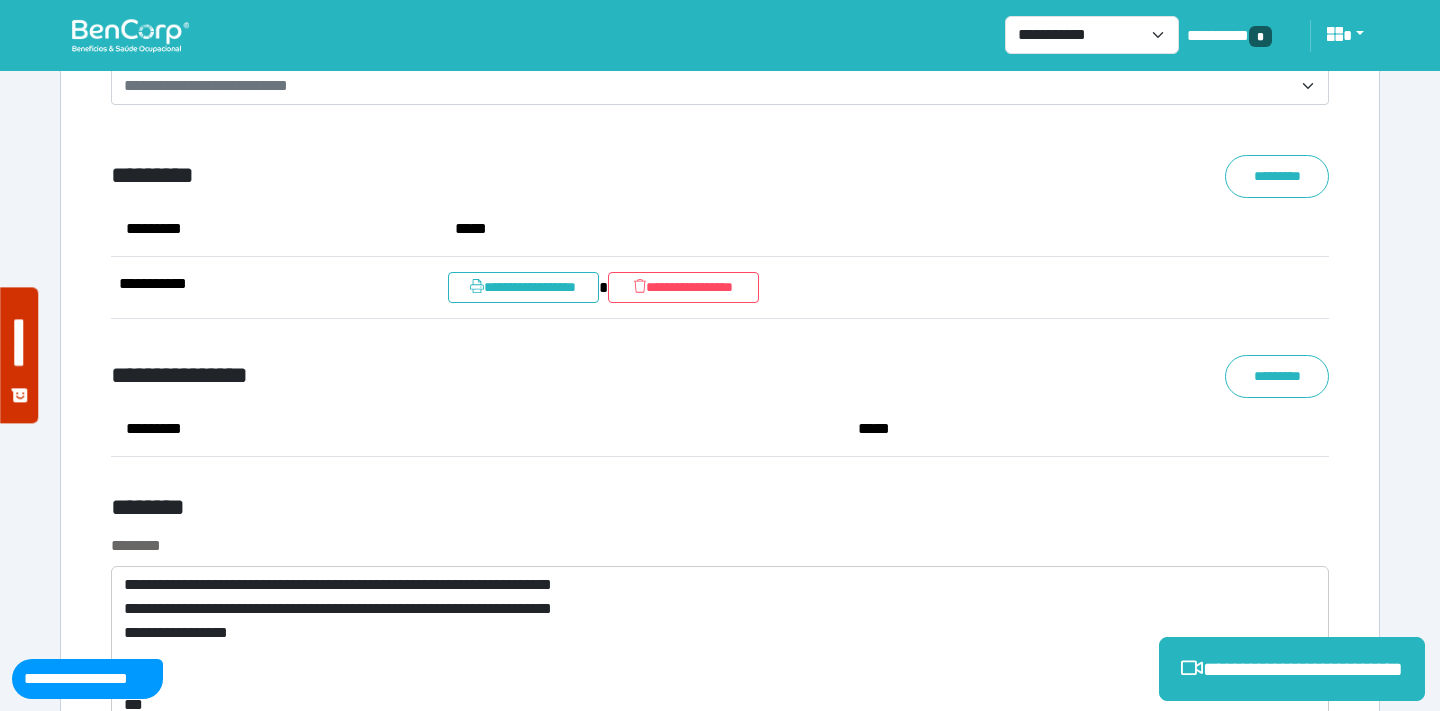 scroll, scrollTop: 7720, scrollLeft: 0, axis: vertical 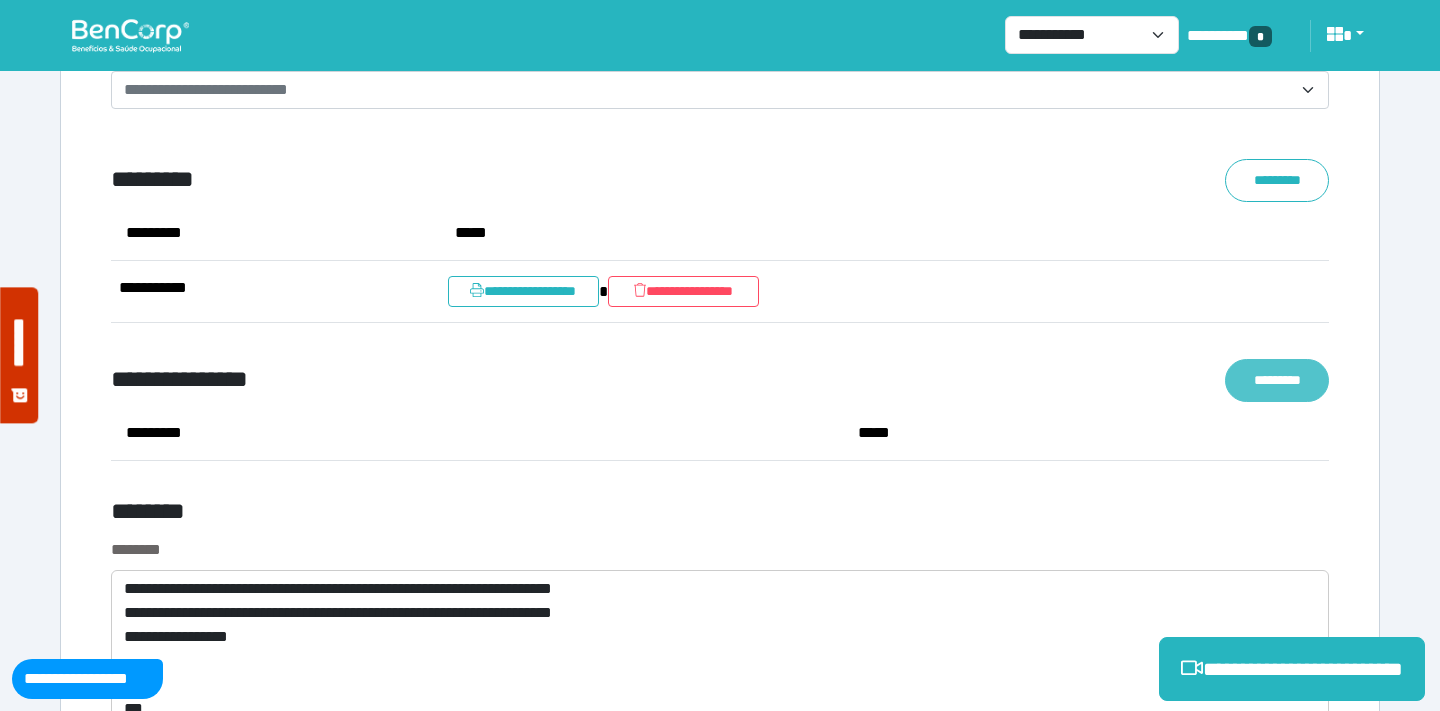 click on "*********" at bounding box center (1277, 380) 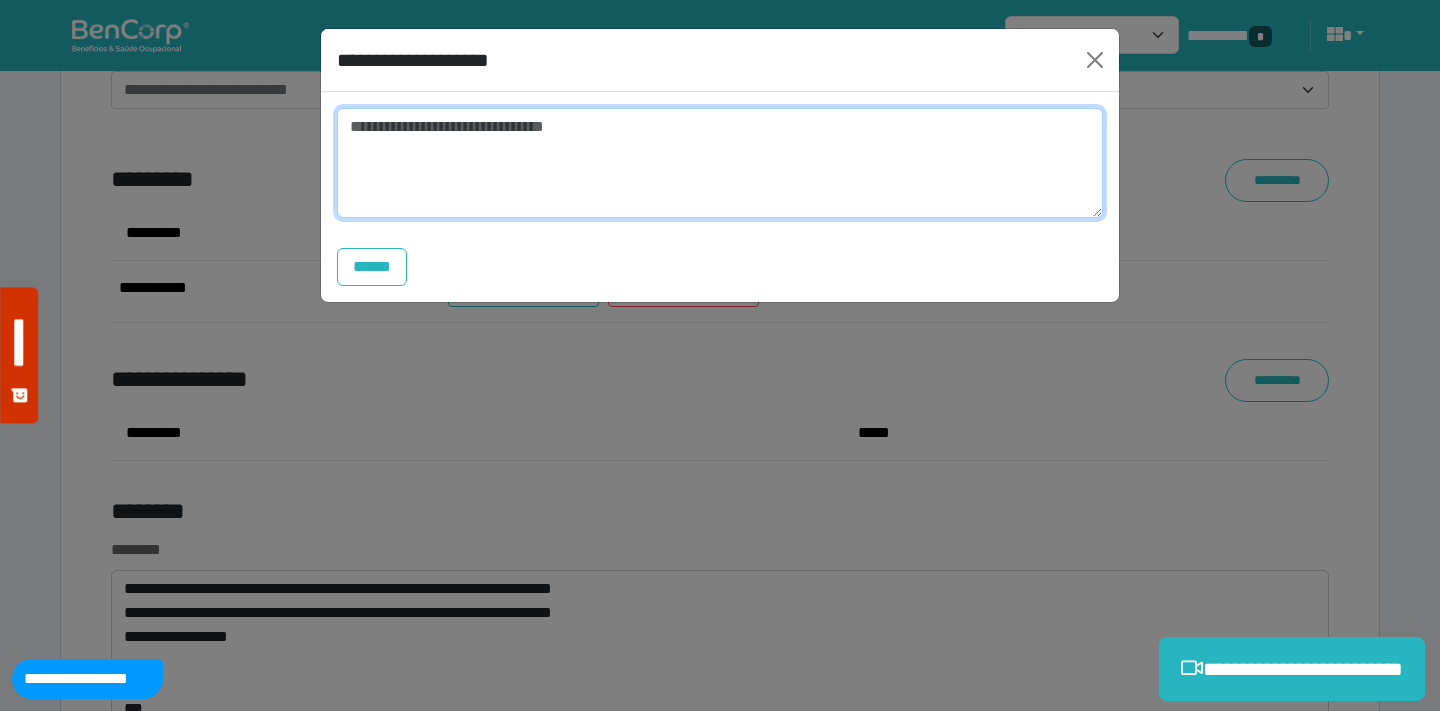click at bounding box center [720, 163] 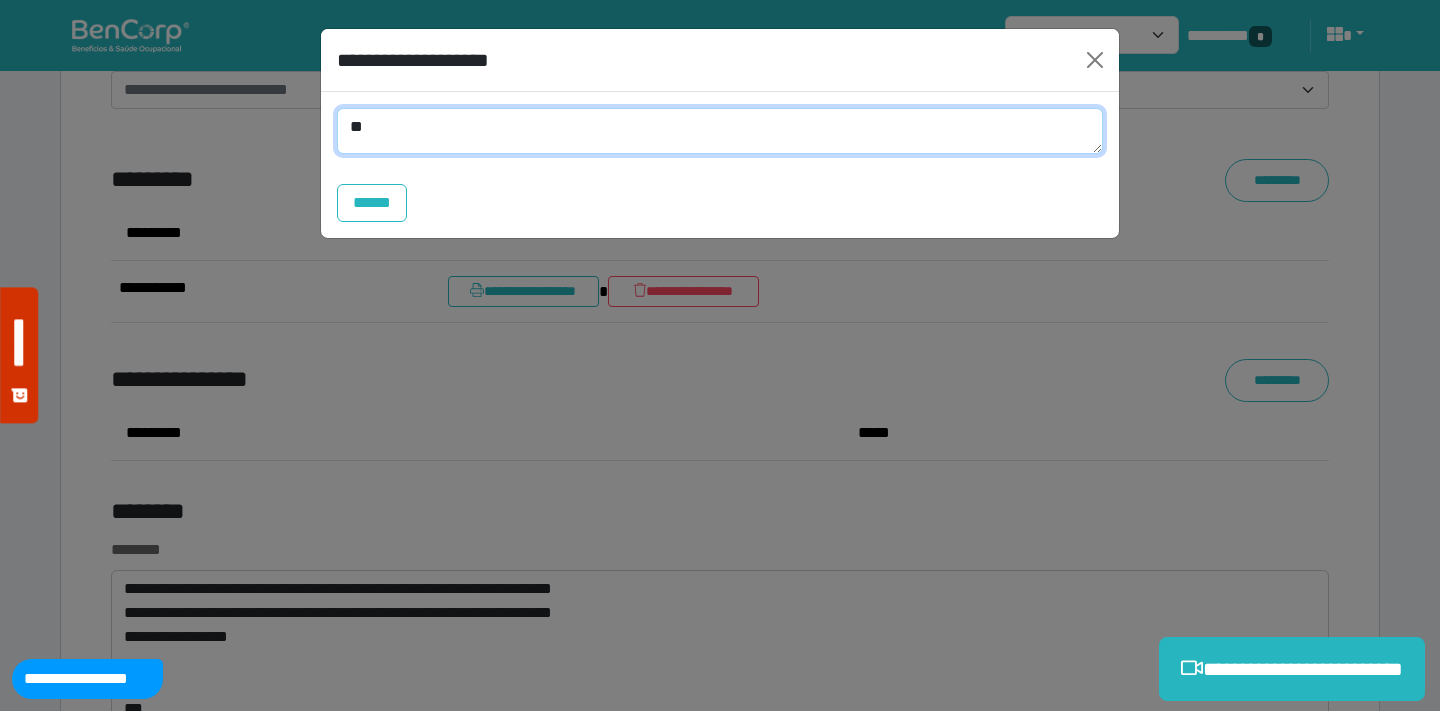 type on "*" 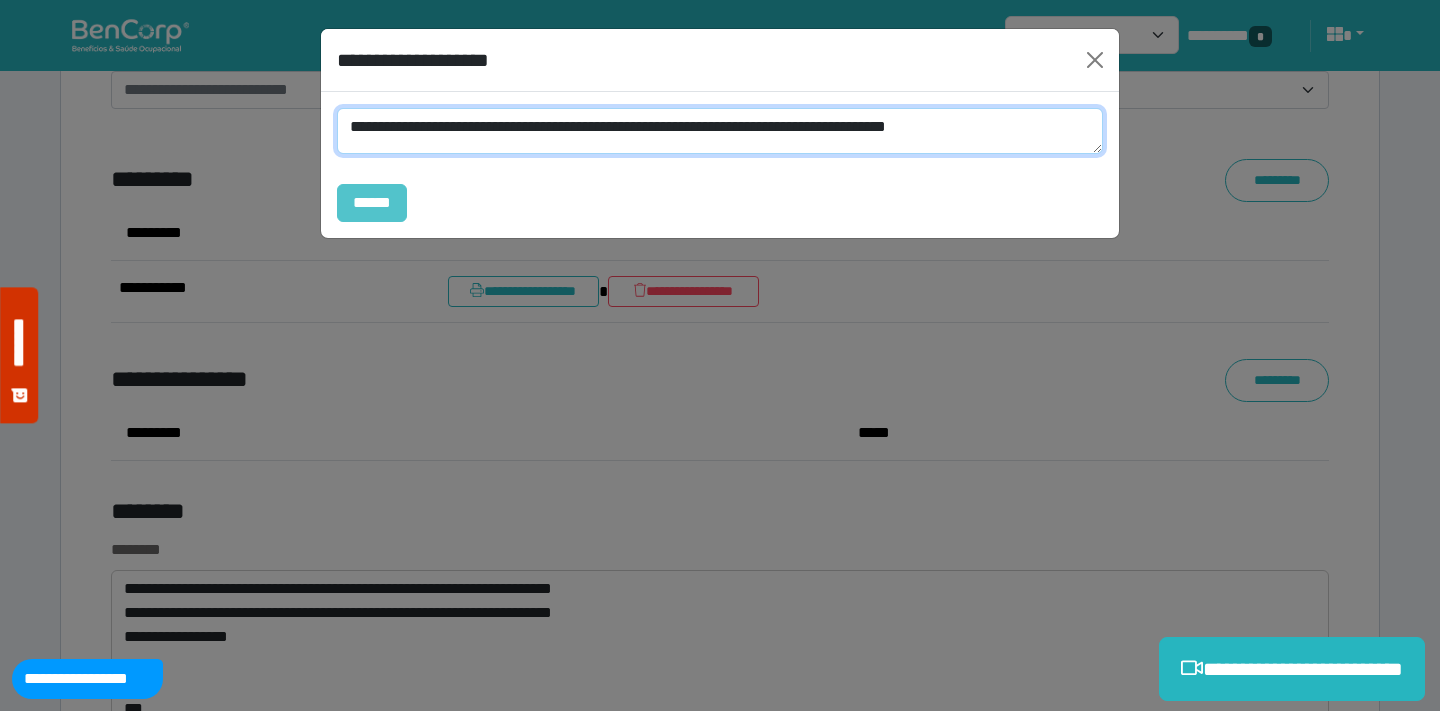type on "**********" 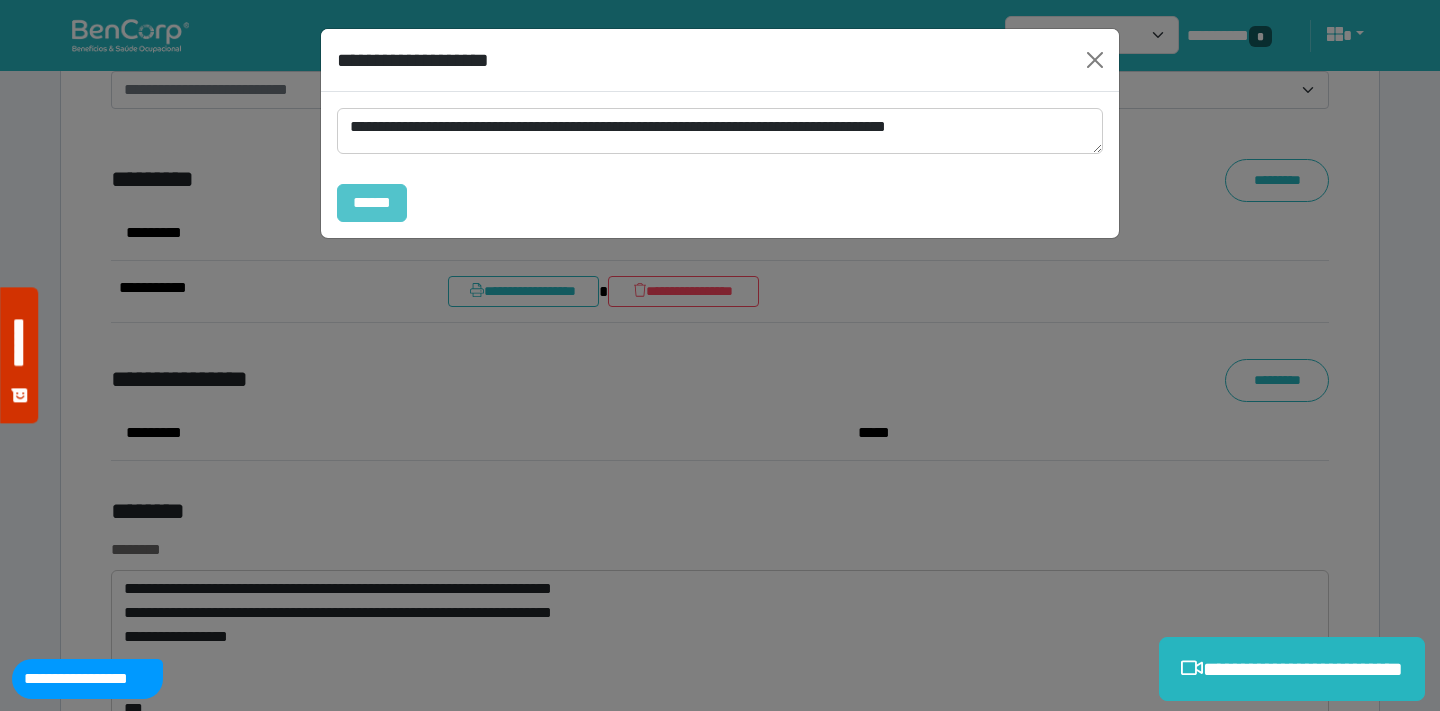 click on "******" at bounding box center [372, 203] 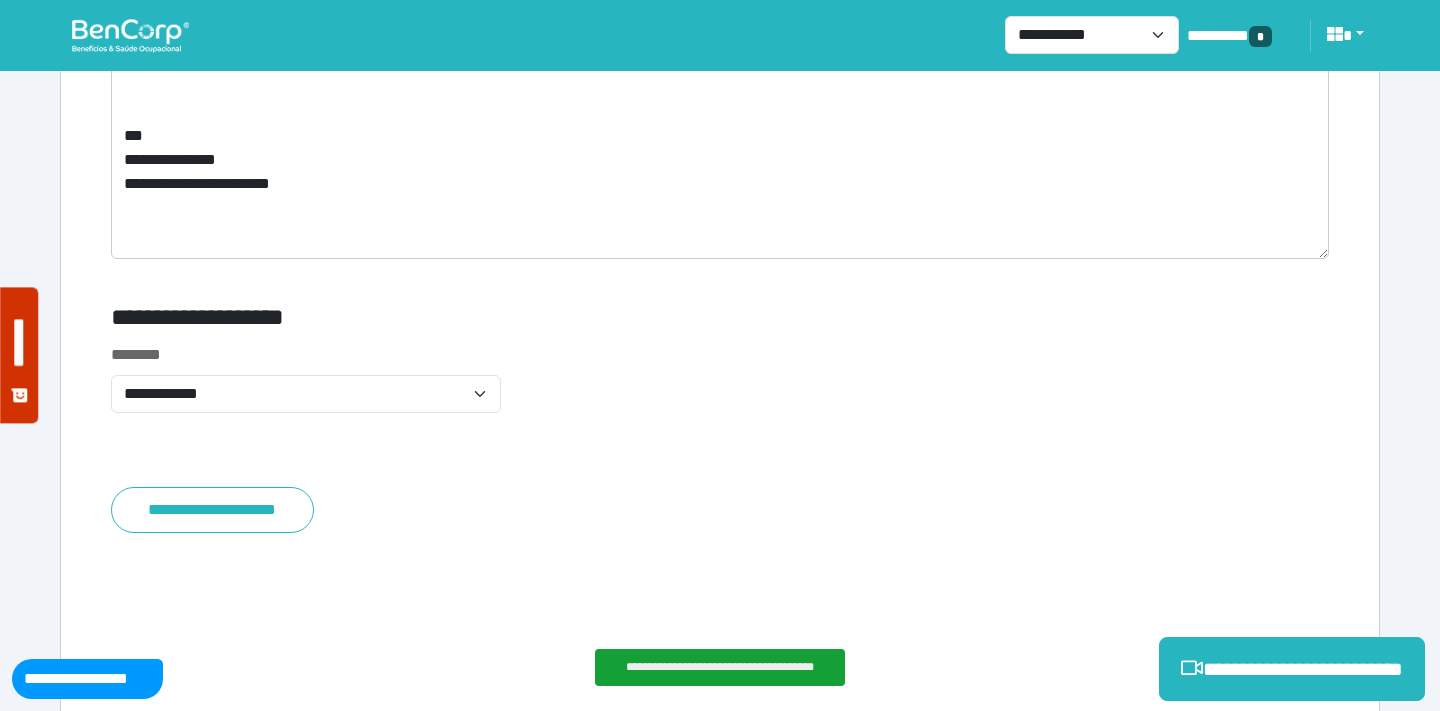 scroll, scrollTop: 8358, scrollLeft: 0, axis: vertical 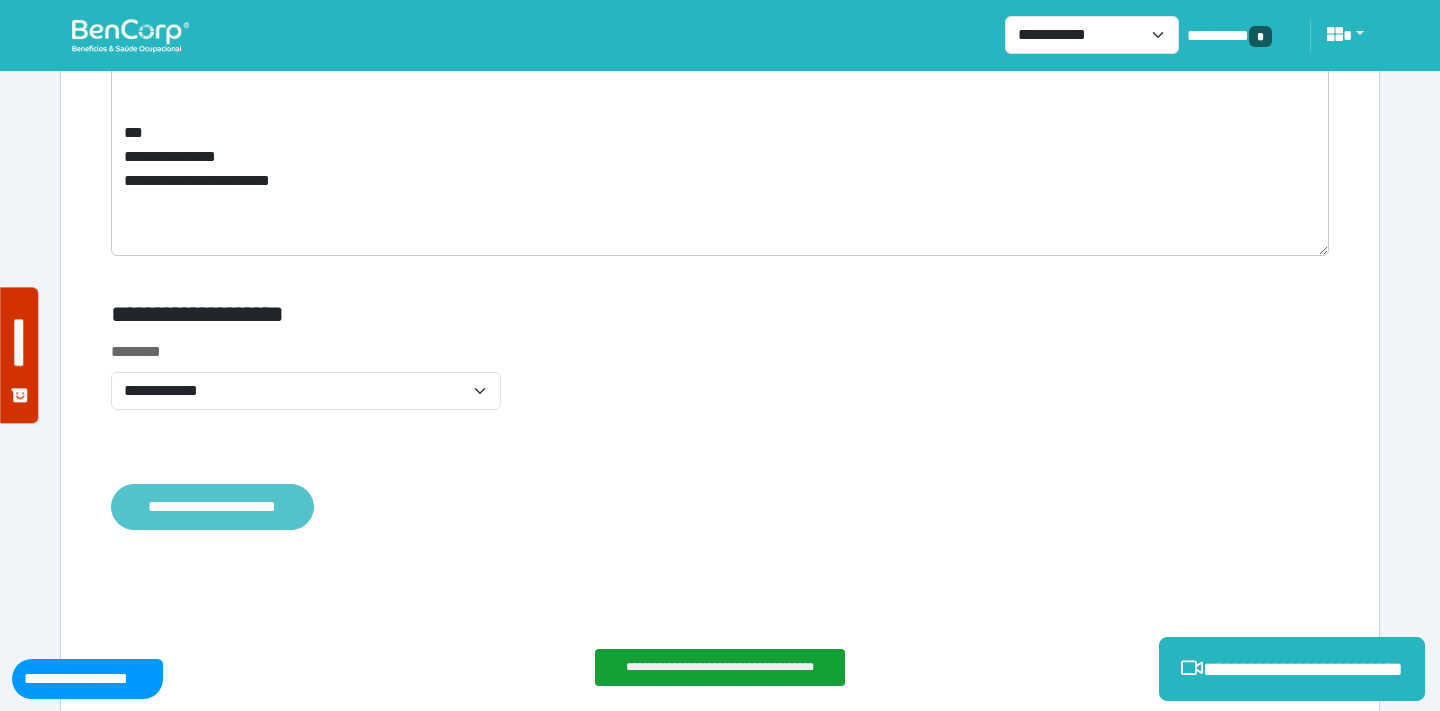 click on "**********" at bounding box center [212, 507] 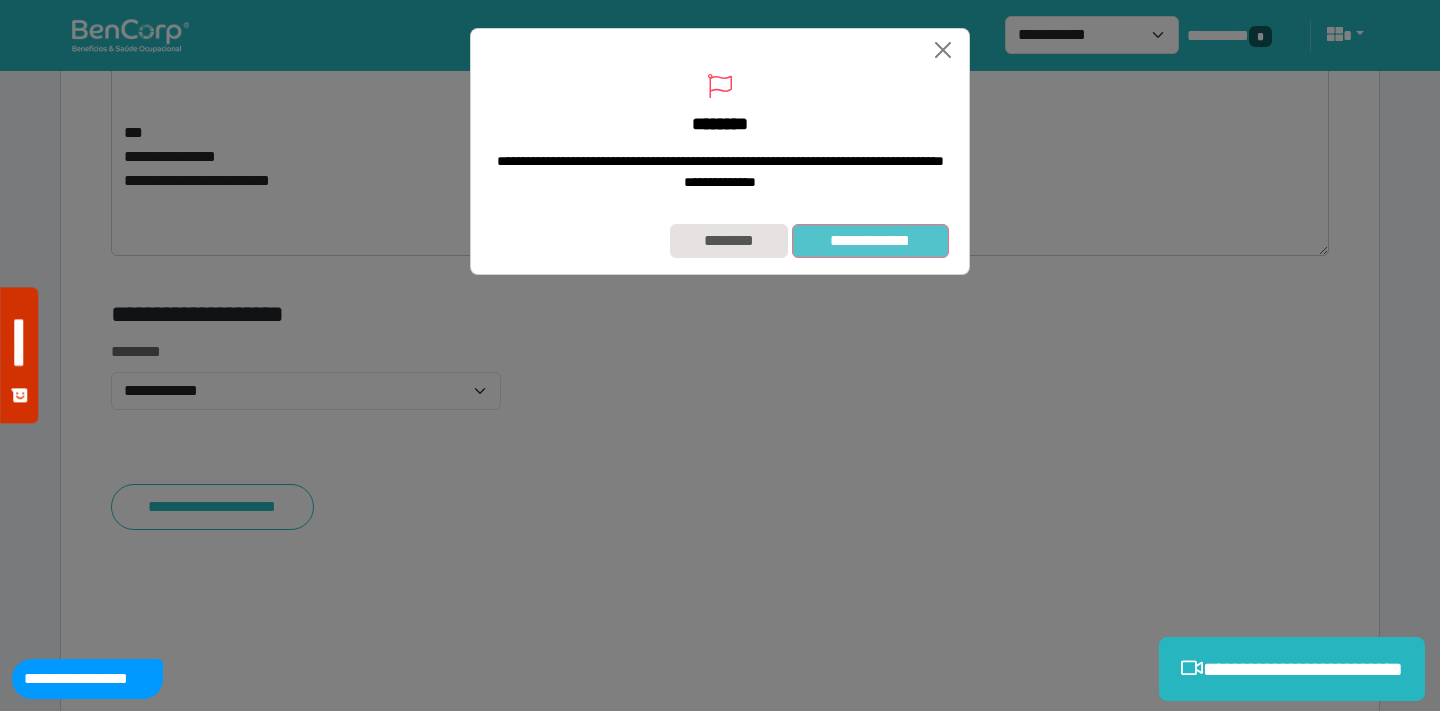 click on "**********" at bounding box center [870, 241] 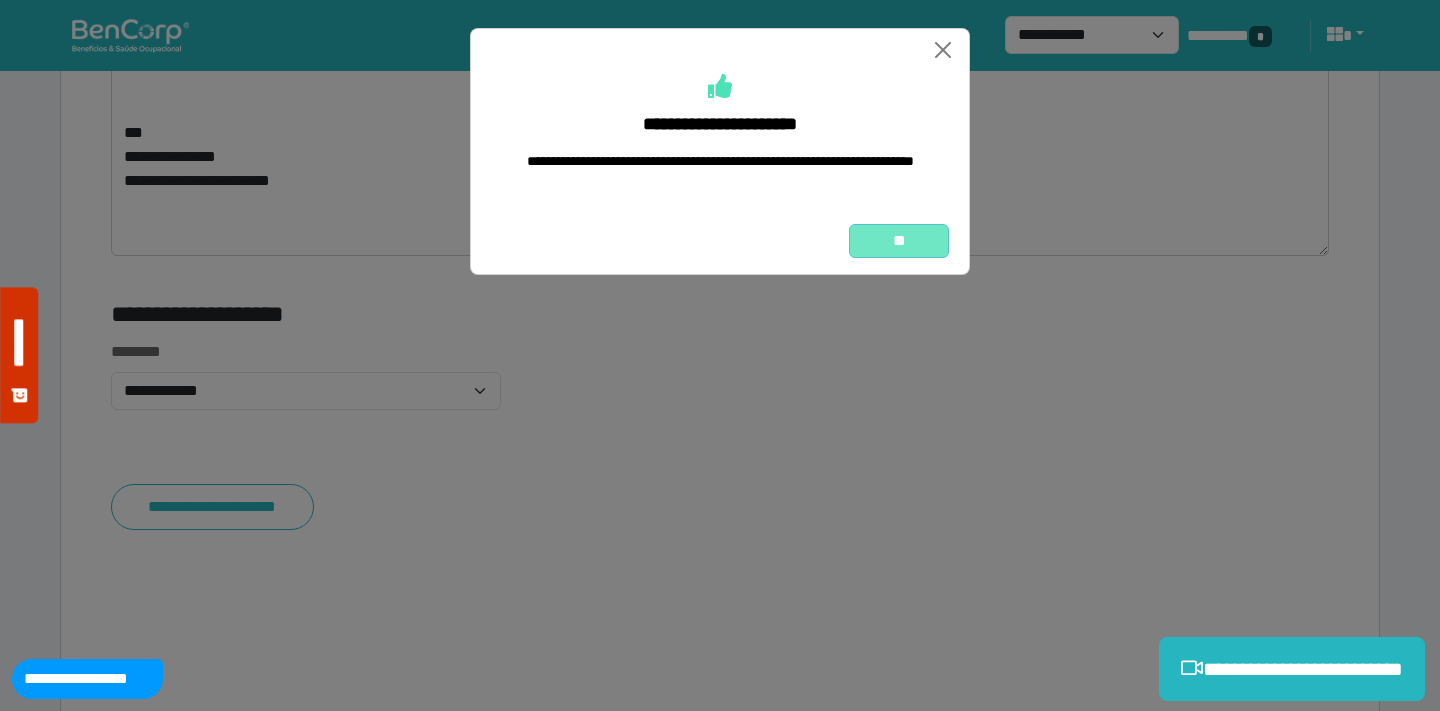 click on "**" at bounding box center (899, 241) 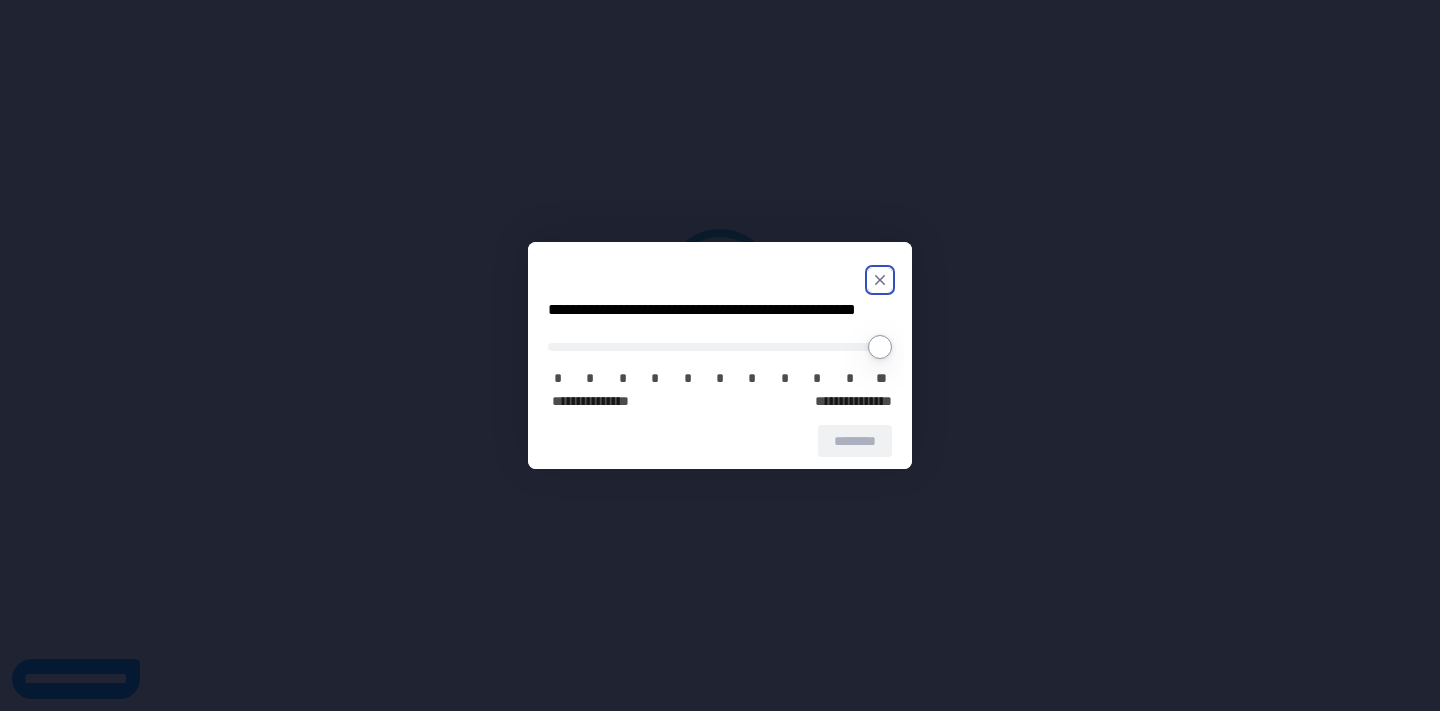 scroll, scrollTop: 0, scrollLeft: 0, axis: both 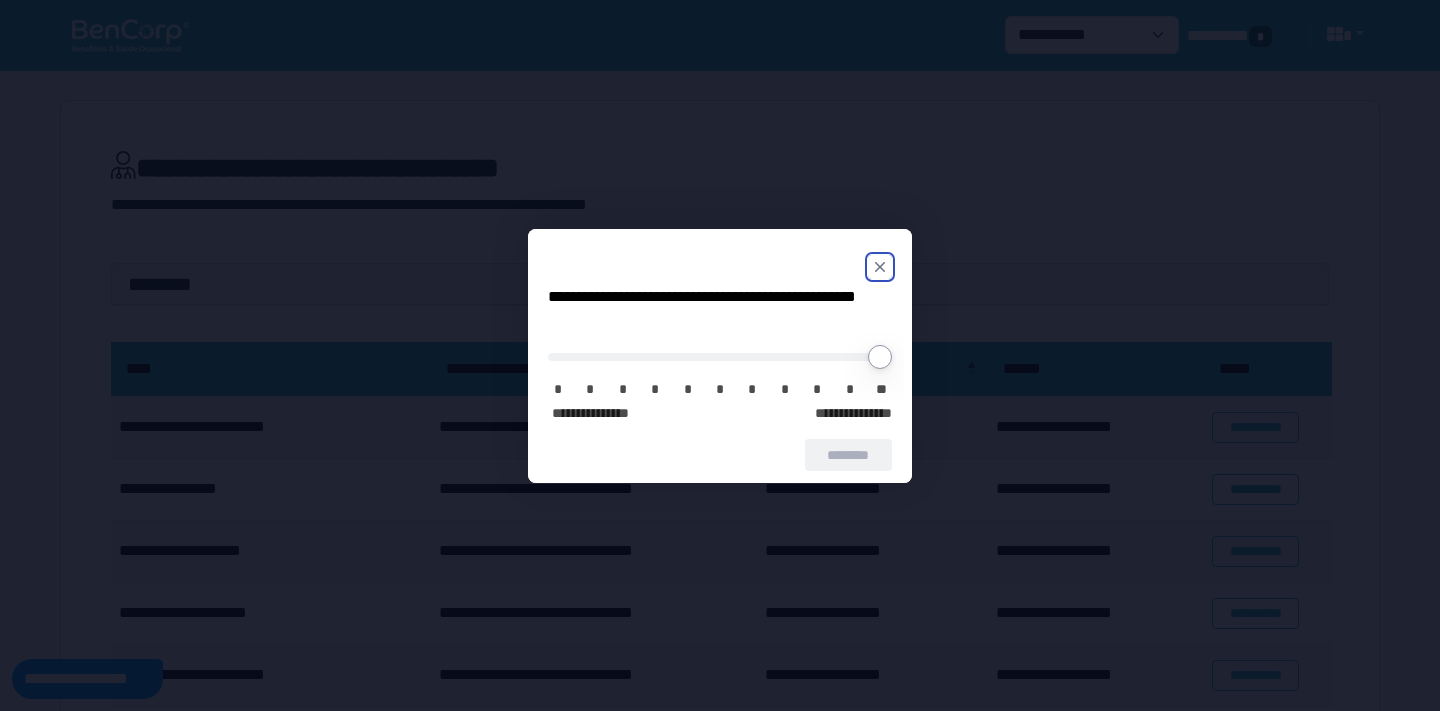 click 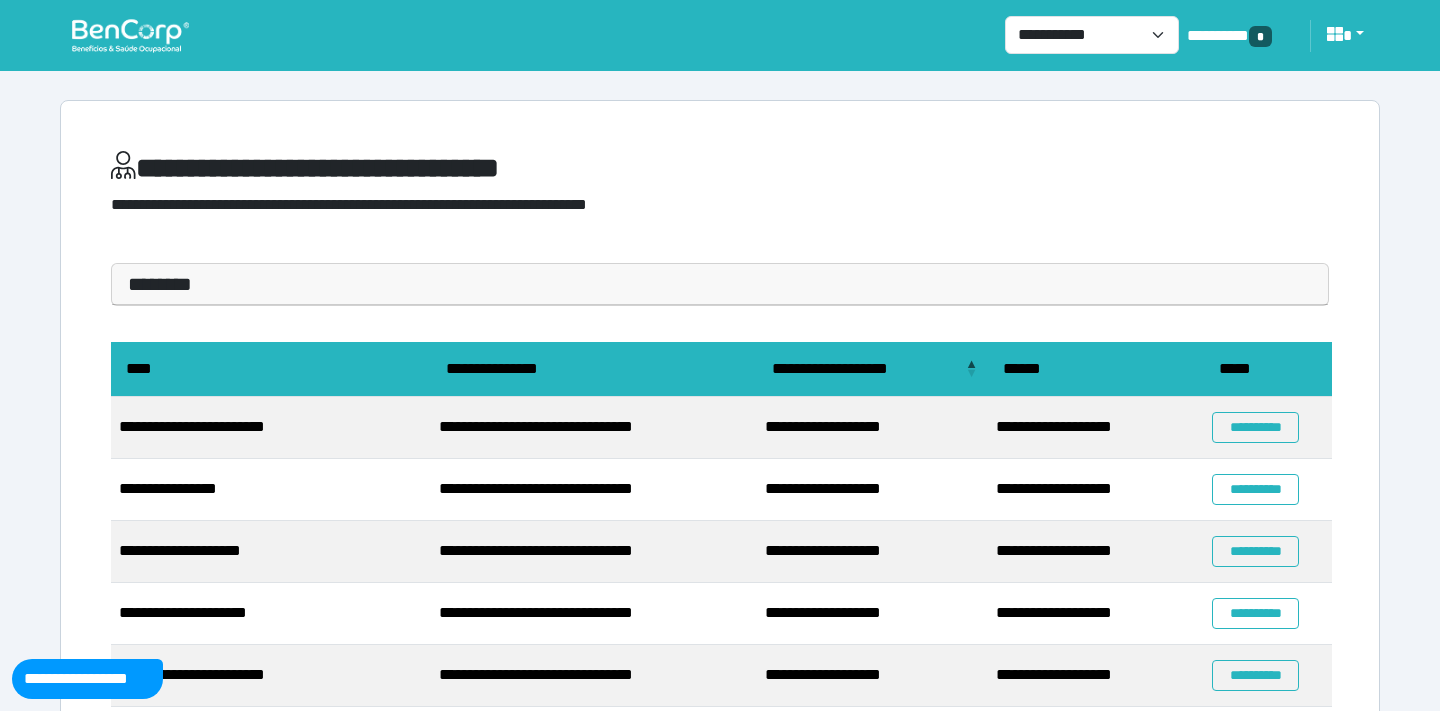 click on "**********" at bounding box center (720, 192) 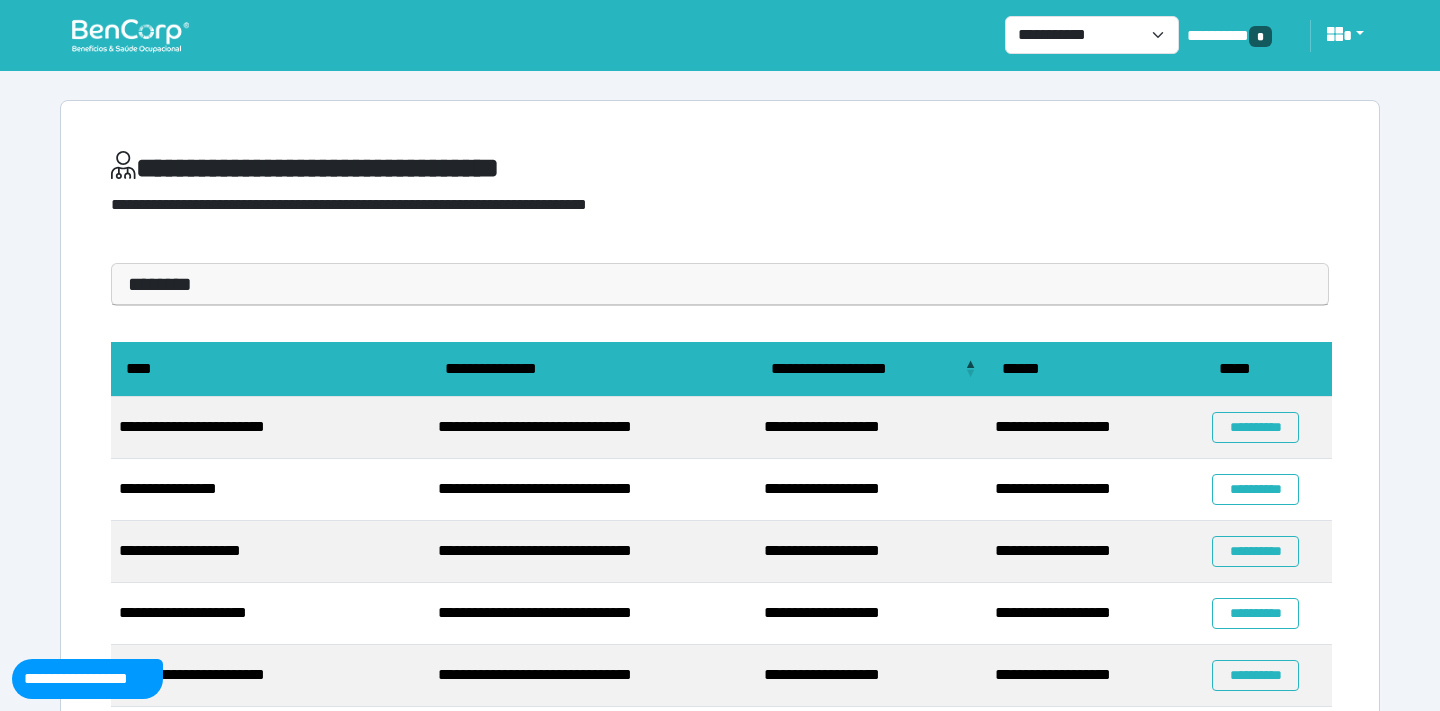 click on "**********" at bounding box center [720, 608] 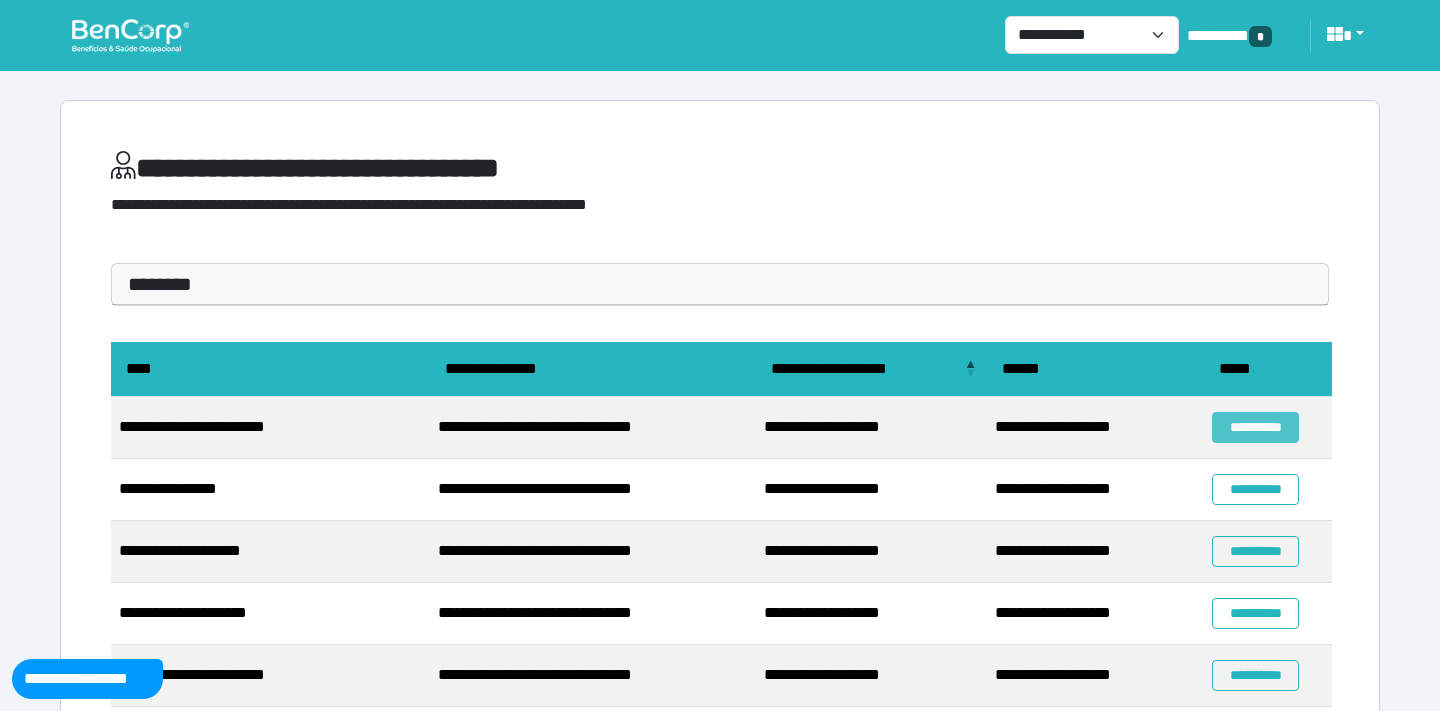 click on "**********" at bounding box center (1255, 427) 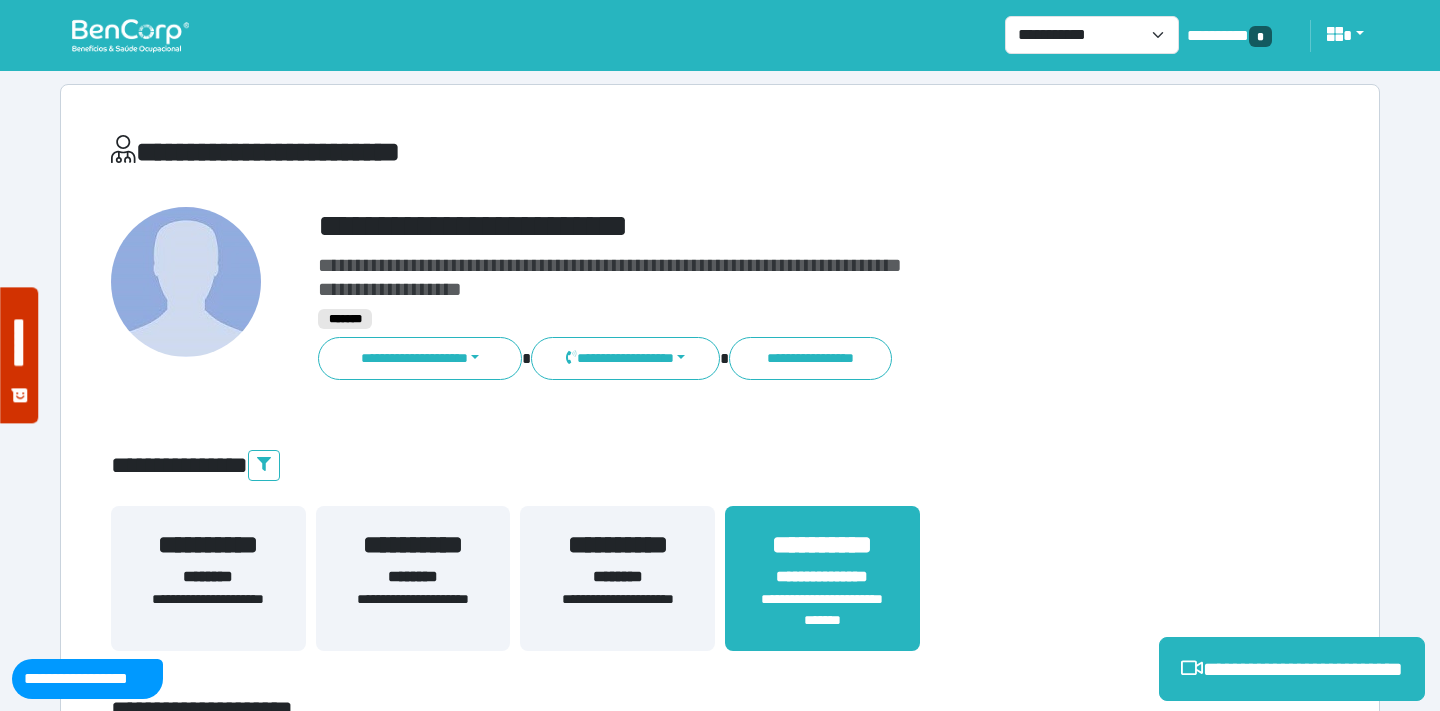 scroll, scrollTop: 18, scrollLeft: 0, axis: vertical 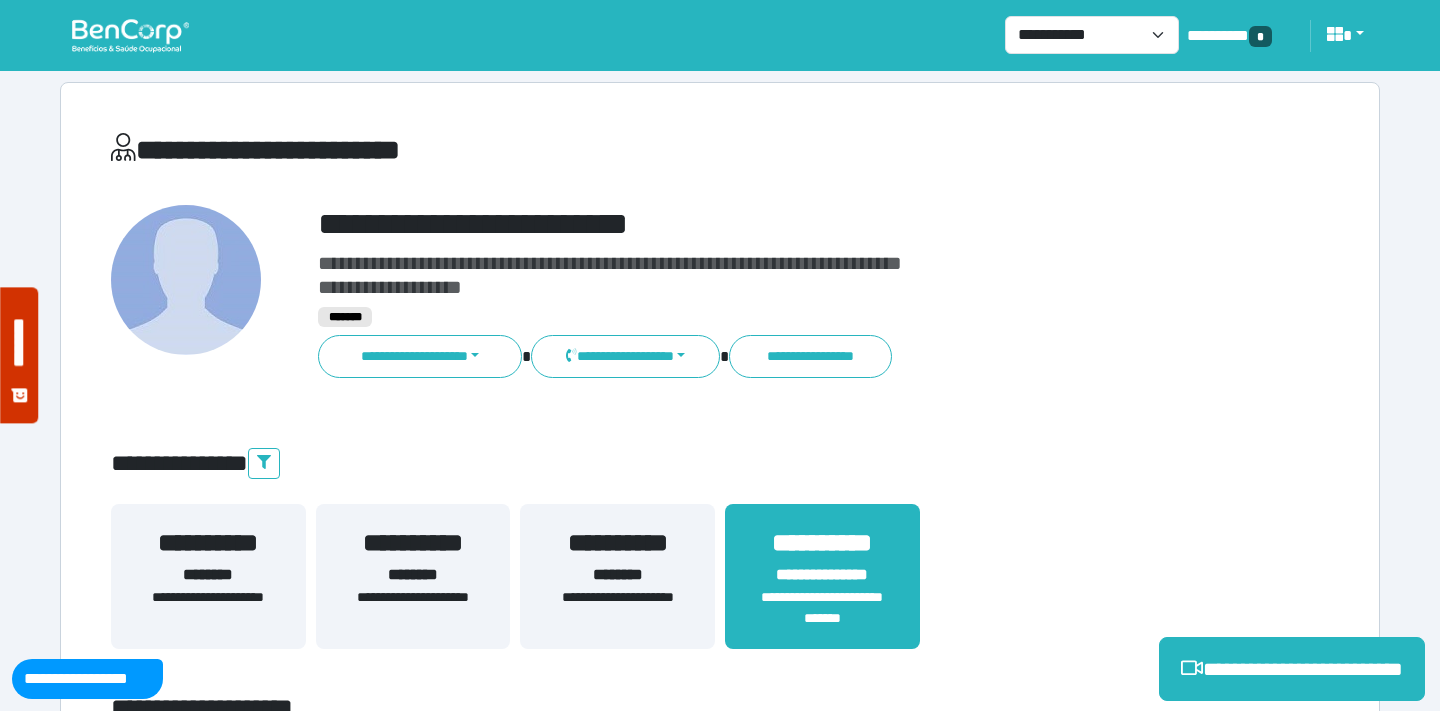 click at bounding box center [130, 35] 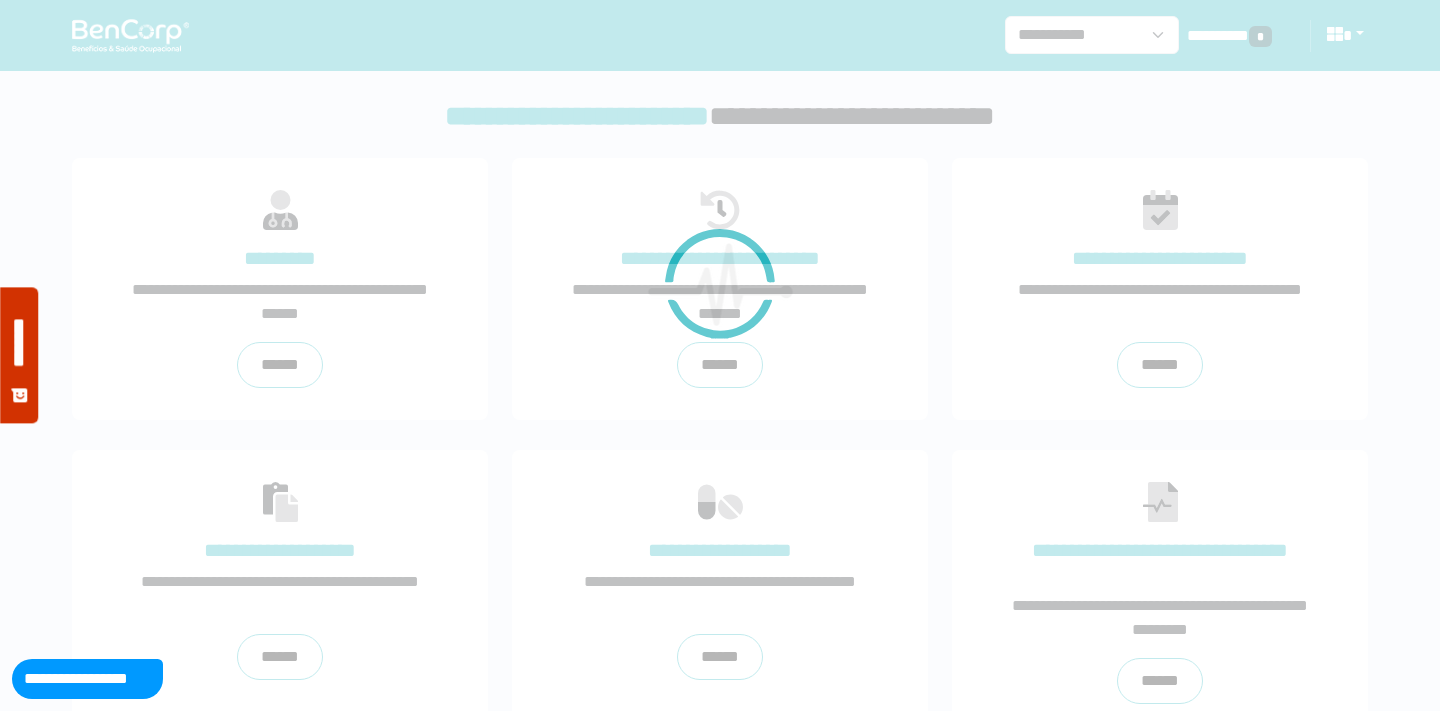 scroll, scrollTop: 0, scrollLeft: 0, axis: both 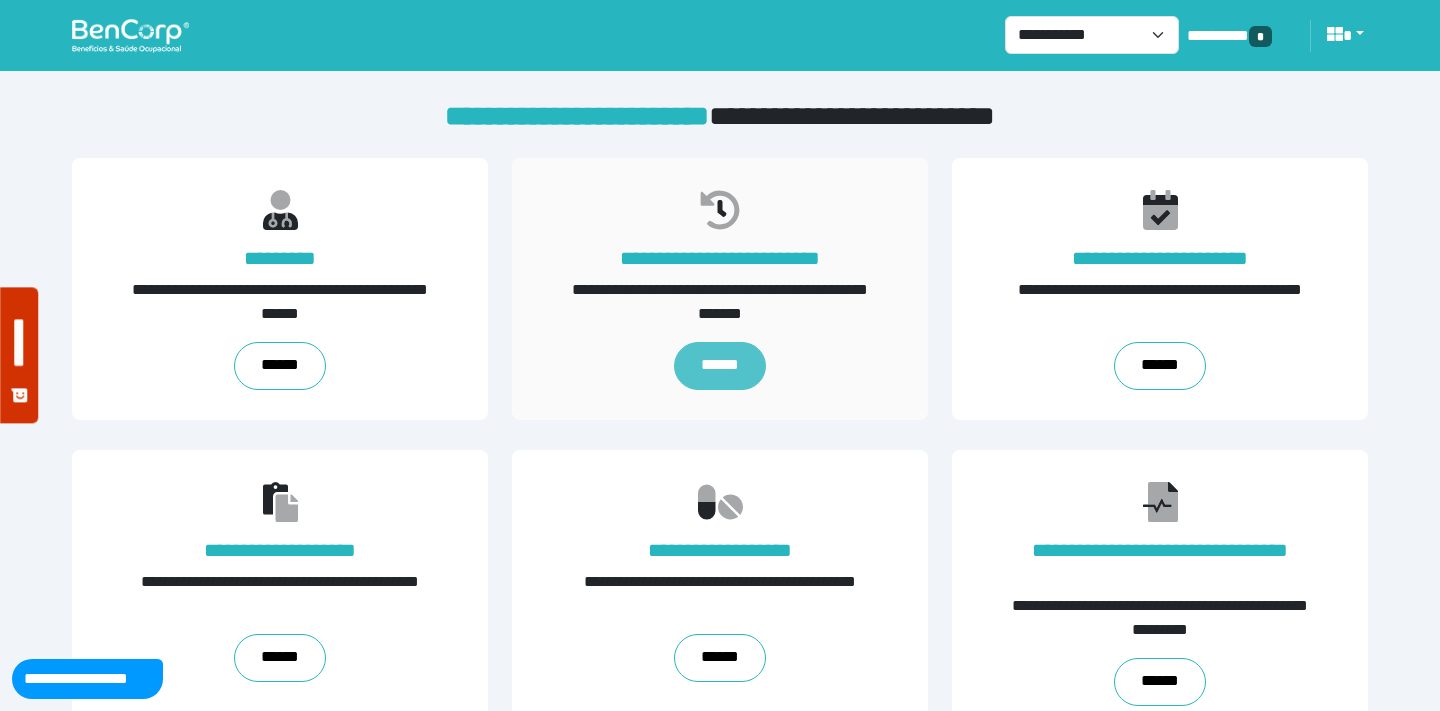 click on "******" at bounding box center [719, 366] 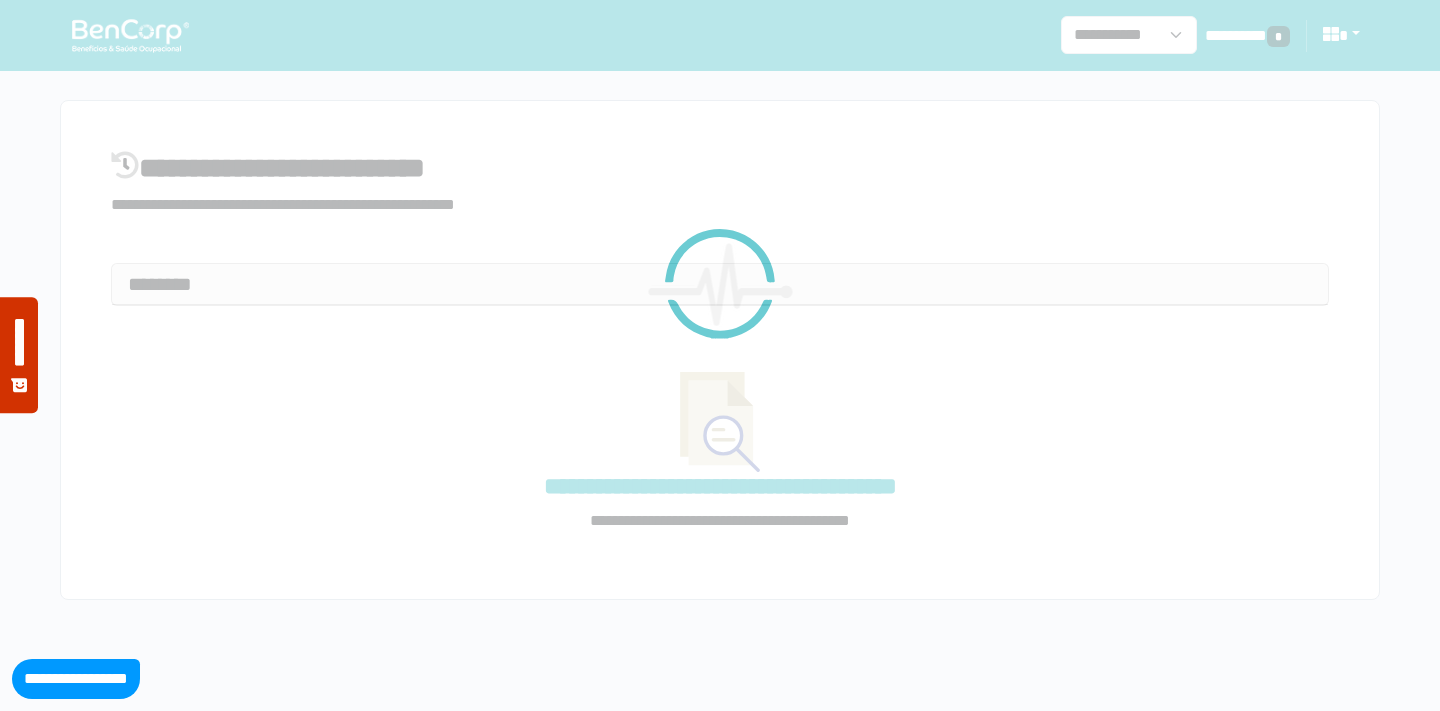 select on "**" 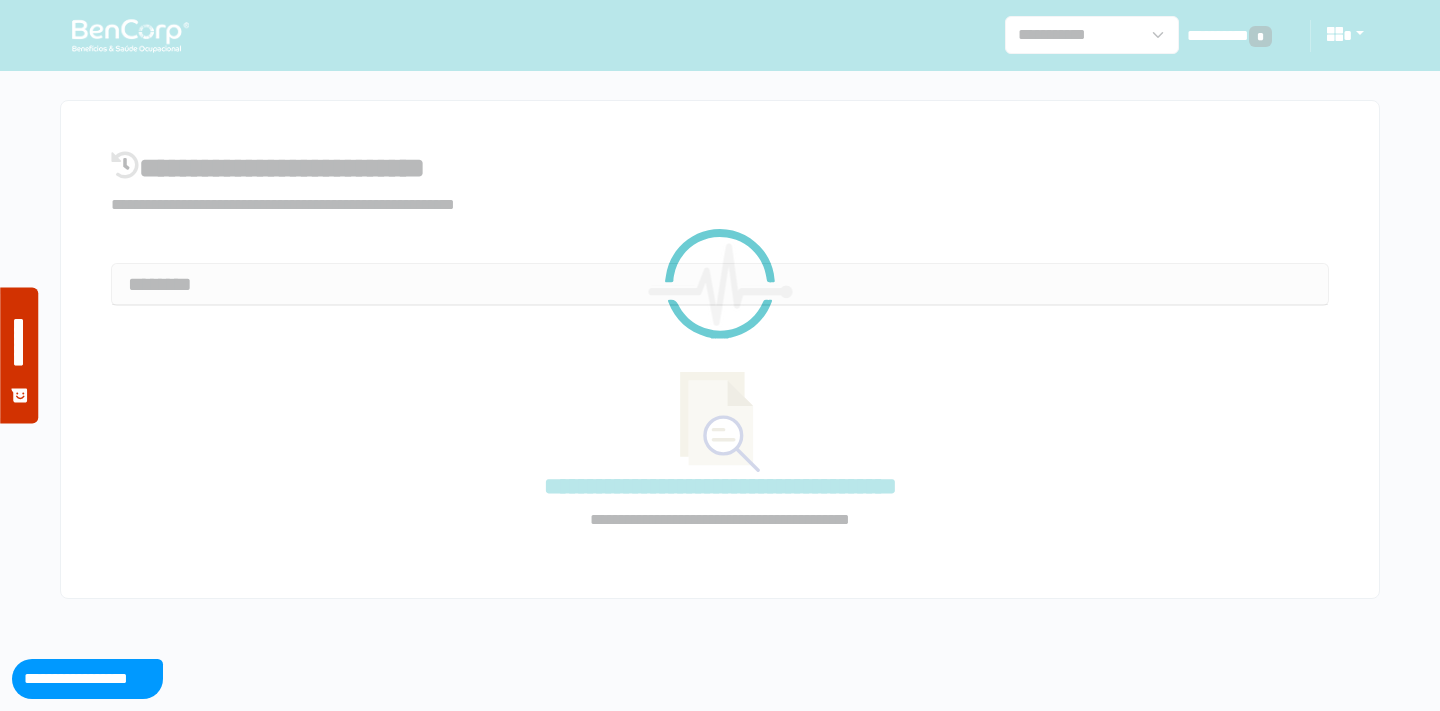 scroll, scrollTop: 0, scrollLeft: 0, axis: both 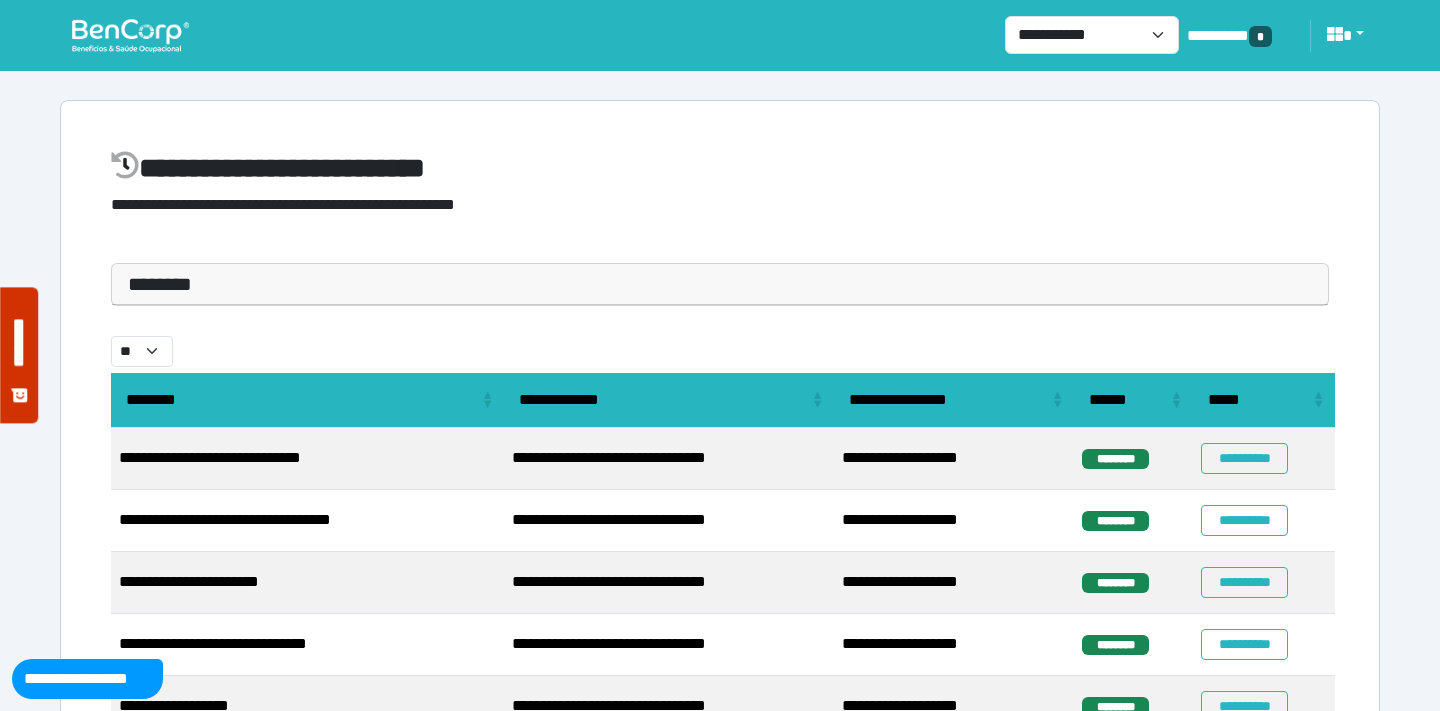 click on "********" at bounding box center [720, 284] 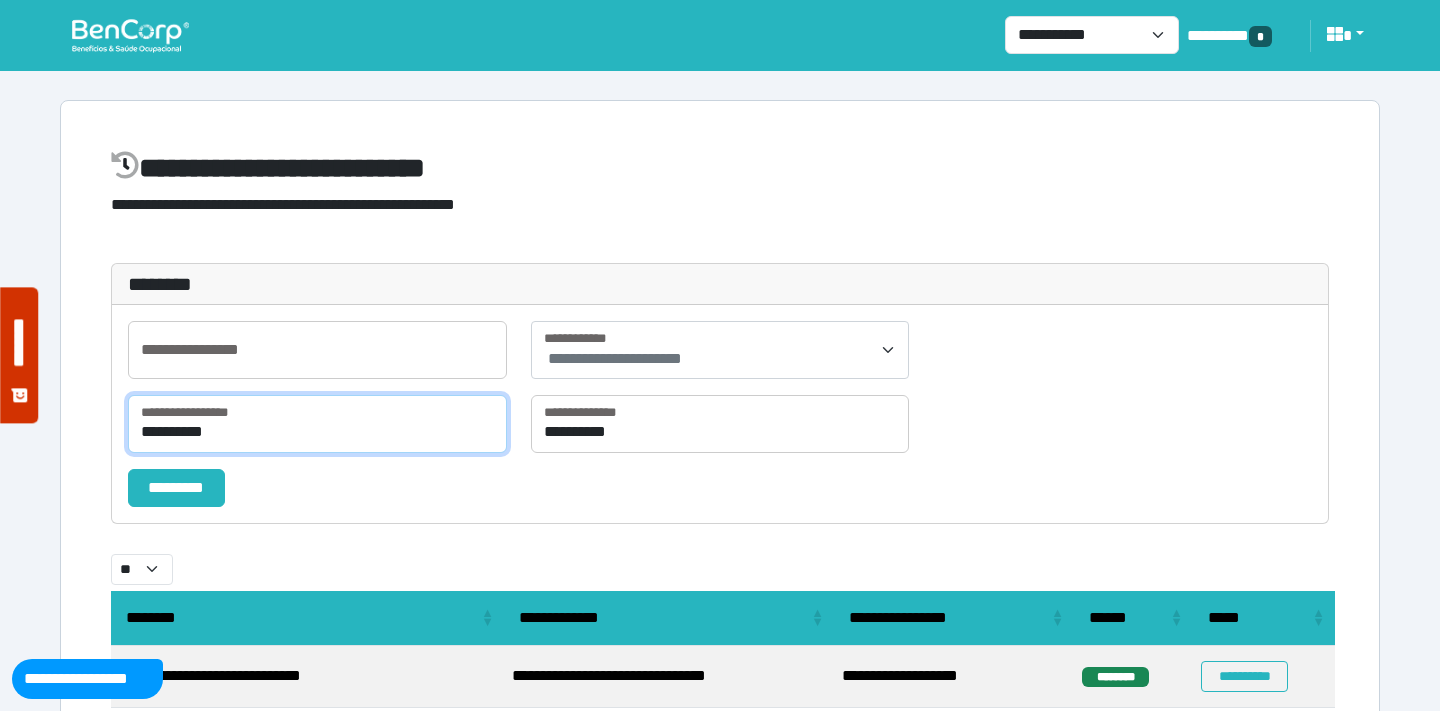 click on "**********" at bounding box center (317, 424) 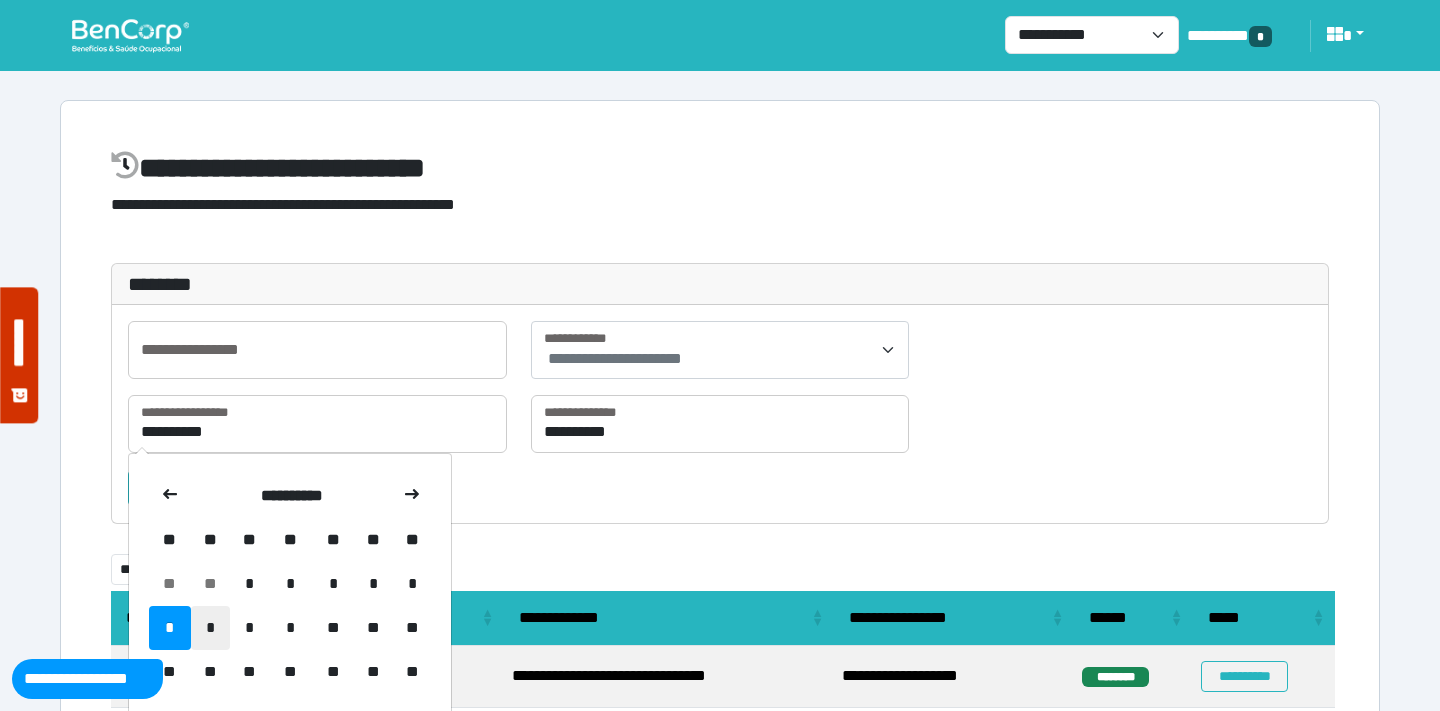 click on "*" at bounding box center [210, 628] 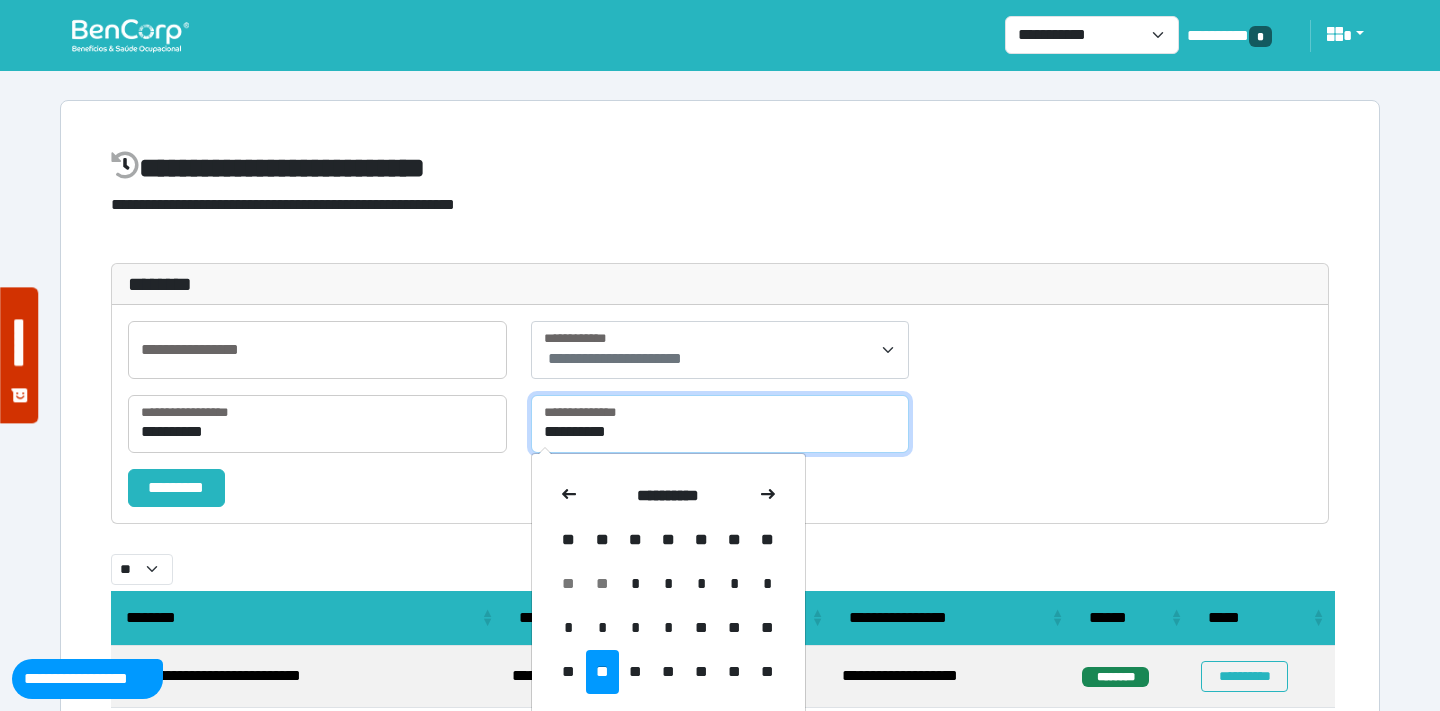 click on "**********" at bounding box center [720, 424] 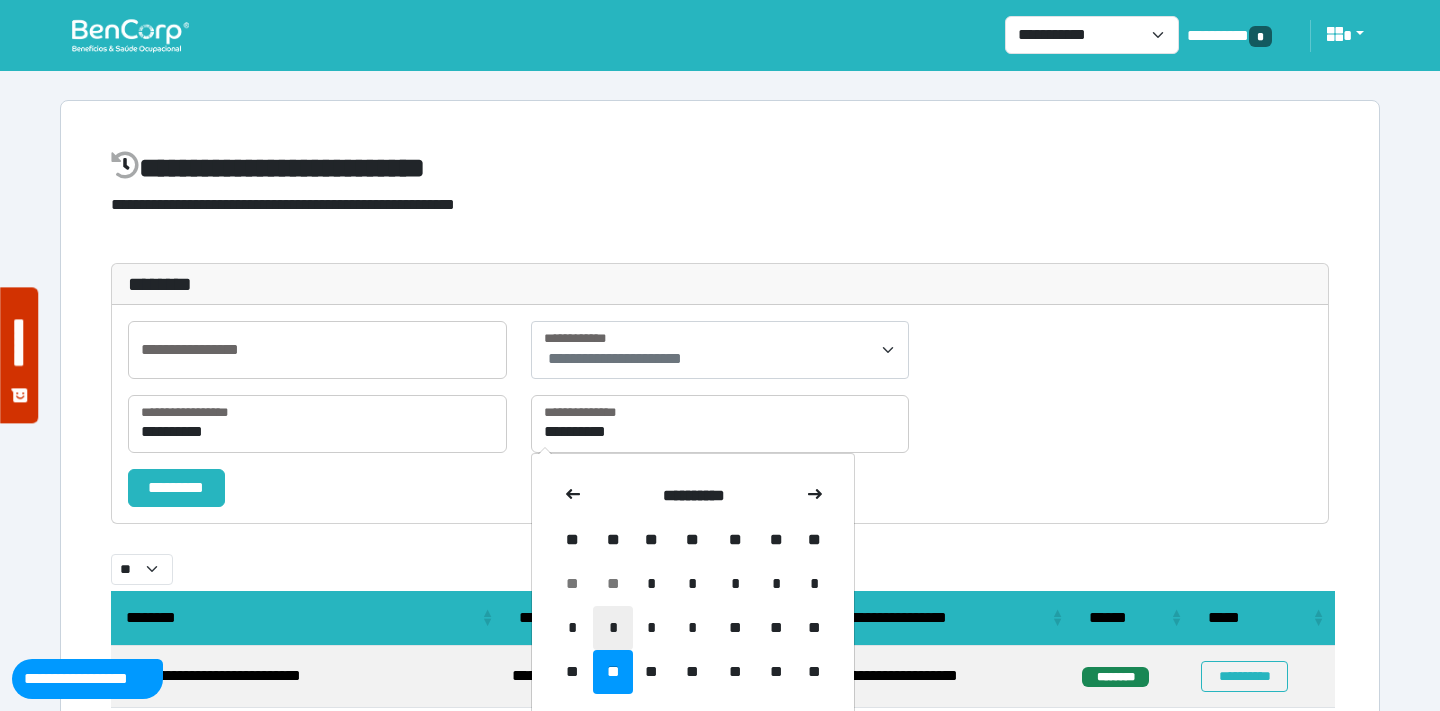 click on "*" at bounding box center [612, 628] 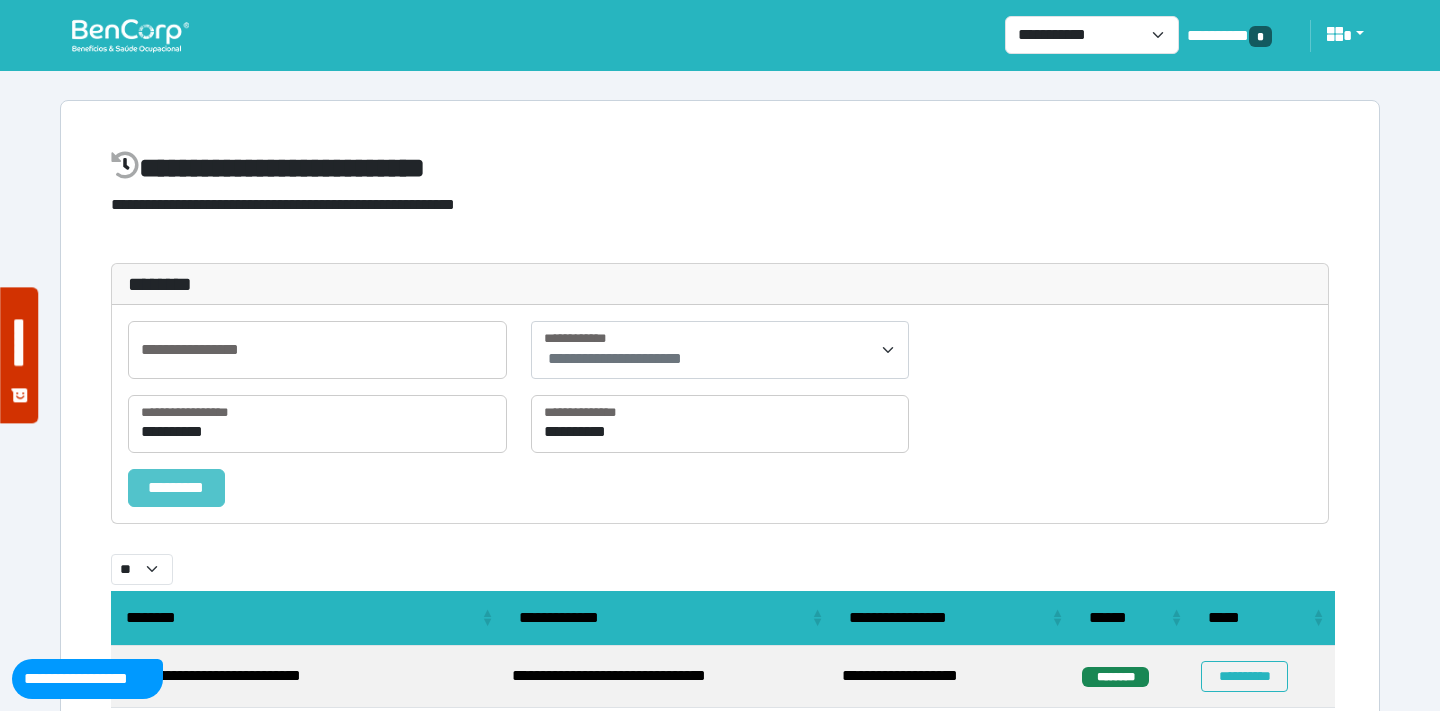 click on "*********" at bounding box center [176, 488] 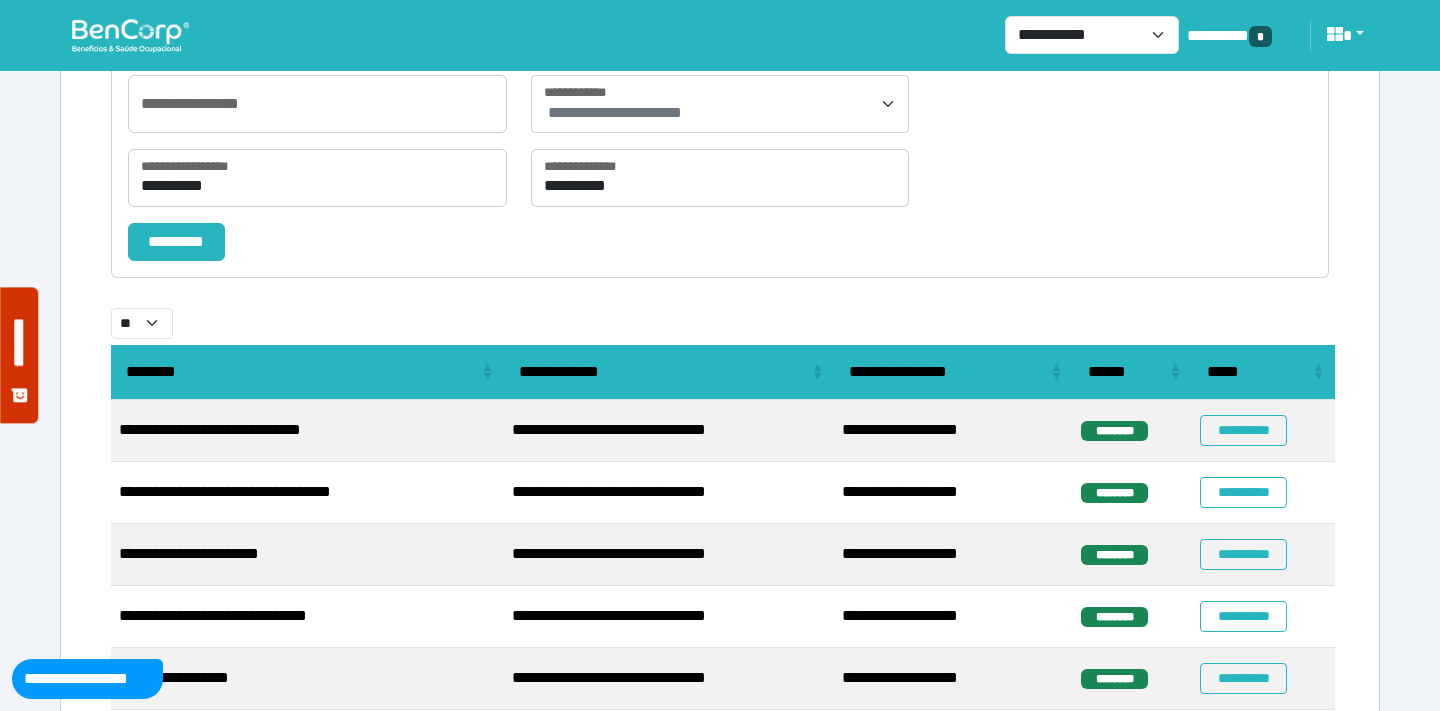 scroll, scrollTop: 0, scrollLeft: 0, axis: both 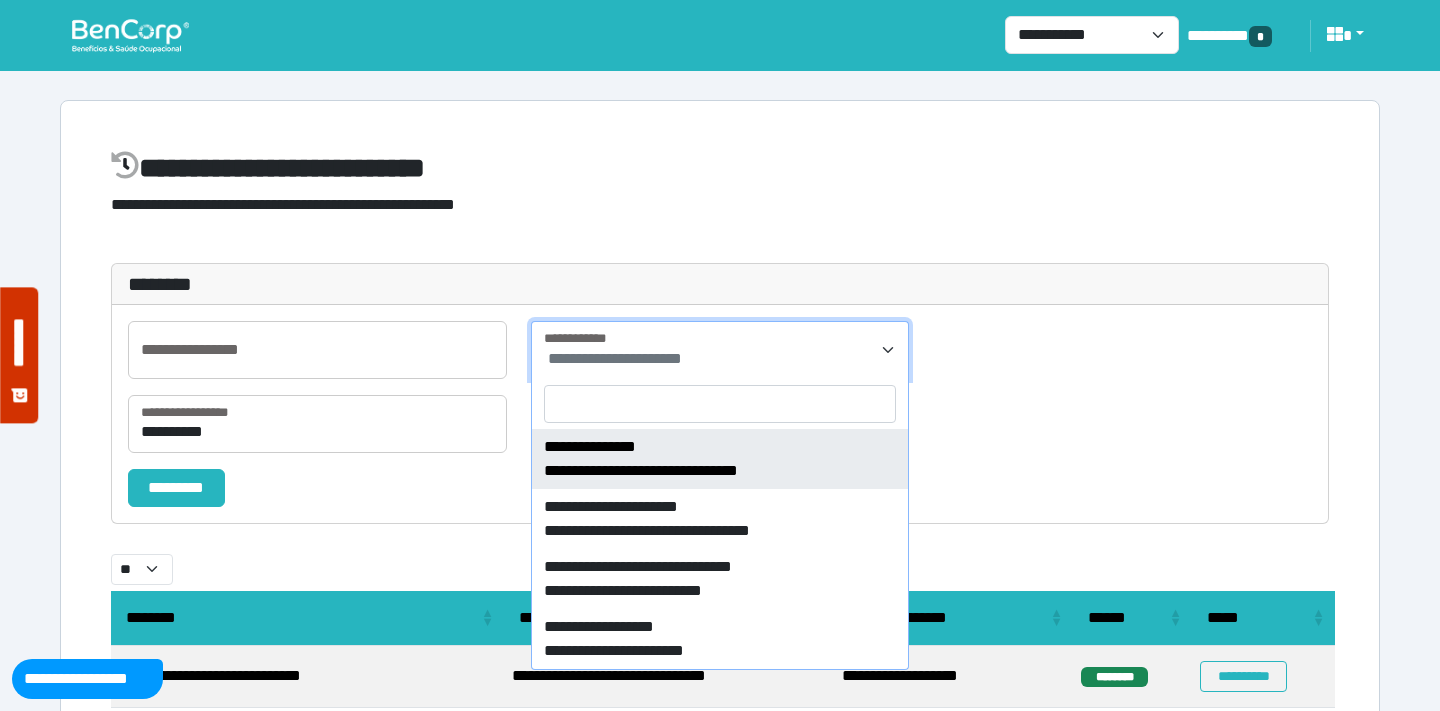 click on "**********" at bounding box center [615, 358] 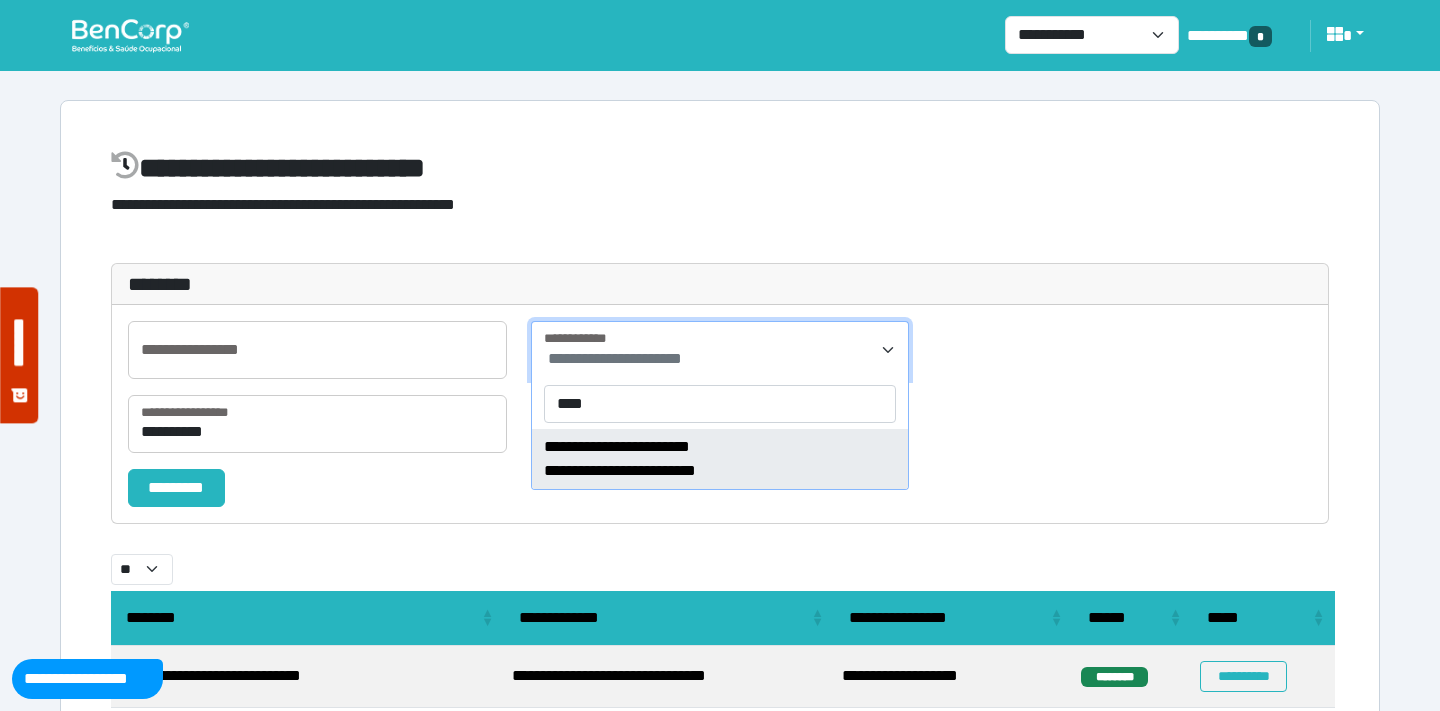 type on "****" 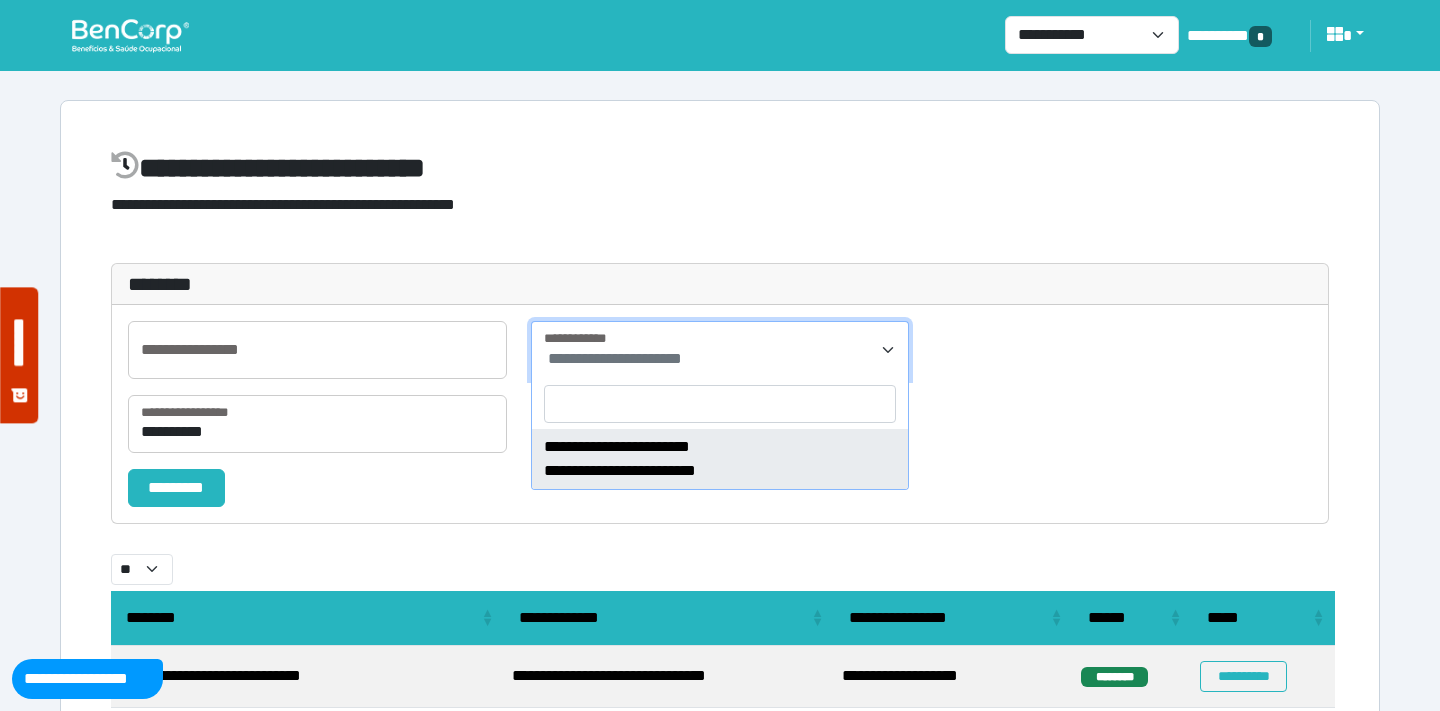 select on "****" 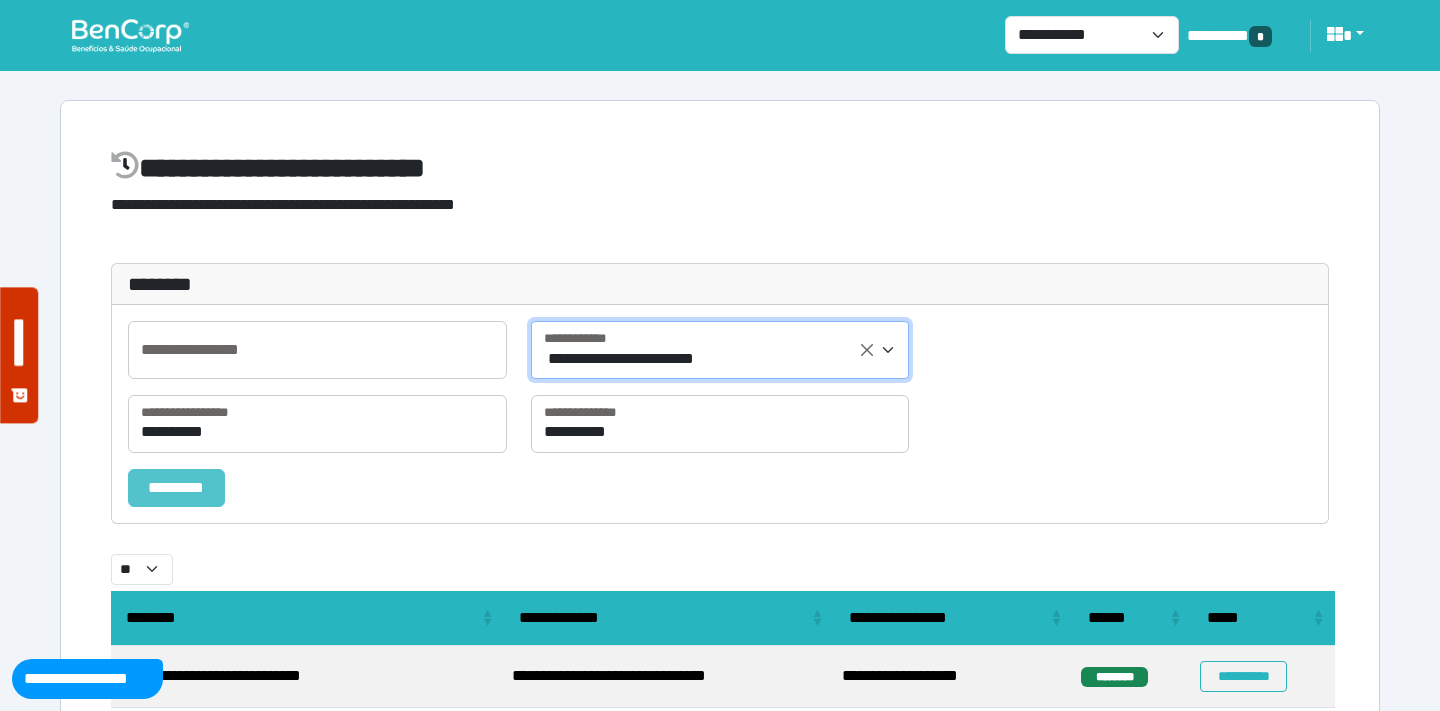 click on "*********" at bounding box center [176, 488] 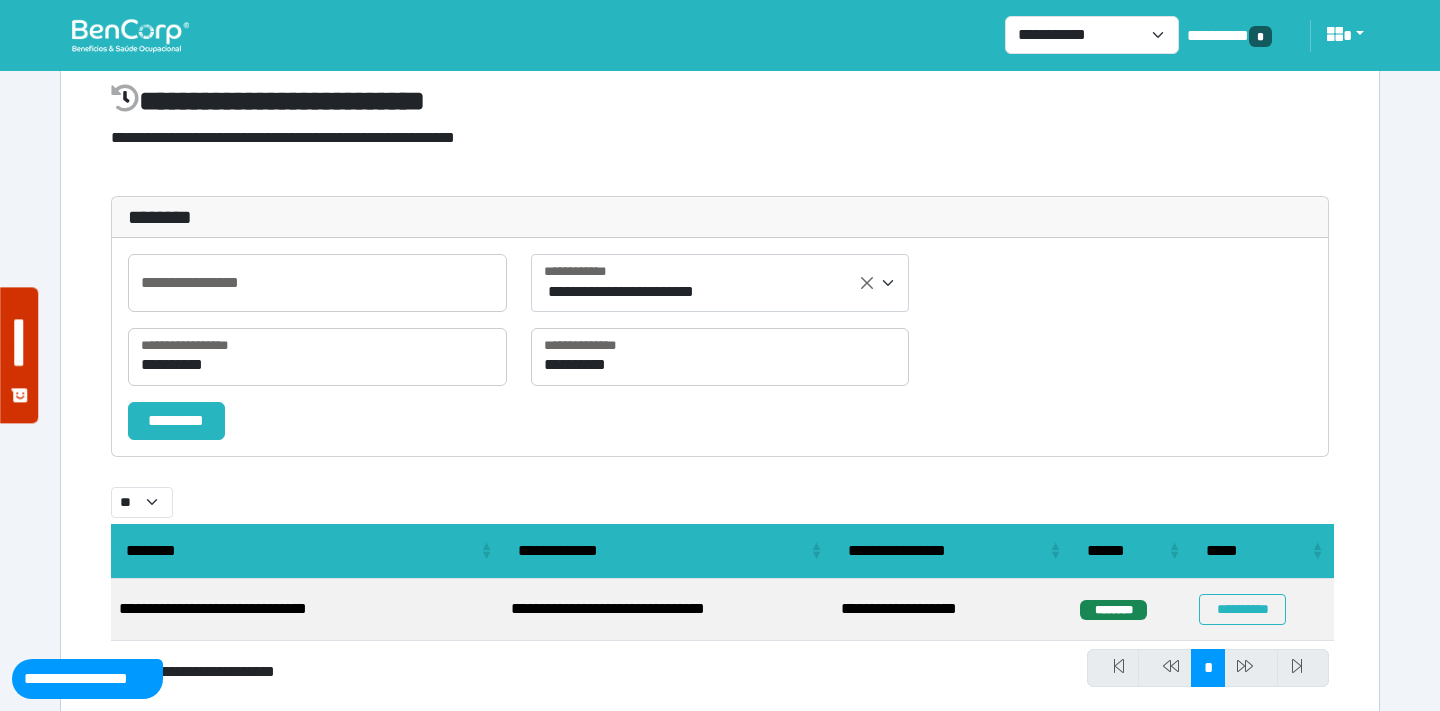 scroll, scrollTop: 131, scrollLeft: 0, axis: vertical 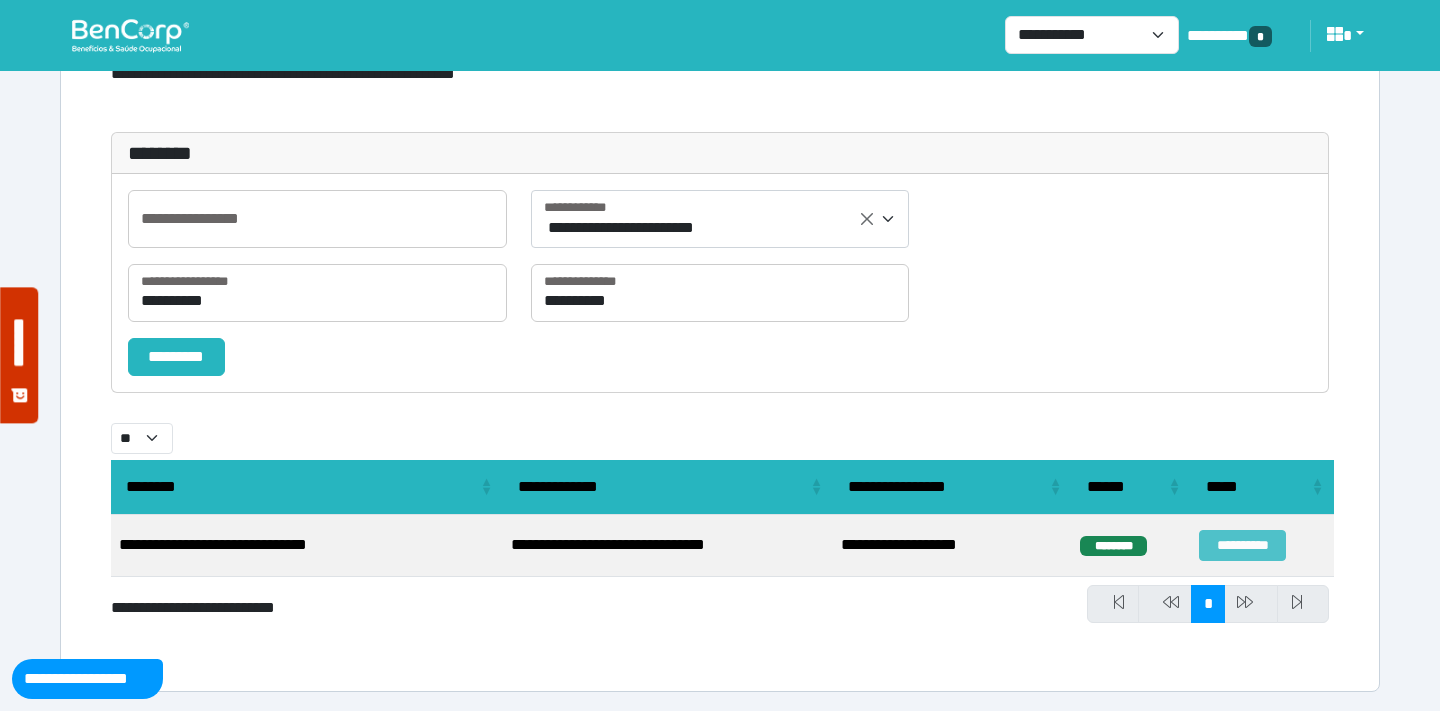 click on "**********" at bounding box center [1242, 545] 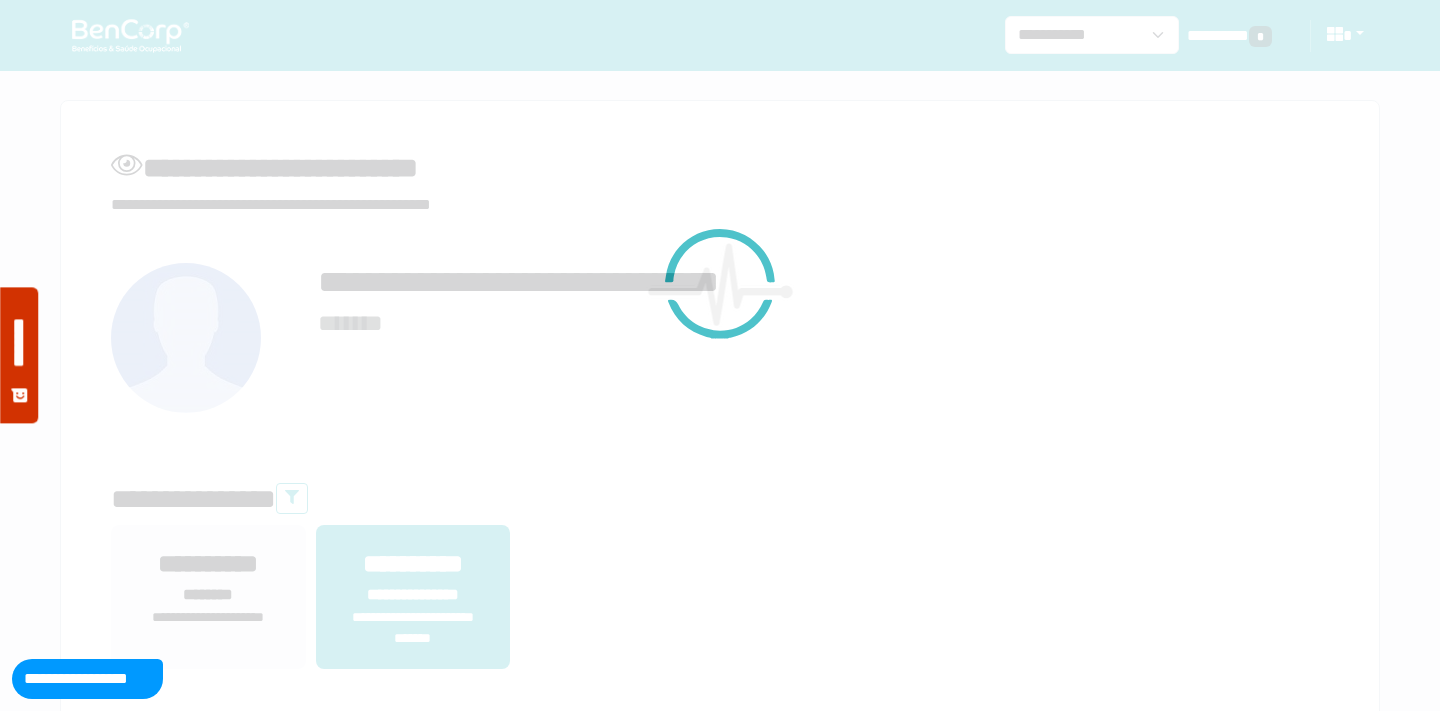 scroll, scrollTop: 0, scrollLeft: 0, axis: both 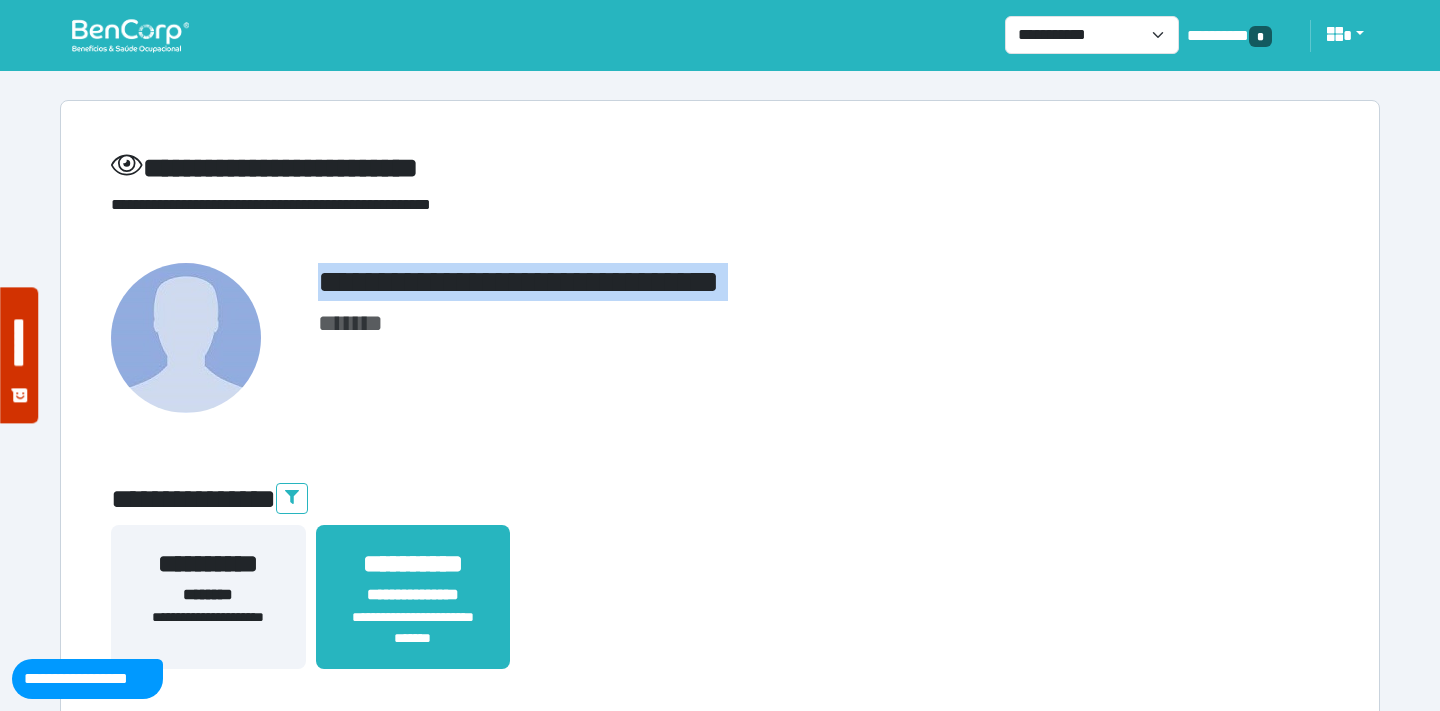 drag, startPoint x: 311, startPoint y: 281, endPoint x: 903, endPoint y: 305, distance: 592.48627 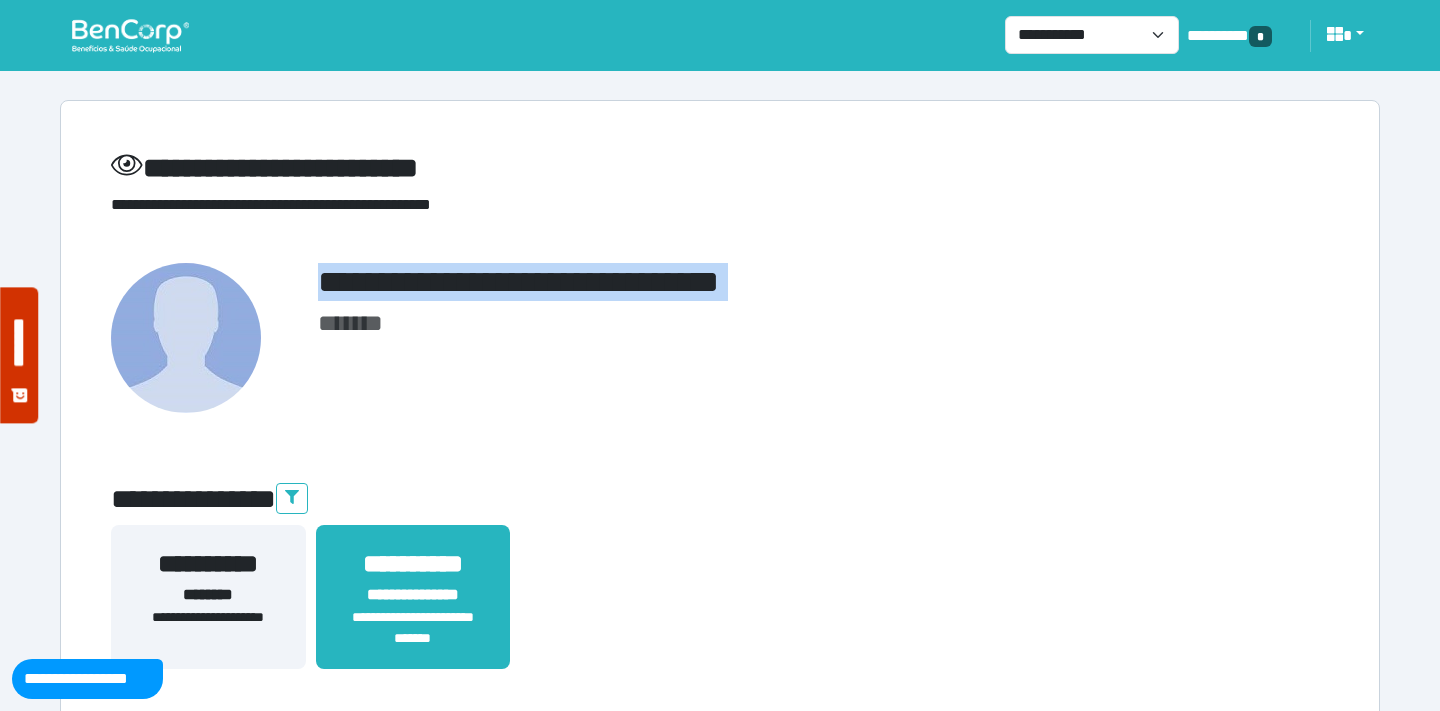 click at bounding box center [130, 35] 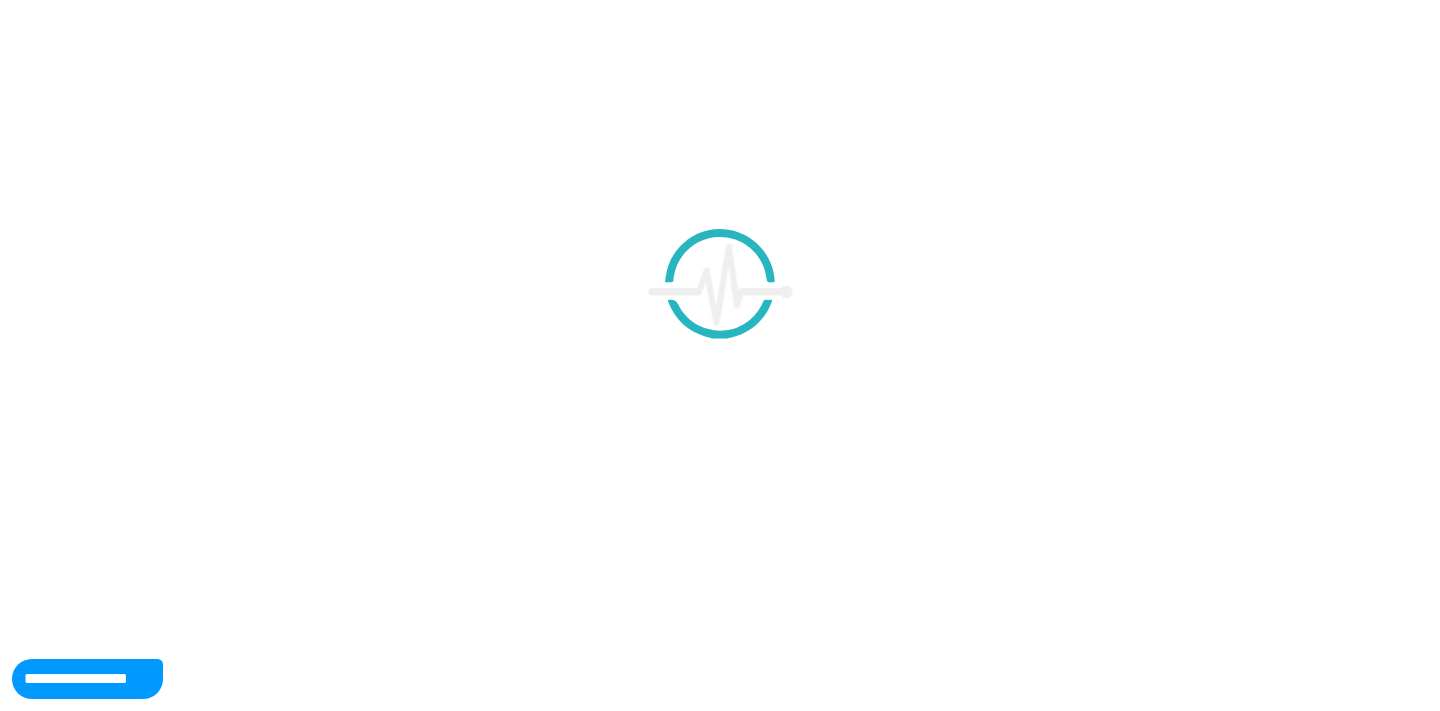 scroll, scrollTop: 0, scrollLeft: 0, axis: both 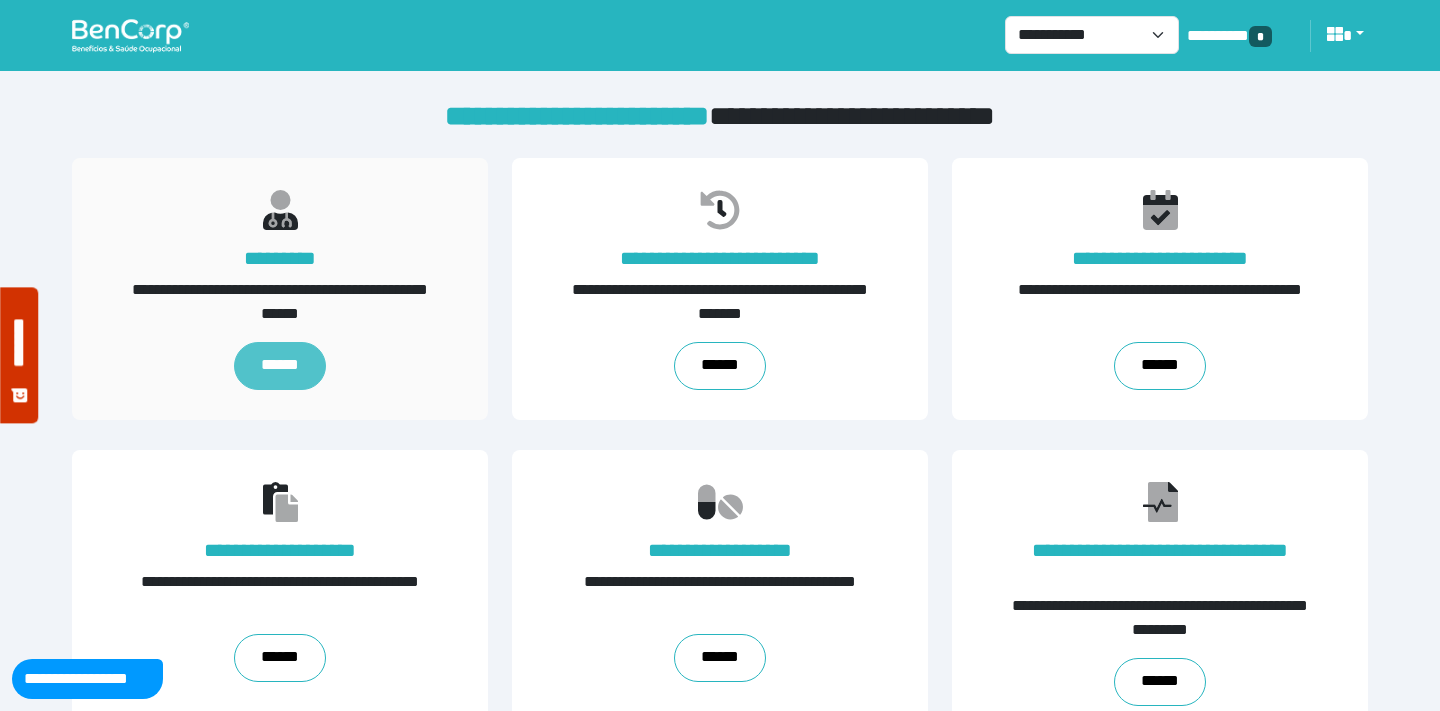 click on "******" at bounding box center (279, 366) 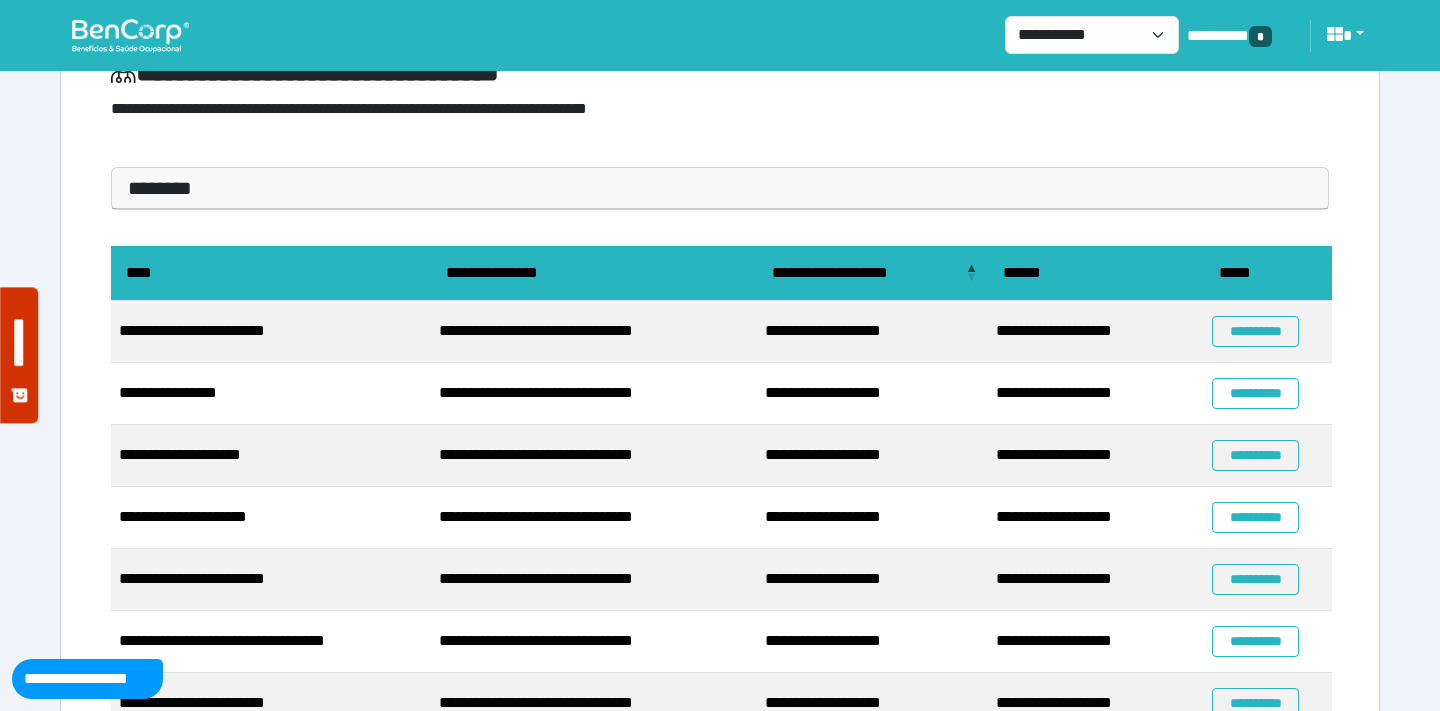 scroll, scrollTop: 105, scrollLeft: 0, axis: vertical 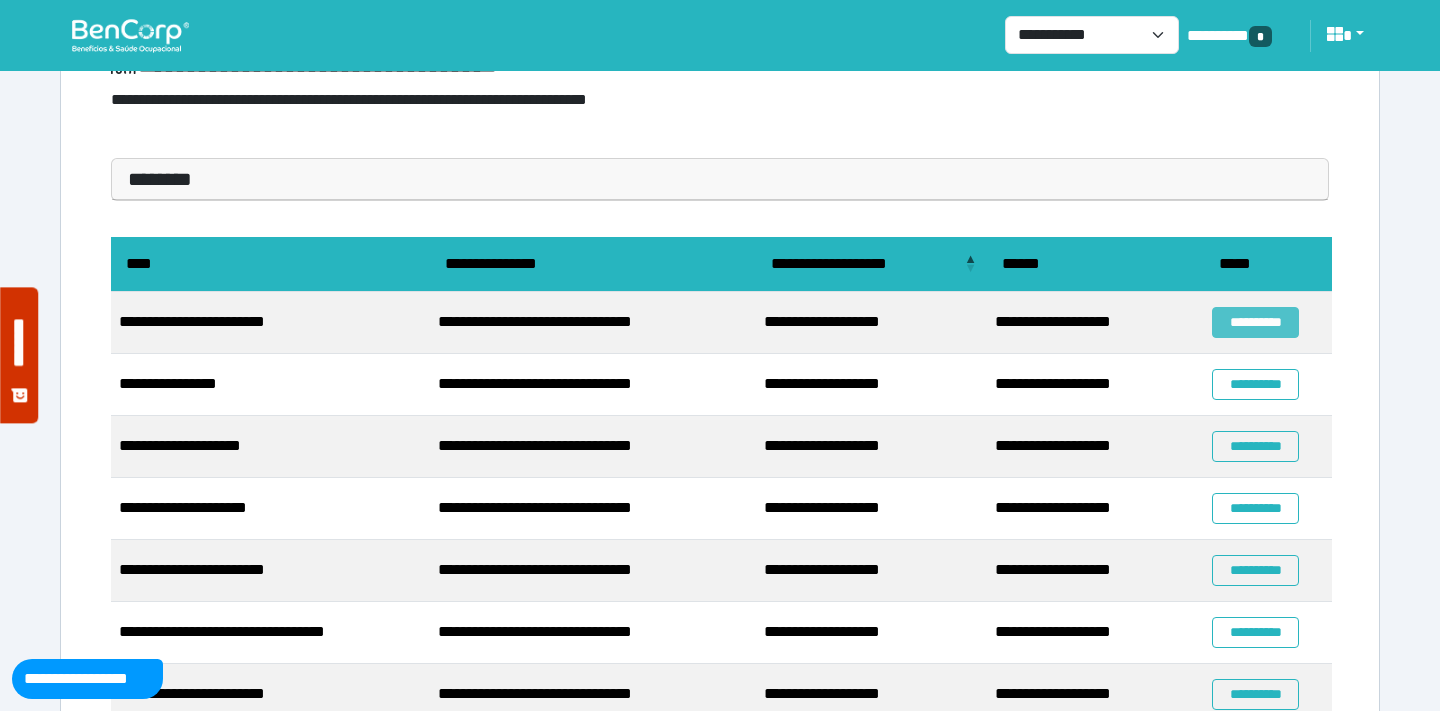 click on "**********" at bounding box center (1255, 322) 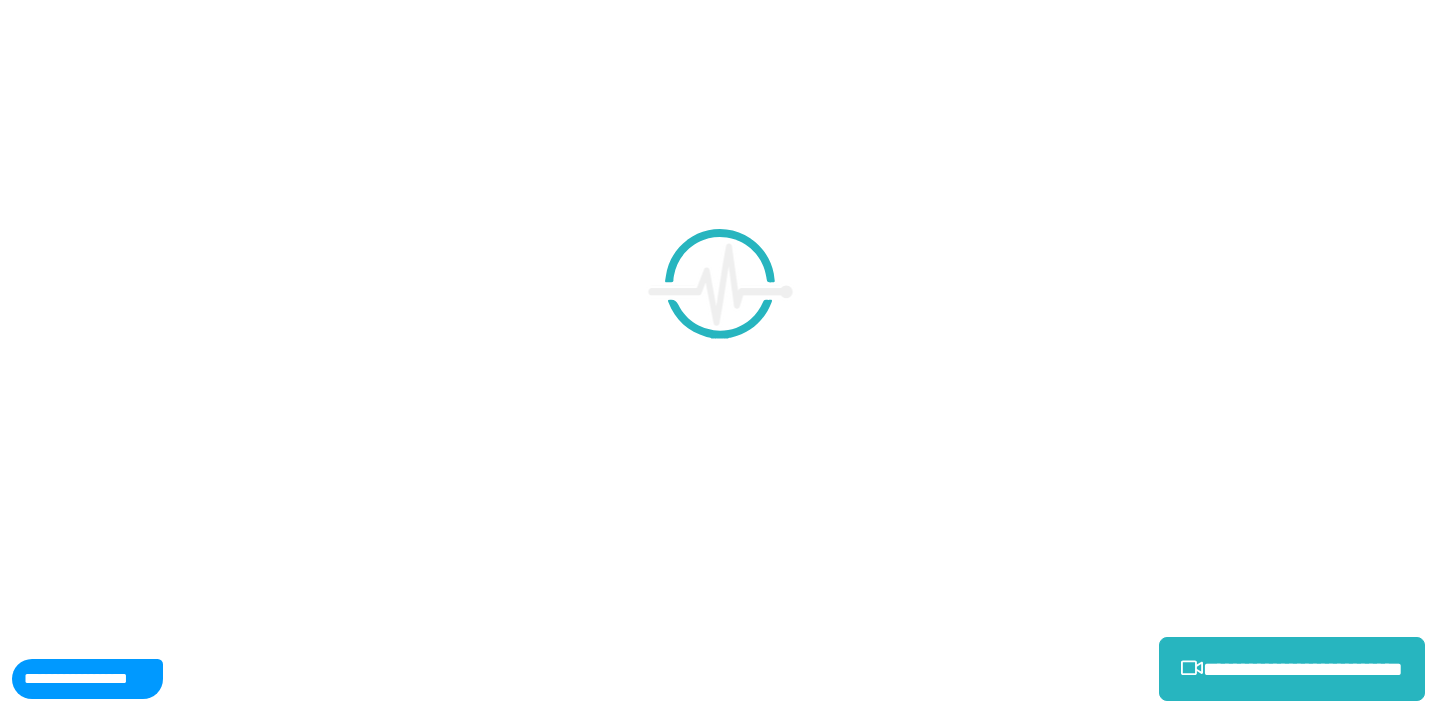 scroll, scrollTop: 0, scrollLeft: 0, axis: both 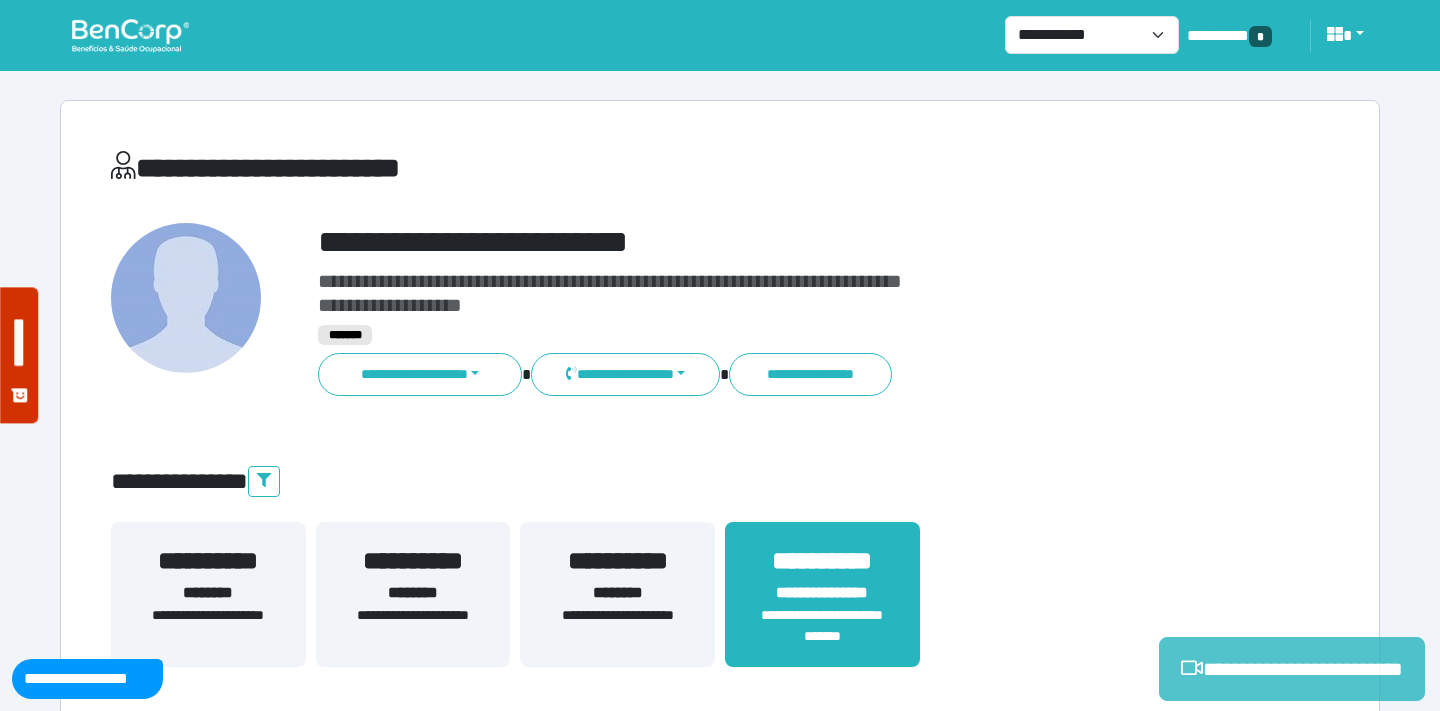 click on "**********" at bounding box center [1292, 669] 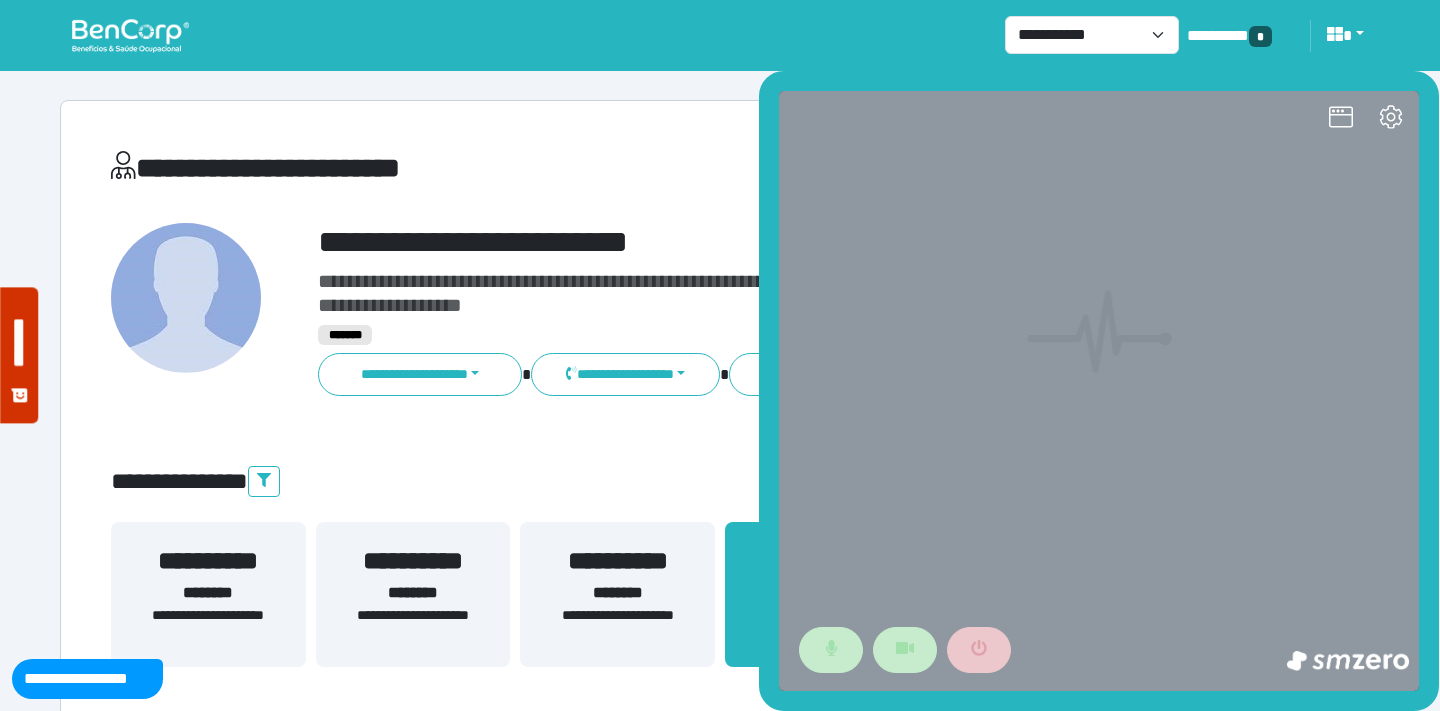 scroll, scrollTop: 0, scrollLeft: 0, axis: both 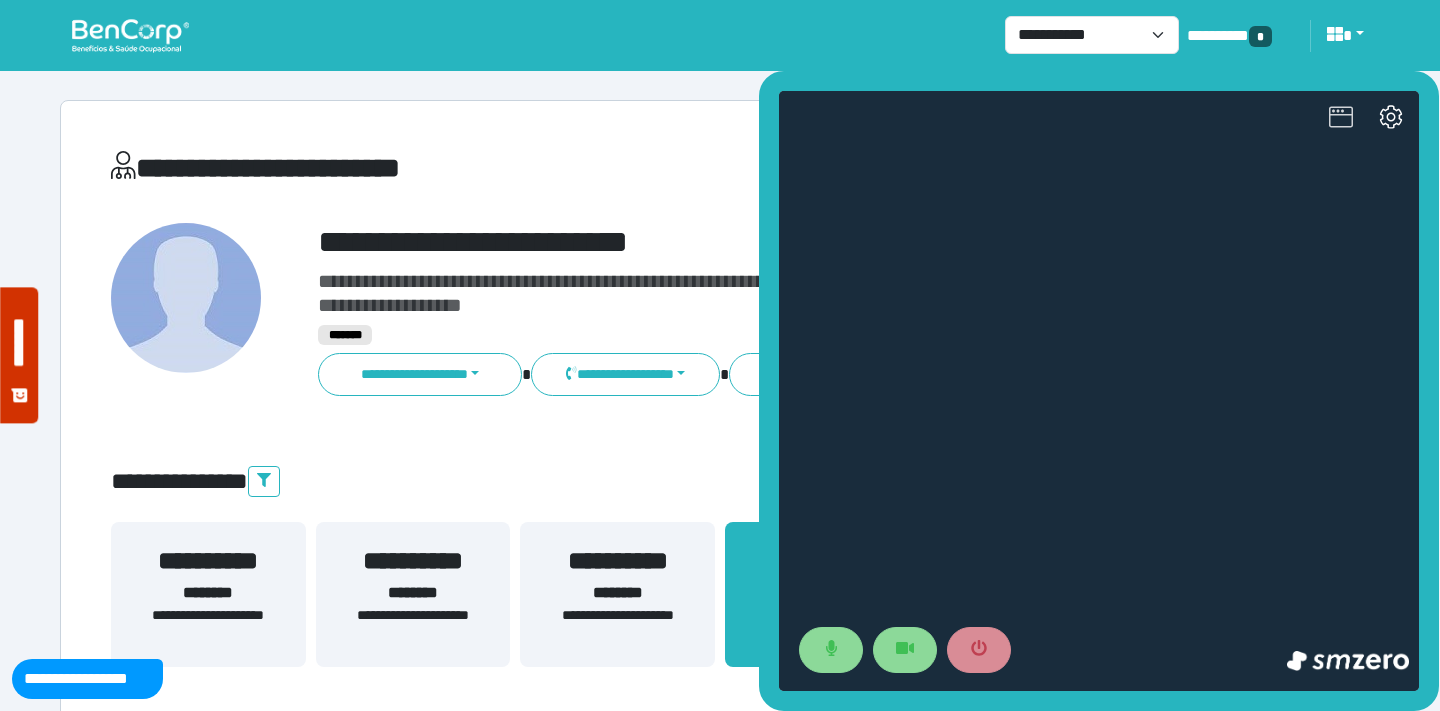 click 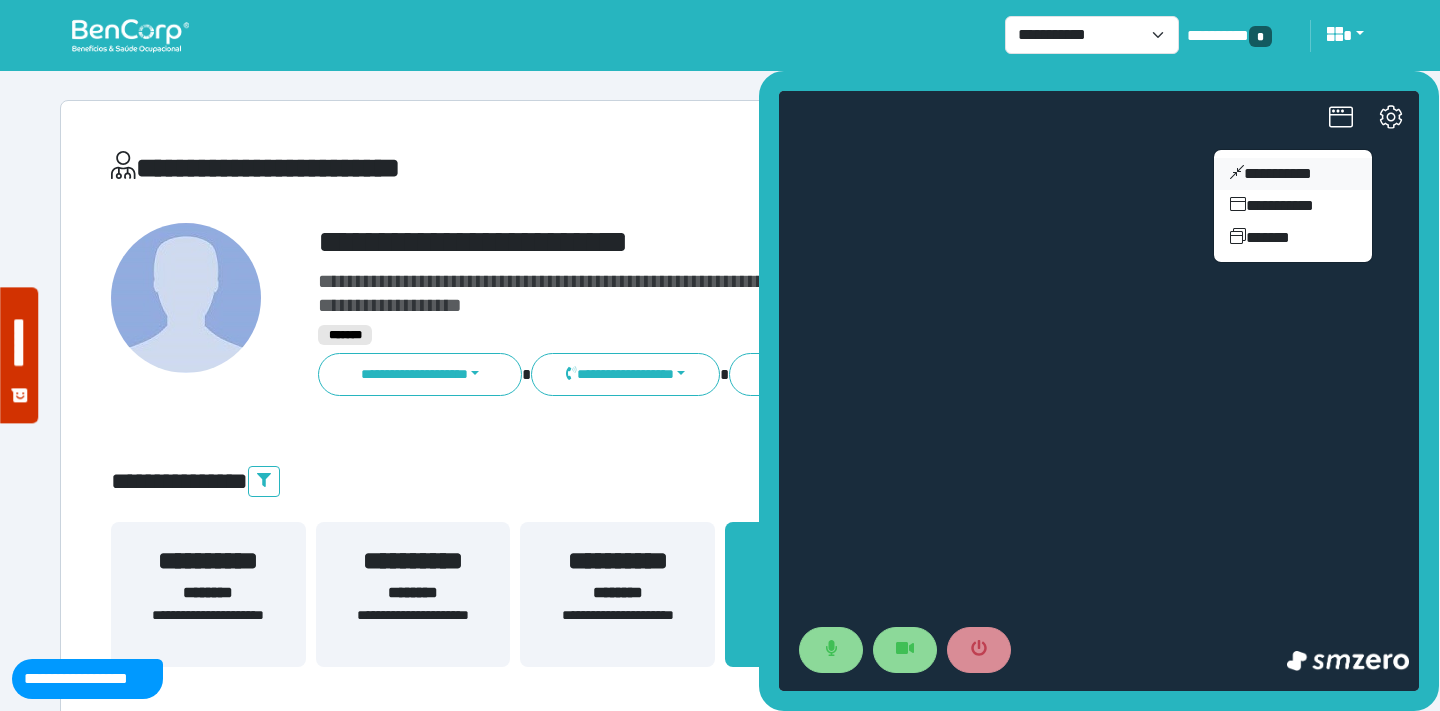 click on "**********" at bounding box center [1293, 174] 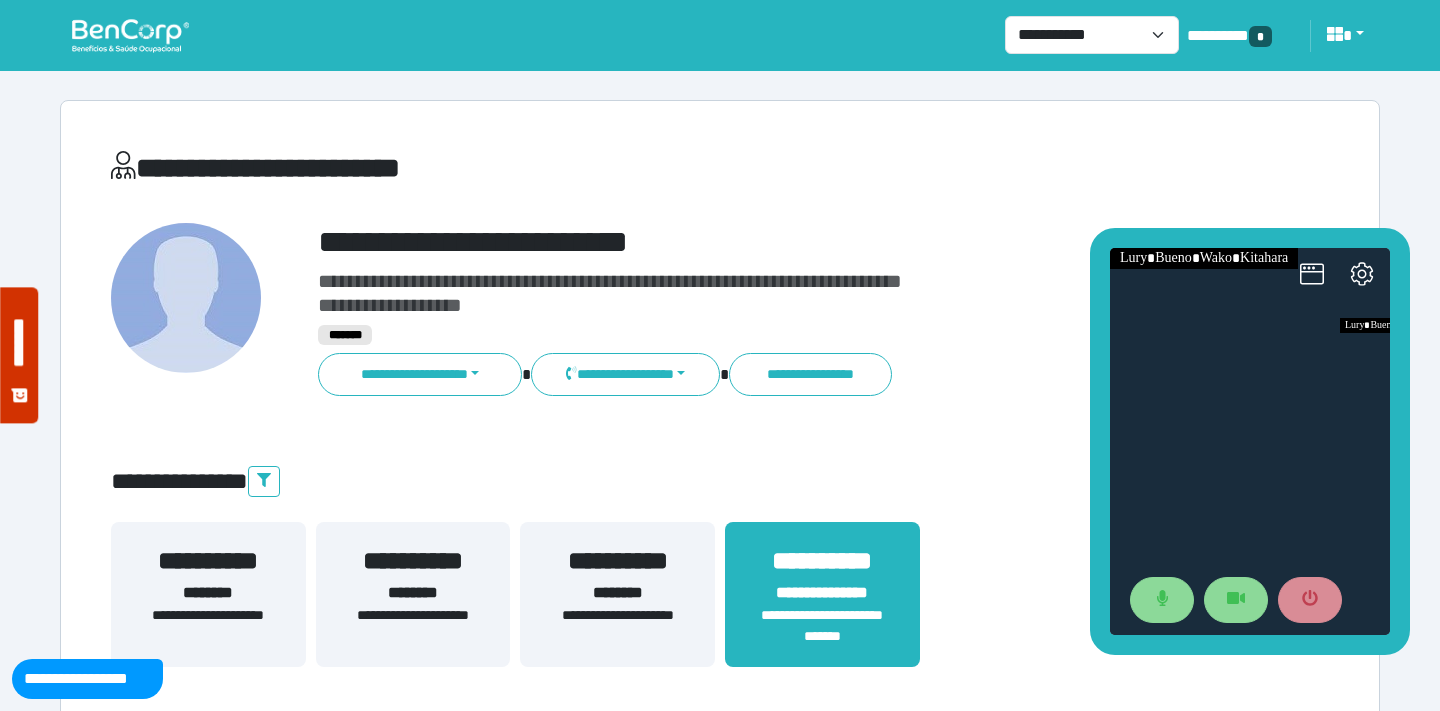 drag, startPoint x: 1265, startPoint y: 296, endPoint x: 1173, endPoint y: 81, distance: 233.8568 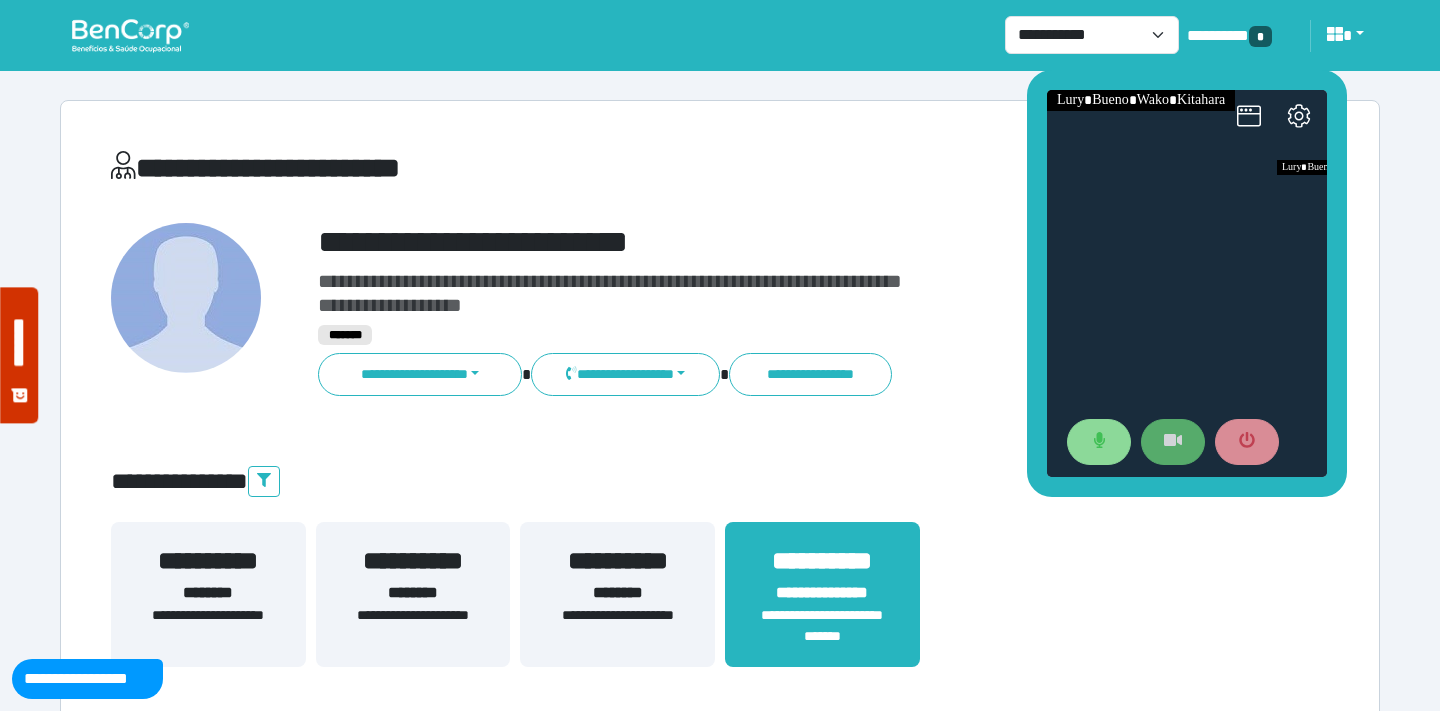 click at bounding box center (1173, 442) 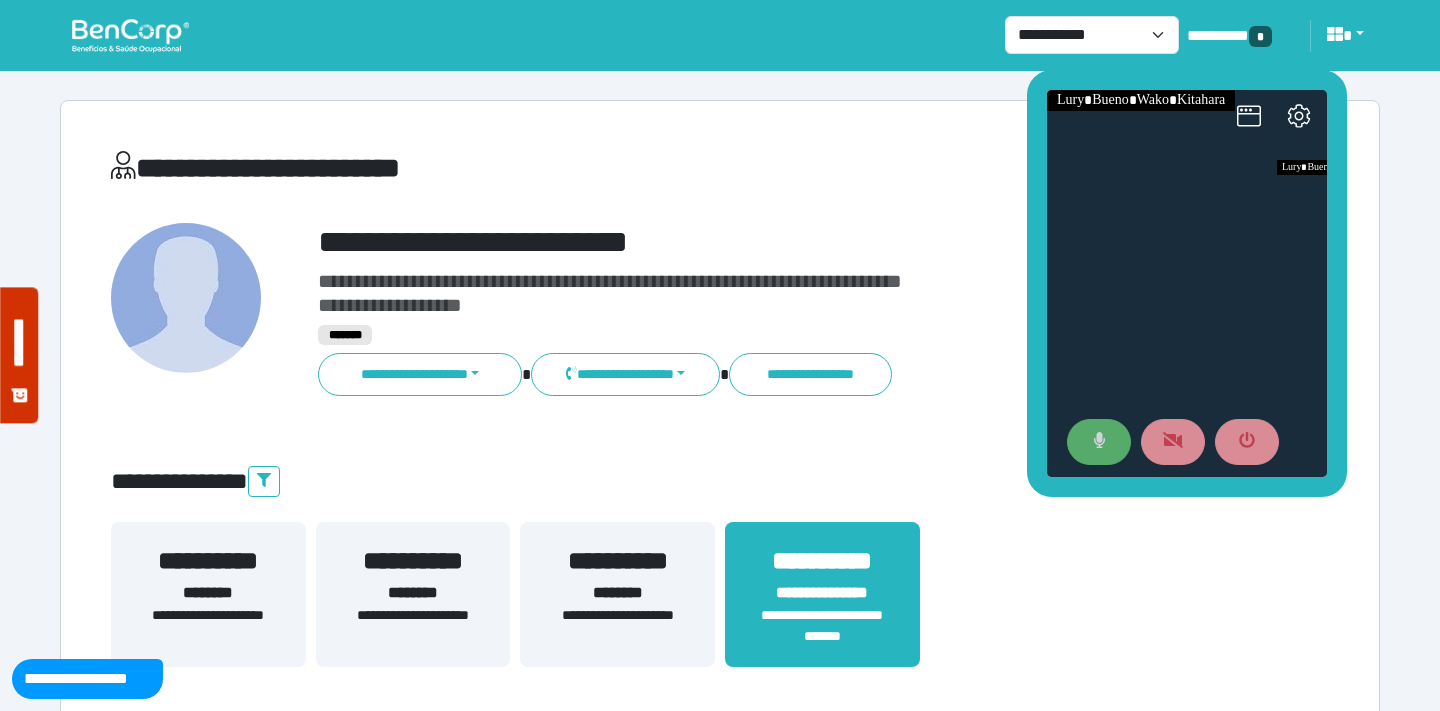 click at bounding box center [1099, 442] 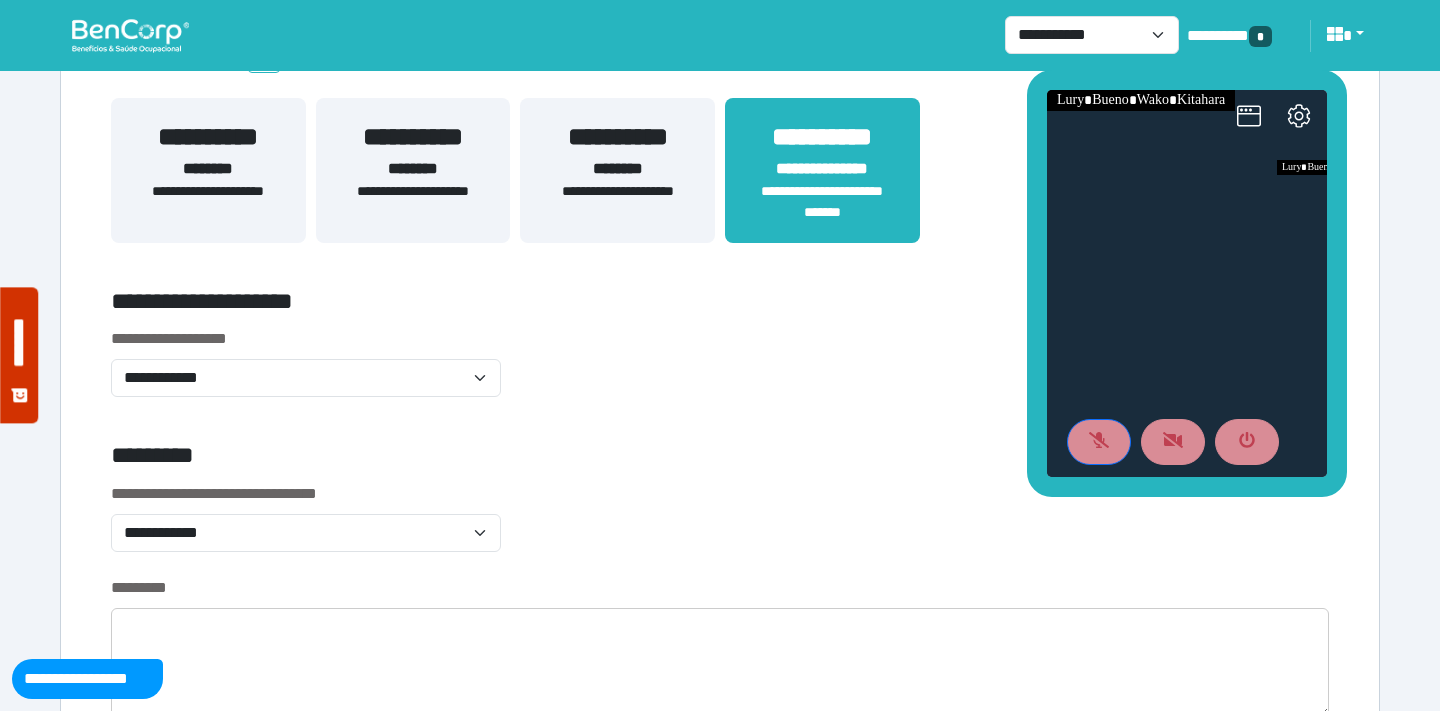 scroll, scrollTop: 426, scrollLeft: 0, axis: vertical 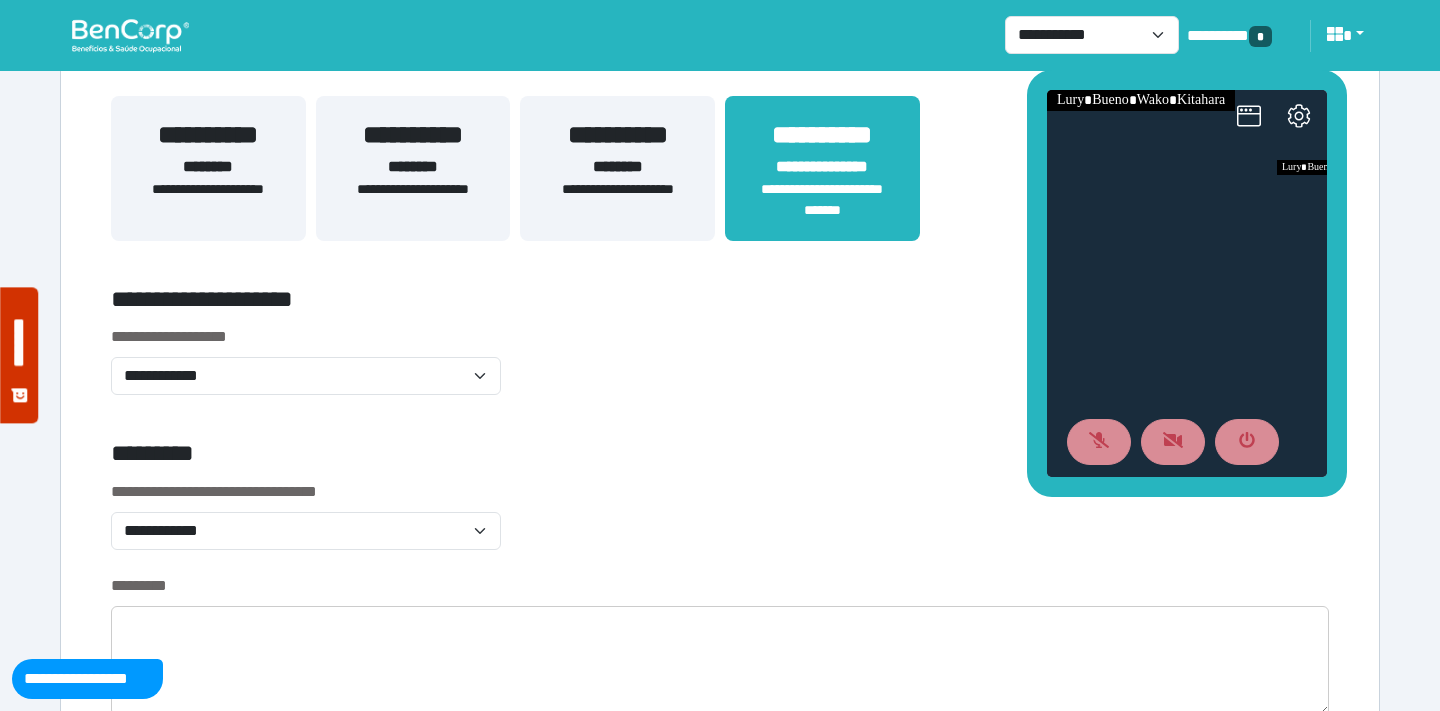 click on "**********" at bounding box center (513, 303) 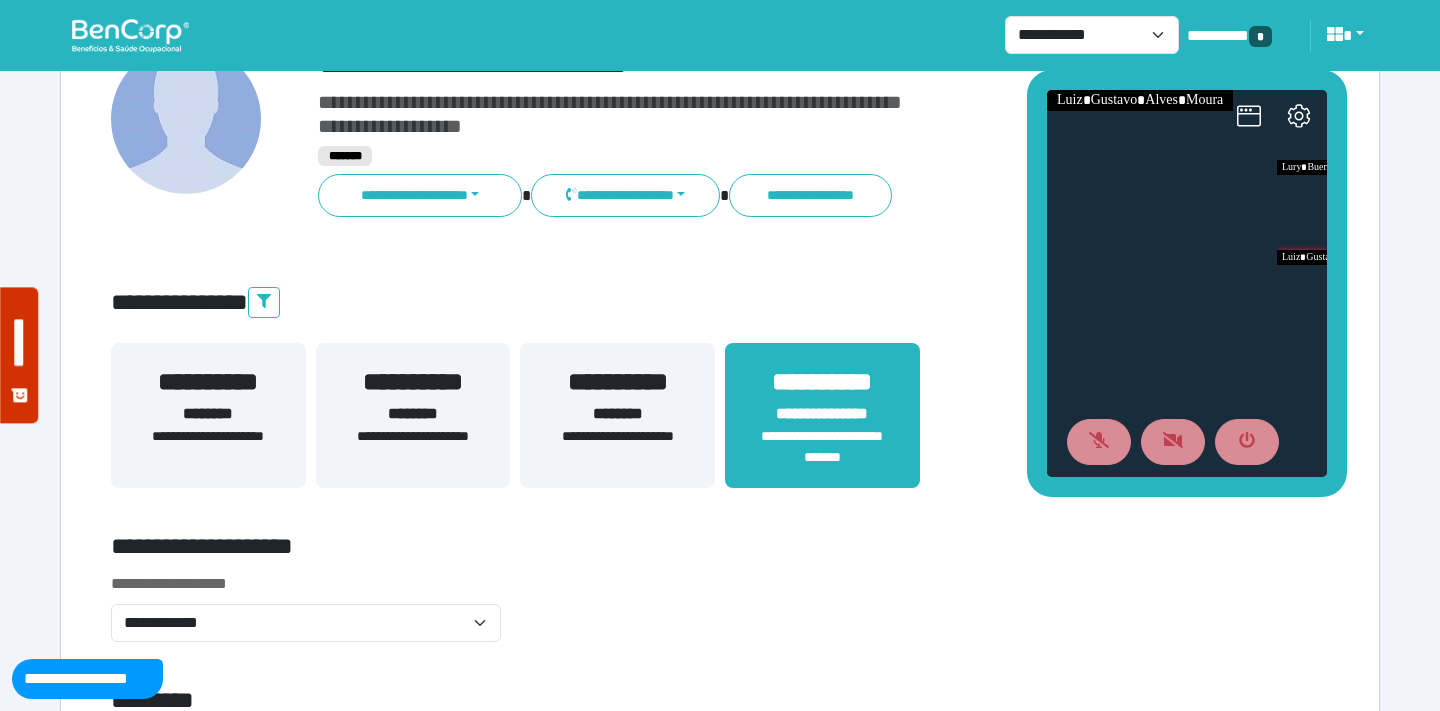 scroll, scrollTop: 146, scrollLeft: 0, axis: vertical 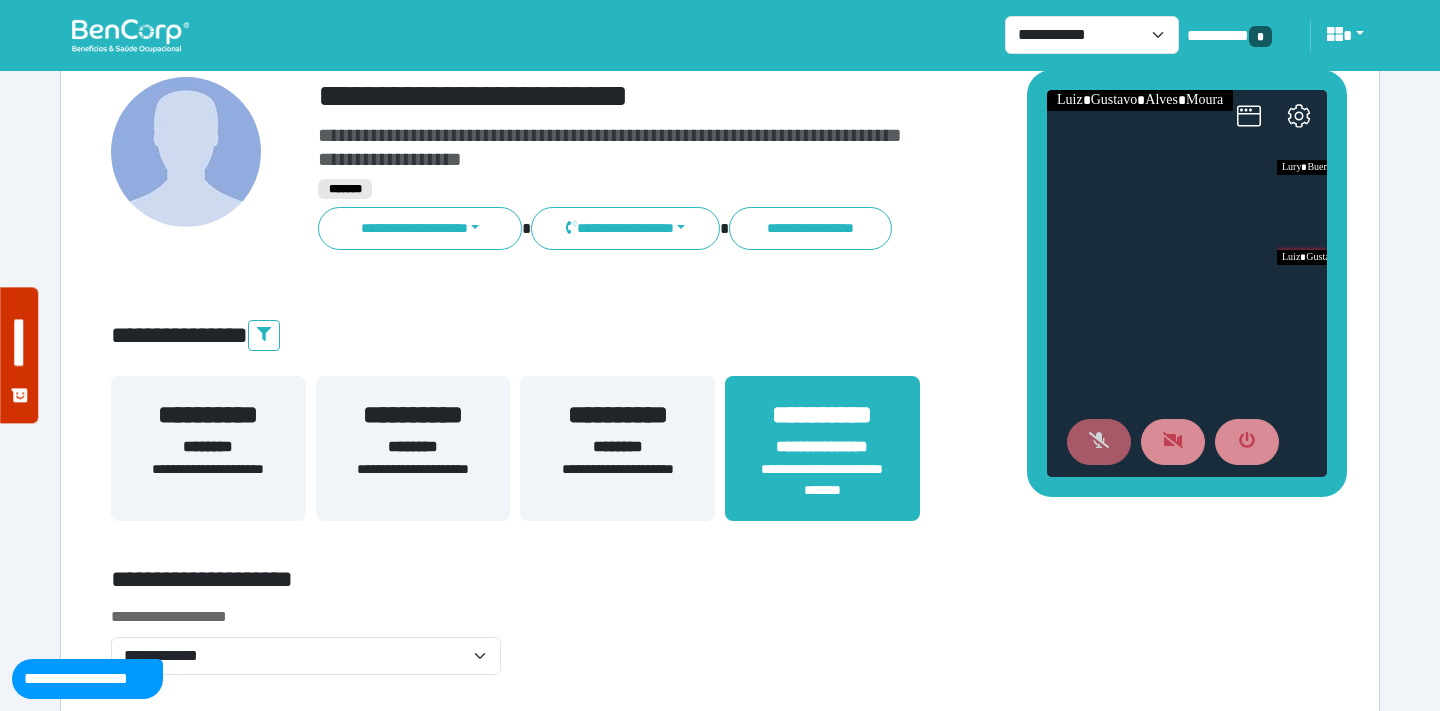 click at bounding box center [1099, 442] 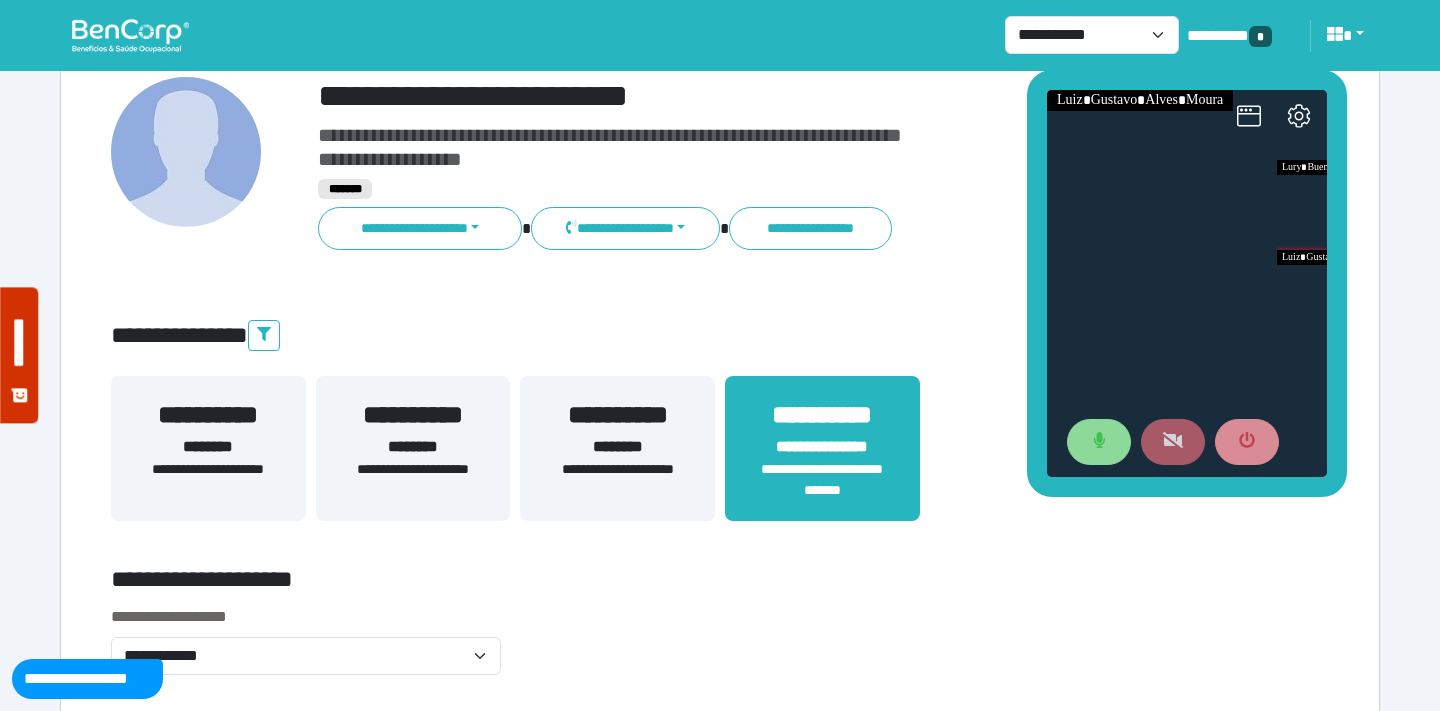 click 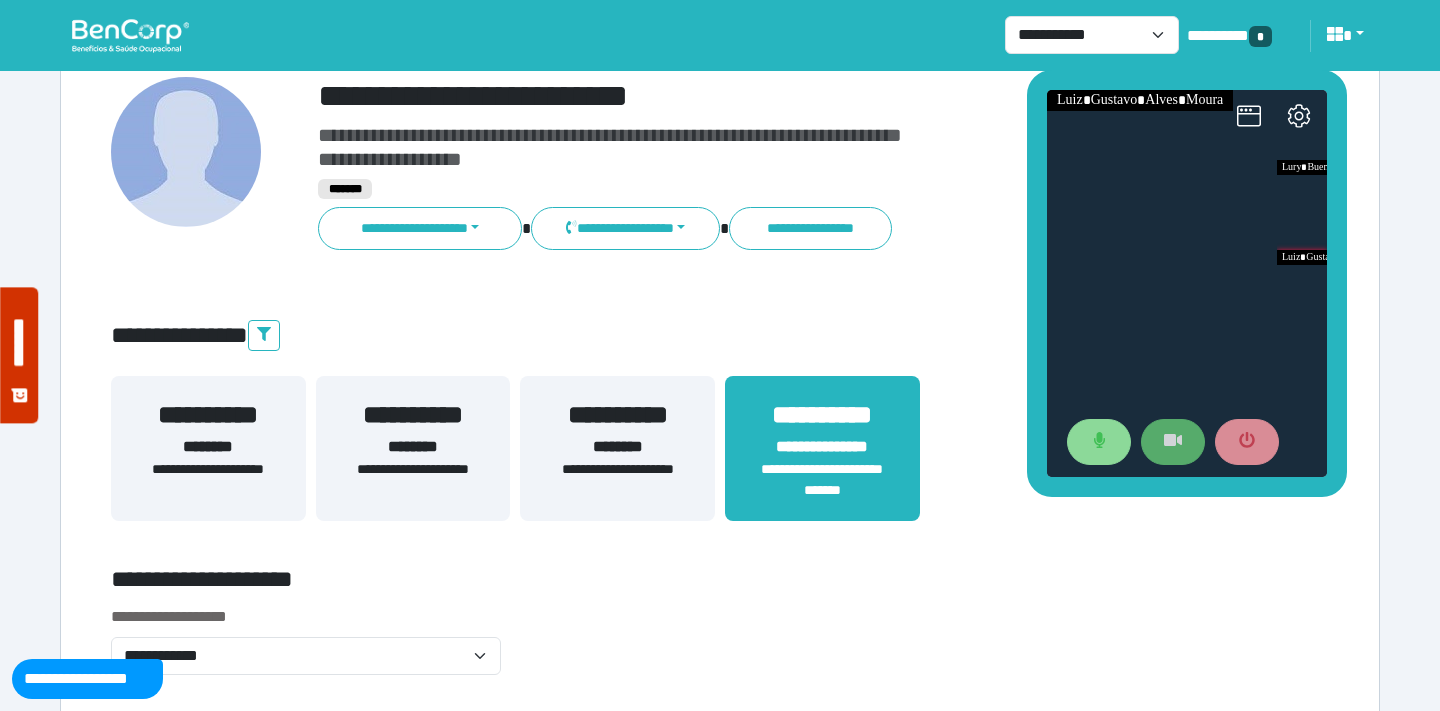 click on "**********" at bounding box center (720, 652) 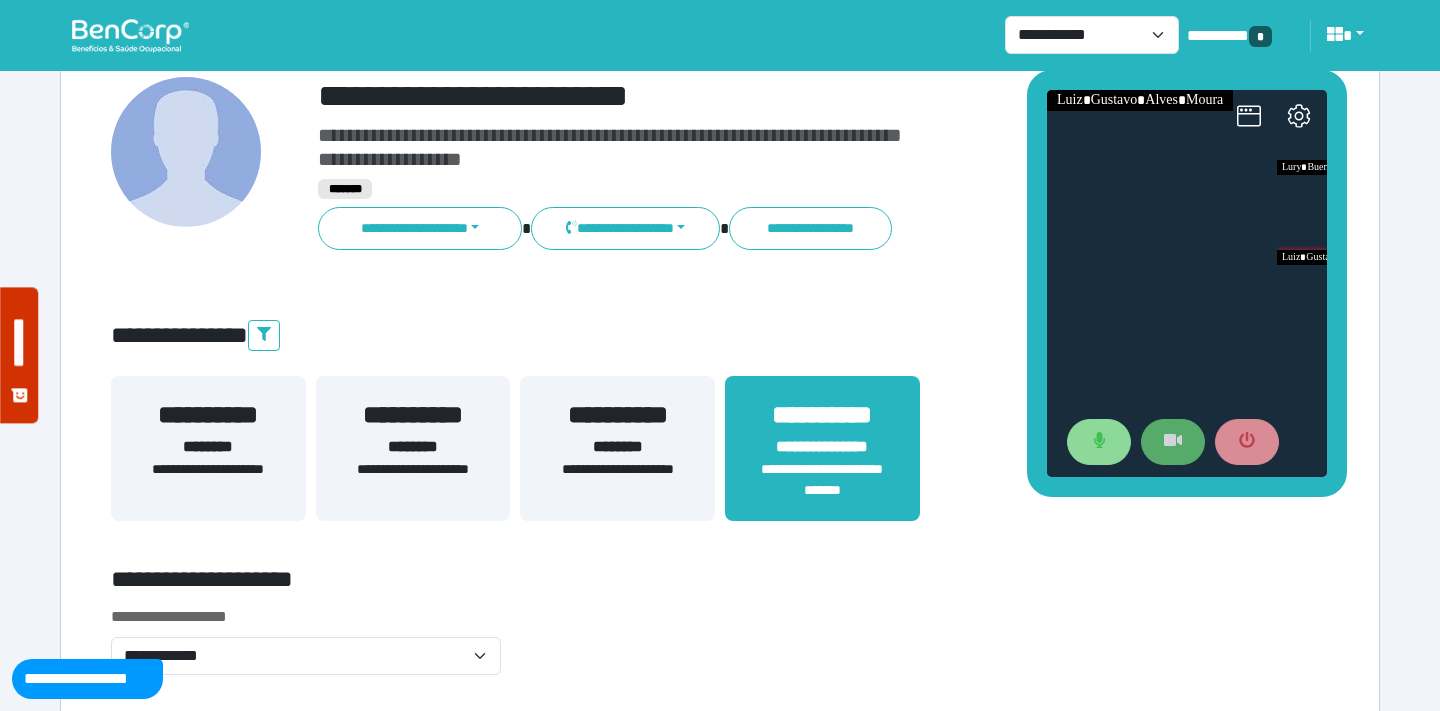 scroll, scrollTop: 0, scrollLeft: 0, axis: both 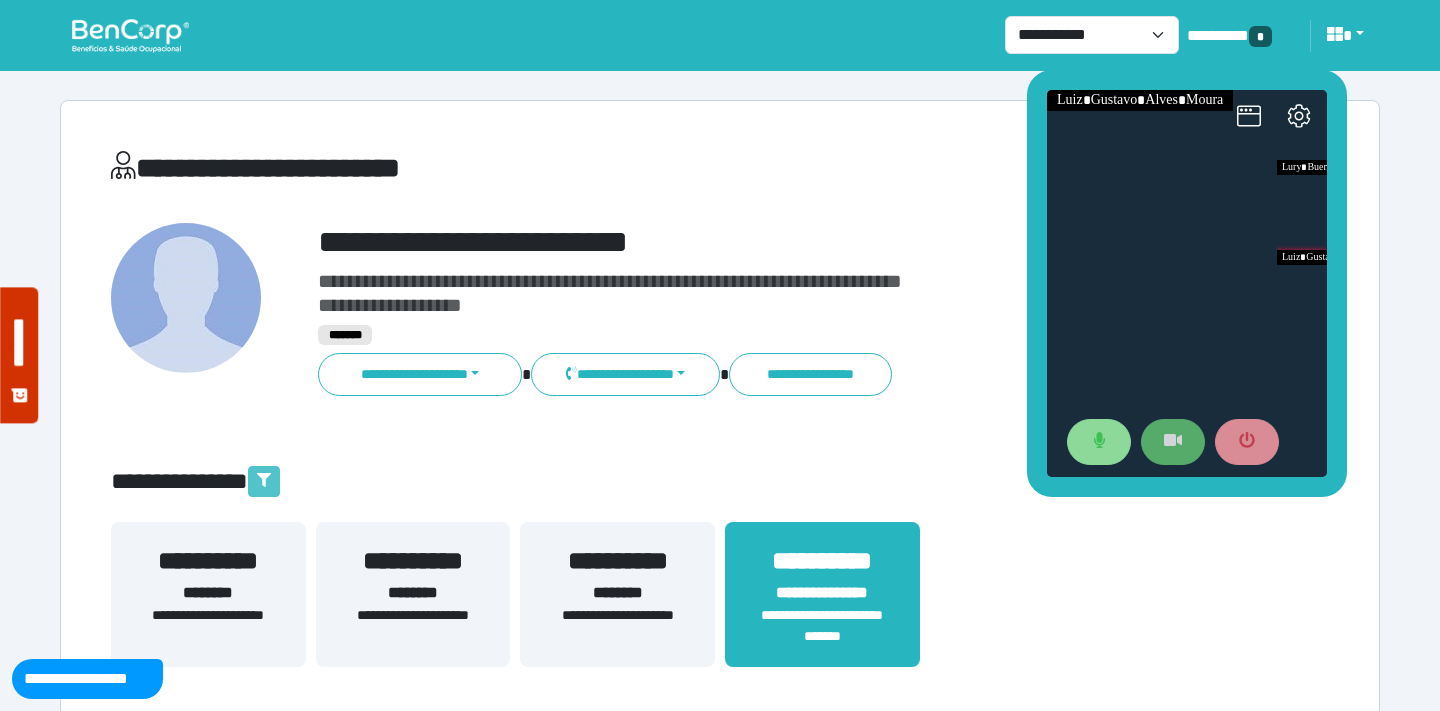 click at bounding box center [264, 481] 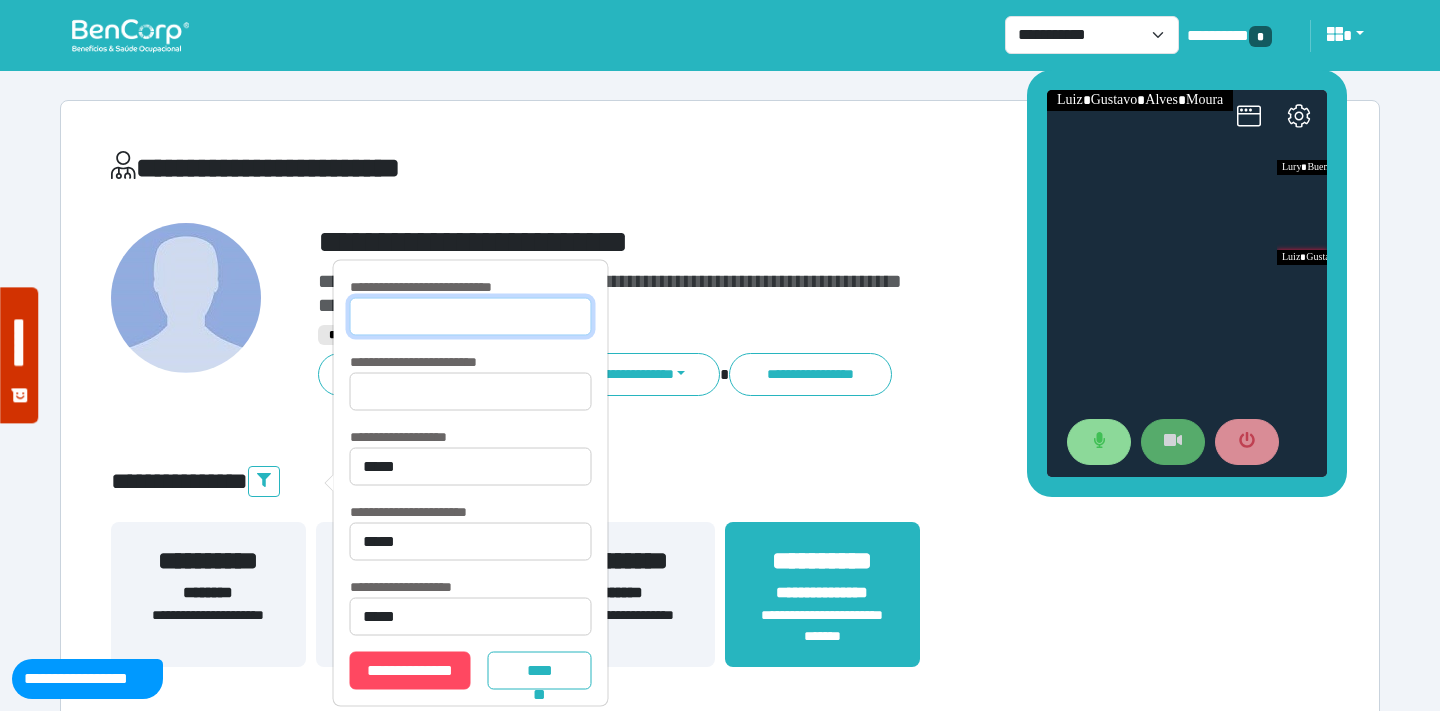 click at bounding box center (471, 317) 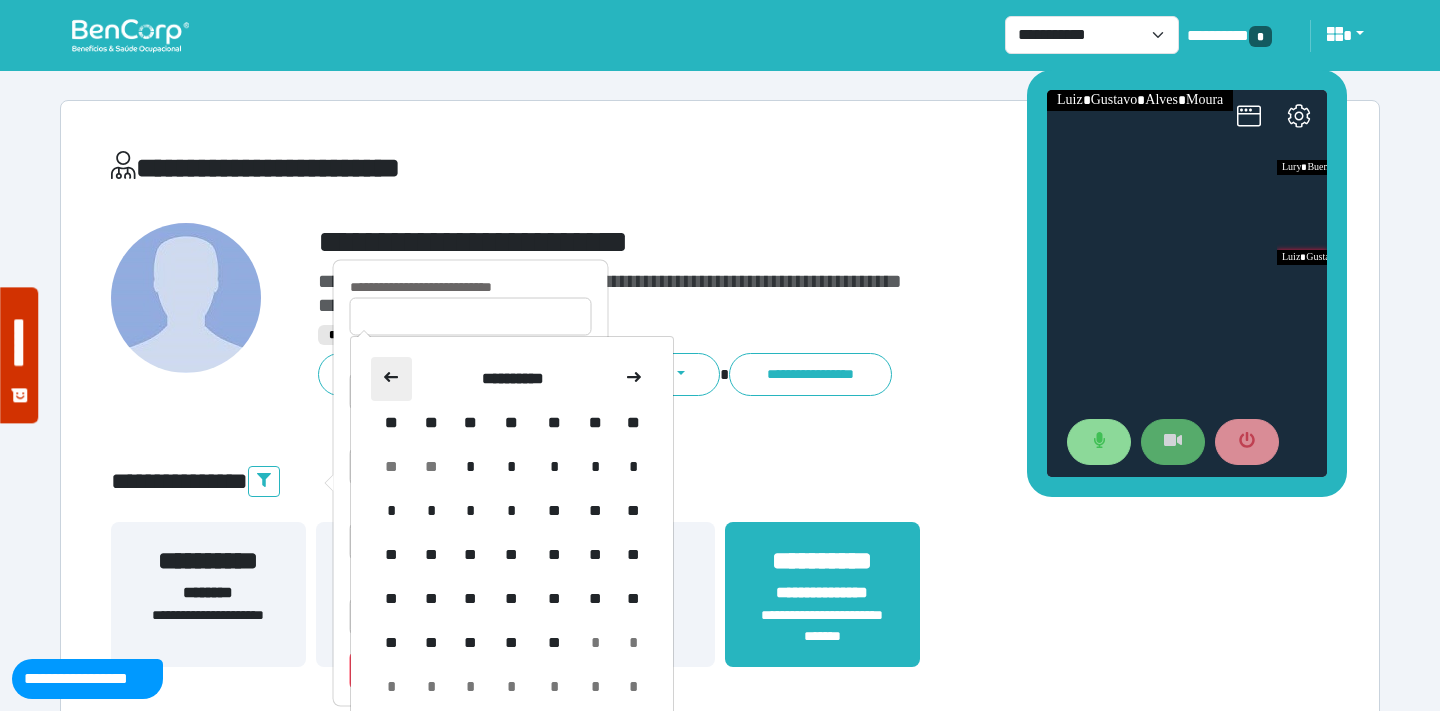 click at bounding box center [392, 379] 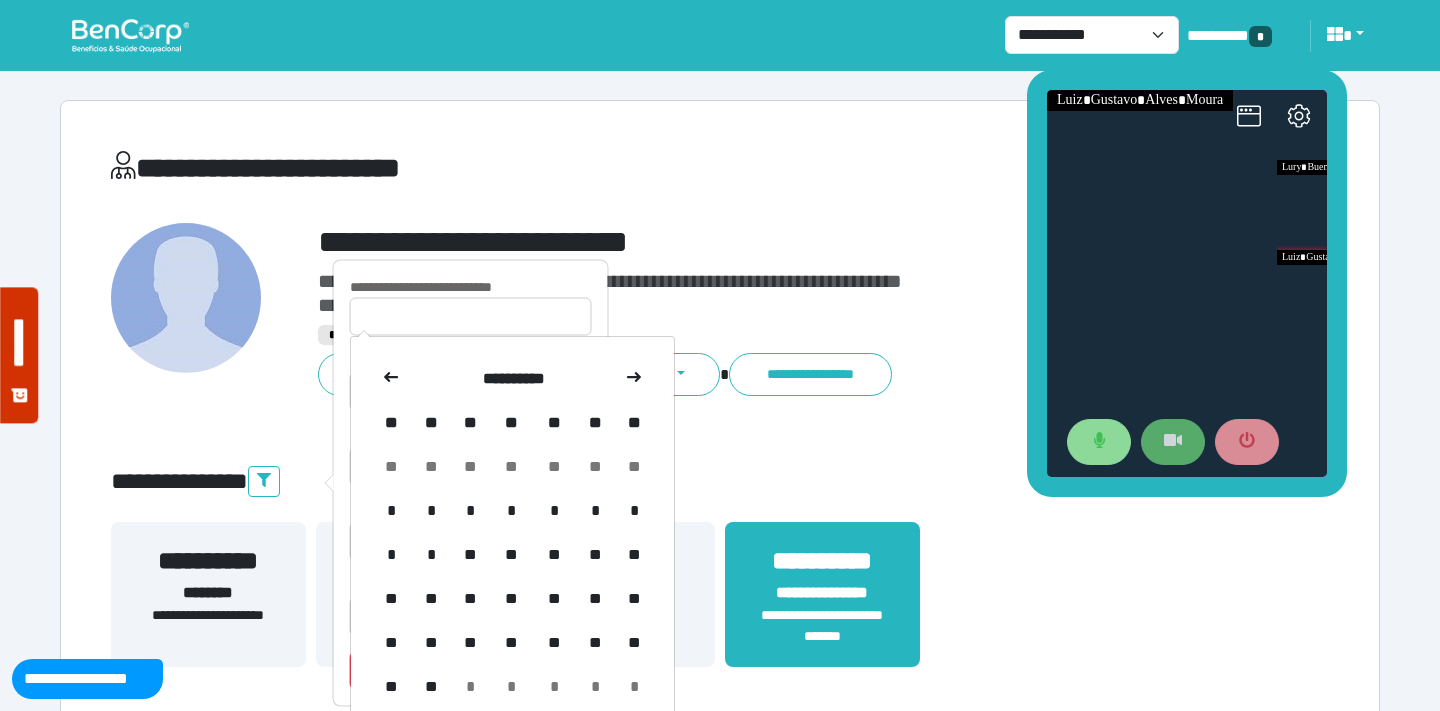 click at bounding box center (392, 379) 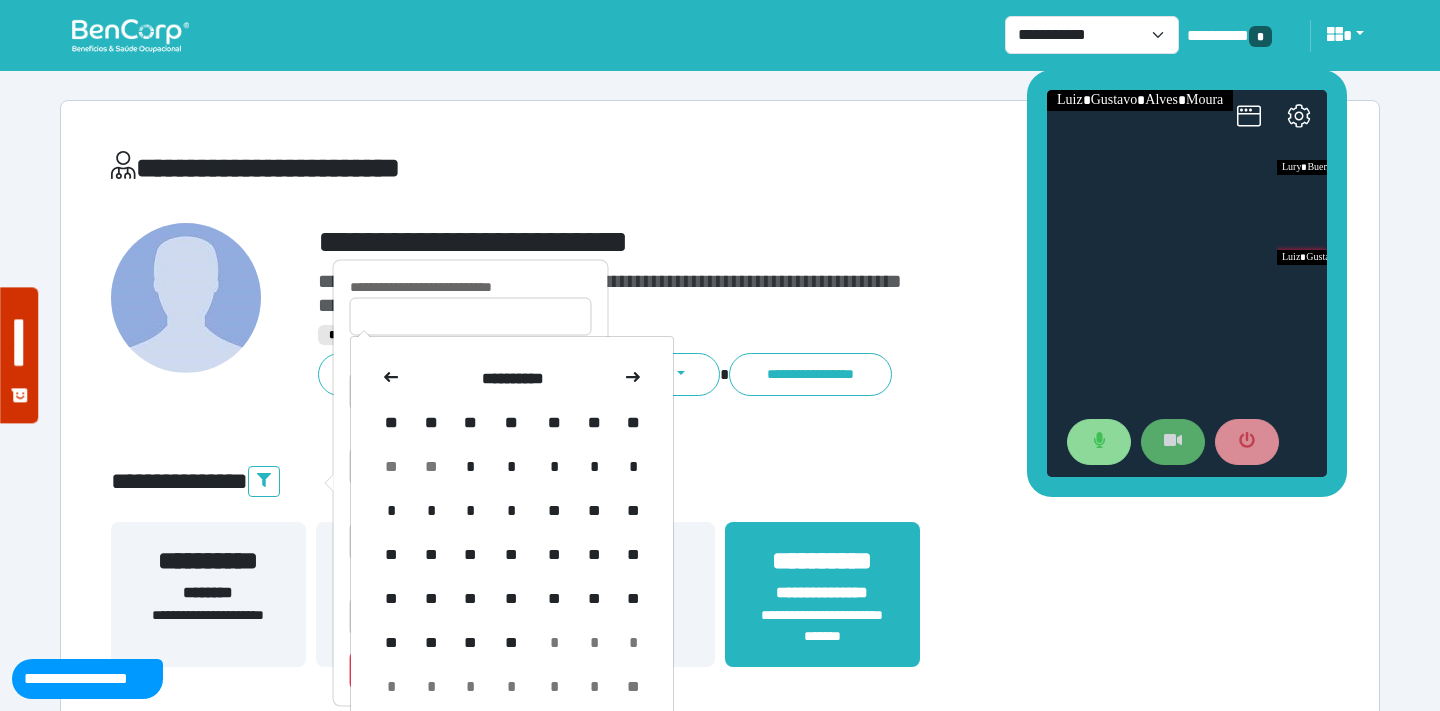 click at bounding box center [392, 379] 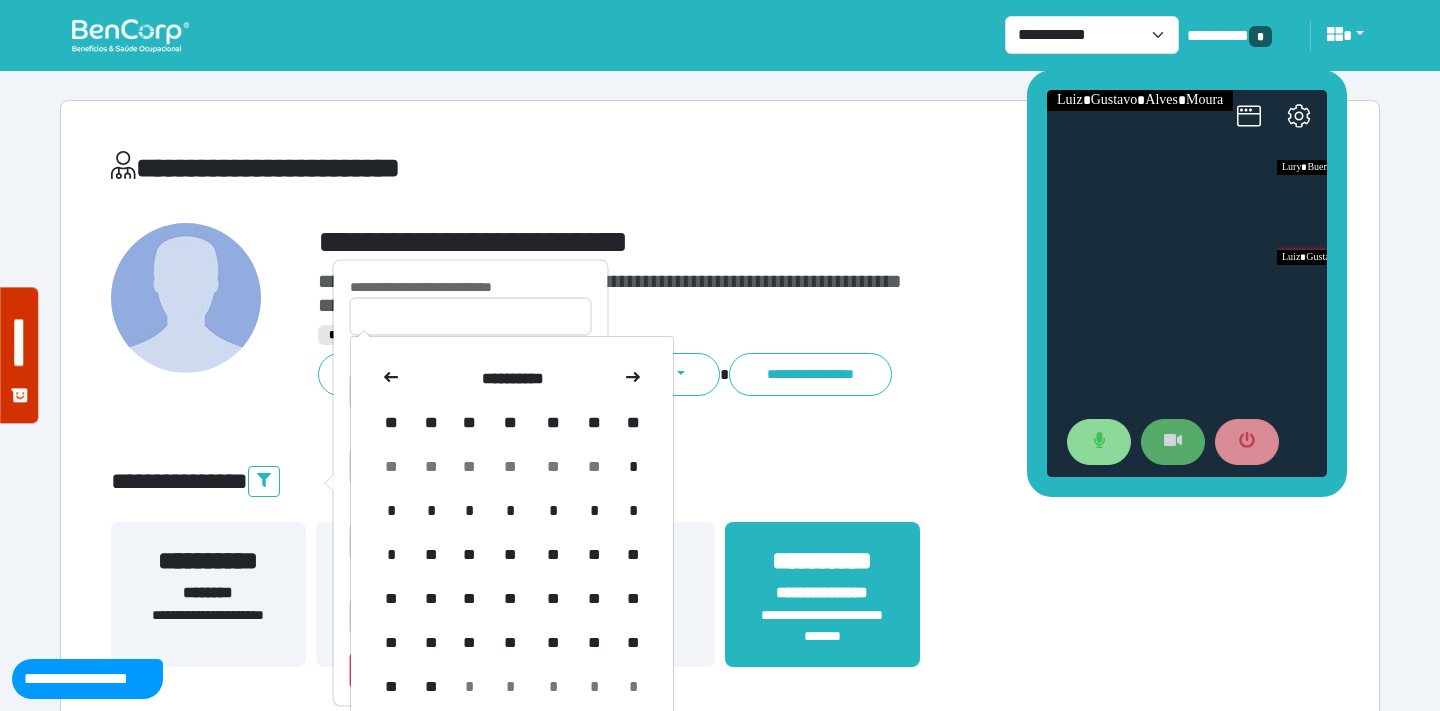 click at bounding box center [392, 379] 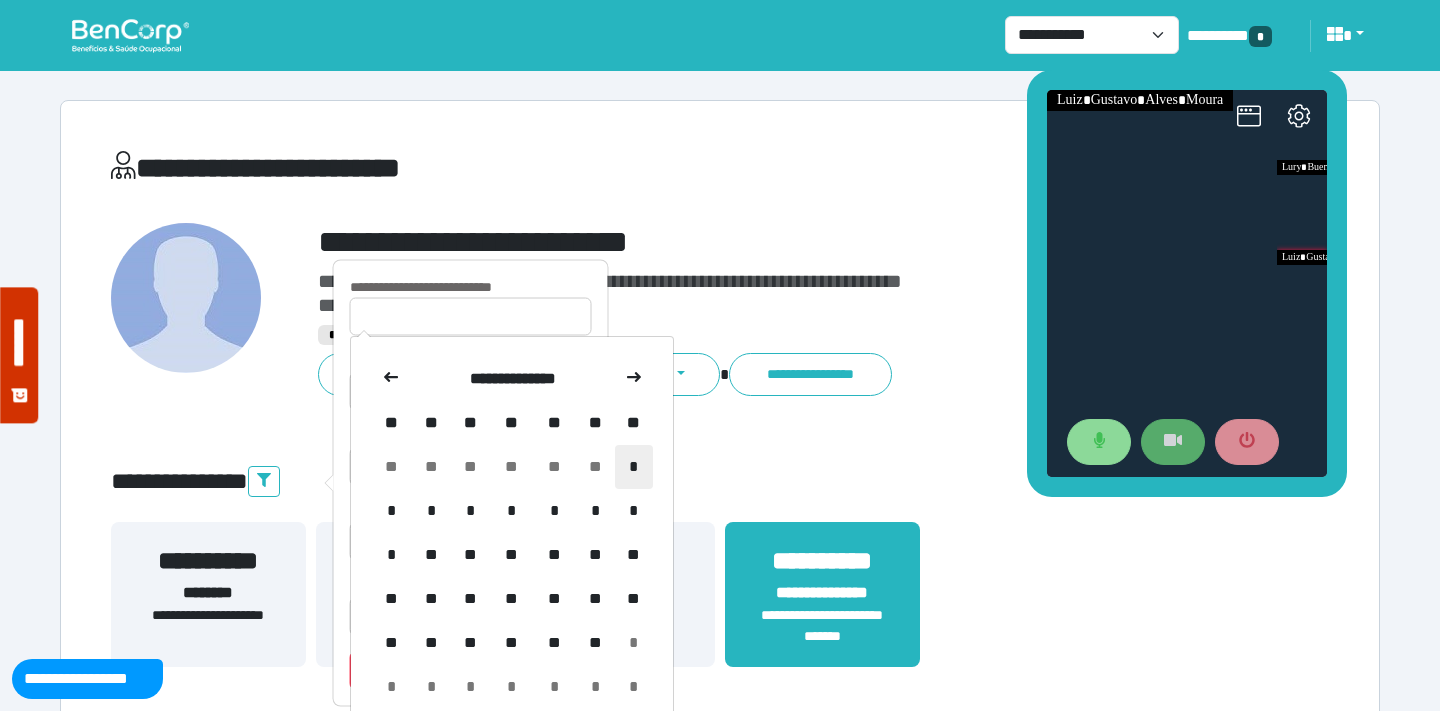click on "*" at bounding box center [634, 467] 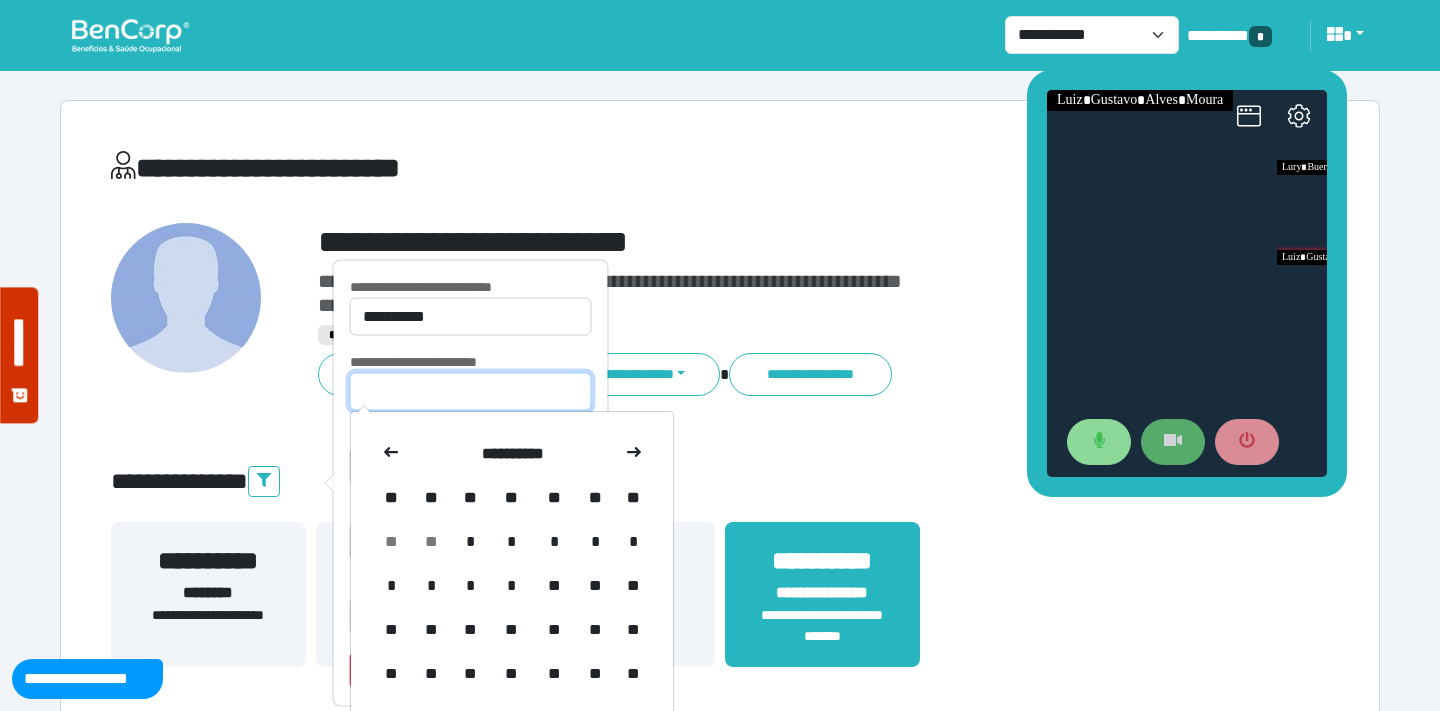 click at bounding box center [471, 392] 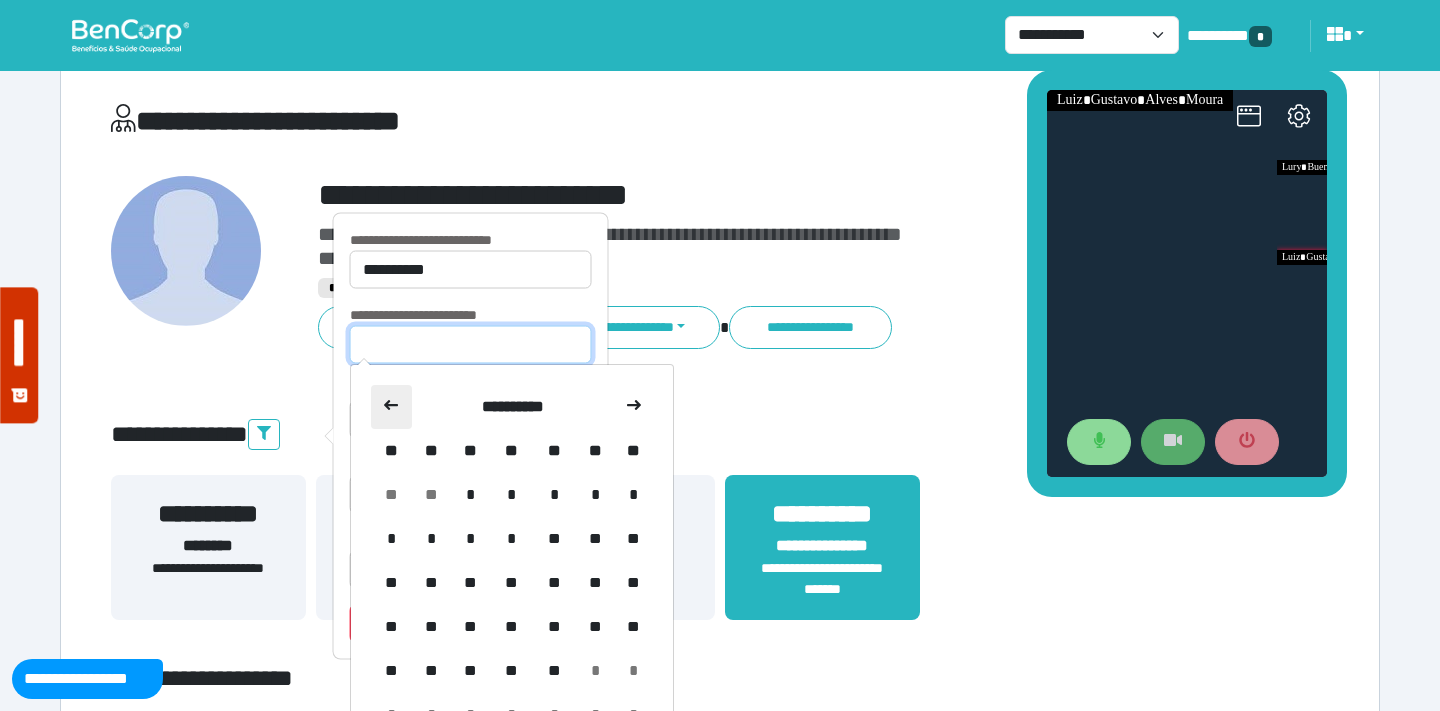 scroll, scrollTop: 56, scrollLeft: 0, axis: vertical 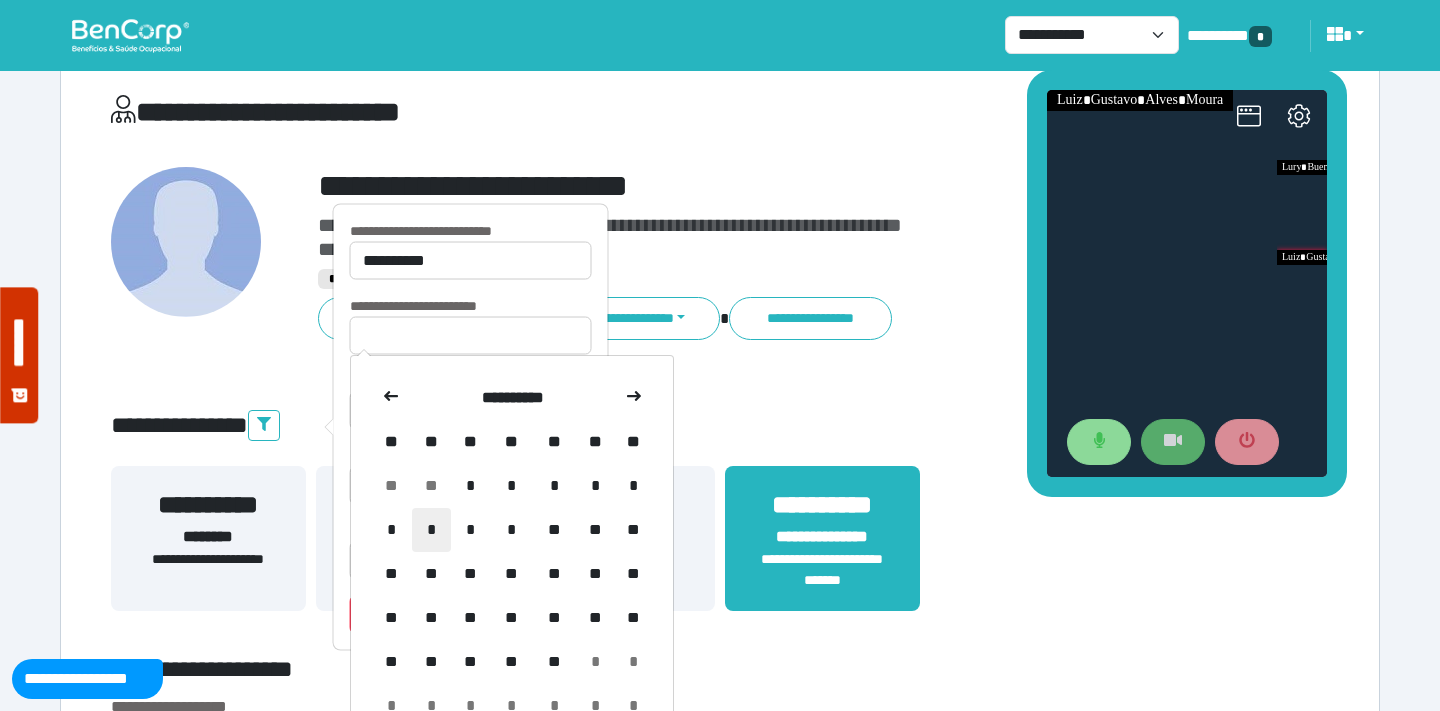 click on "*" at bounding box center (431, 530) 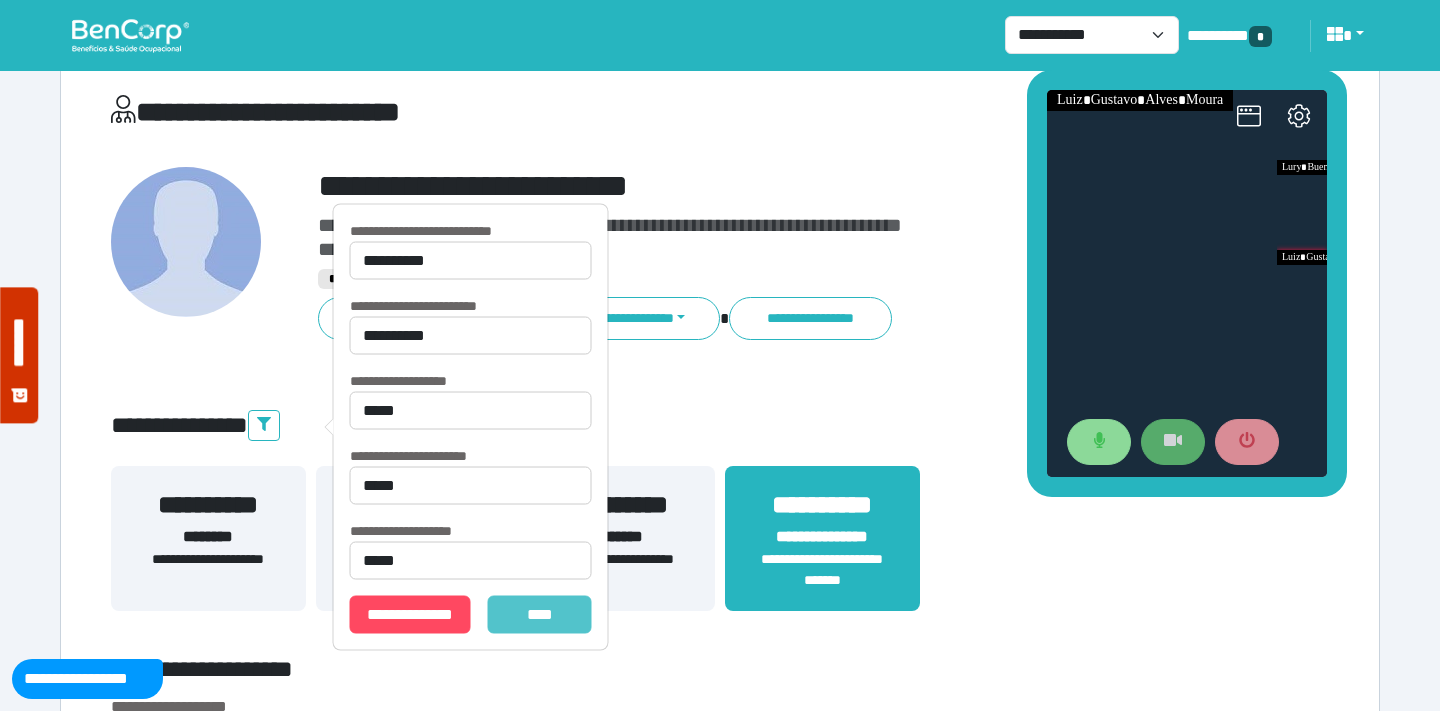 click on "*******" at bounding box center (540, 615) 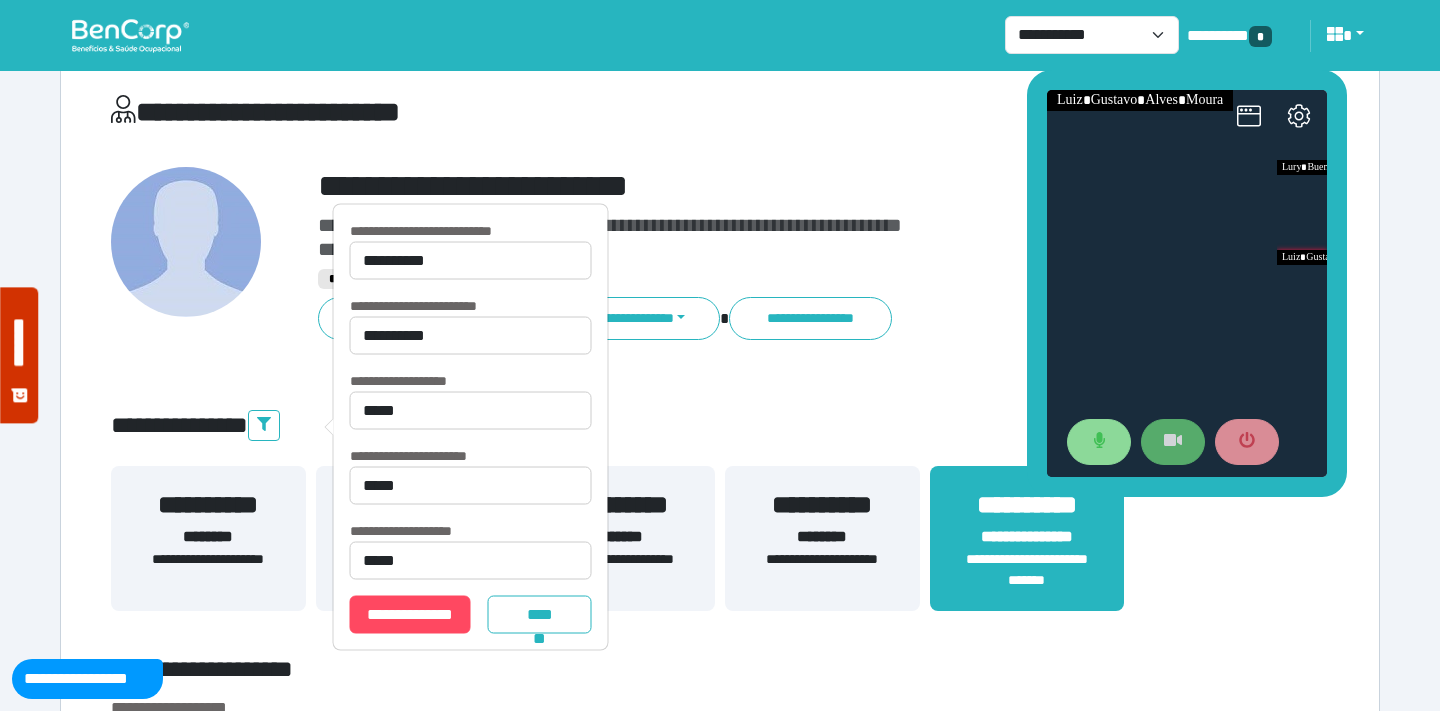 click on "**********" at bounding box center [720, 4213] 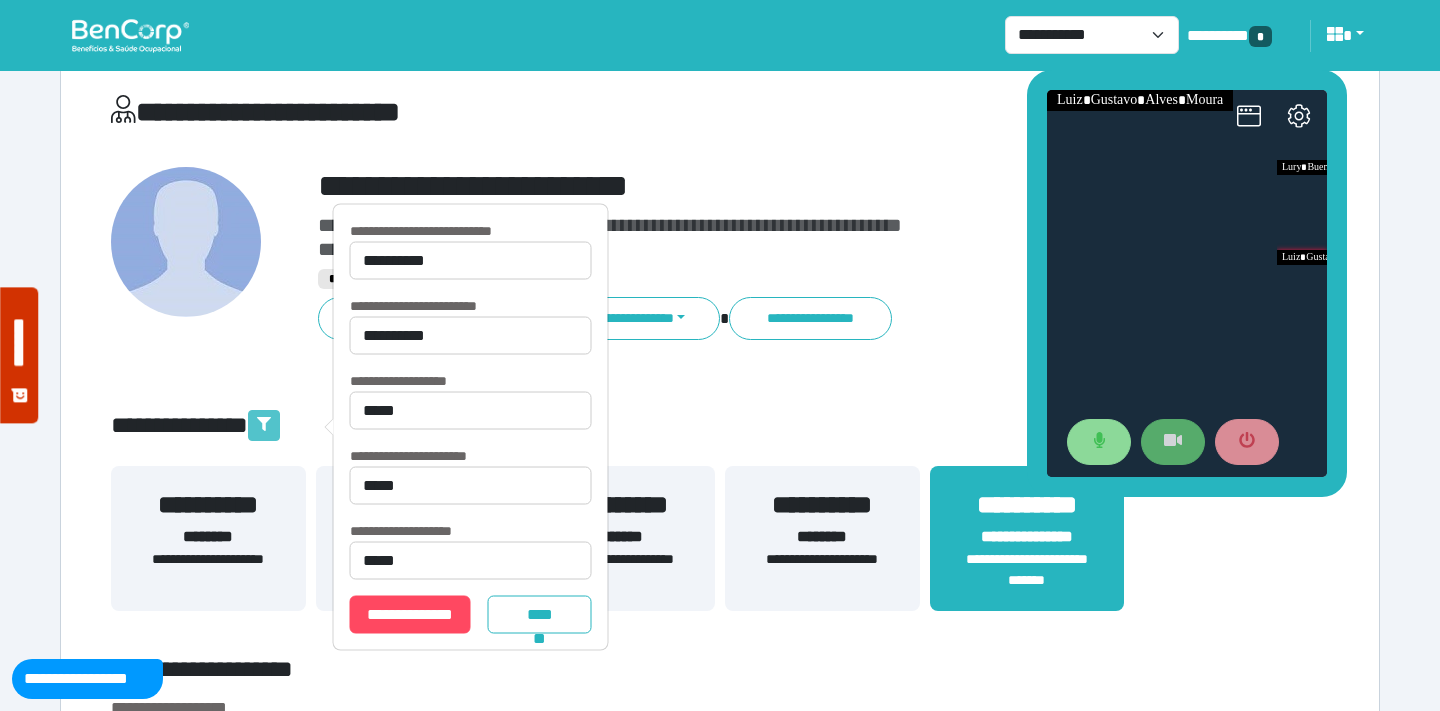 click at bounding box center (264, 425) 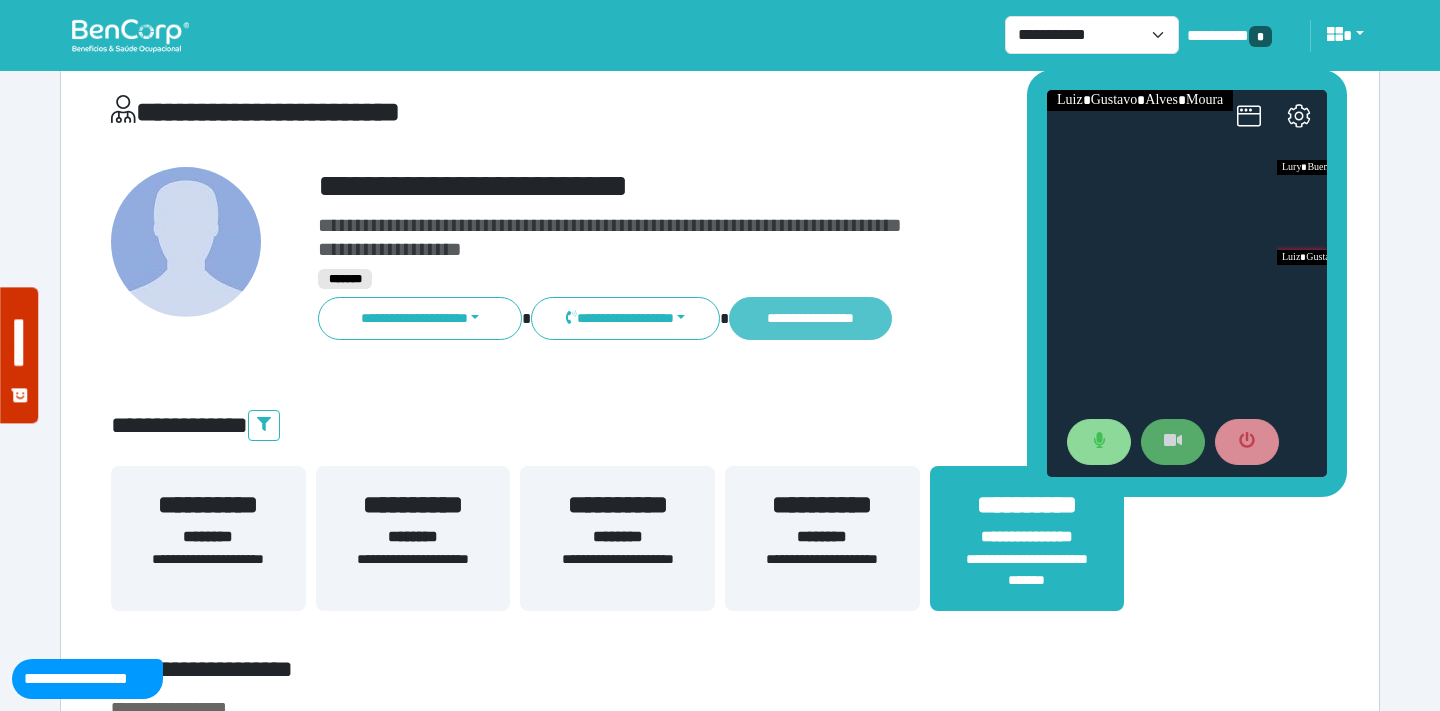 click on "**********" at bounding box center (810, 318) 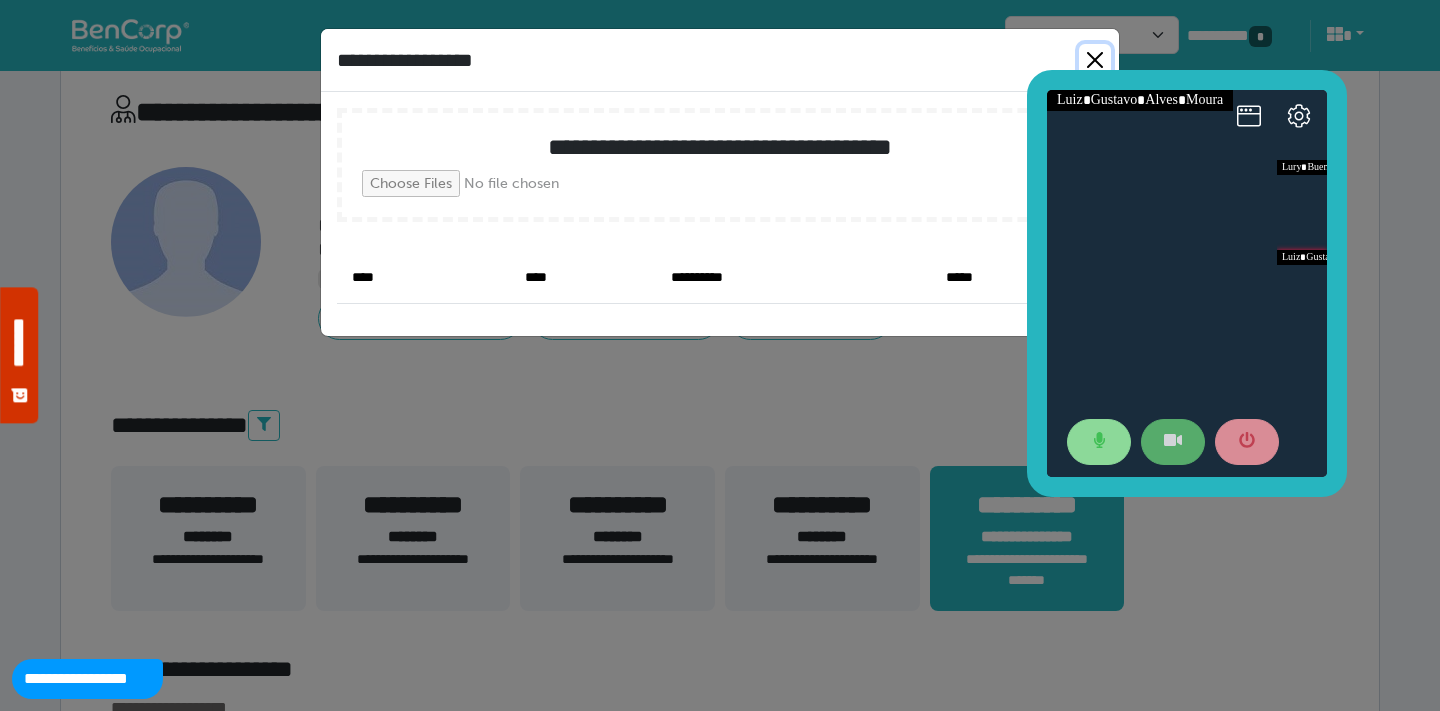 click at bounding box center (1095, 60) 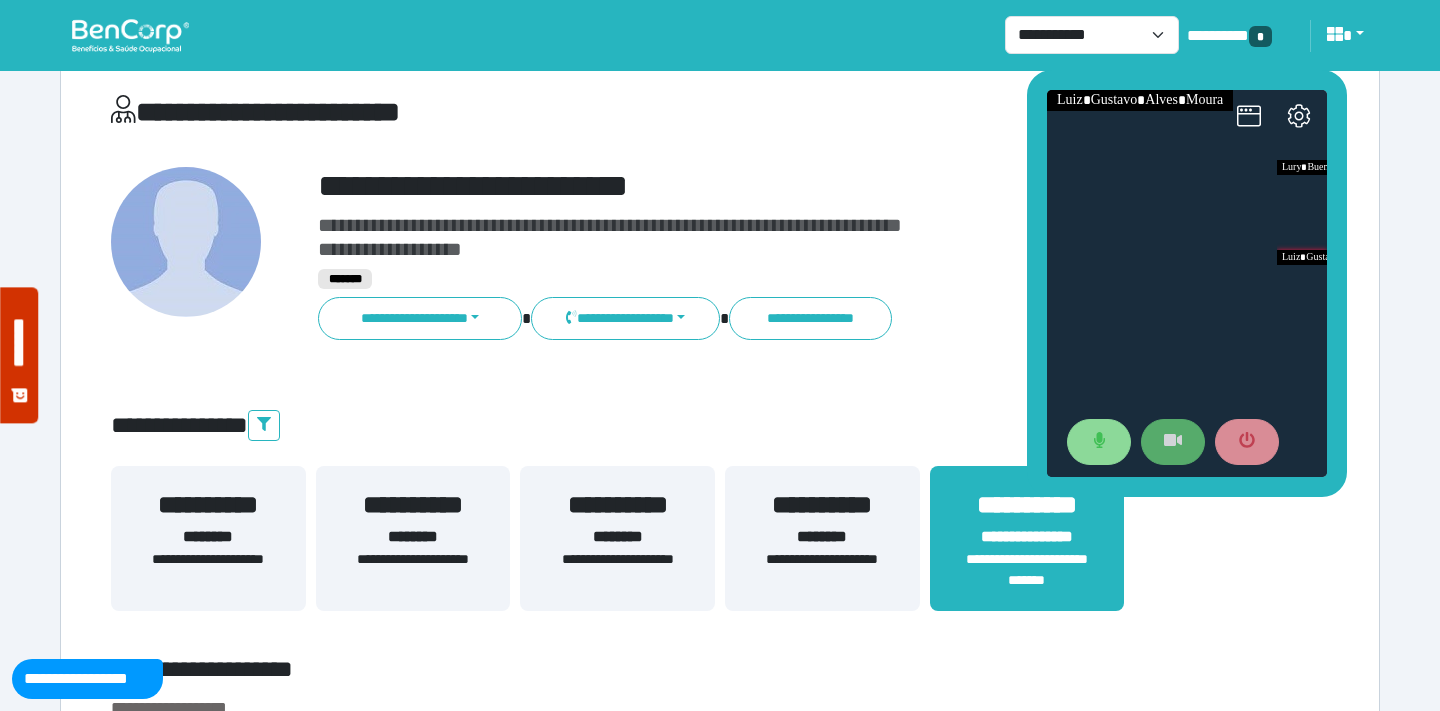 click on "**********" at bounding box center (720, 4213) 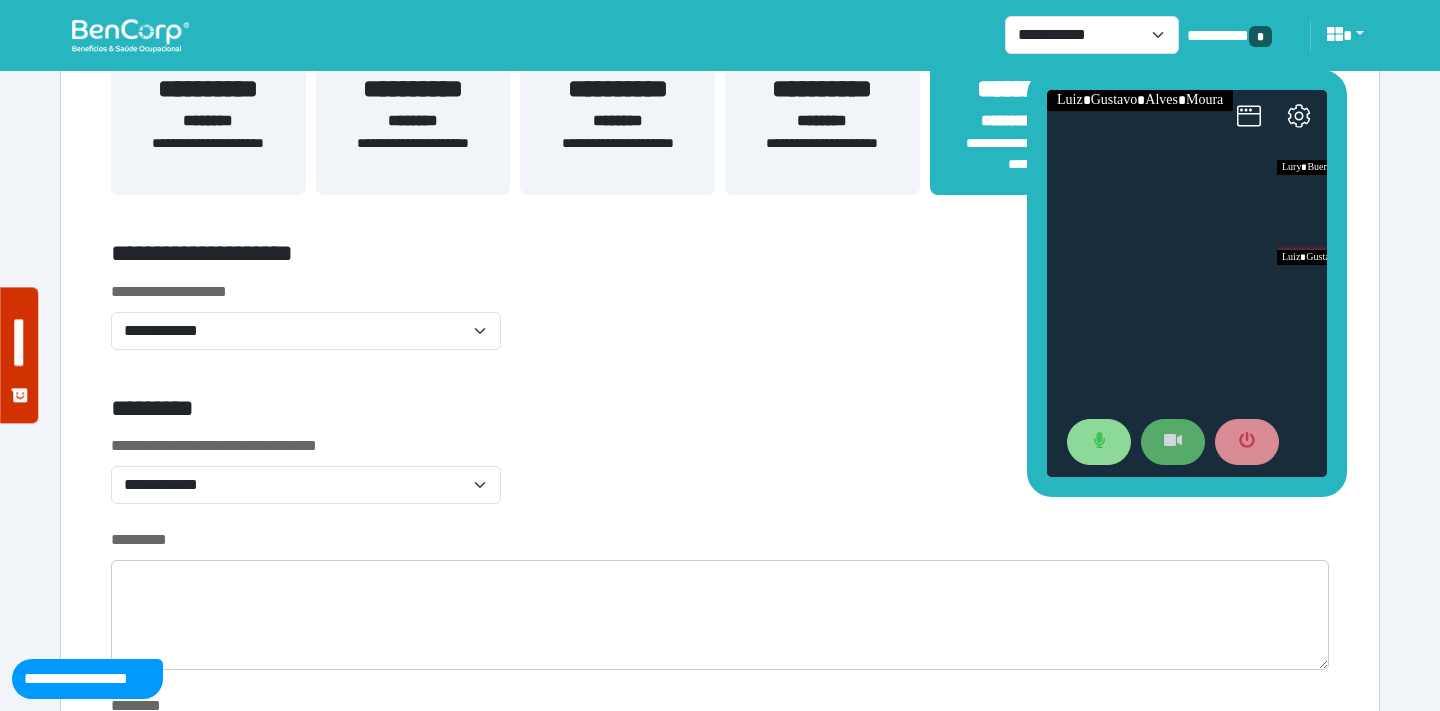 scroll, scrollTop: 445, scrollLeft: 0, axis: vertical 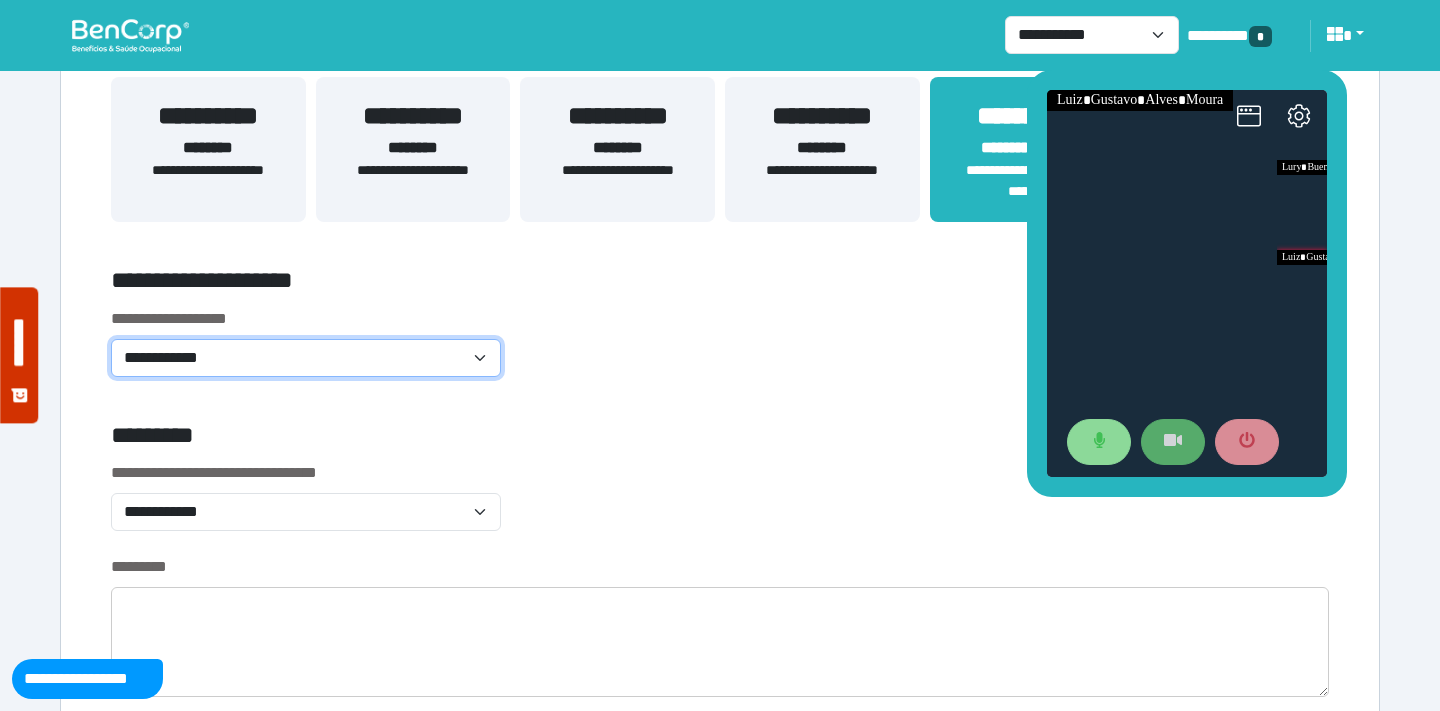 click on "**********" at bounding box center [306, 358] 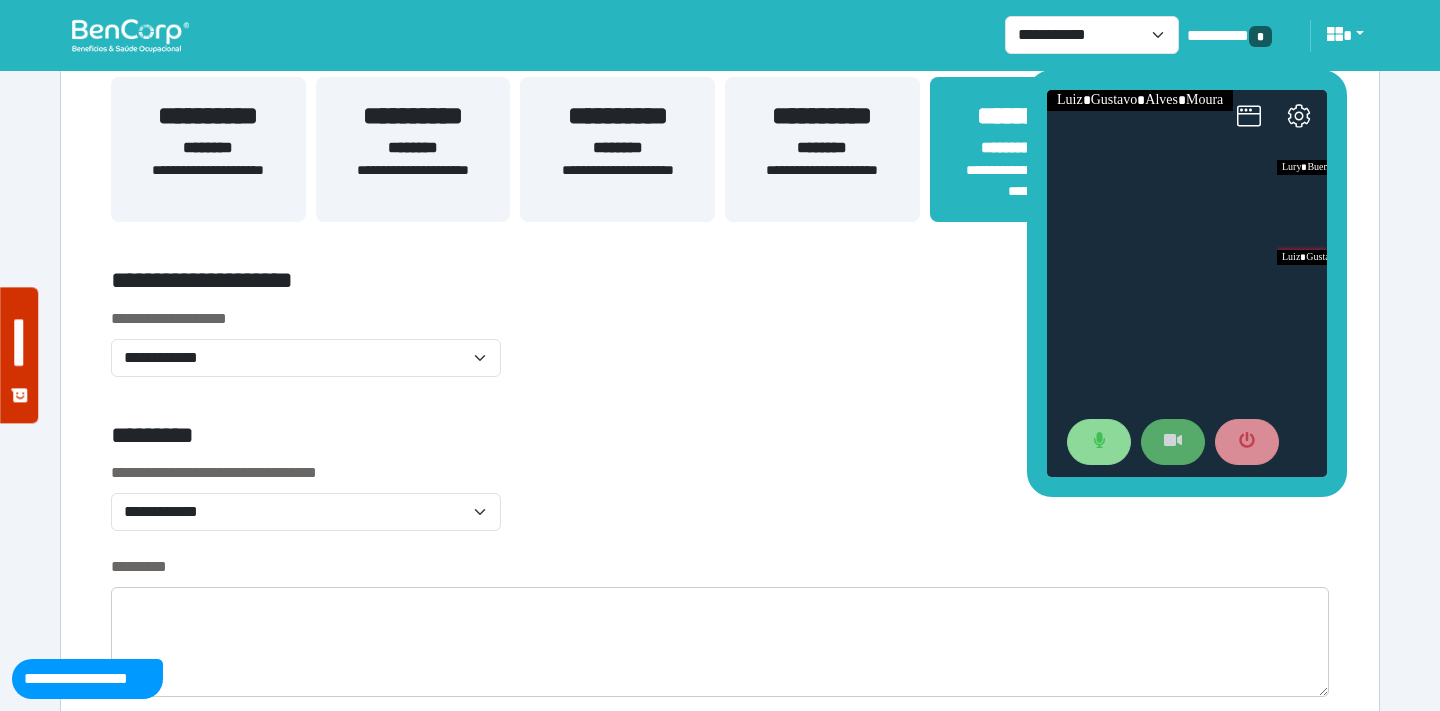 click on "*********" at bounding box center (513, 439) 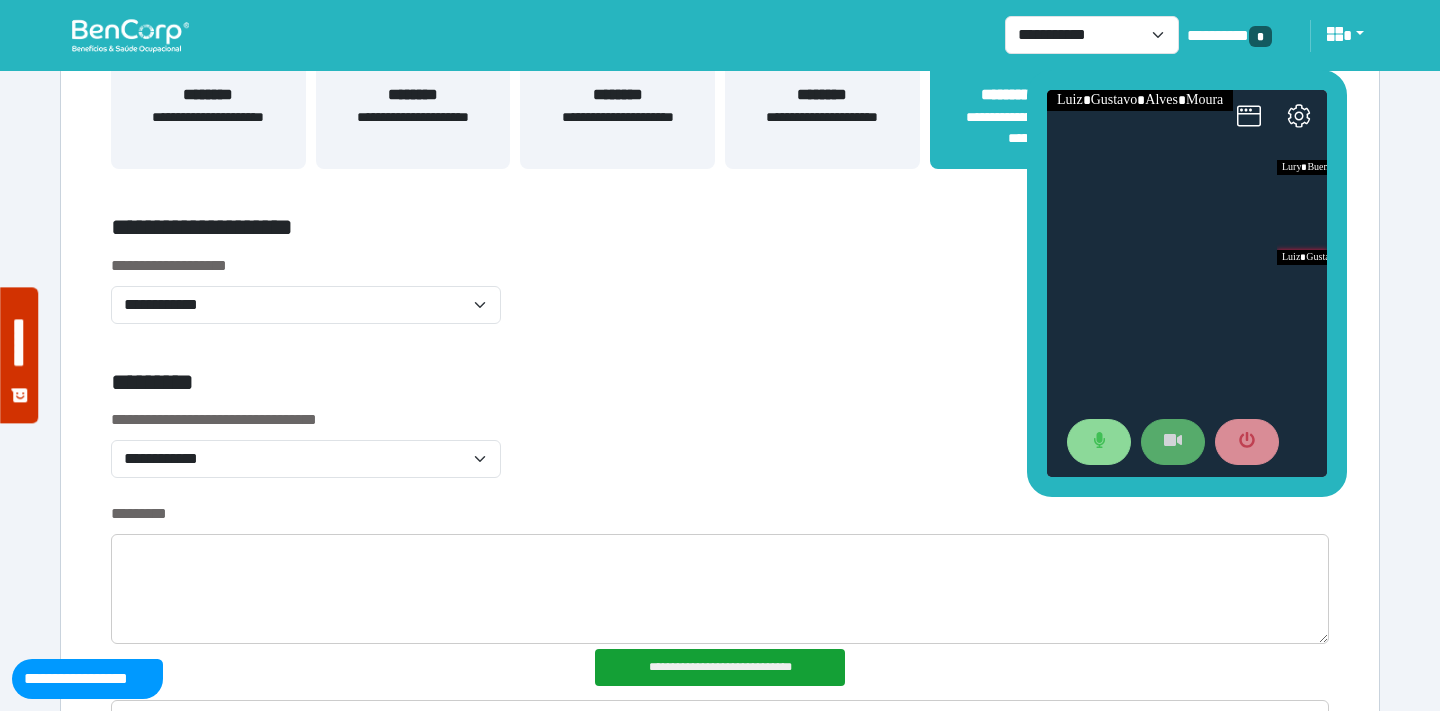 scroll, scrollTop: 565, scrollLeft: 0, axis: vertical 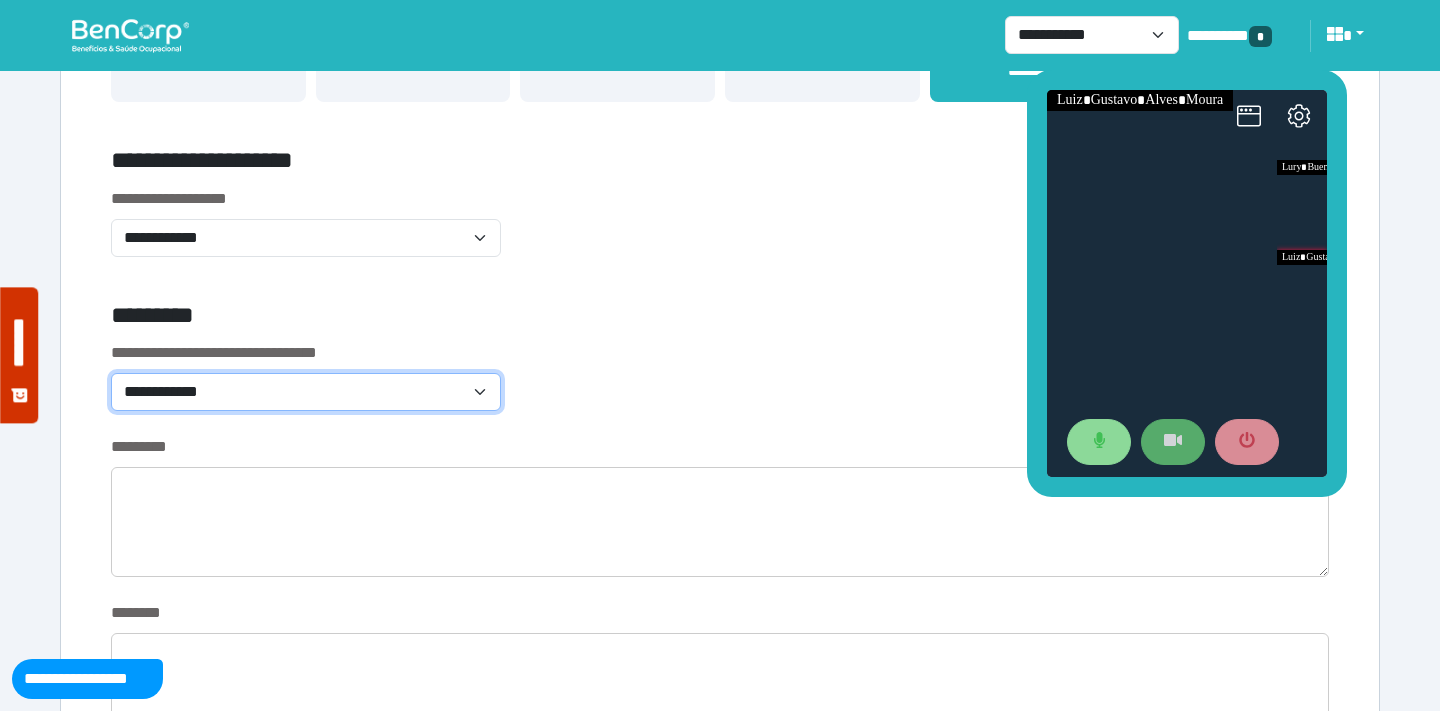 click on "**********" at bounding box center (306, 392) 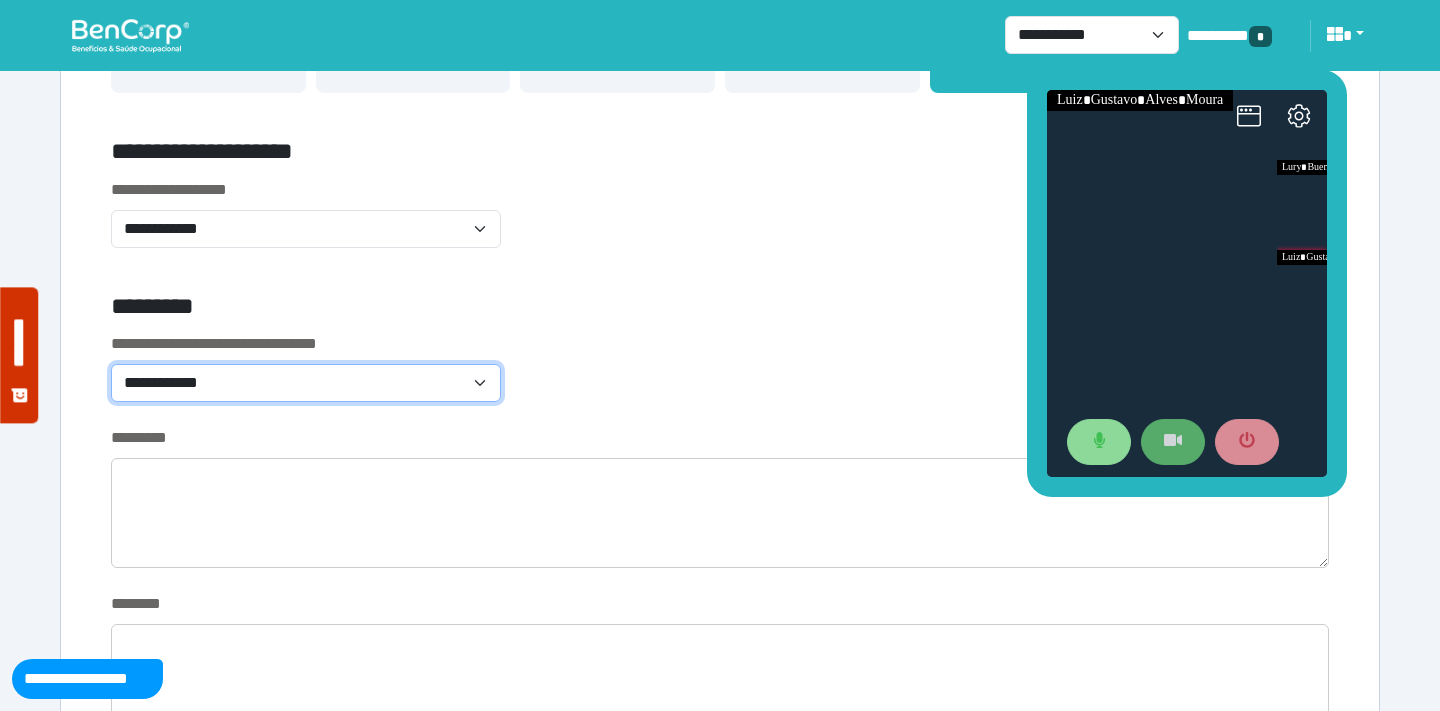 click on "**********" at bounding box center (306, 383) 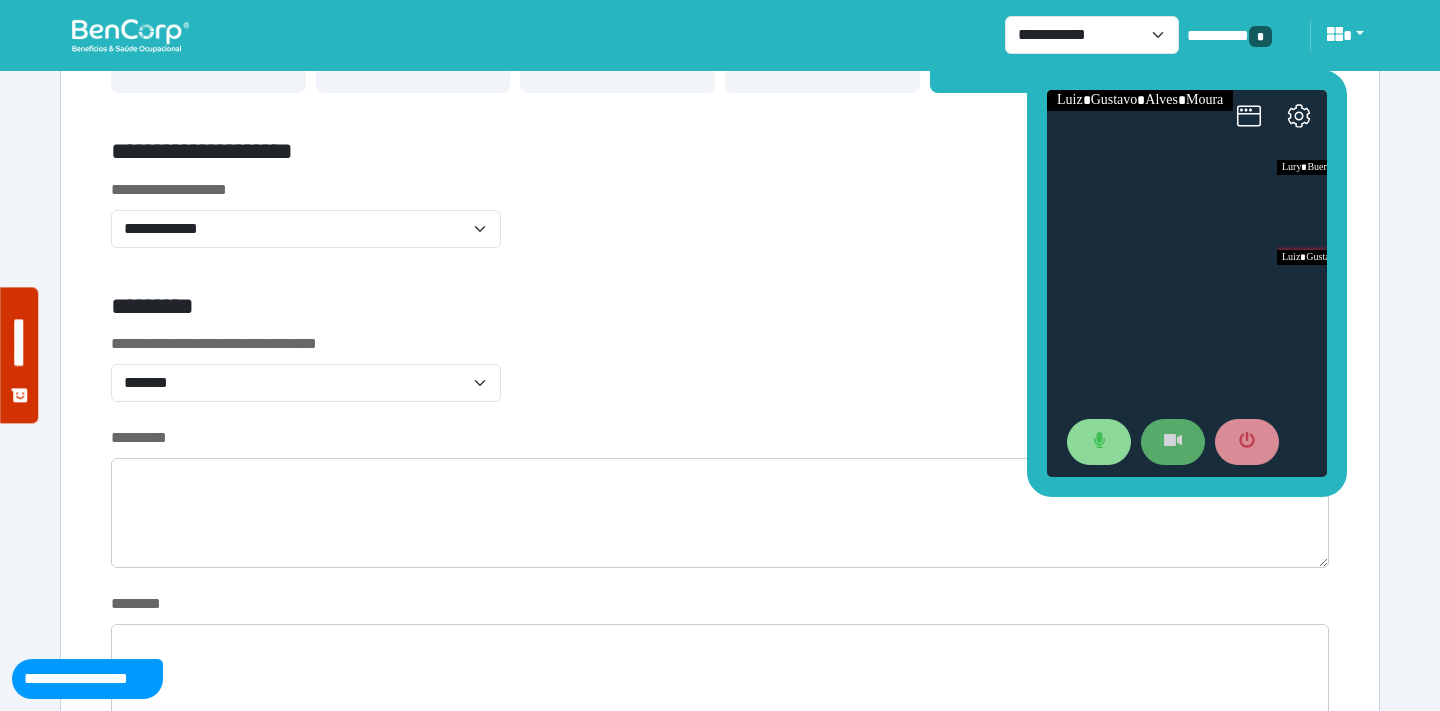 click on "**********" at bounding box center (720, 379) 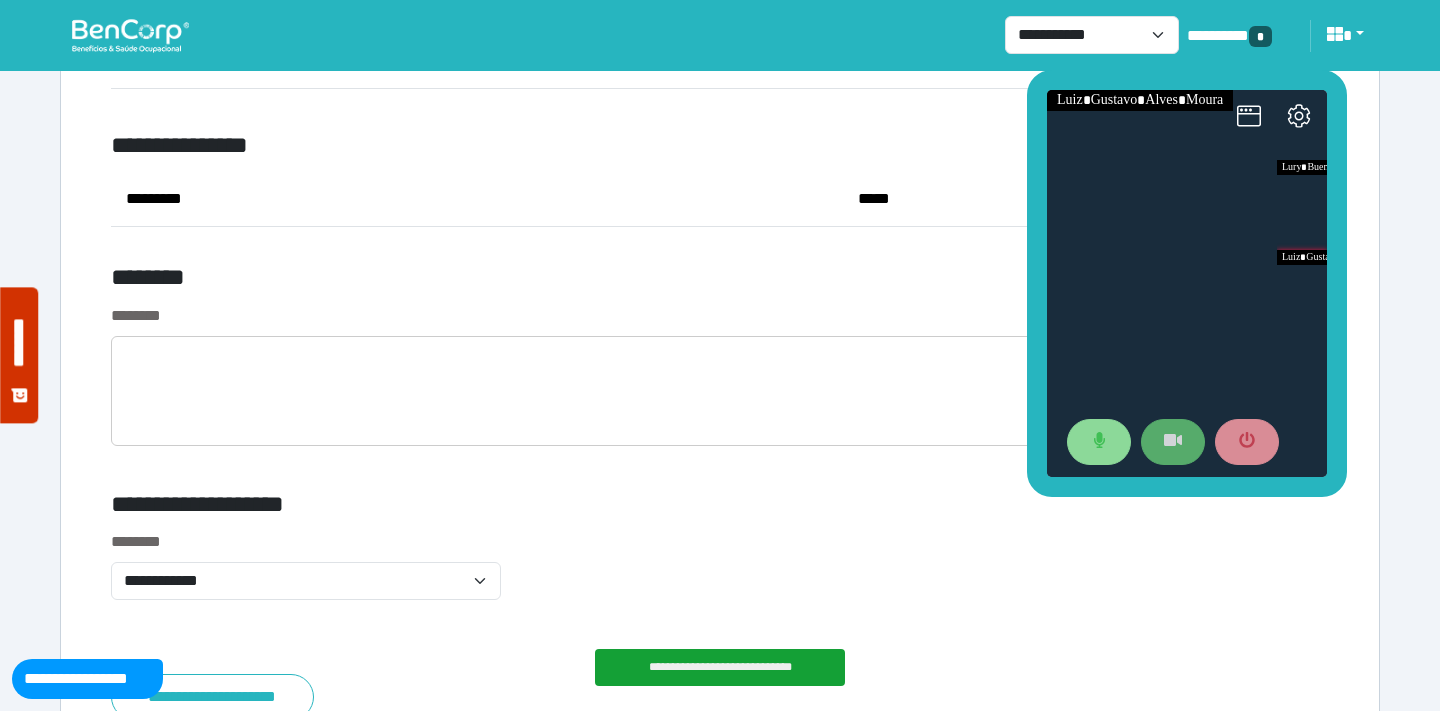 scroll, scrollTop: 7425, scrollLeft: 0, axis: vertical 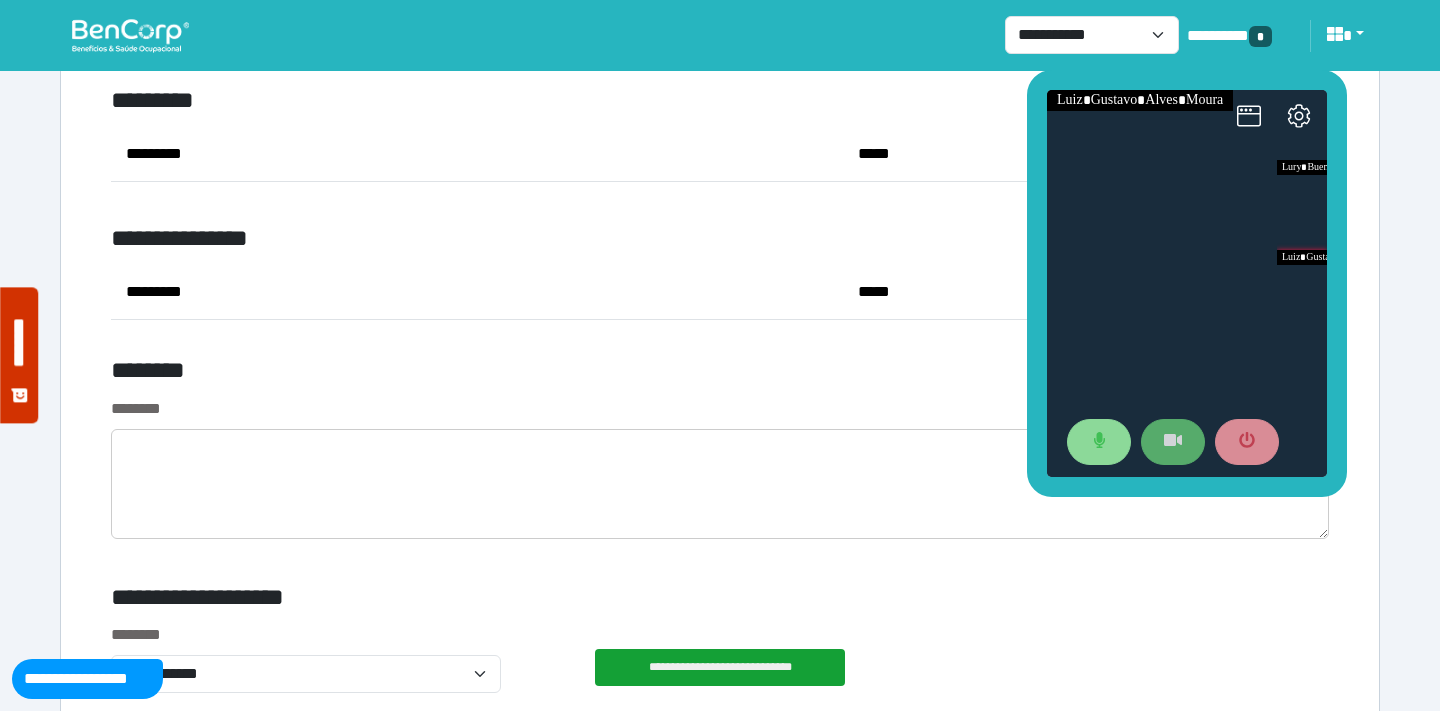 click on "********" at bounding box center [720, 409] 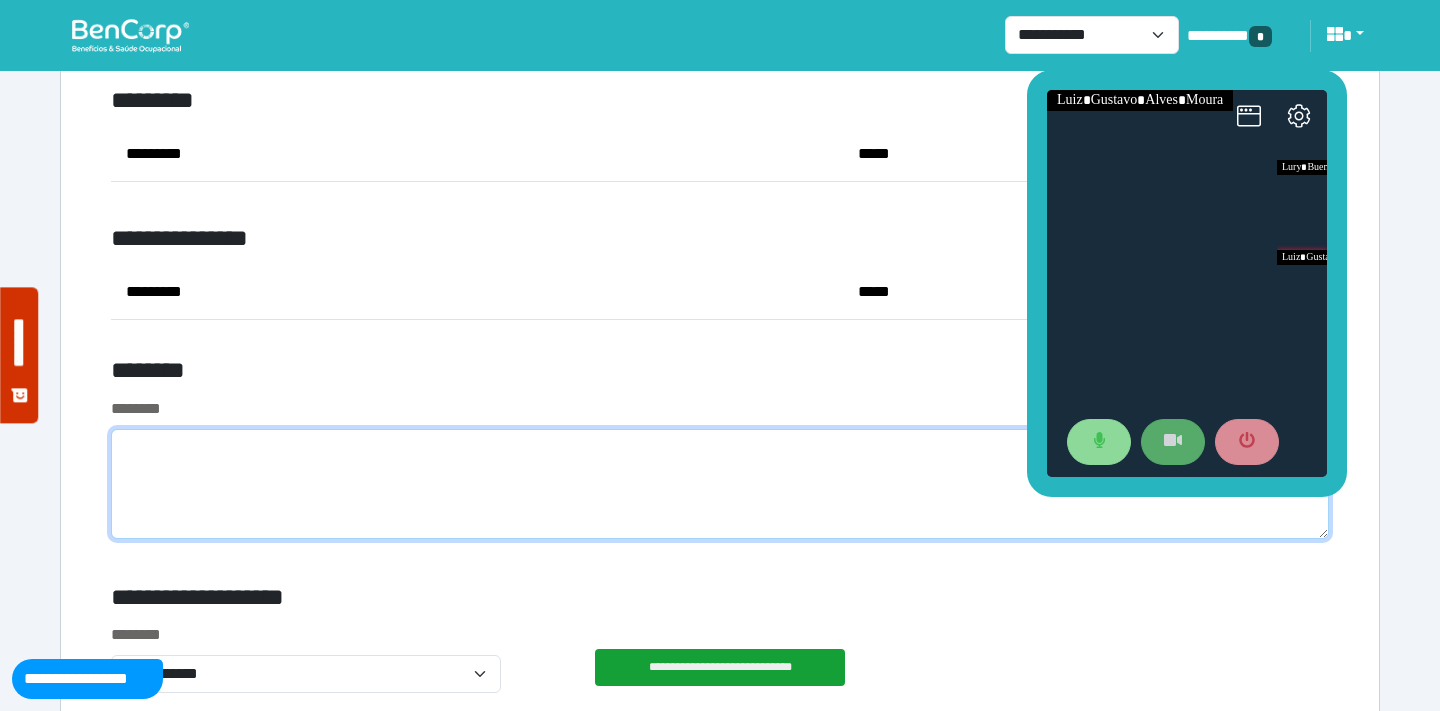 click at bounding box center [720, 484] 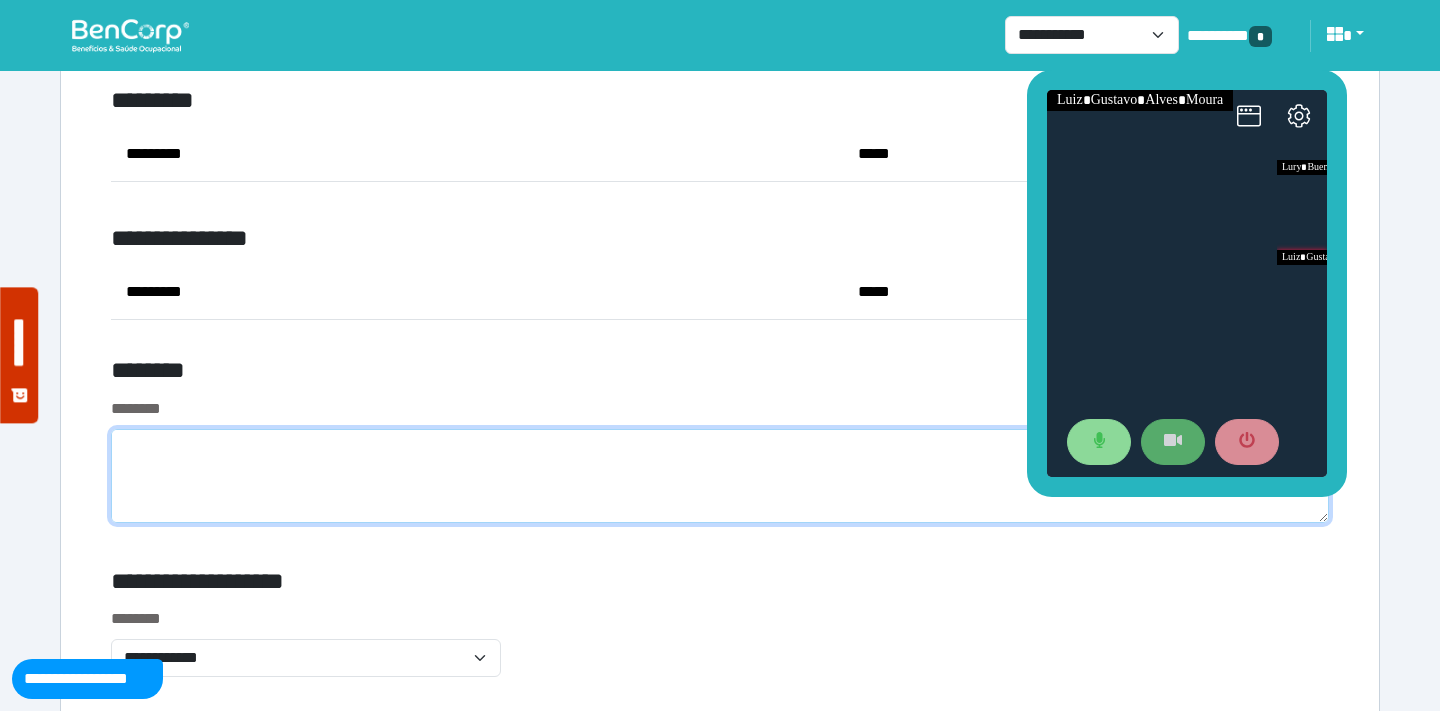 scroll, scrollTop: 0, scrollLeft: 0, axis: both 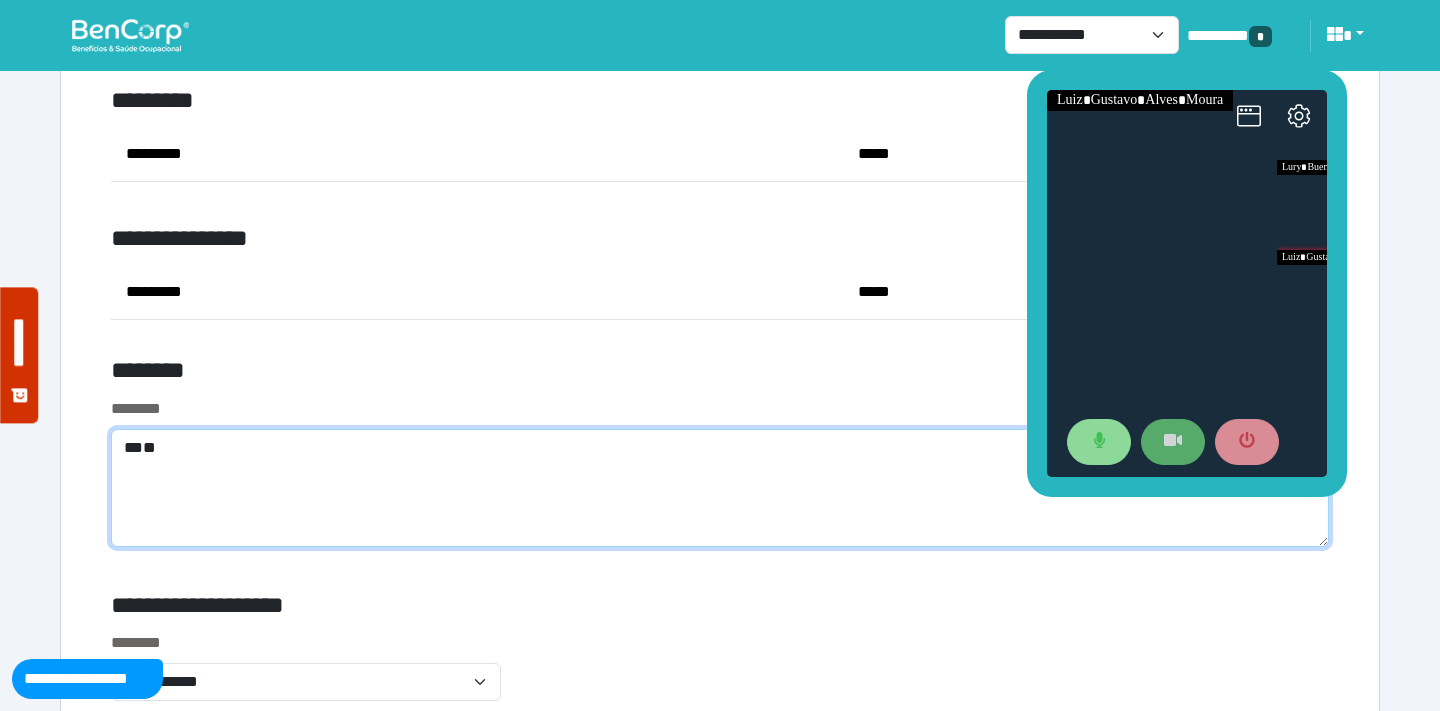 type on "*" 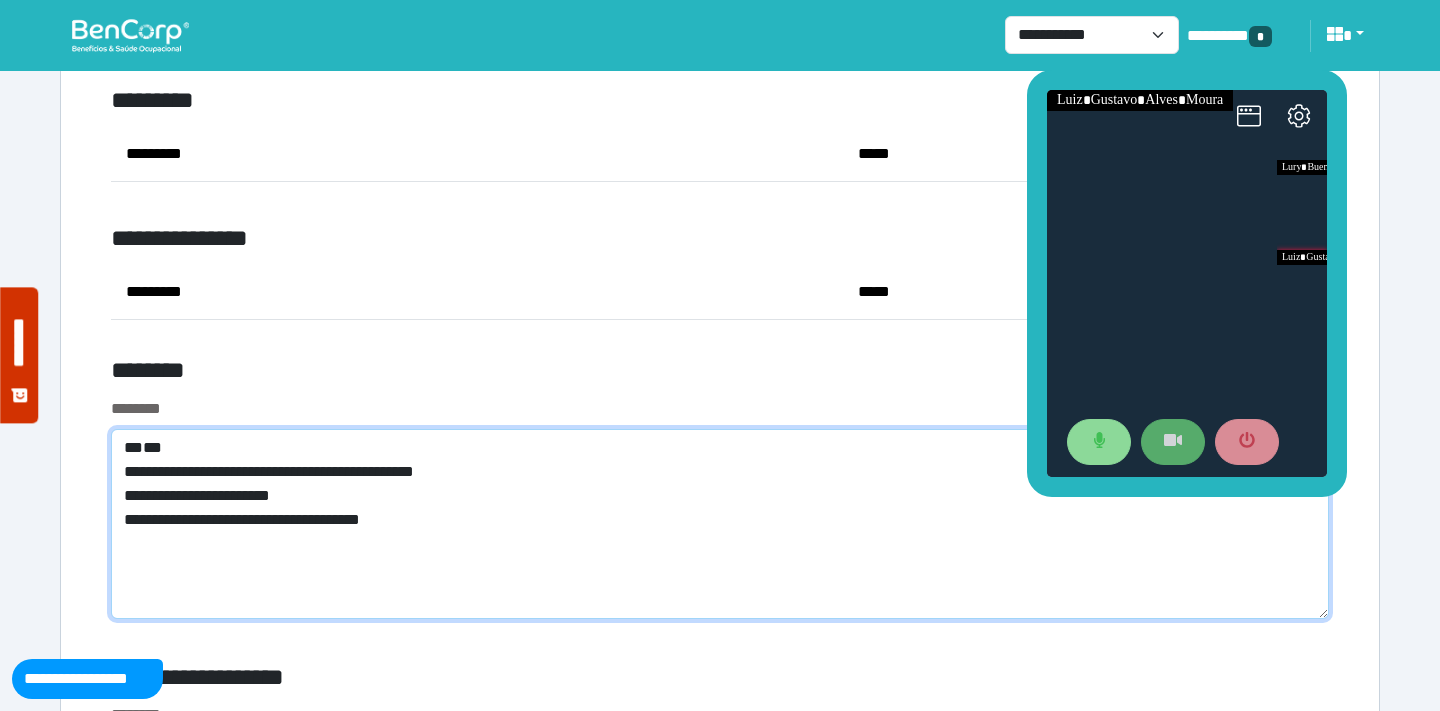 scroll, scrollTop: 0, scrollLeft: 0, axis: both 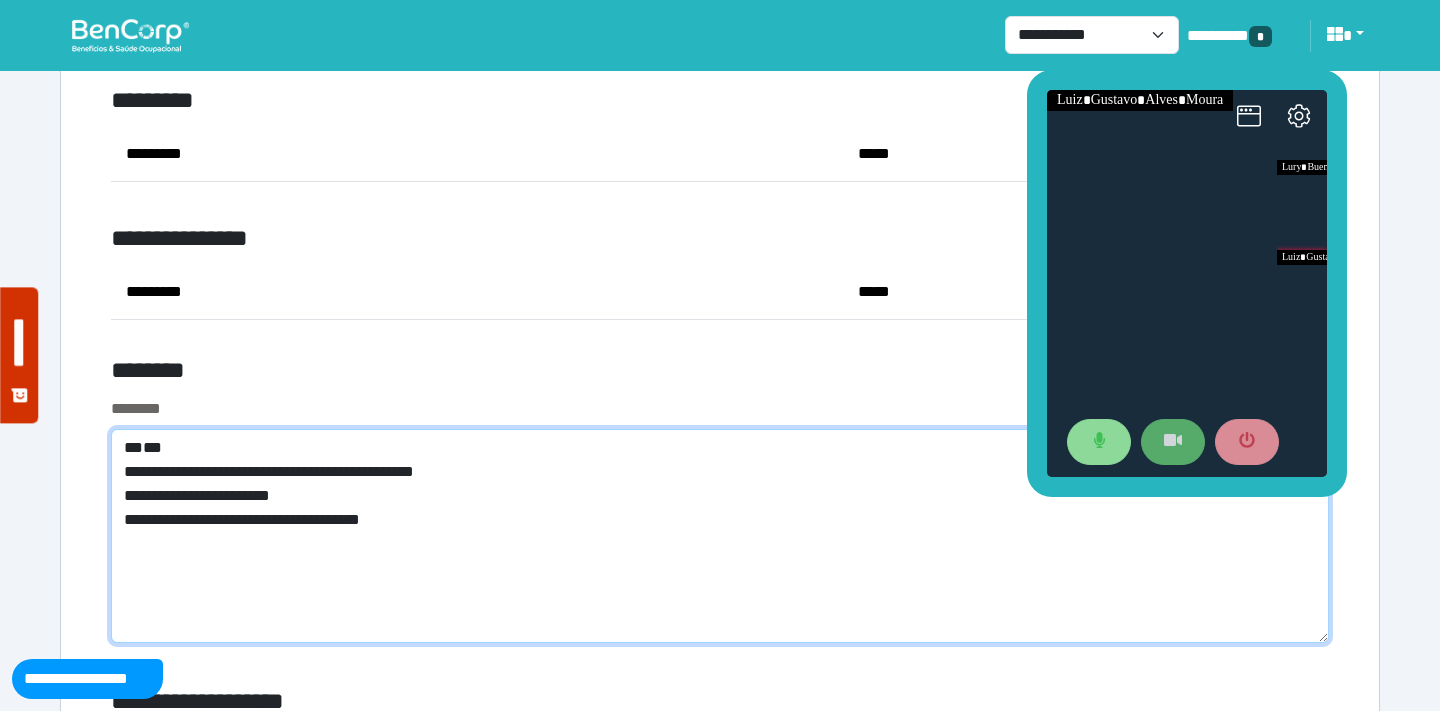 click on "**********" at bounding box center [720, 536] 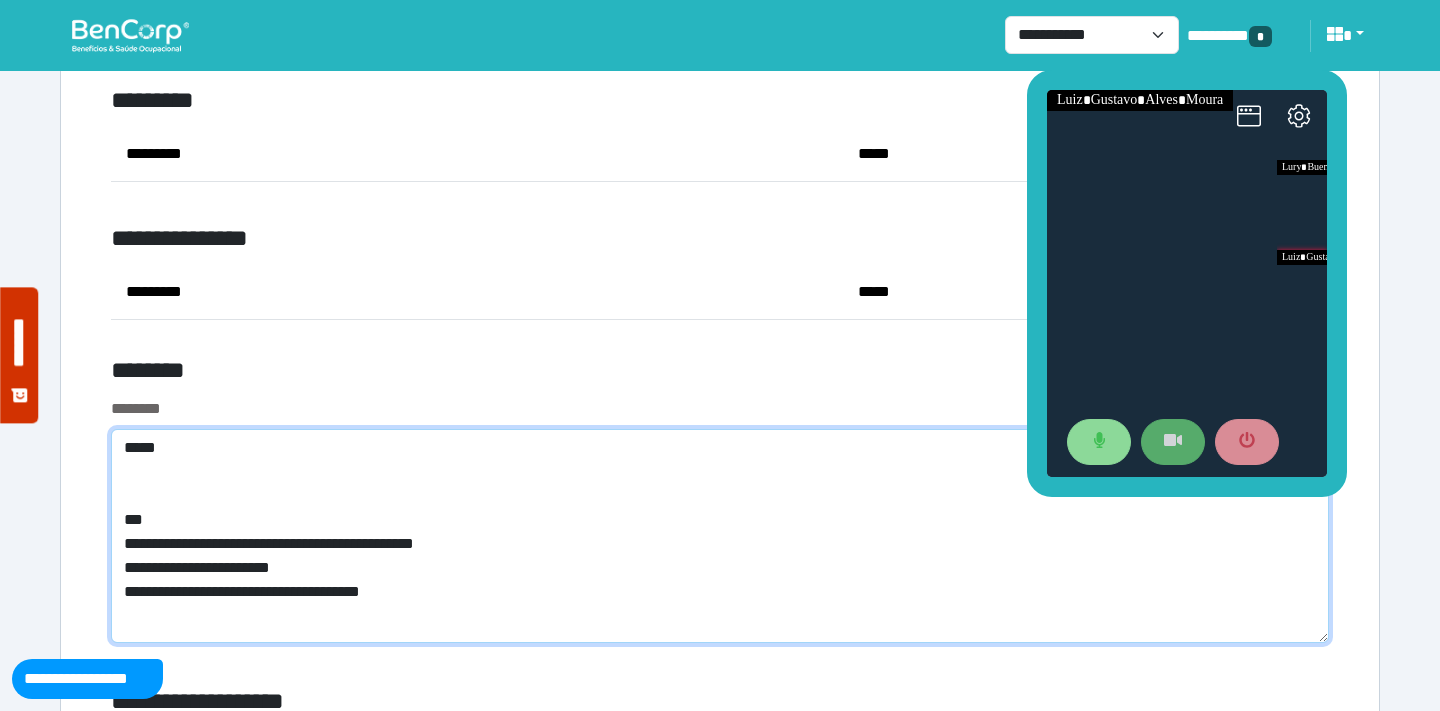 click on "**********" at bounding box center (720, 536) 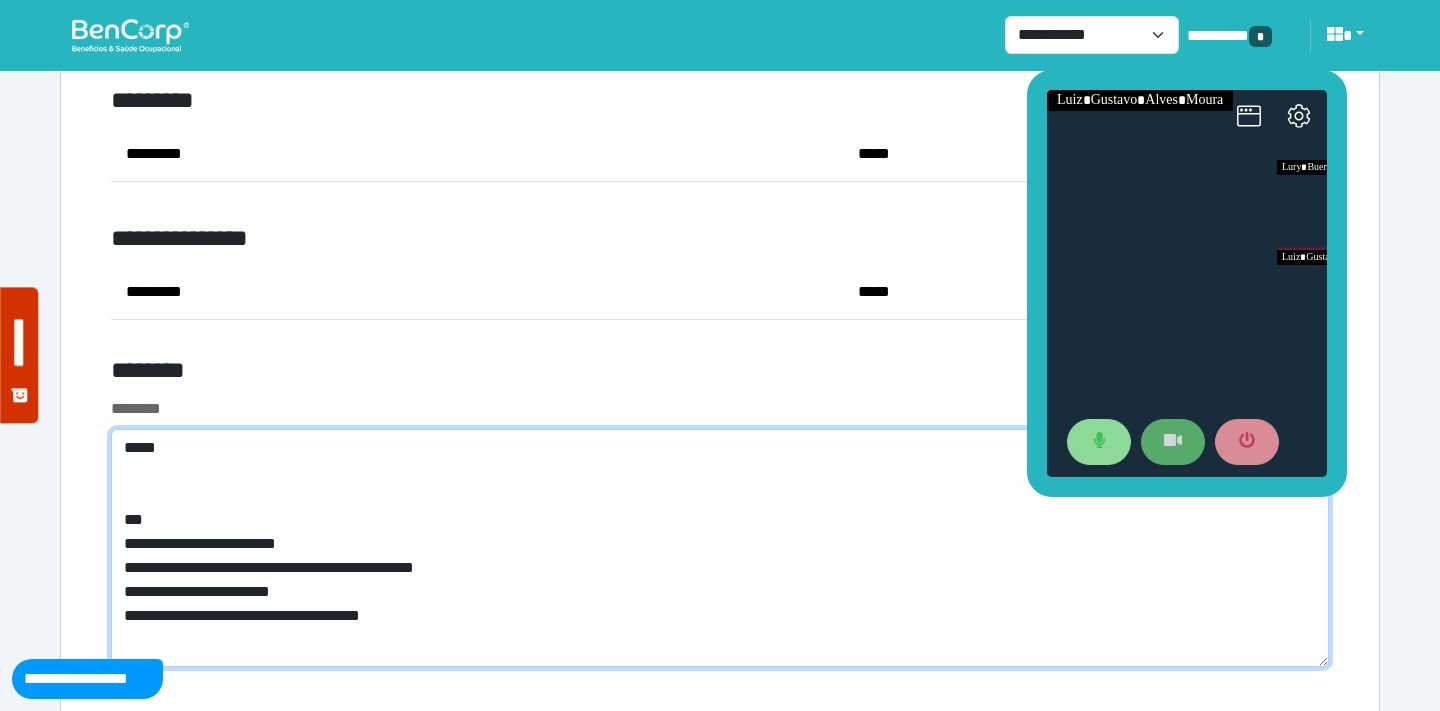 click on "**********" at bounding box center (720, 548) 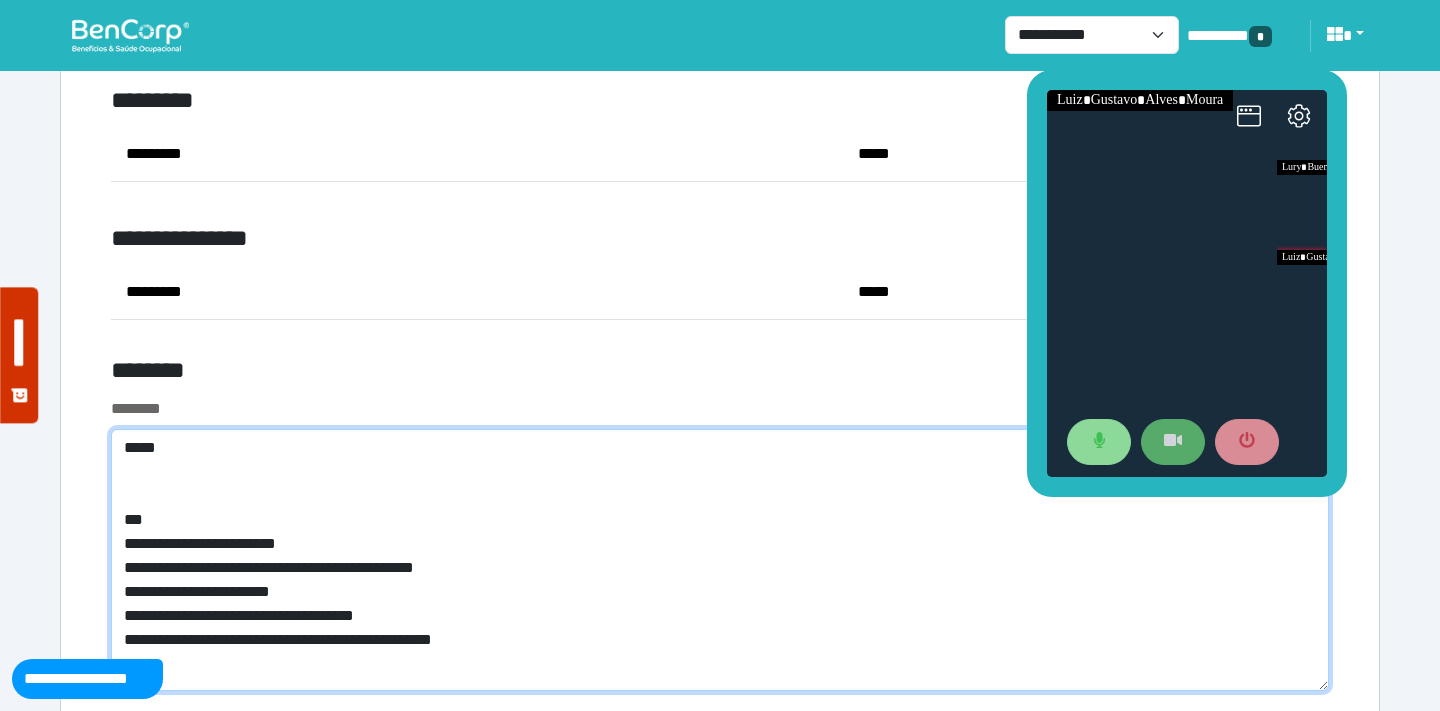 click on "**********" at bounding box center [720, 560] 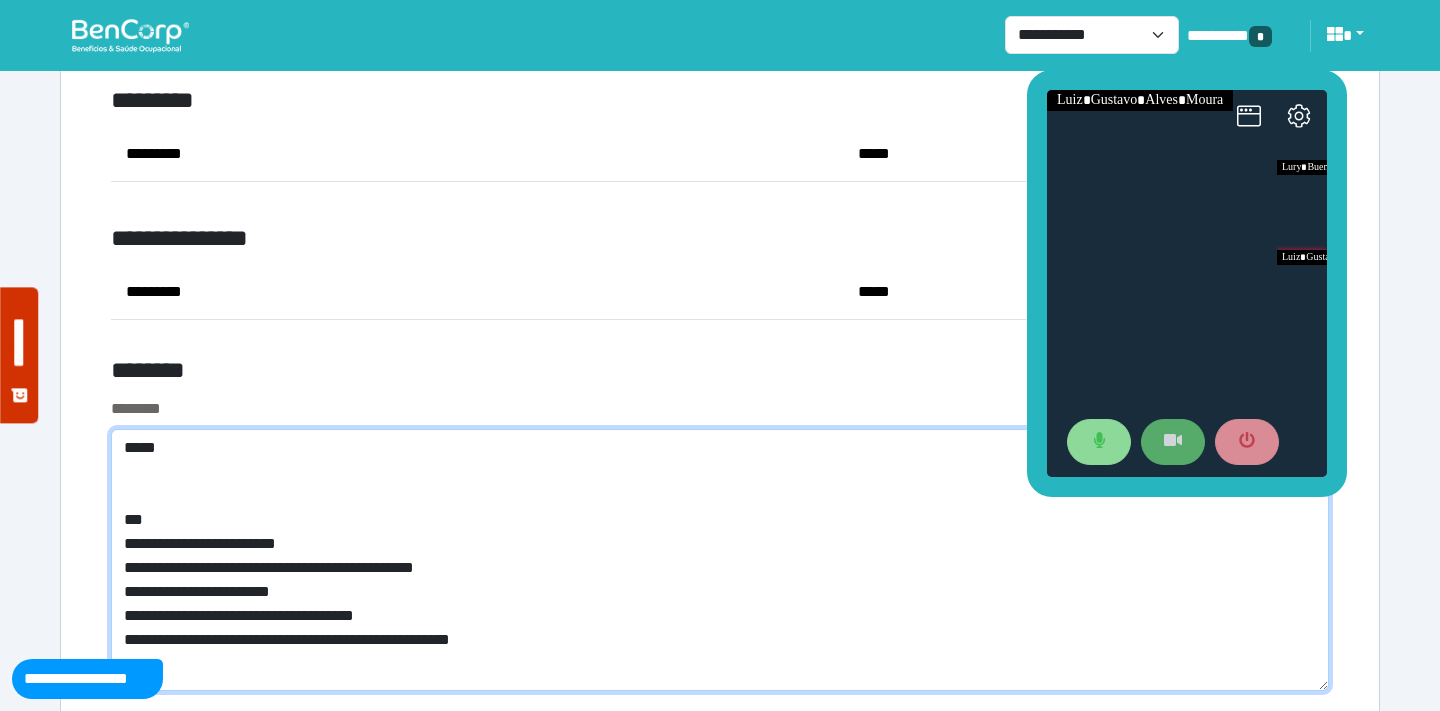 click on "**********" at bounding box center [720, 560] 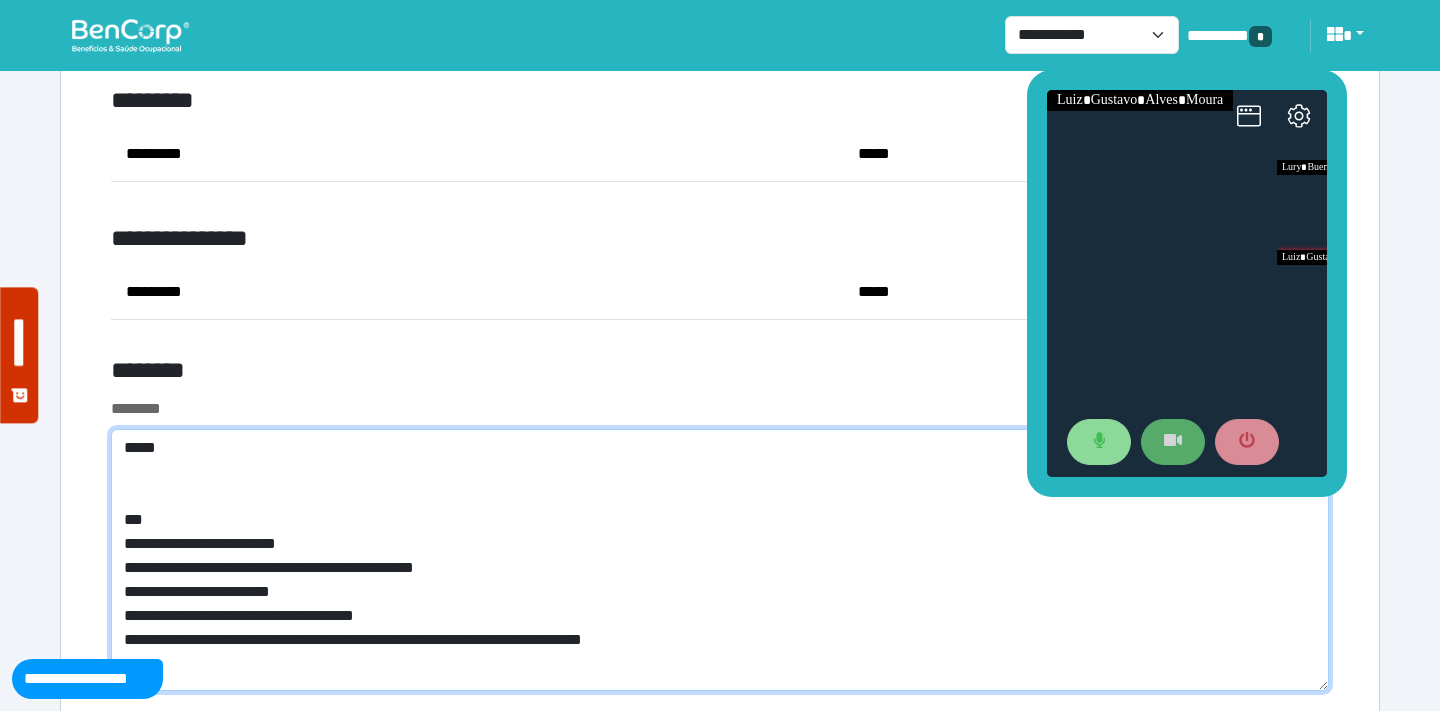 click on "**********" at bounding box center [720, 560] 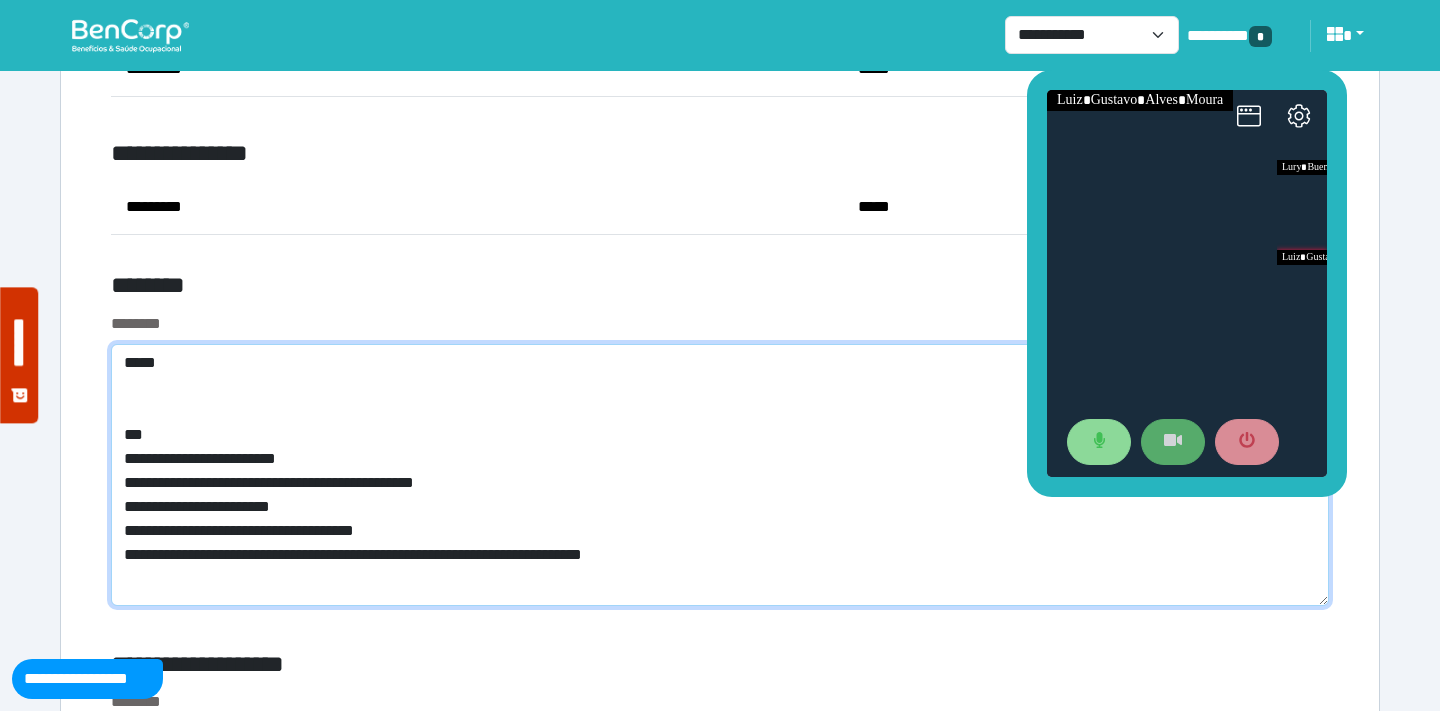scroll, scrollTop: 7511, scrollLeft: 0, axis: vertical 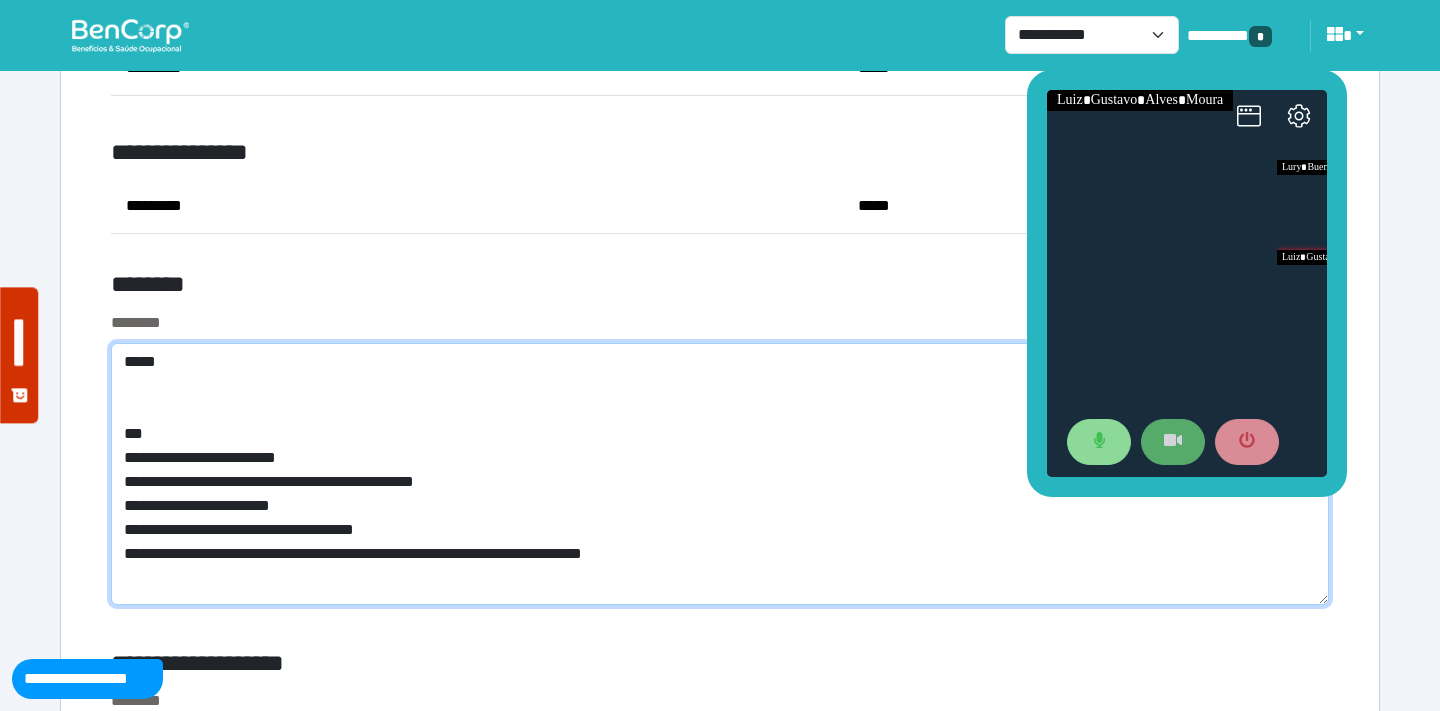 click on "**********" at bounding box center (720, 474) 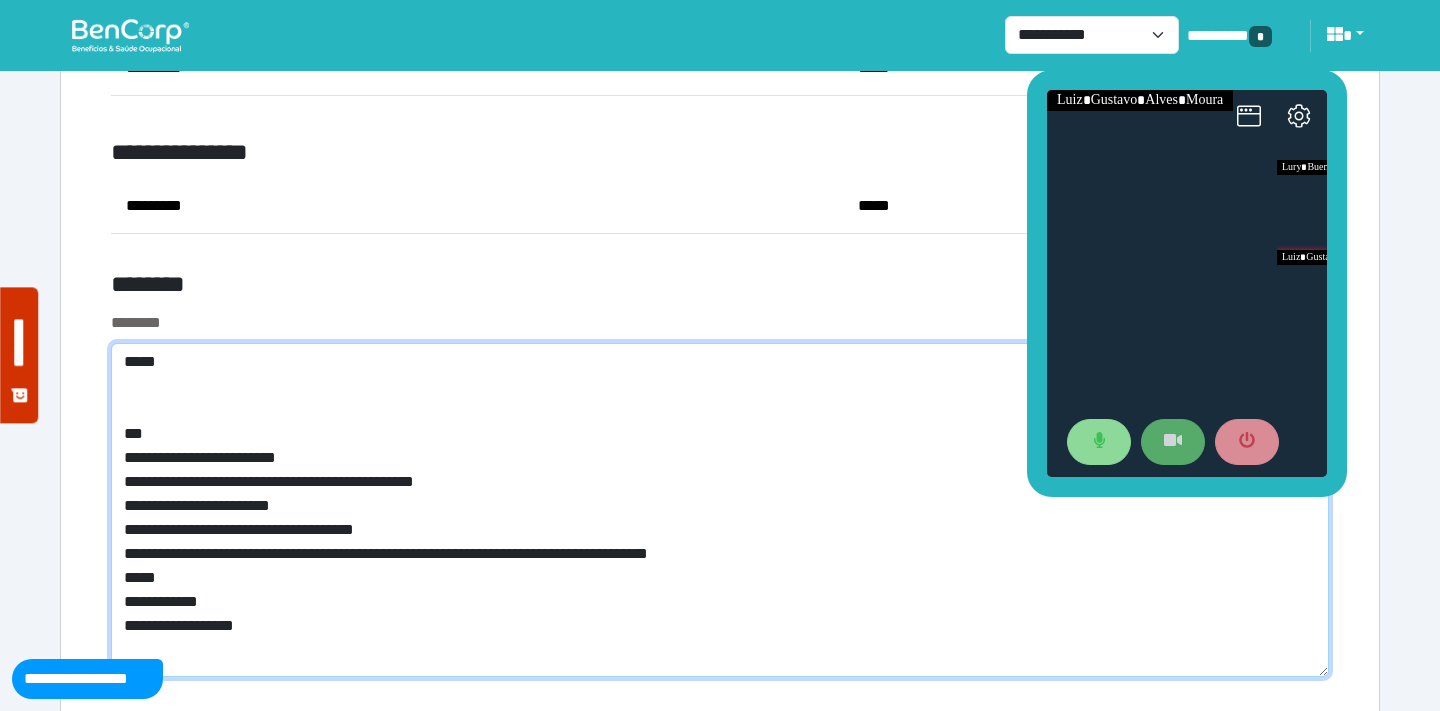 click on "**********" at bounding box center [720, 510] 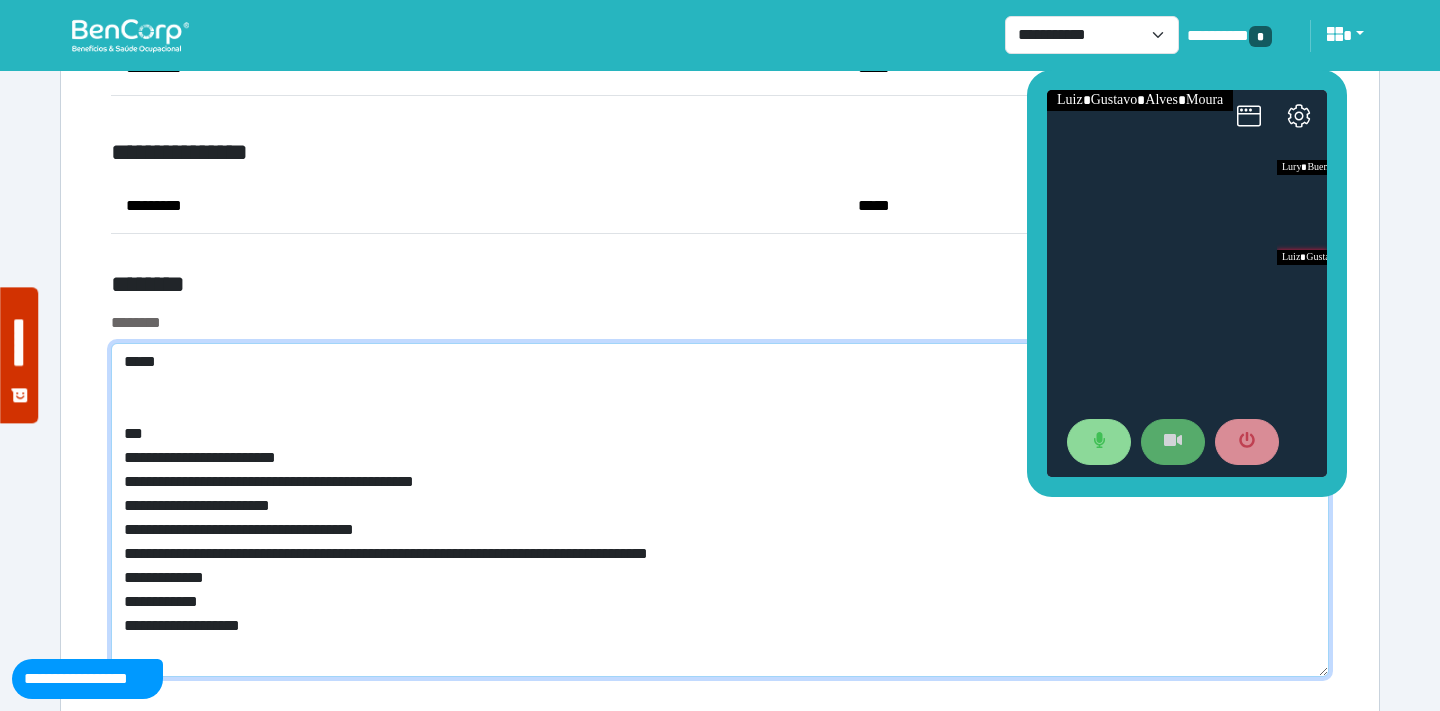click on "**********" at bounding box center (720, 510) 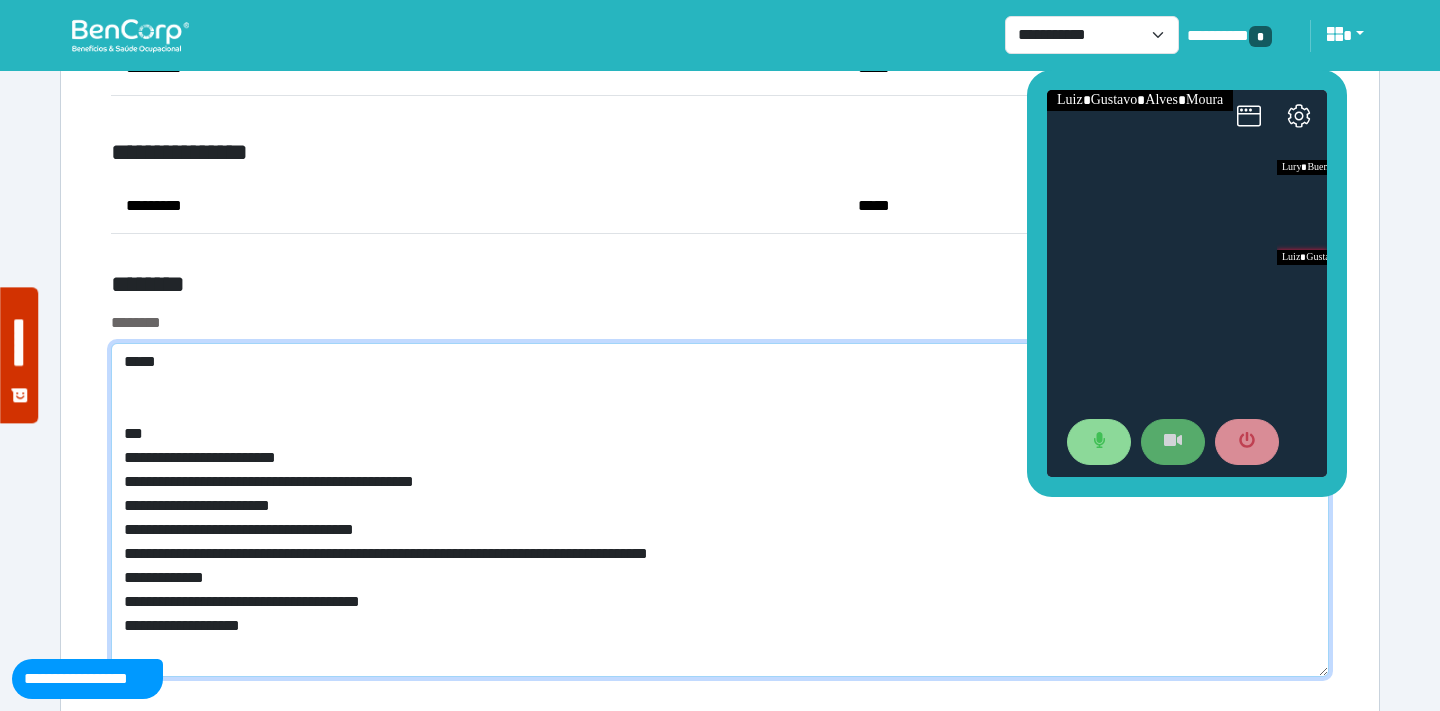 click on "**********" at bounding box center (720, 510) 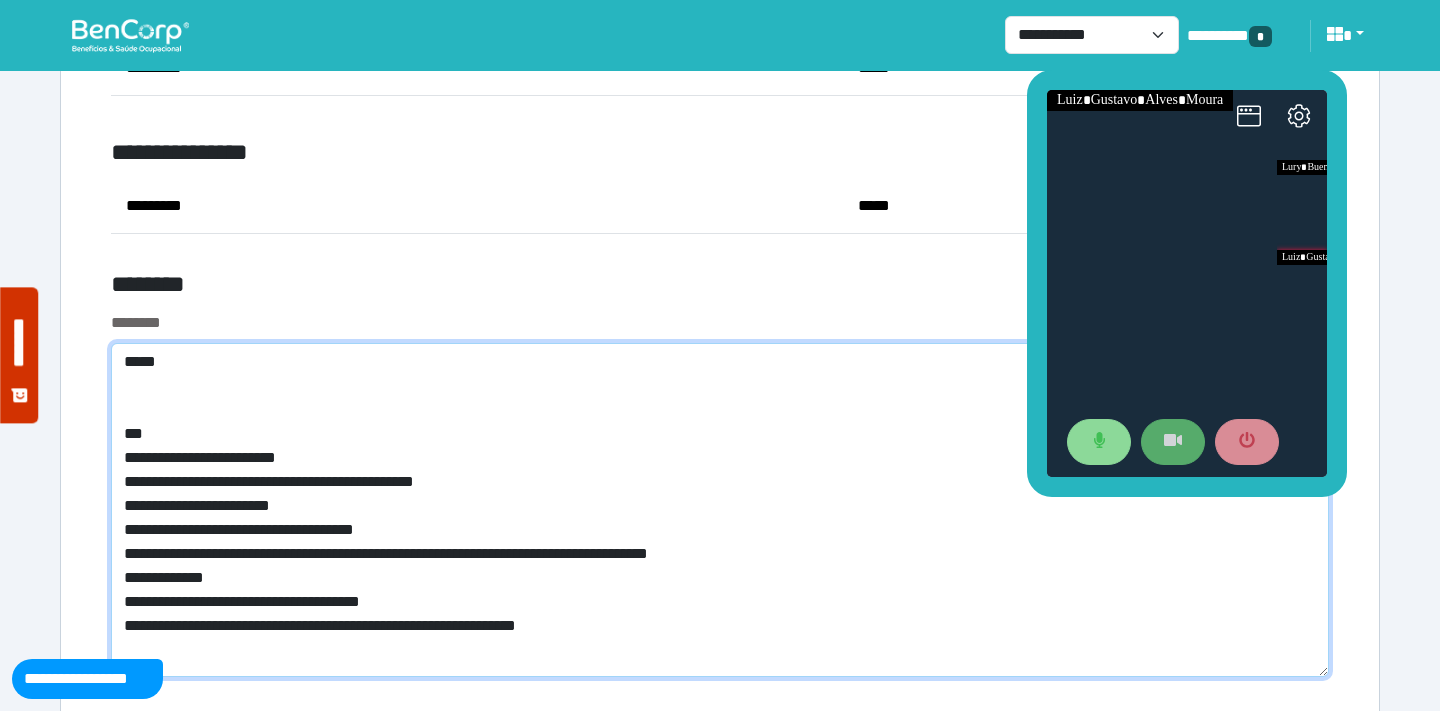 click on "**********" at bounding box center (720, 510) 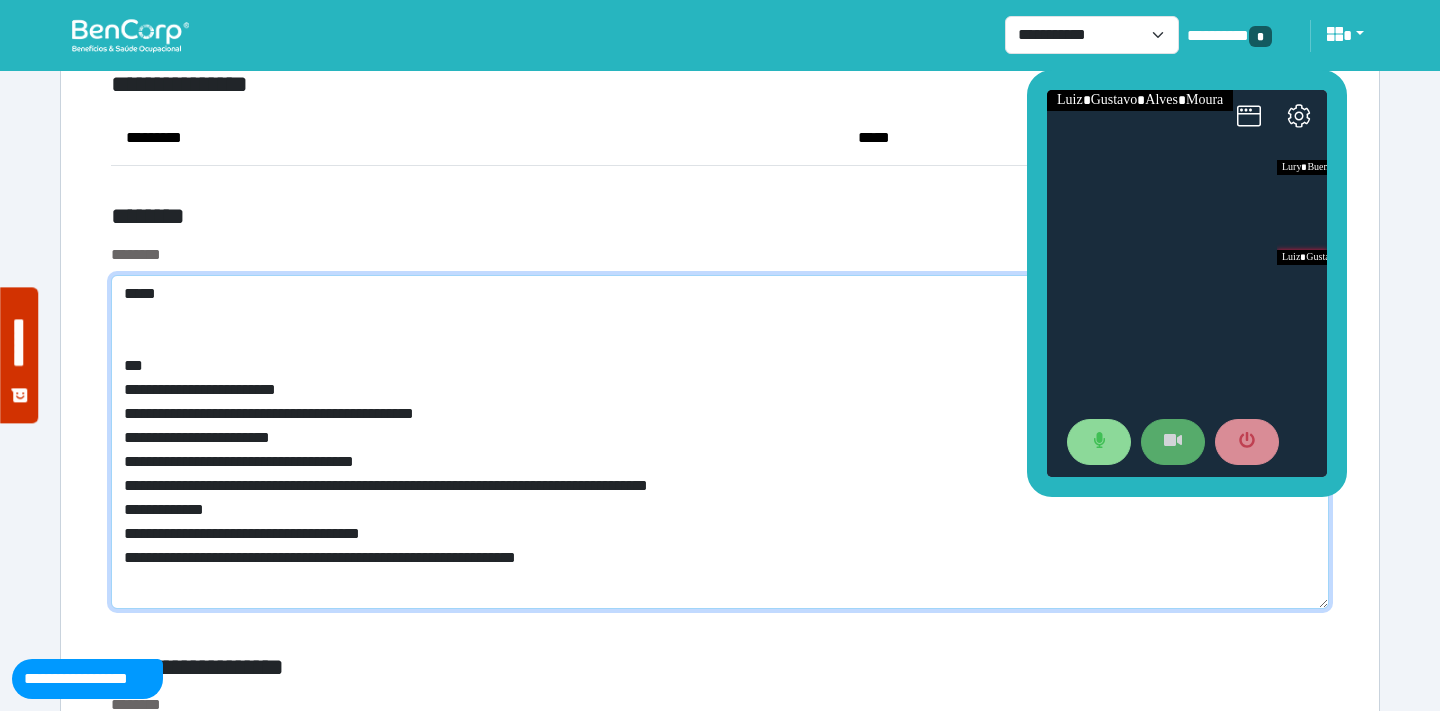 scroll, scrollTop: 7597, scrollLeft: 0, axis: vertical 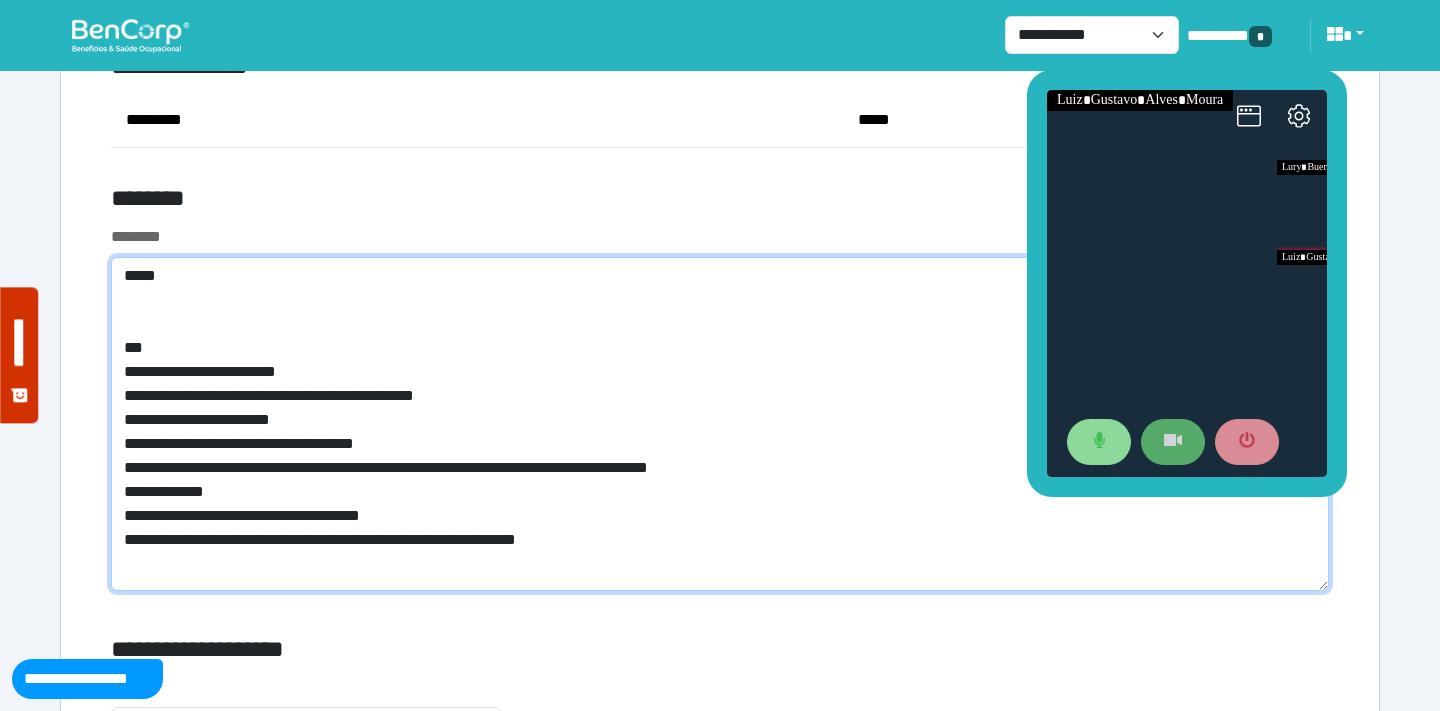 click on "**********" at bounding box center (720, 424) 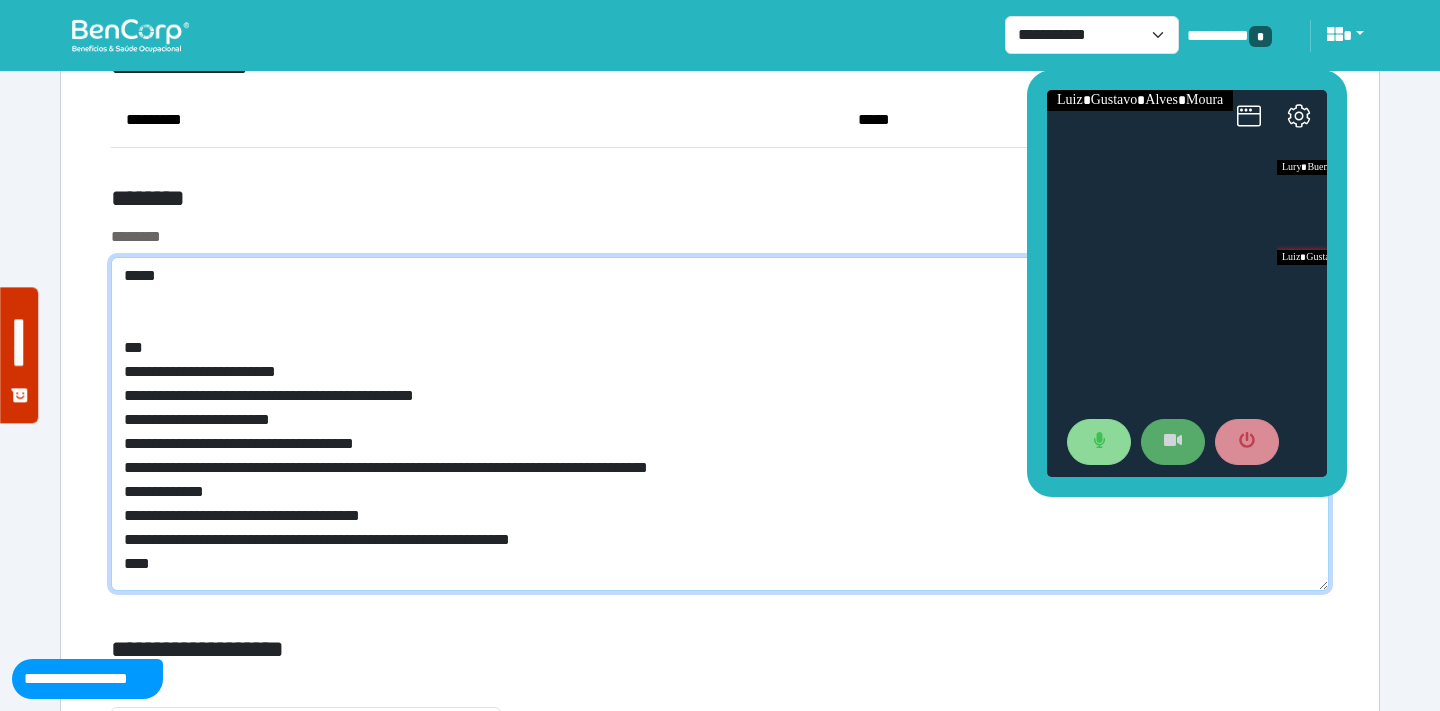 click on "**********" at bounding box center (720, 424) 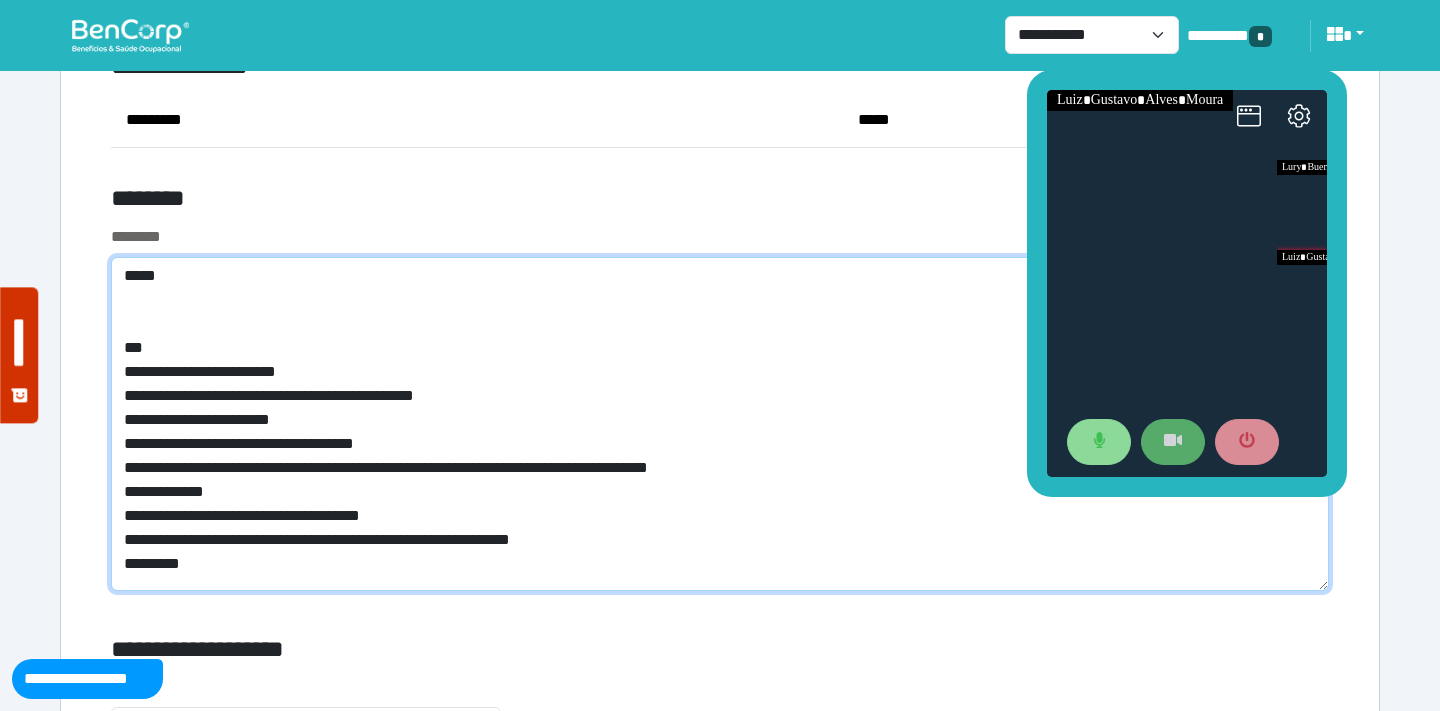 click on "**********" at bounding box center (720, 424) 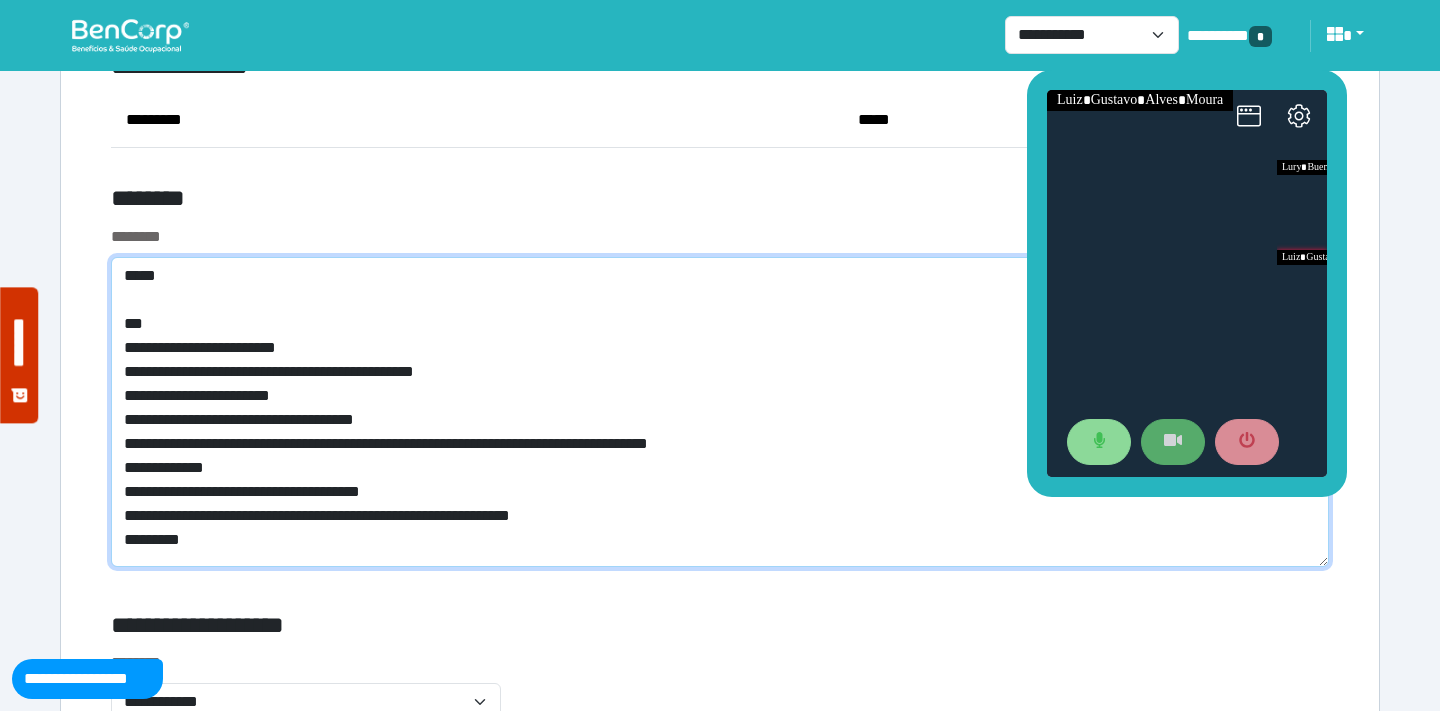 click on "**********" at bounding box center [720, 412] 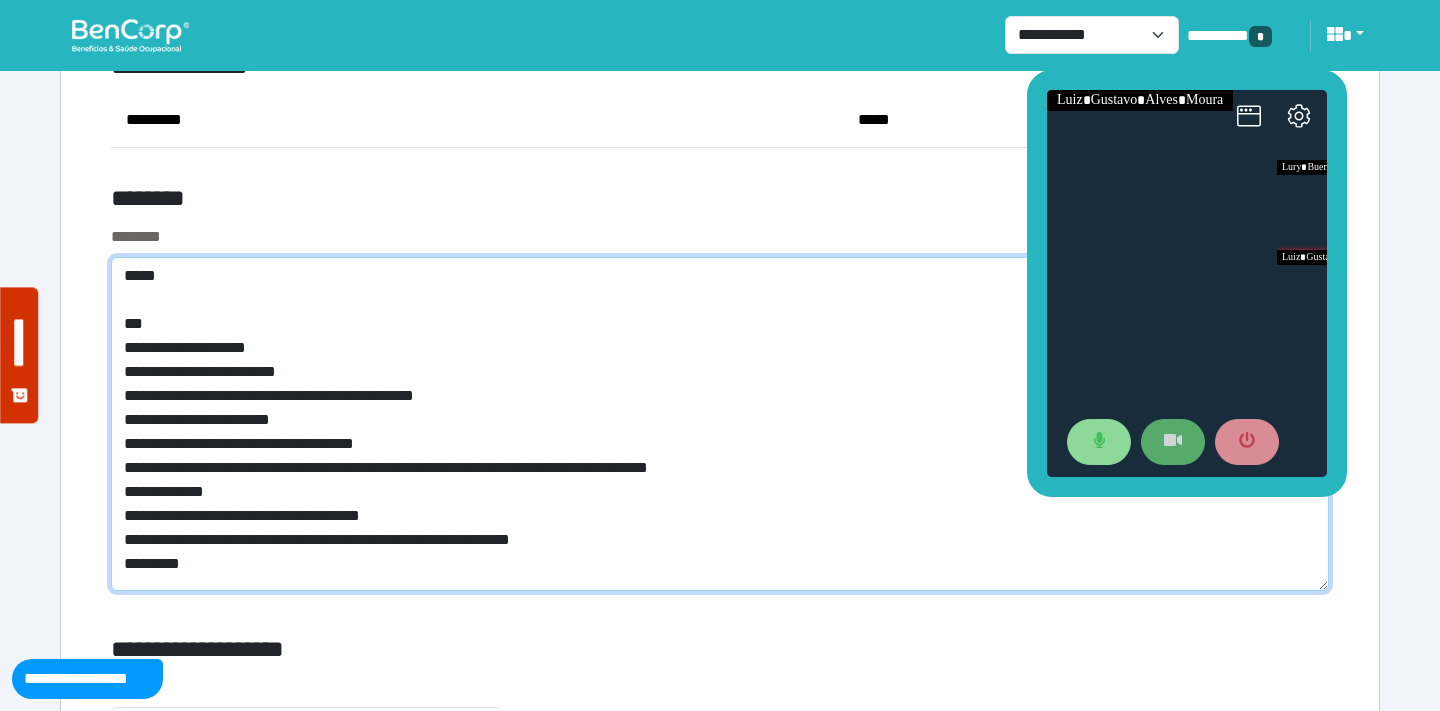click on "**********" at bounding box center [720, 424] 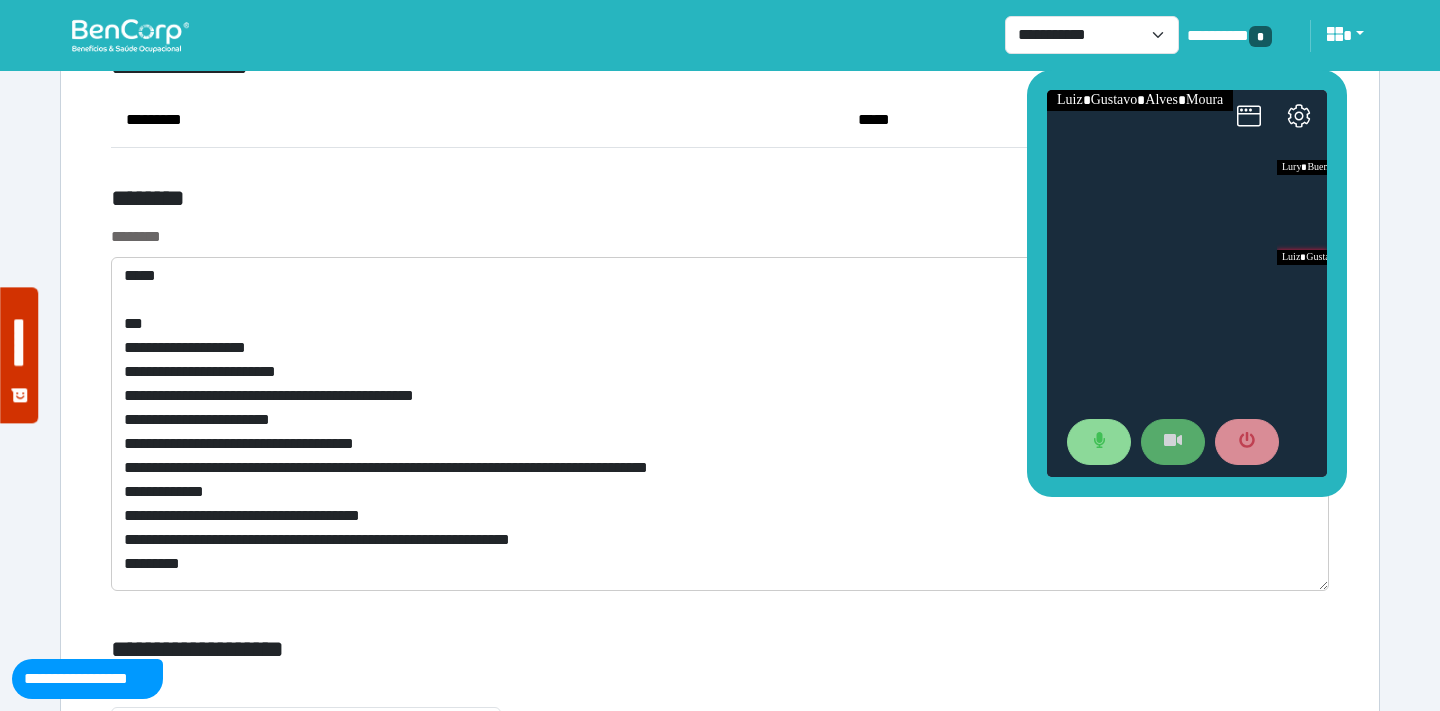 click on "********" at bounding box center (513, 202) 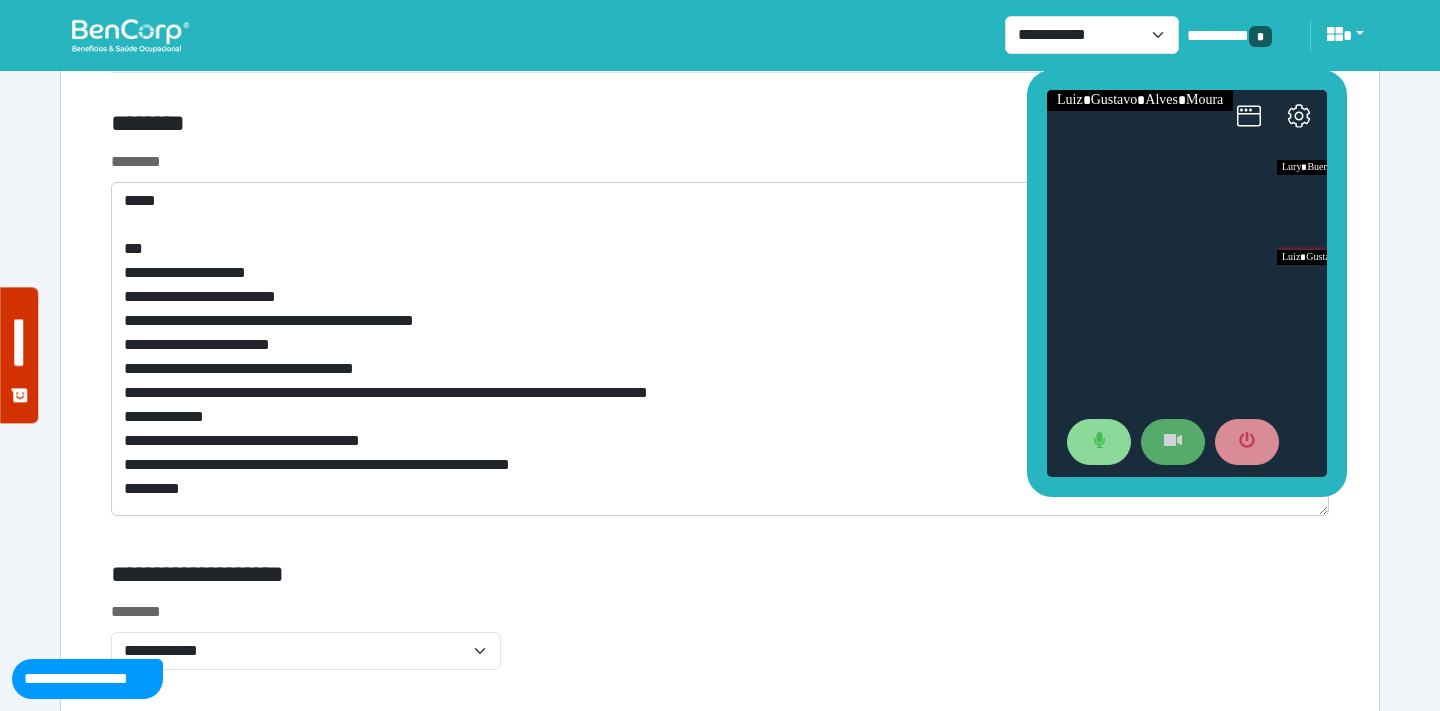 scroll, scrollTop: 7647, scrollLeft: 0, axis: vertical 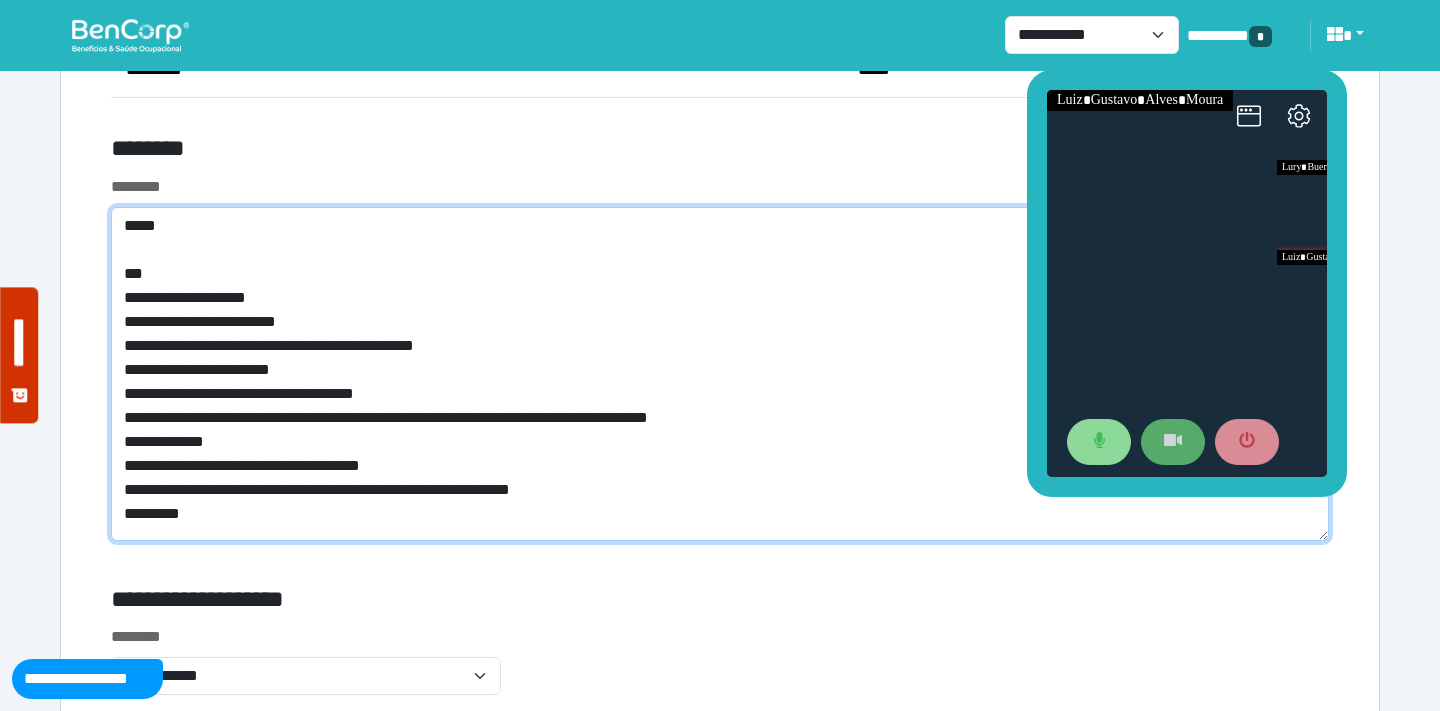 click on "**********" at bounding box center [720, 374] 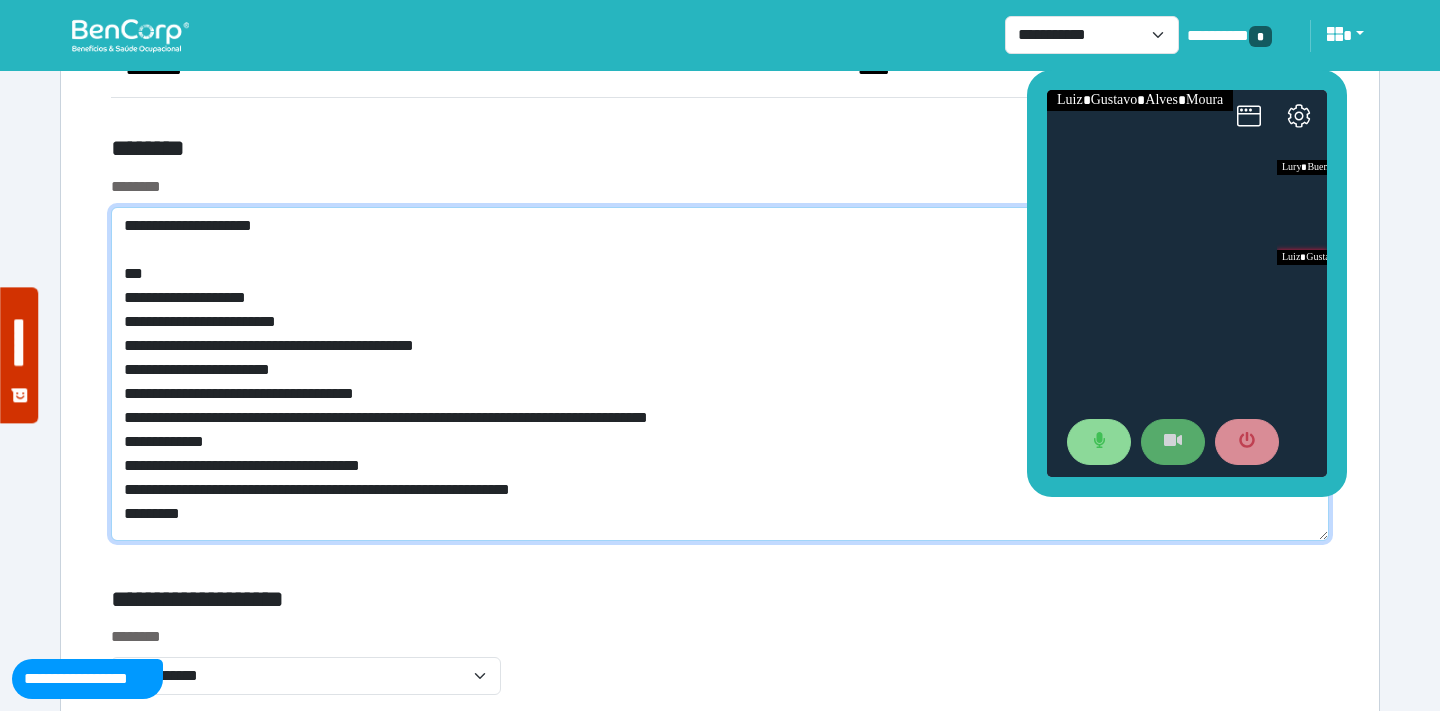 click on "**********" at bounding box center (720, 374) 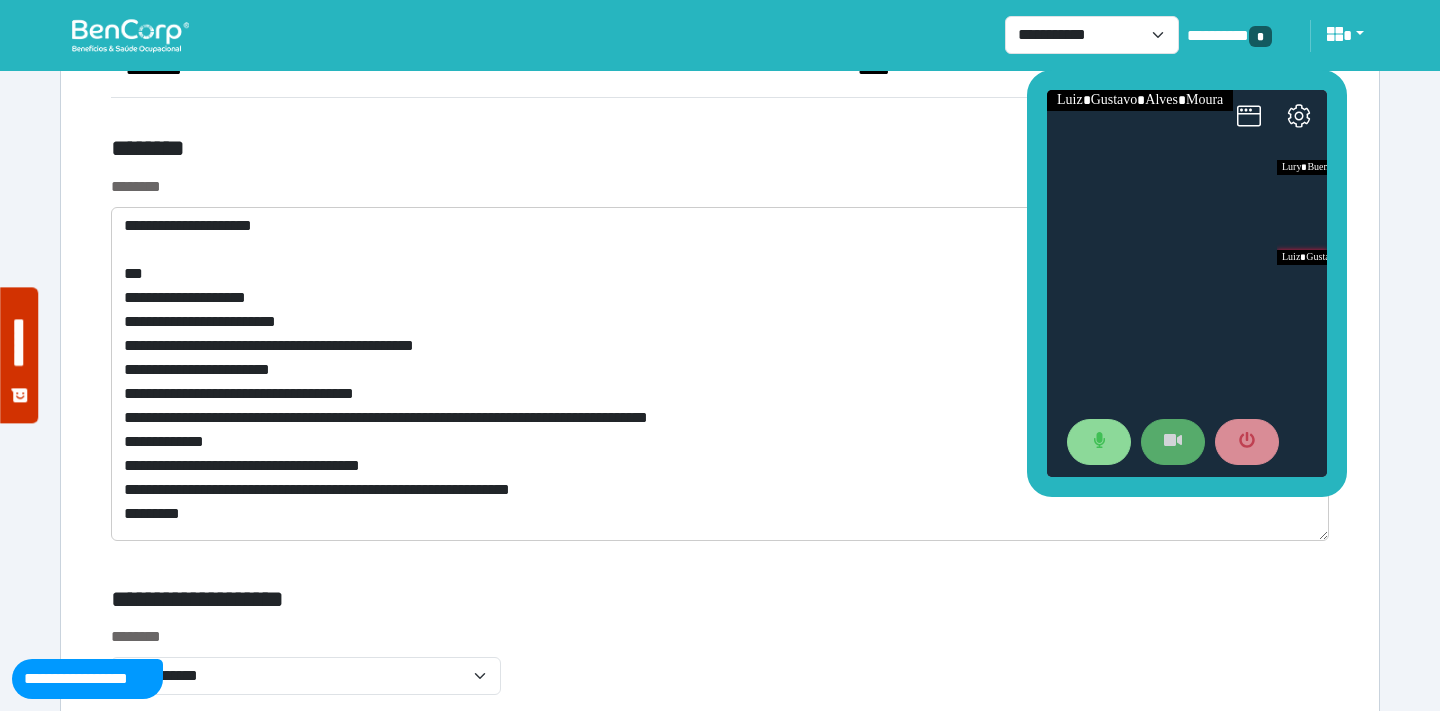 click on "**********" at bounding box center (720, 349) 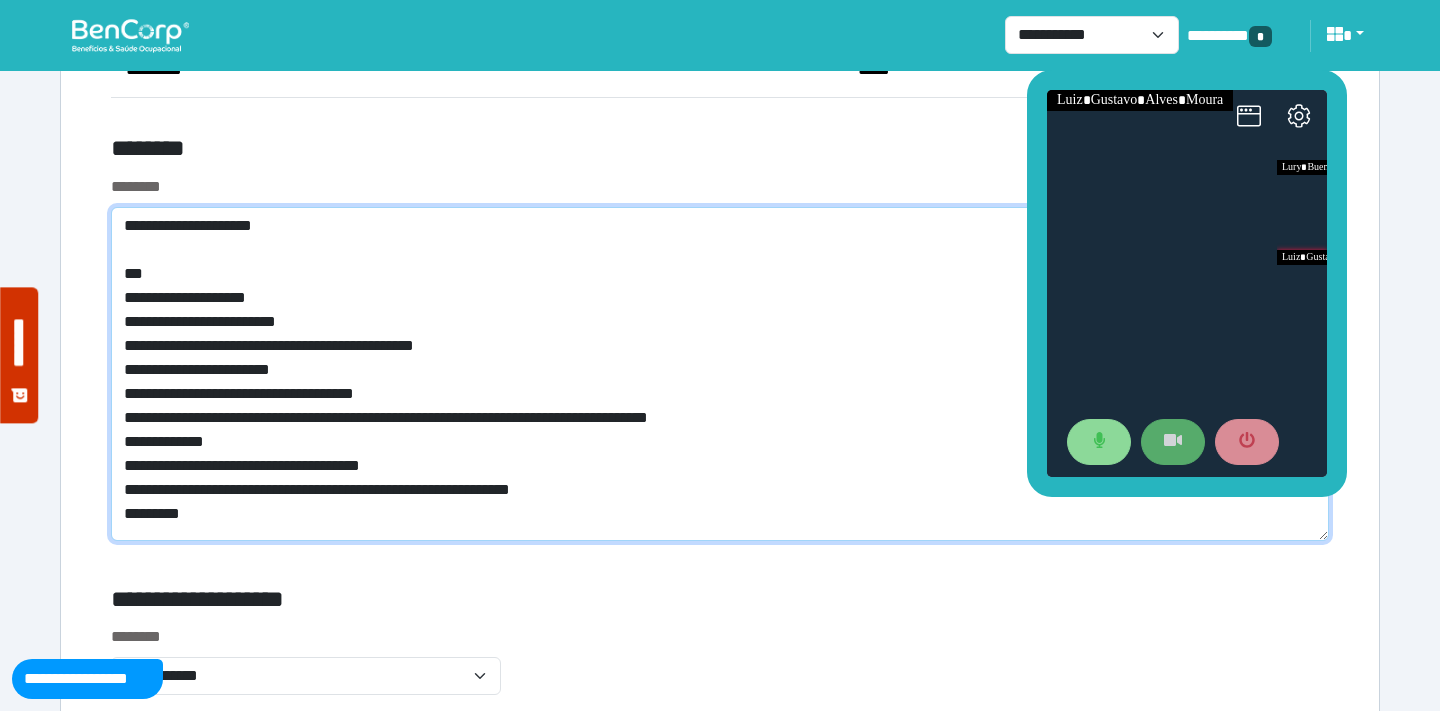 click on "**********" at bounding box center [720, 374] 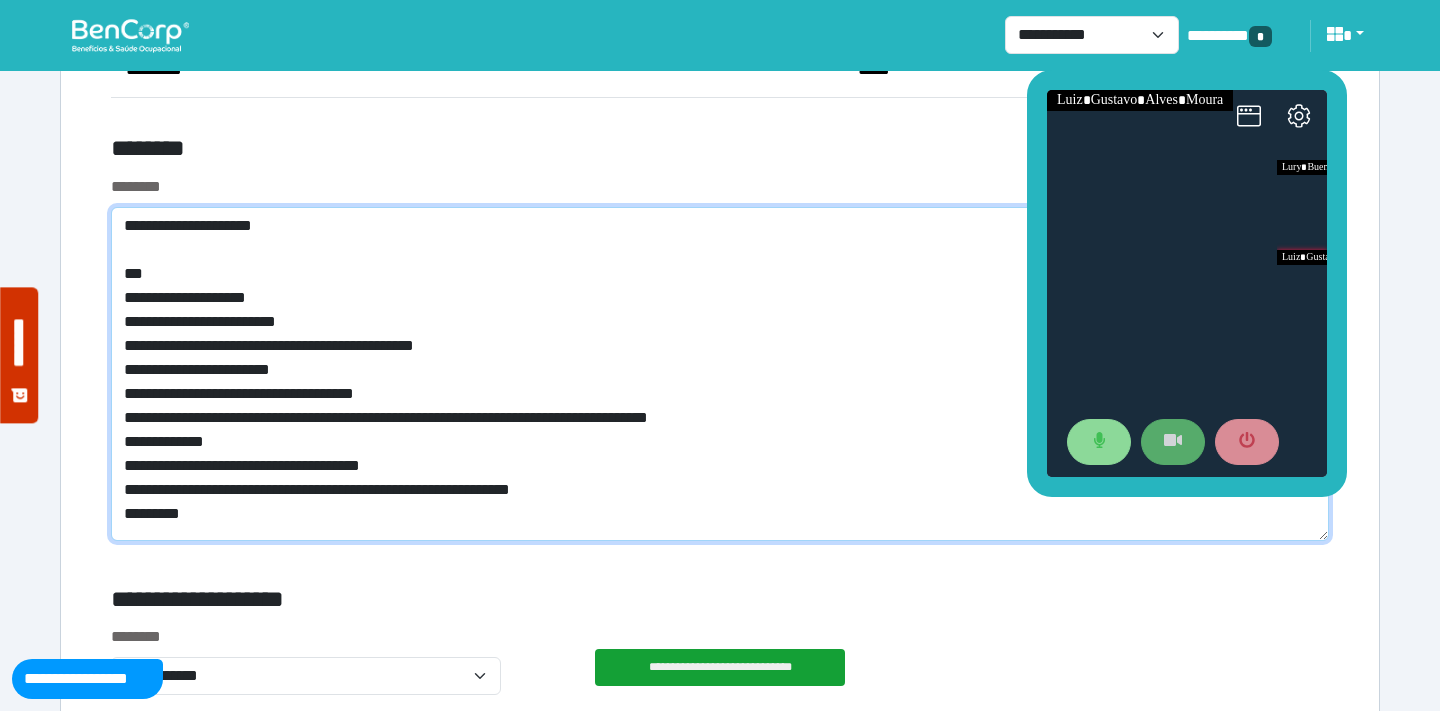 click on "**********" at bounding box center [720, 374] 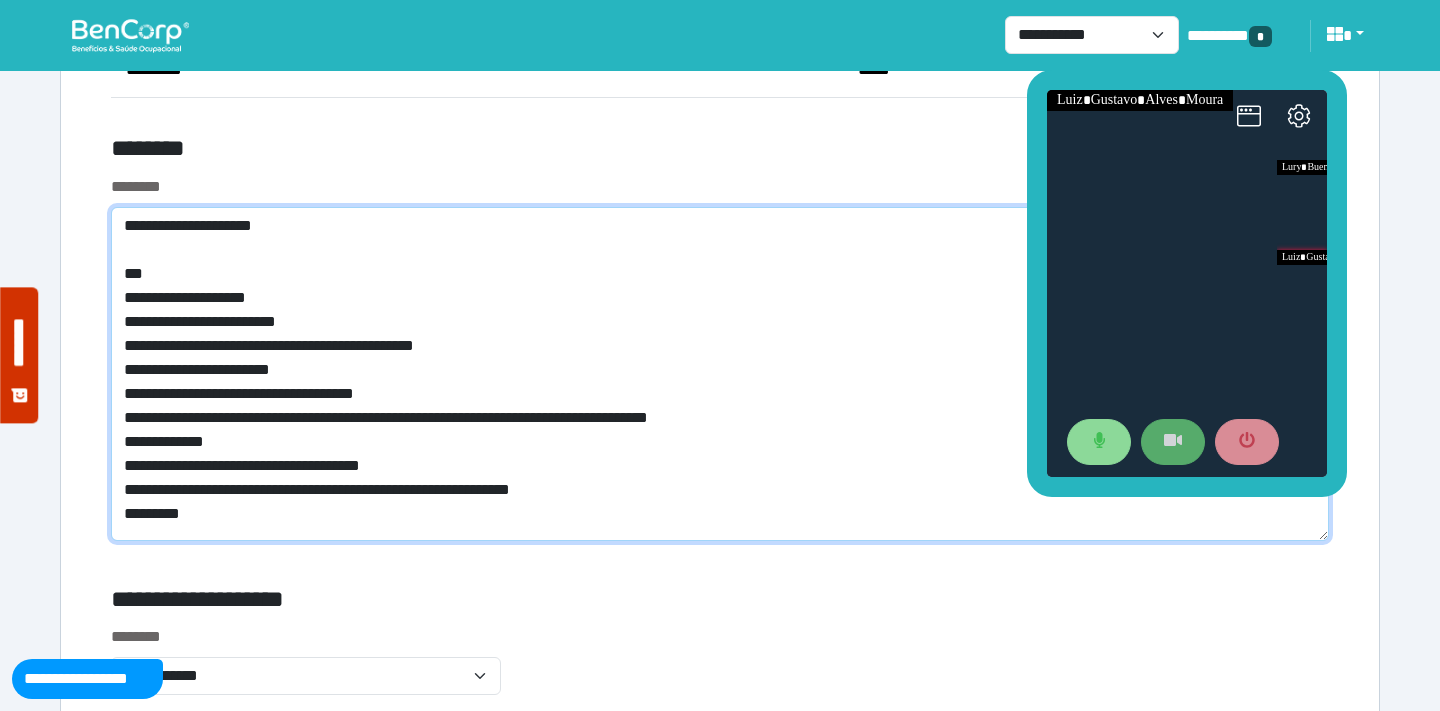 click on "**********" at bounding box center [720, 374] 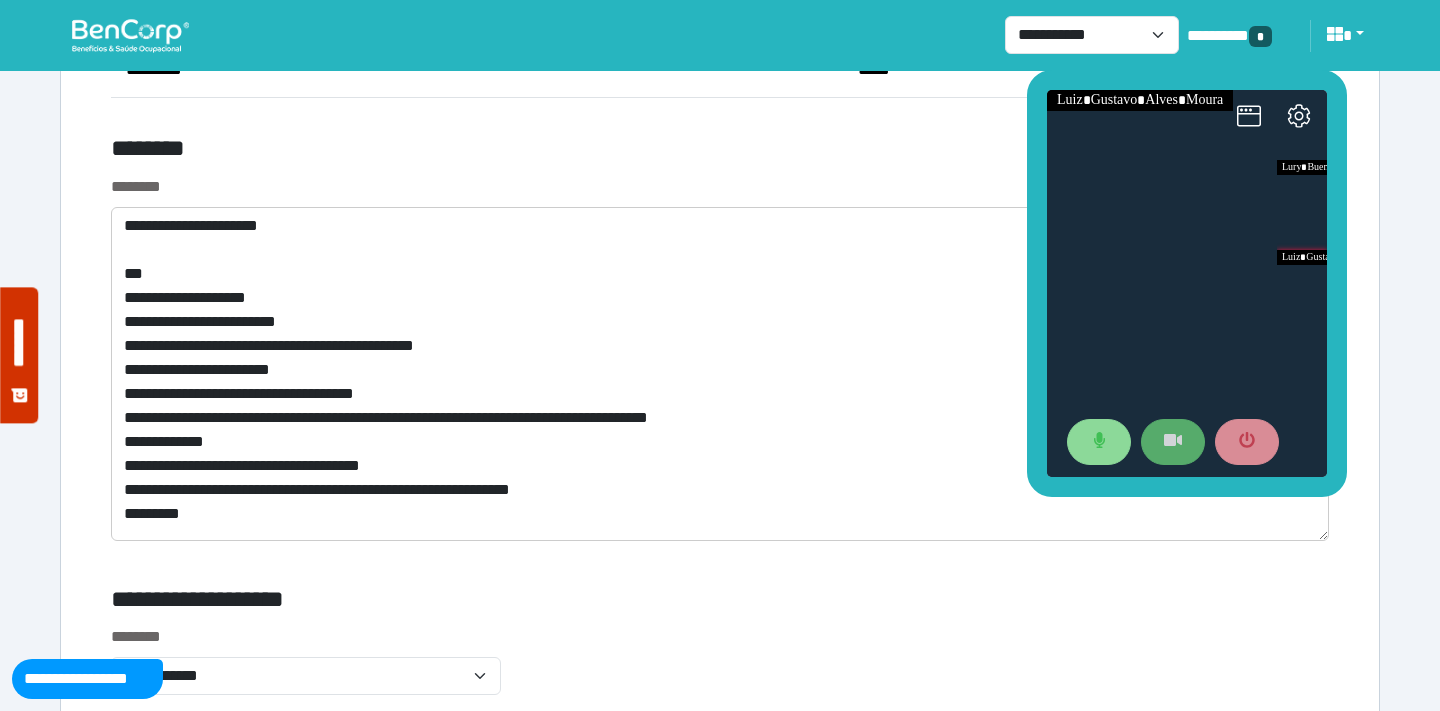 click on "********" at bounding box center (720, 187) 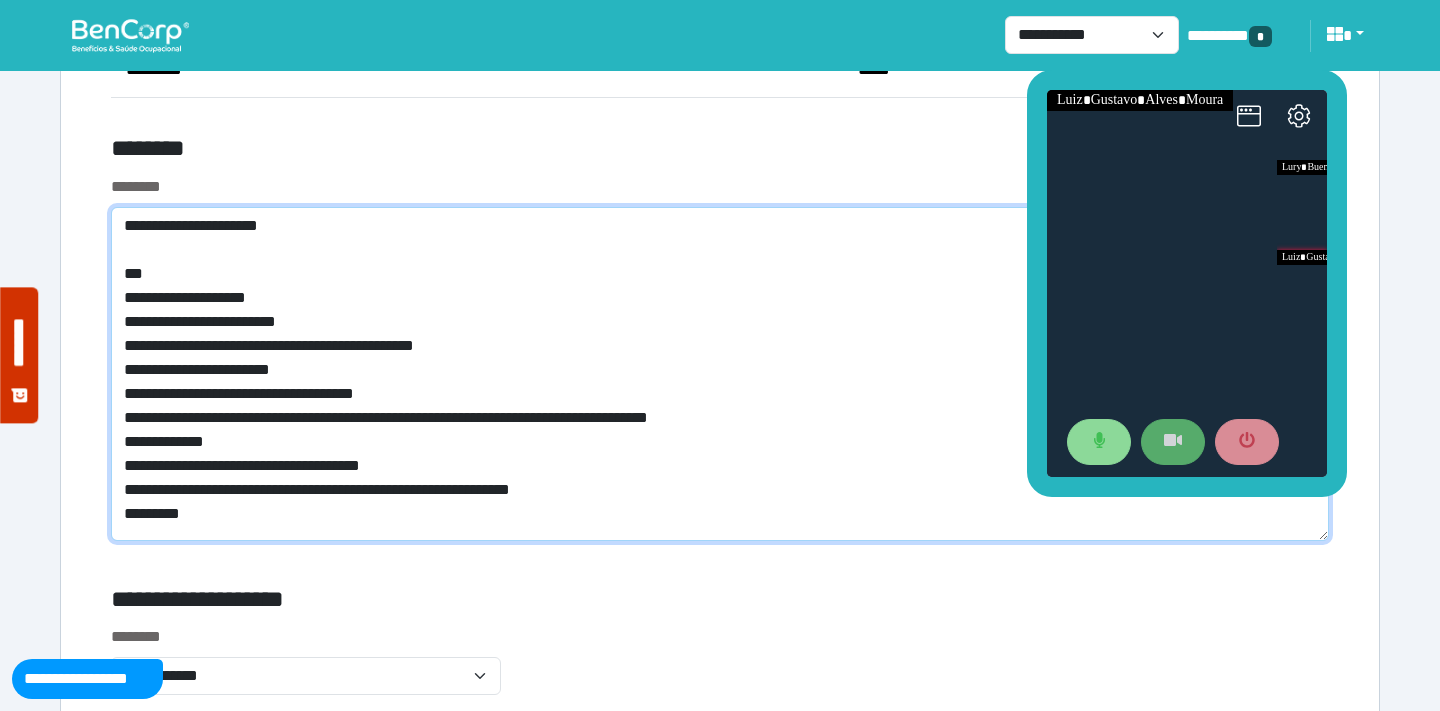 click on "**********" at bounding box center (720, 374) 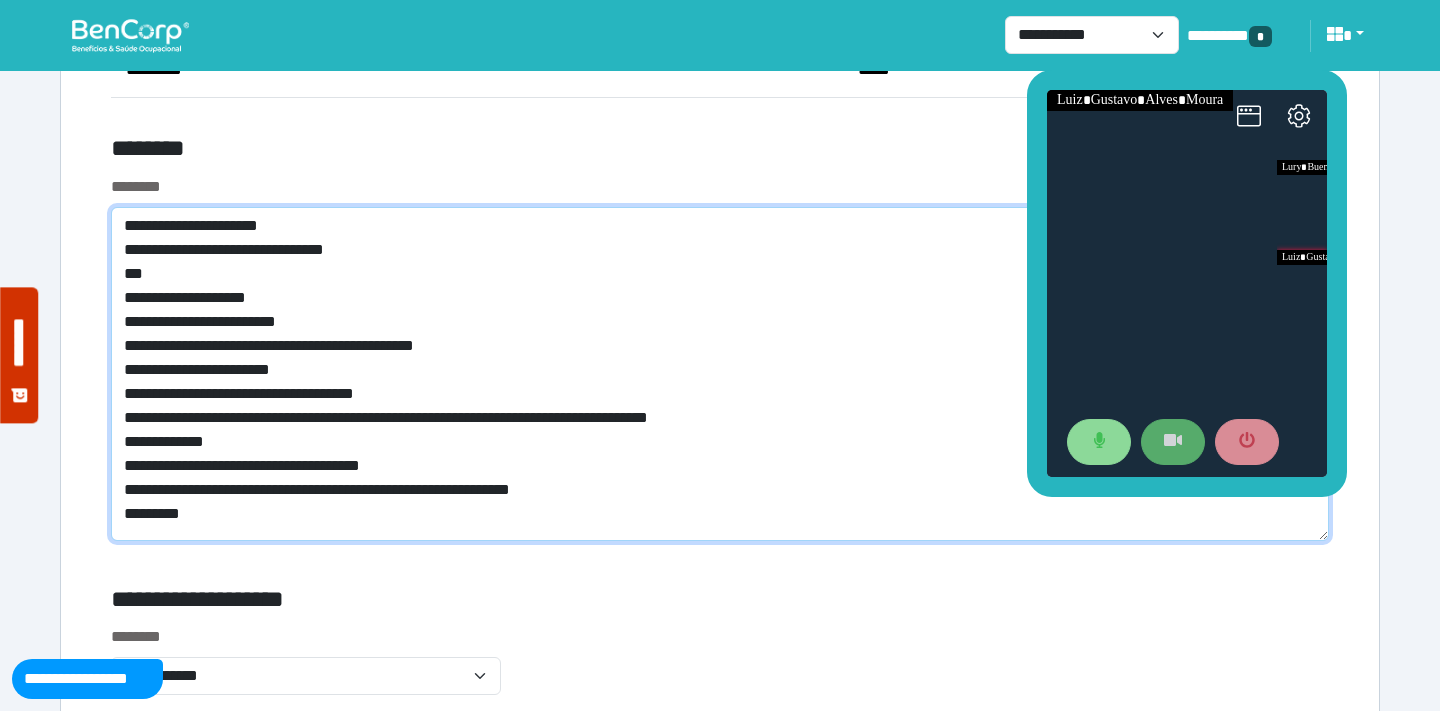 click on "**********" at bounding box center (720, 374) 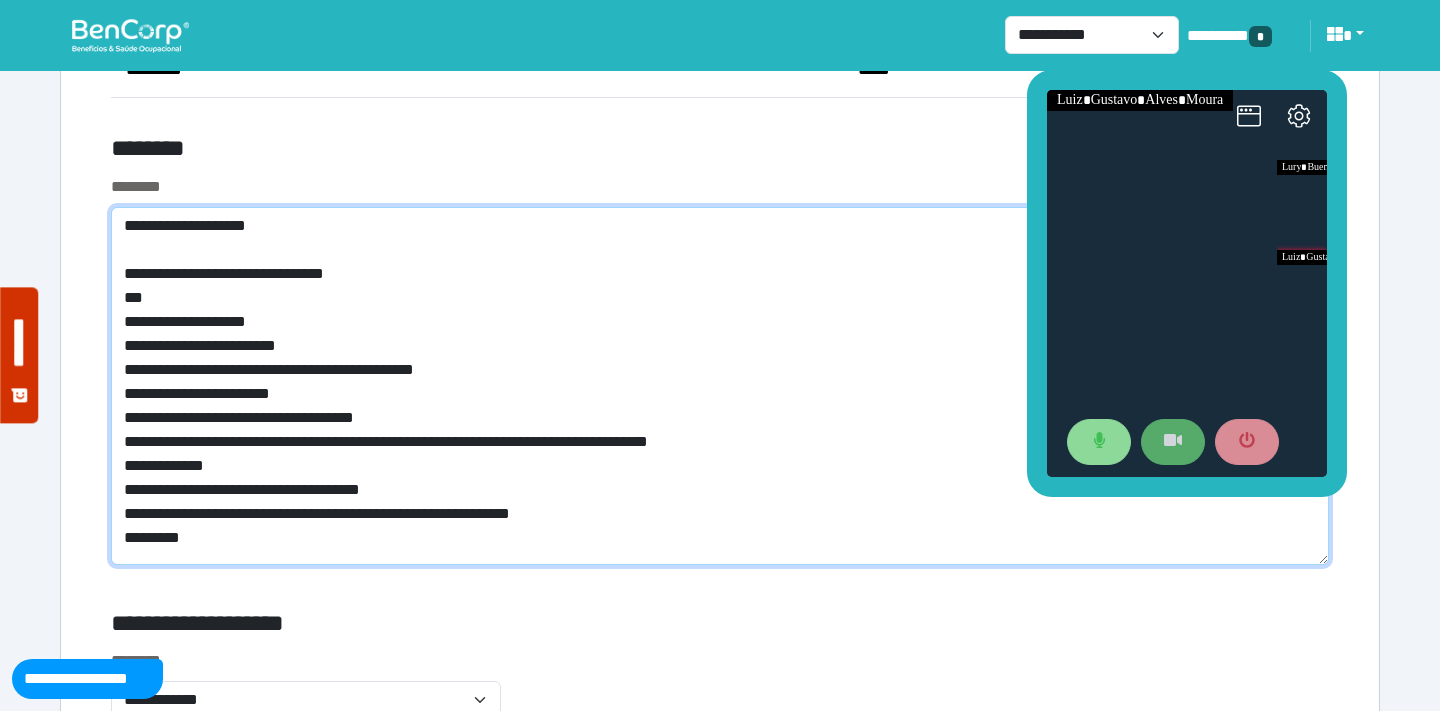click on "**********" at bounding box center [720, 386] 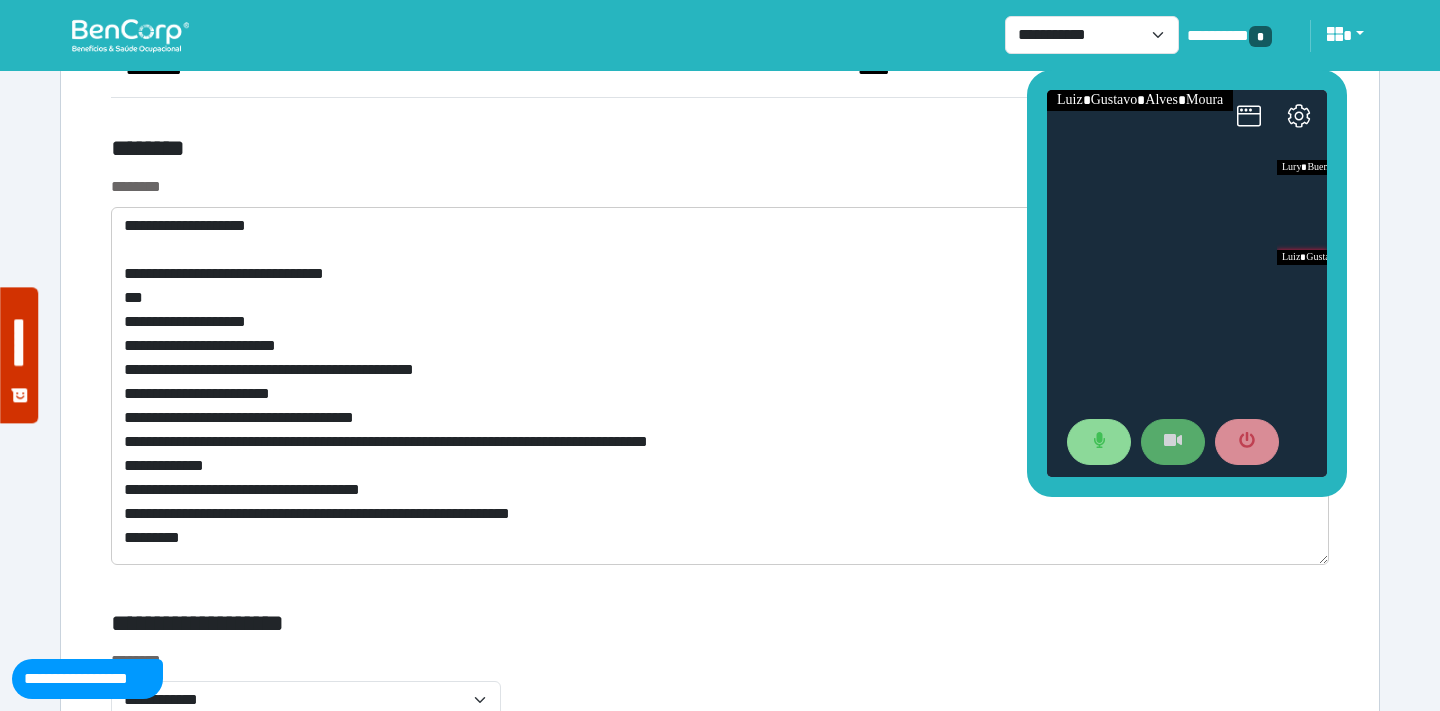 click on "********" at bounding box center (513, 152) 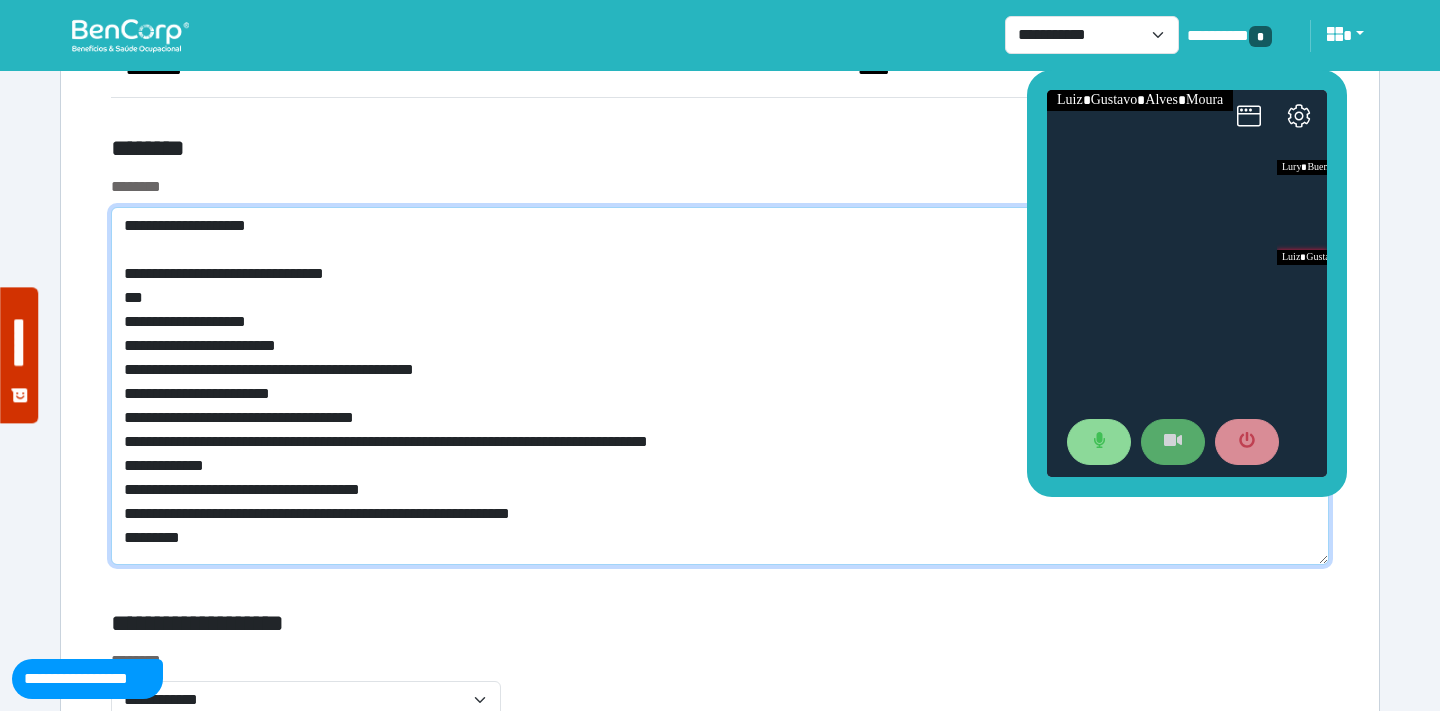 click on "**********" at bounding box center (720, 386) 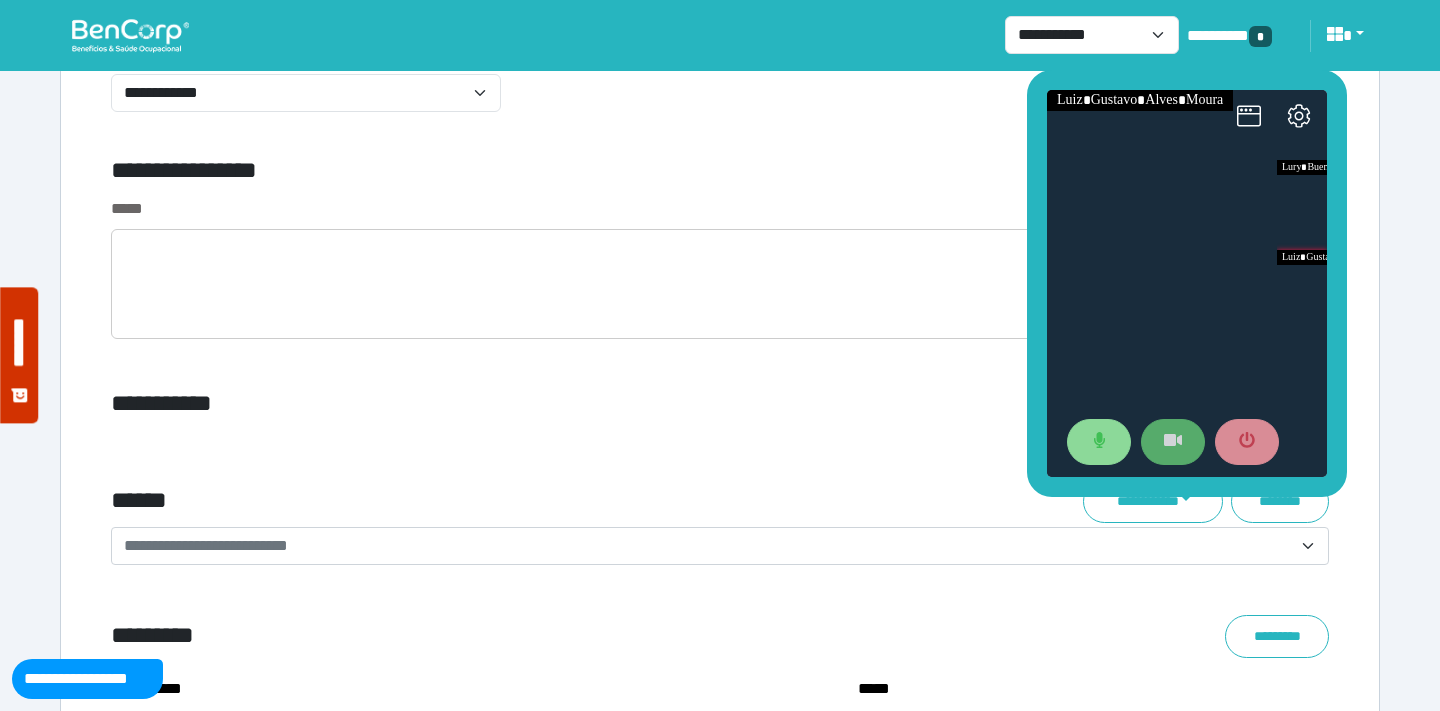 scroll, scrollTop: 6864, scrollLeft: 0, axis: vertical 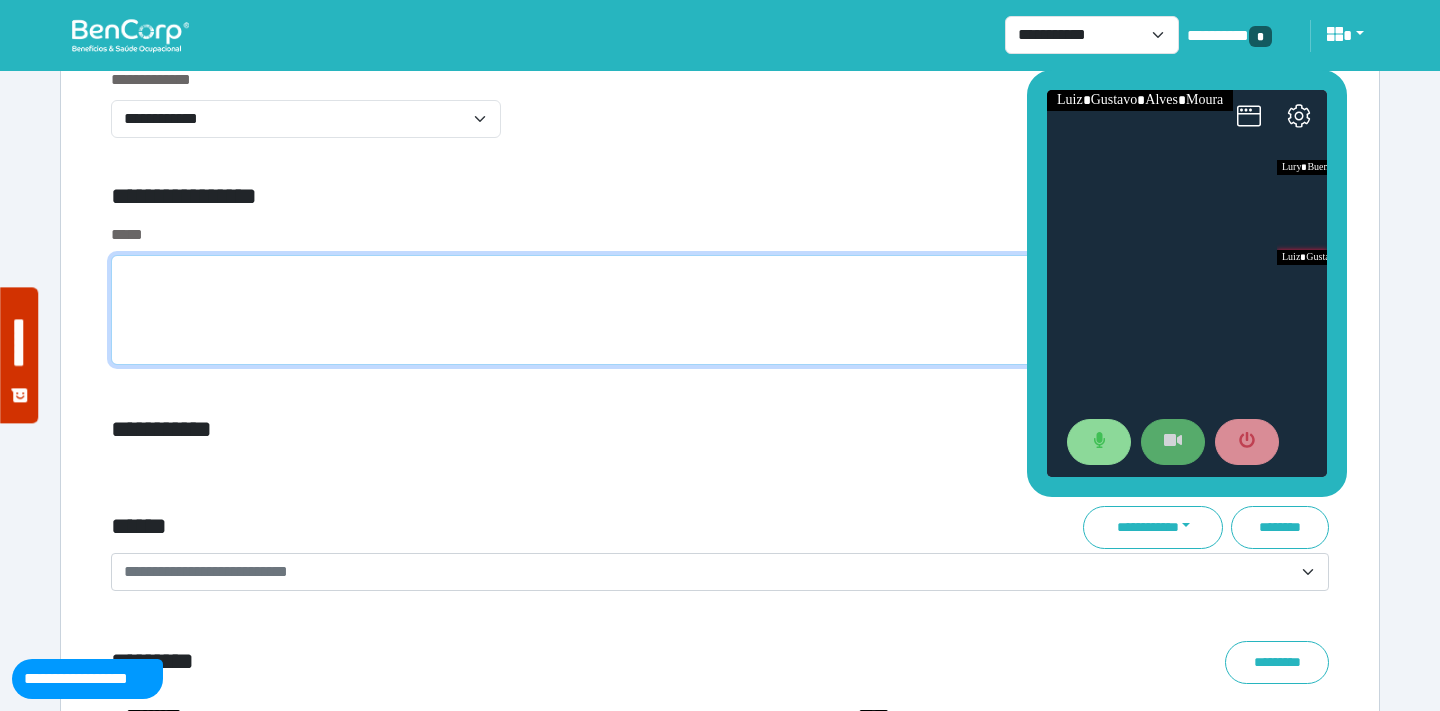 click at bounding box center [720, 310] 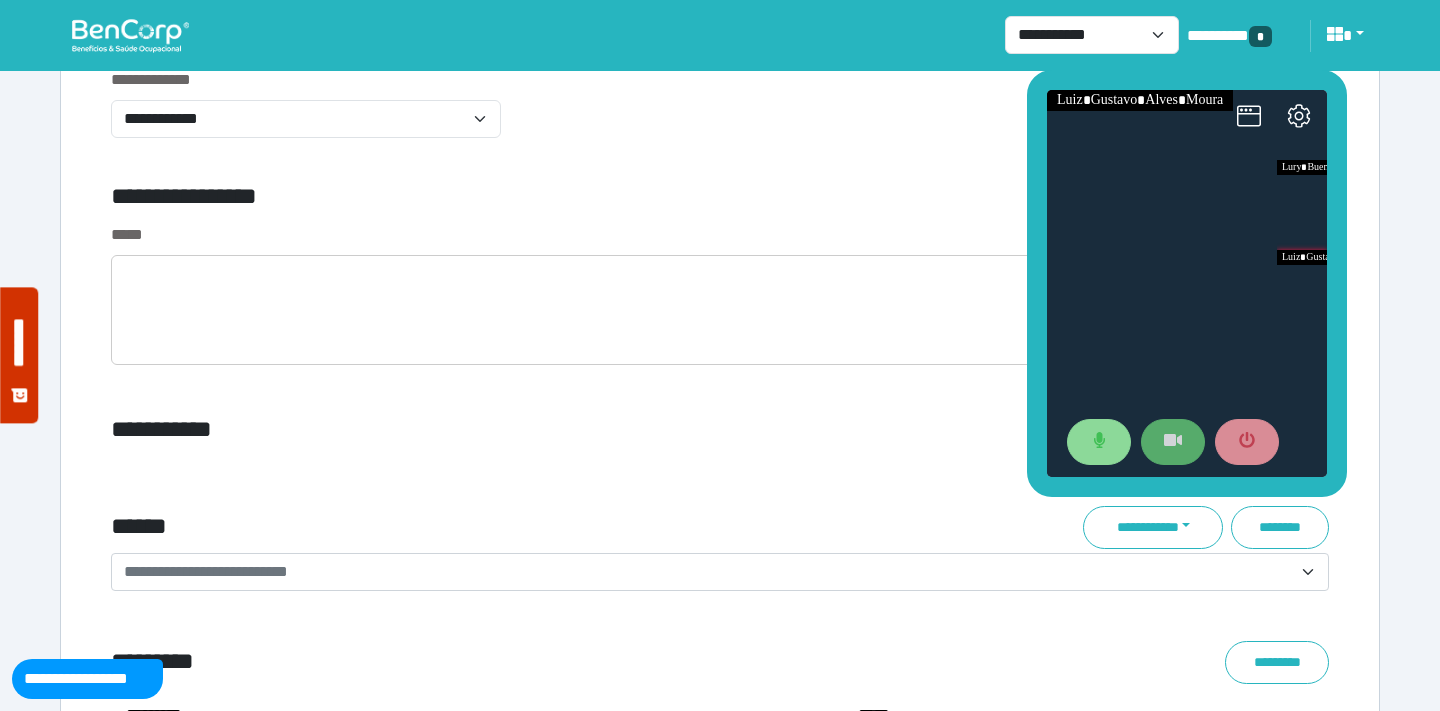 click on "**********" at bounding box center [720, 115] 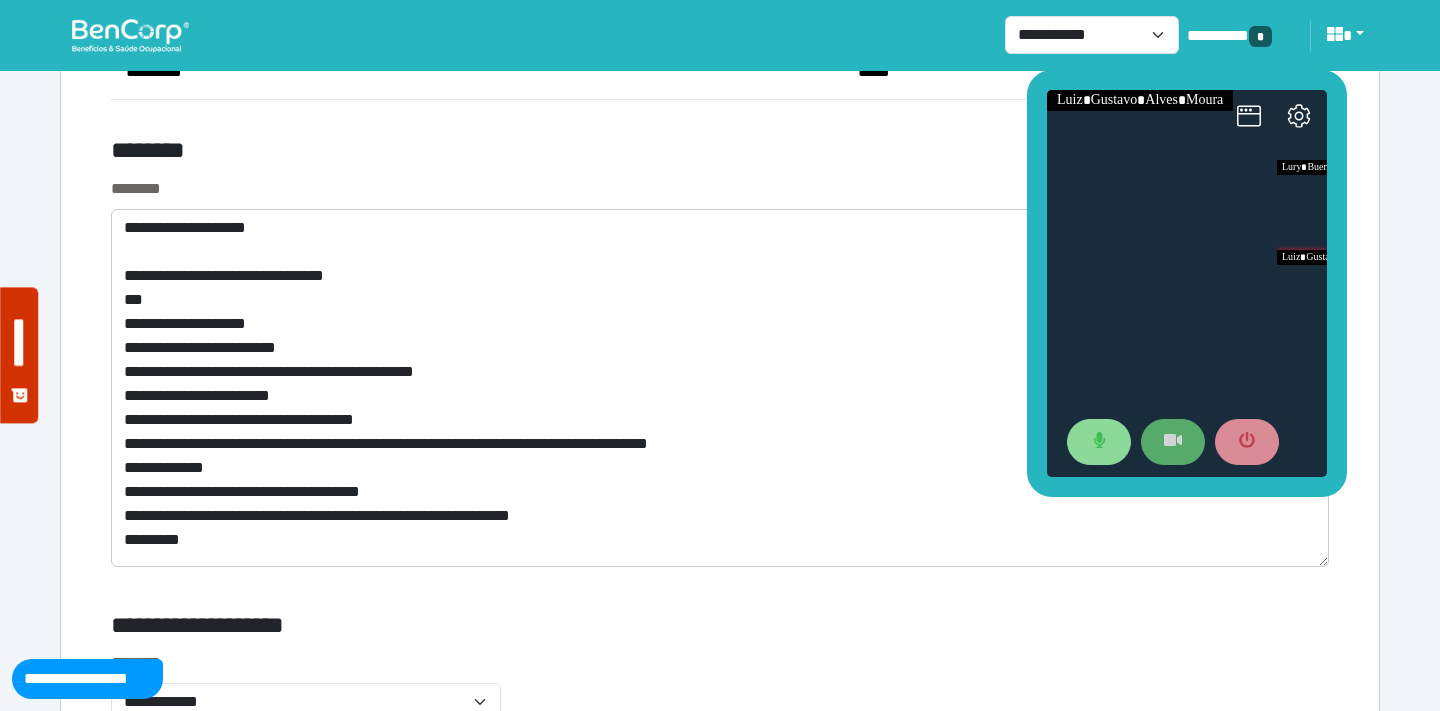scroll, scrollTop: 7668, scrollLeft: 0, axis: vertical 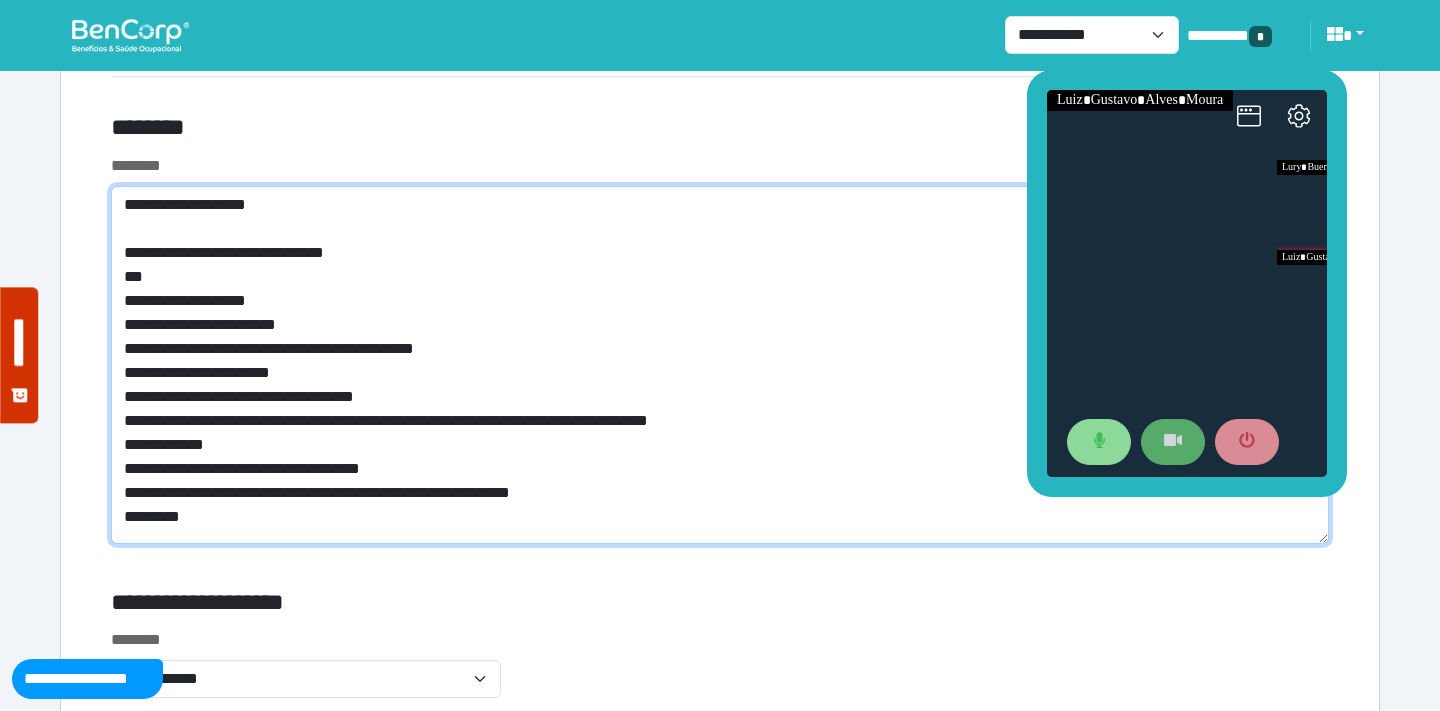 click on "**********" at bounding box center (720, 365) 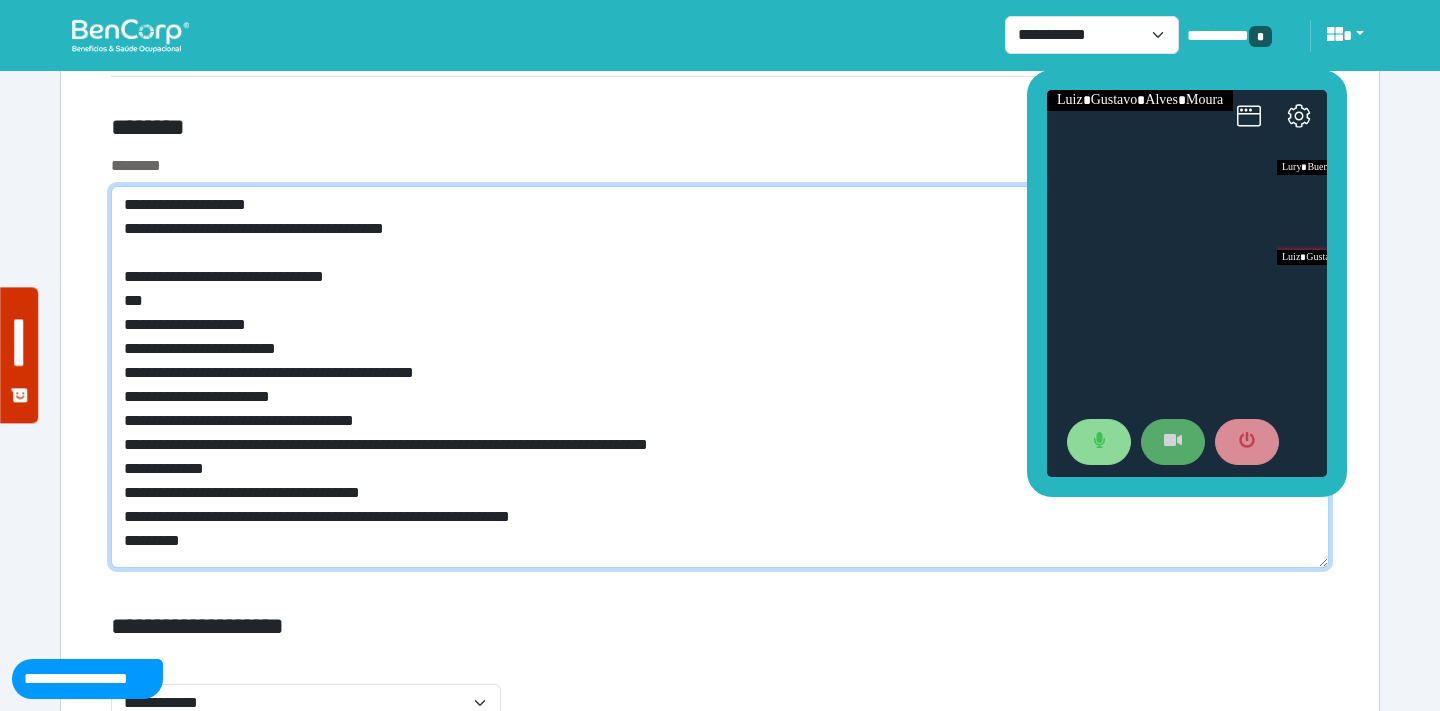 click on "**********" at bounding box center [720, 377] 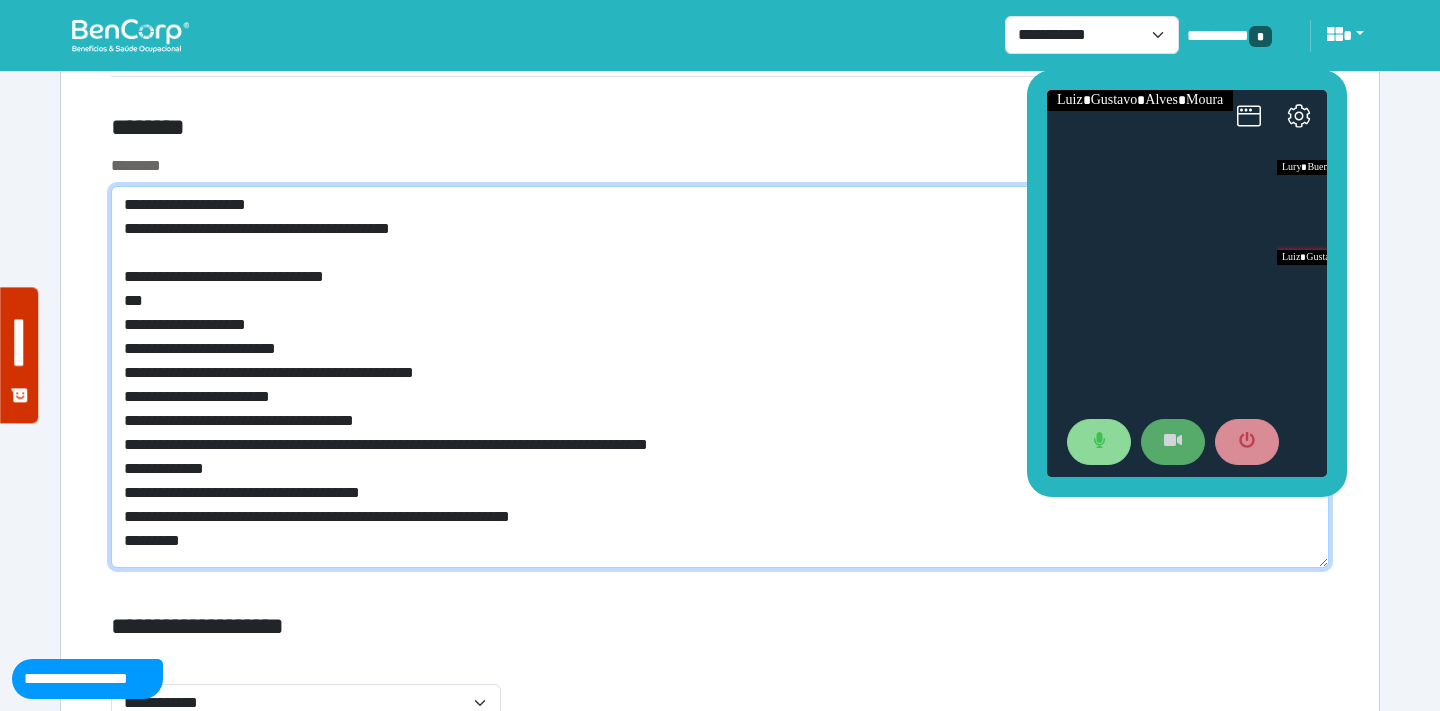 click on "**********" at bounding box center [720, 377] 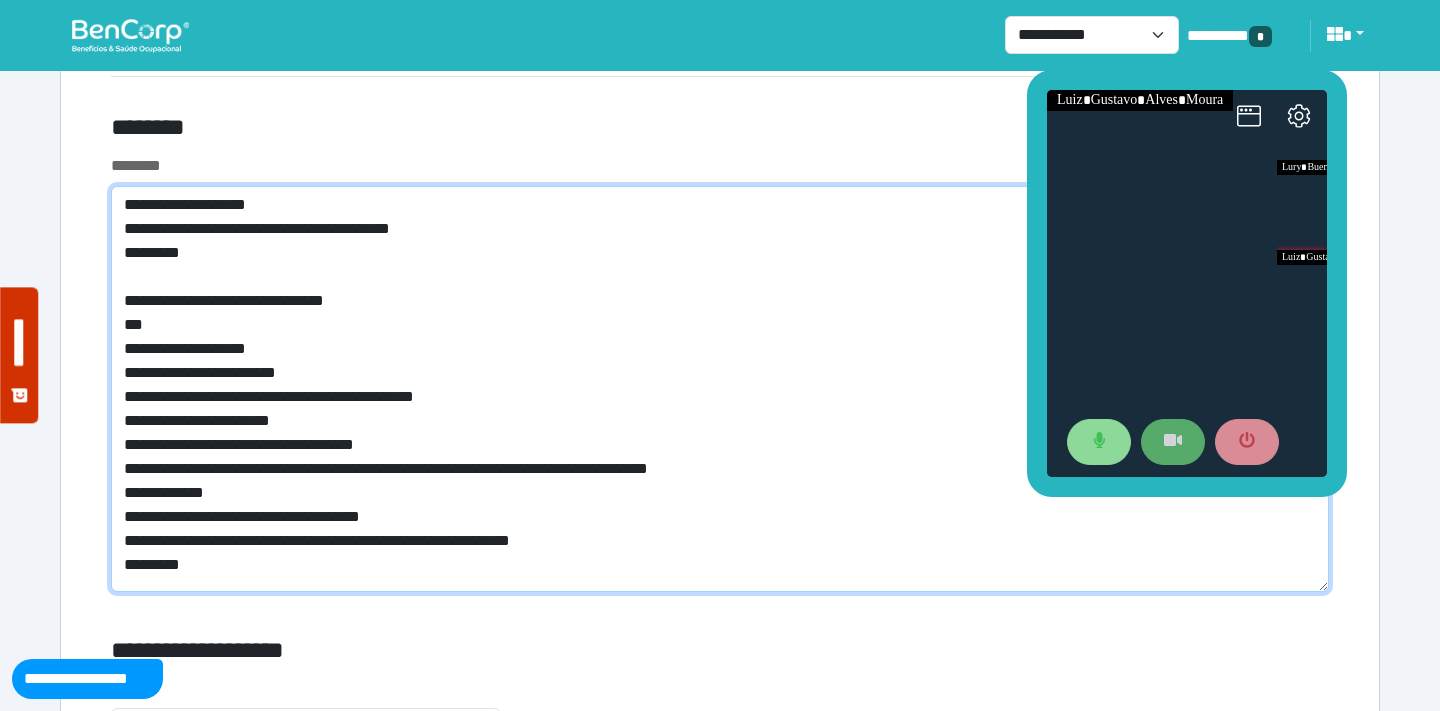 click on "**********" at bounding box center [720, 389] 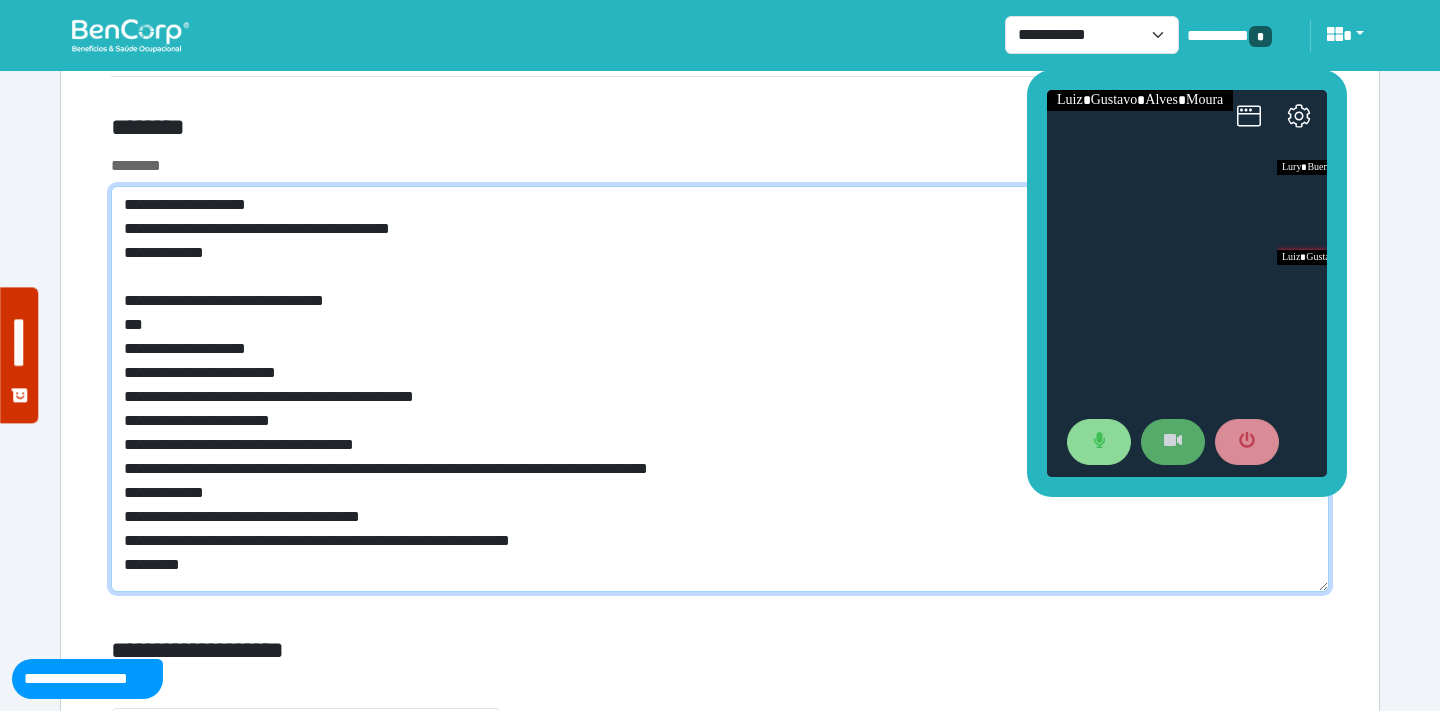 click on "**********" at bounding box center (720, 389) 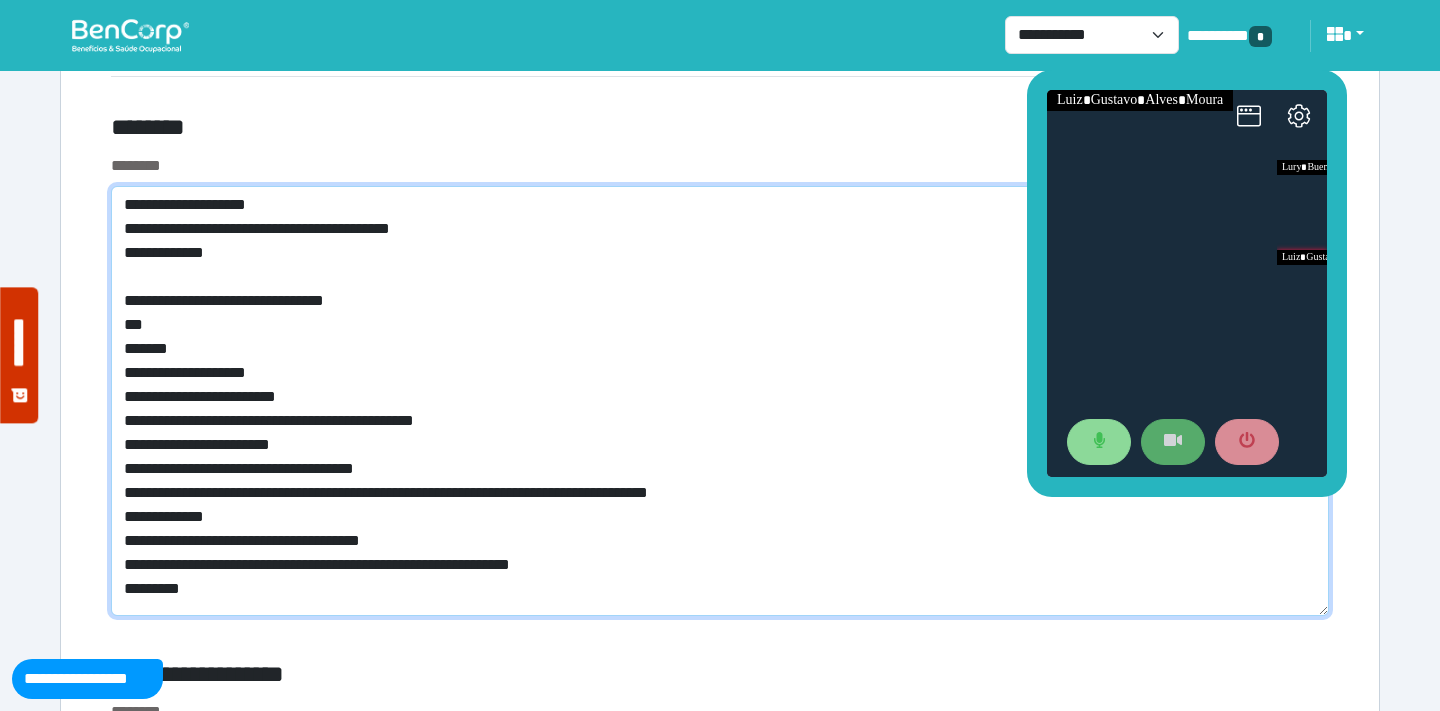 click on "**********" at bounding box center (720, 401) 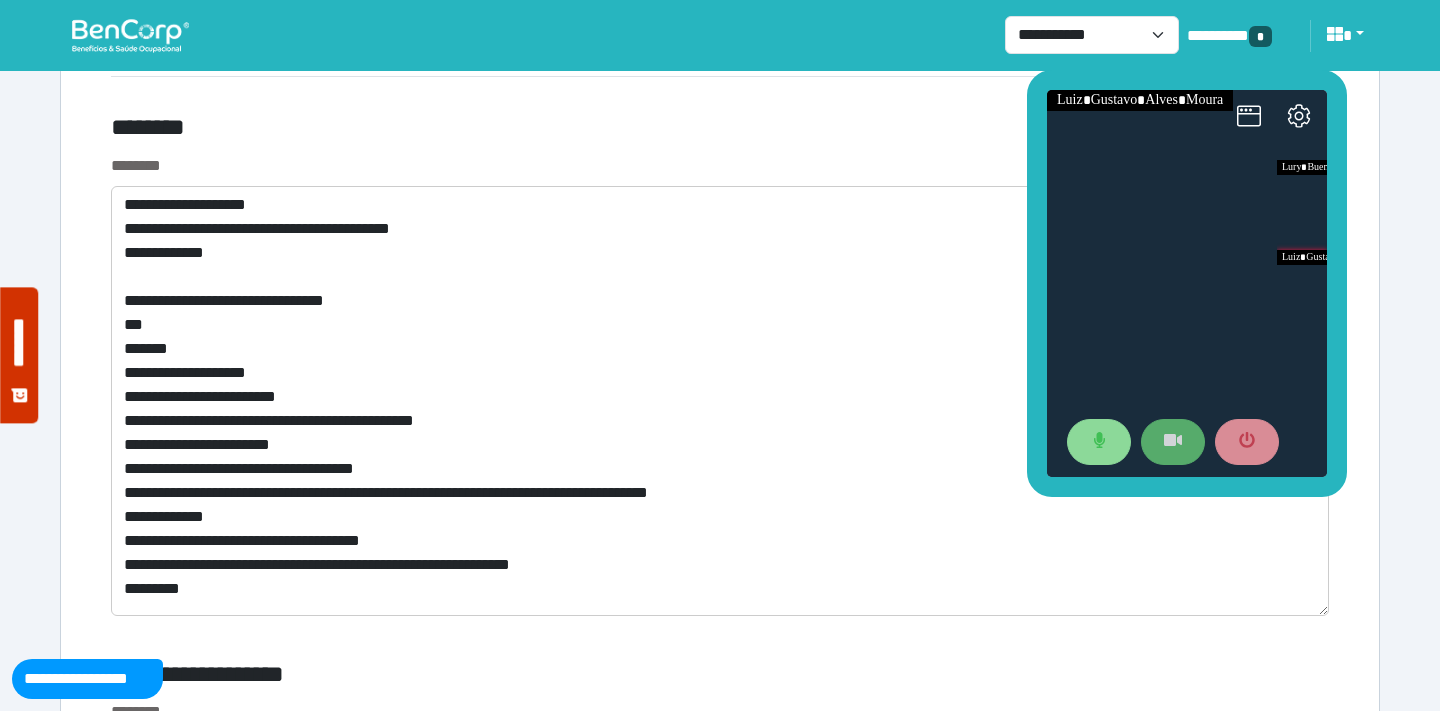 click on "********" at bounding box center [513, 131] 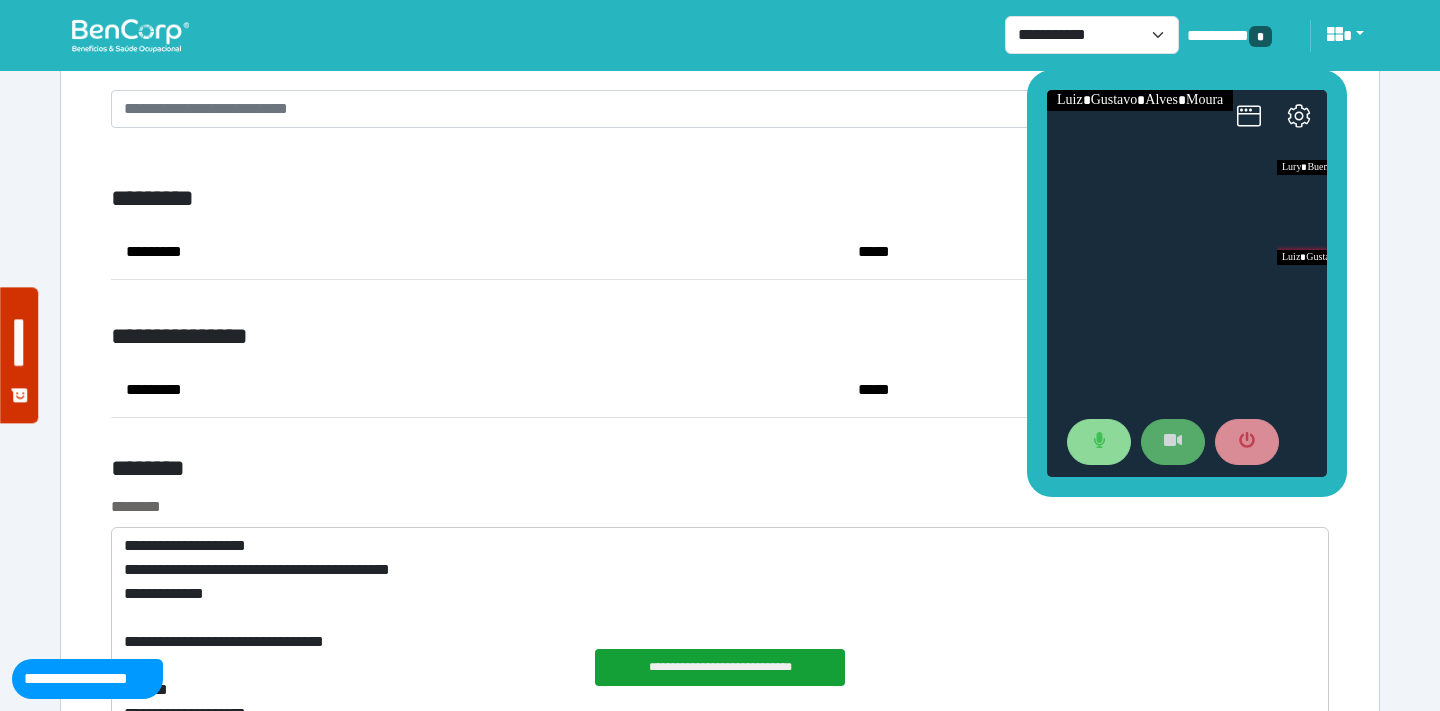 scroll, scrollTop: 7323, scrollLeft: 0, axis: vertical 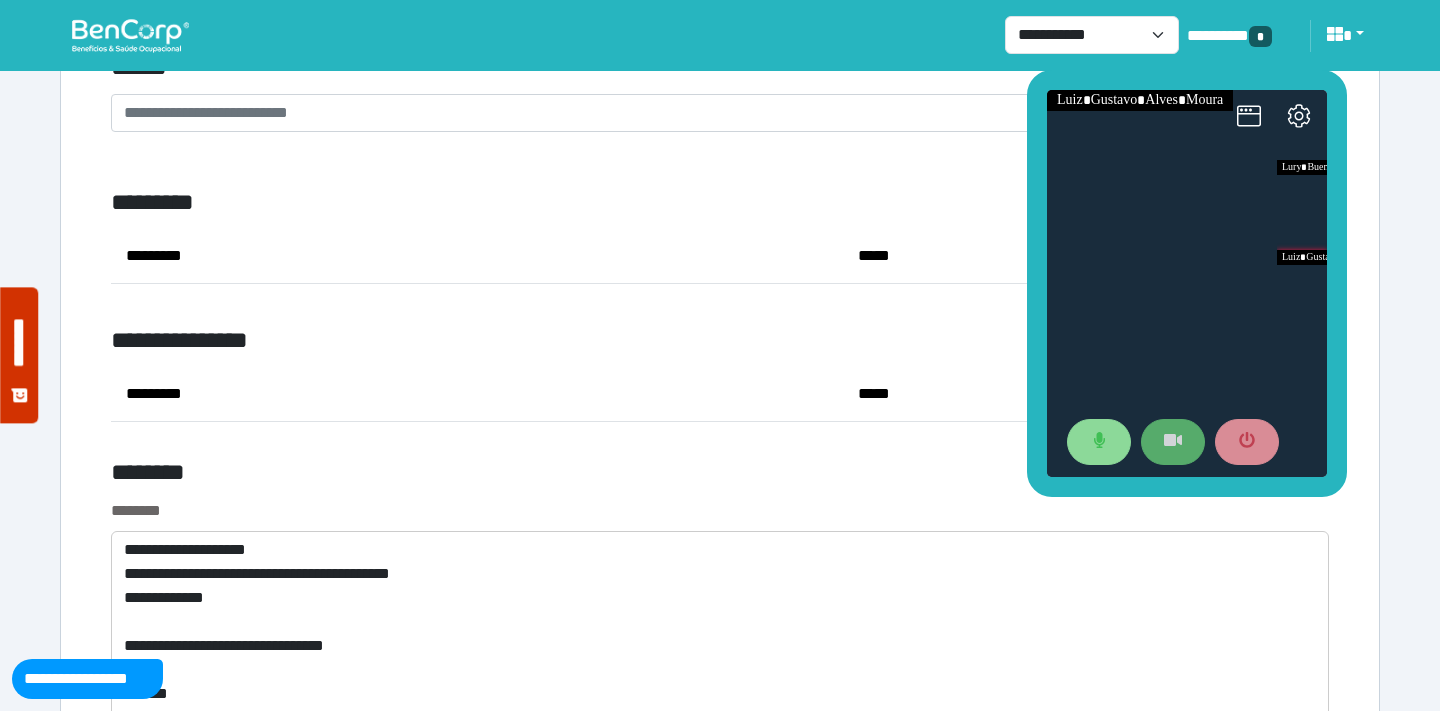 click on "**********" at bounding box center [513, 341] 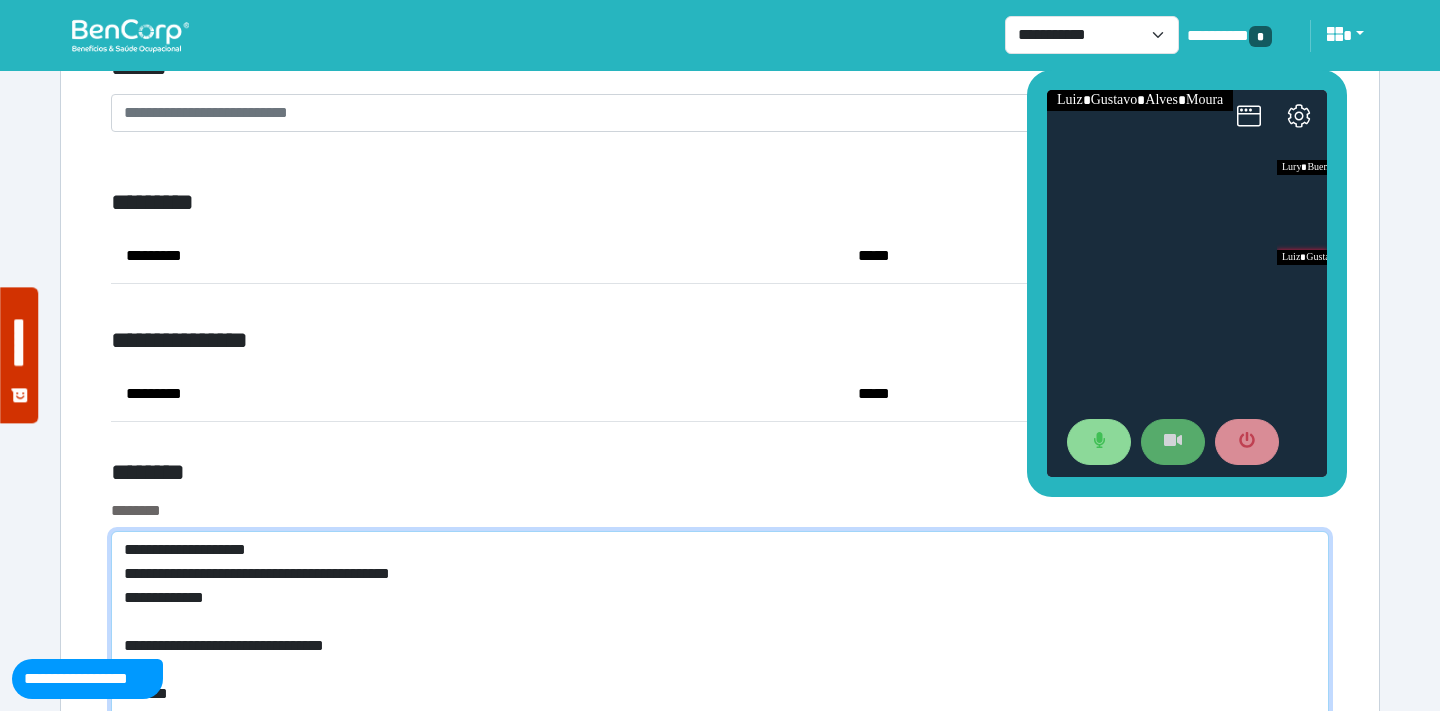 click on "**********" at bounding box center (720, 746) 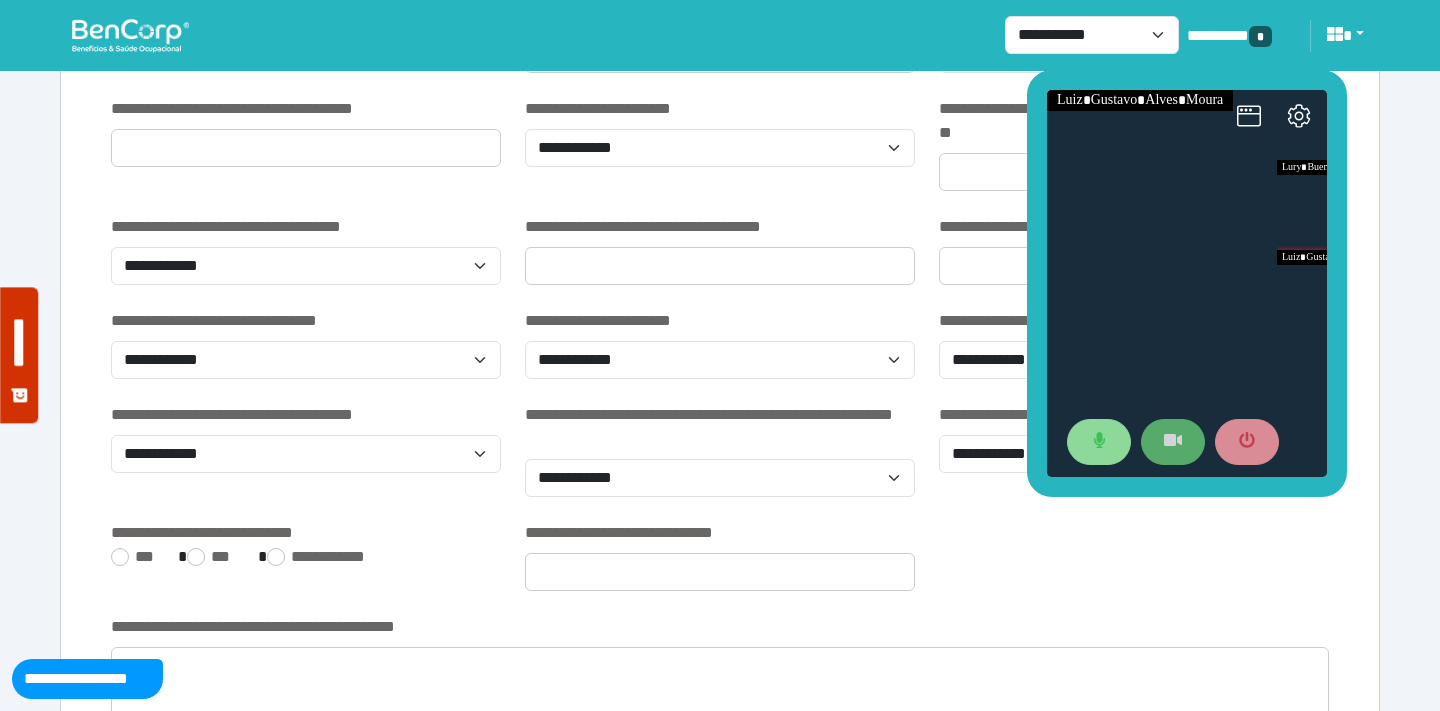 scroll, scrollTop: 2523, scrollLeft: 0, axis: vertical 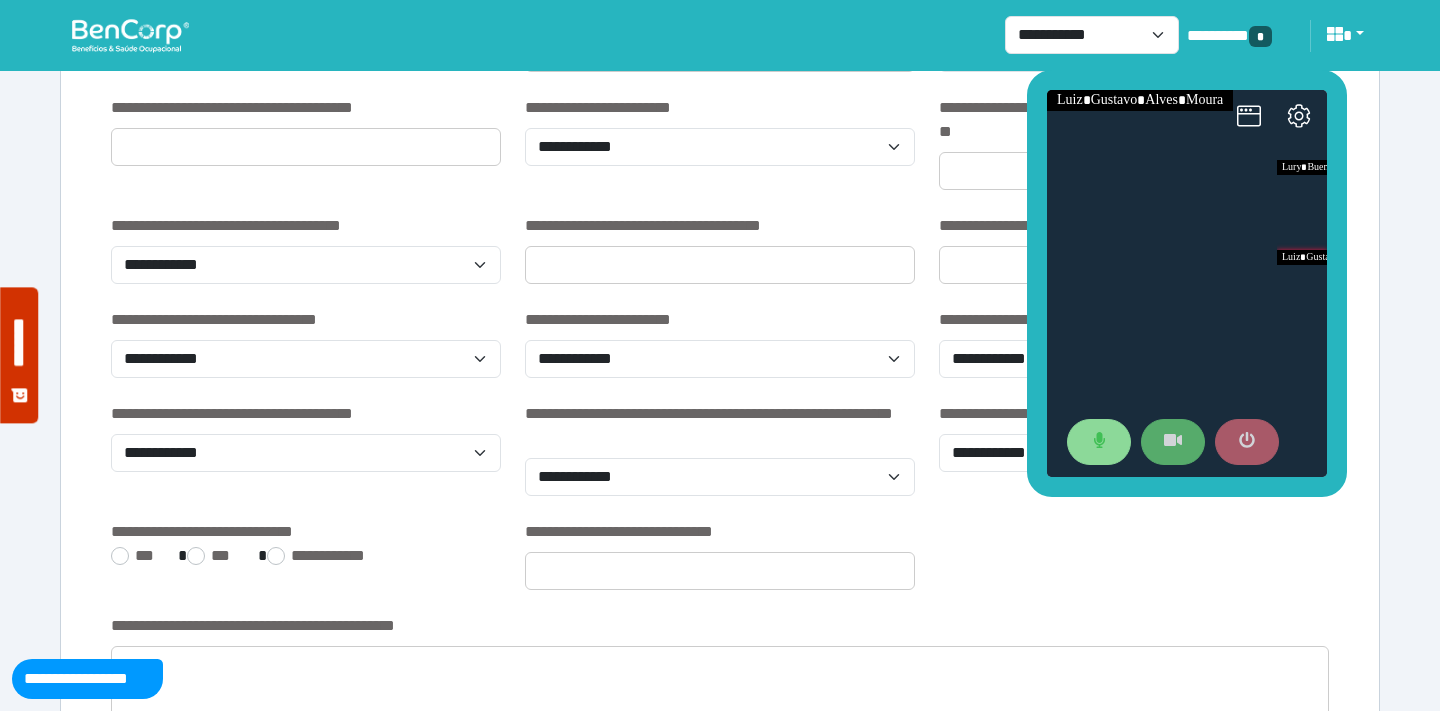 click at bounding box center [1247, 442] 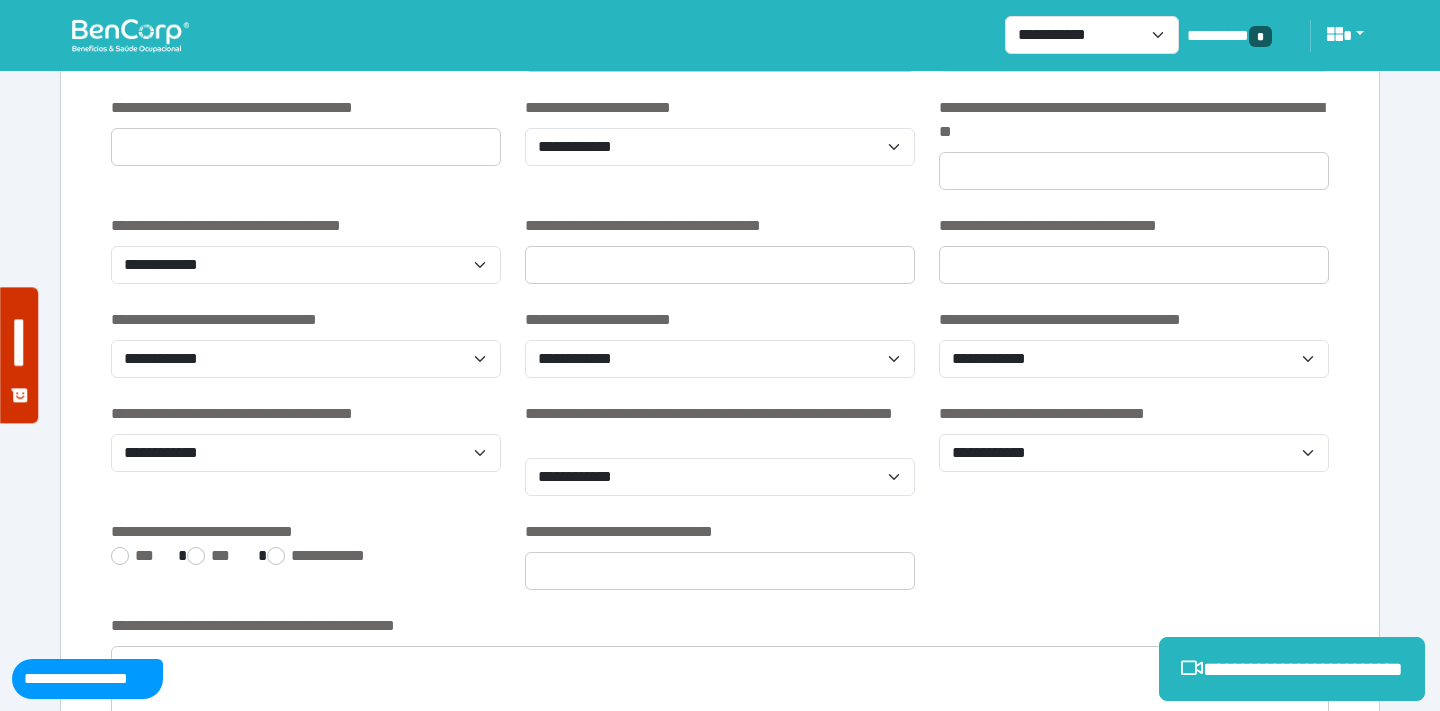 click on "**********" at bounding box center [720, 567] 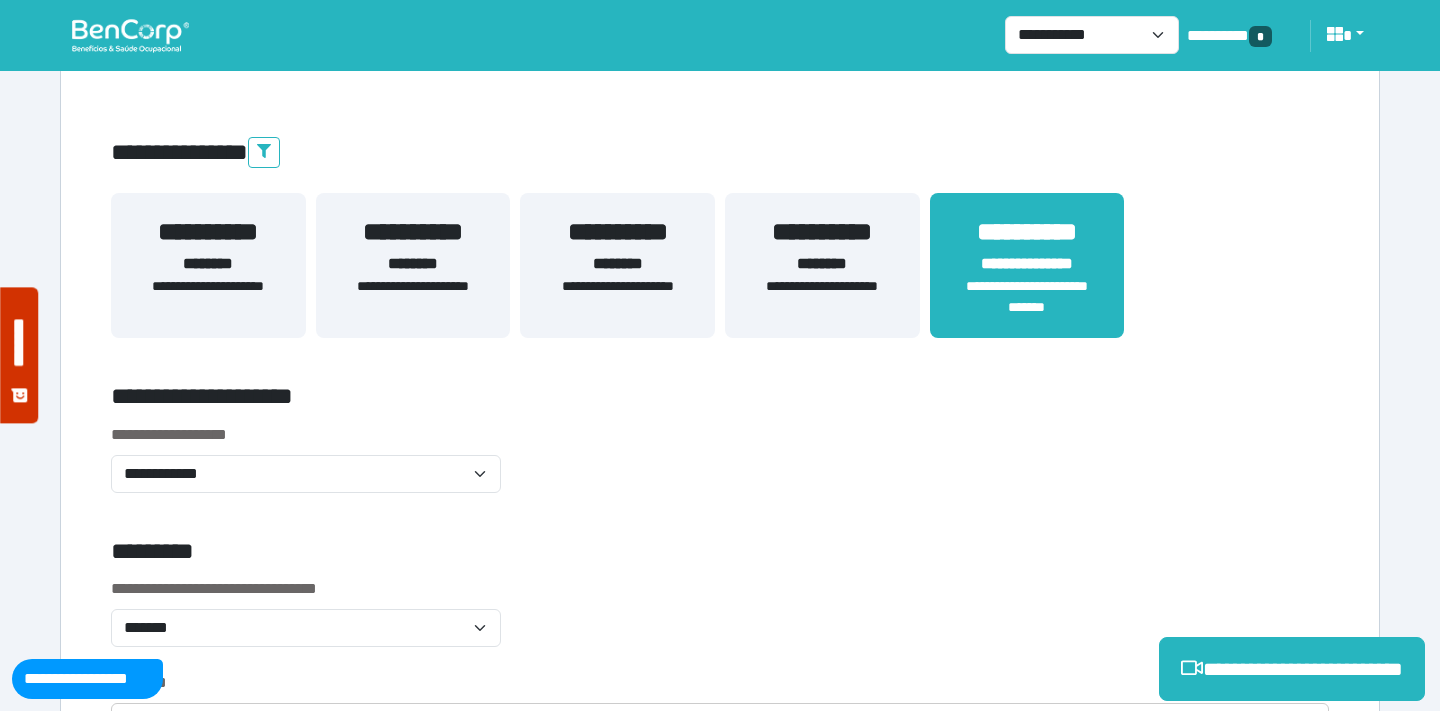 scroll, scrollTop: 0, scrollLeft: 0, axis: both 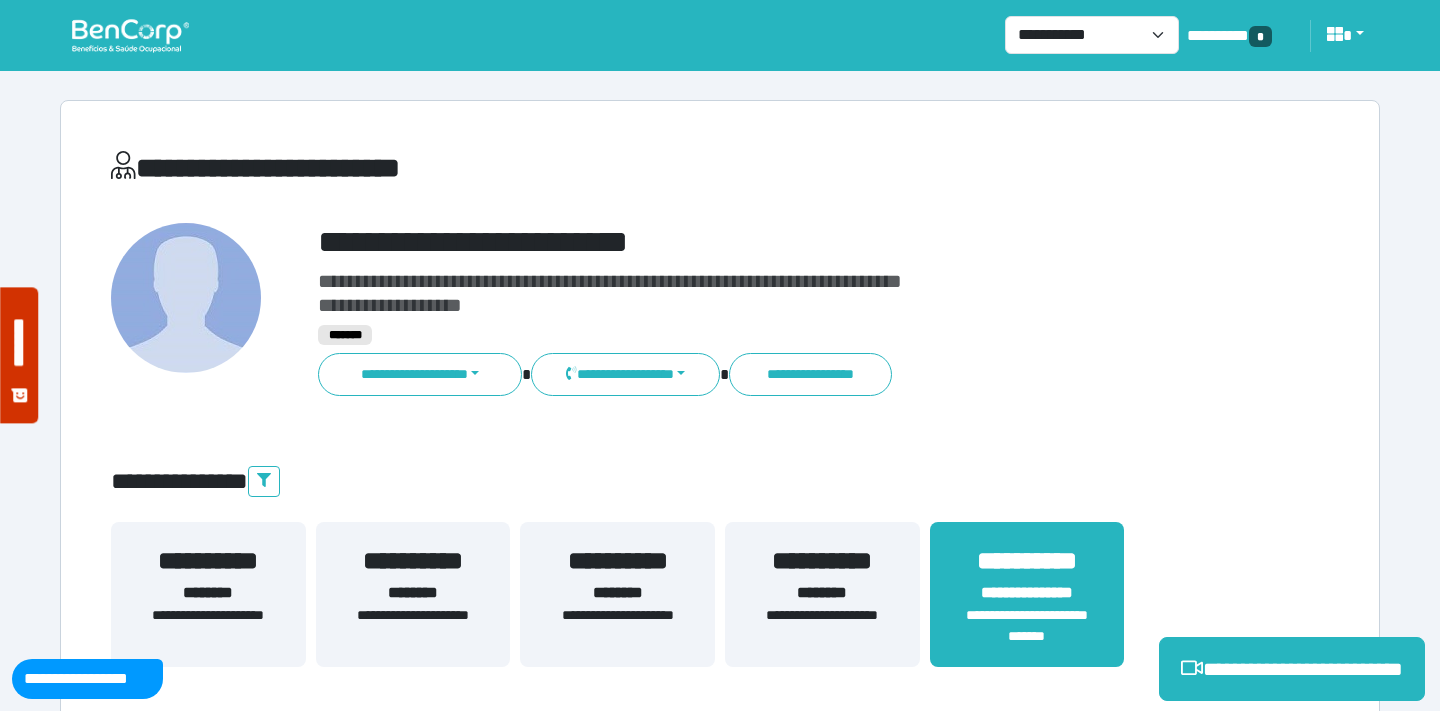 click on "**********" at bounding box center [772, 242] 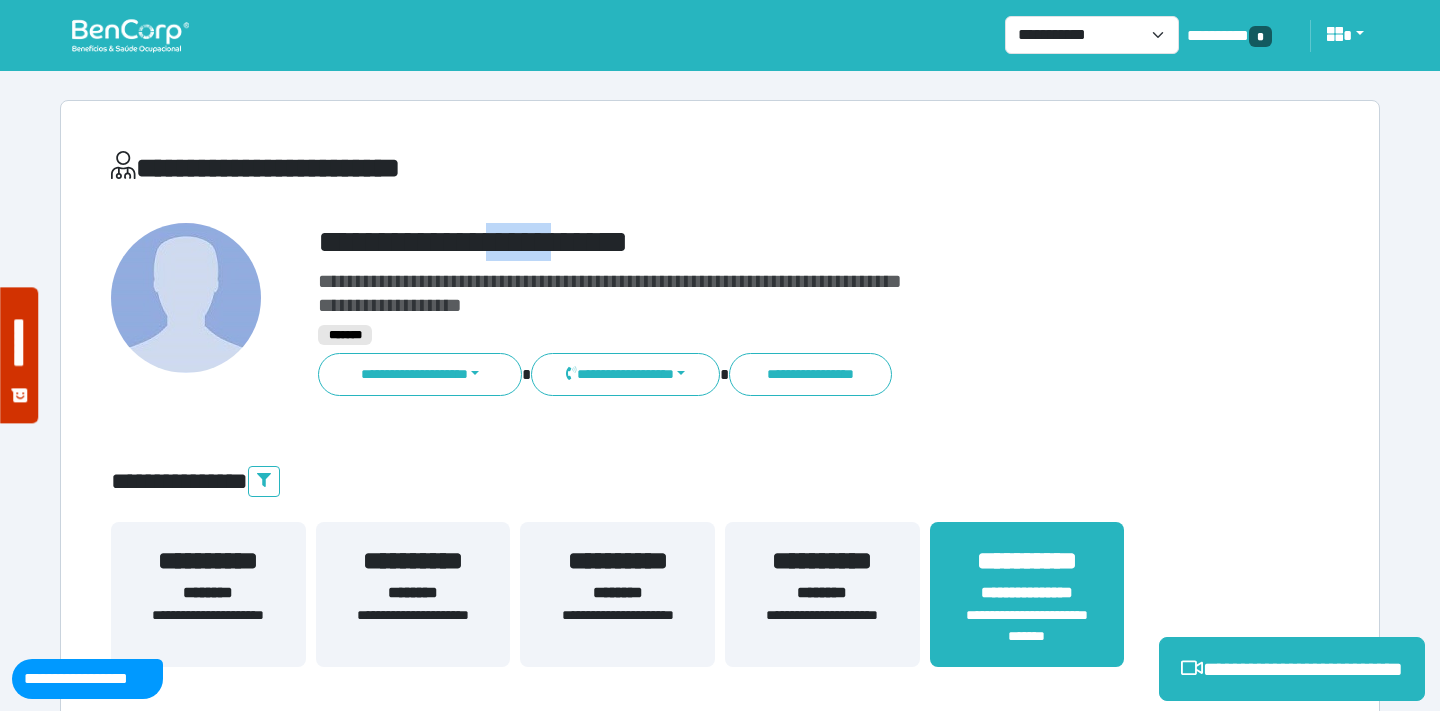 click on "**********" at bounding box center (772, 242) 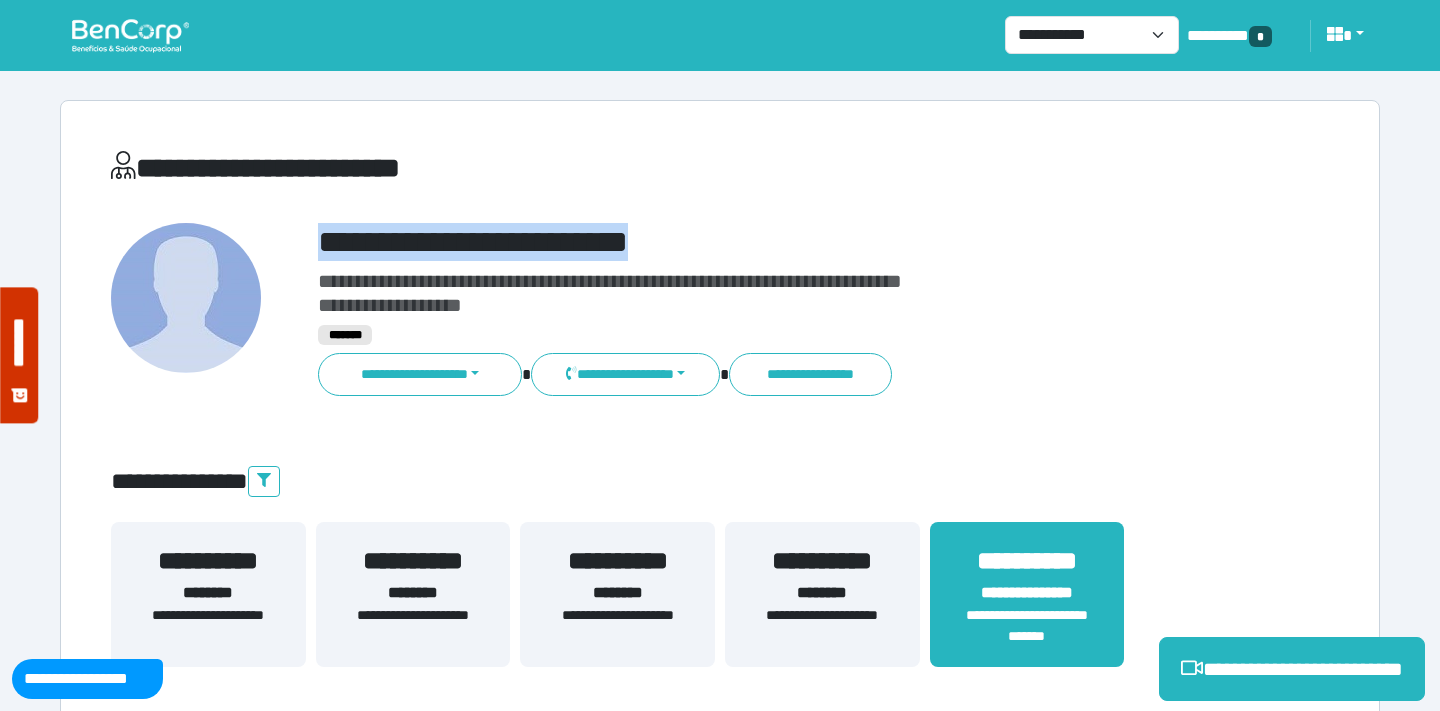 click on "**********" at bounding box center (772, 242) 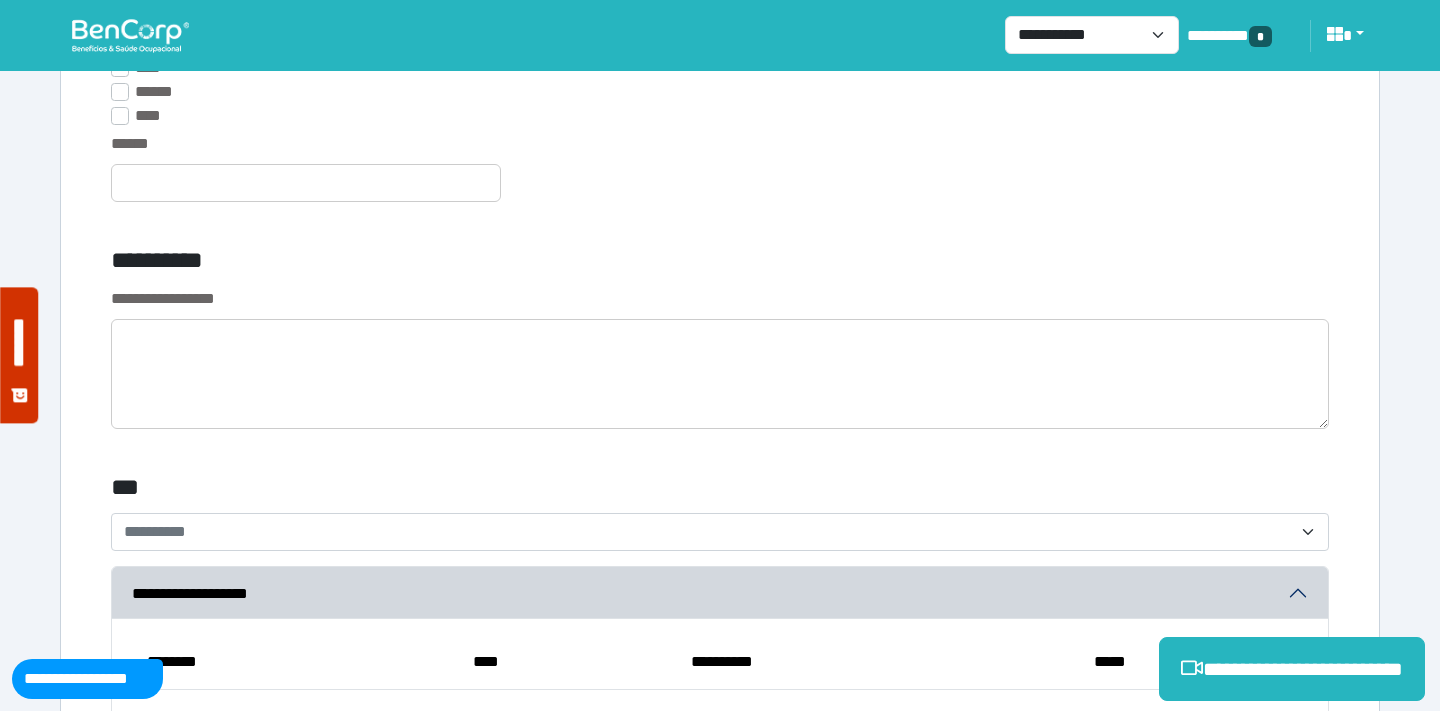 scroll, scrollTop: 5561, scrollLeft: 0, axis: vertical 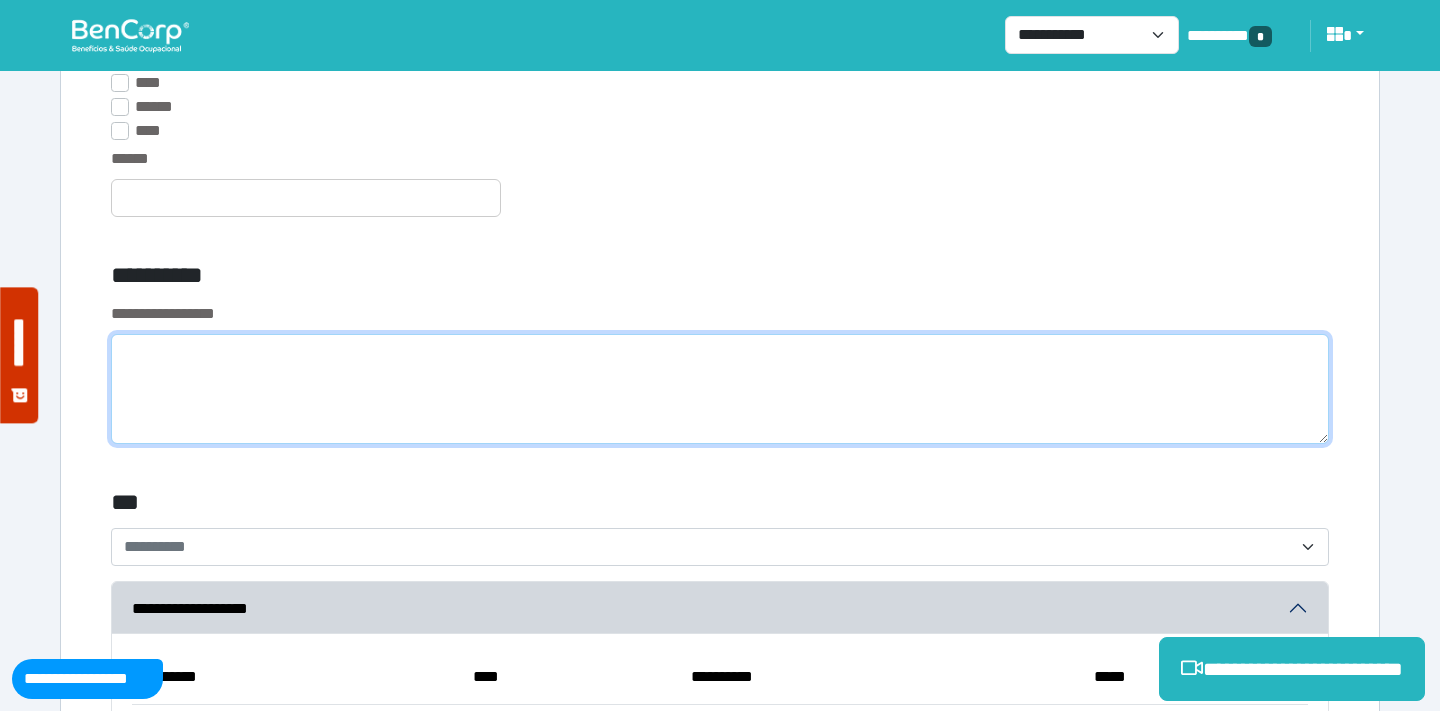 click at bounding box center [720, 389] 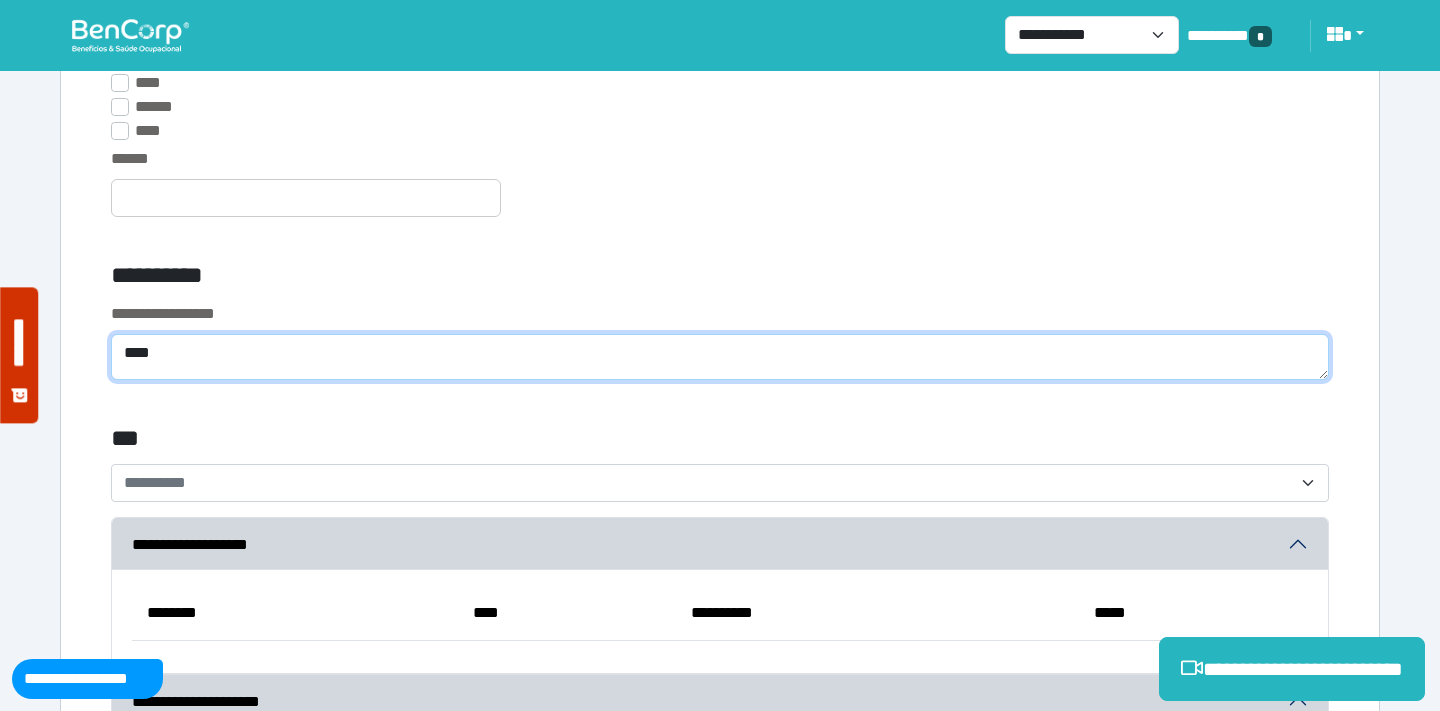 type on "****" 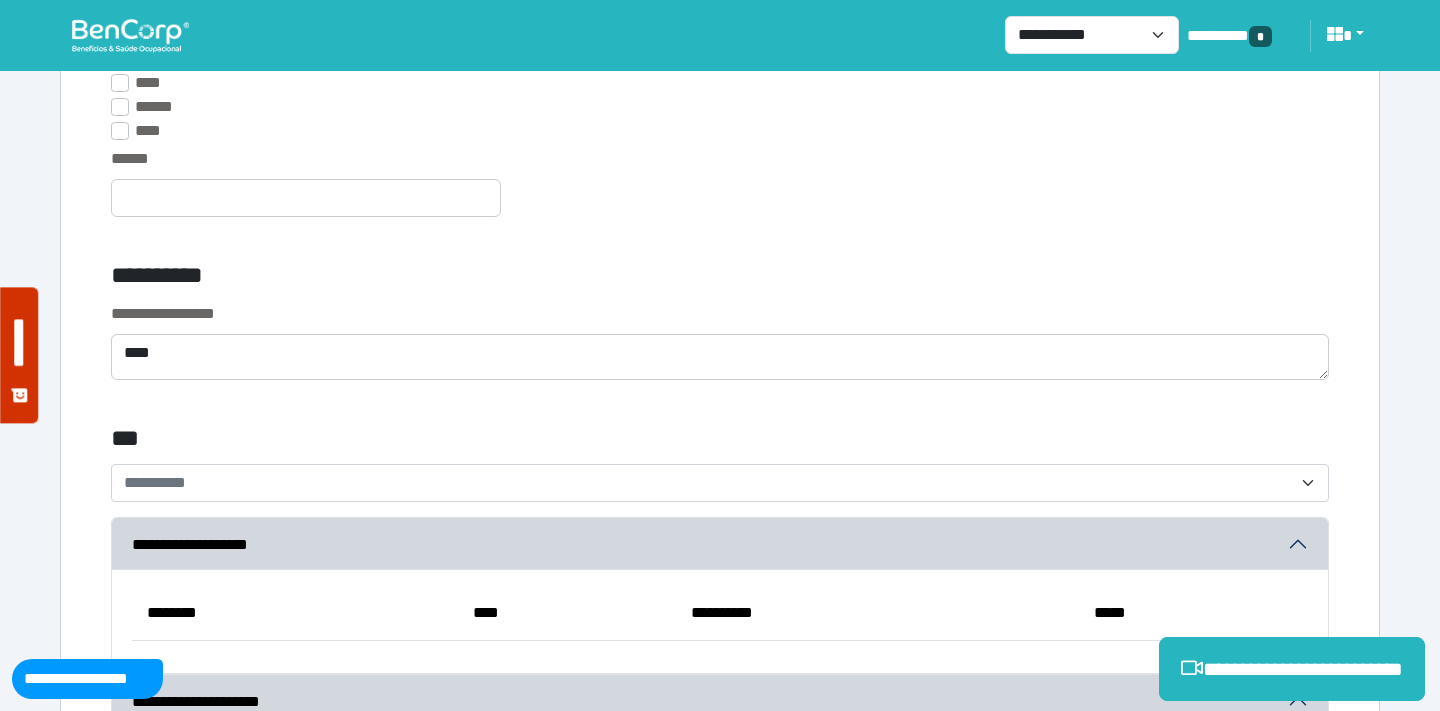 click on "******" at bounding box center (720, 194) 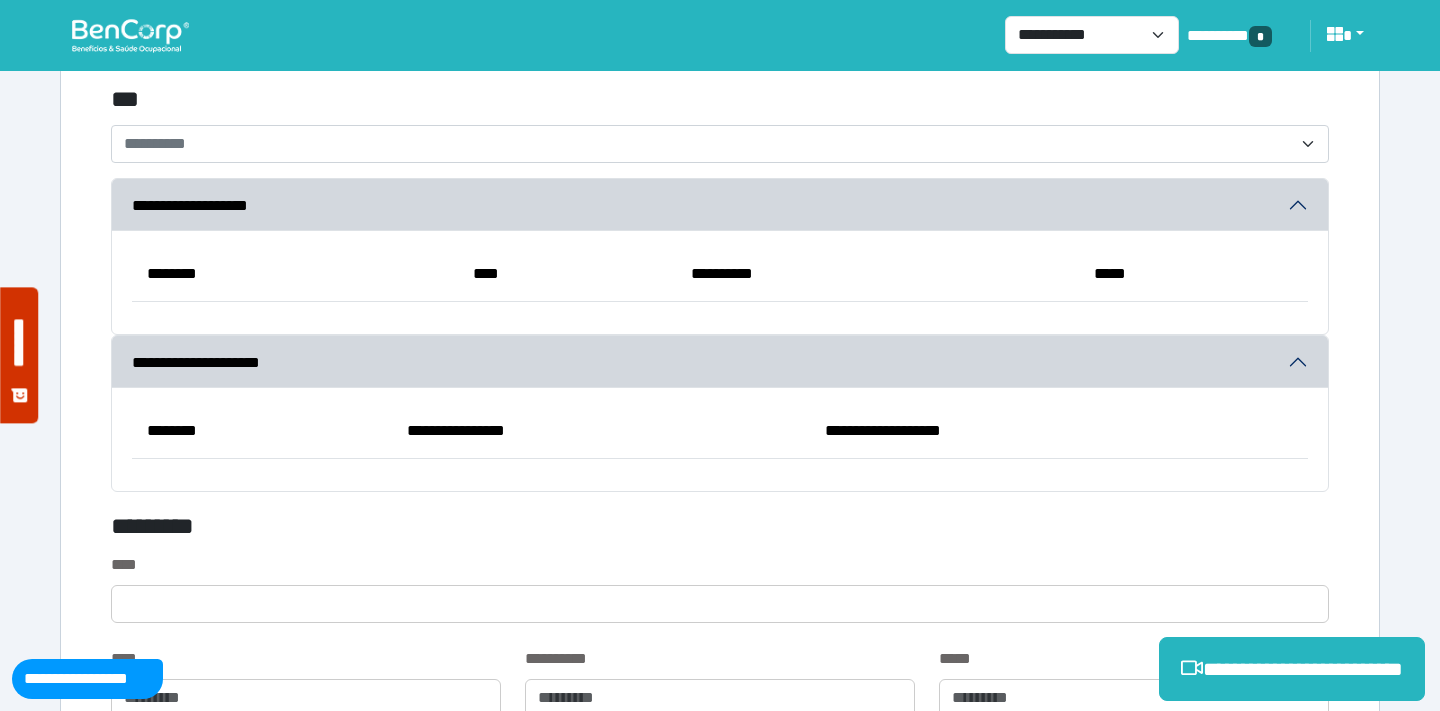 scroll, scrollTop: 5917, scrollLeft: 0, axis: vertical 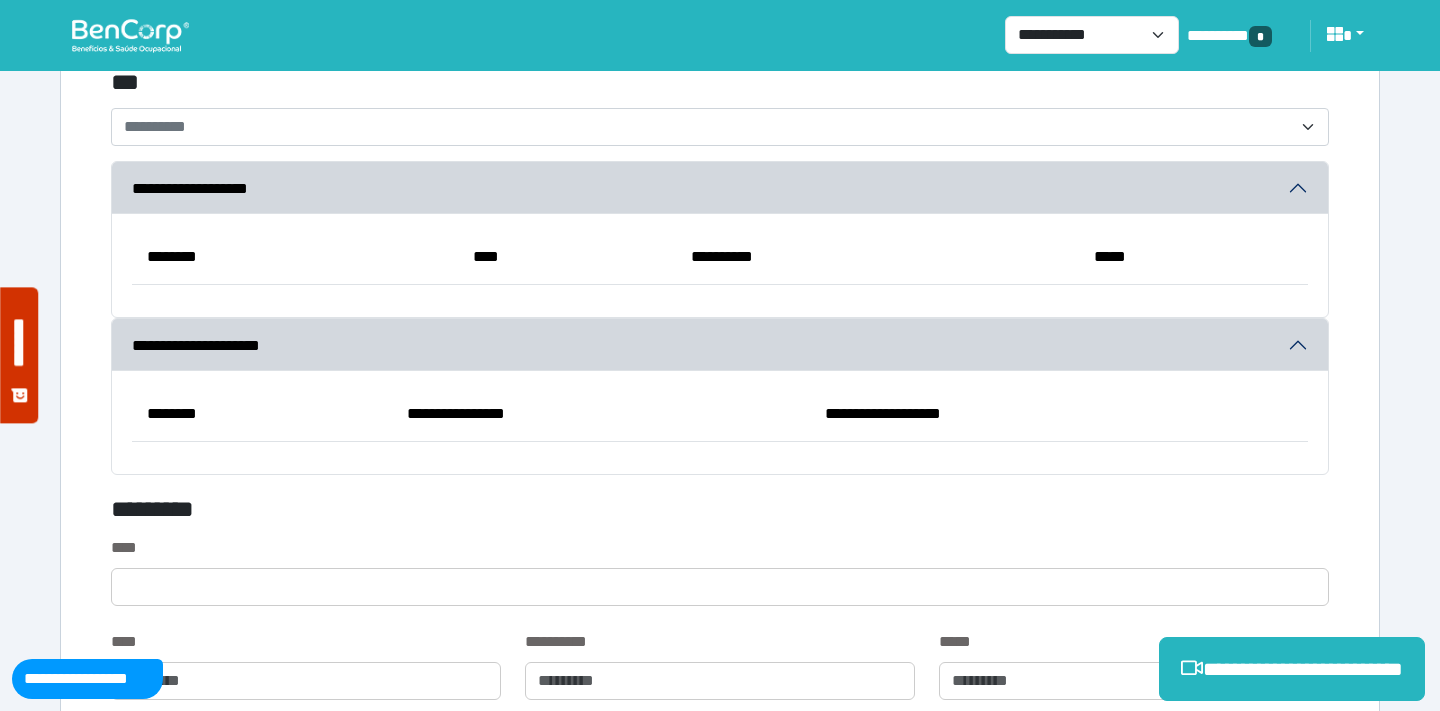 click on "**********" at bounding box center (720, 127) 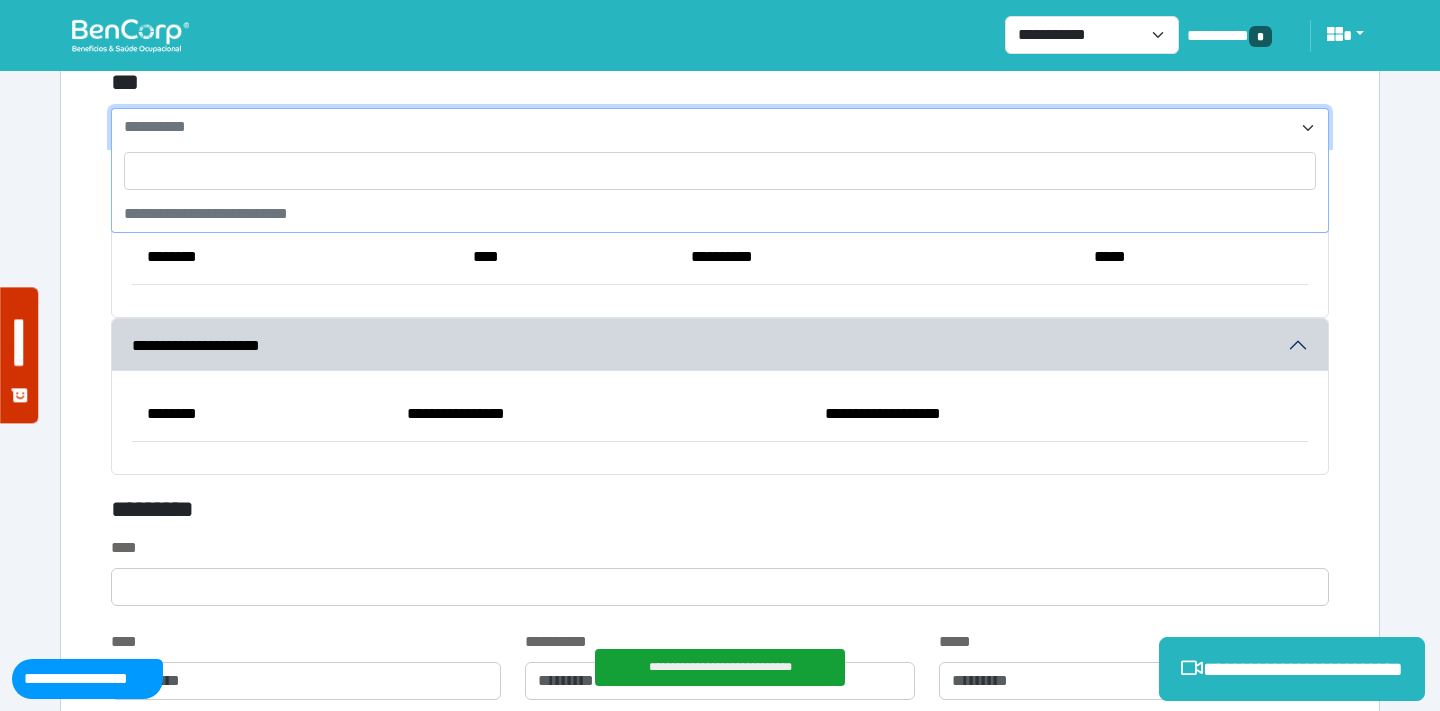 type on "*" 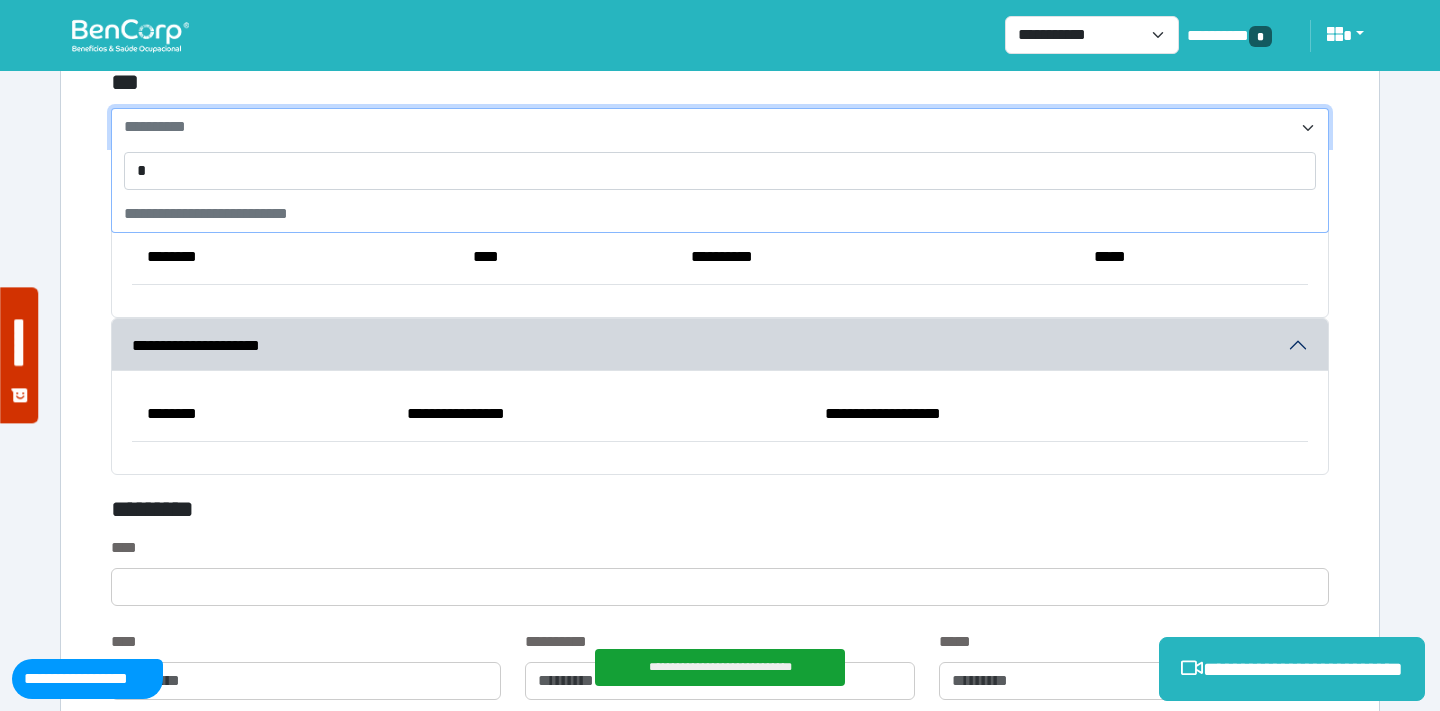 type 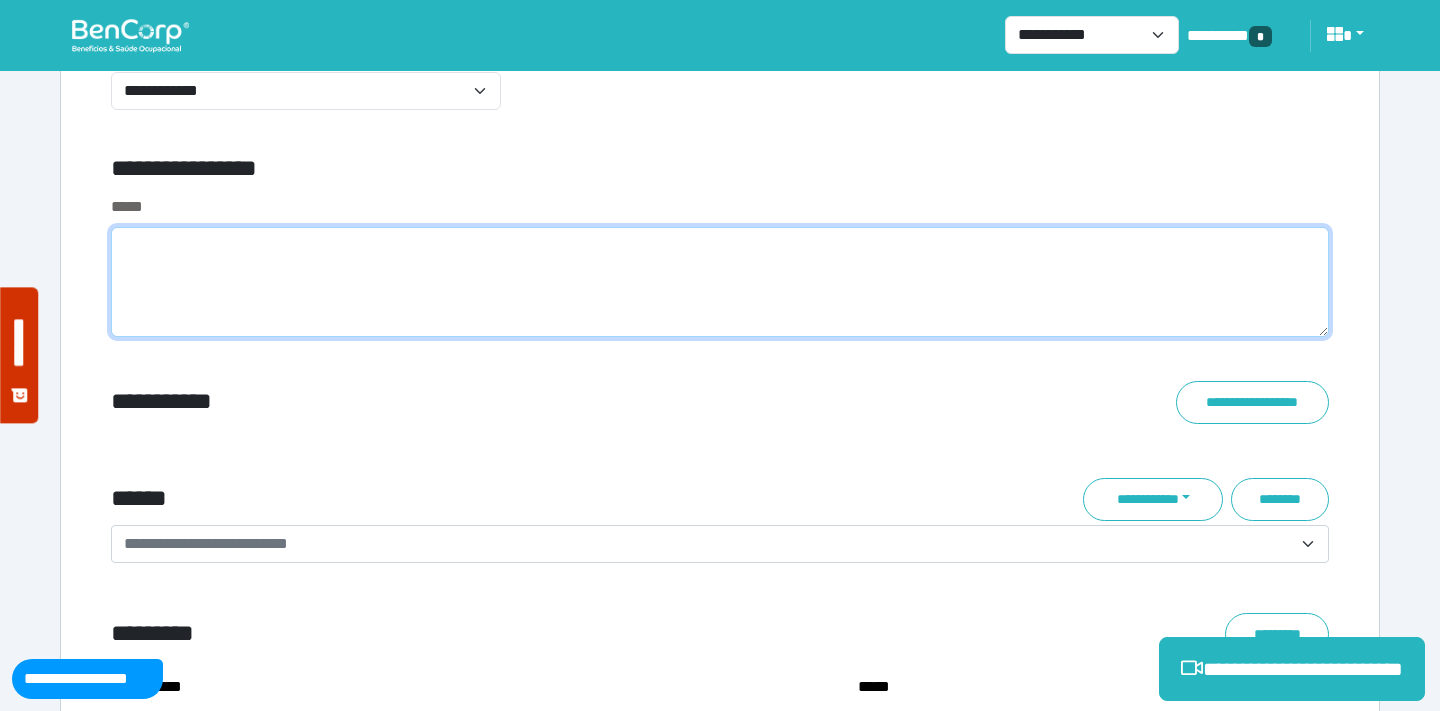 click at bounding box center (720, 282) 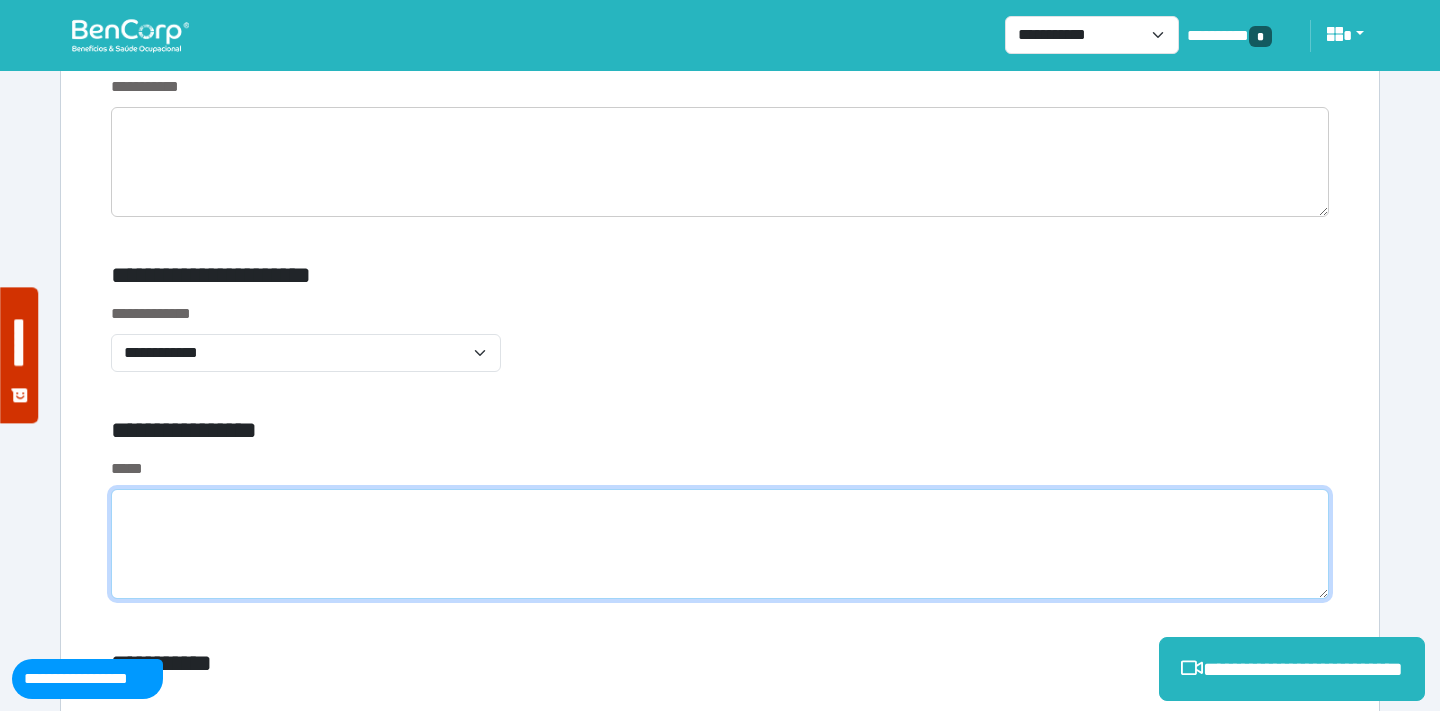 scroll, scrollTop: 6660, scrollLeft: 0, axis: vertical 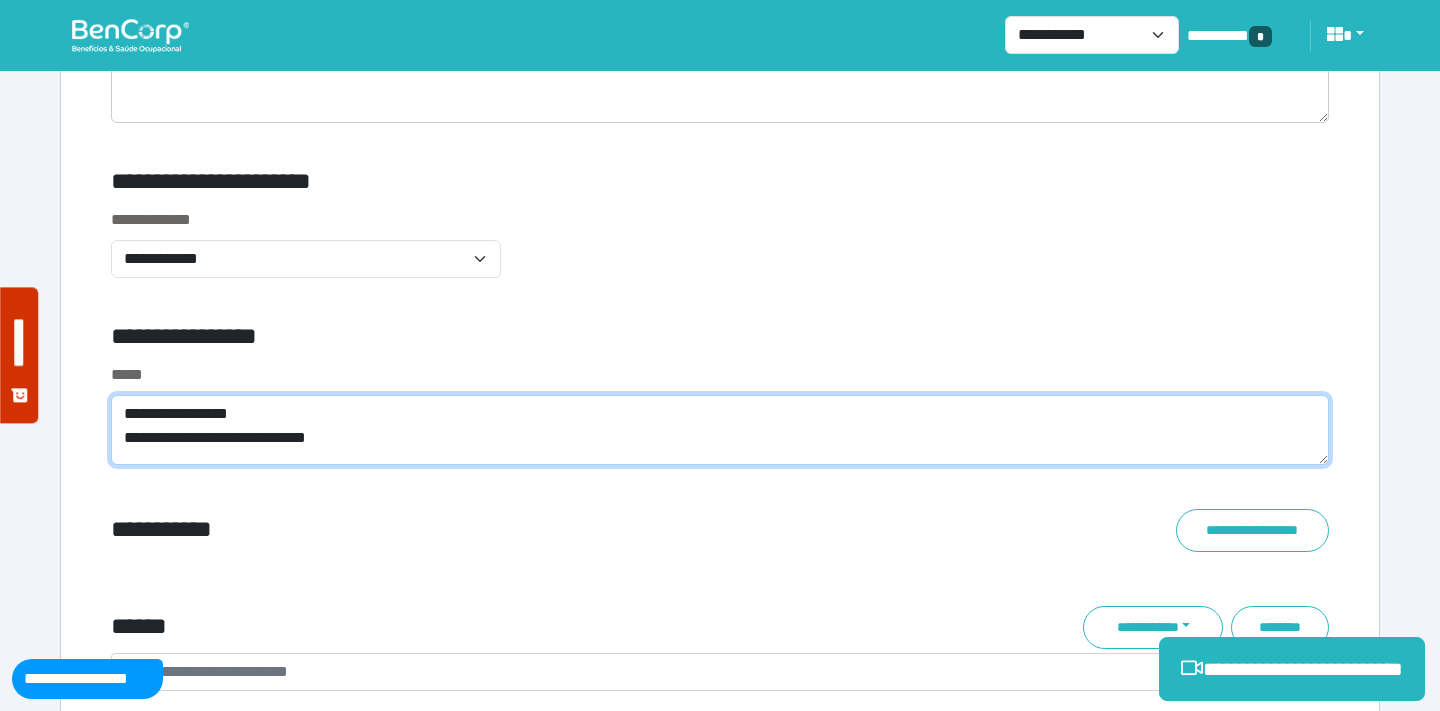 type on "**********" 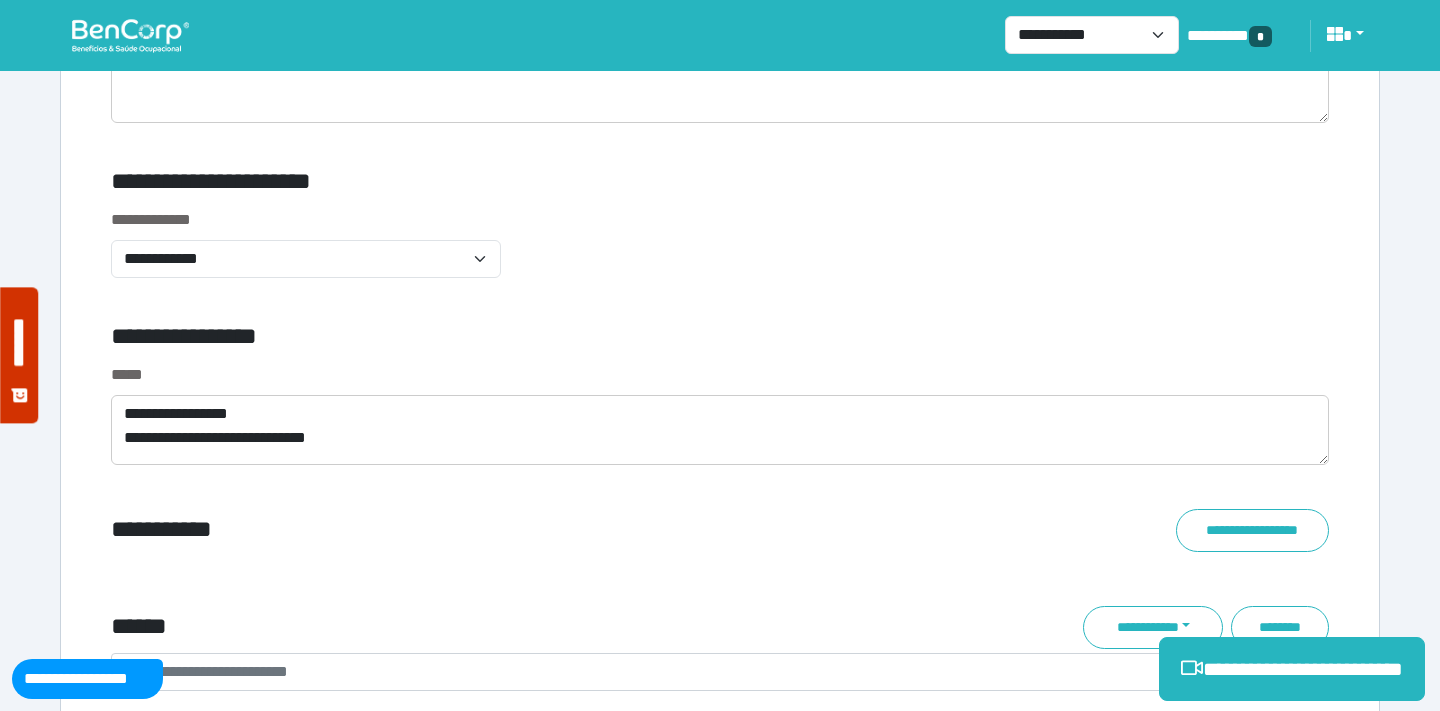 click on "**********" at bounding box center [720, 255] 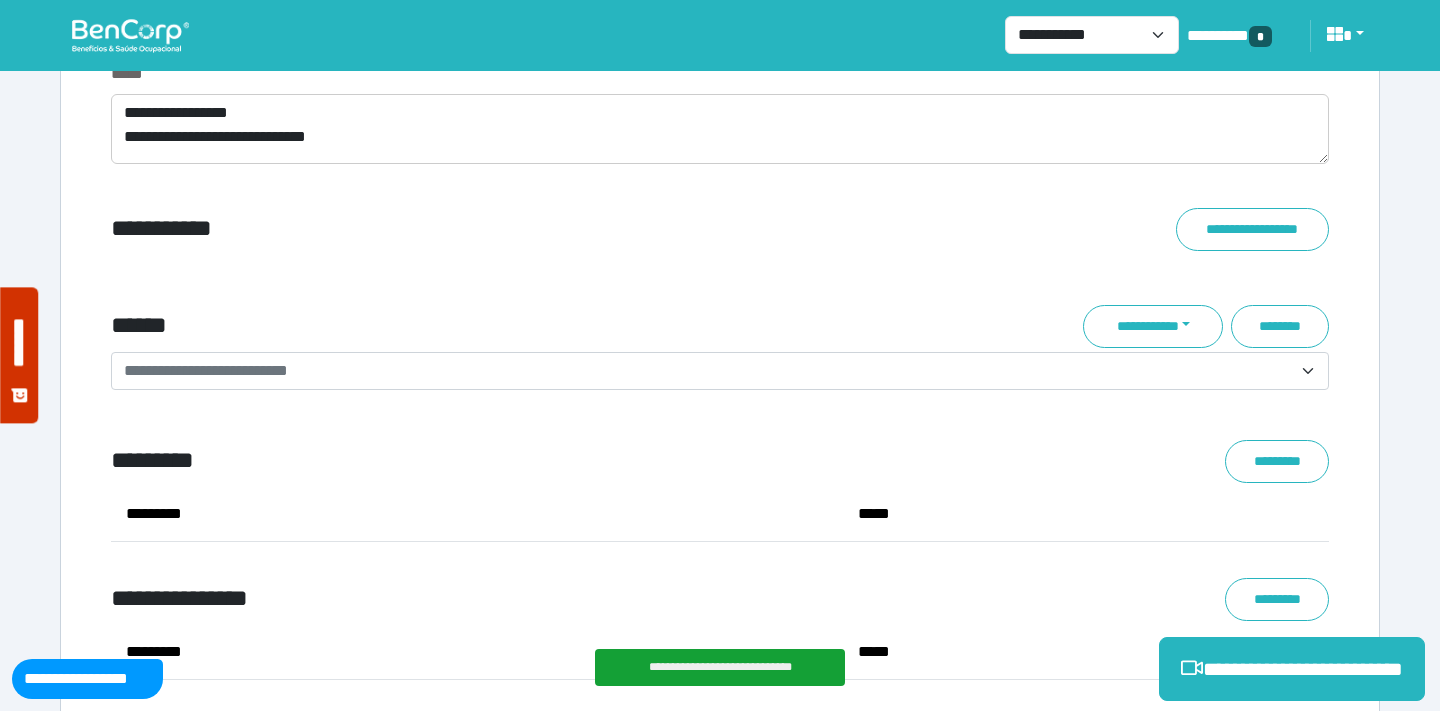 scroll, scrollTop: 6962, scrollLeft: 0, axis: vertical 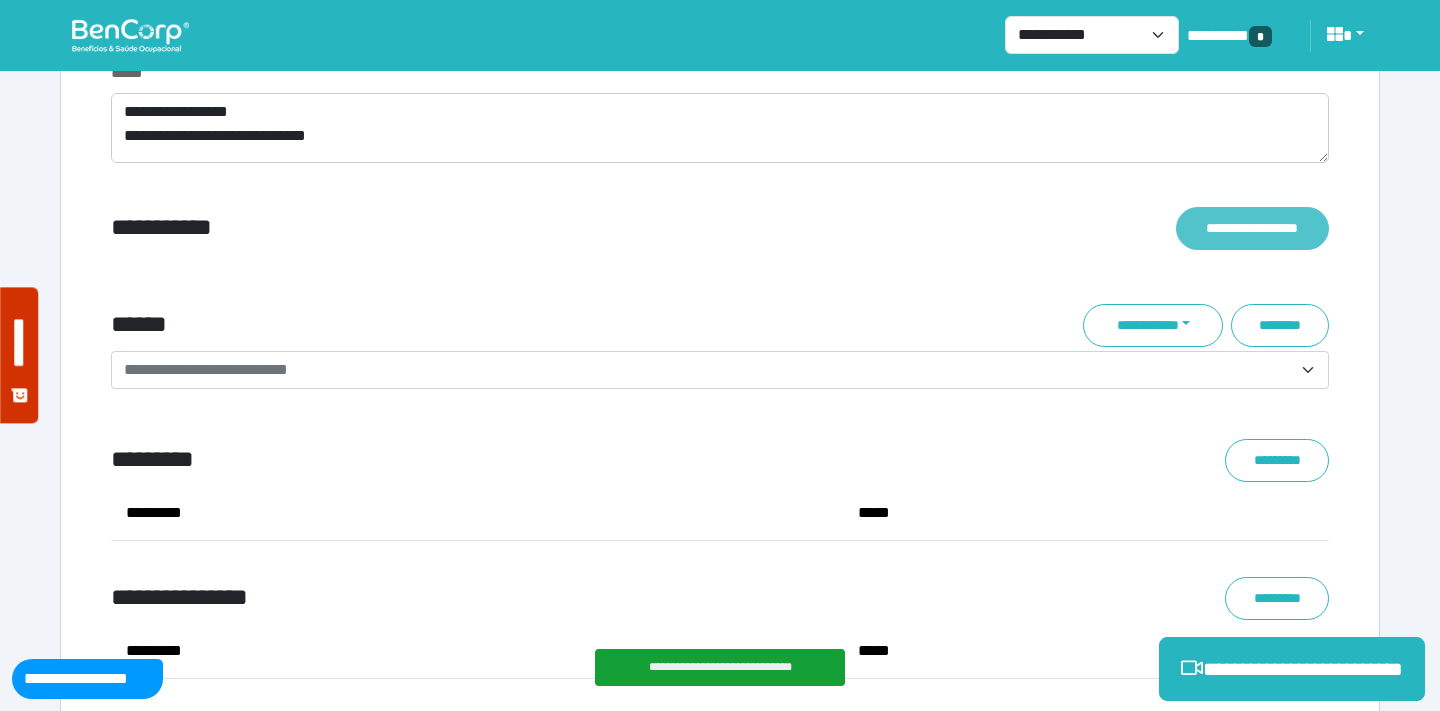click on "**********" at bounding box center (1252, 228) 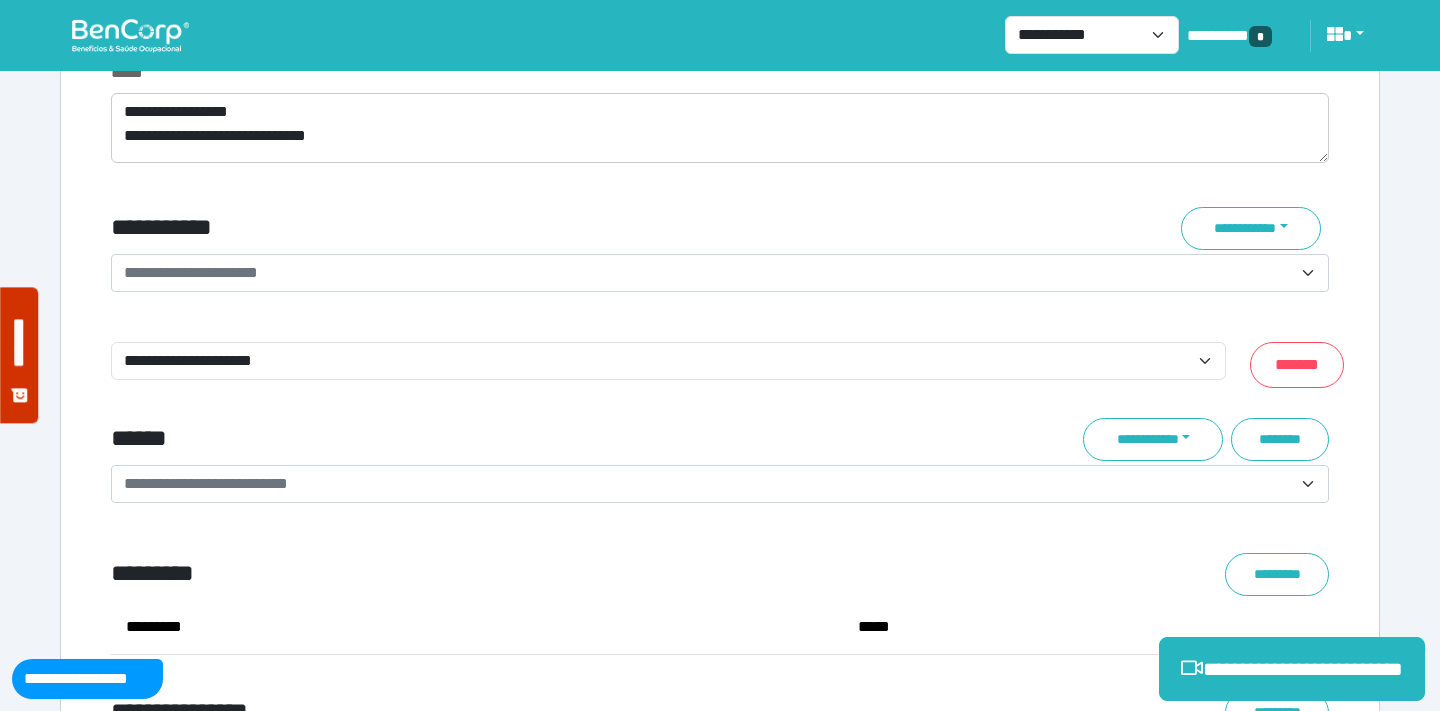 click on "**********" at bounding box center [708, 273] 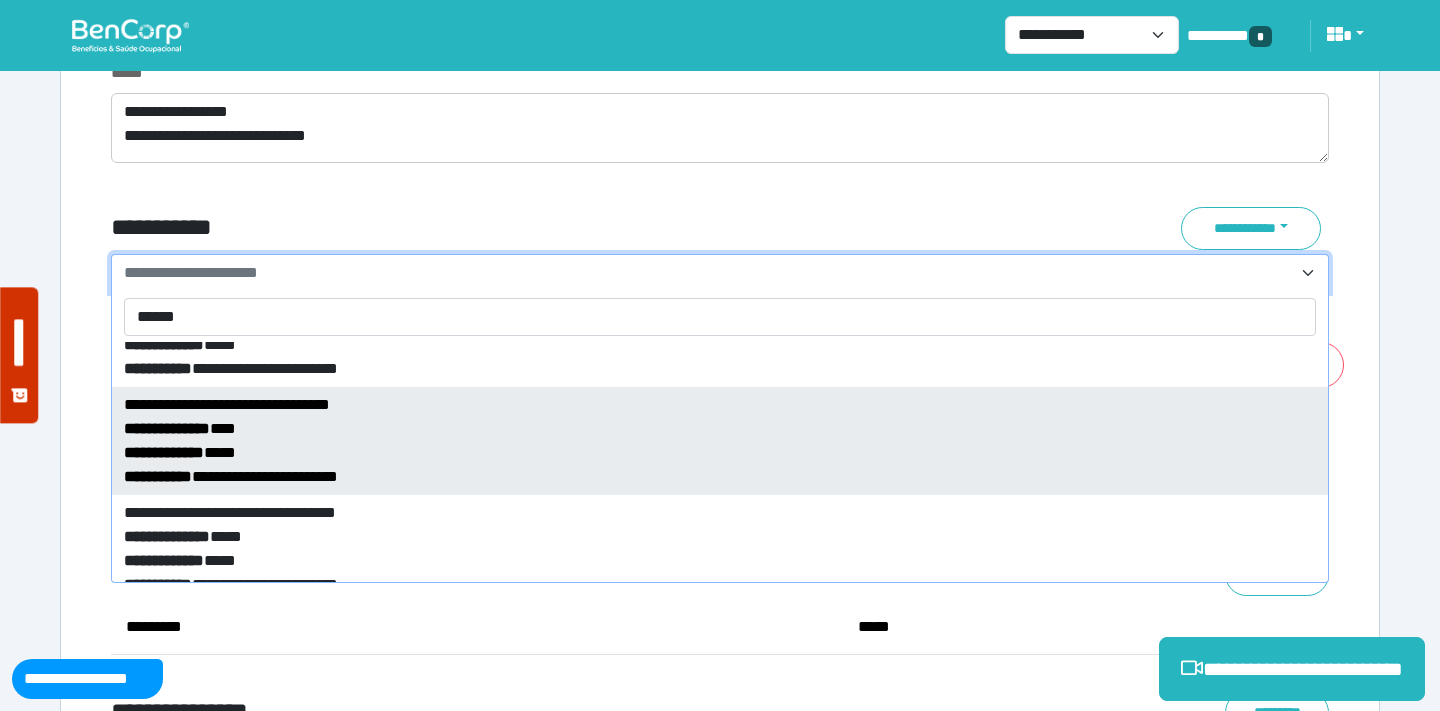 scroll, scrollTop: 96, scrollLeft: 0, axis: vertical 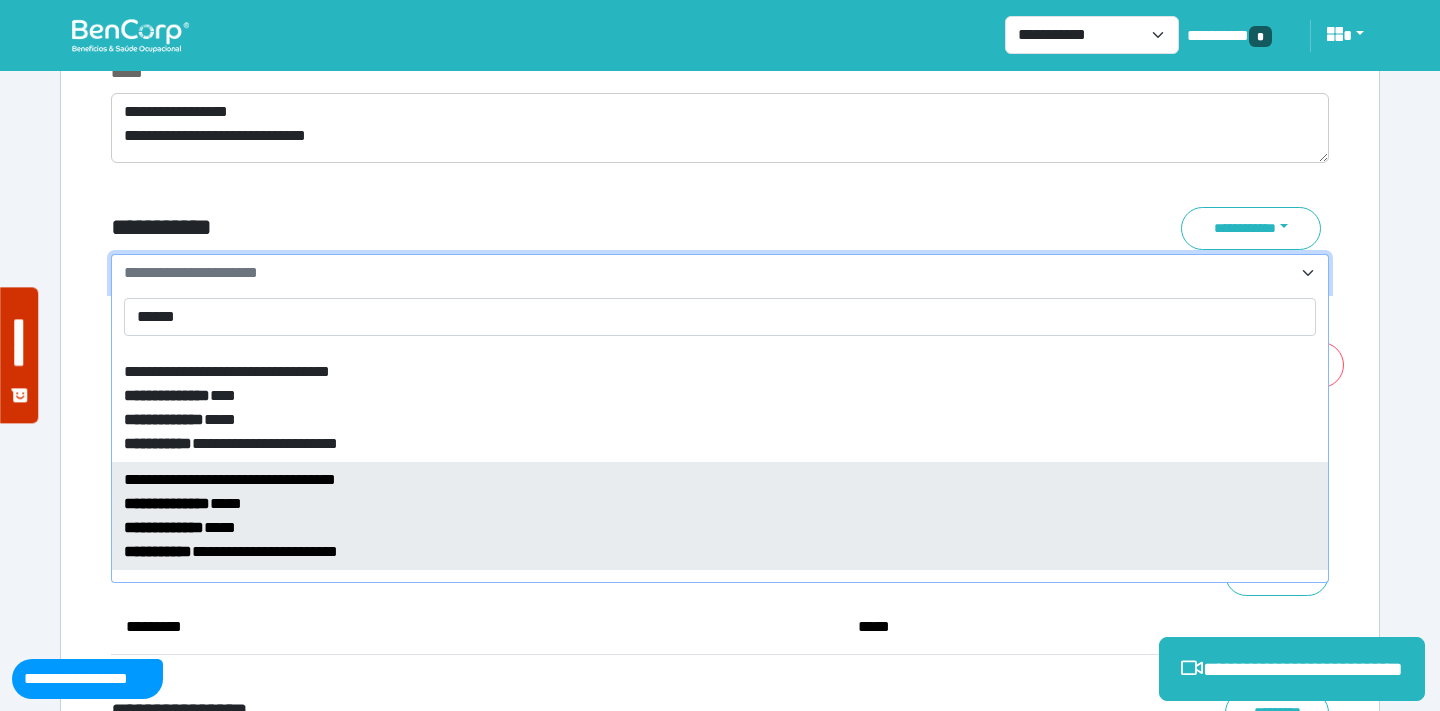 type on "******" 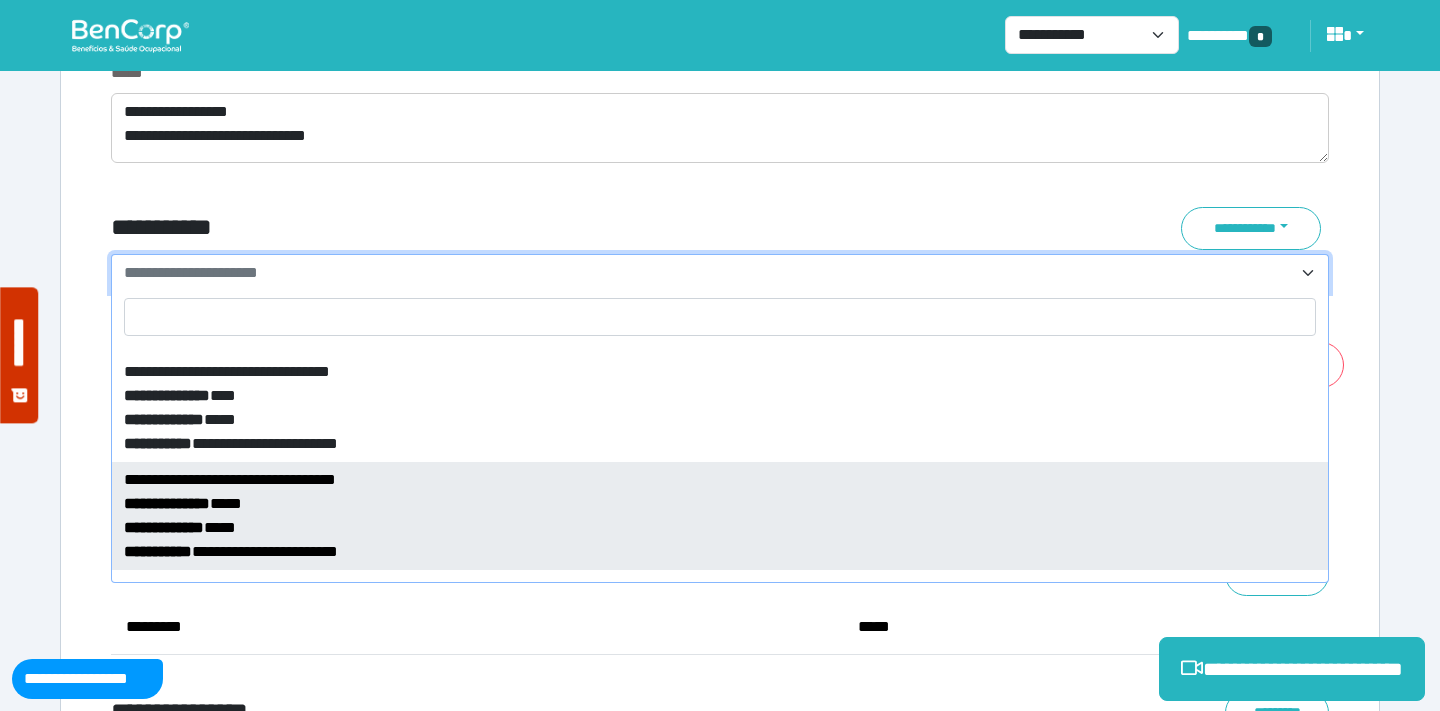 select on "*****" 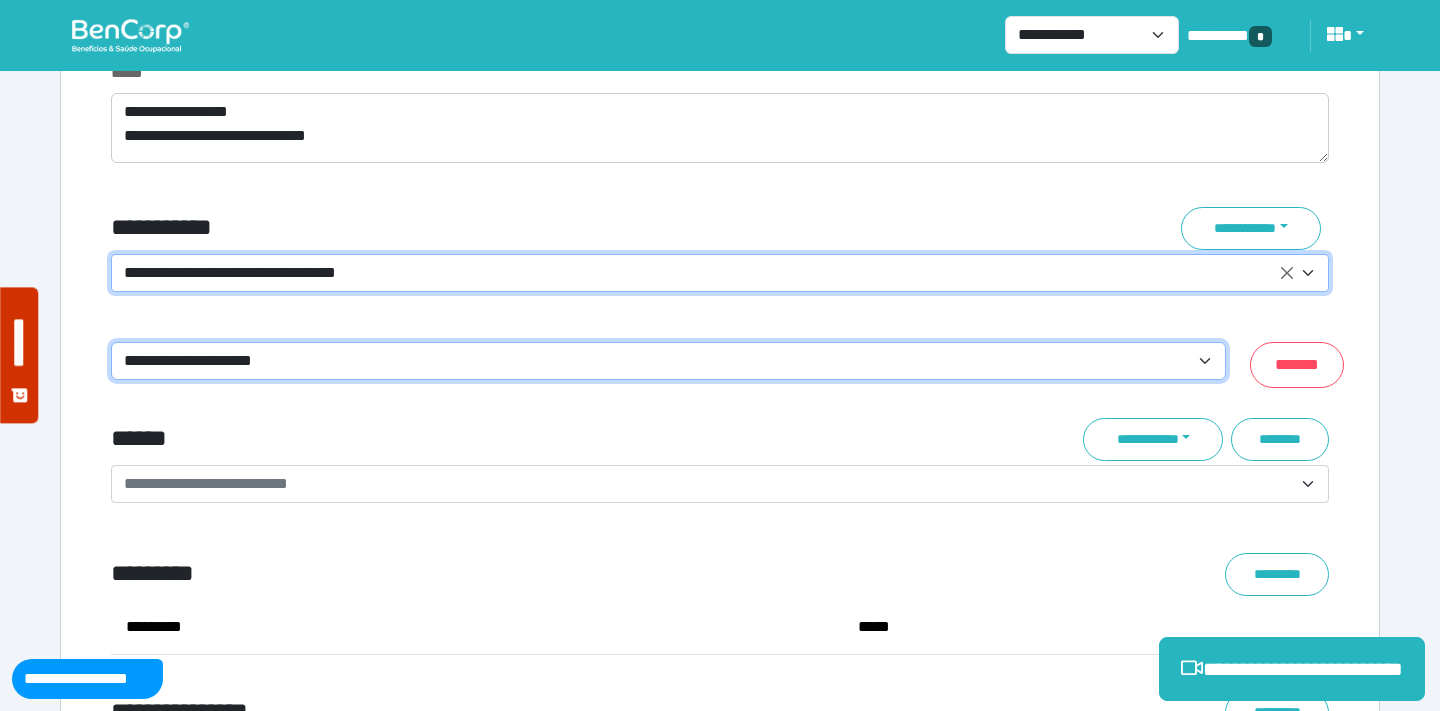 click on "**********" at bounding box center (668, 361) 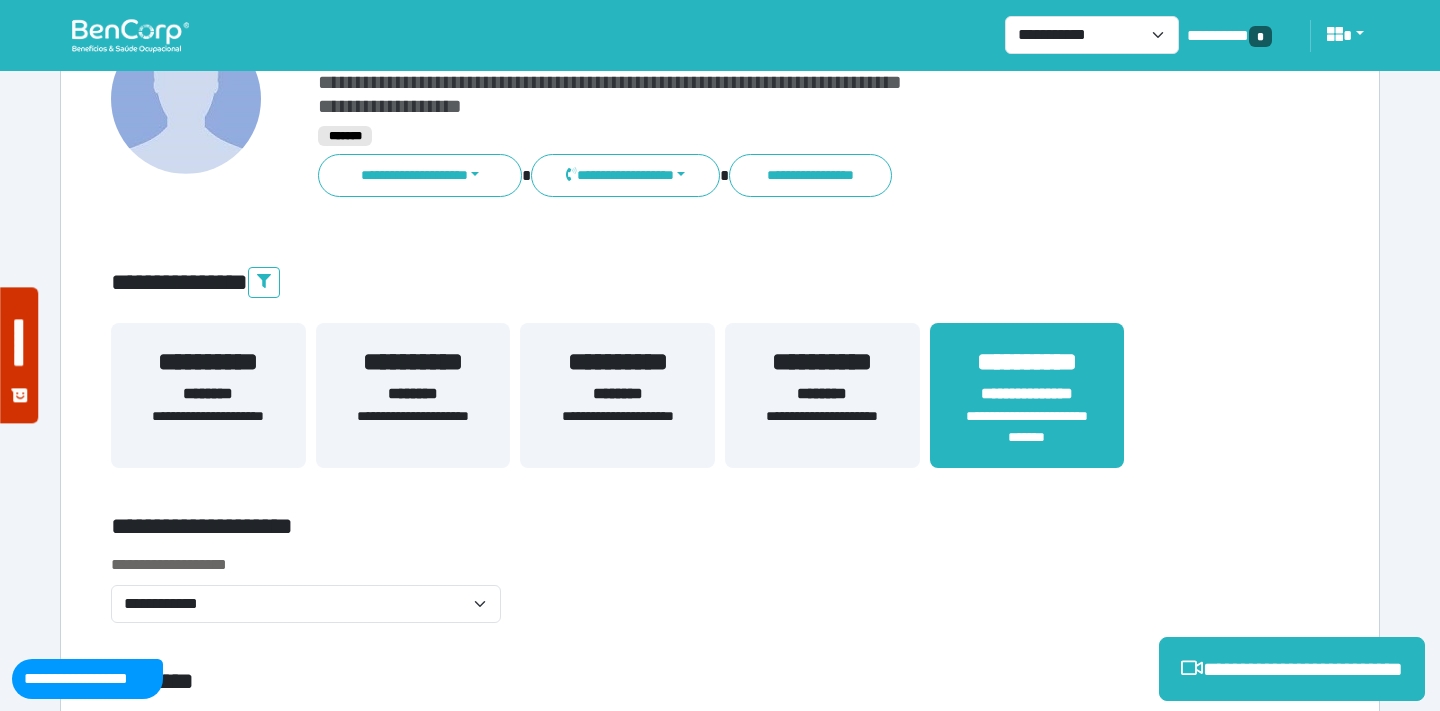 scroll, scrollTop: 0, scrollLeft: 0, axis: both 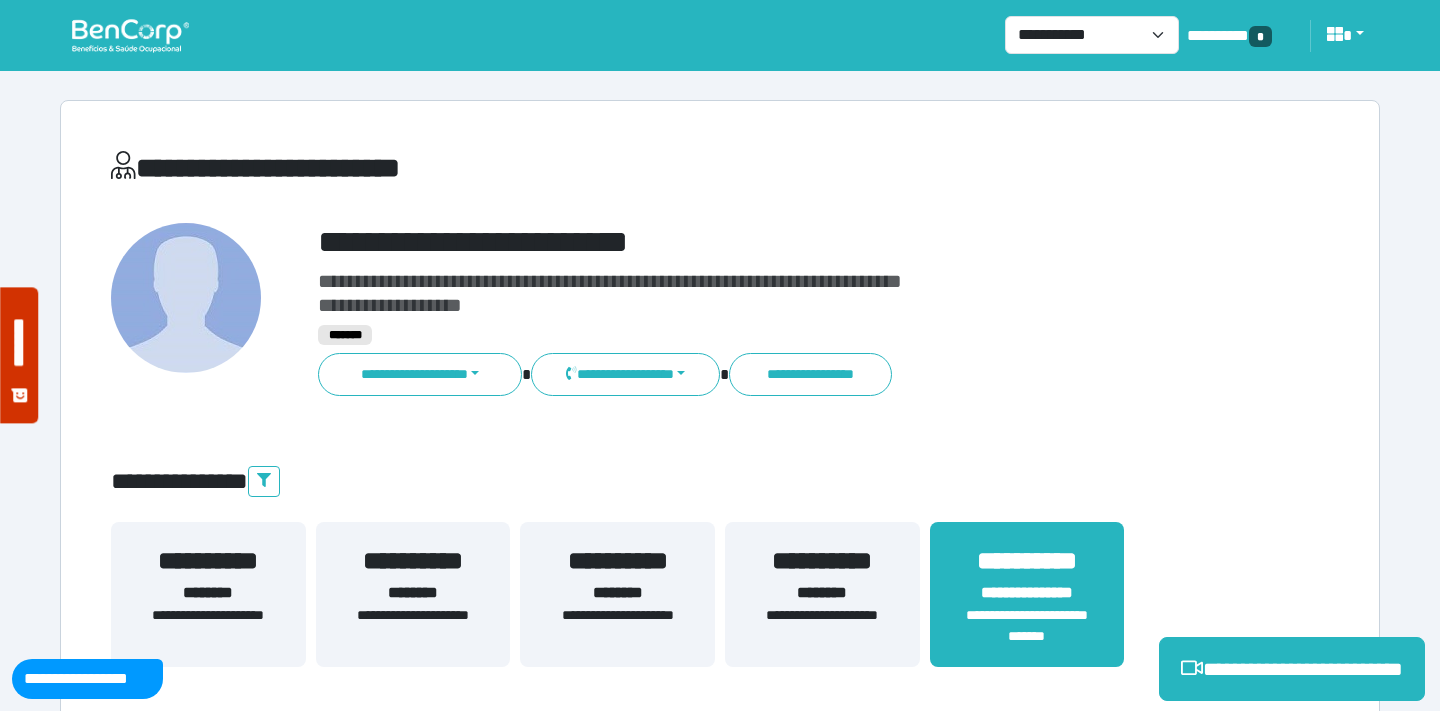 click on "**********" at bounding box center [772, 242] 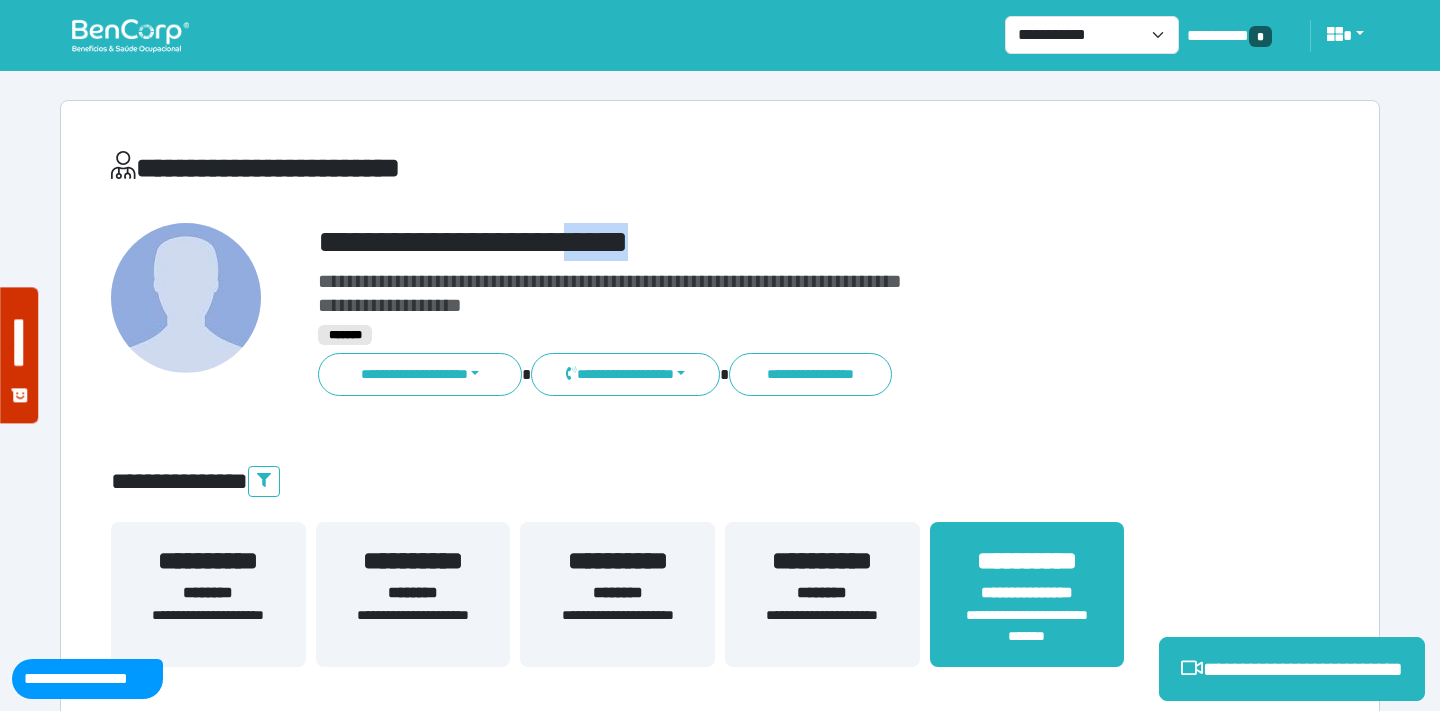 click on "**********" at bounding box center (772, 242) 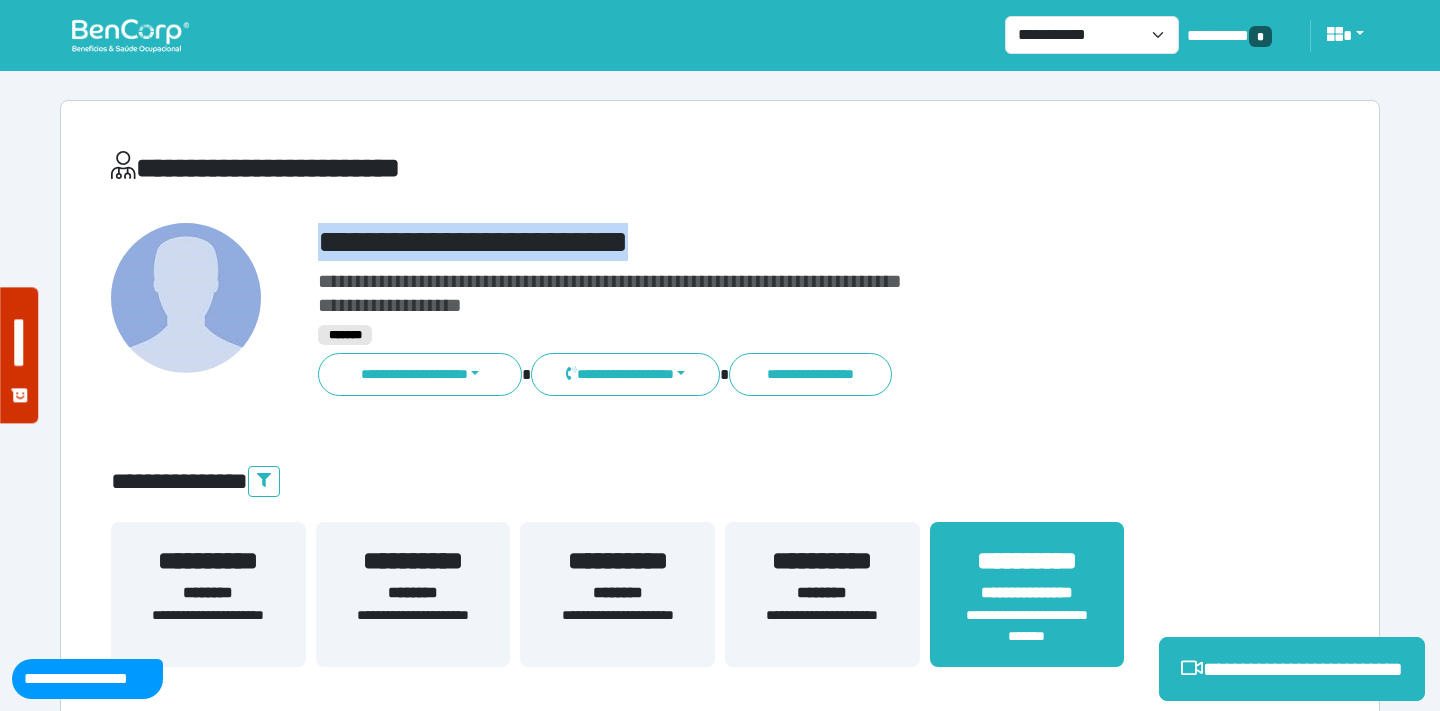 click on "**********" at bounding box center [772, 242] 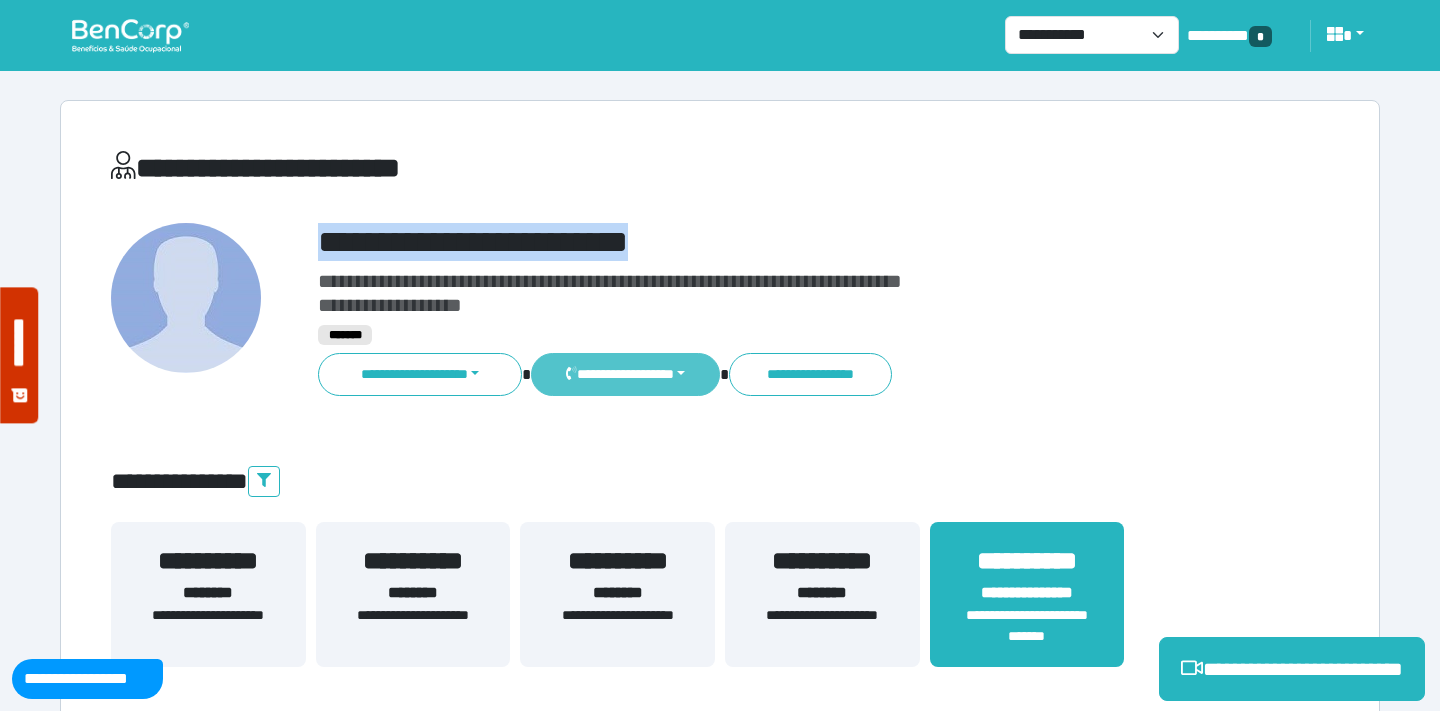 click on "**********" at bounding box center [625, 374] 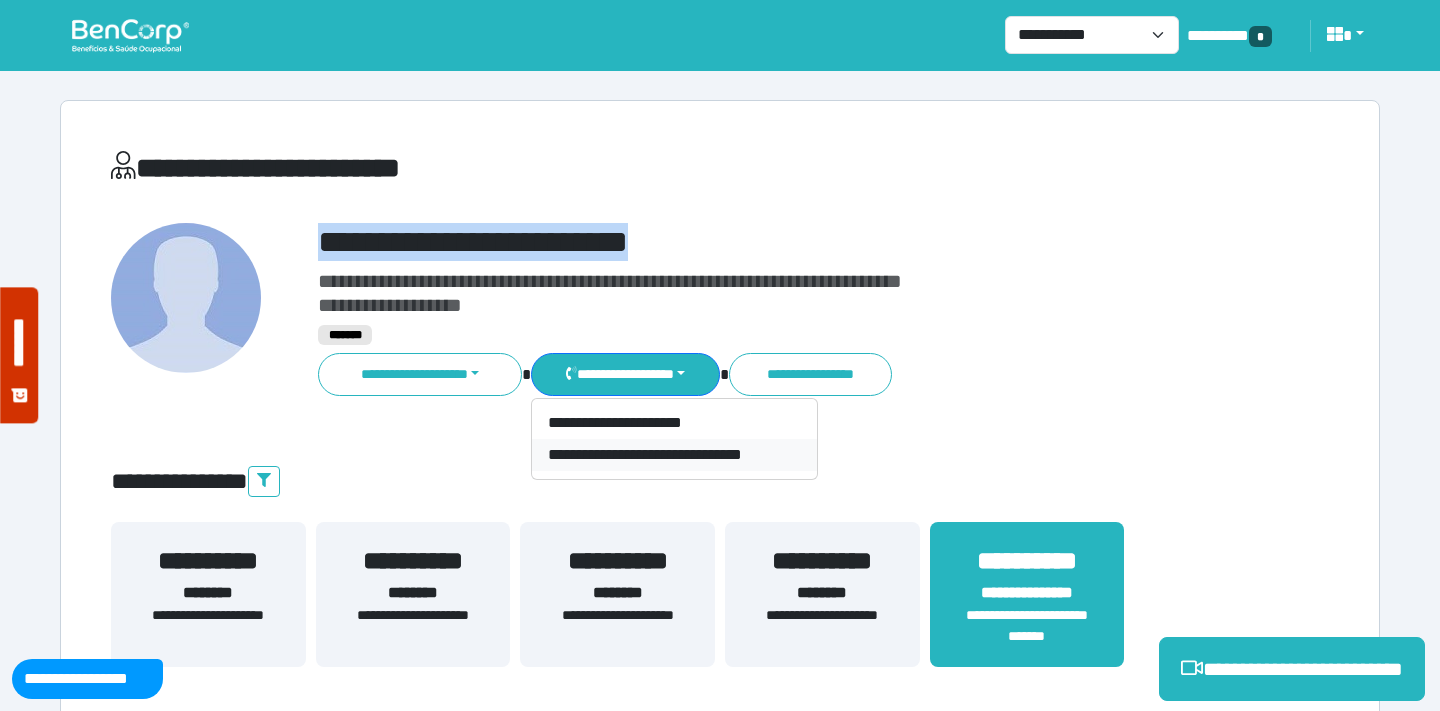 click on "**********" at bounding box center [674, 455] 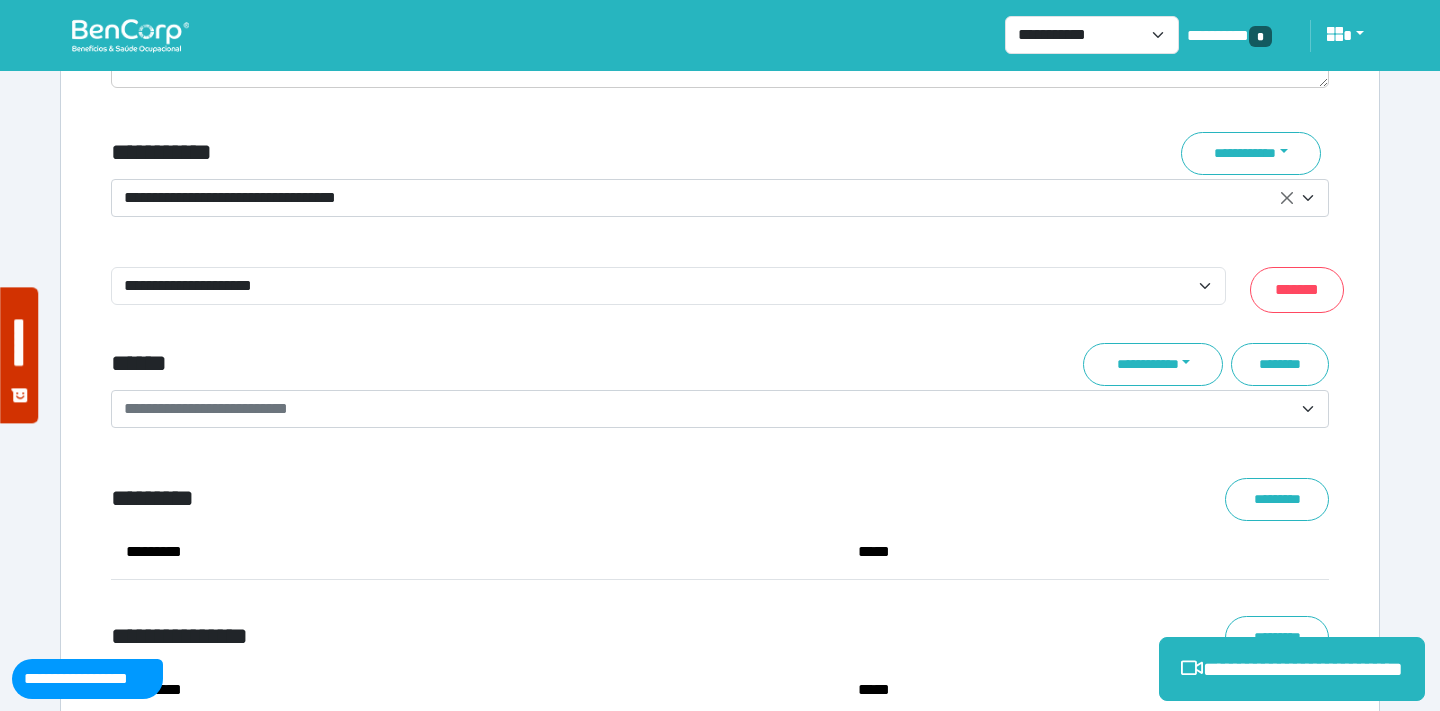 scroll, scrollTop: 7272, scrollLeft: 0, axis: vertical 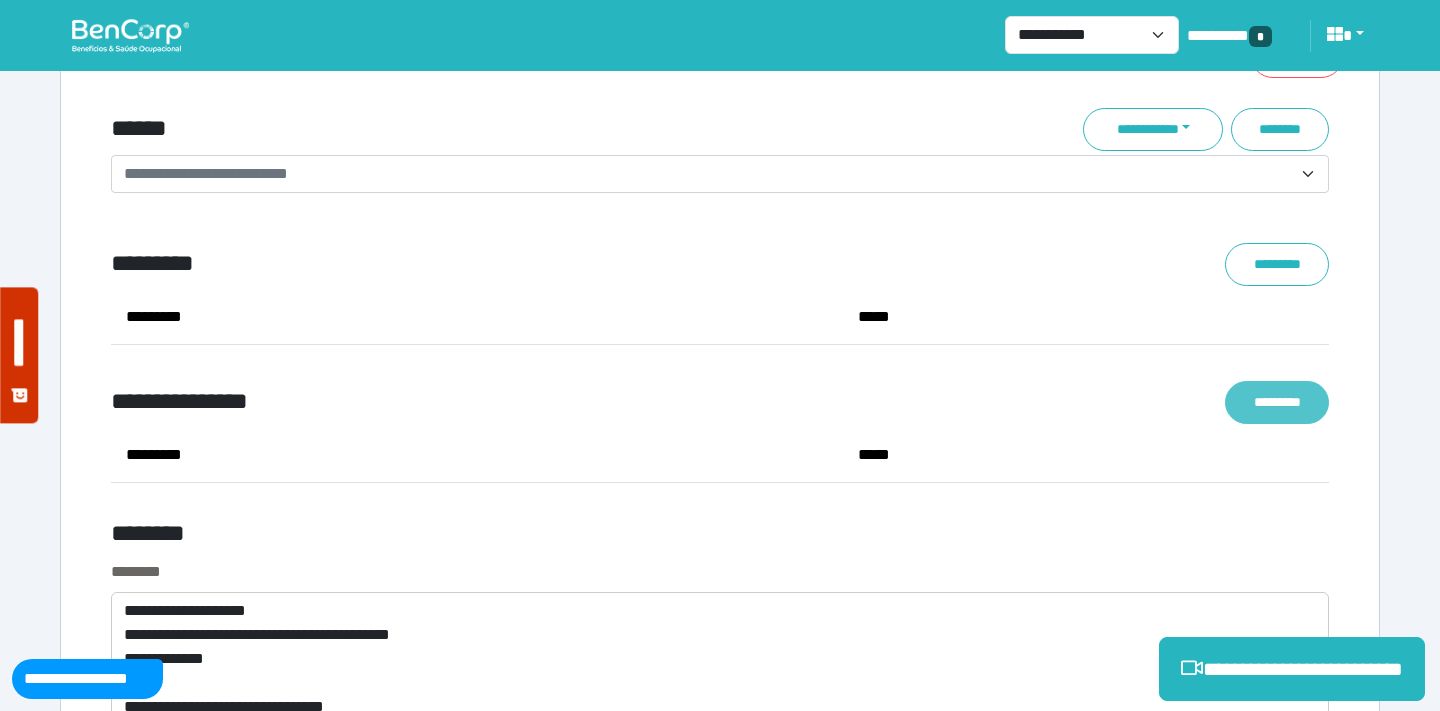 click on "*********" at bounding box center [1277, 402] 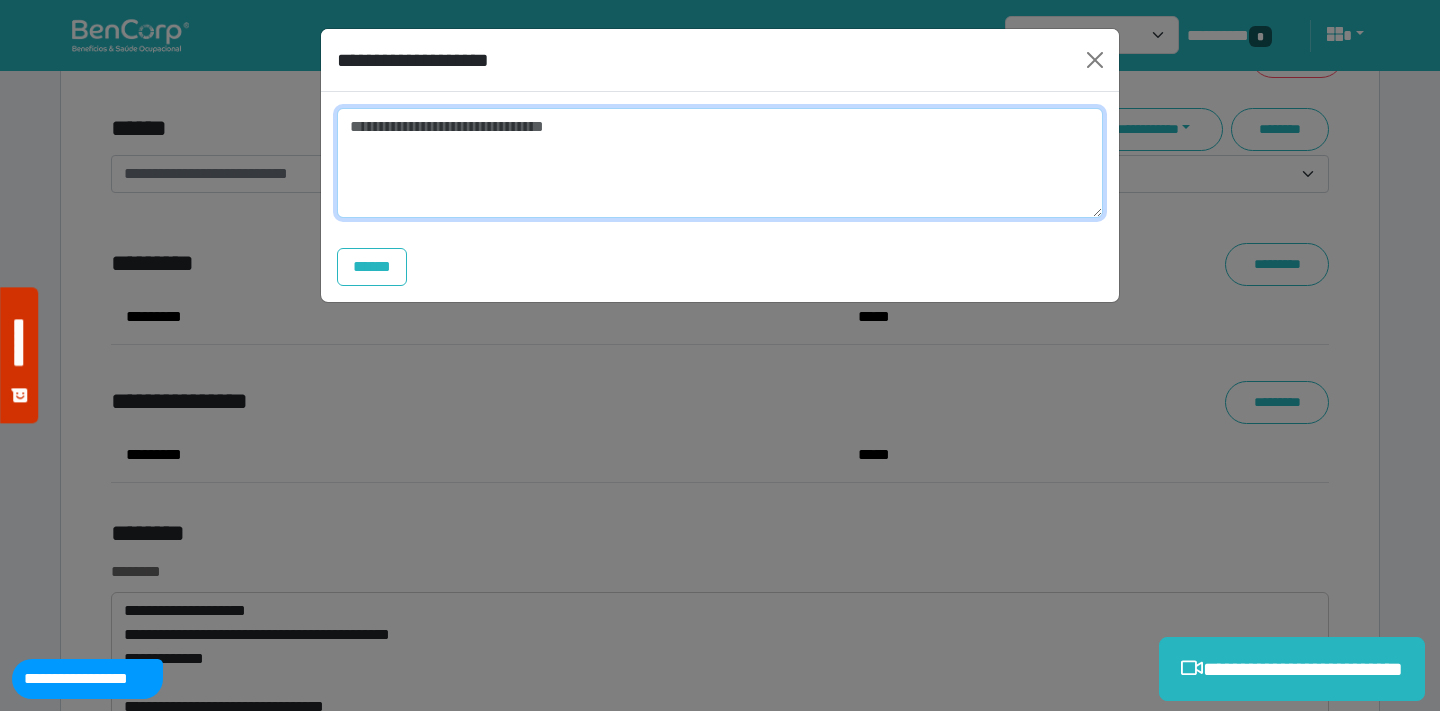click at bounding box center (720, 163) 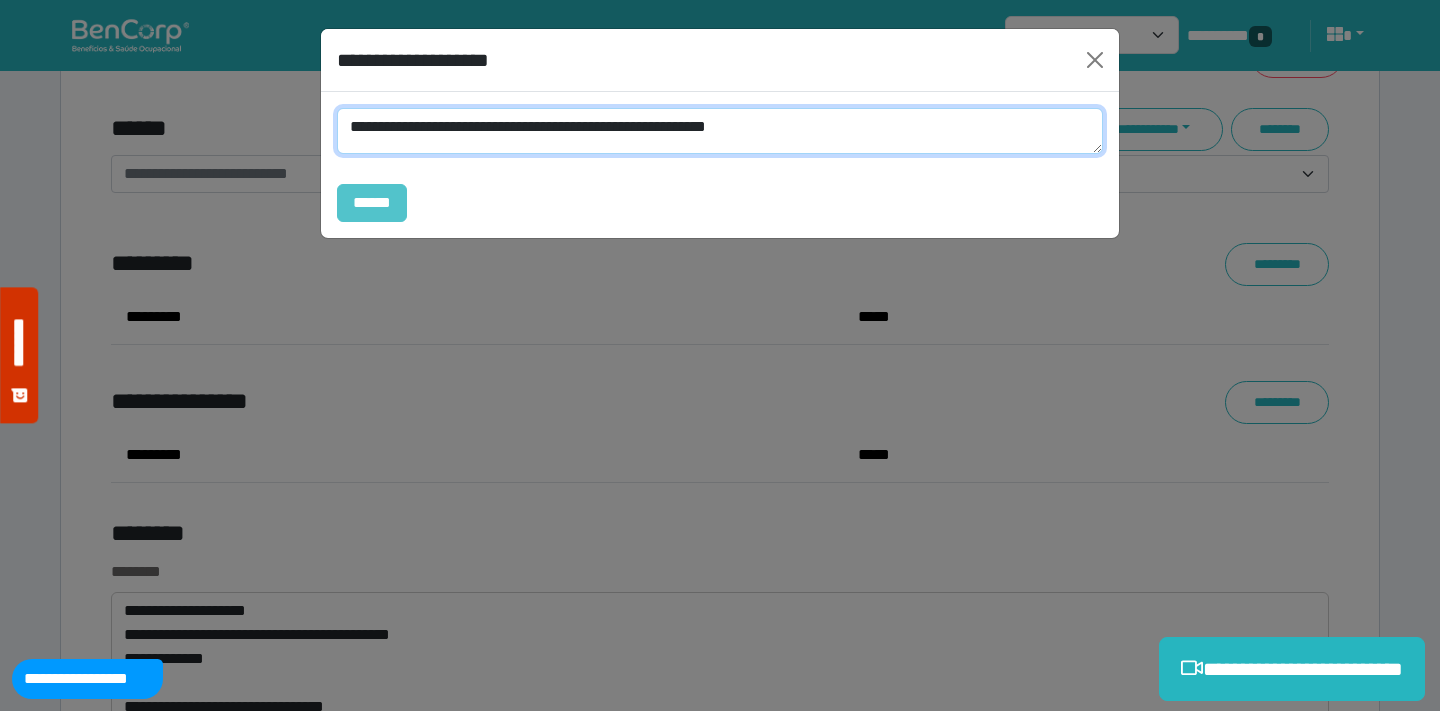 type on "**********" 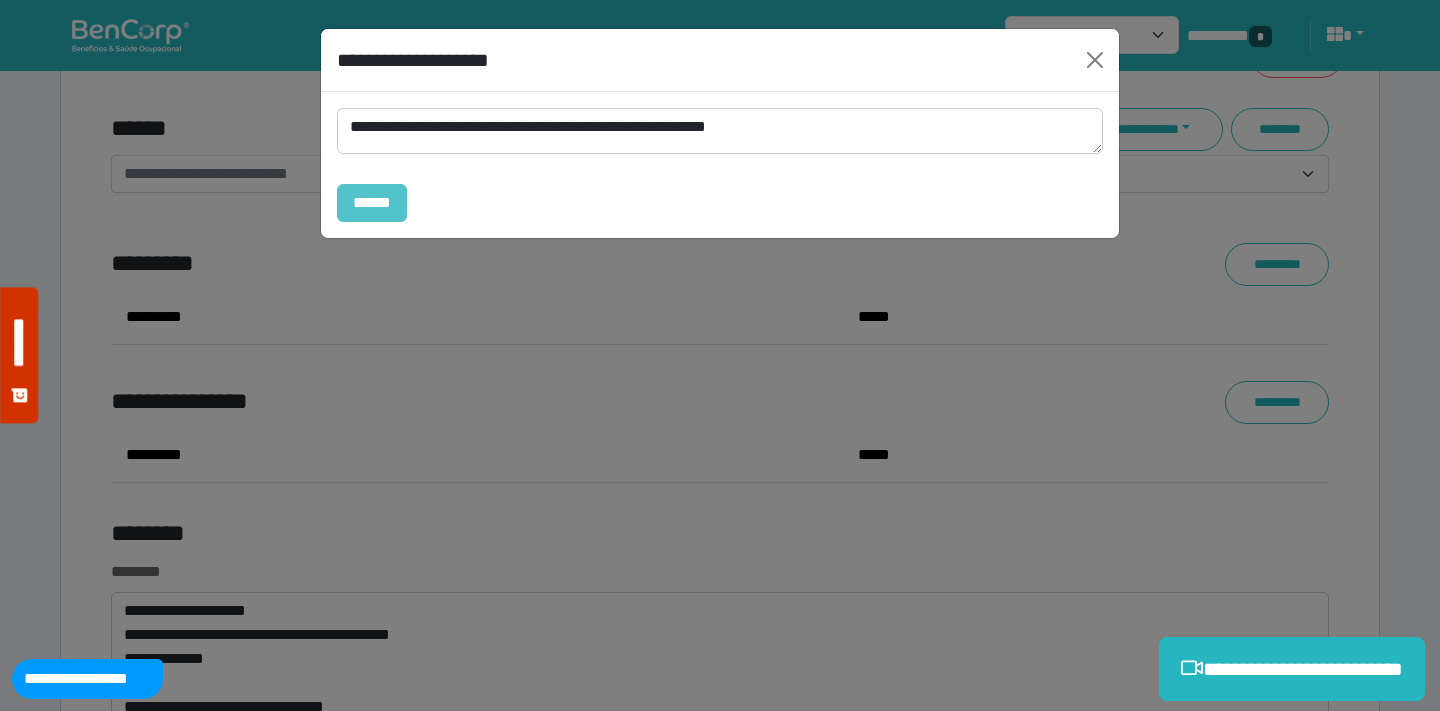 click on "******" at bounding box center (372, 203) 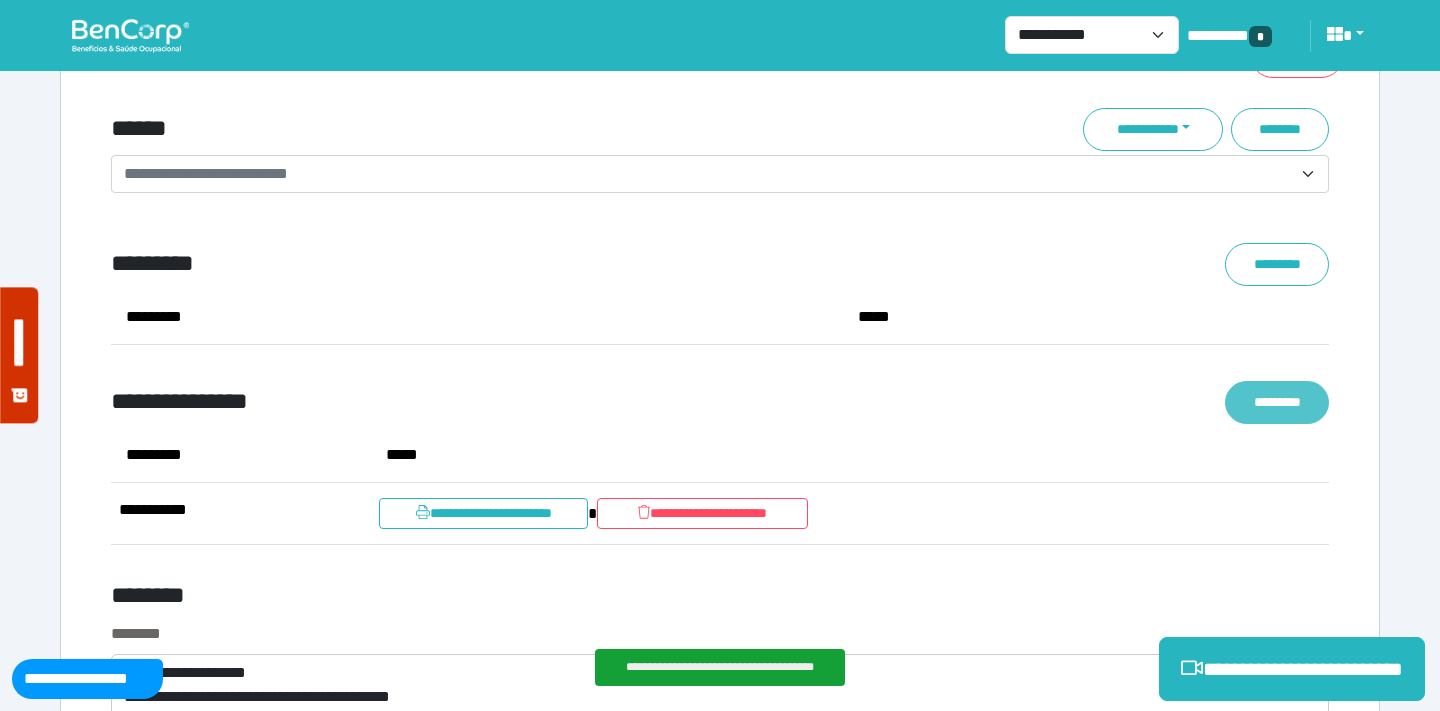 click on "*********" at bounding box center (1277, 402) 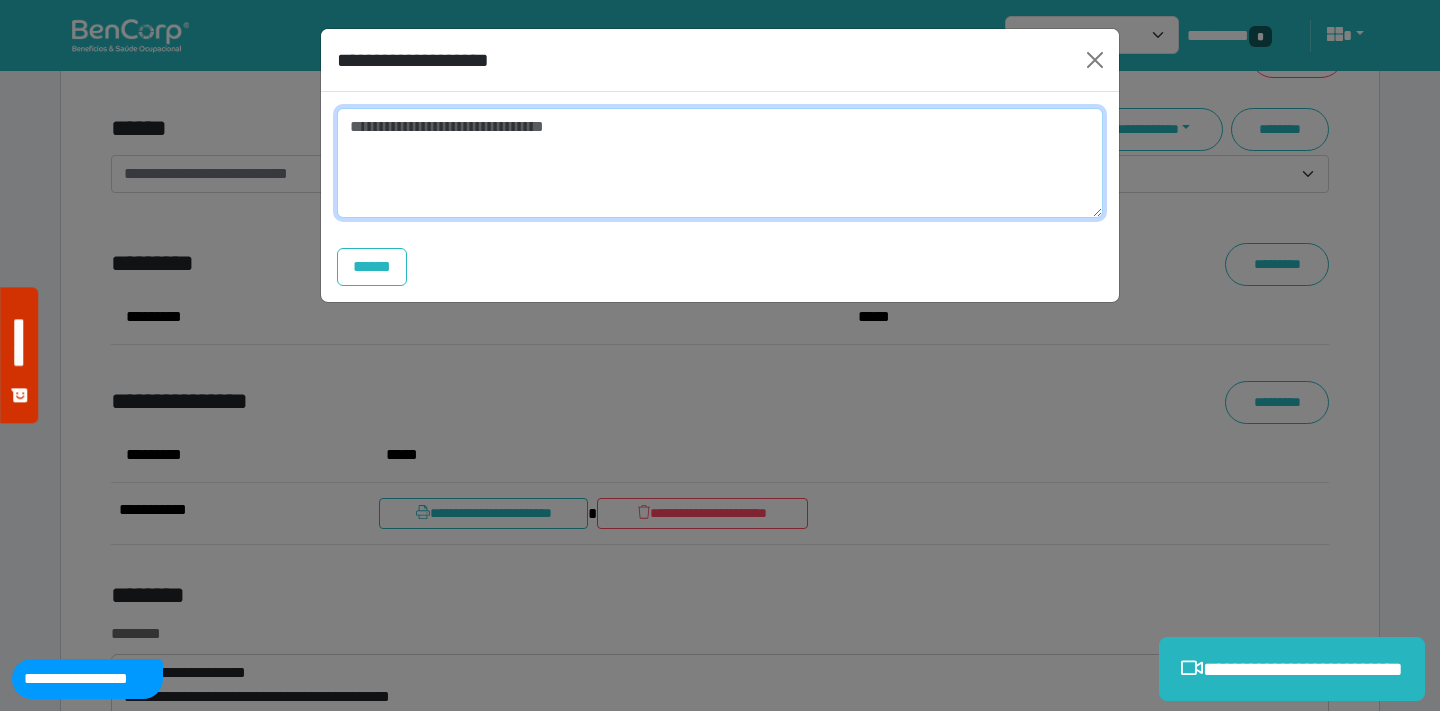 click at bounding box center [720, 163] 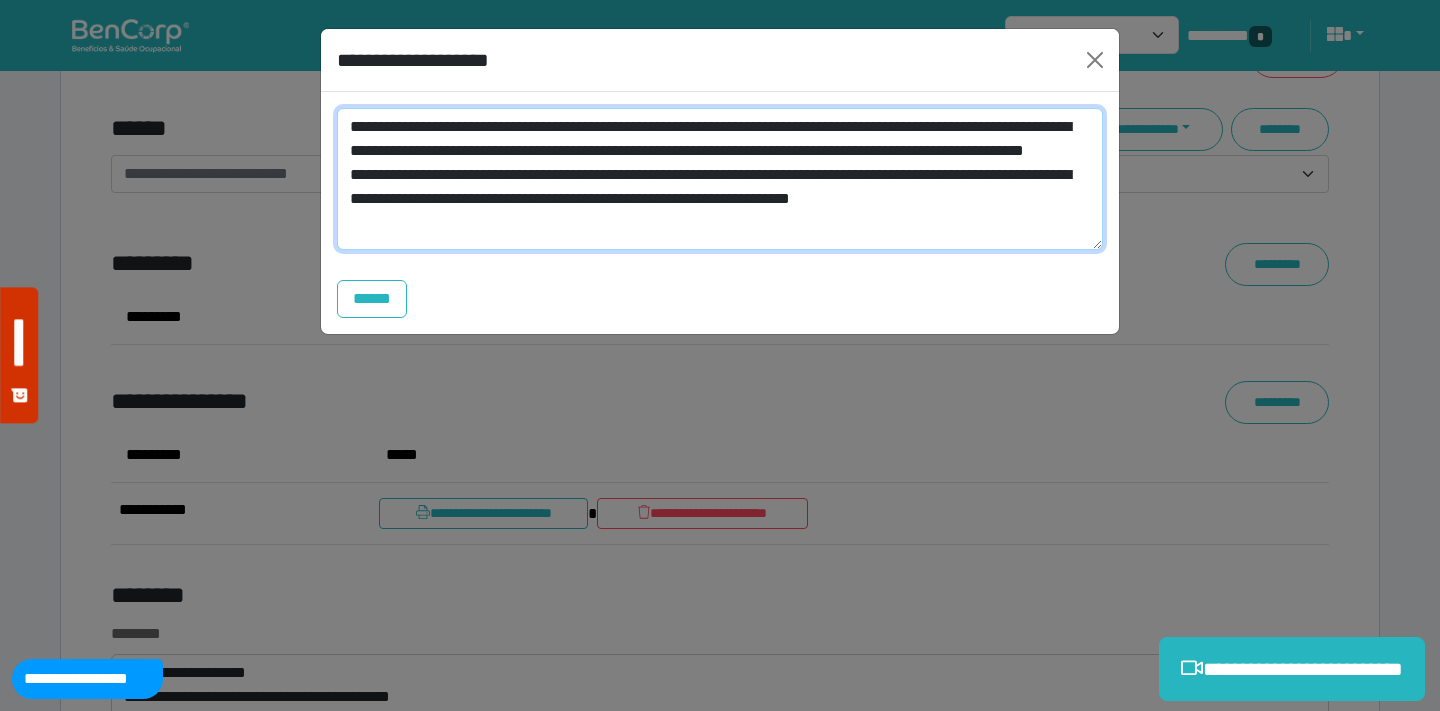 scroll, scrollTop: 0, scrollLeft: 0, axis: both 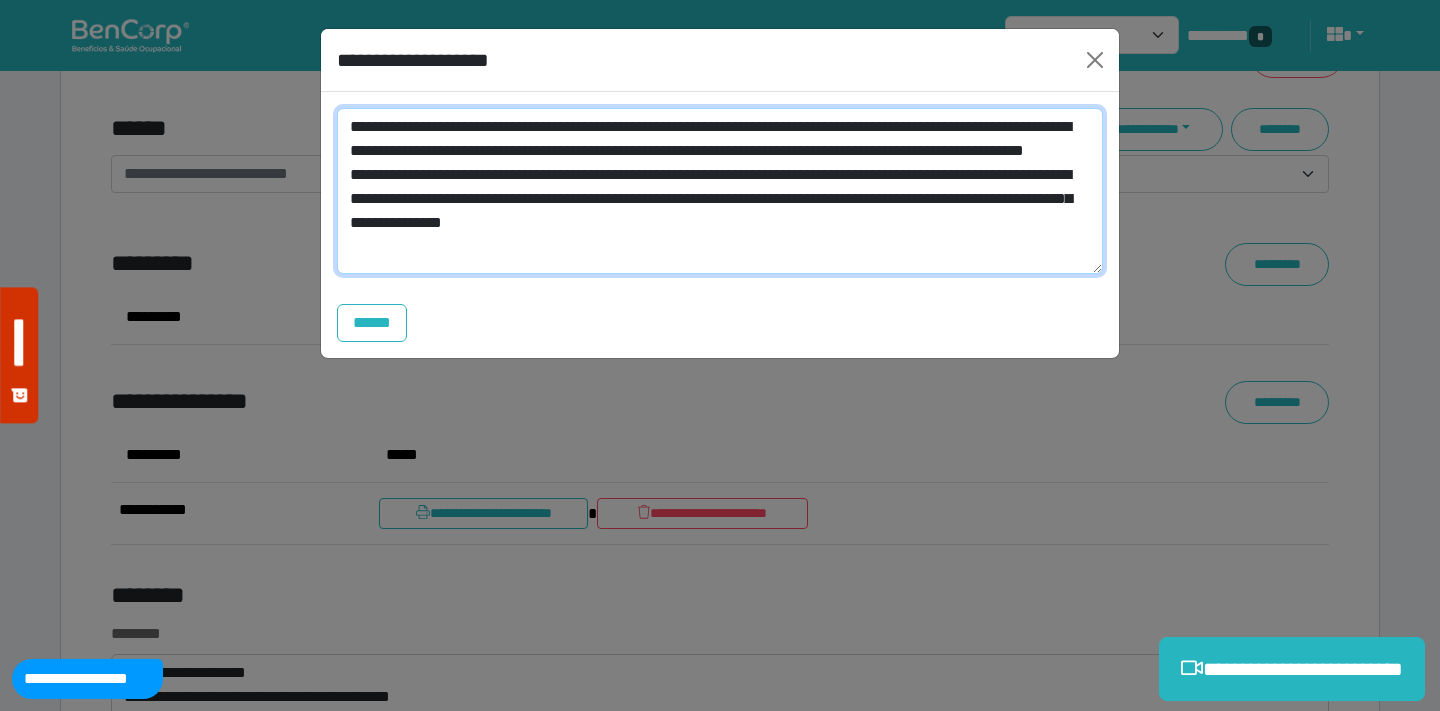 click on "**********" at bounding box center [720, 191] 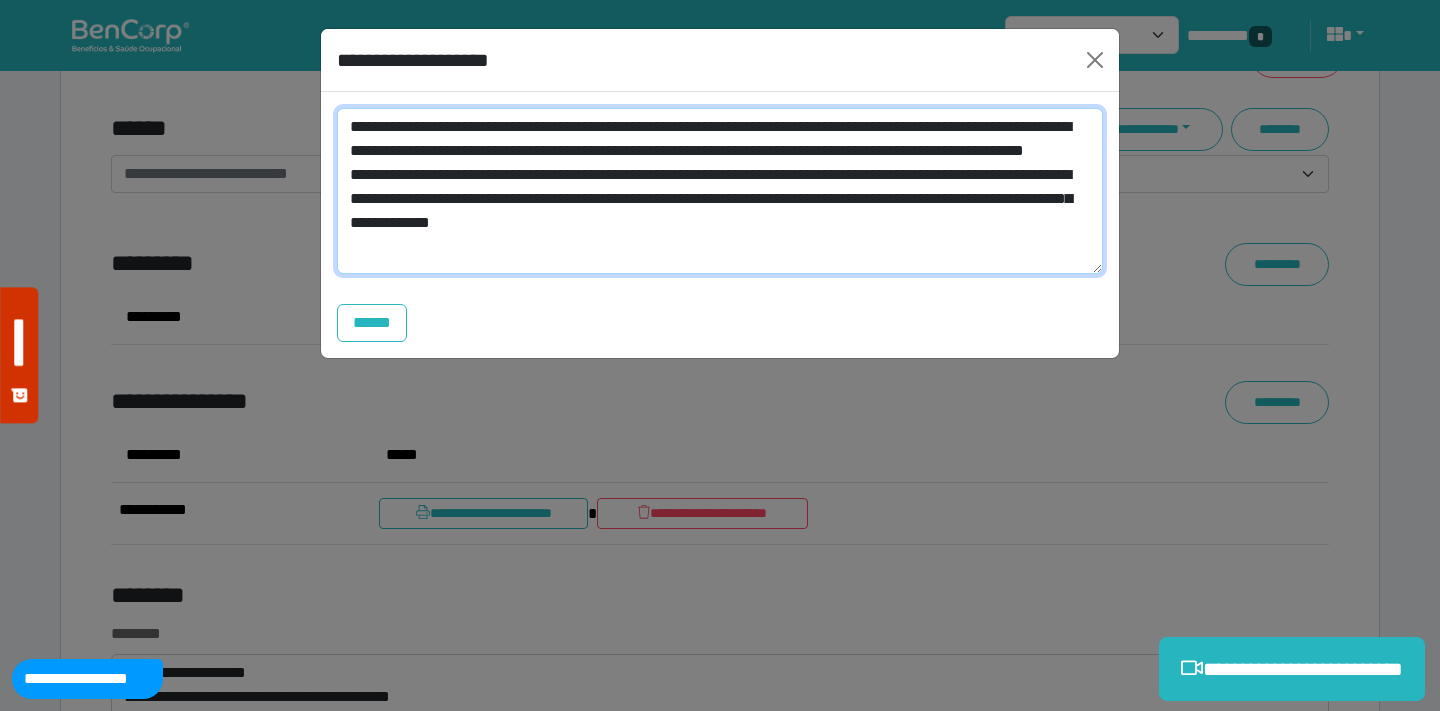 drag, startPoint x: 719, startPoint y: 249, endPoint x: 680, endPoint y: 249, distance: 39 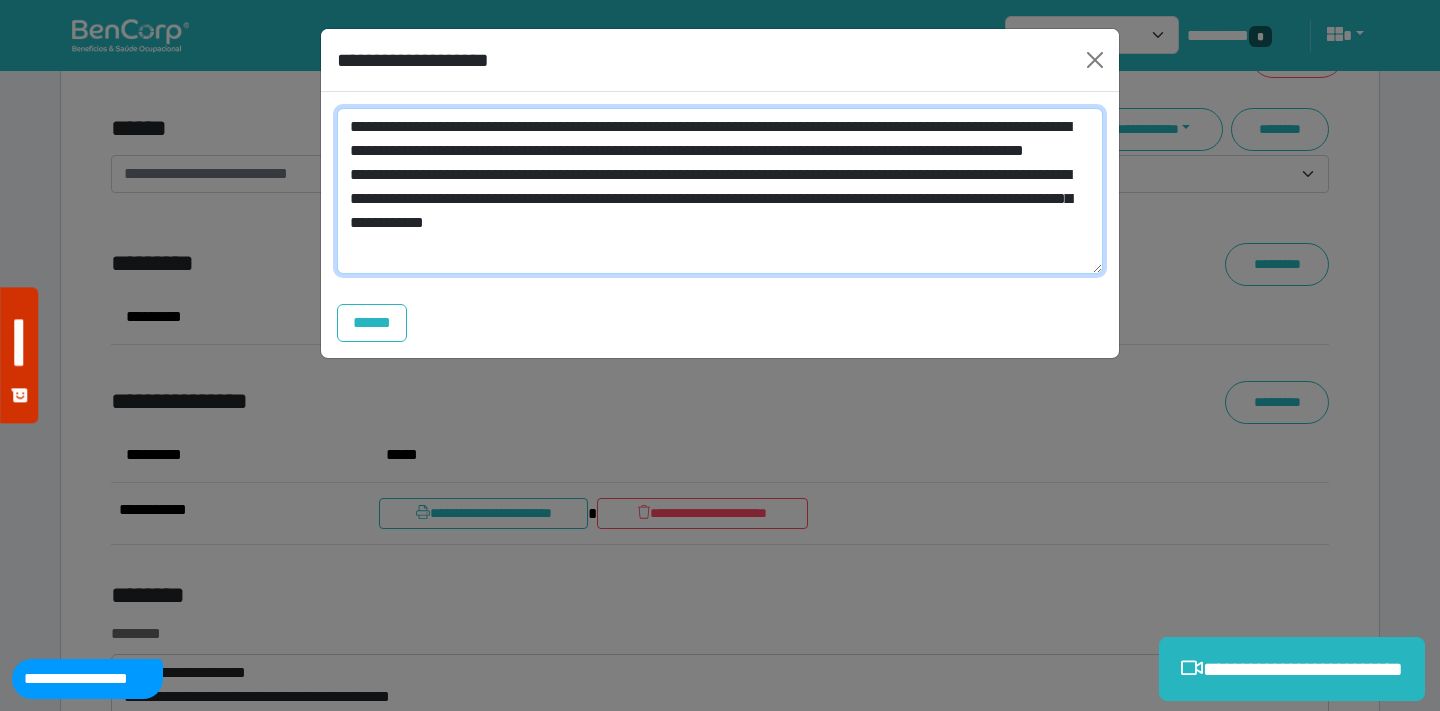 click on "**********" at bounding box center [720, 191] 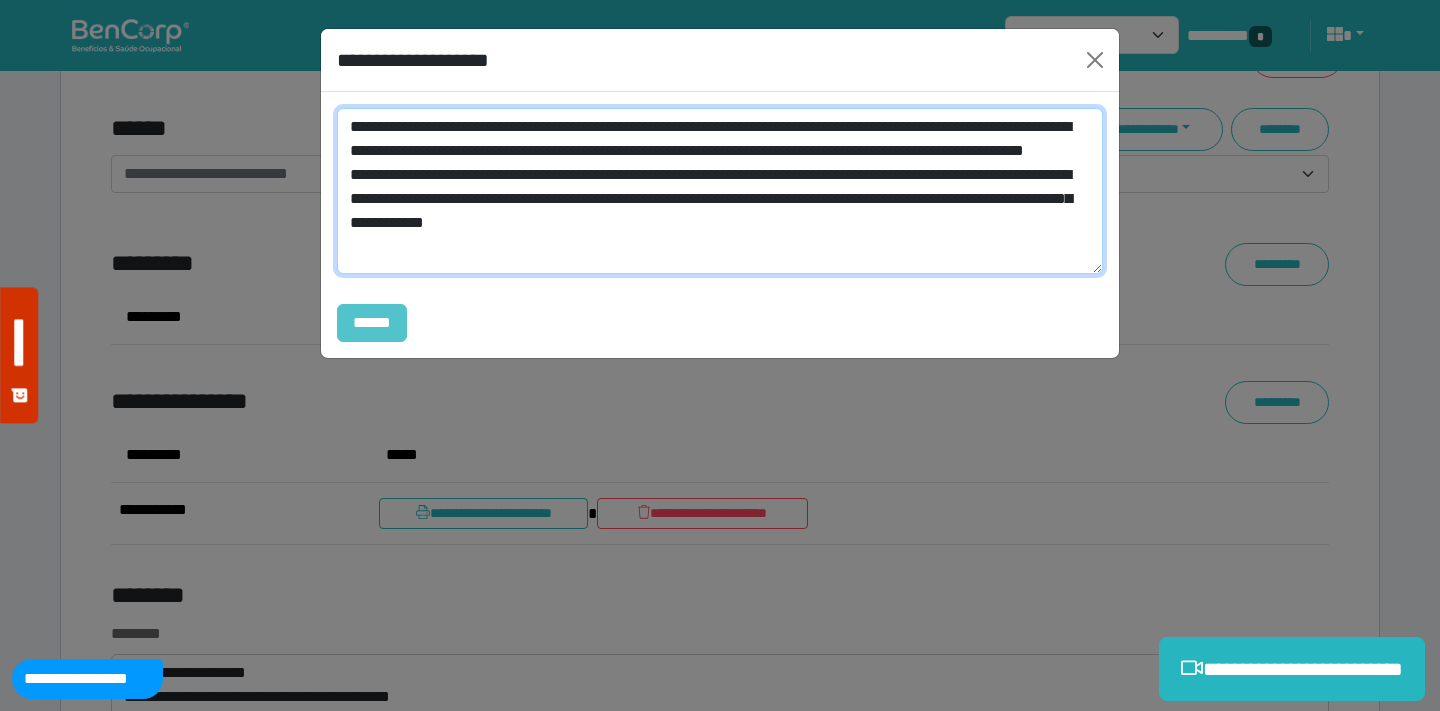 type on "**********" 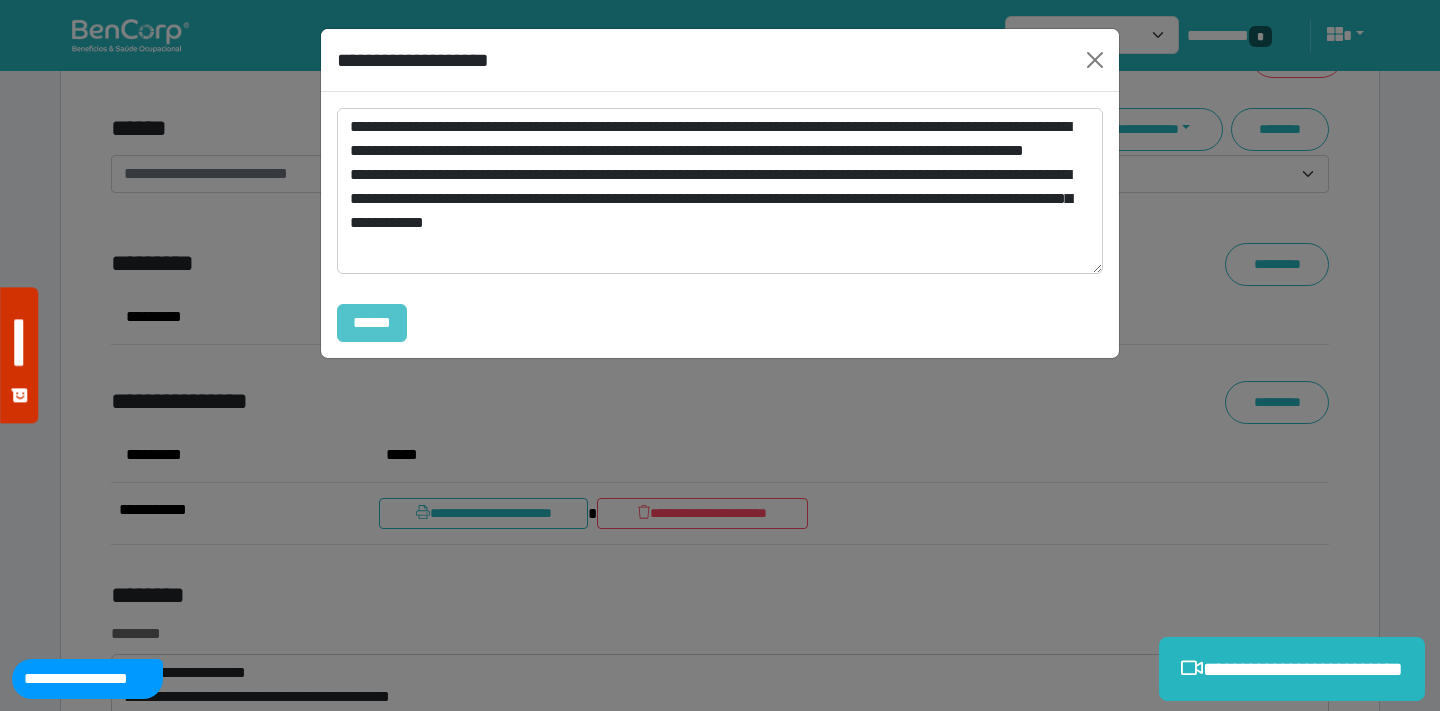 click on "******" at bounding box center [372, 323] 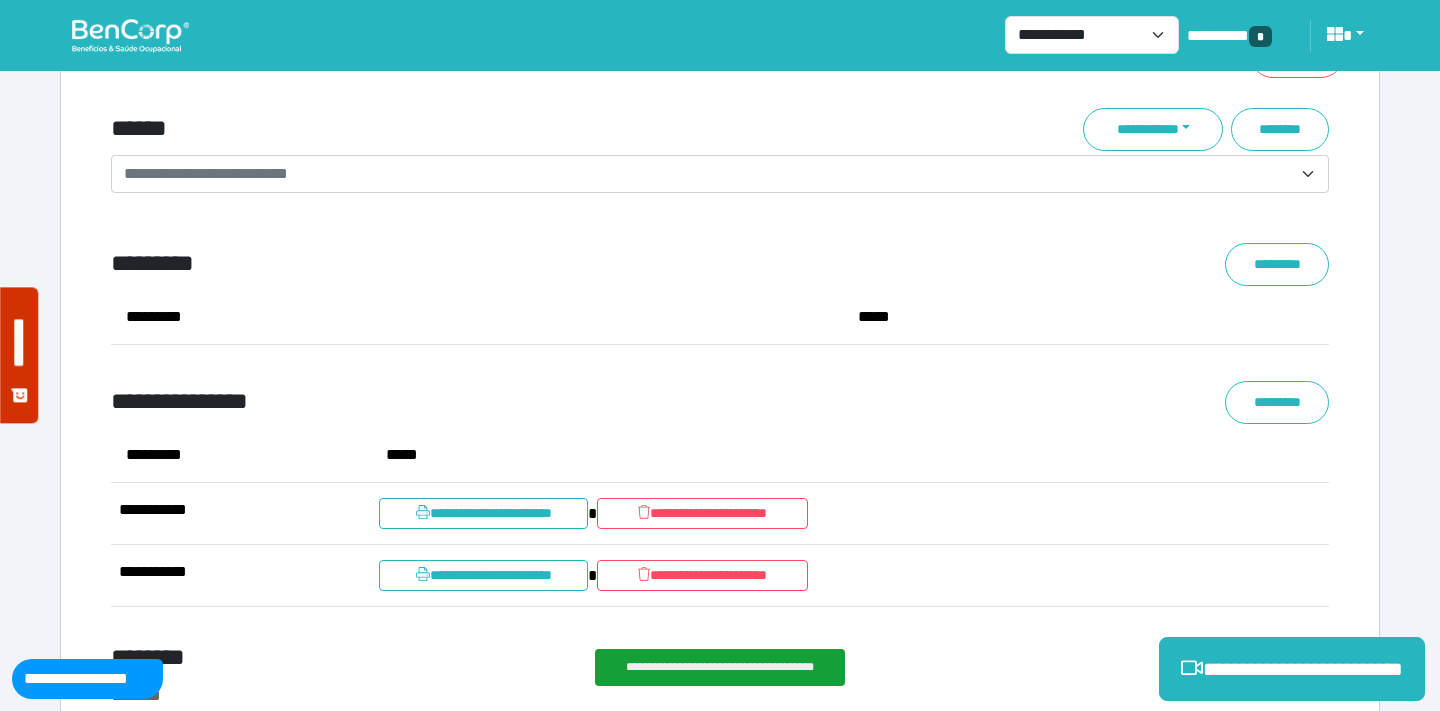 click on "**********" at bounding box center [720, 502] 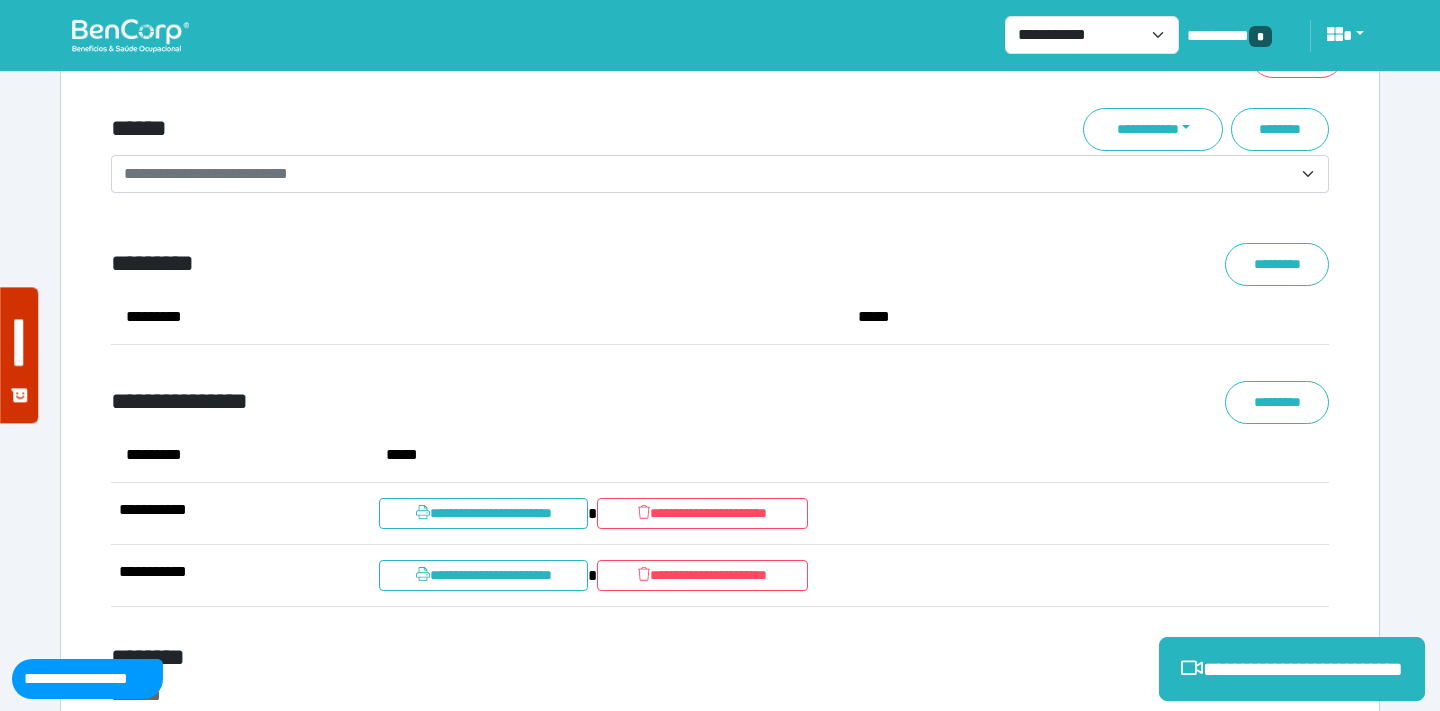 click on "**********" at bounding box center (513, 402) 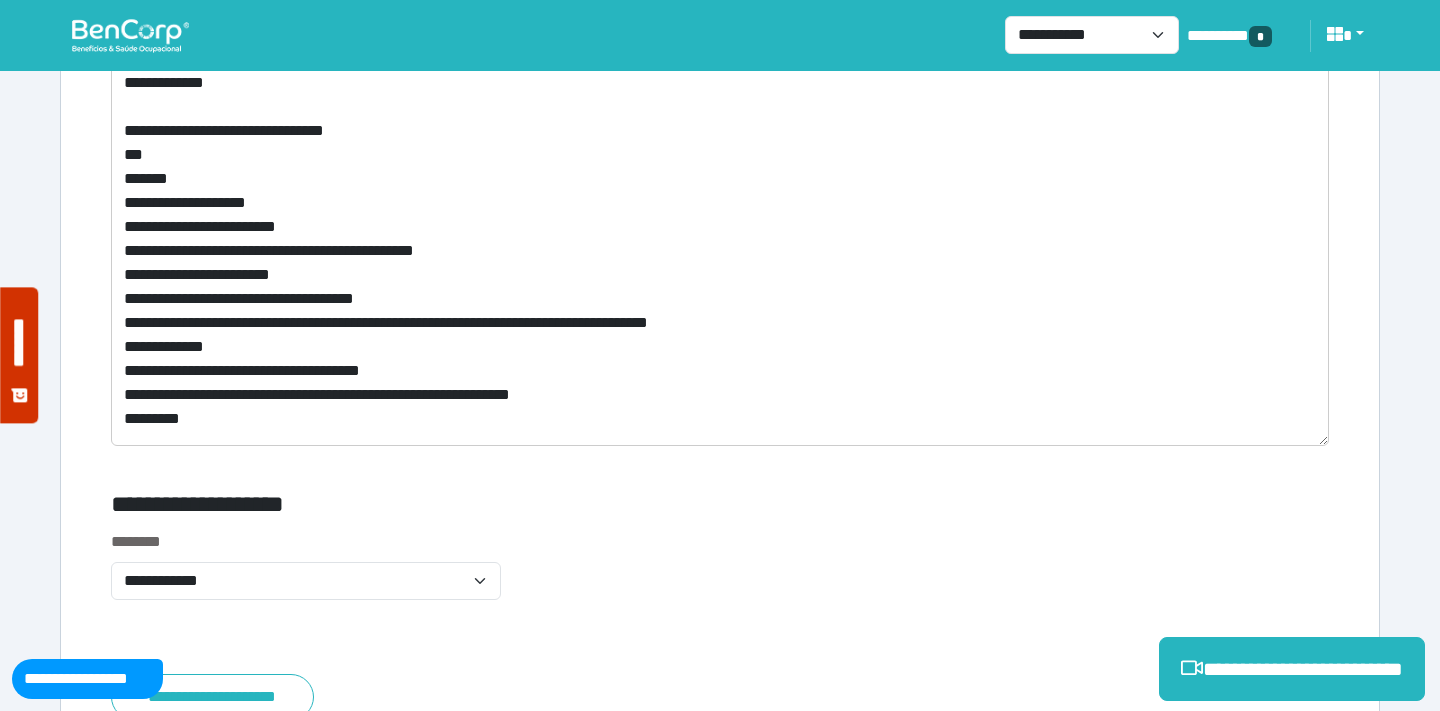 scroll, scrollTop: 8202, scrollLeft: 0, axis: vertical 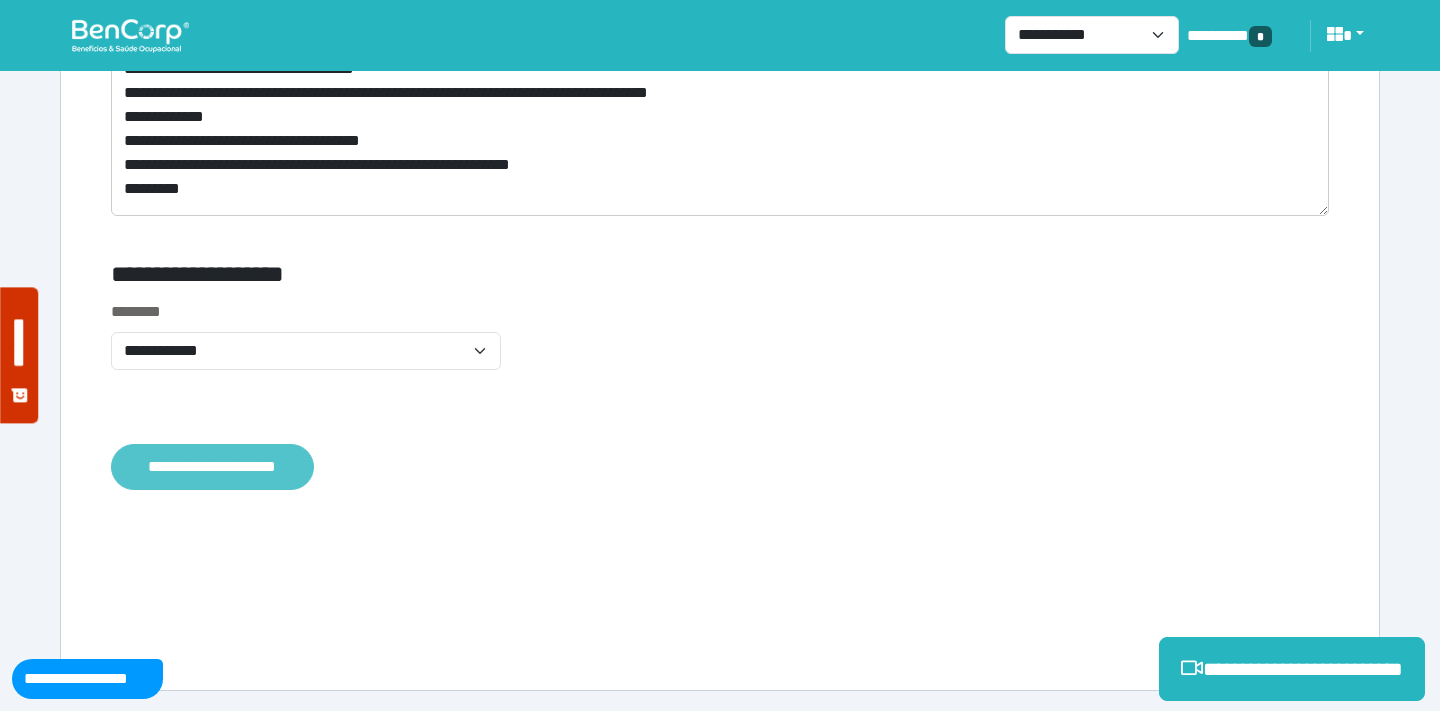 click on "**********" at bounding box center [212, 467] 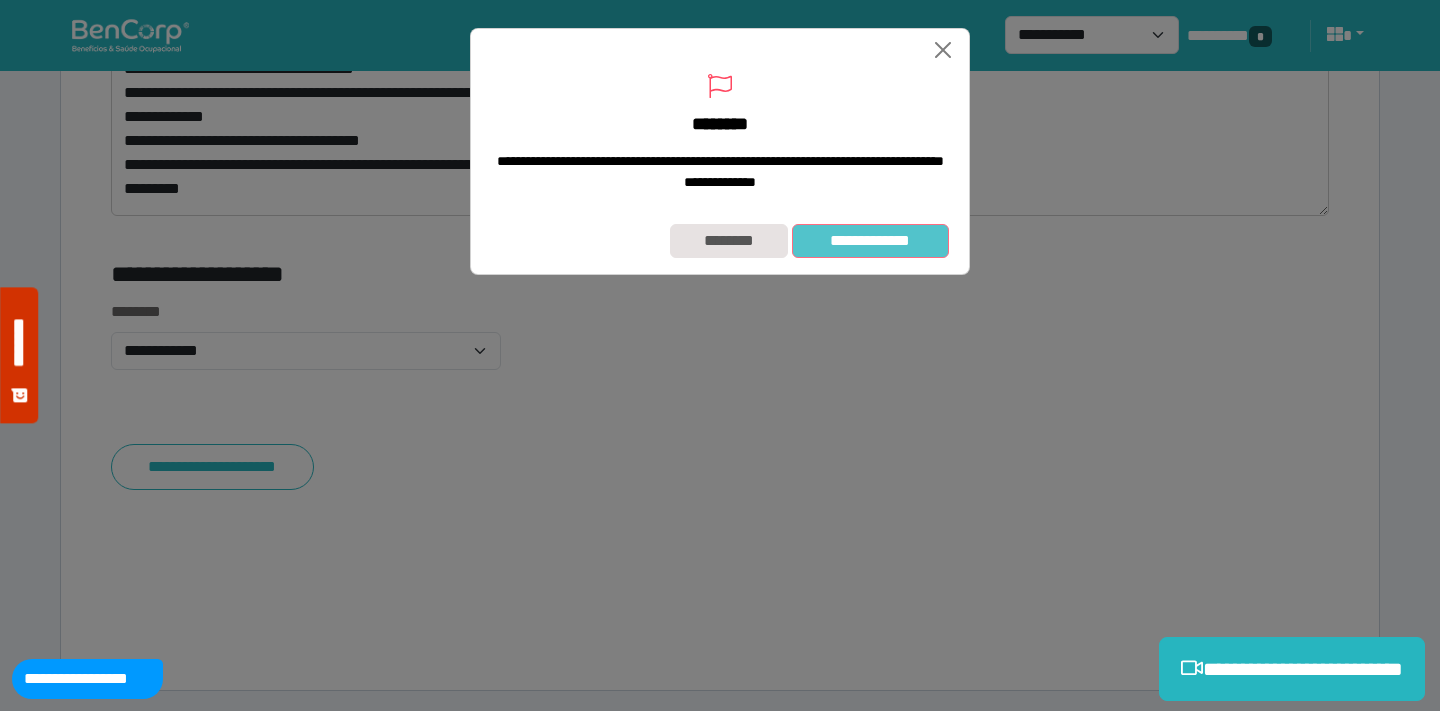 click on "**********" at bounding box center [870, 241] 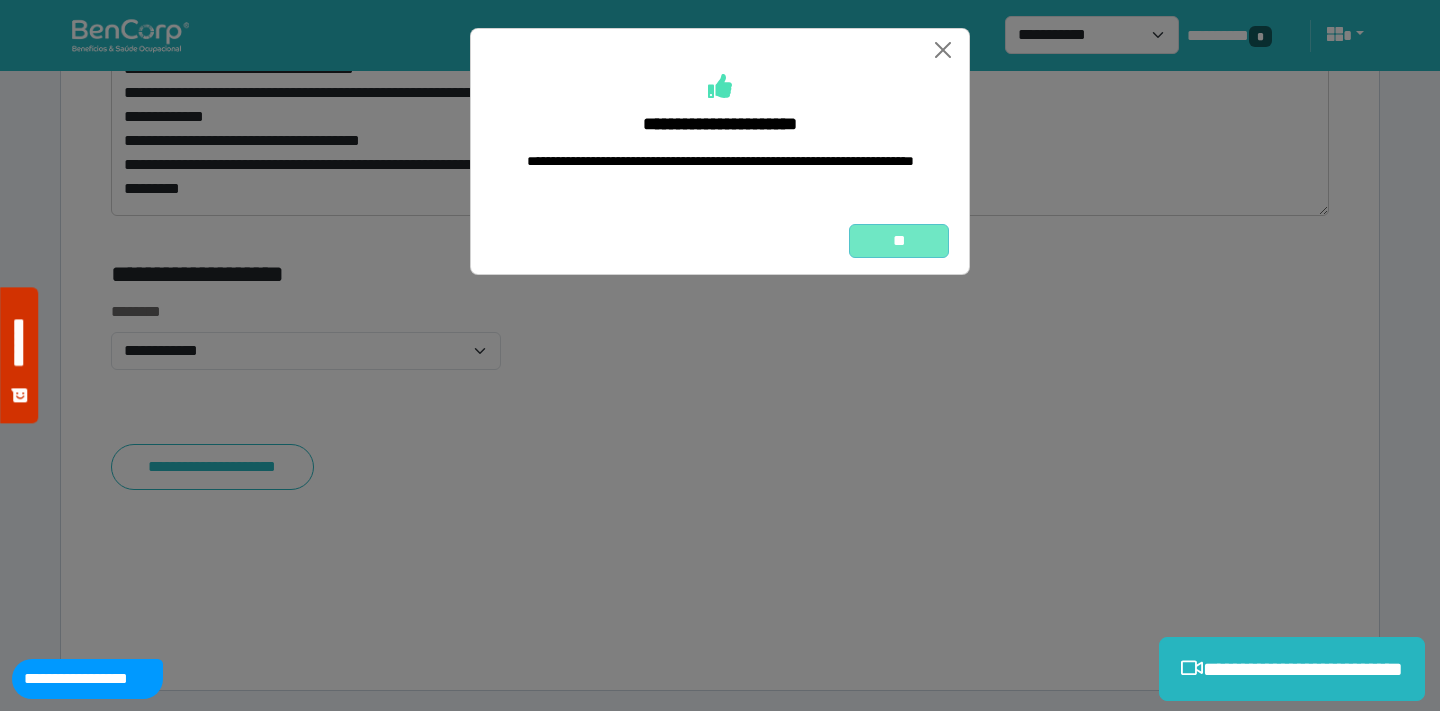 click on "**" at bounding box center [899, 241] 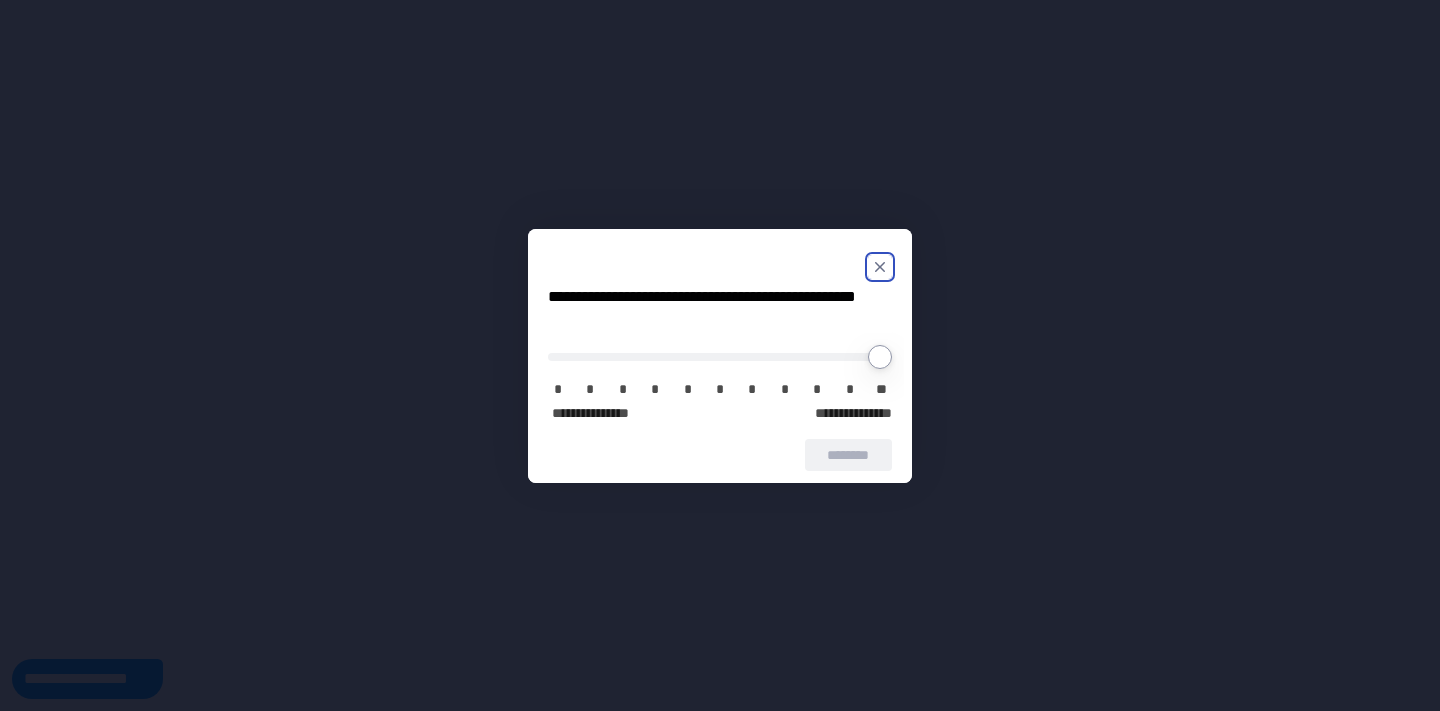 scroll, scrollTop: 0, scrollLeft: 0, axis: both 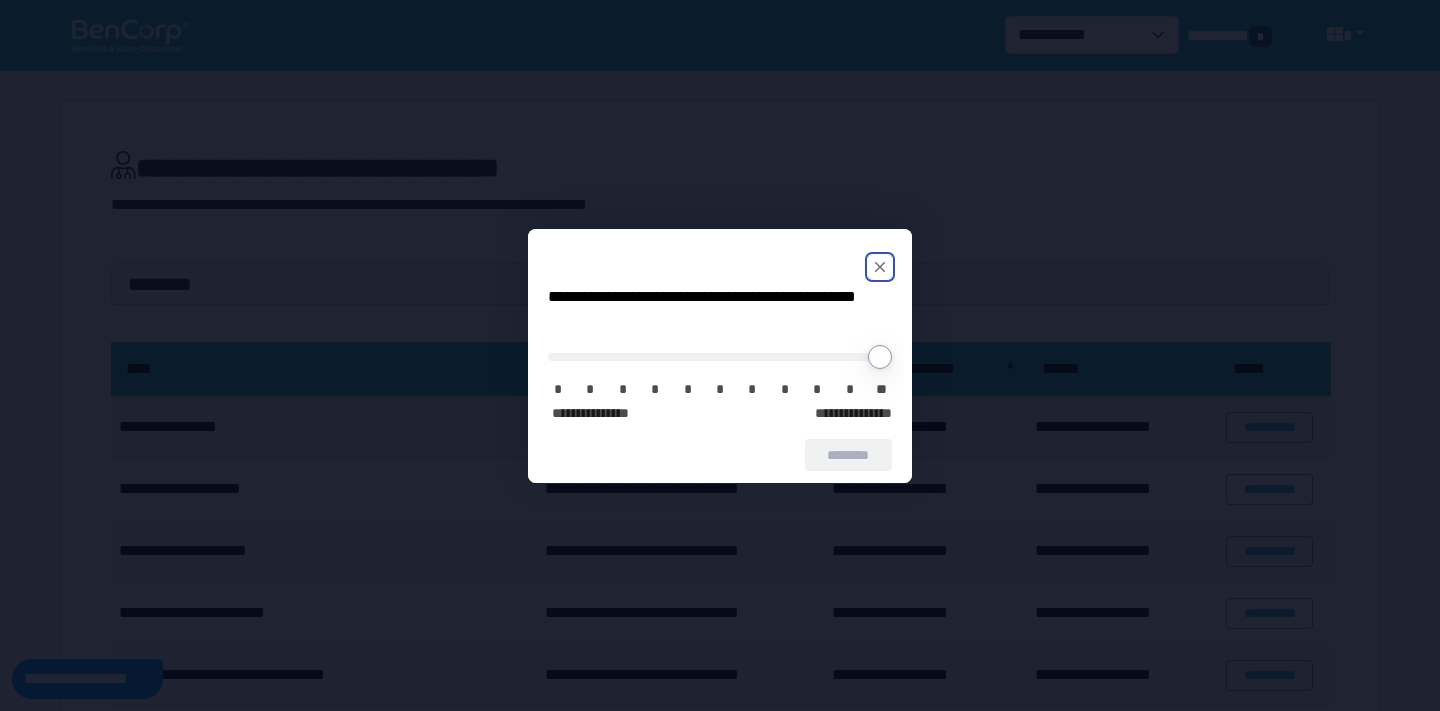 click 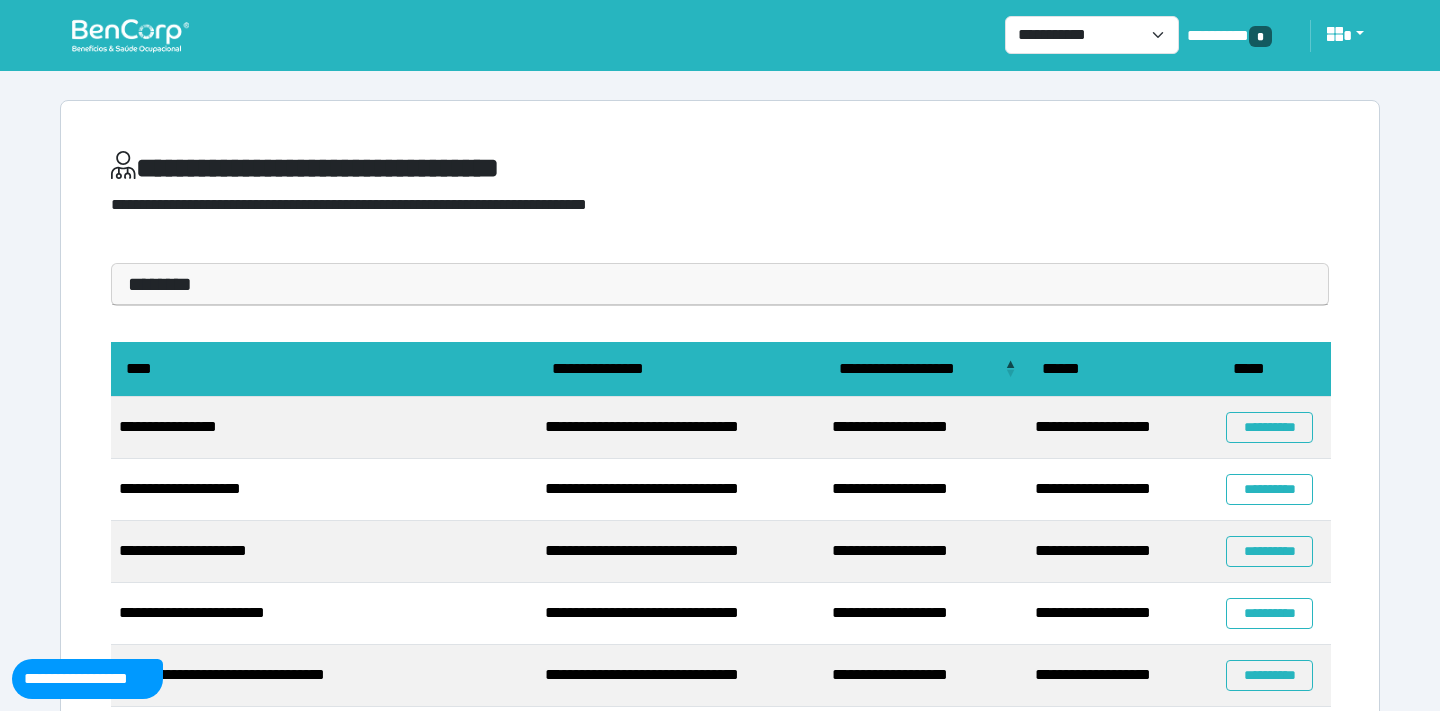 click on "********" at bounding box center [720, 284] 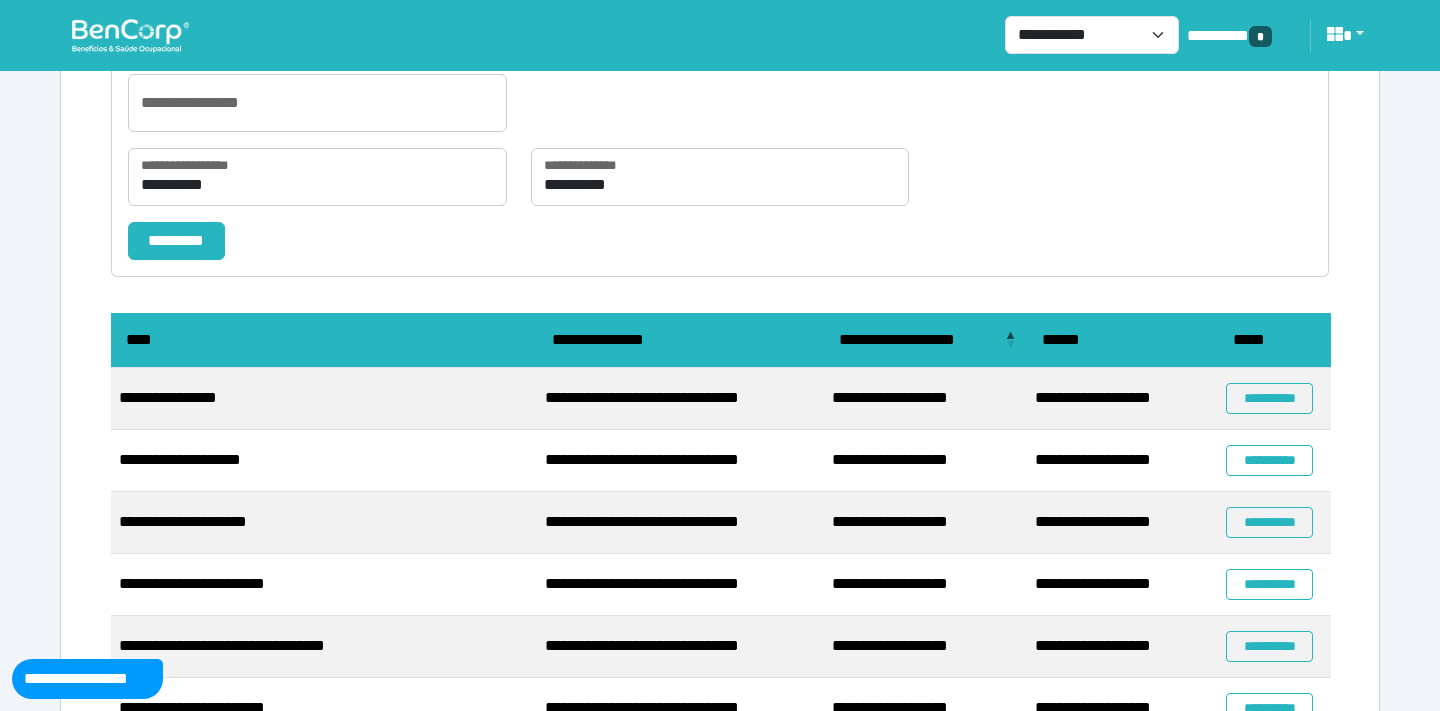 scroll, scrollTop: 295, scrollLeft: 0, axis: vertical 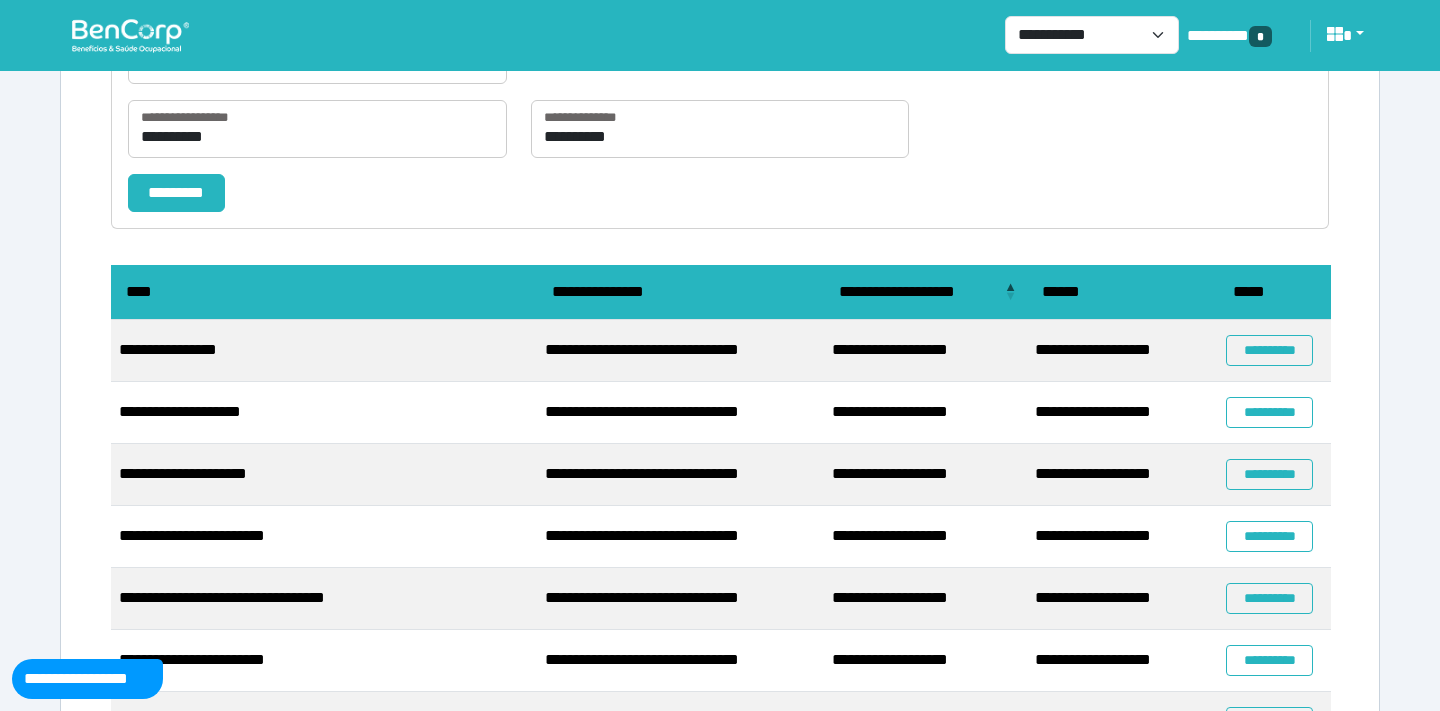 click on "**********" at bounding box center (720, 137) 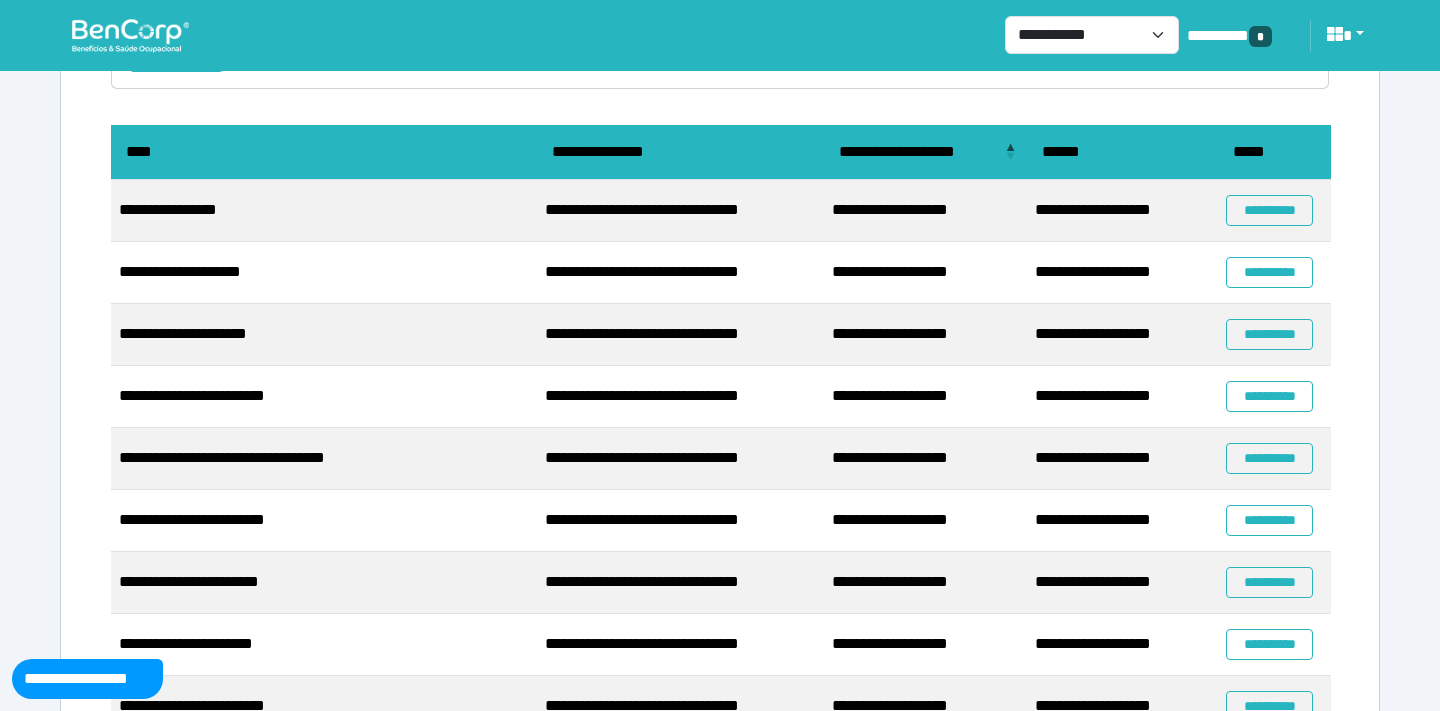 scroll, scrollTop: 439, scrollLeft: 0, axis: vertical 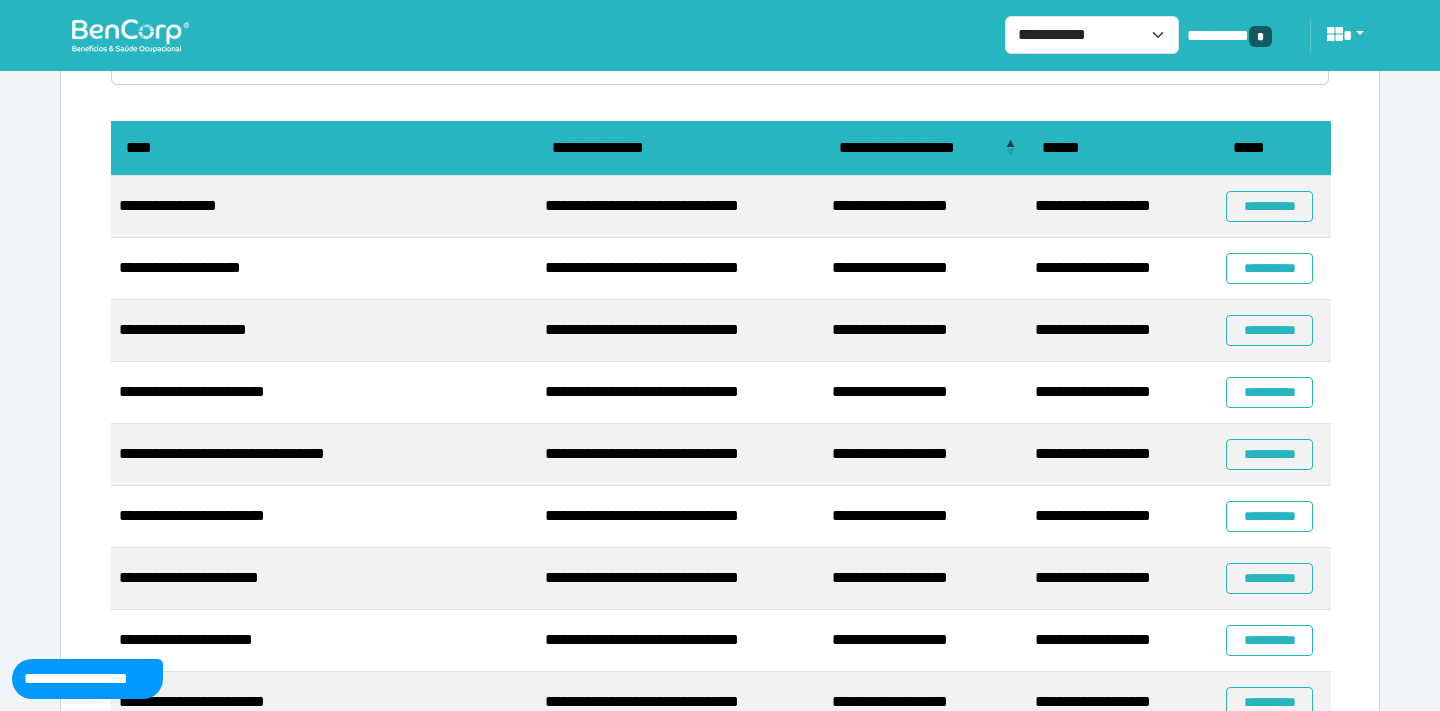 click on "**********" at bounding box center [720, 278] 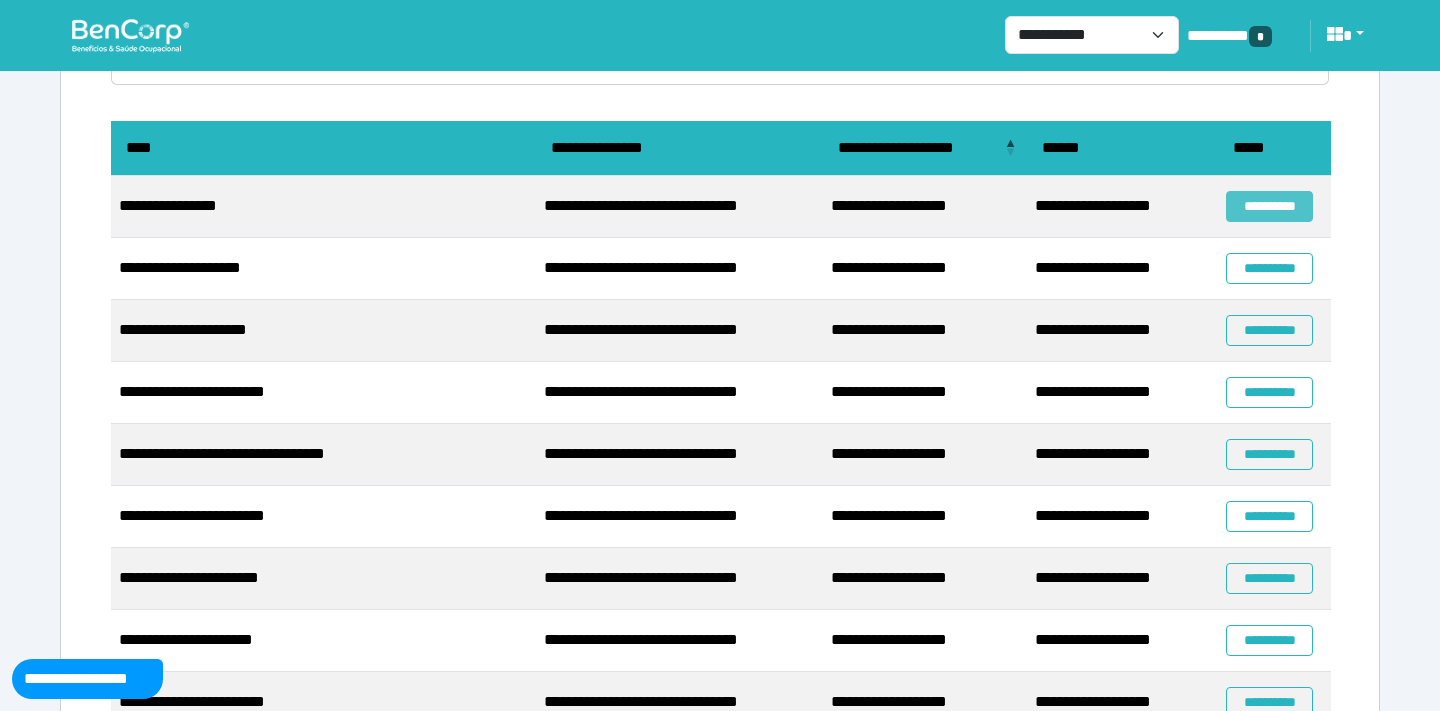 click on "**********" at bounding box center [1269, 206] 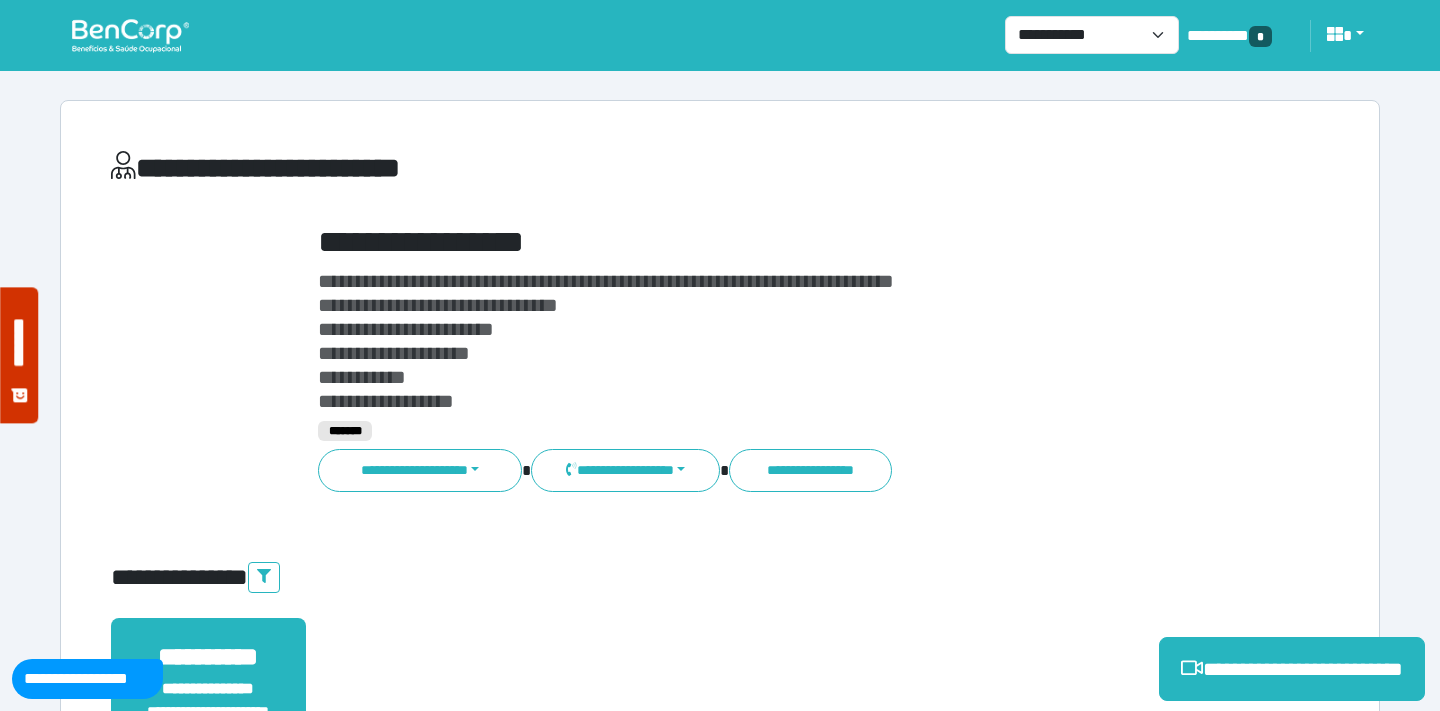 scroll, scrollTop: 0, scrollLeft: 0, axis: both 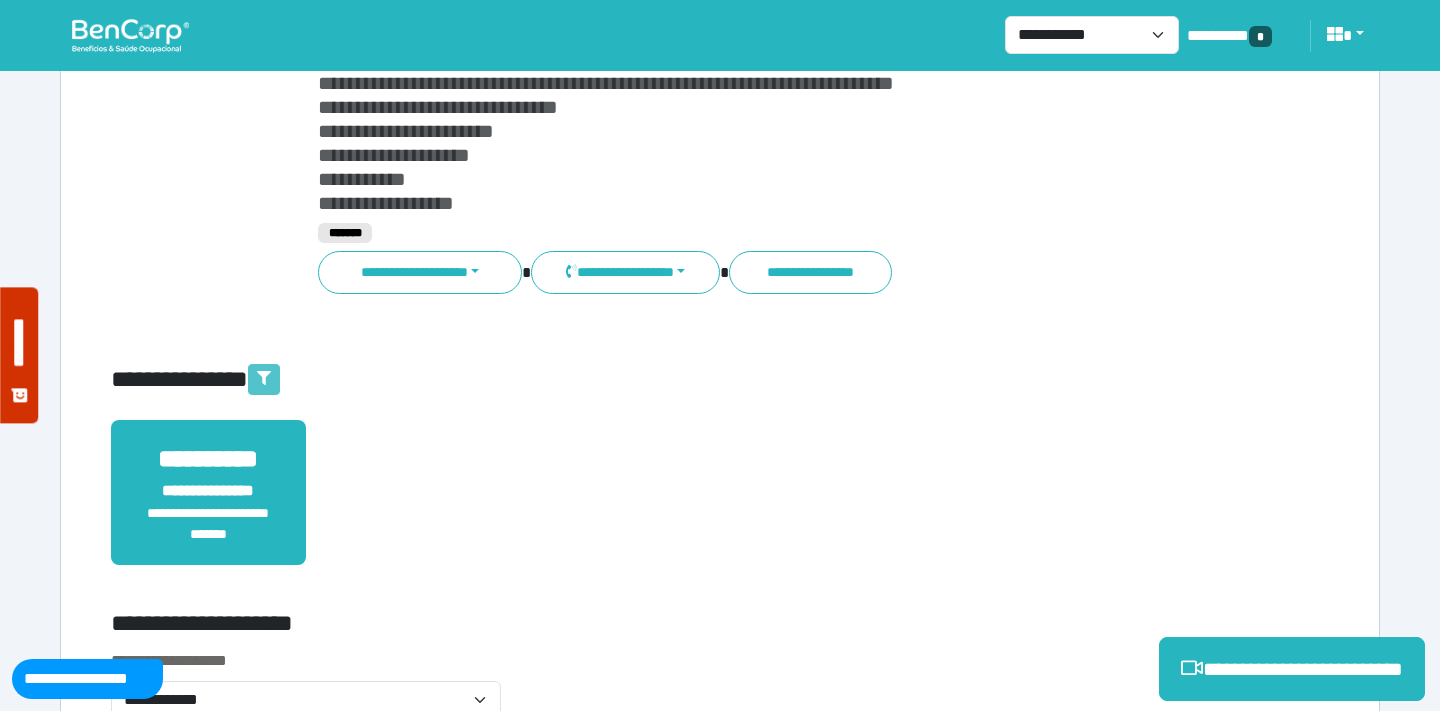 click at bounding box center (264, 379) 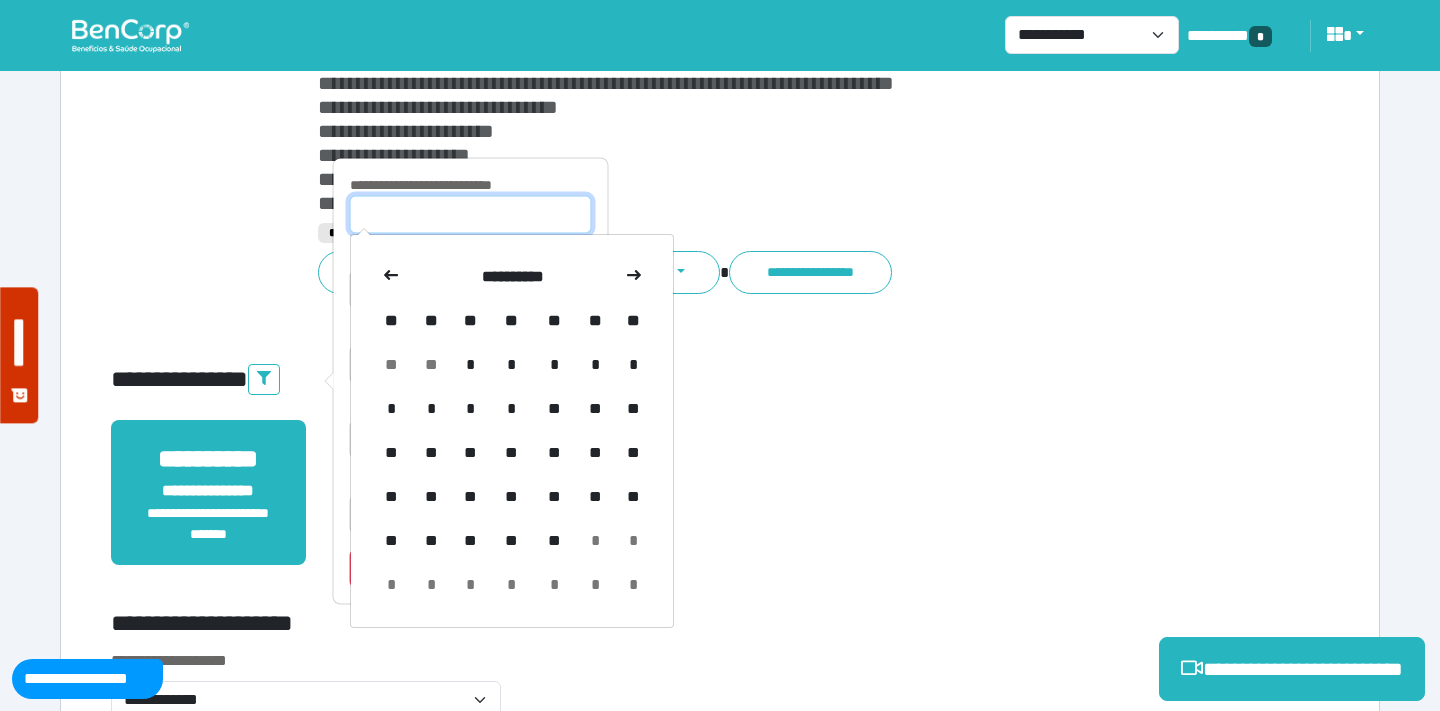 click at bounding box center (471, 215) 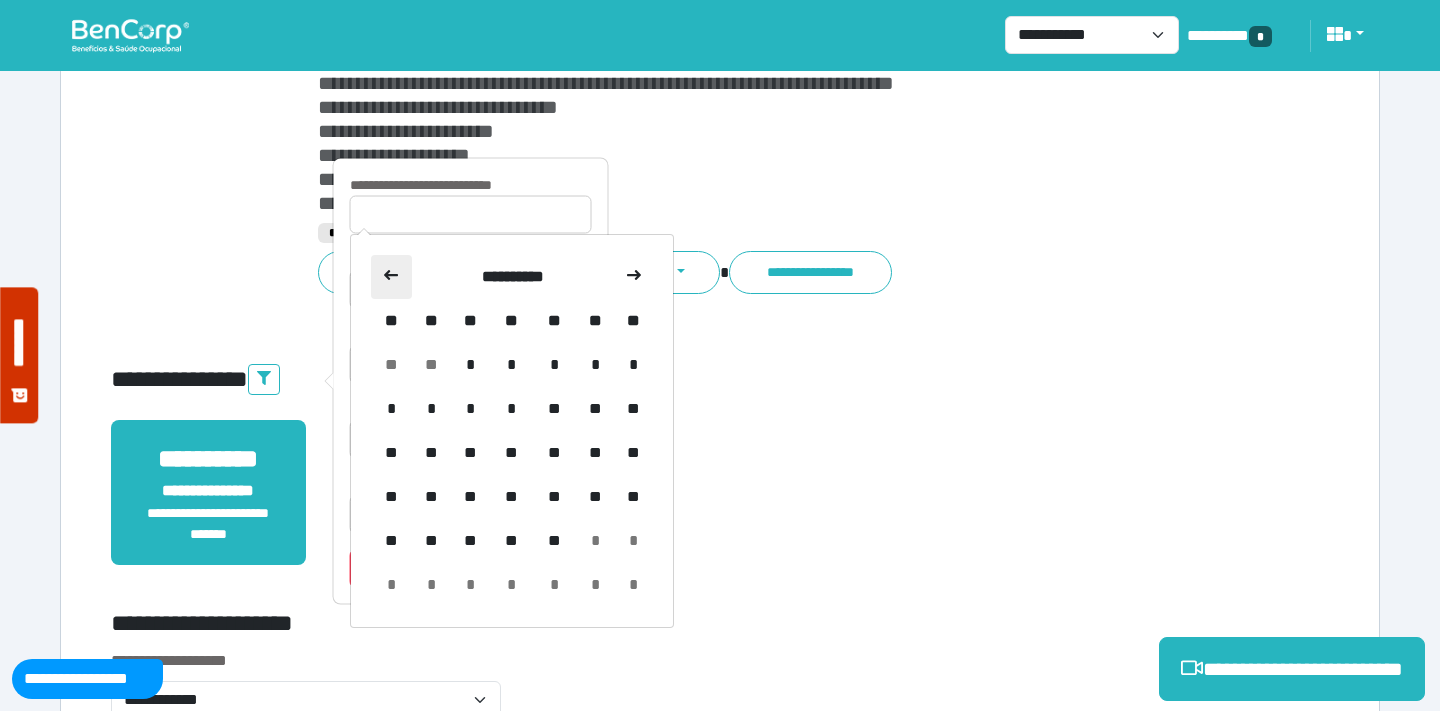 click at bounding box center (392, 277) 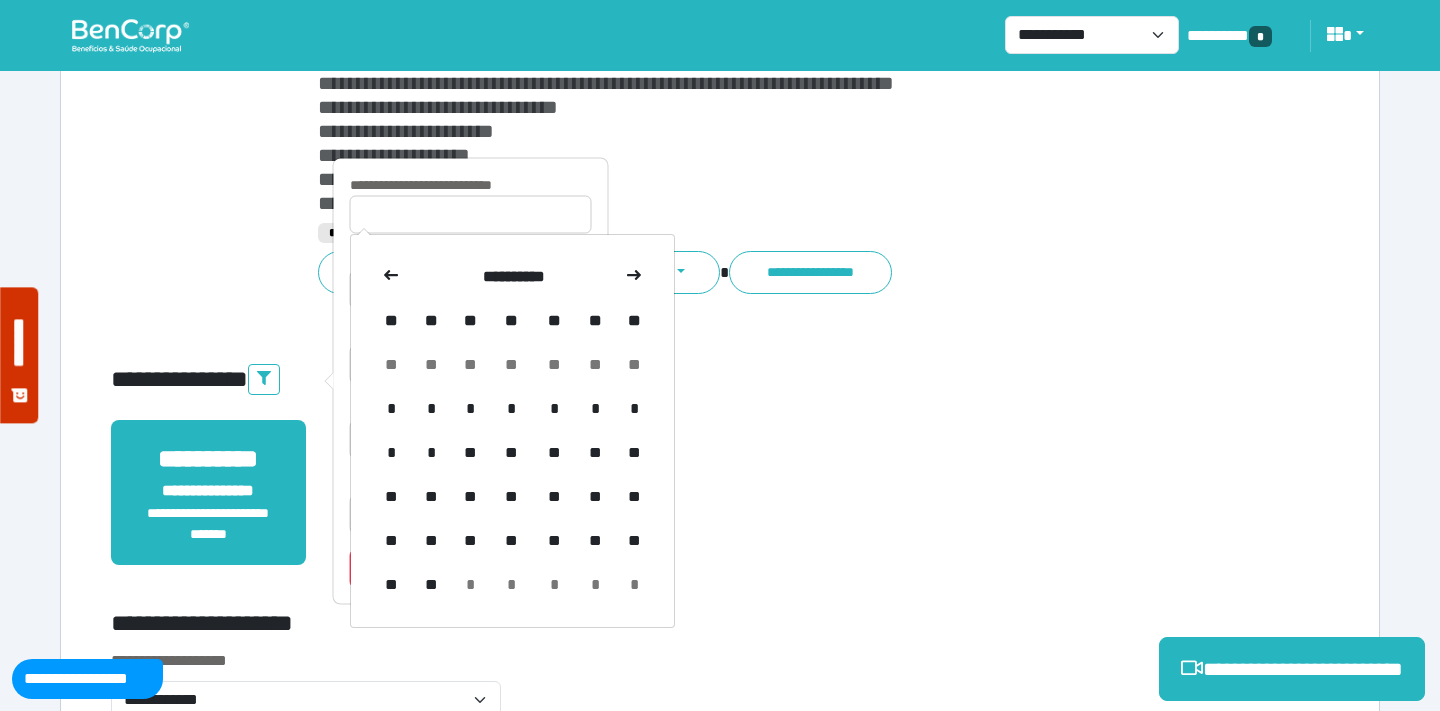 click at bounding box center (392, 277) 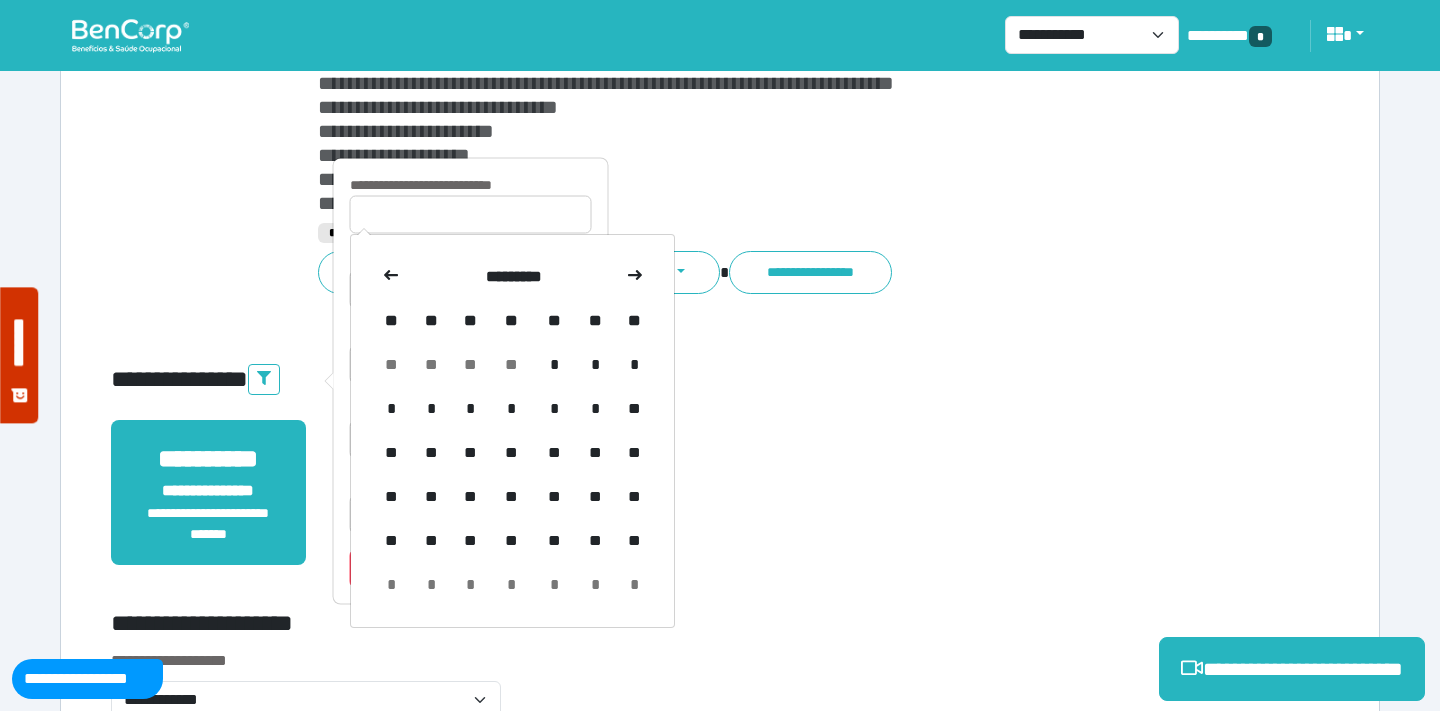 click at bounding box center [392, 277] 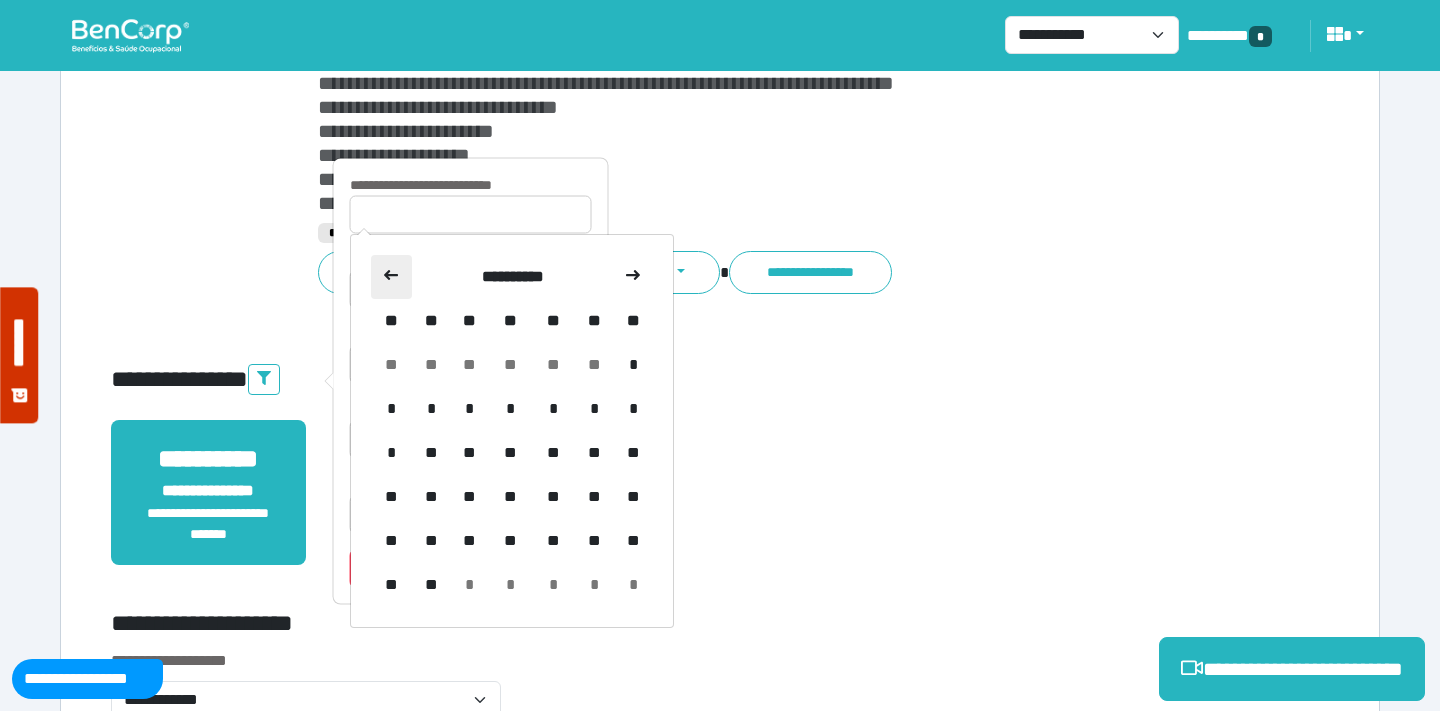 click 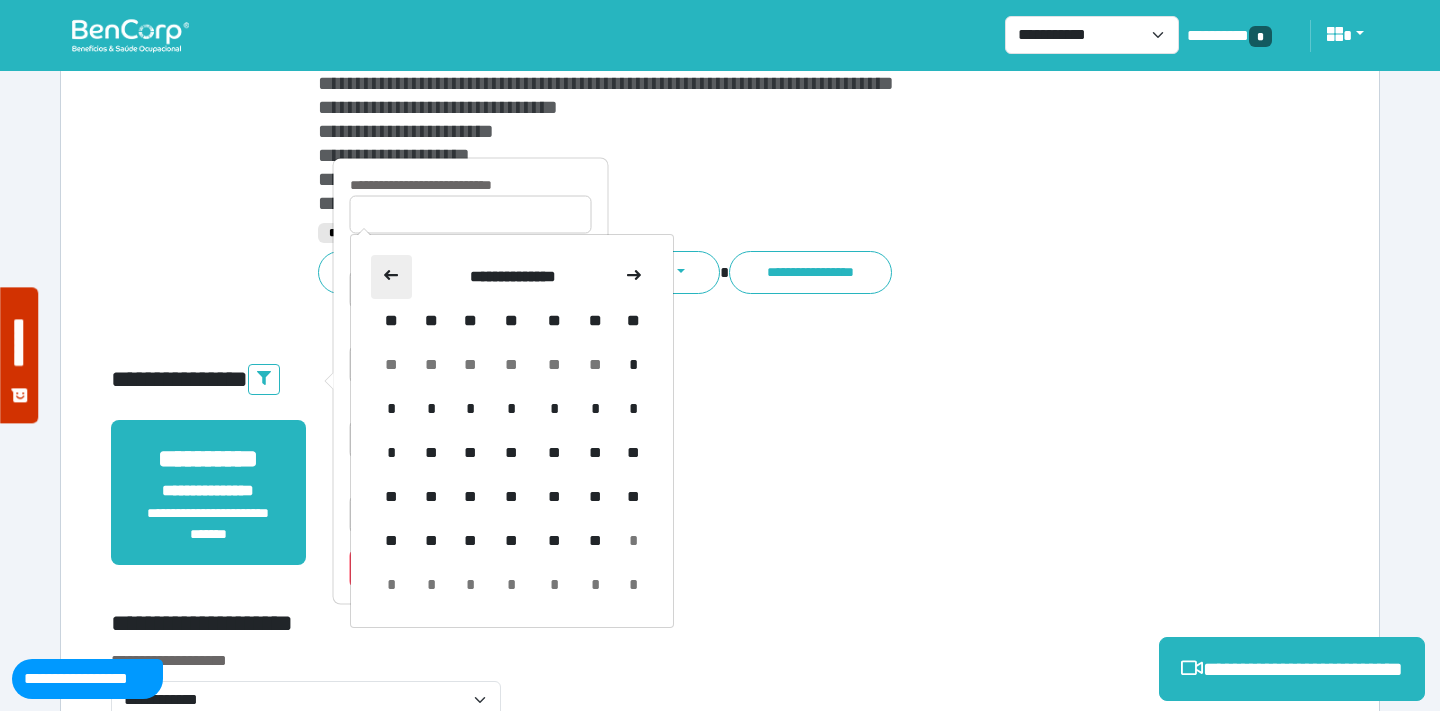 click 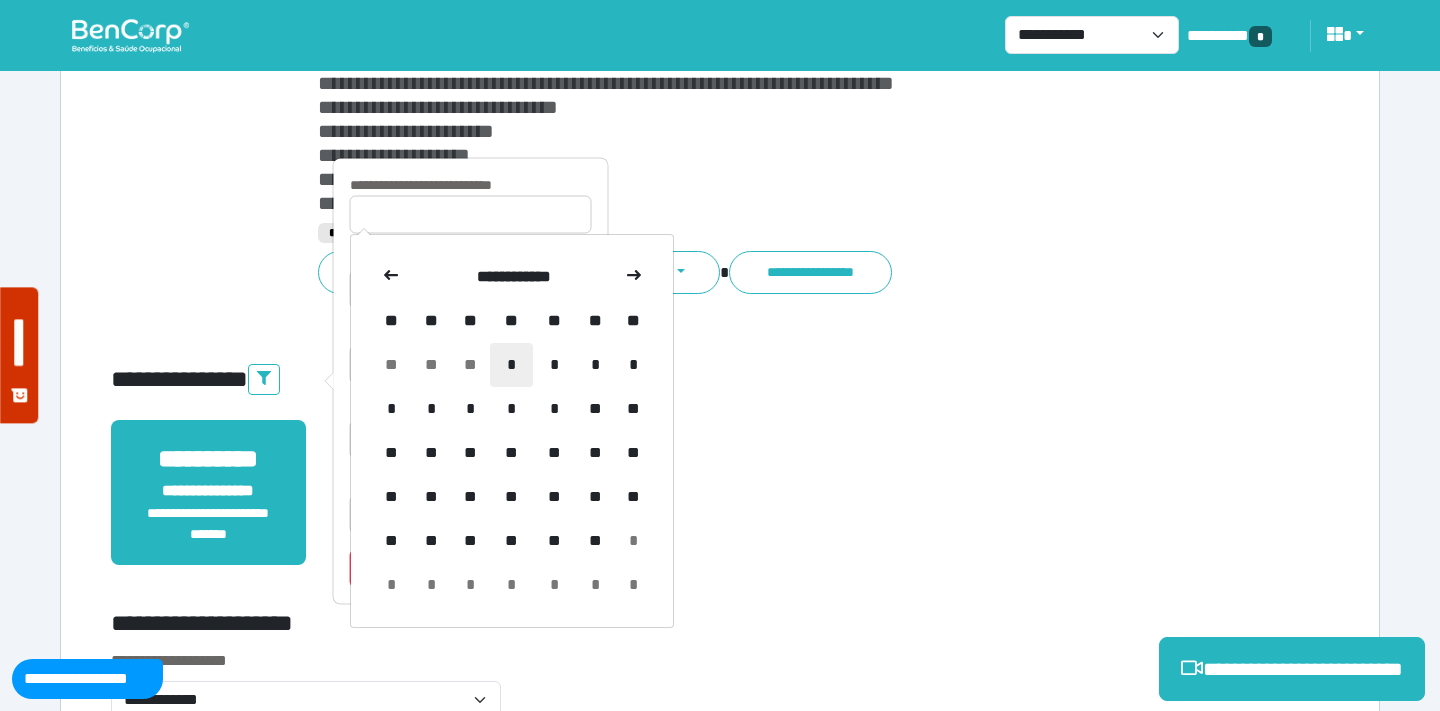 click on "*" at bounding box center [511, 365] 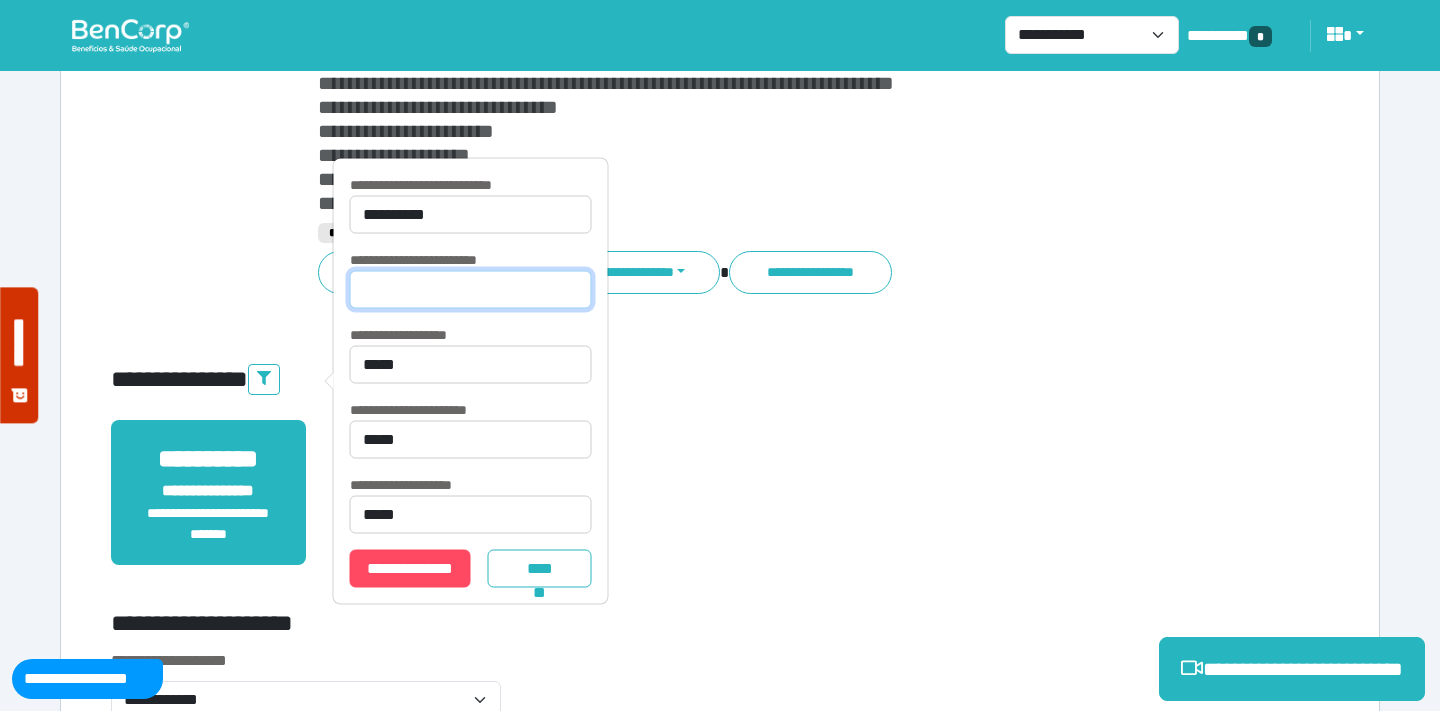 click at bounding box center (471, 290) 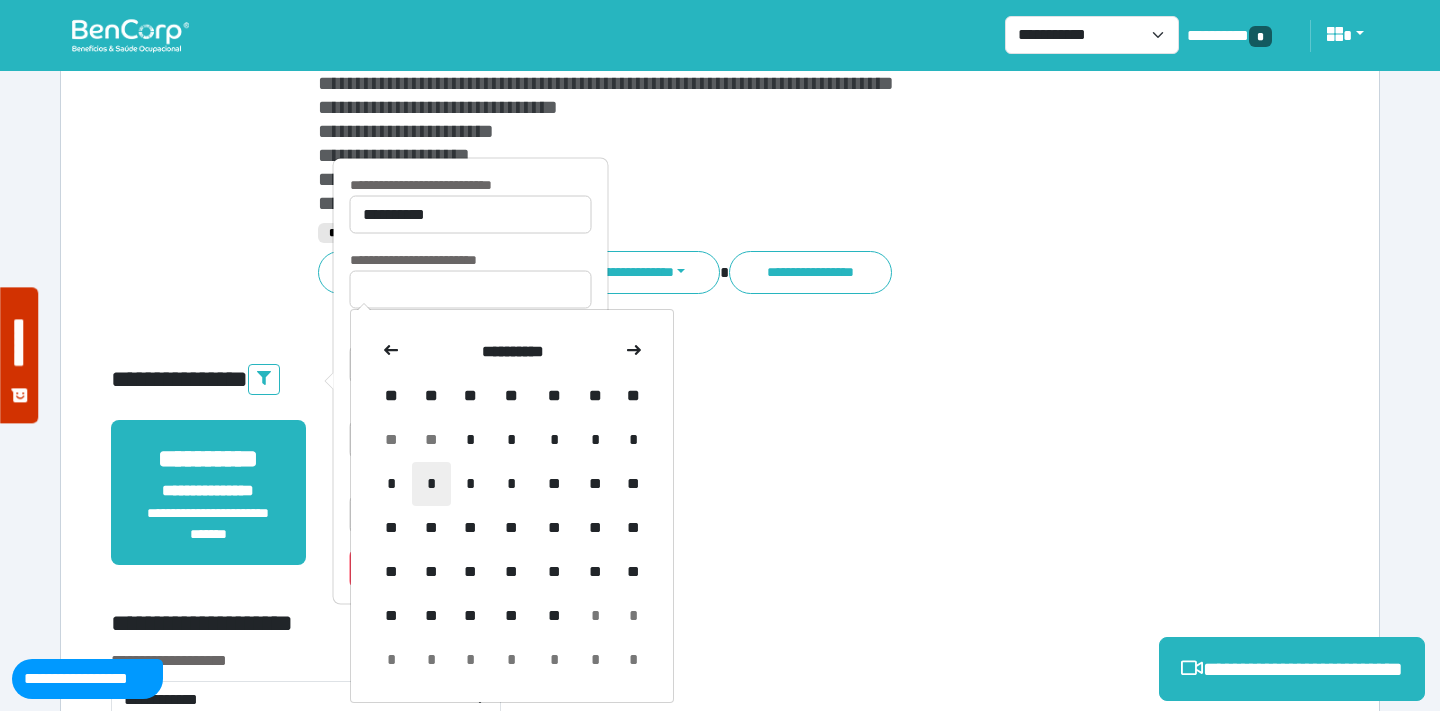 click on "*" at bounding box center (431, 484) 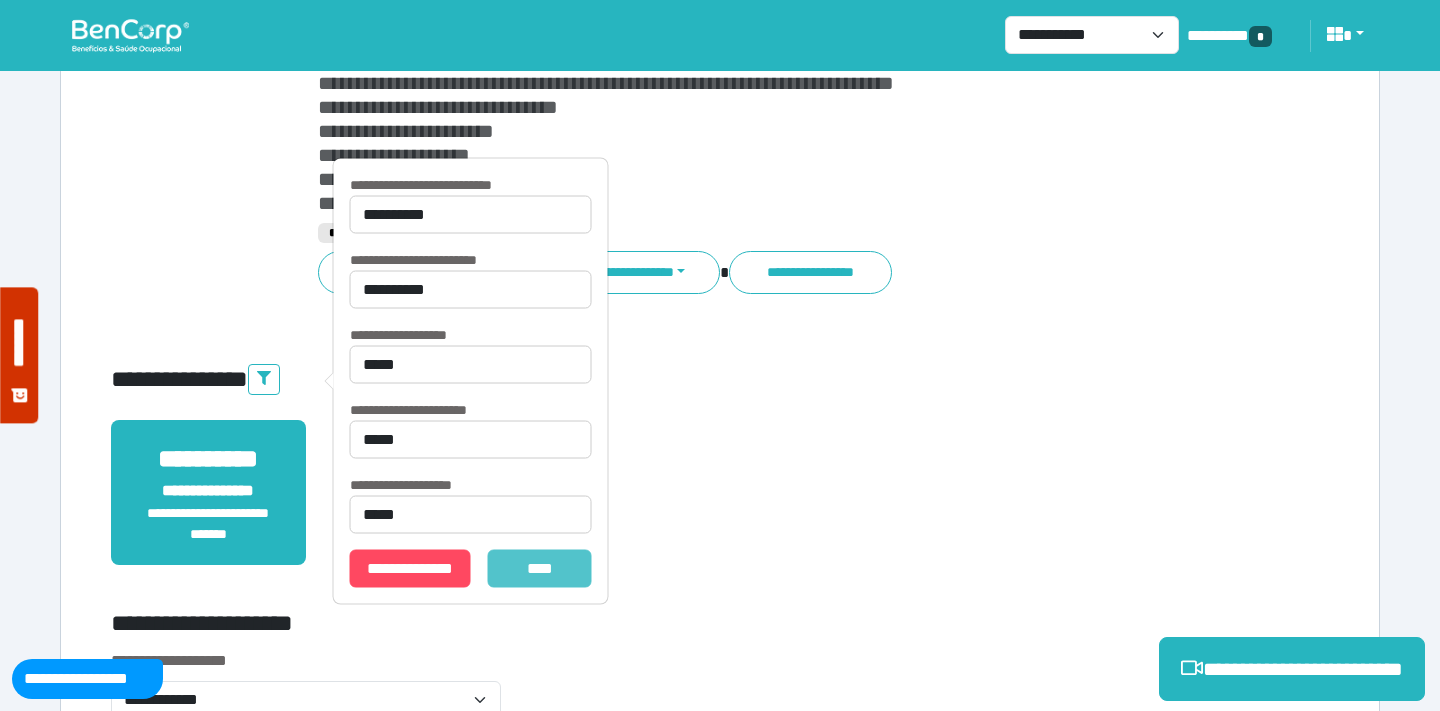 click on "*******" at bounding box center (540, 569) 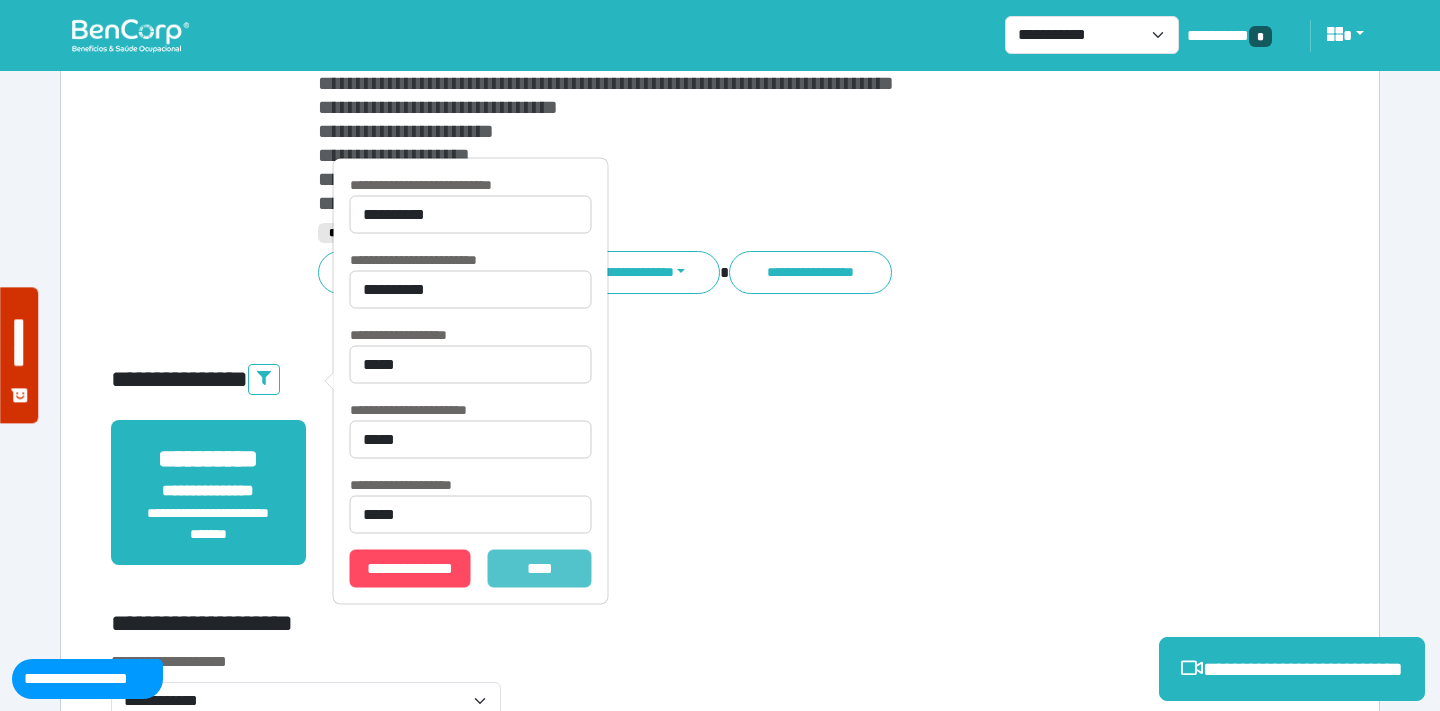 click on "*******" at bounding box center (540, 569) 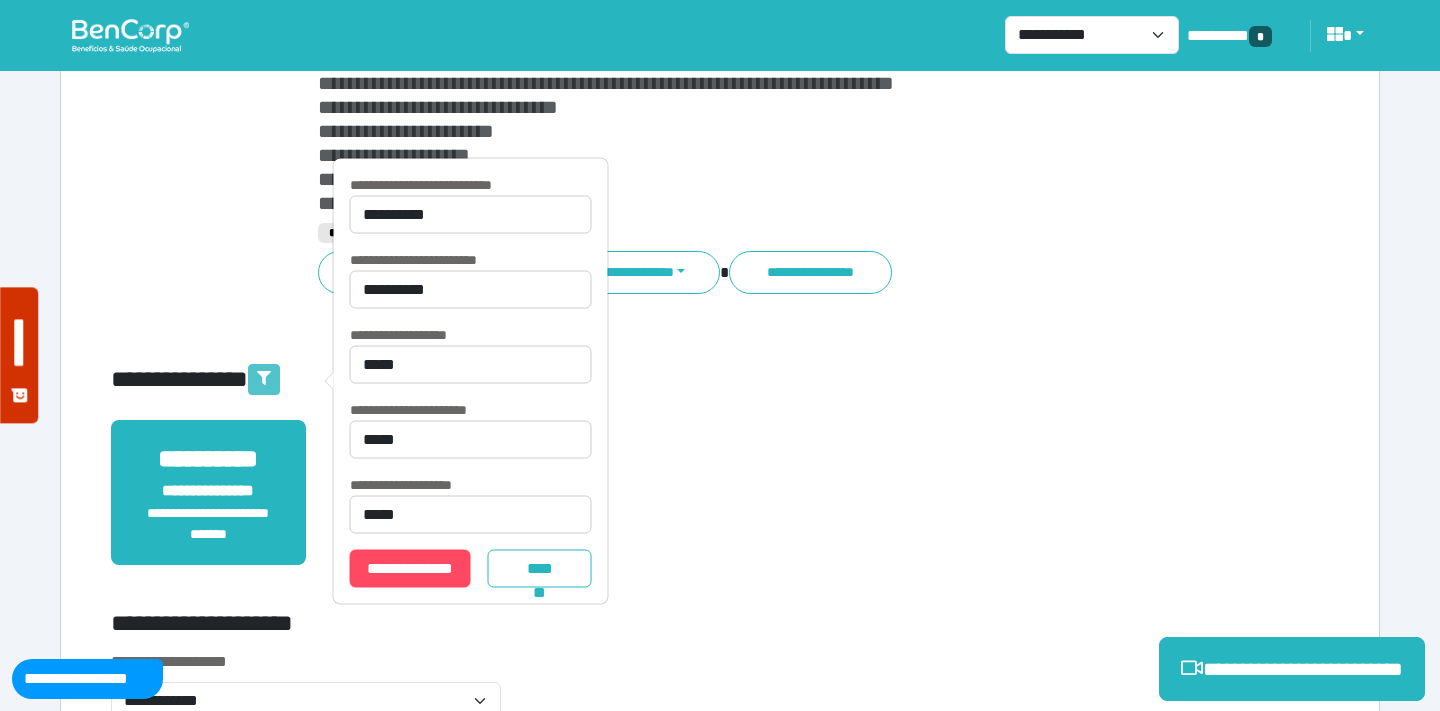 click at bounding box center (264, 379) 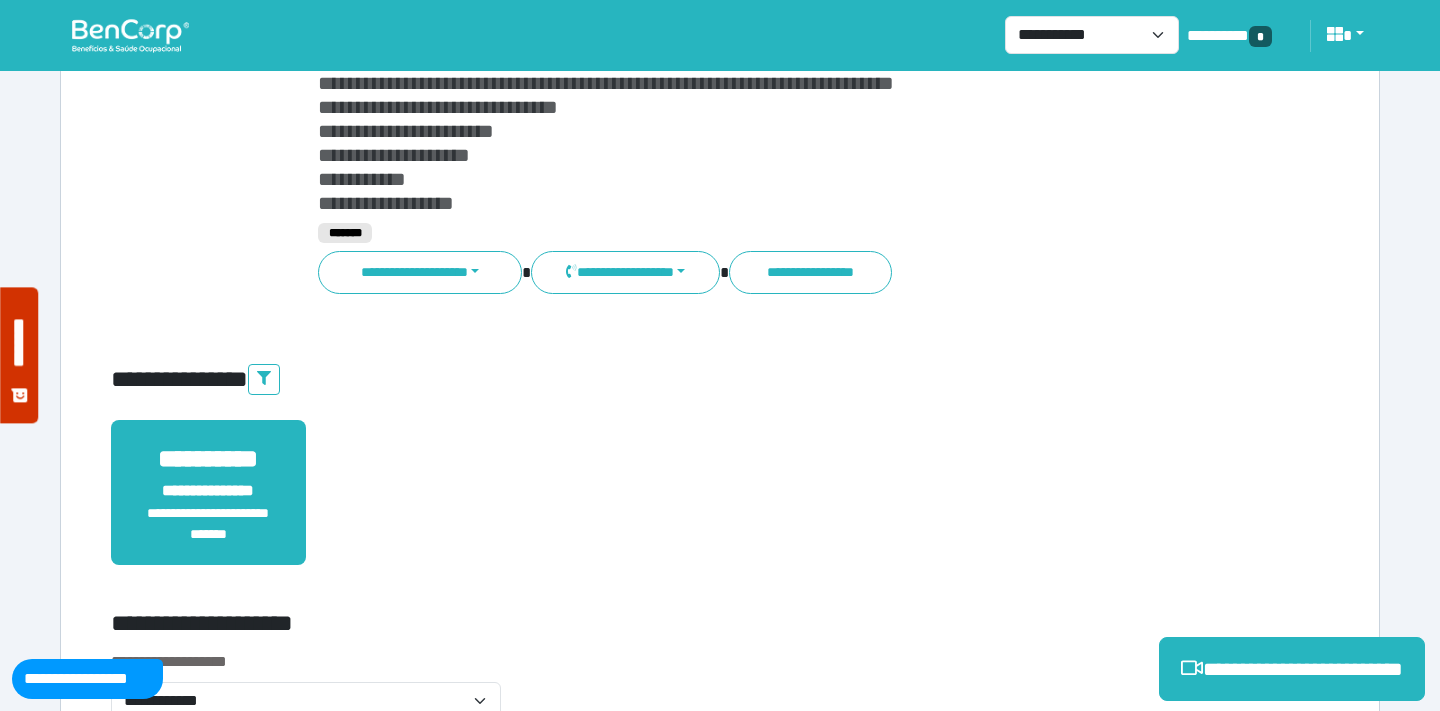 click on "**********" at bounding box center [720, 380] 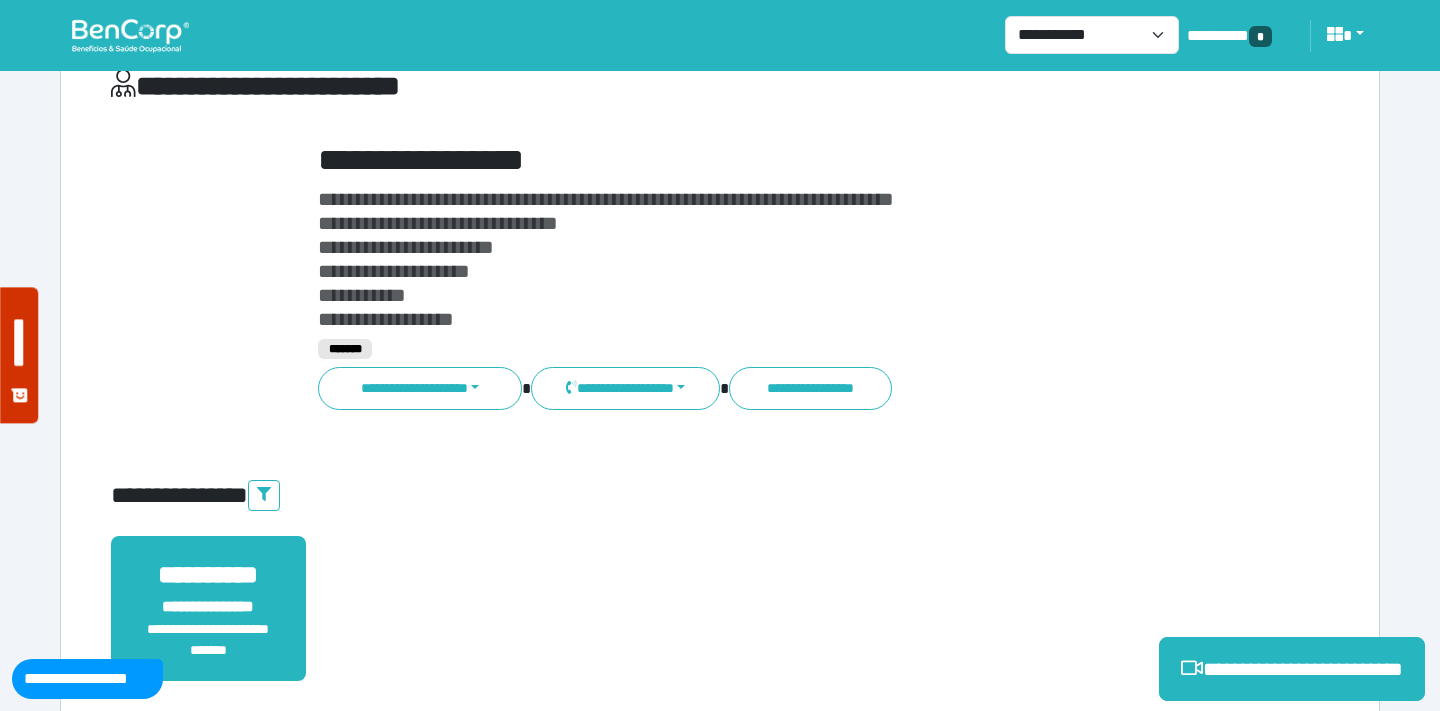 scroll, scrollTop: 0, scrollLeft: 0, axis: both 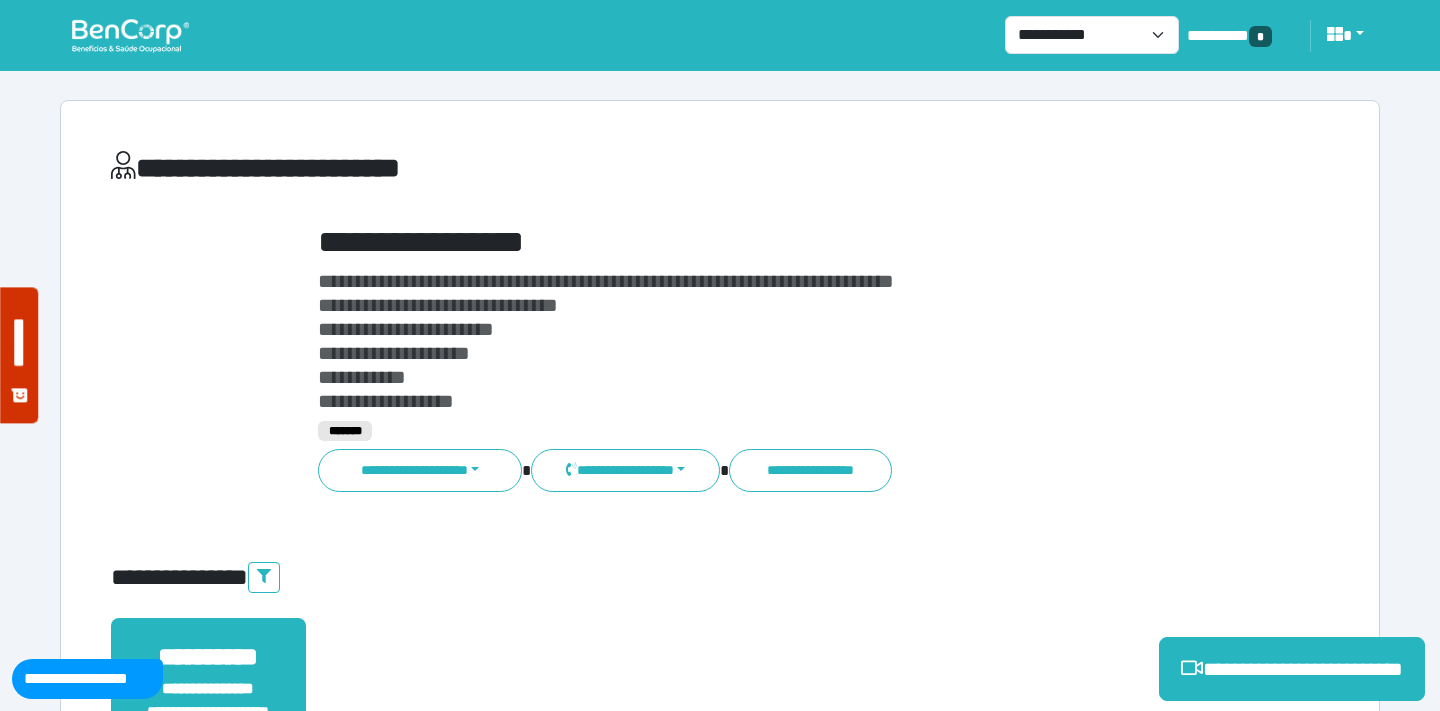 click on "**********" at bounding box center (772, 242) 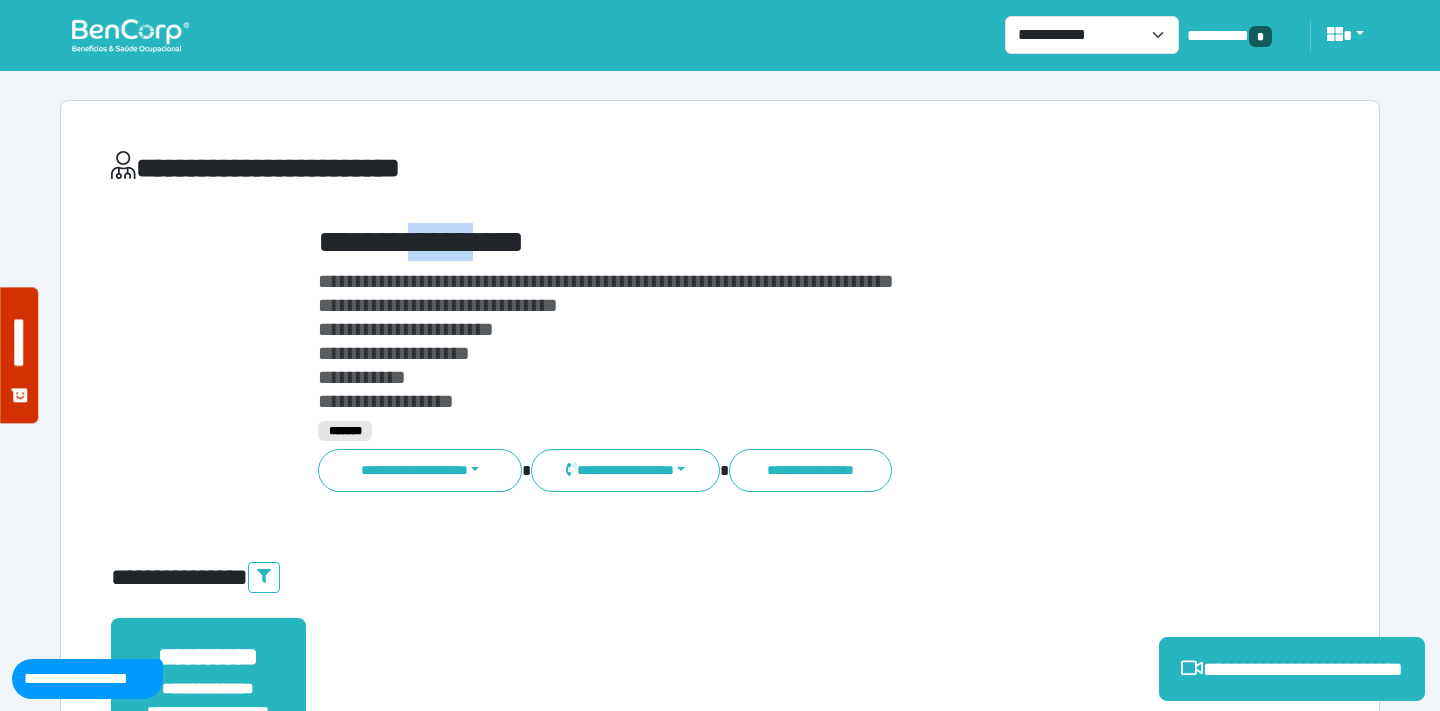 click on "**********" at bounding box center [772, 242] 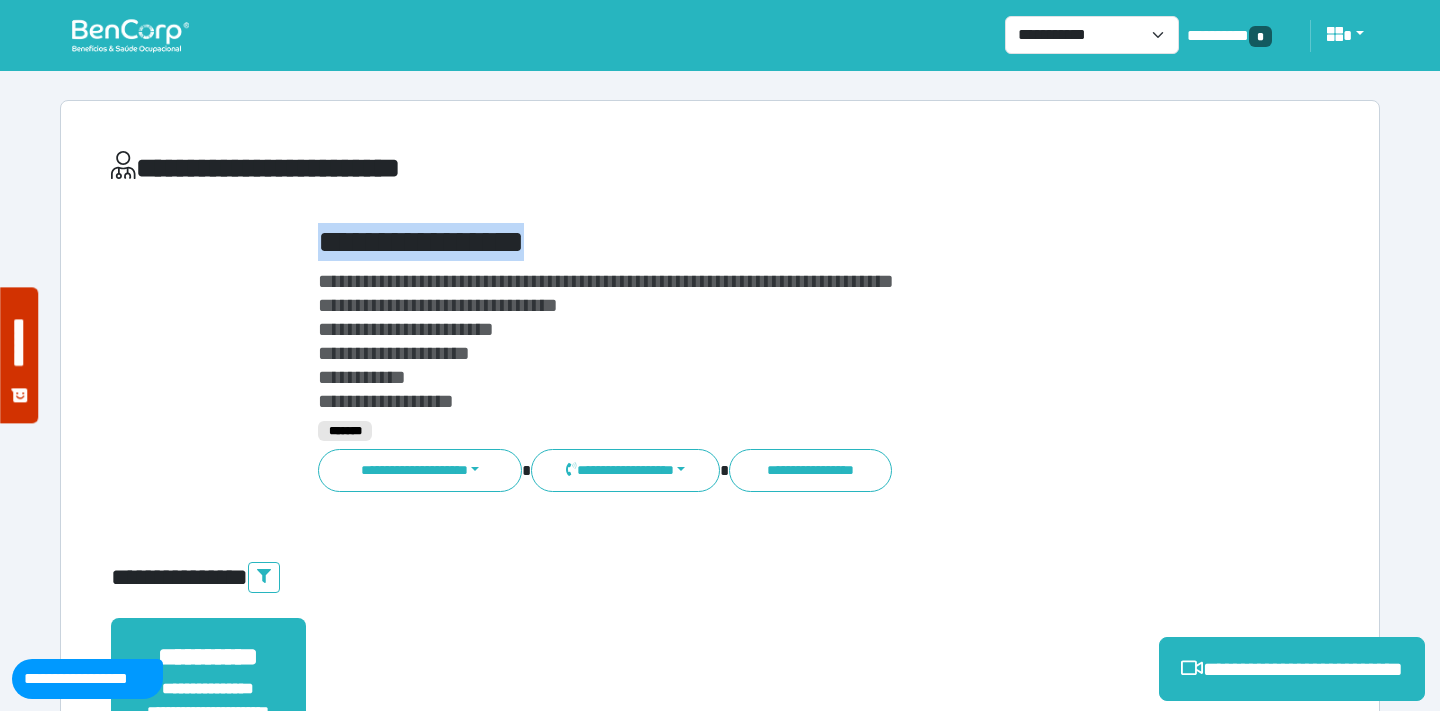 click on "**********" at bounding box center [772, 242] 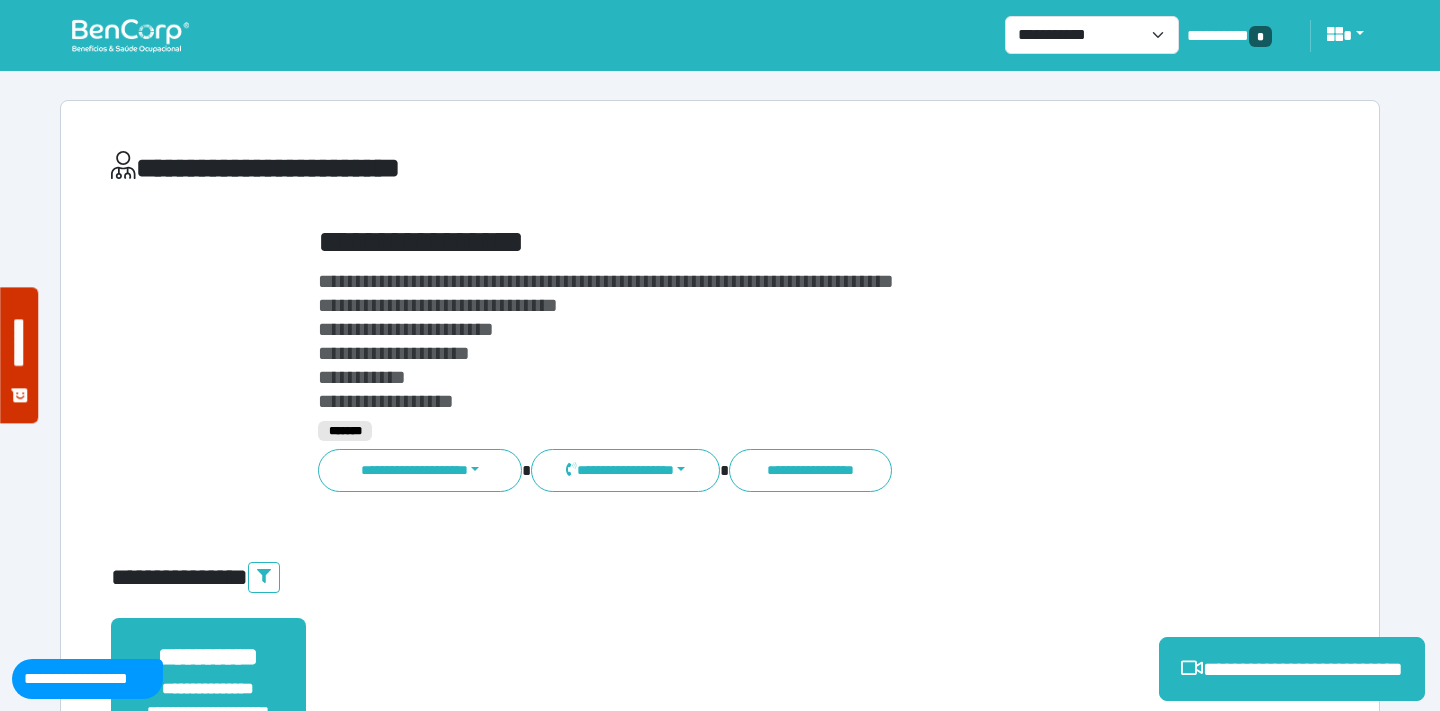 click on "**********" at bounding box center (772, 341) 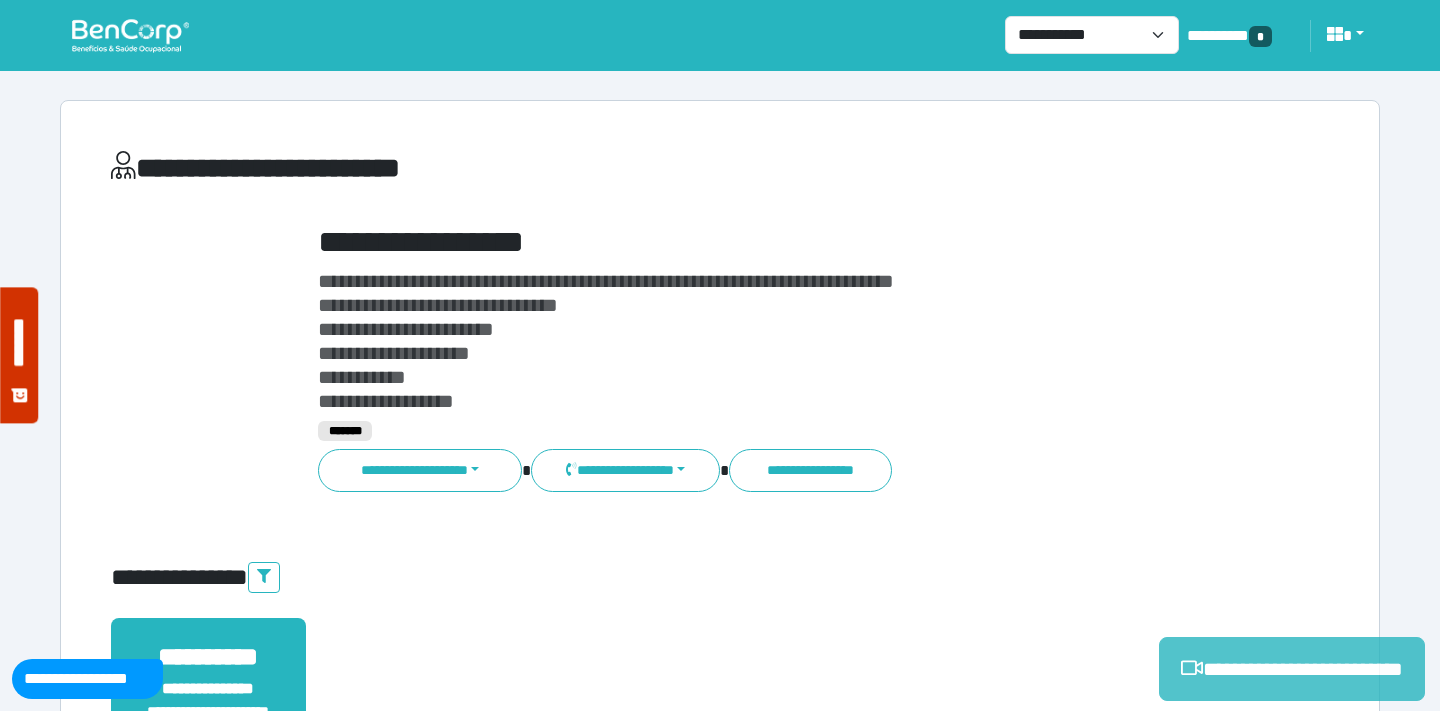 click on "**********" at bounding box center (1292, 669) 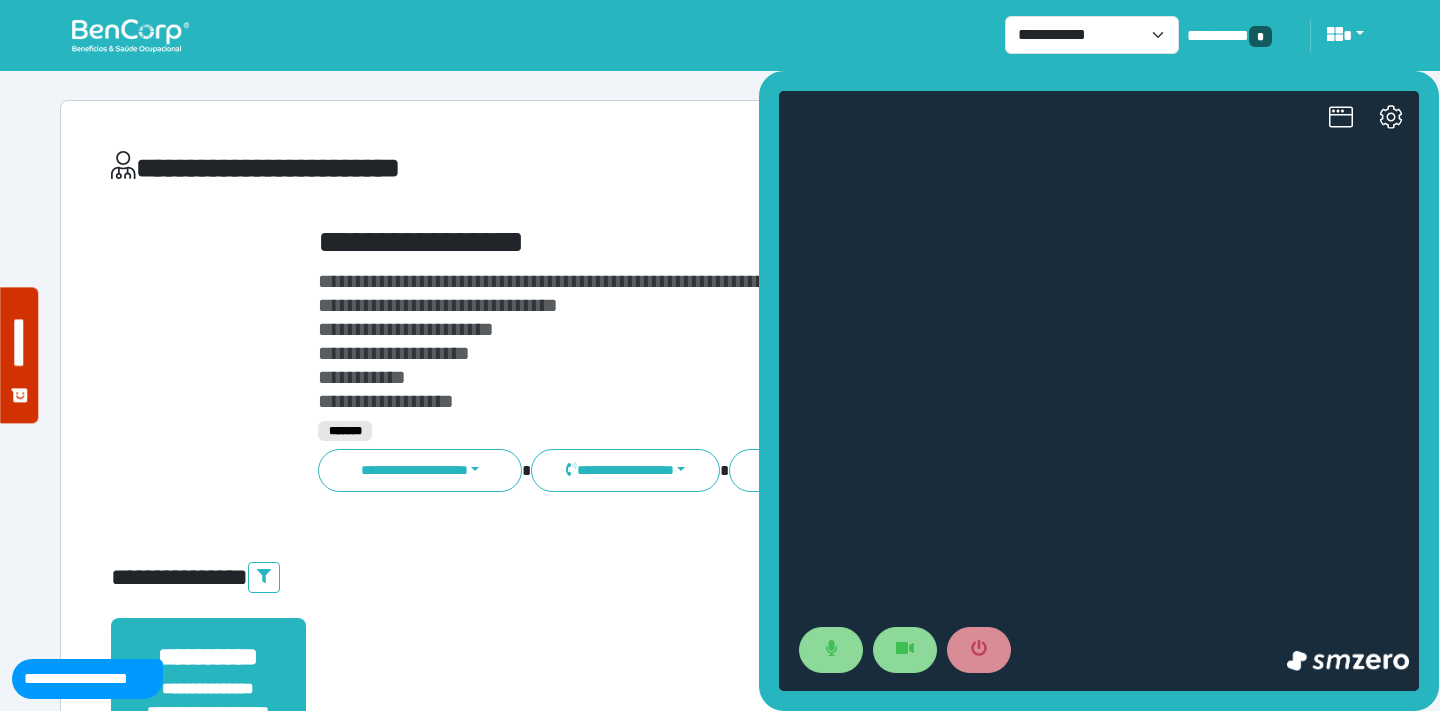 scroll, scrollTop: 0, scrollLeft: 0, axis: both 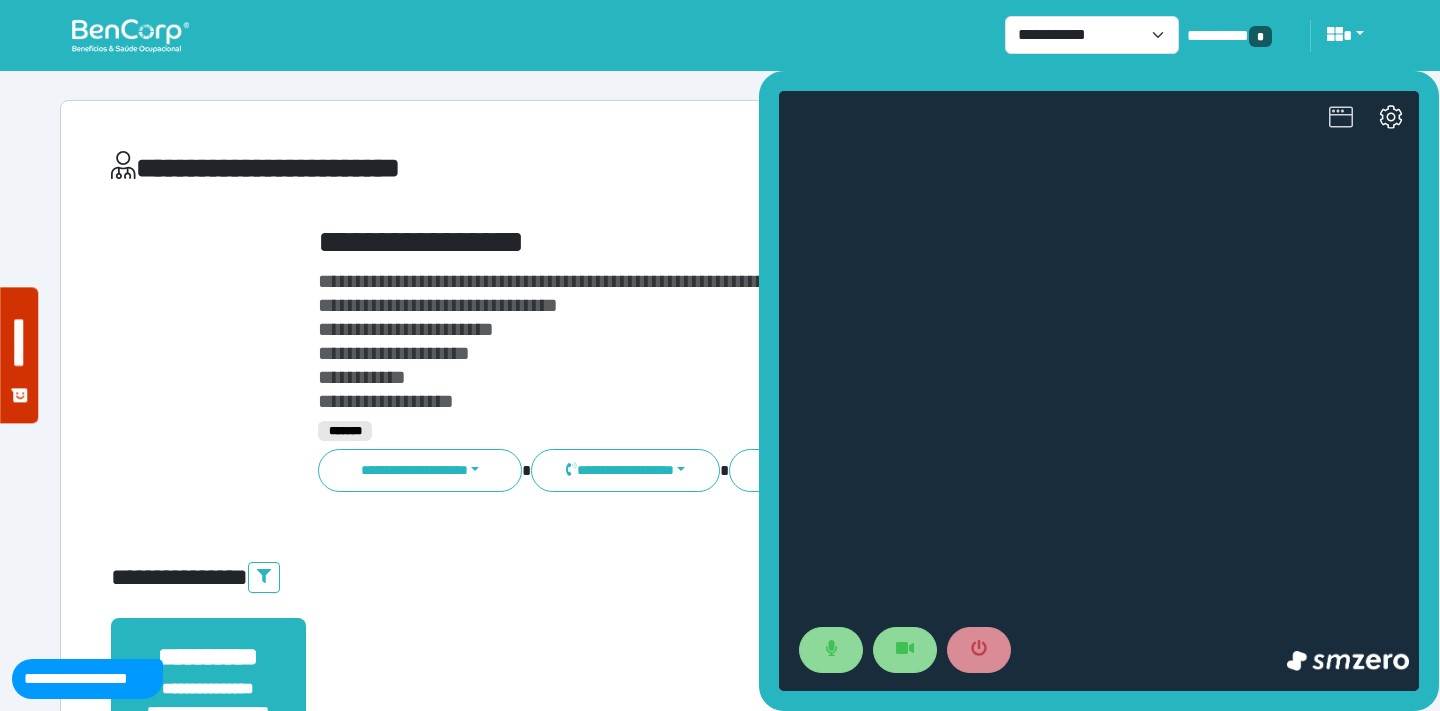 click 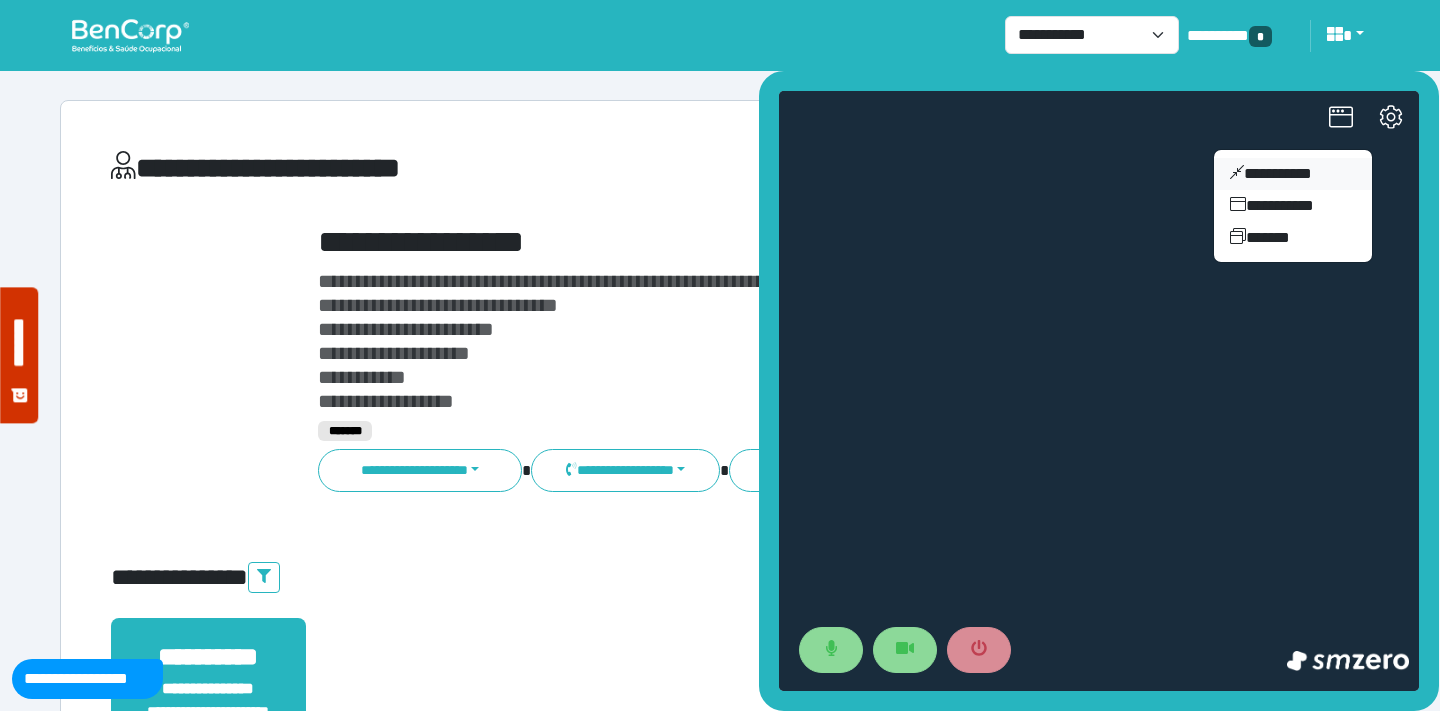 click on "**********" at bounding box center (1293, 174) 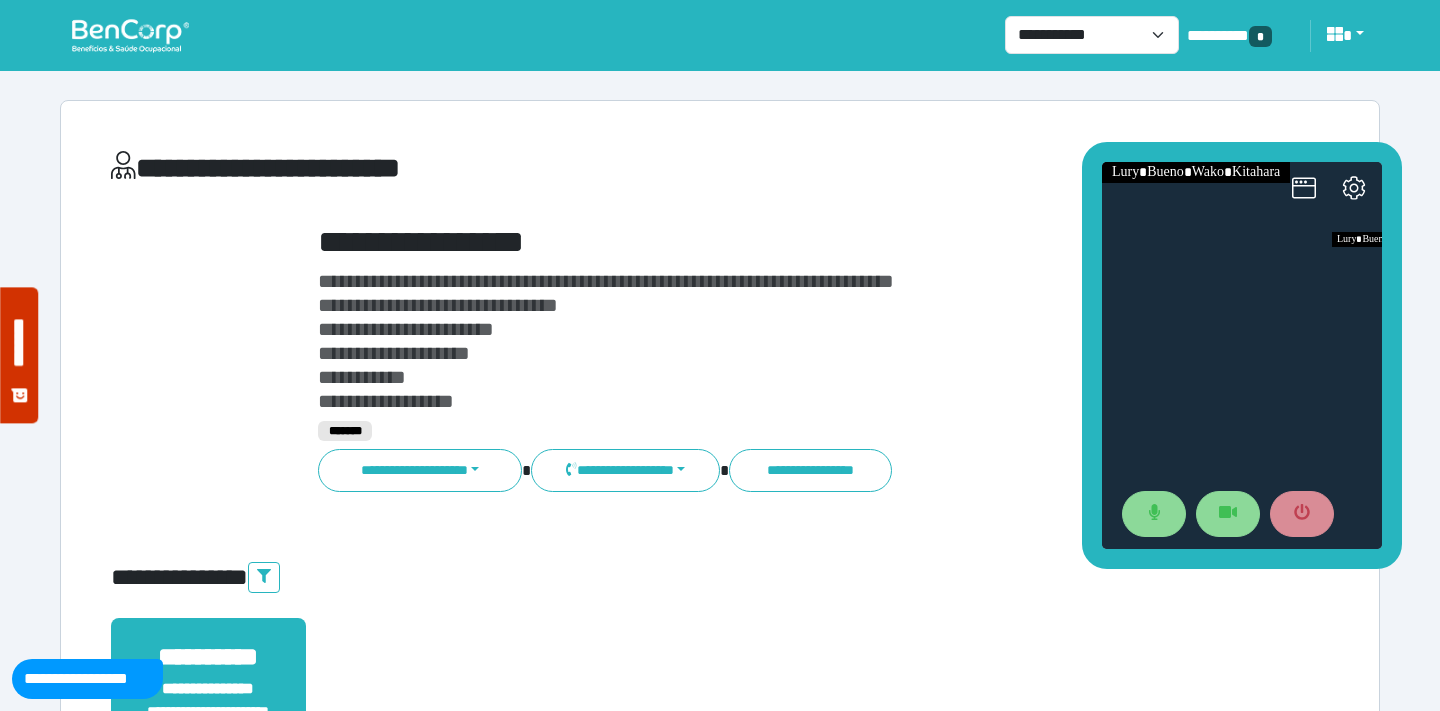drag, startPoint x: 1305, startPoint y: 290, endPoint x: 1260, endPoint y: 127, distance: 169.09761 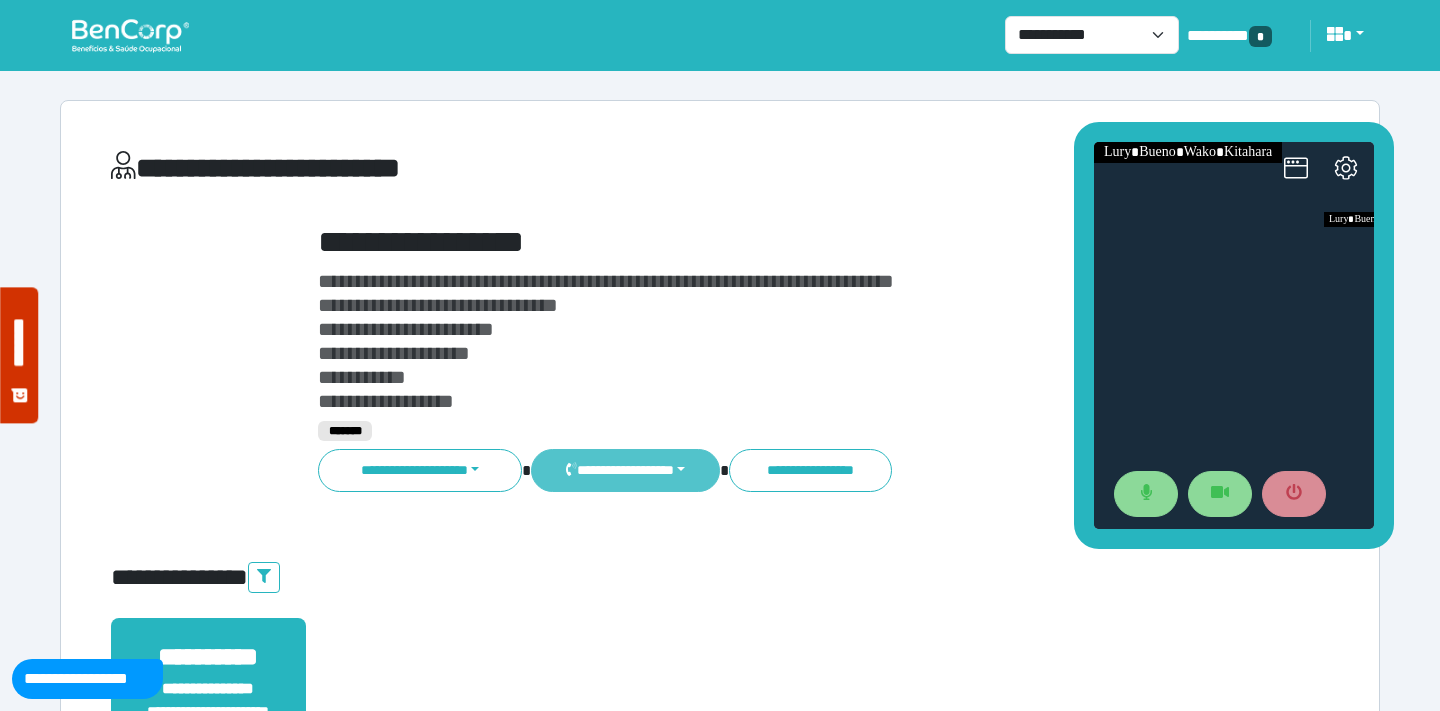 click on "**********" at bounding box center [625, 470] 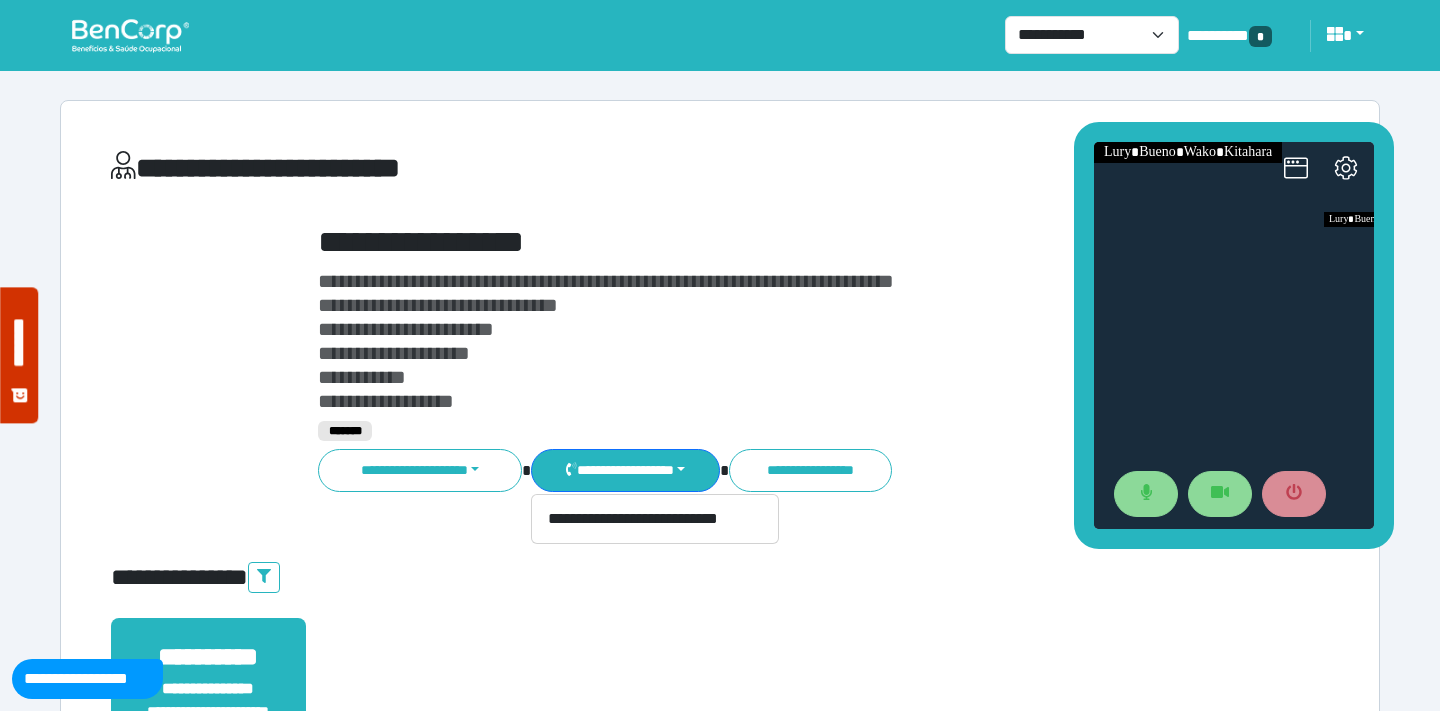 click on "**********" at bounding box center [772, 341] 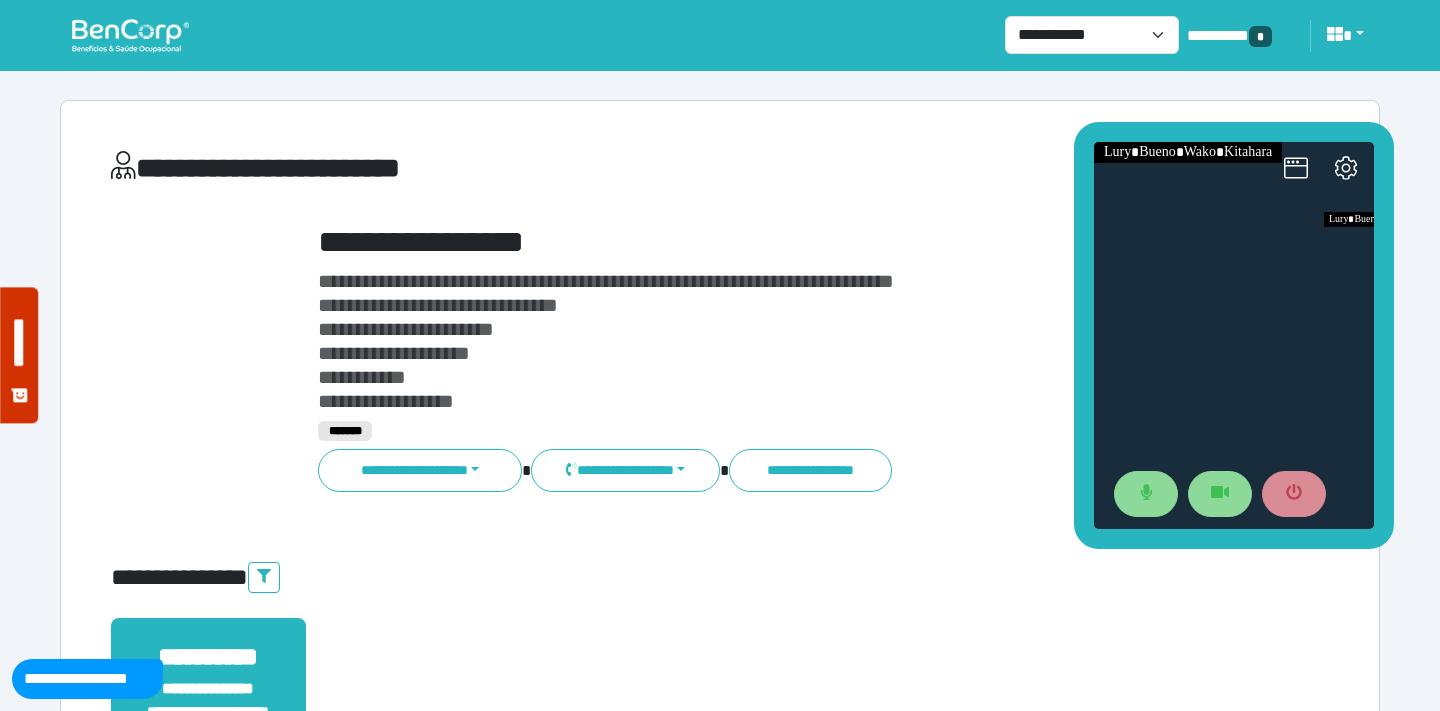 click on "**********" at bounding box center [720, 4317] 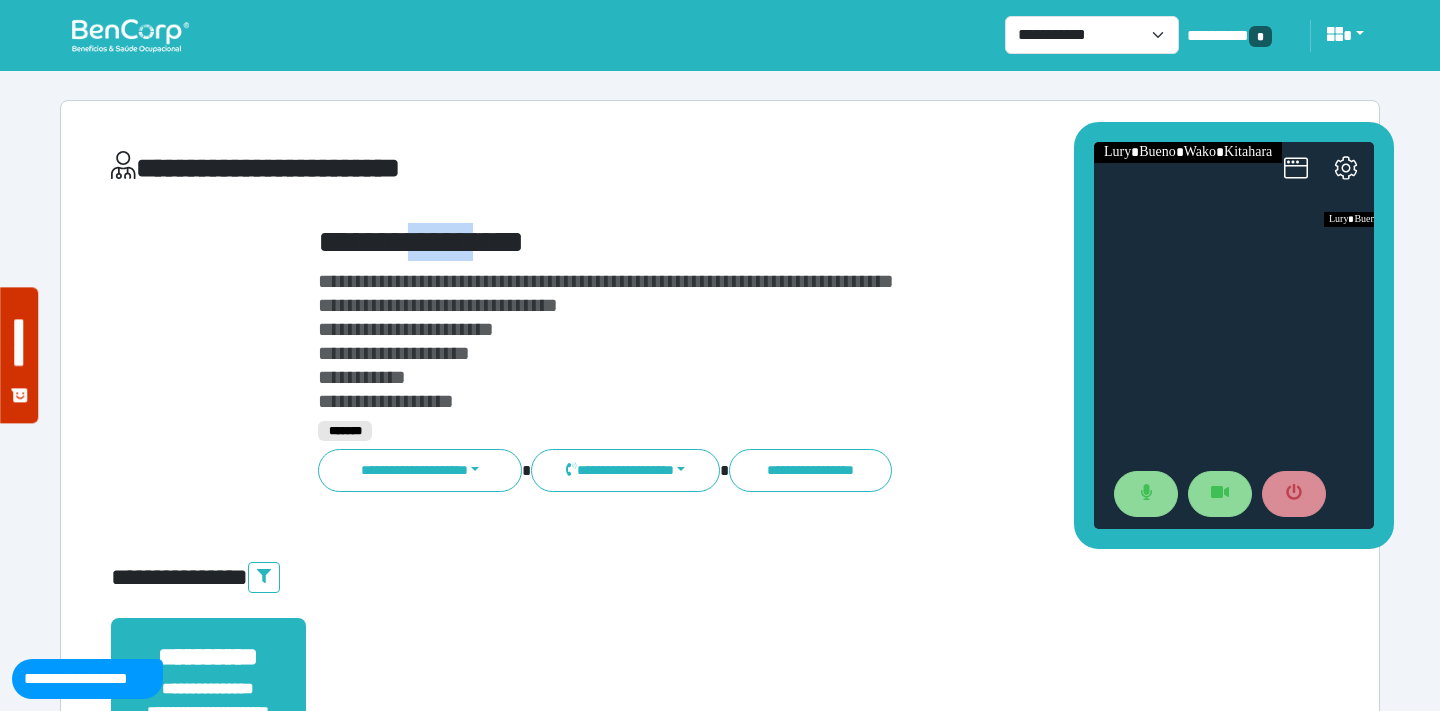 click on "**********" at bounding box center [772, 242] 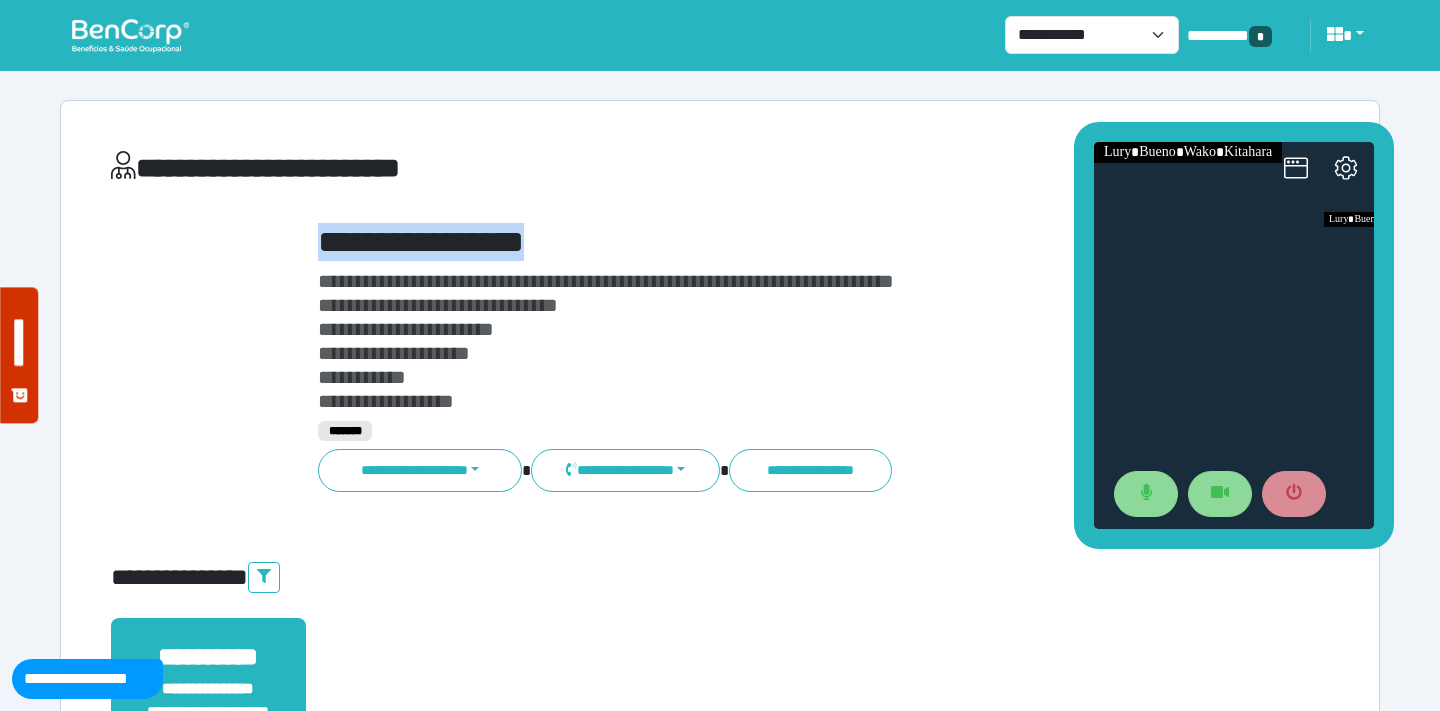 click on "**********" at bounding box center [772, 242] 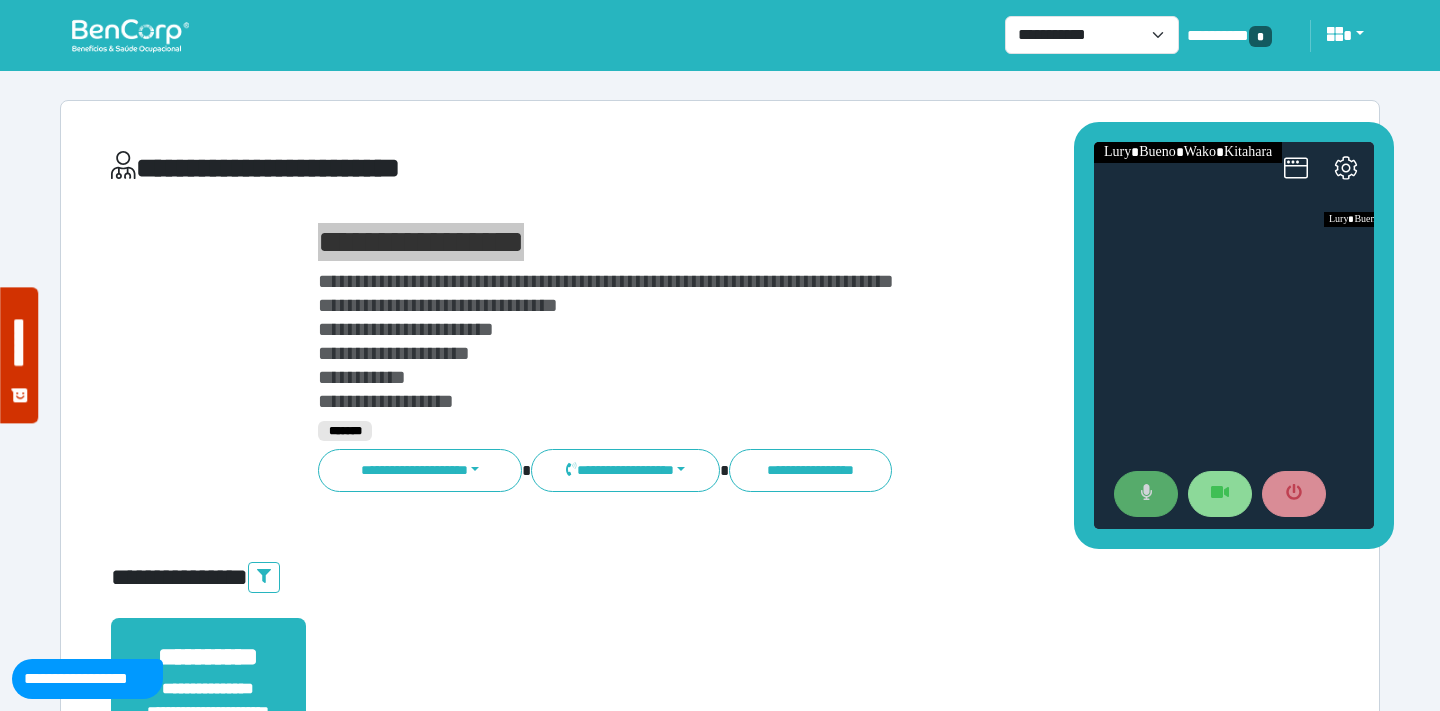 click at bounding box center (1146, 494) 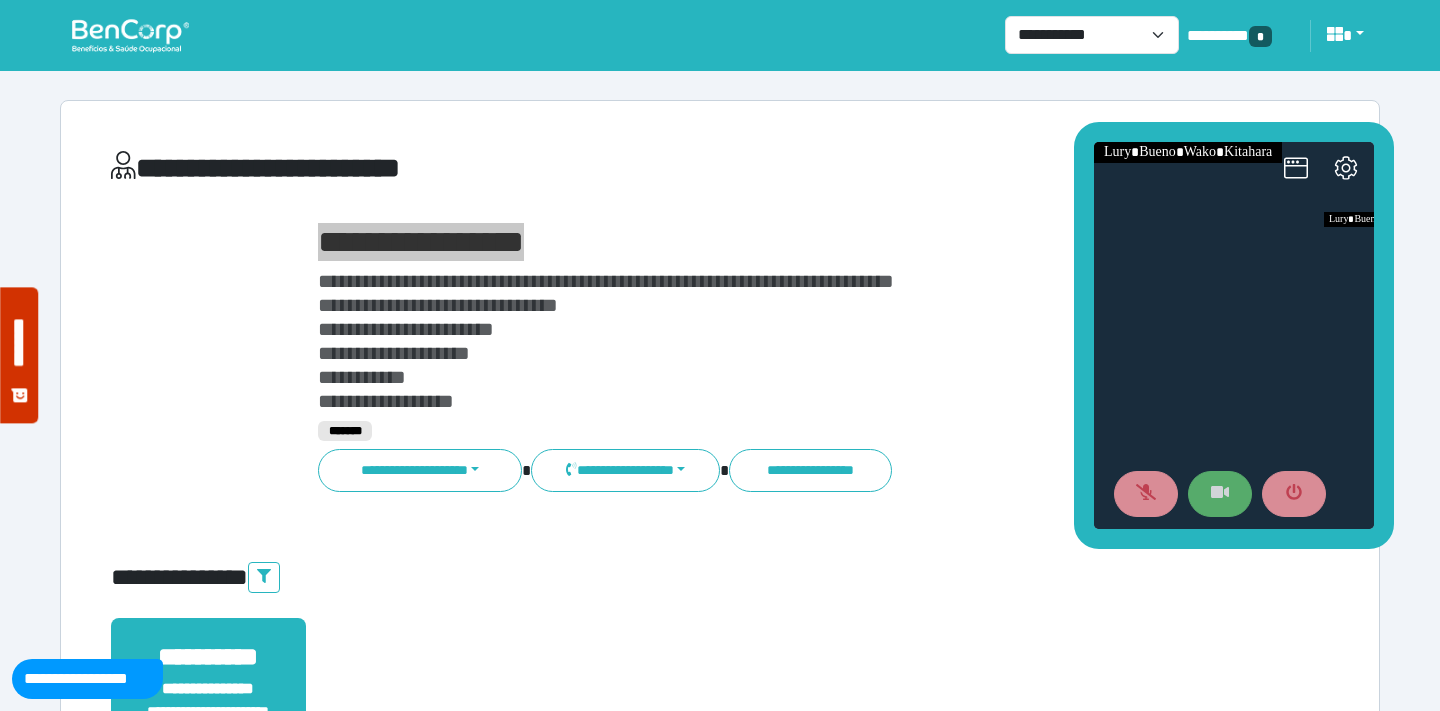 click 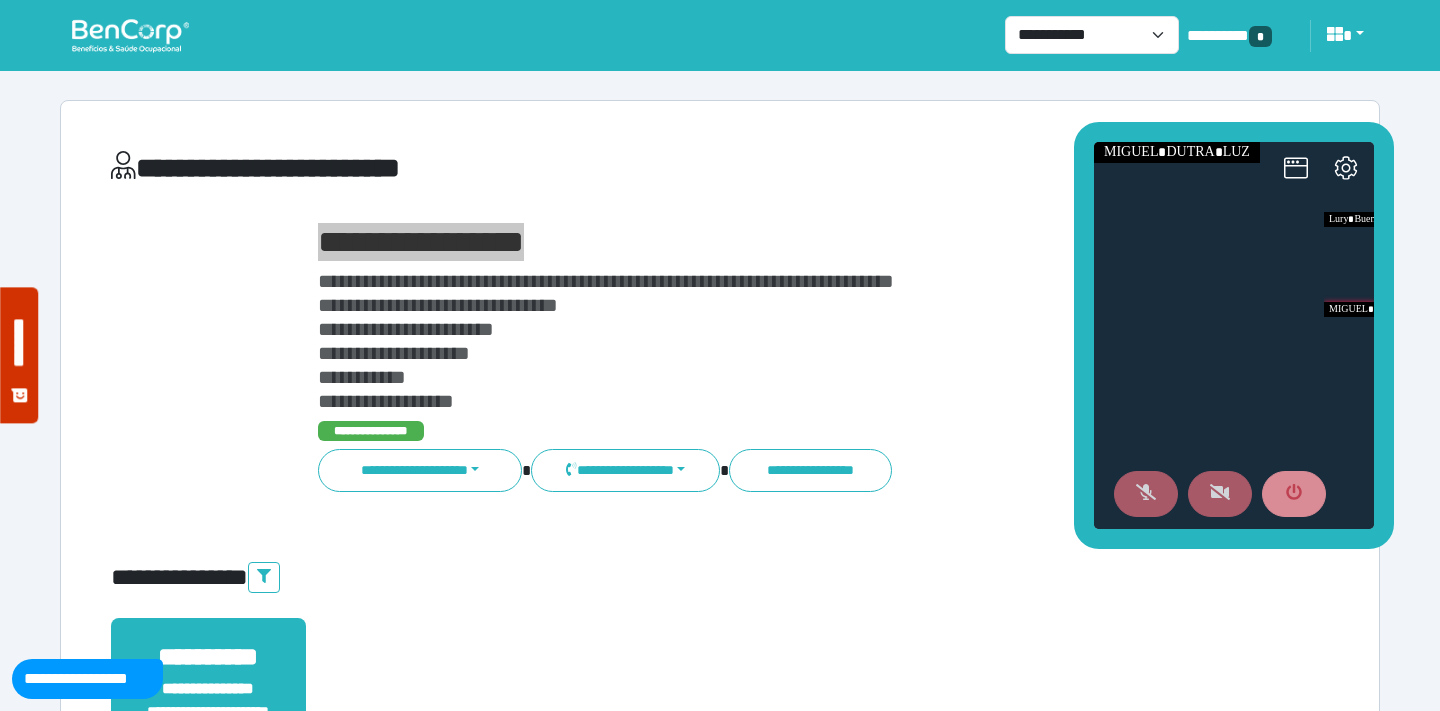 click at bounding box center (1146, 494) 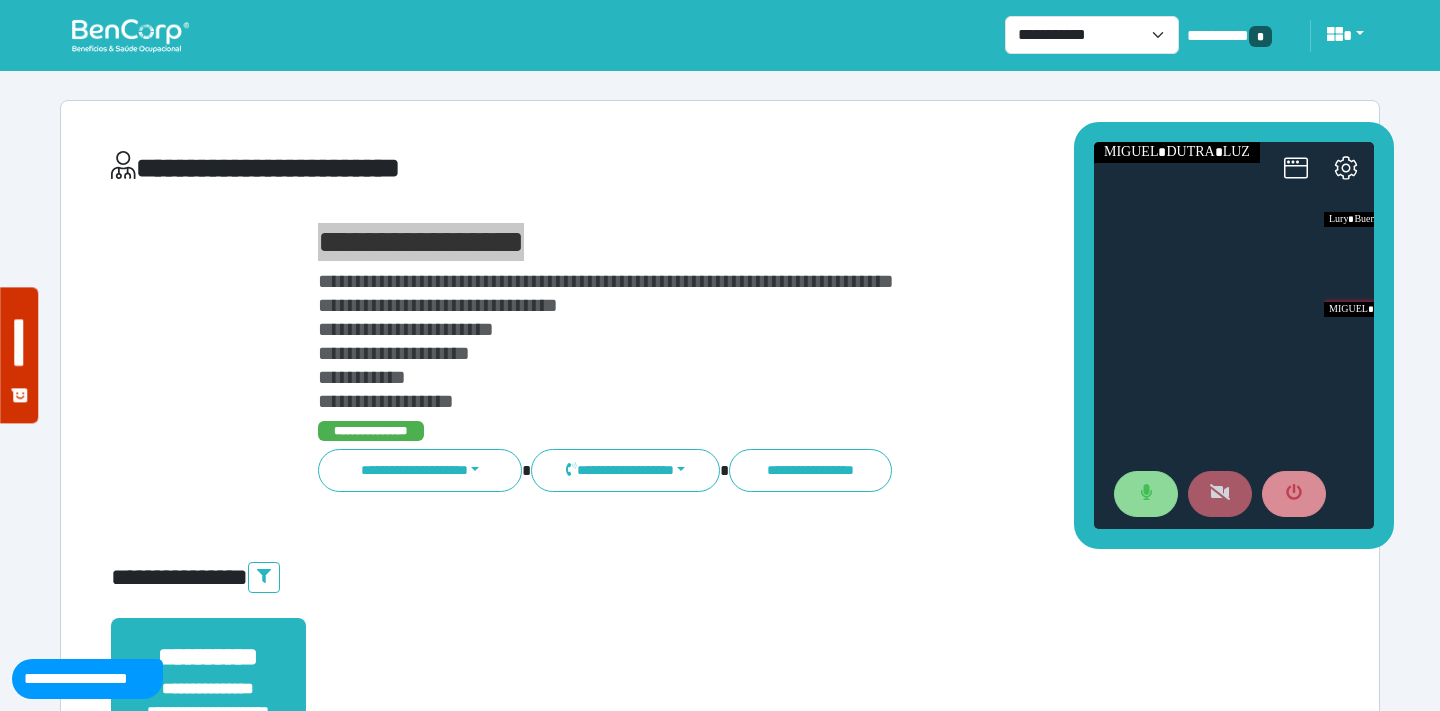 click 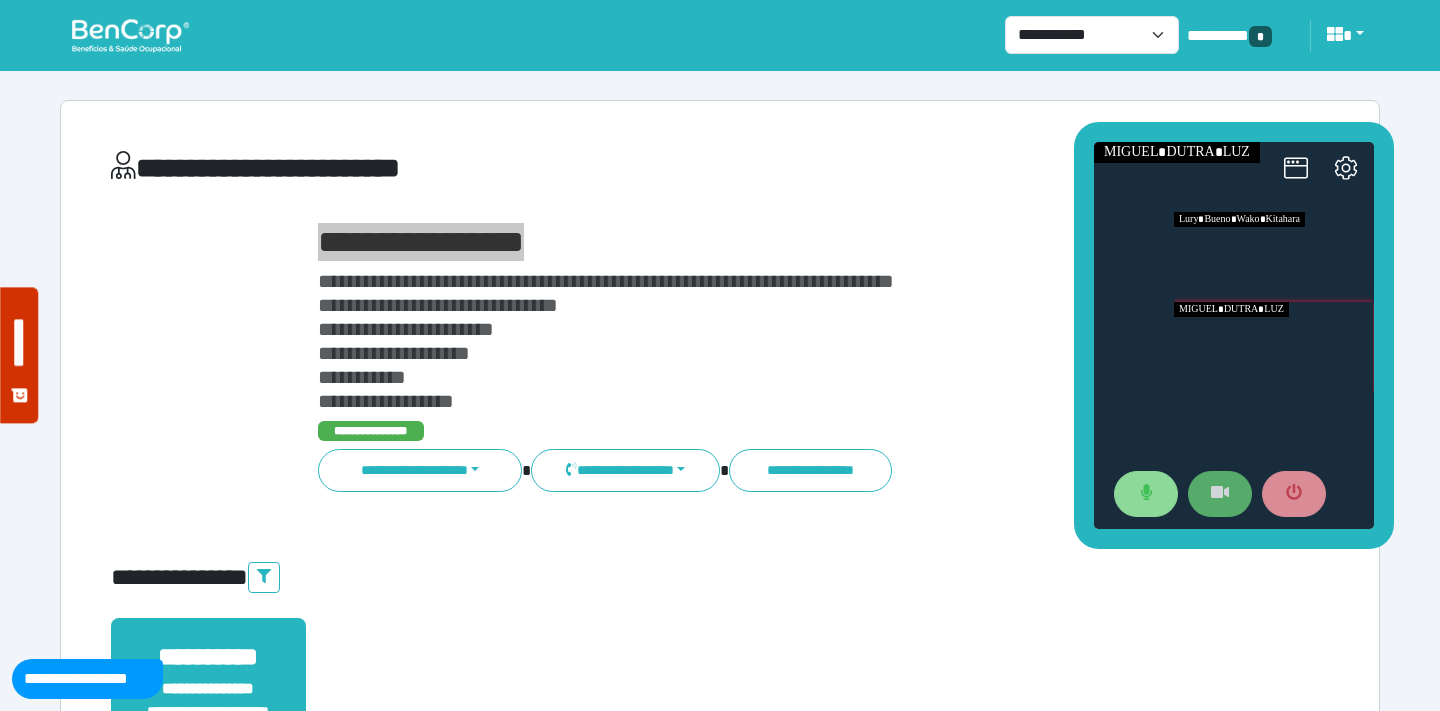 click at bounding box center [1274, 257] 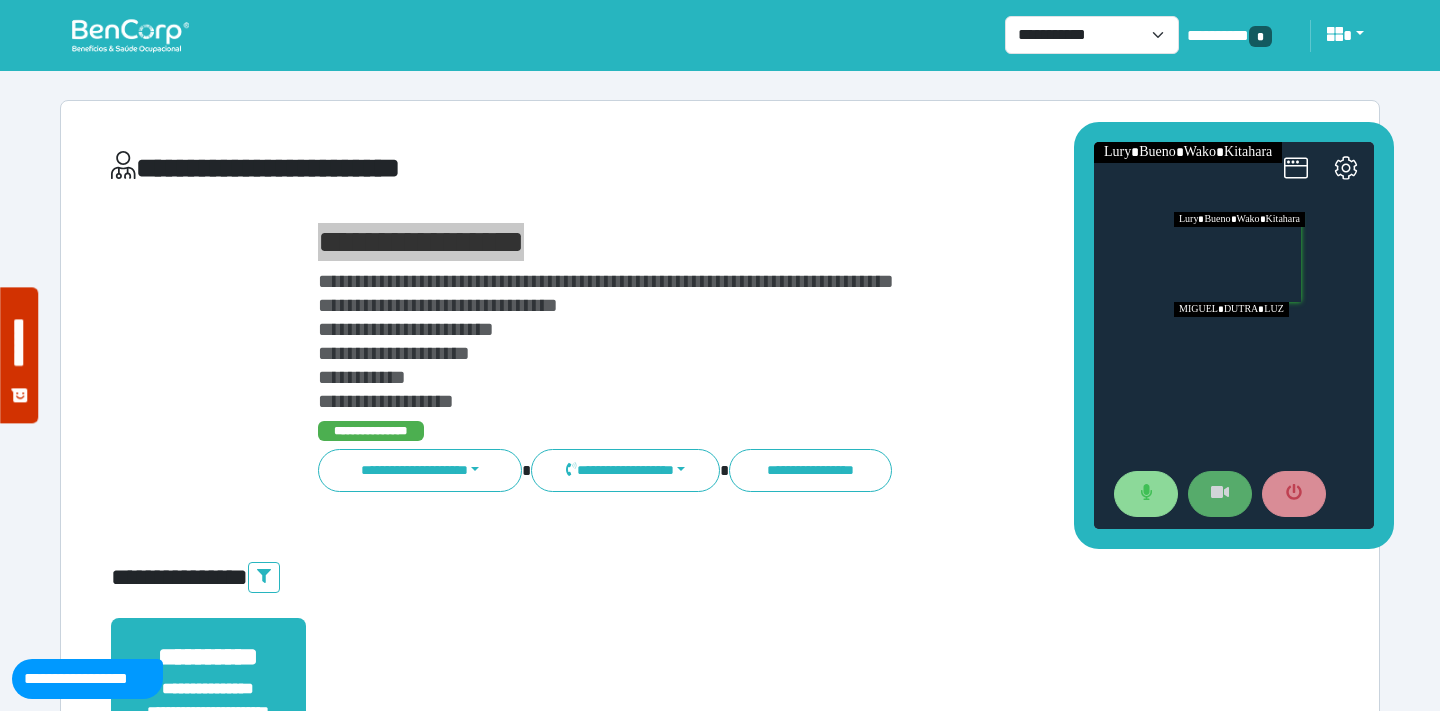 click at bounding box center (1274, 347) 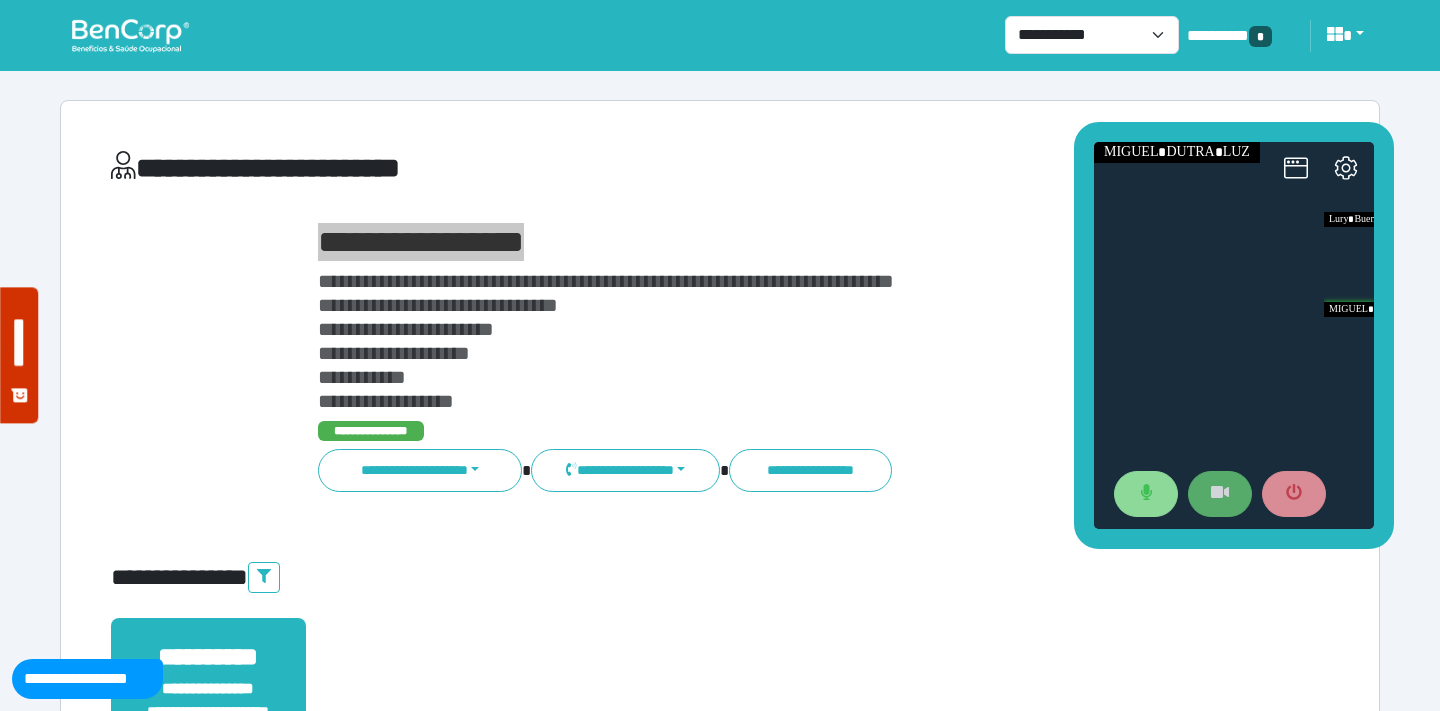 click on "**********" at bounding box center [720, 702] 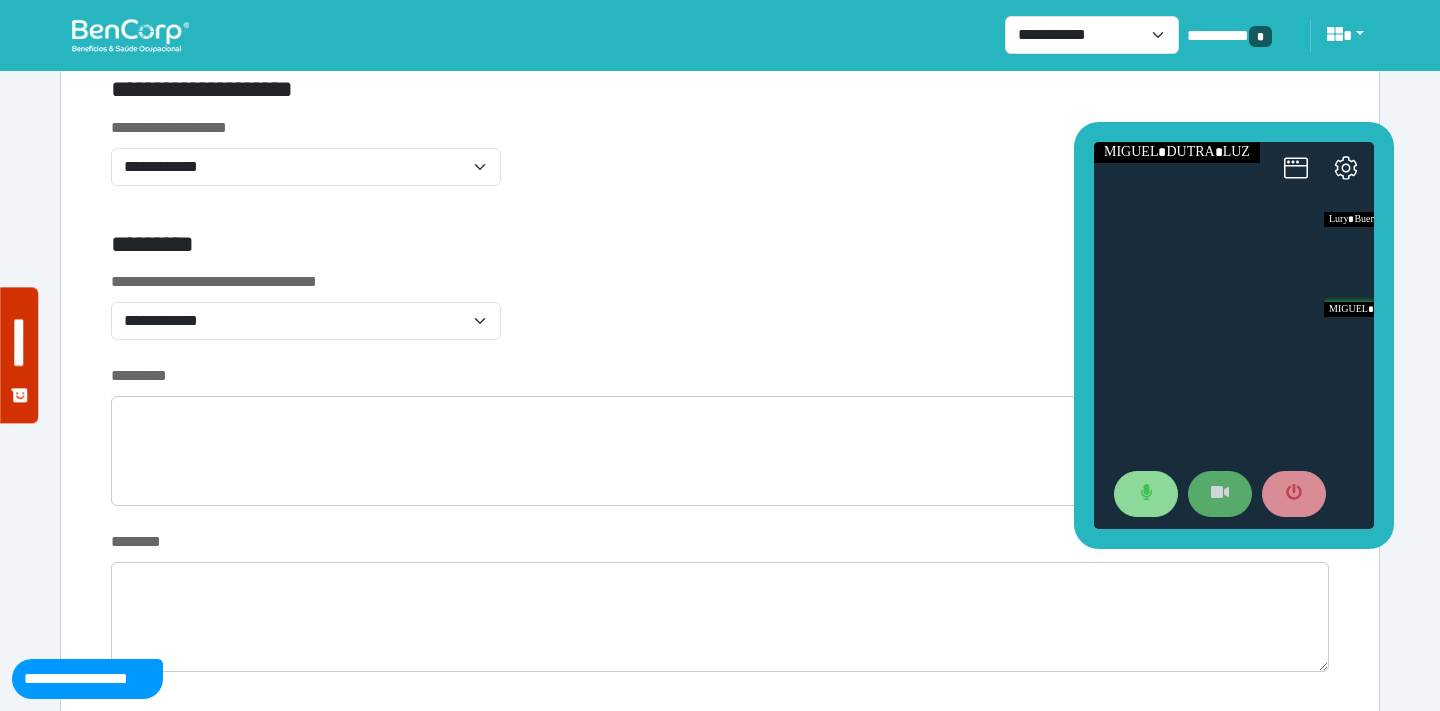 scroll, scrollTop: 696, scrollLeft: 0, axis: vertical 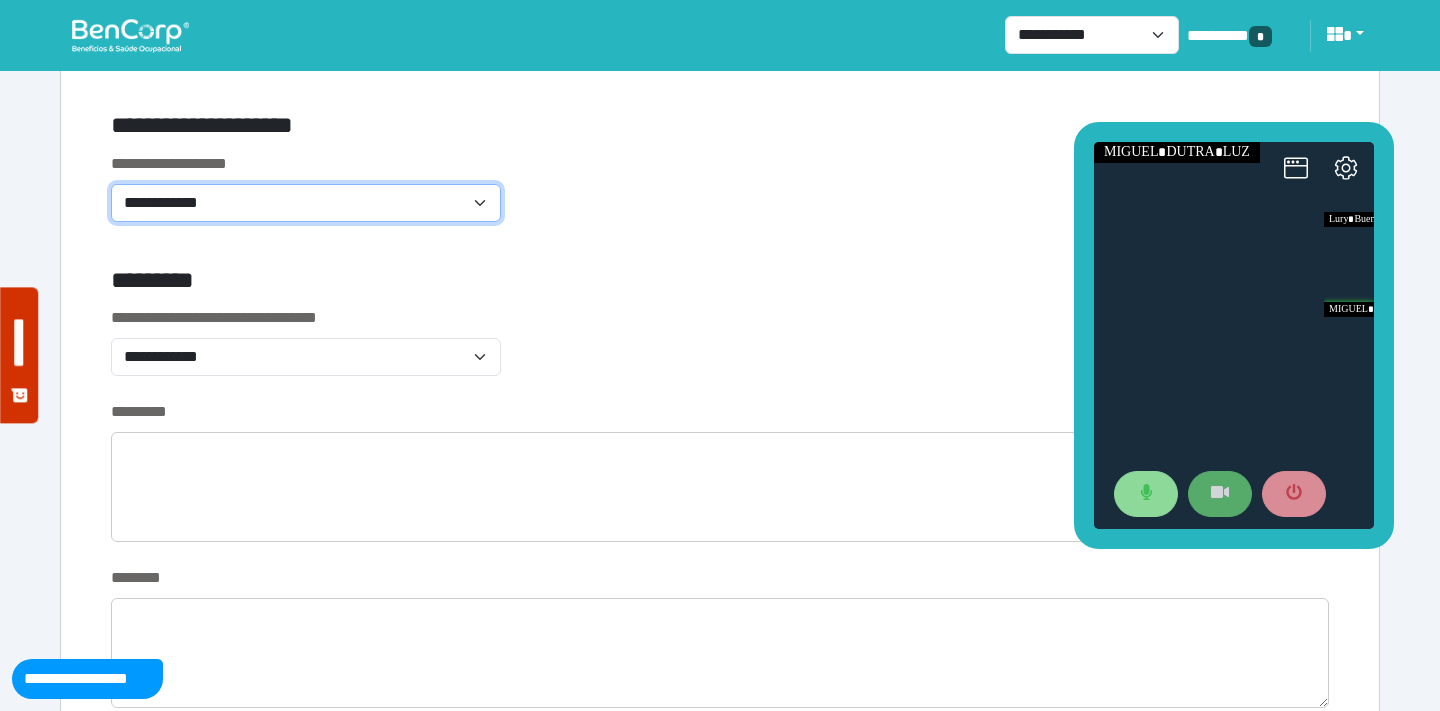 click on "**********" at bounding box center (306, 203) 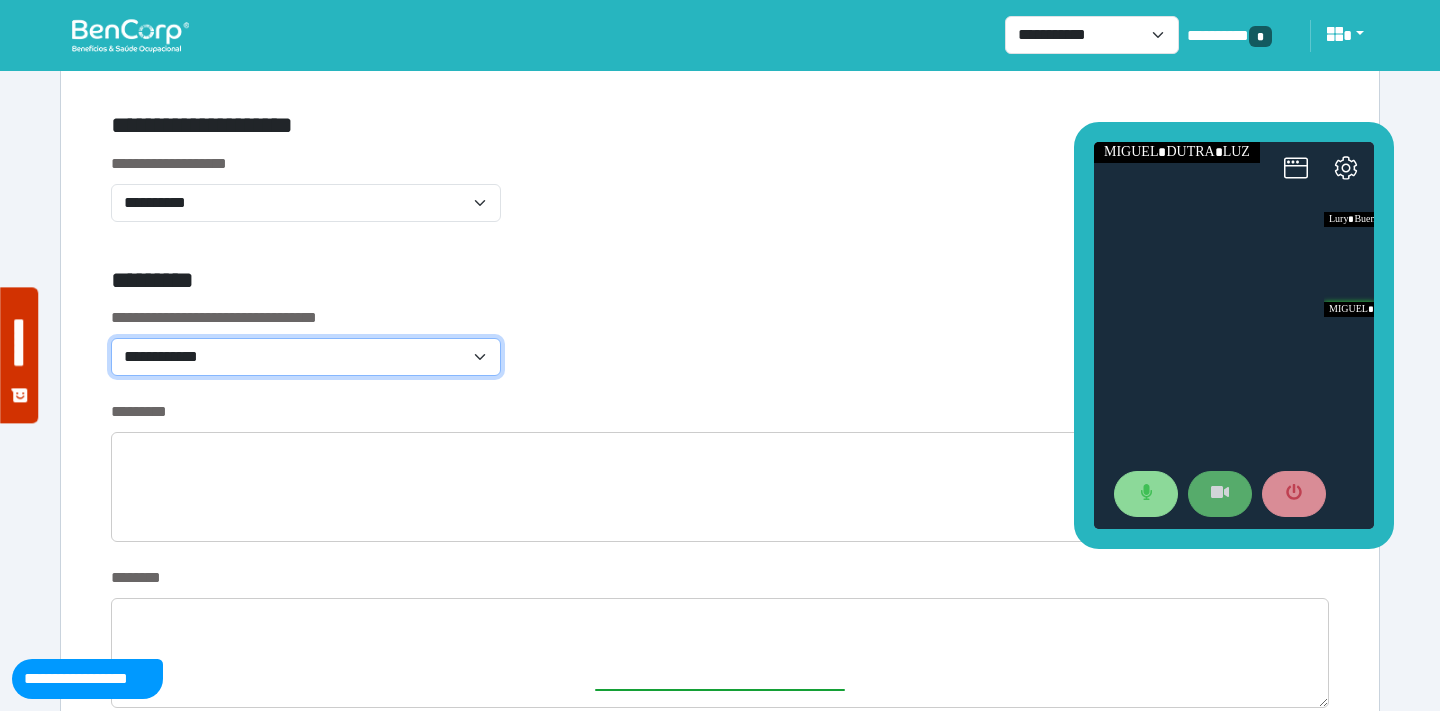 click on "**********" at bounding box center (306, 357) 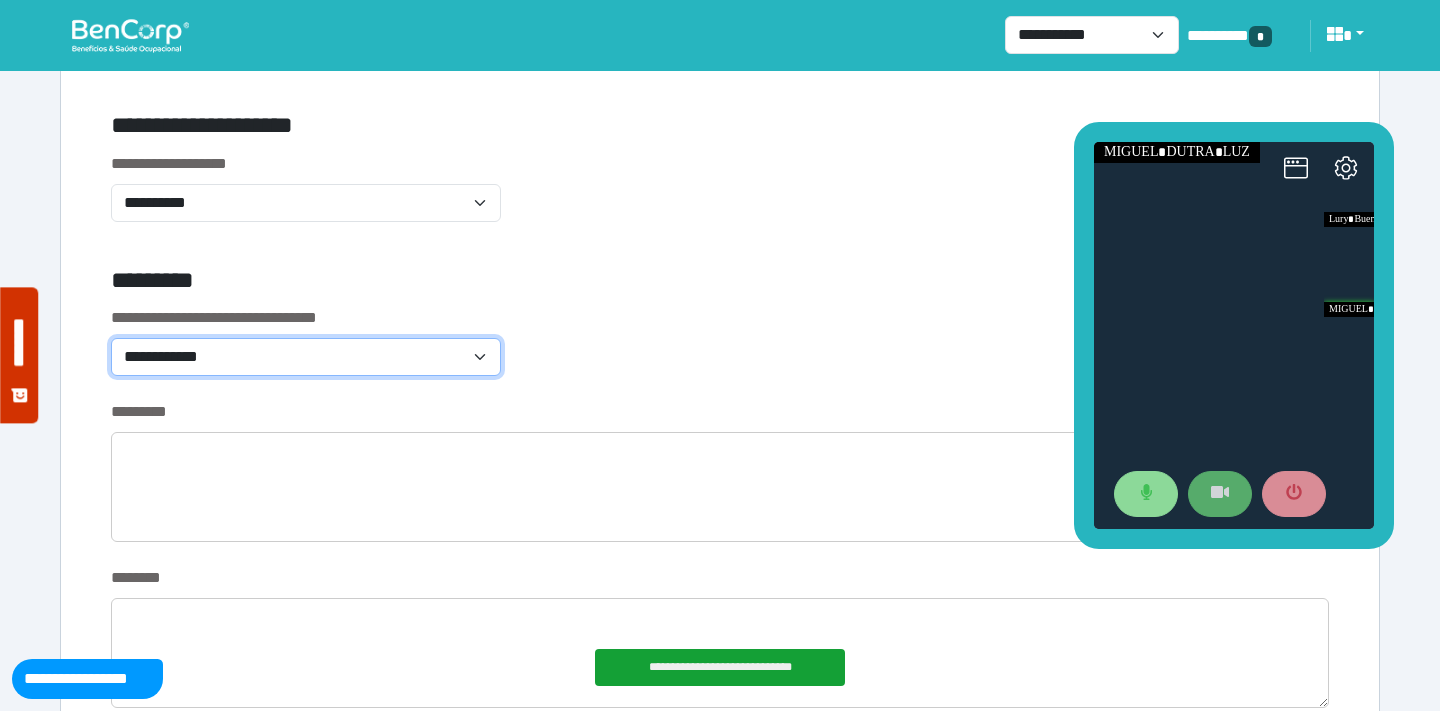 select on "*******" 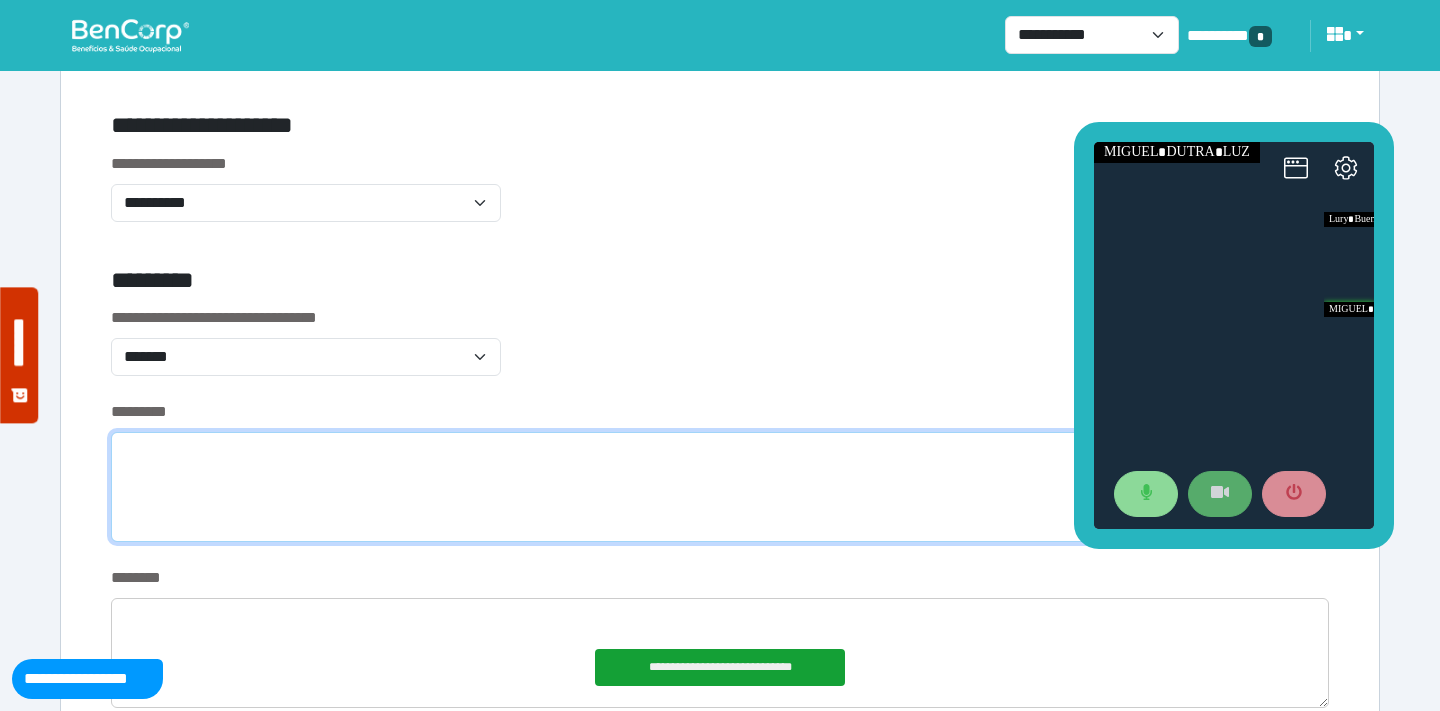 click at bounding box center (720, 487) 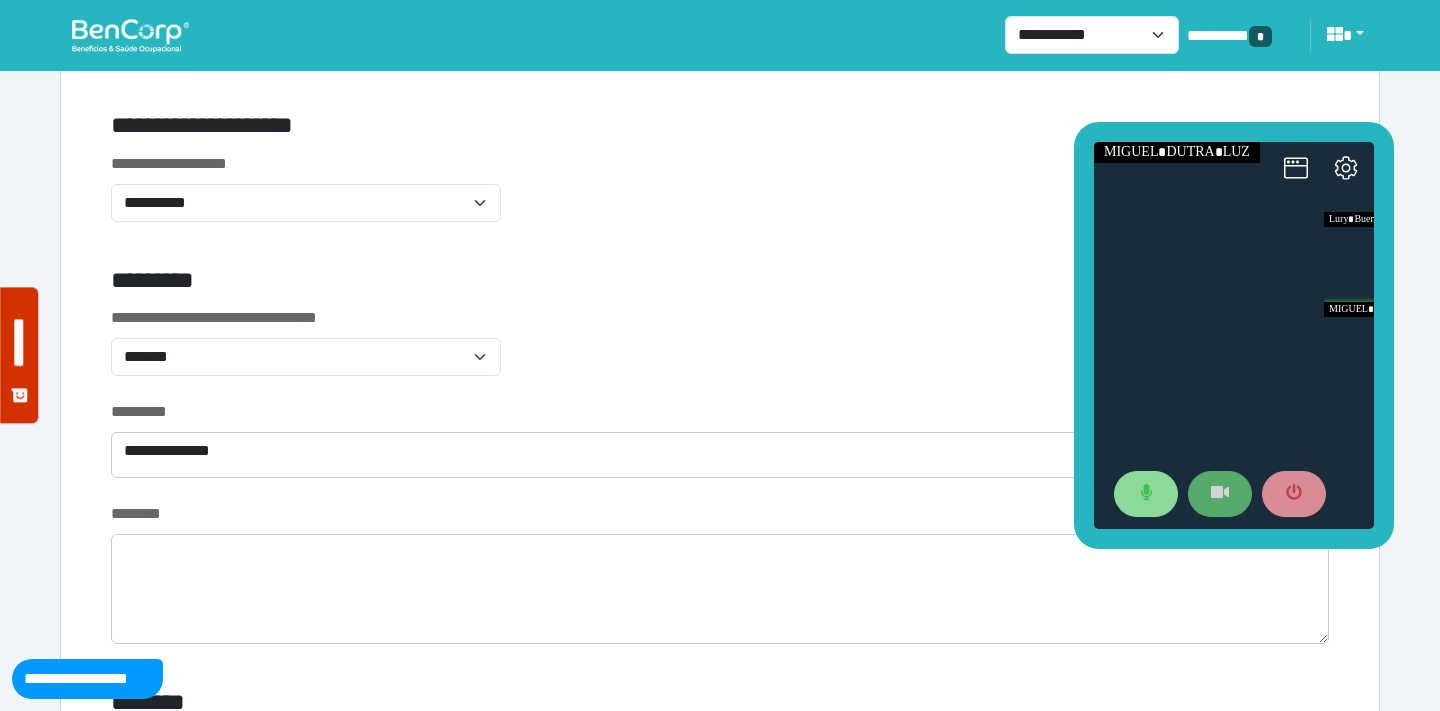 click on "*********" at bounding box center (720, 412) 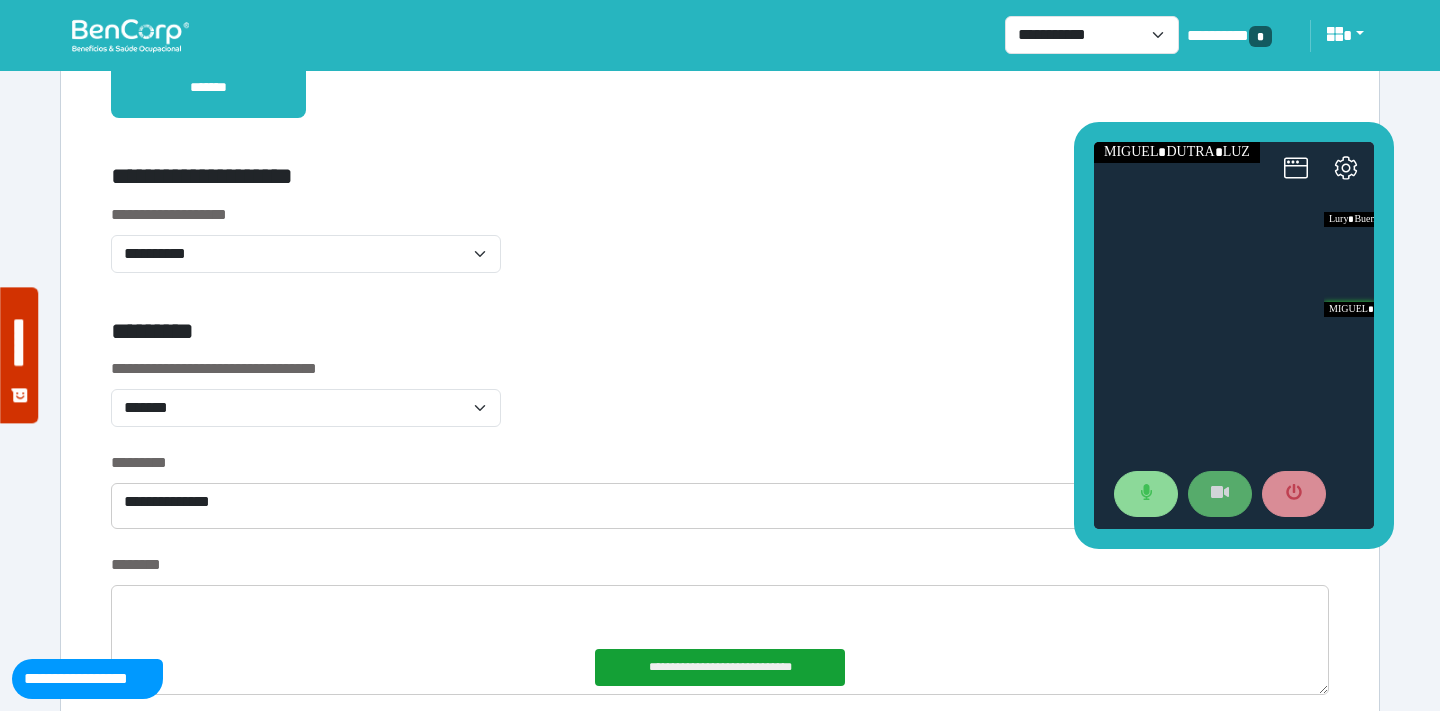 scroll, scrollTop: 640, scrollLeft: 0, axis: vertical 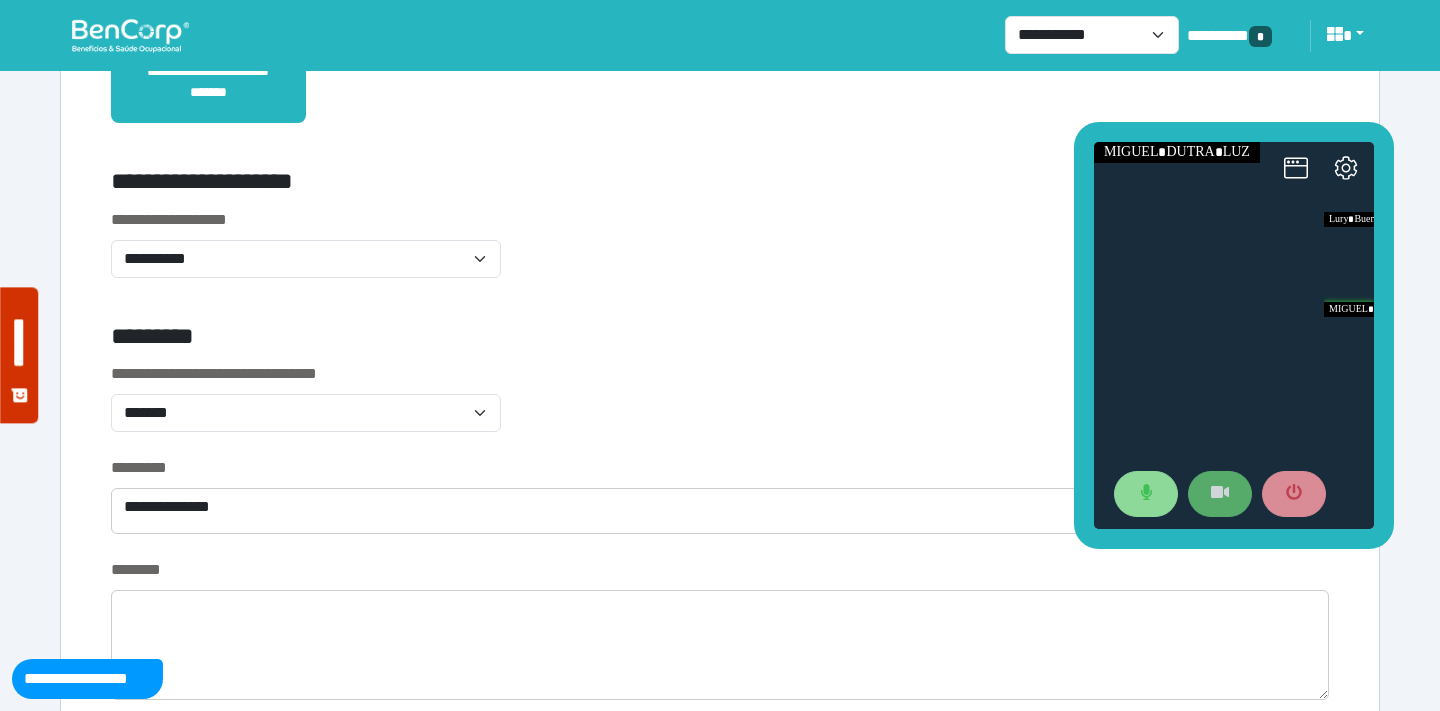 click on "**********" at bounding box center (720, 409) 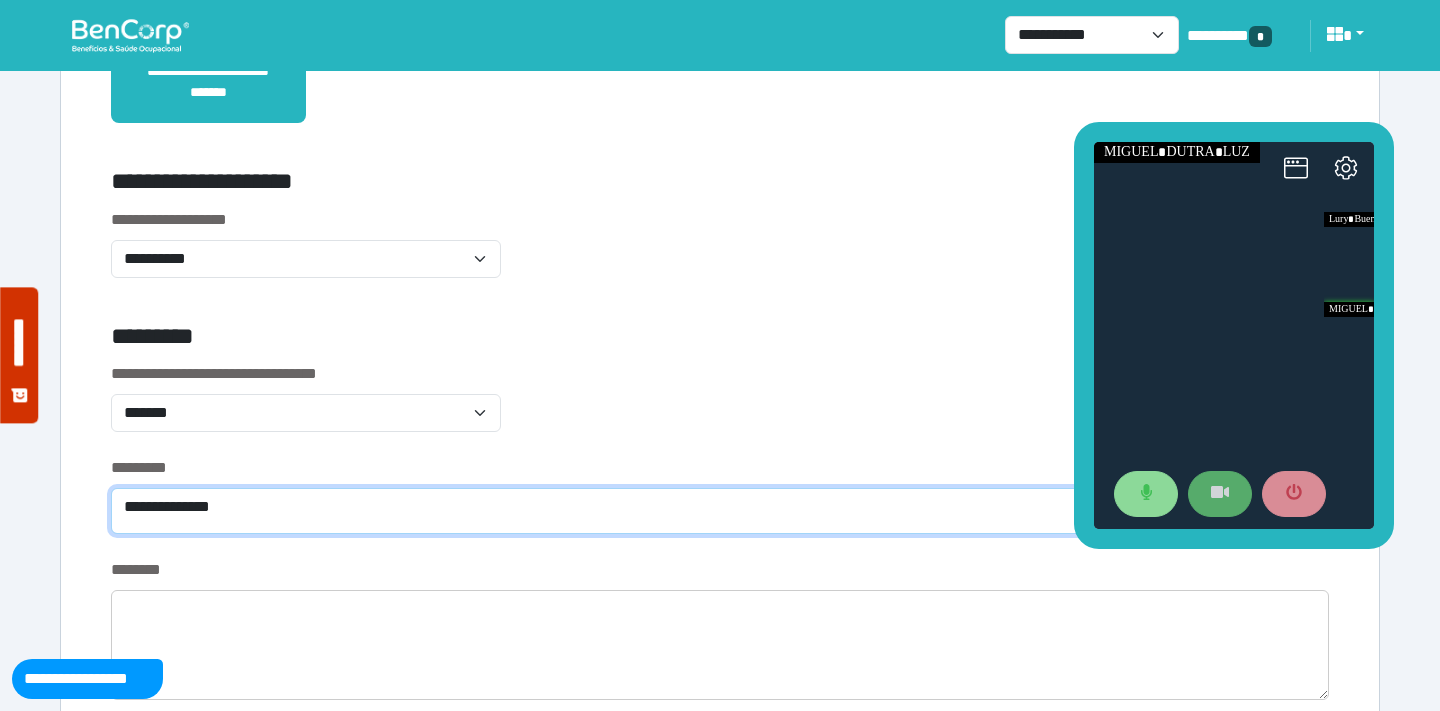 click on "**********" at bounding box center (720, 511) 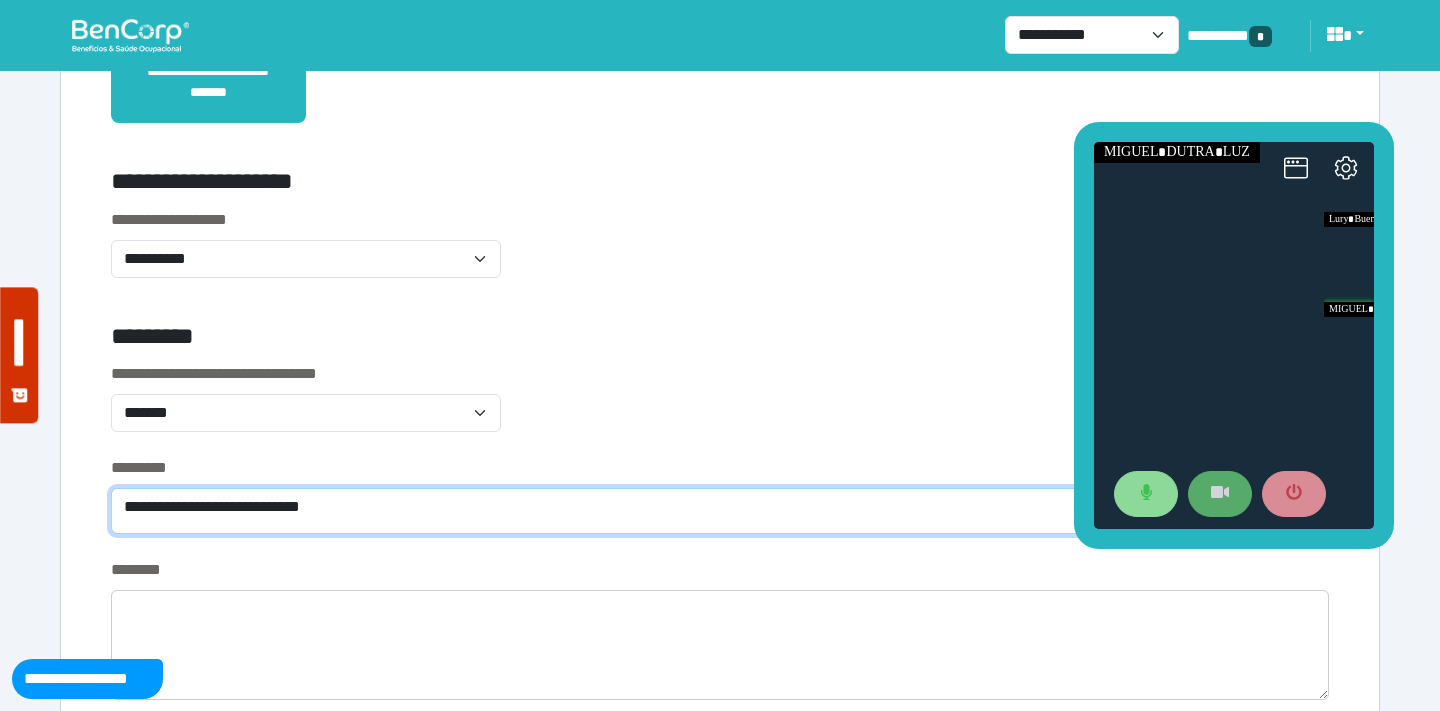 type on "**********" 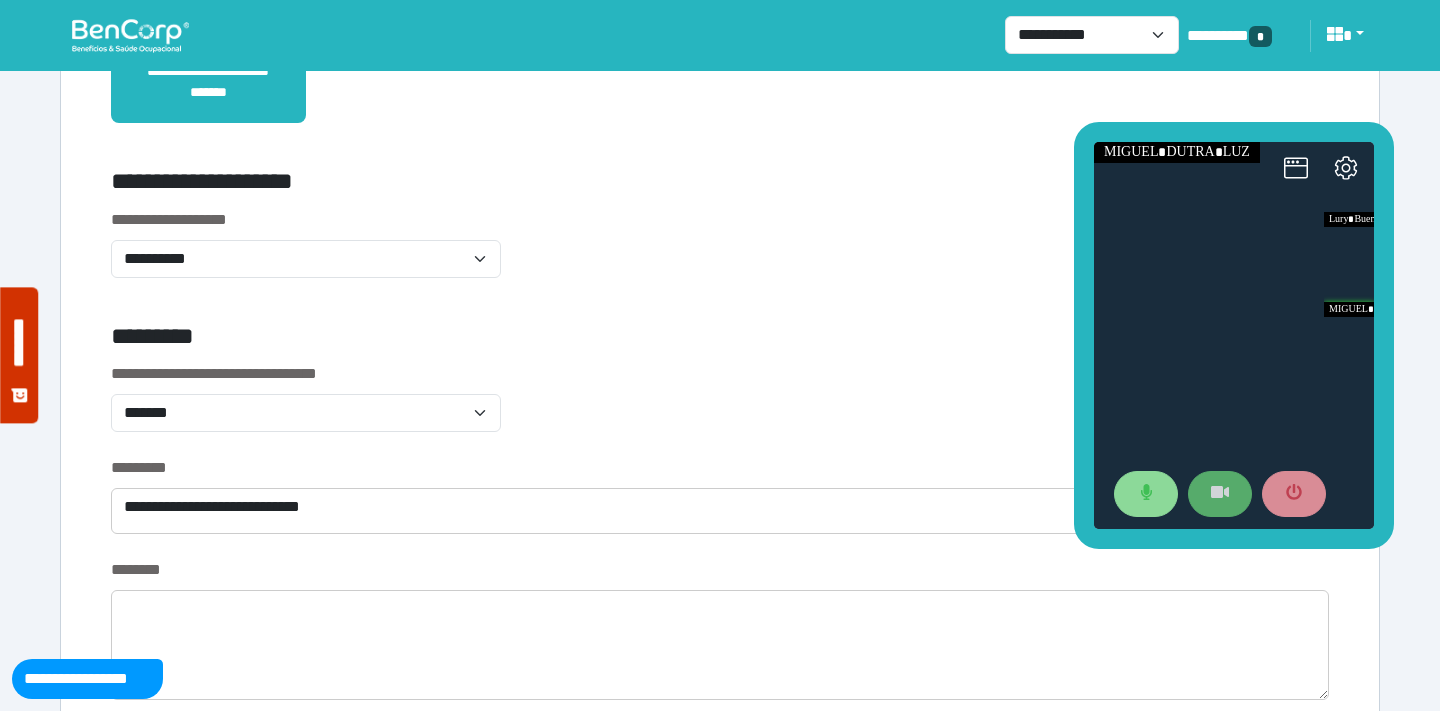 click on "**********" at bounding box center (306, 409) 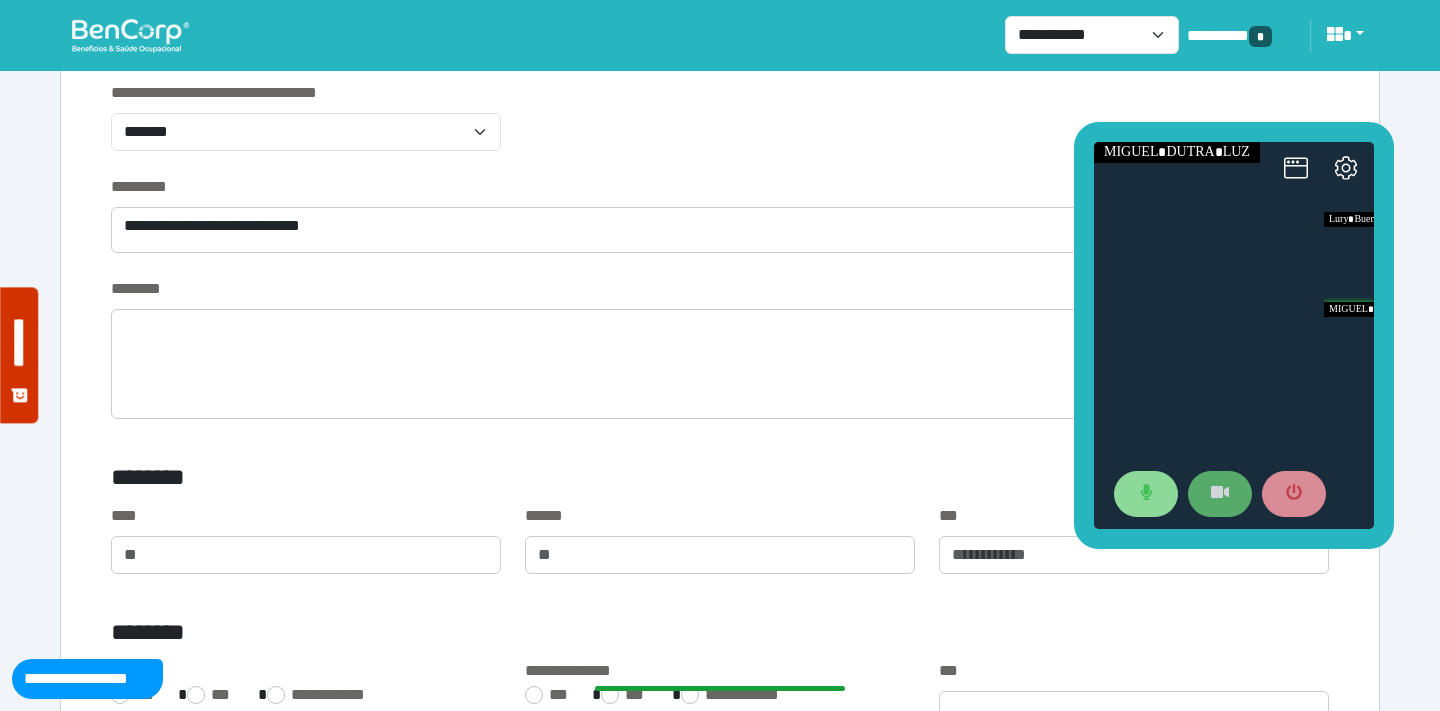 scroll, scrollTop: 931, scrollLeft: 0, axis: vertical 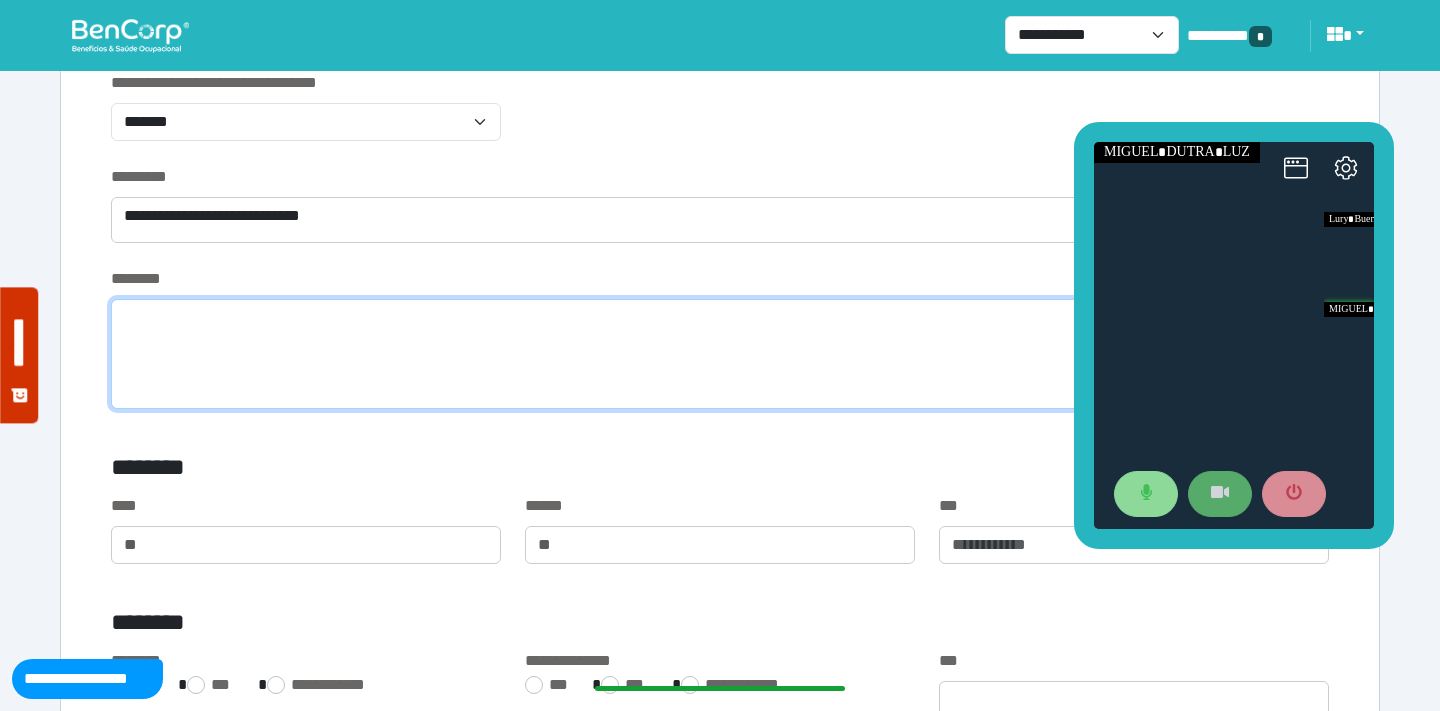 click at bounding box center [720, 354] 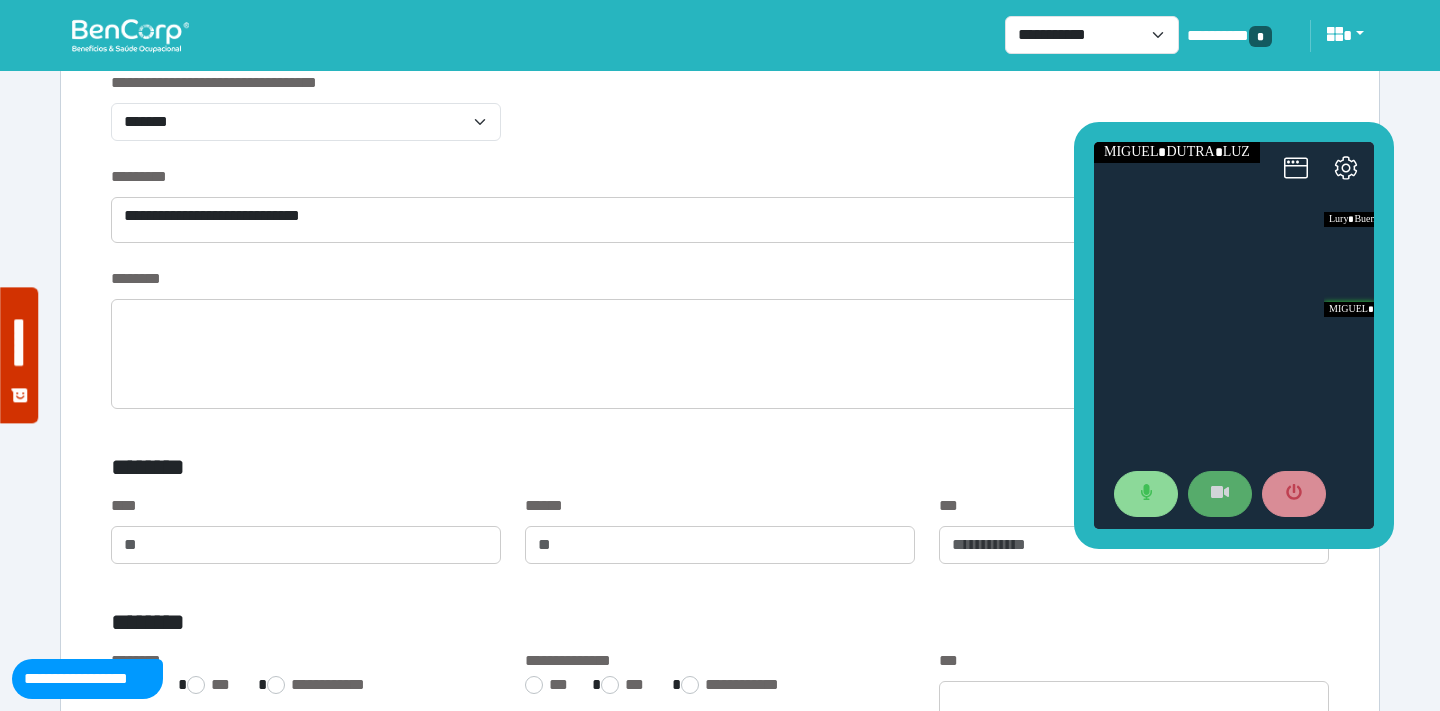 click on "**********" at bounding box center [720, 118] 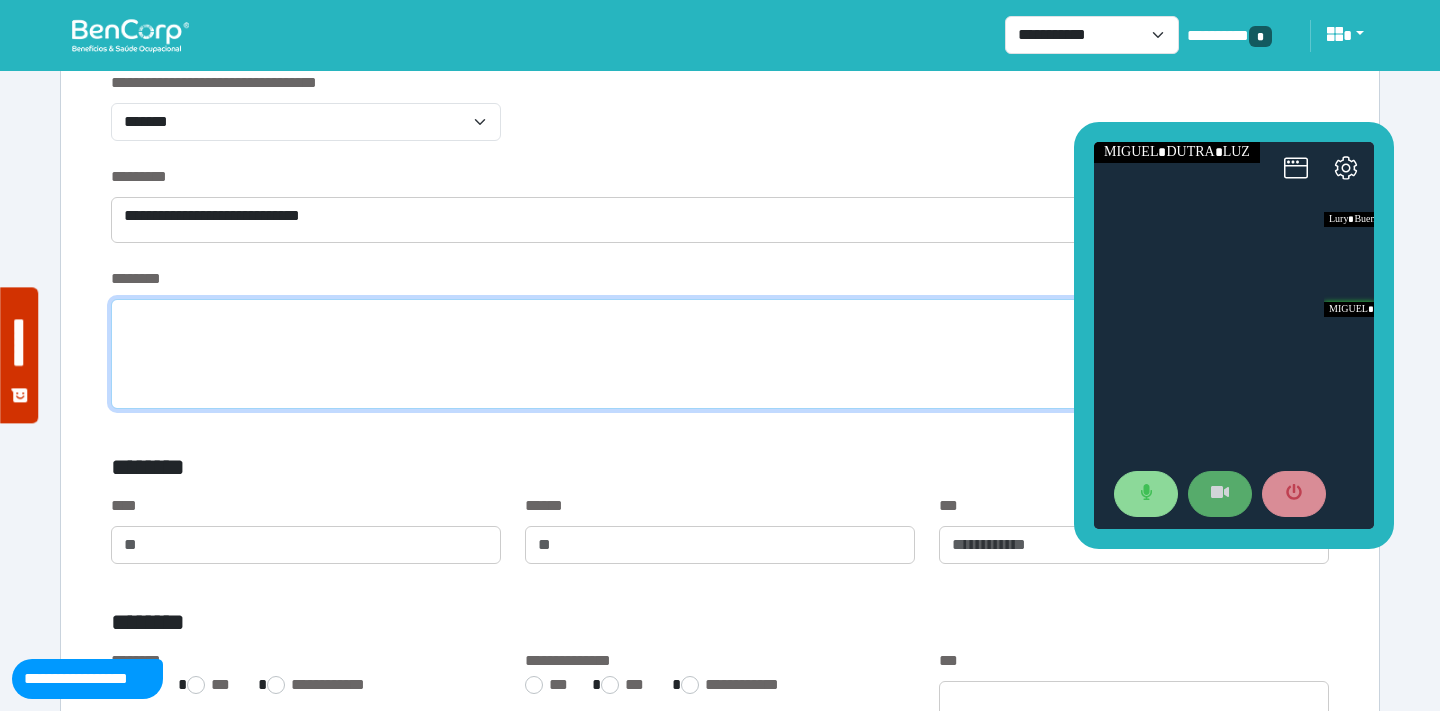 click at bounding box center [720, 354] 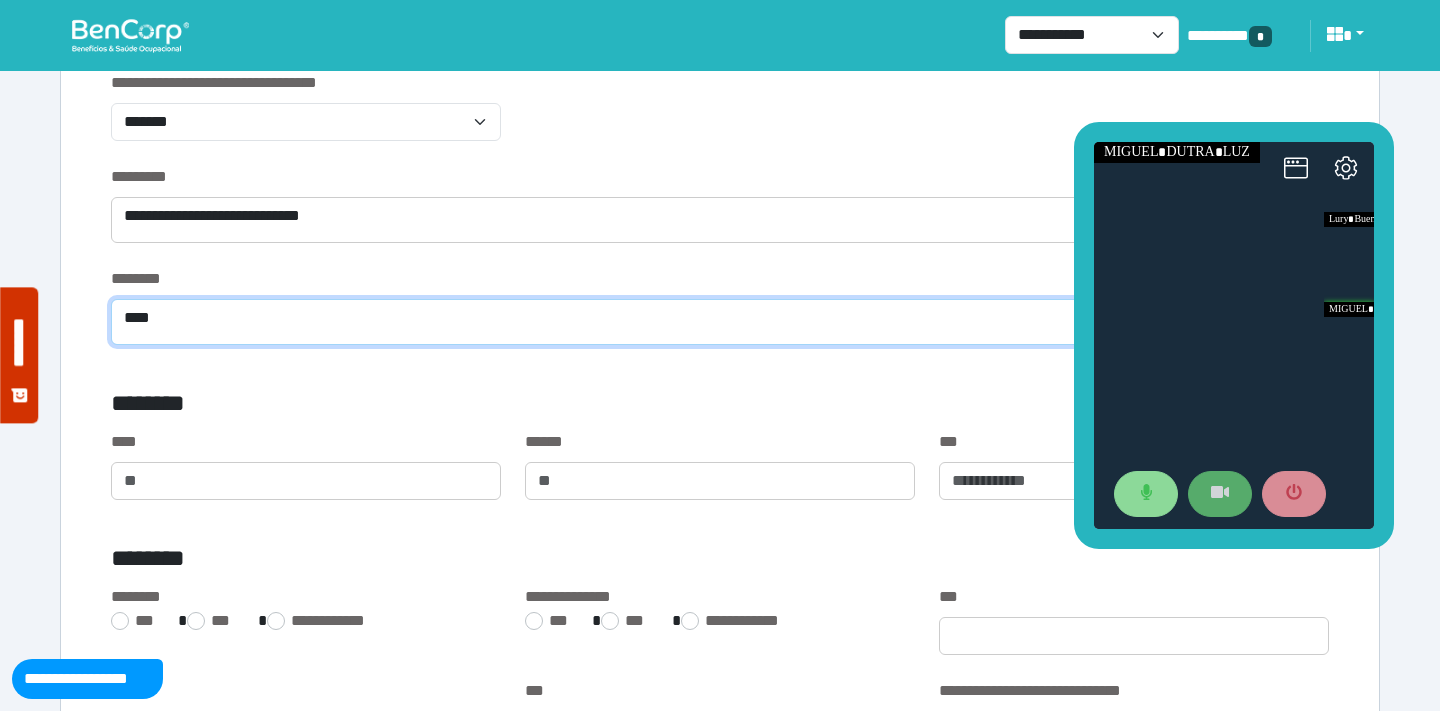type on "****" 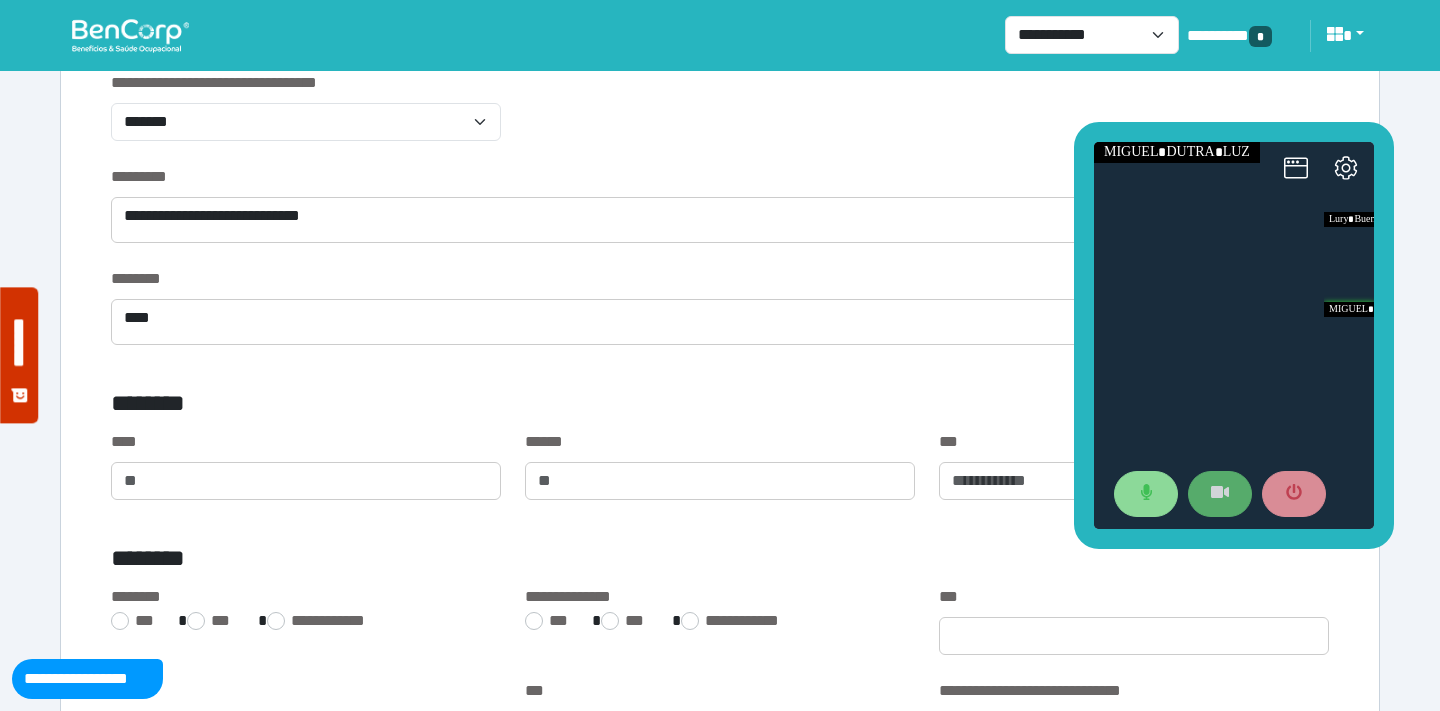 click on "**********" at bounding box center [720, 118] 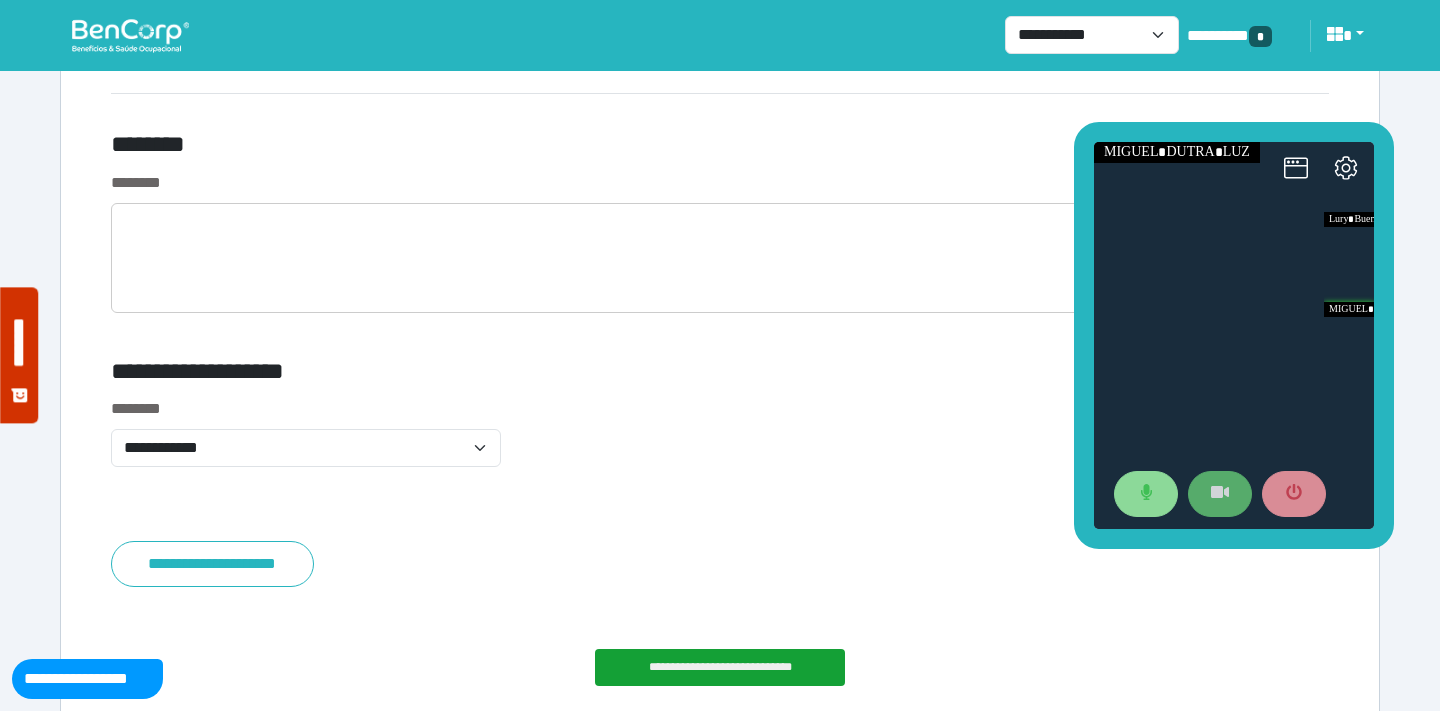 scroll, scrollTop: 7584, scrollLeft: 0, axis: vertical 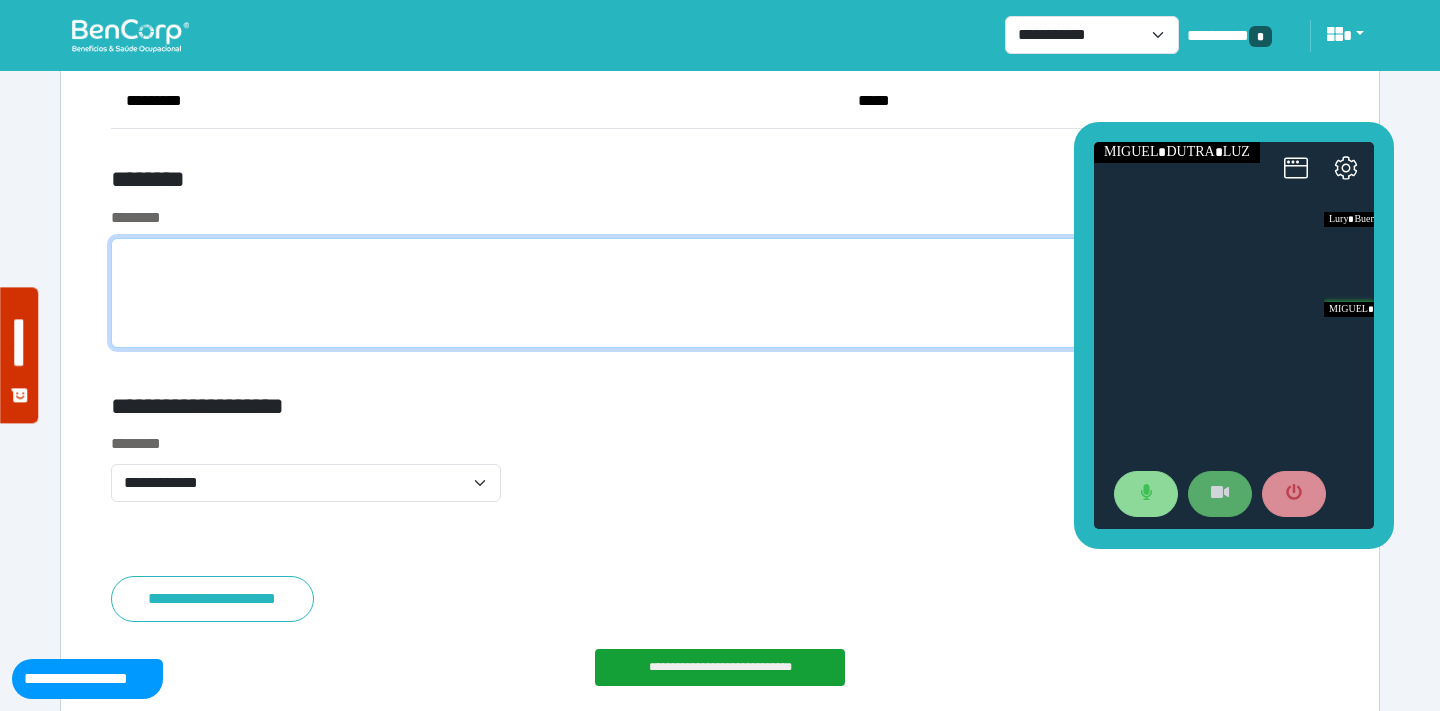 click at bounding box center (720, 293) 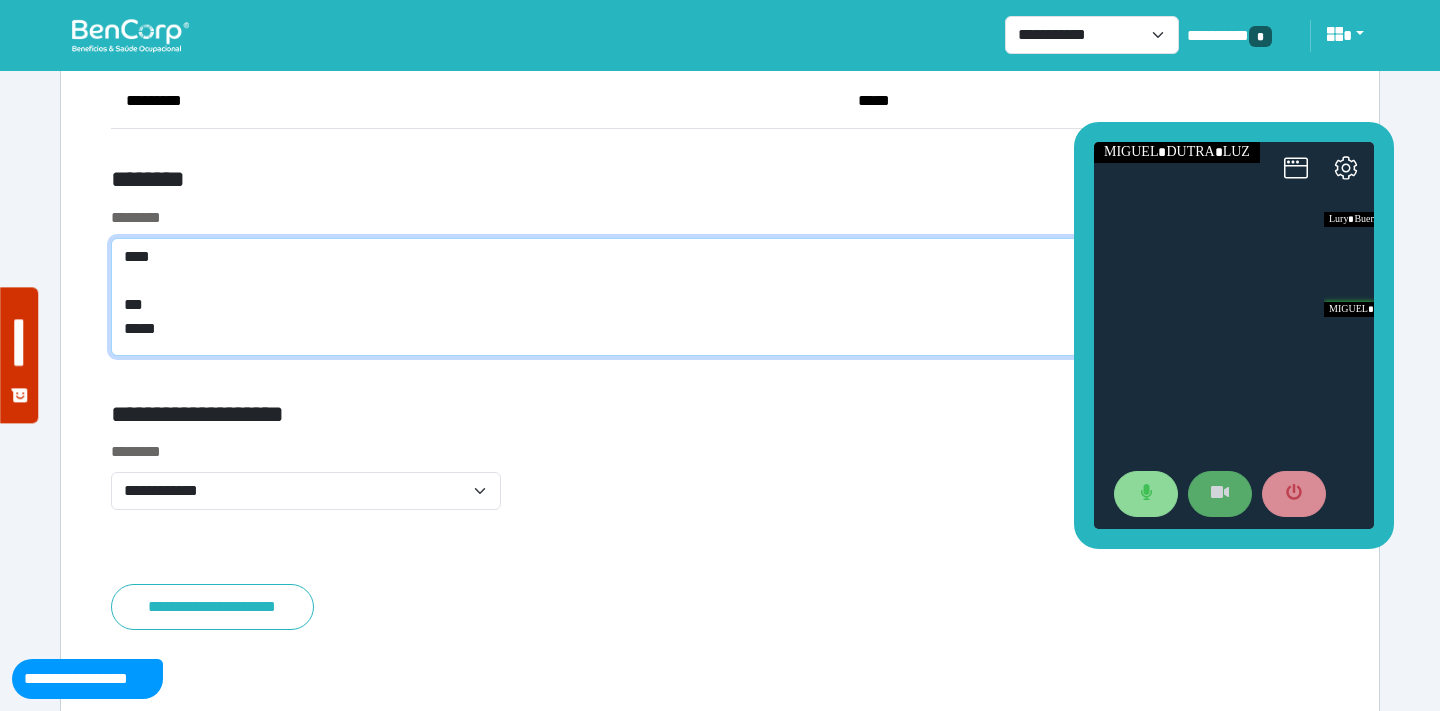 scroll, scrollTop: 0, scrollLeft: 0, axis: both 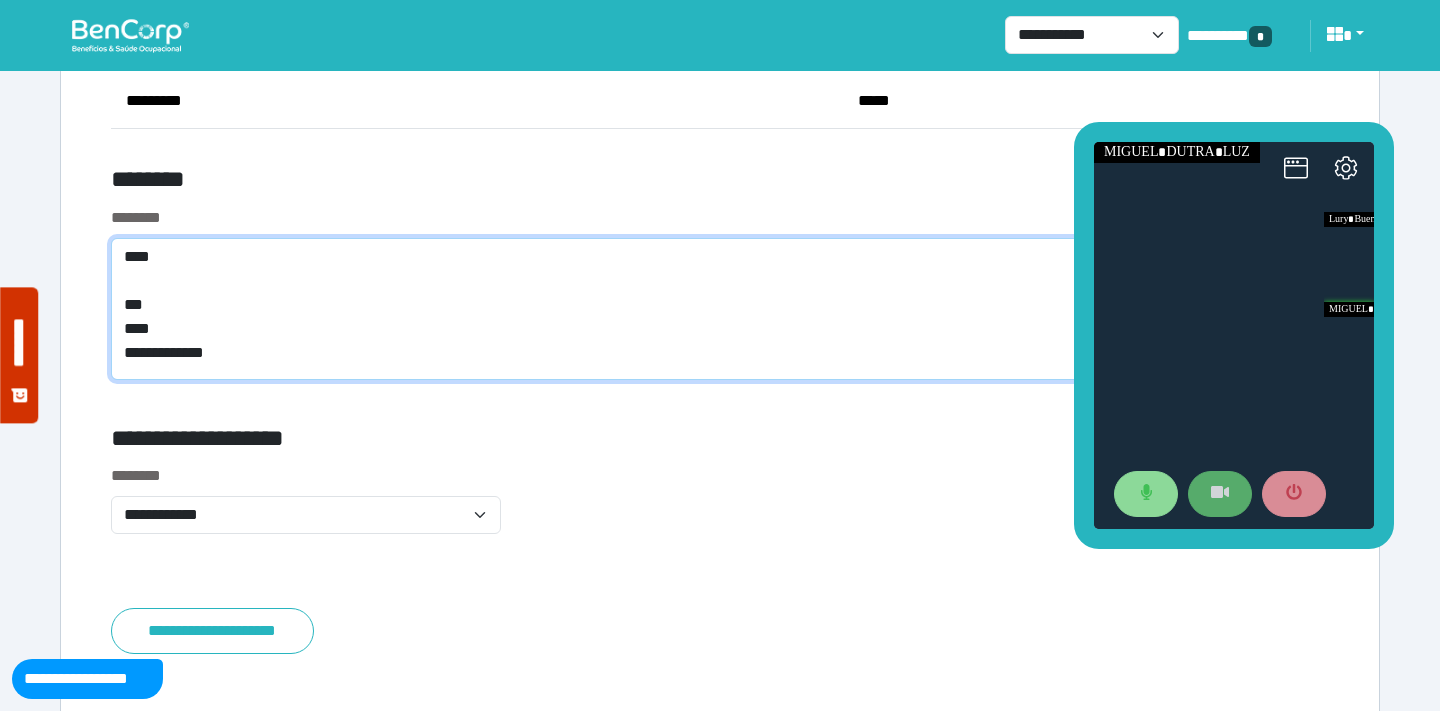 click on "**********" at bounding box center [720, 309] 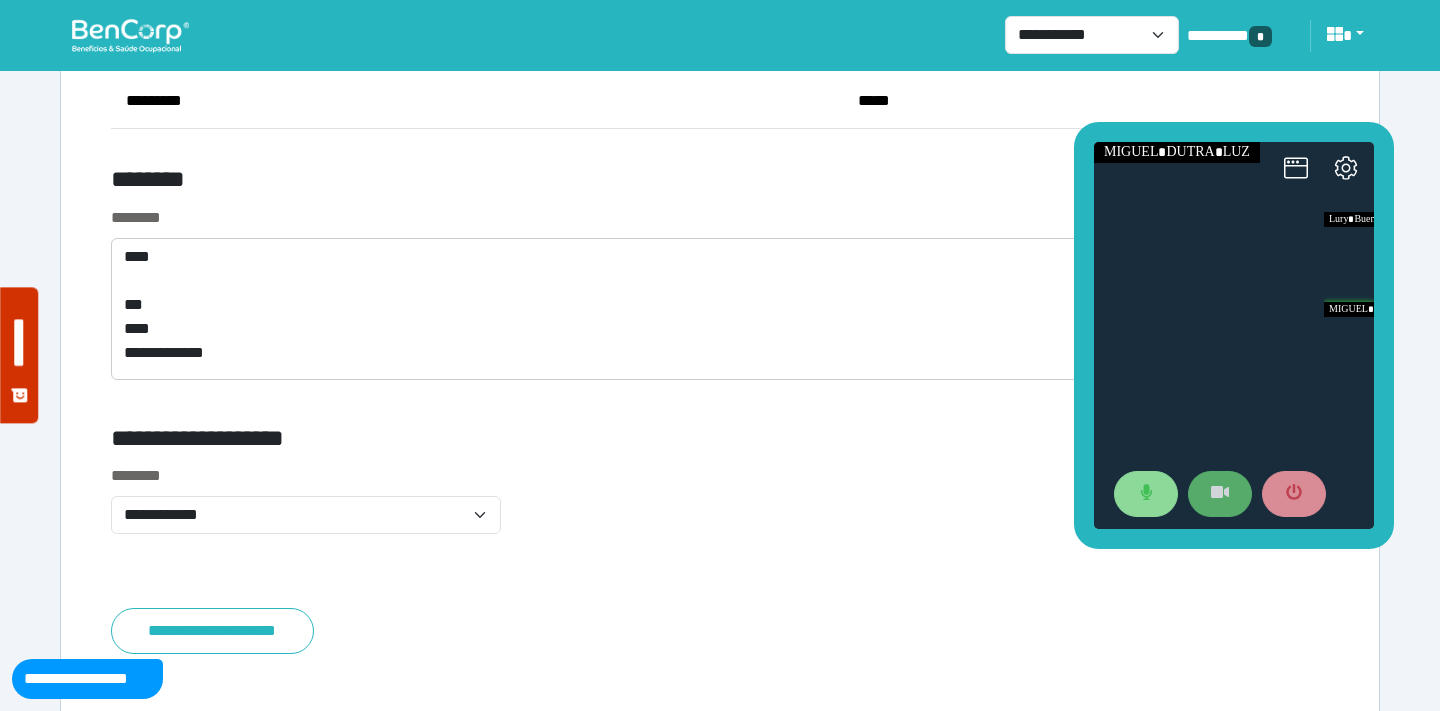click on "********" at bounding box center (513, 183) 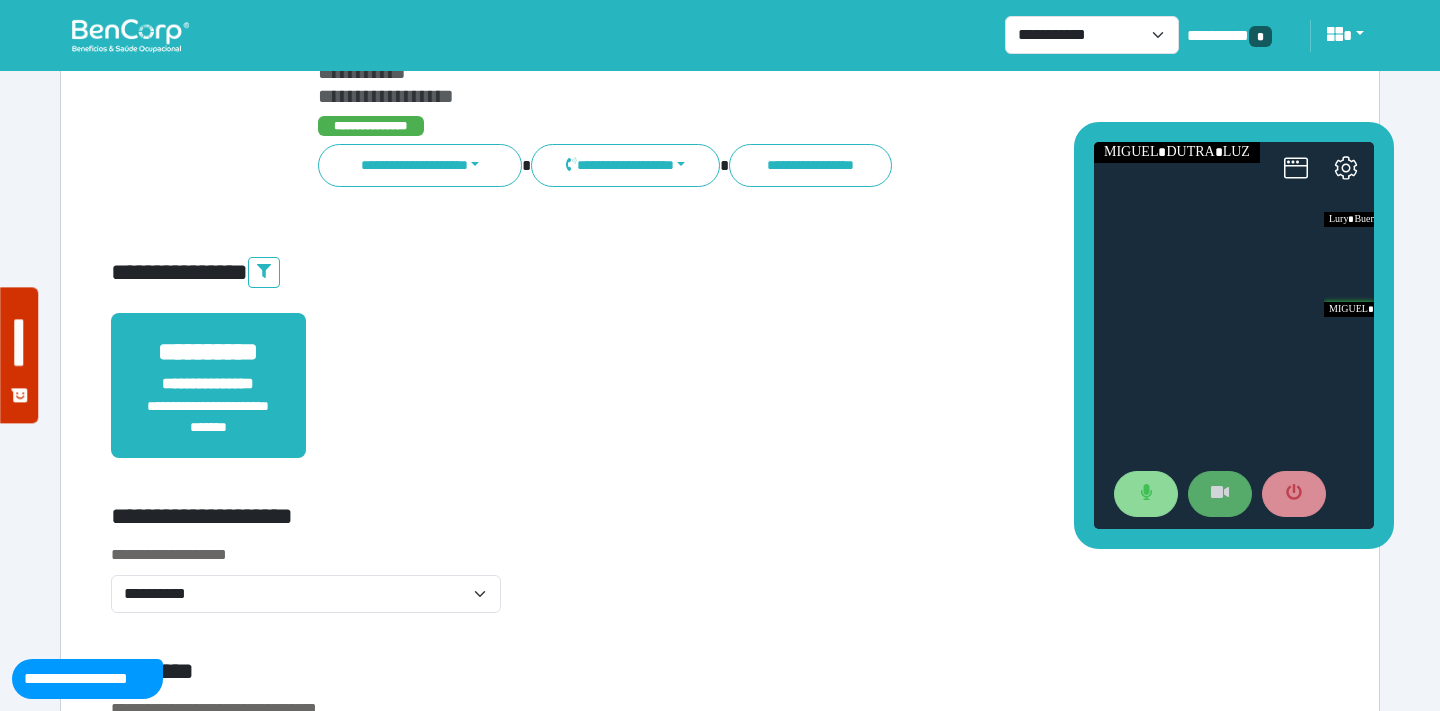 scroll, scrollTop: 0, scrollLeft: 0, axis: both 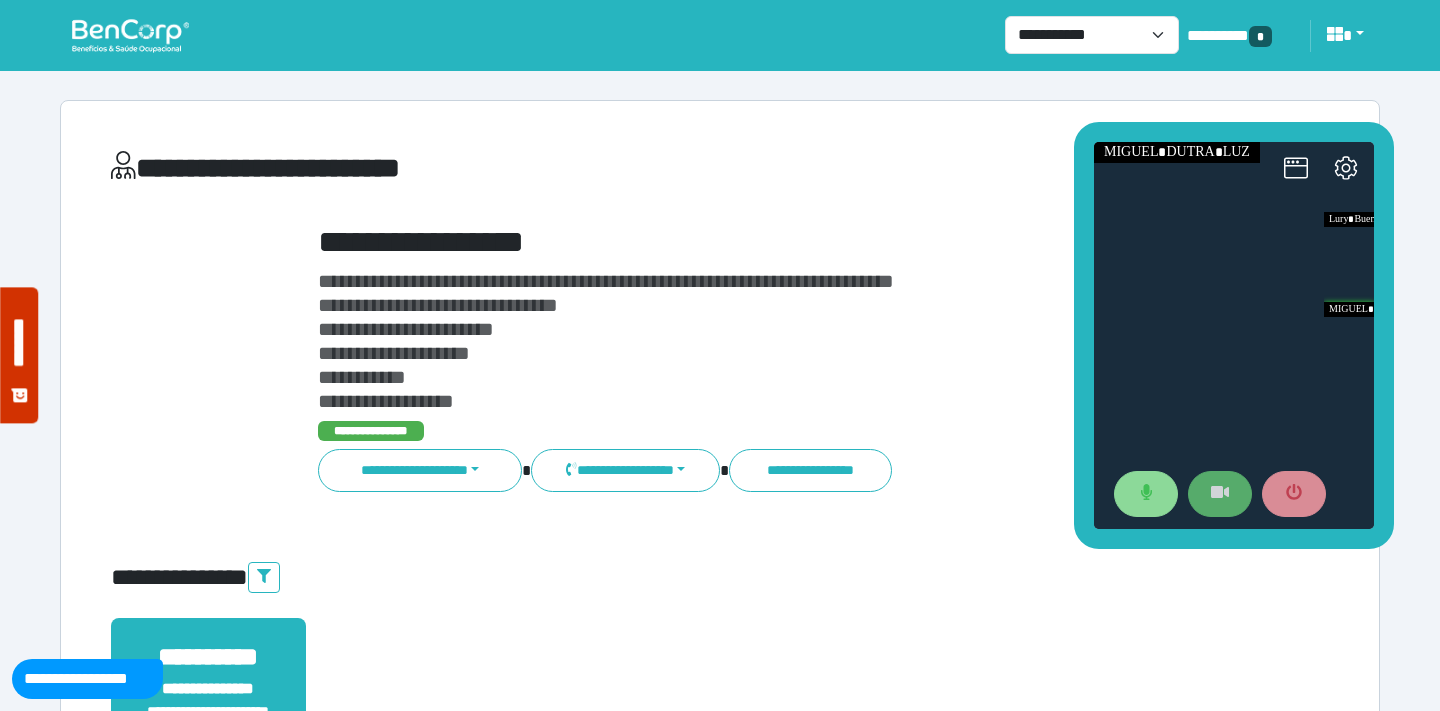 click on "**********" at bounding box center (772, 242) 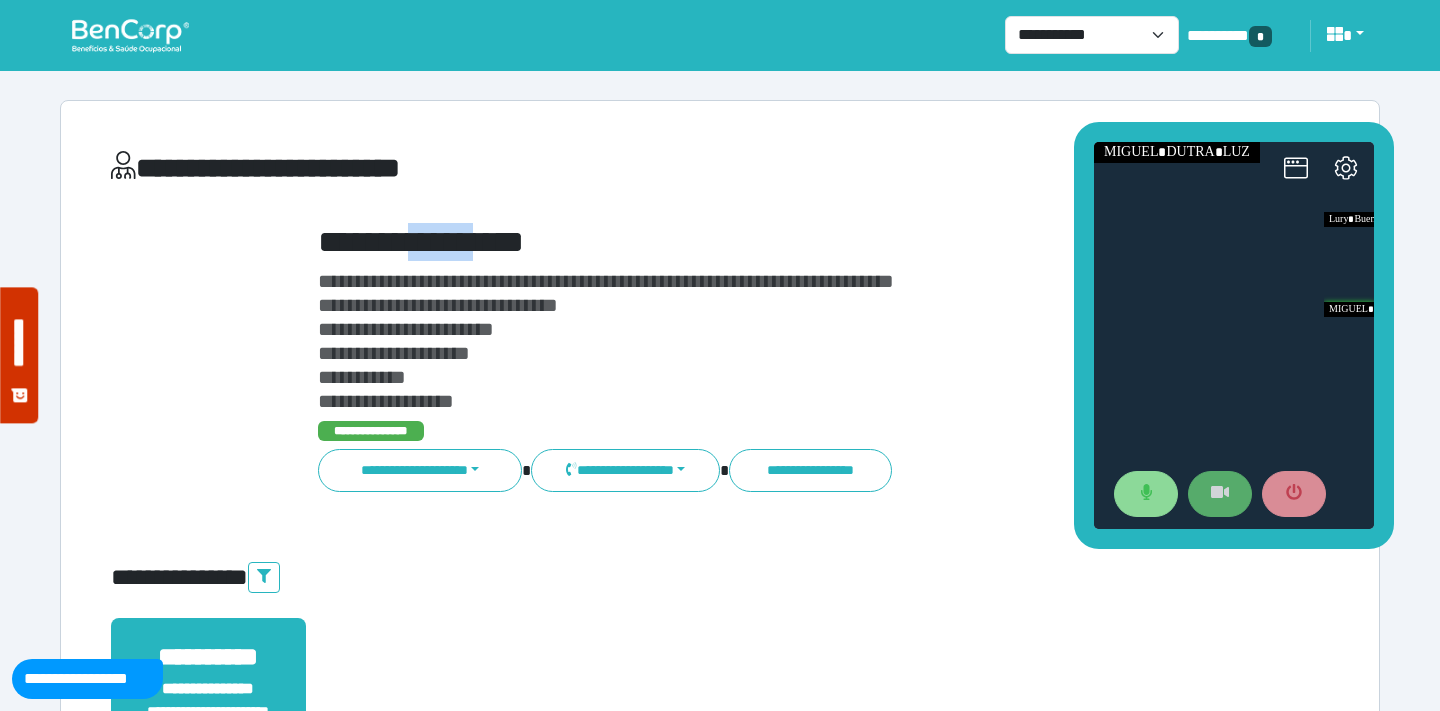 click on "**********" at bounding box center [772, 242] 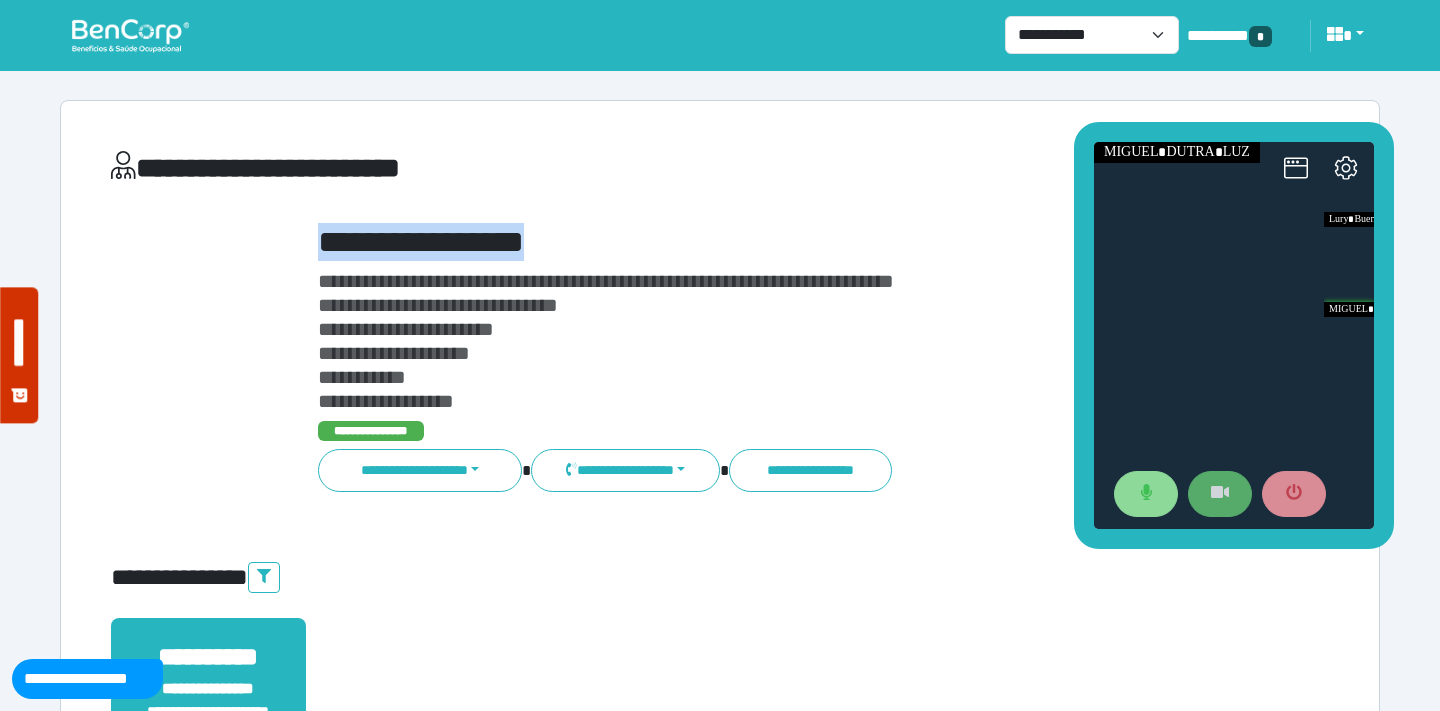 click on "**********" at bounding box center [772, 242] 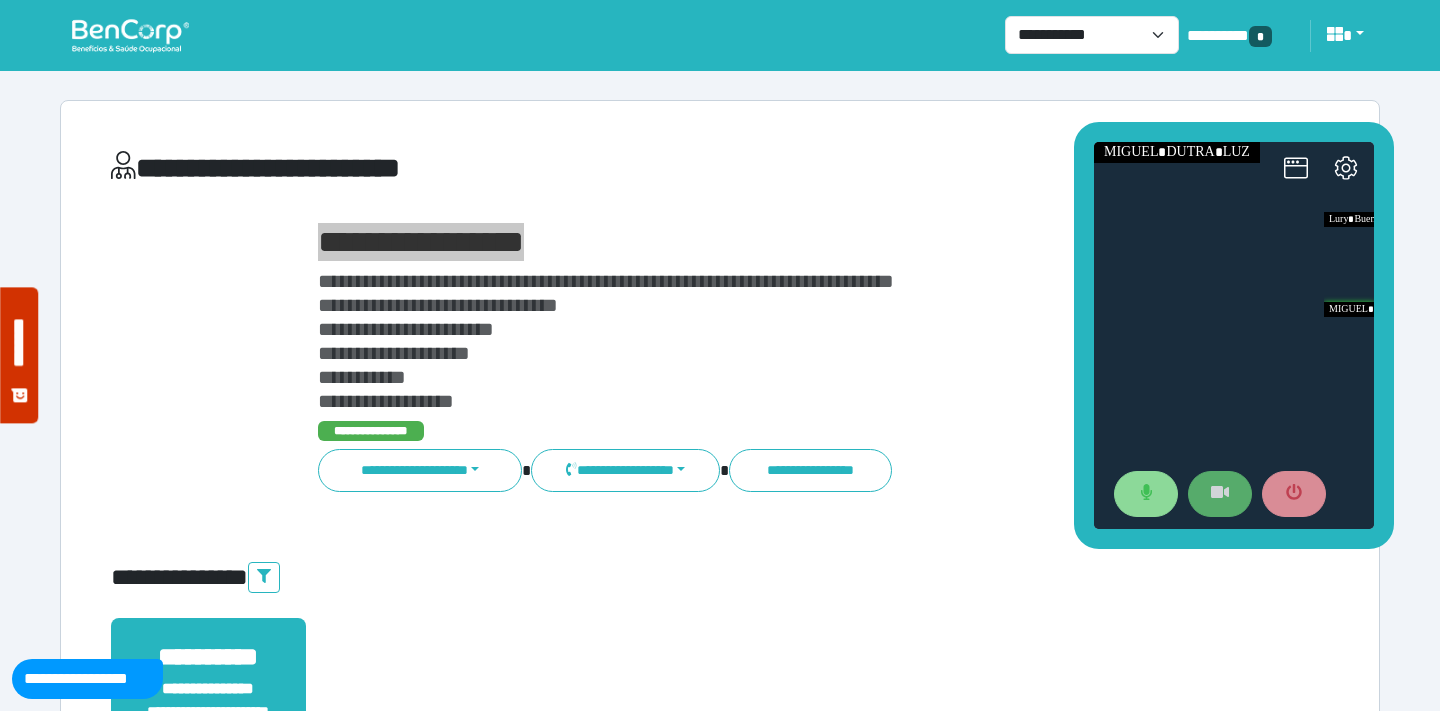 click at bounding box center [1234, 335] 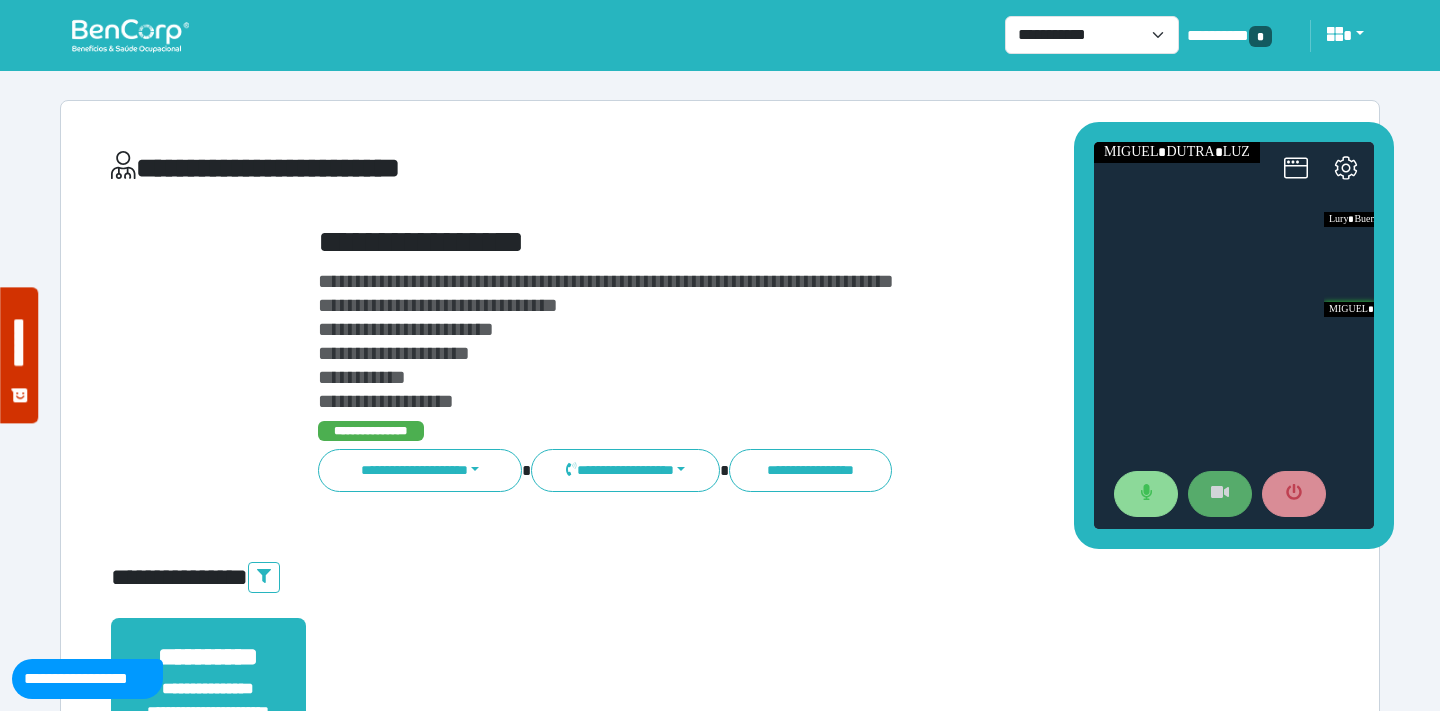 click on "**********" at bounding box center (772, 341) 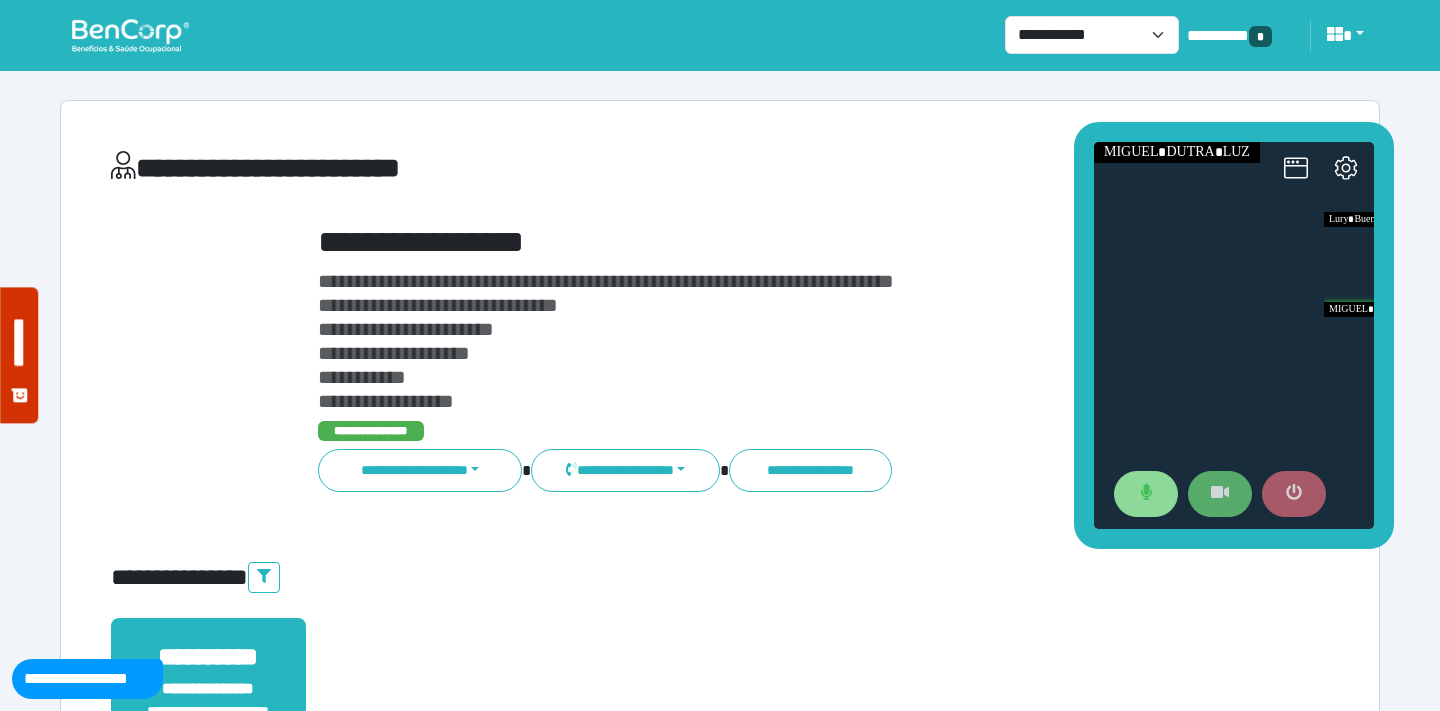 click at bounding box center (1294, 494) 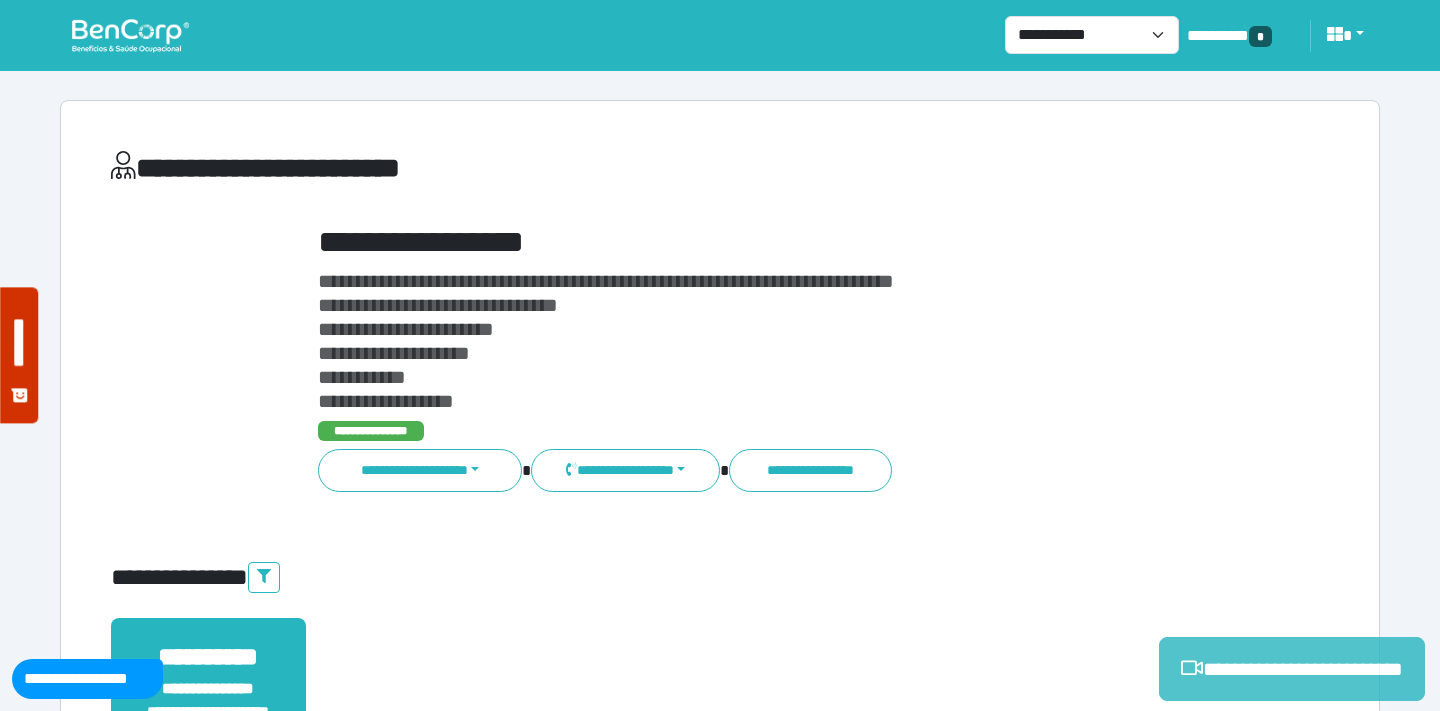 click on "**********" at bounding box center (1292, 669) 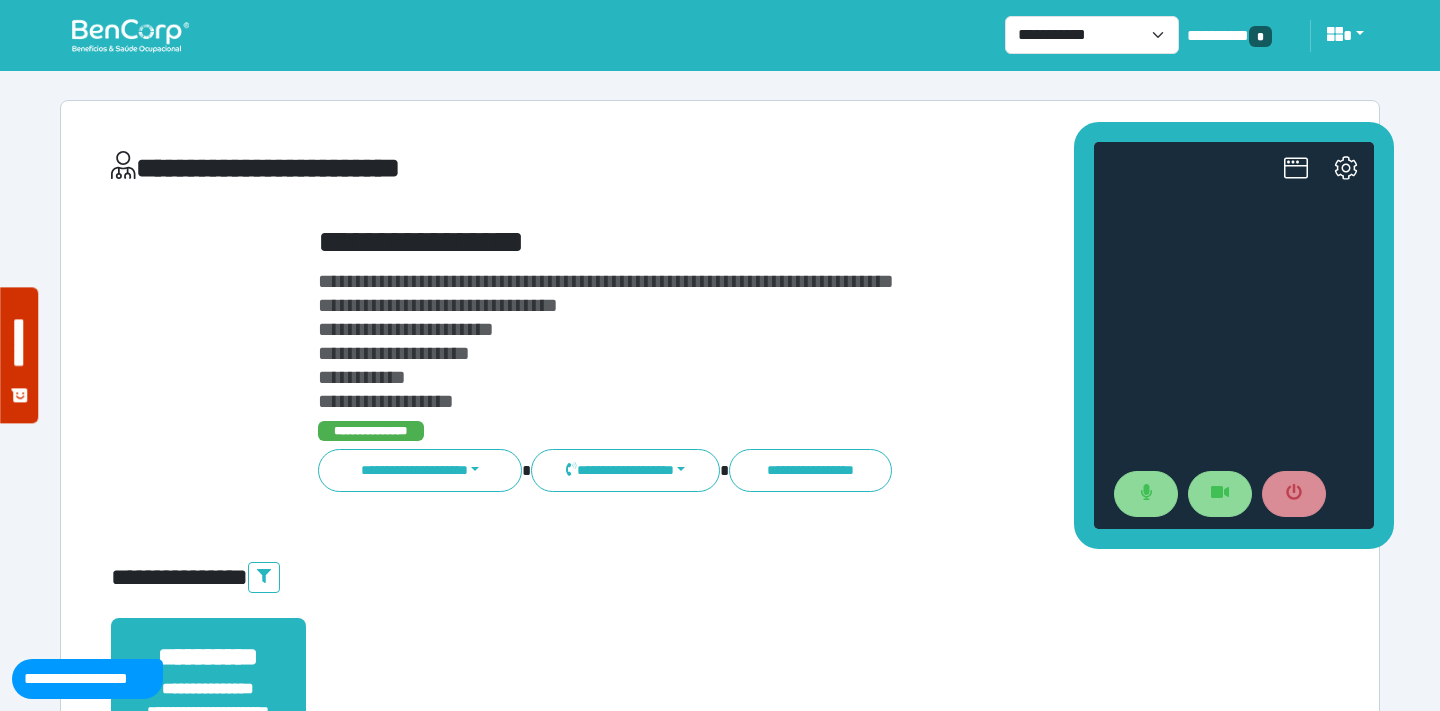 scroll, scrollTop: 0, scrollLeft: 0, axis: both 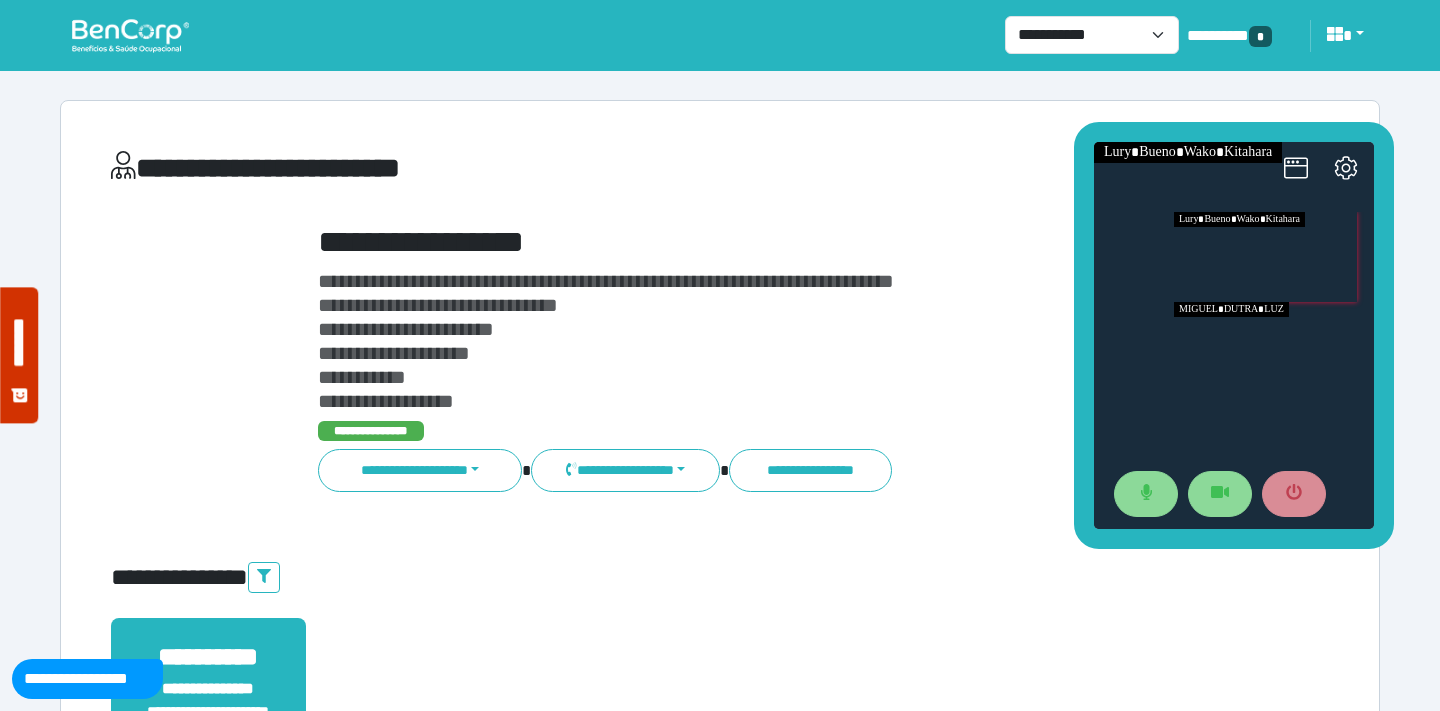 click at bounding box center [1274, 347] 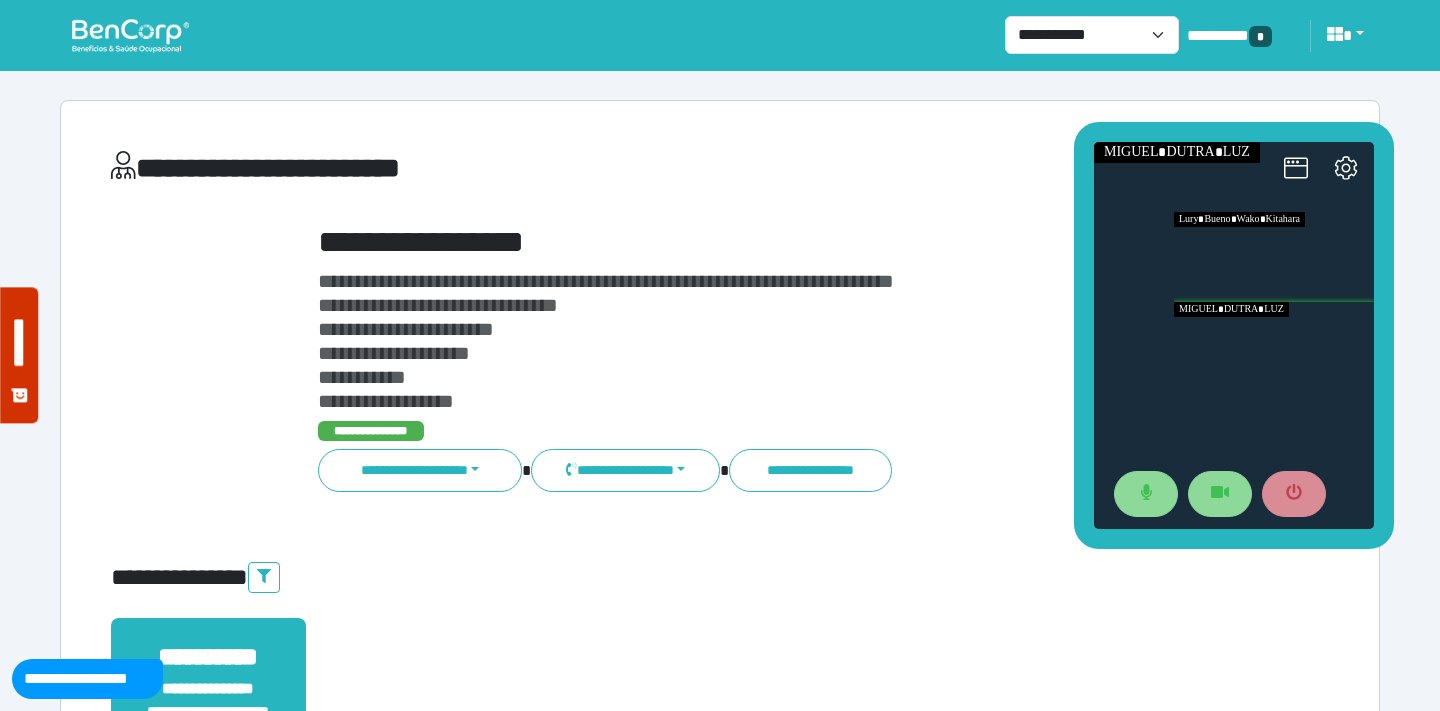 click at bounding box center (1274, 347) 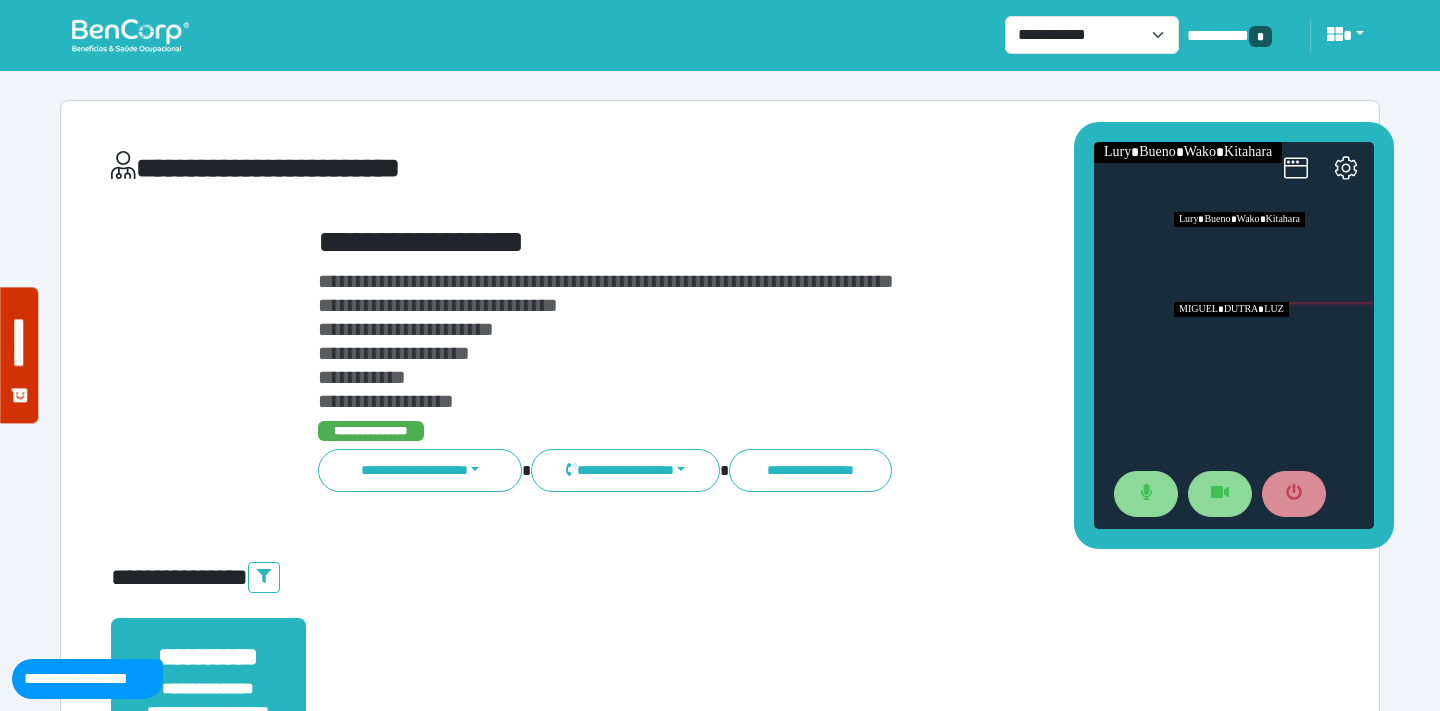 click at bounding box center [1274, 347] 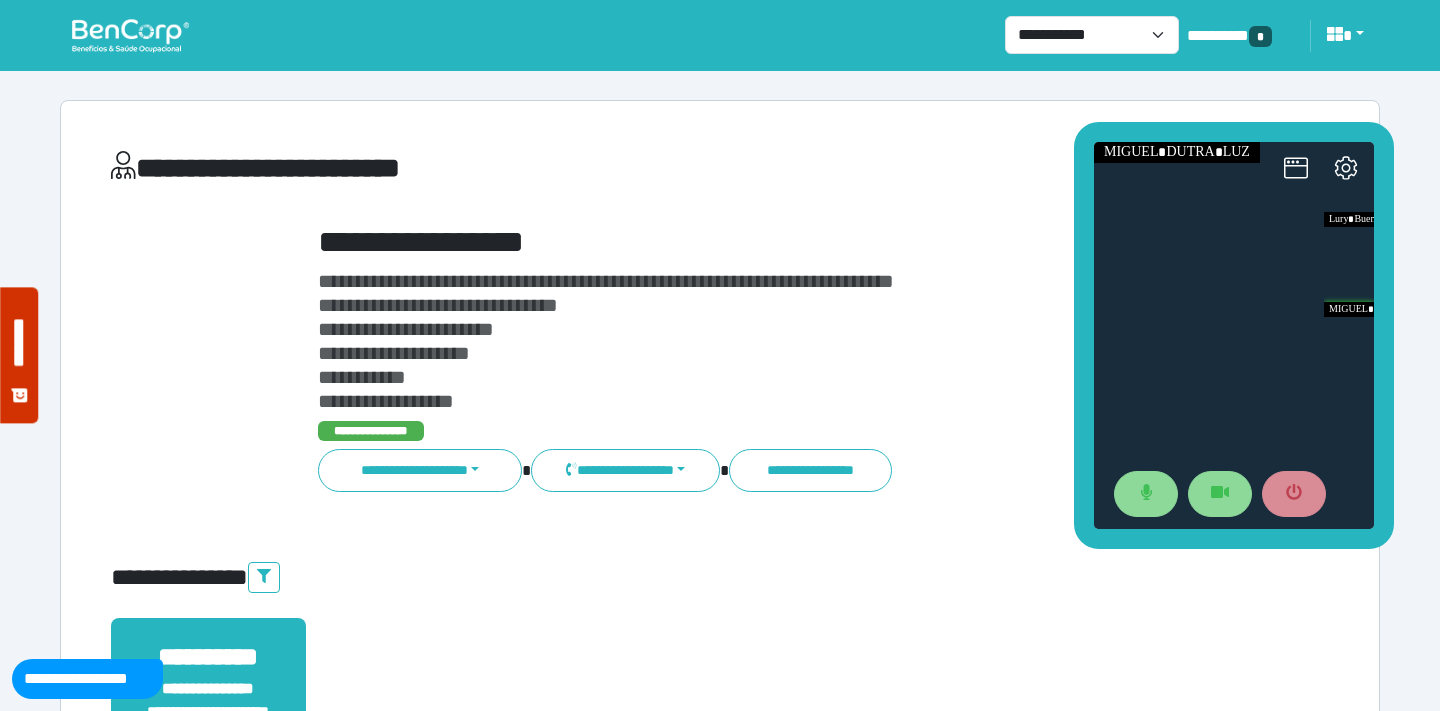 click on "**********" at bounding box center (720, 172) 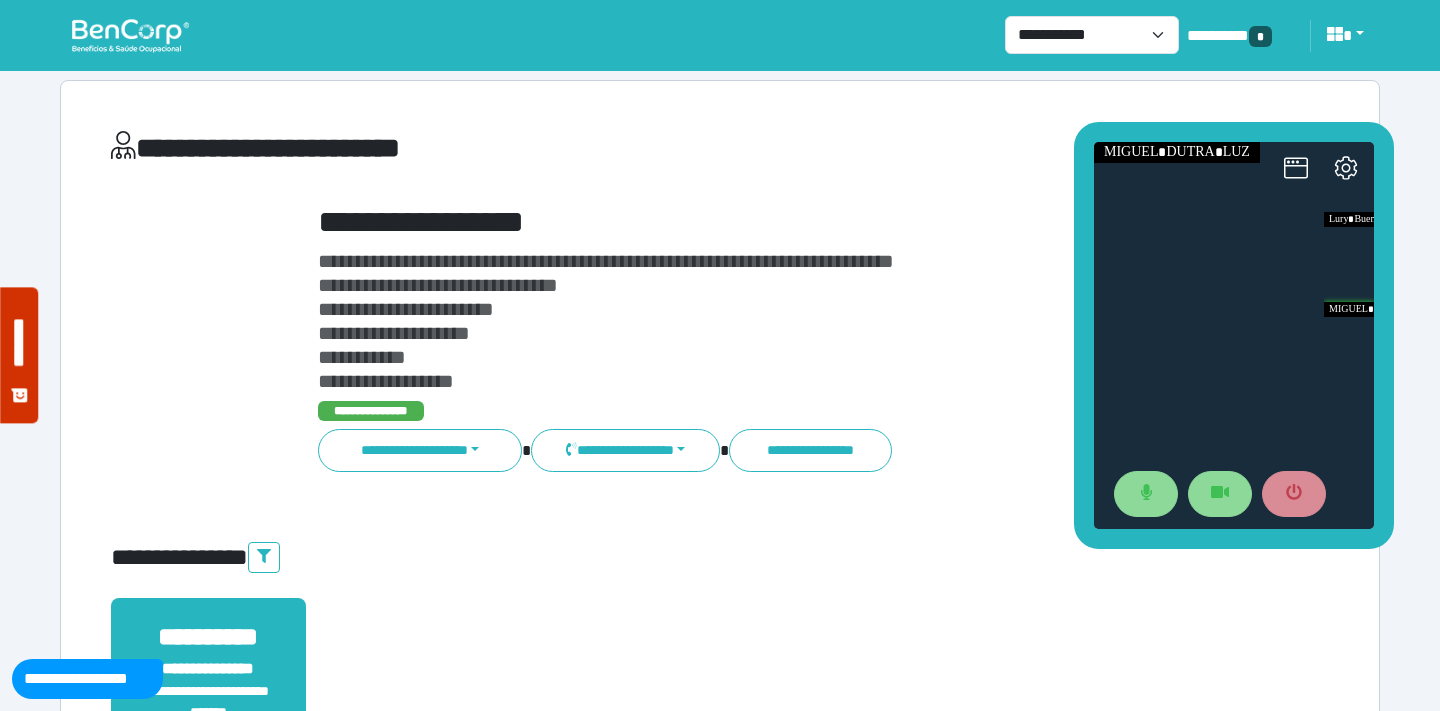scroll, scrollTop: 18, scrollLeft: 0, axis: vertical 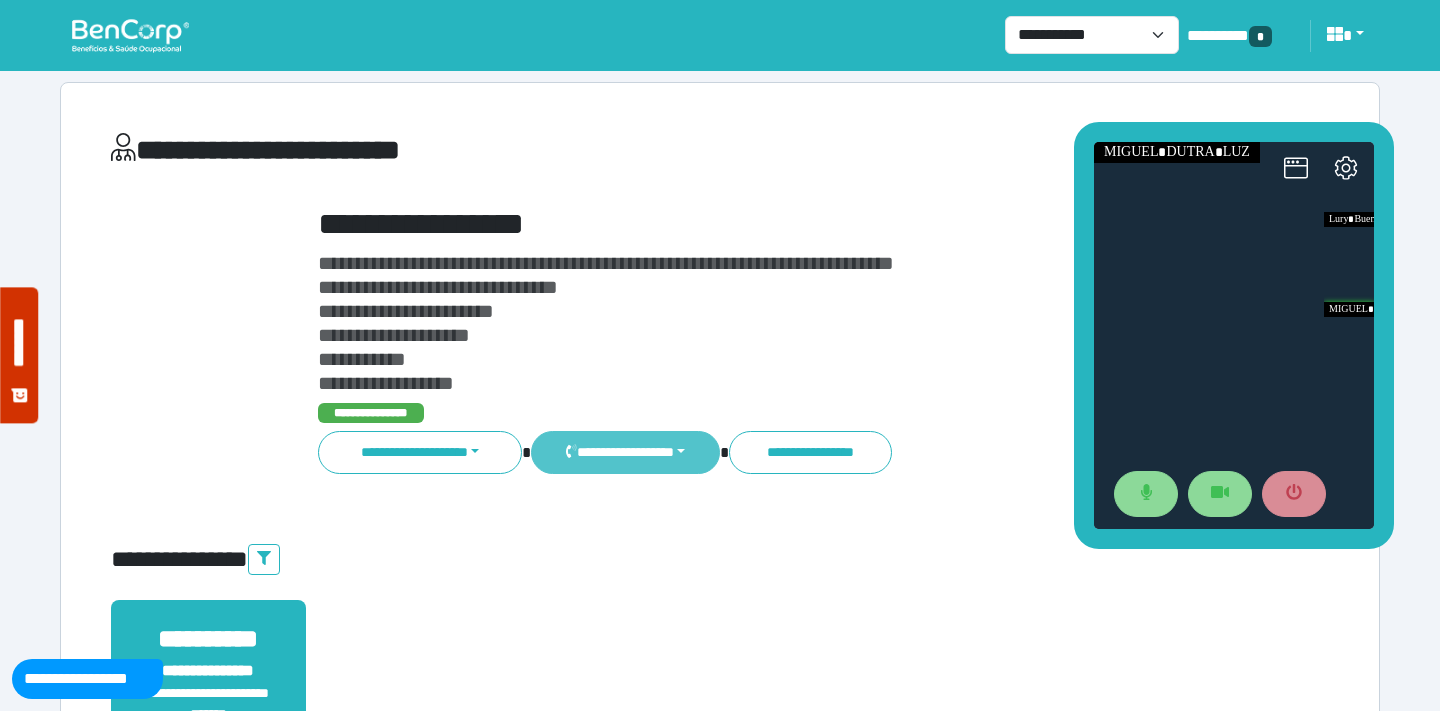 click on "**********" at bounding box center [625, 452] 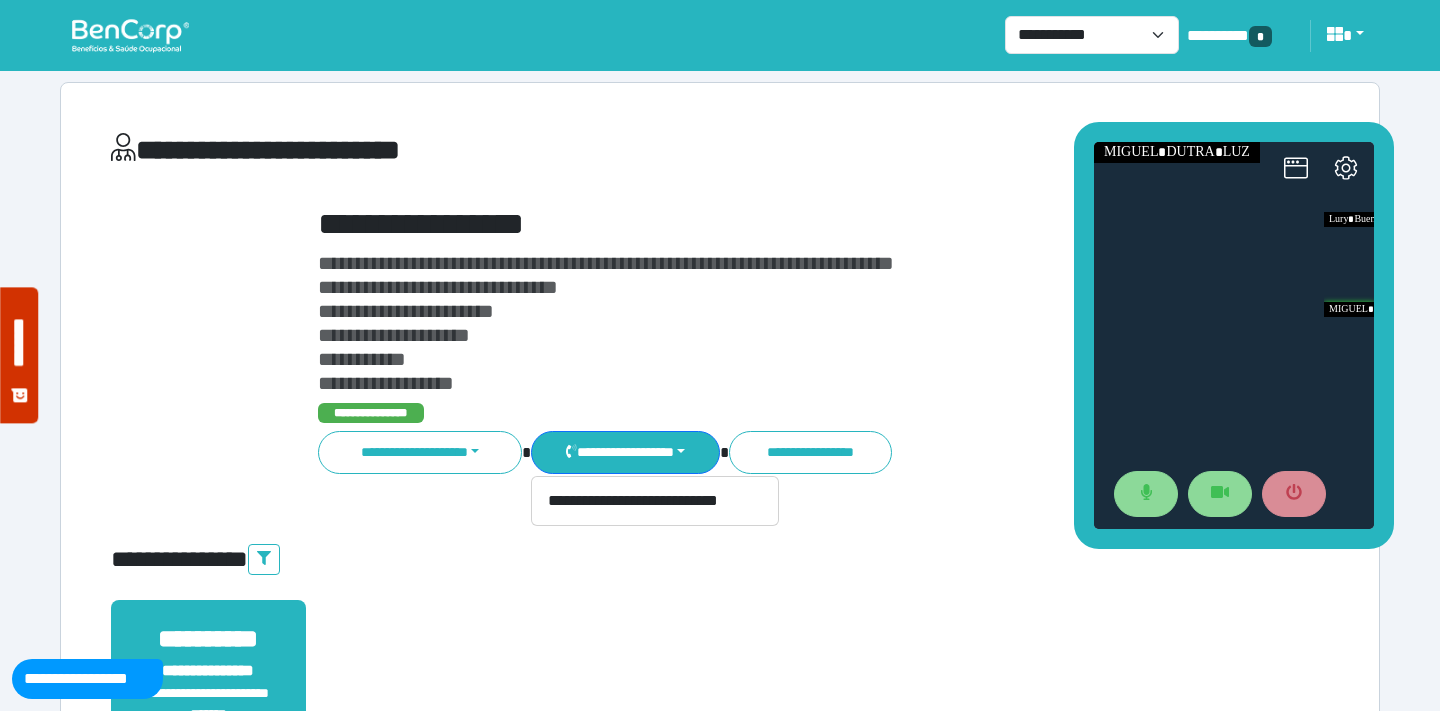 click on "**********" at bounding box center [772, 323] 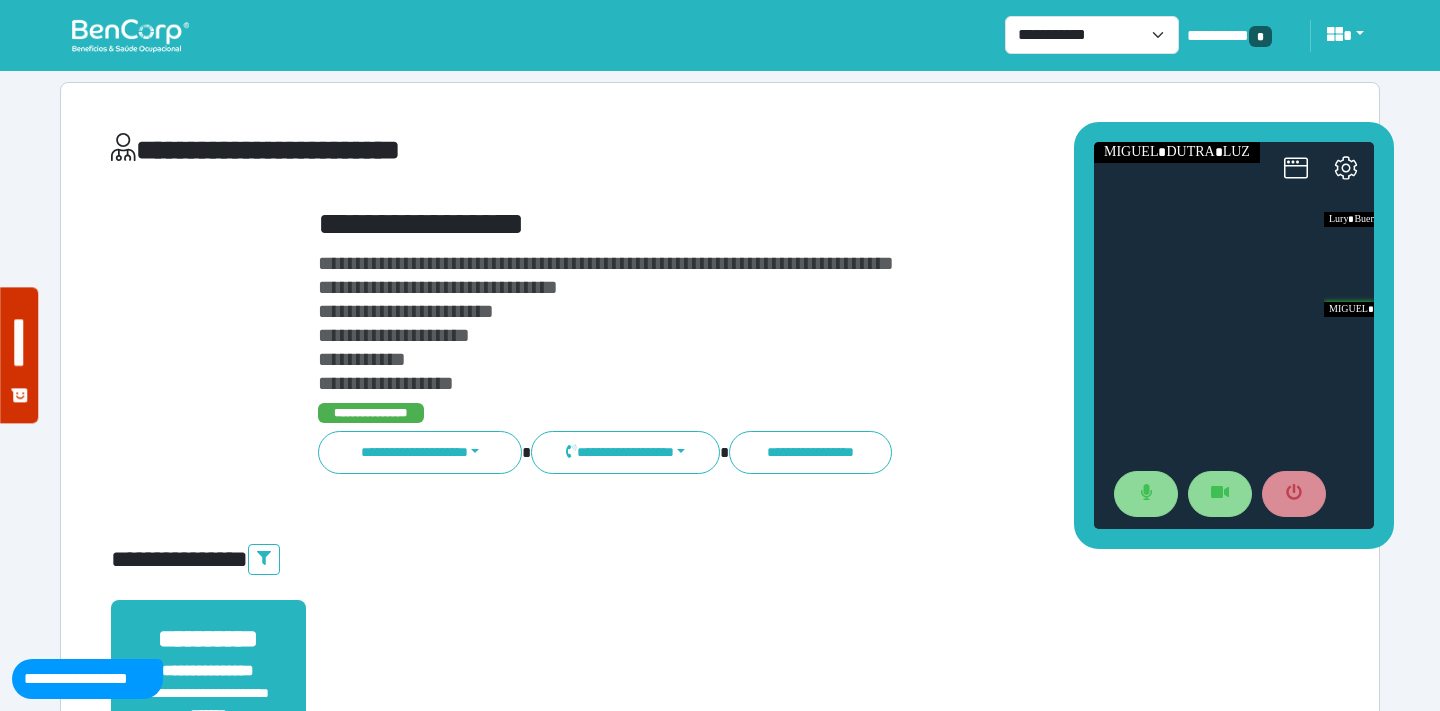click on "**********" at bounding box center (772, 323) 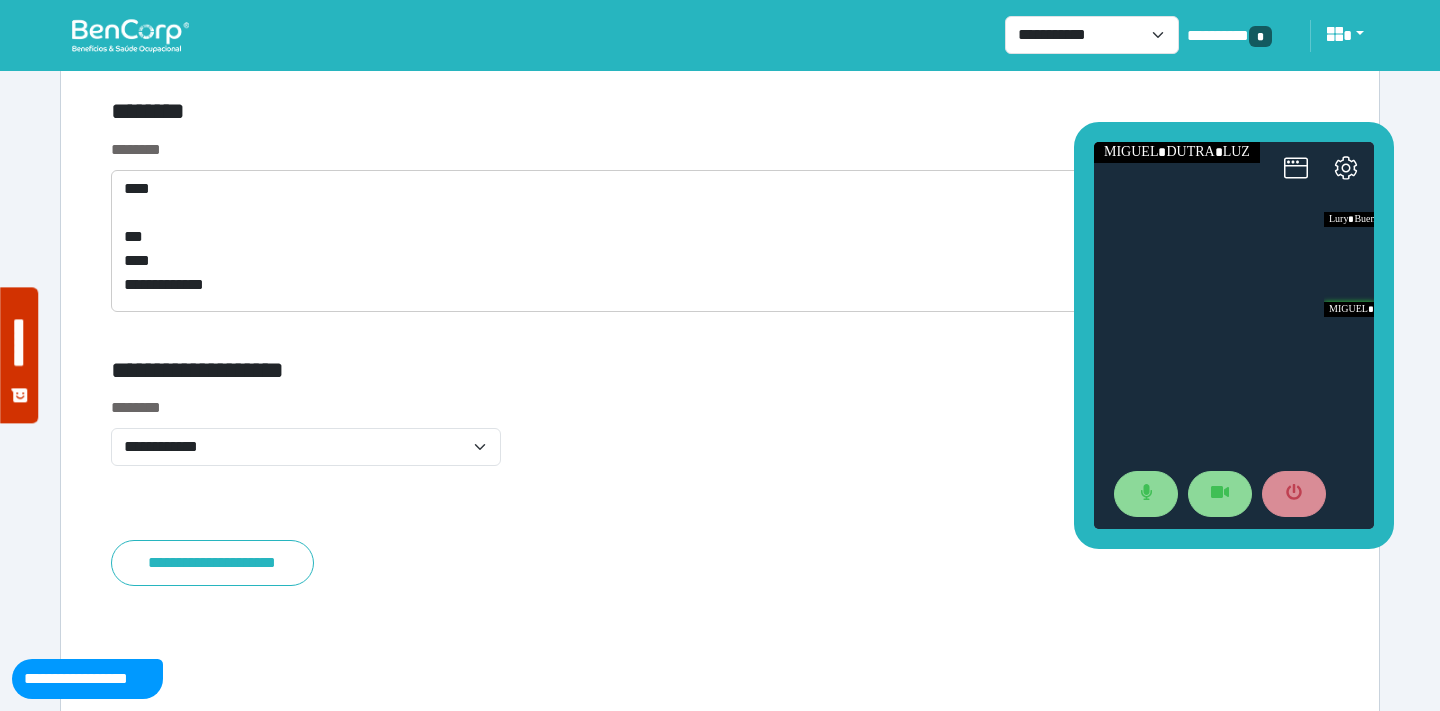 scroll, scrollTop: 7593, scrollLeft: 0, axis: vertical 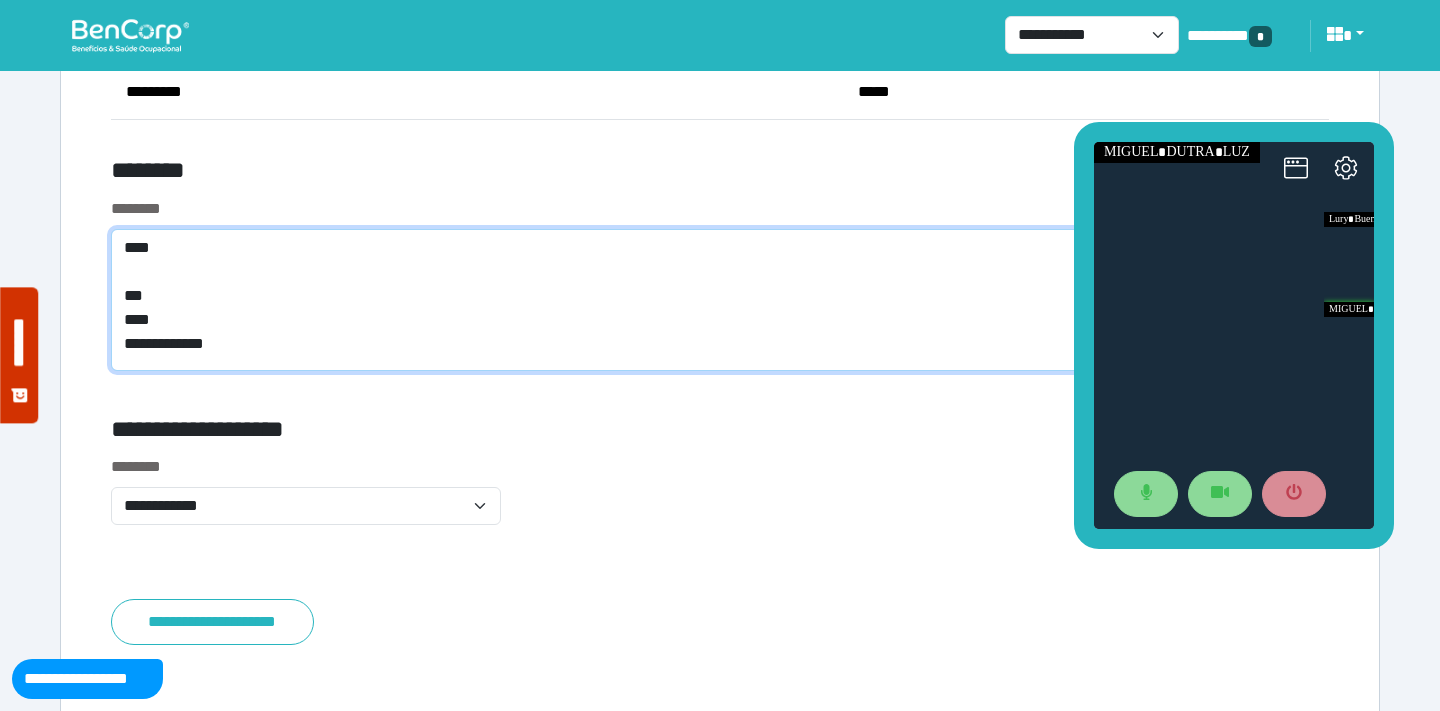 click on "**********" at bounding box center (720, 300) 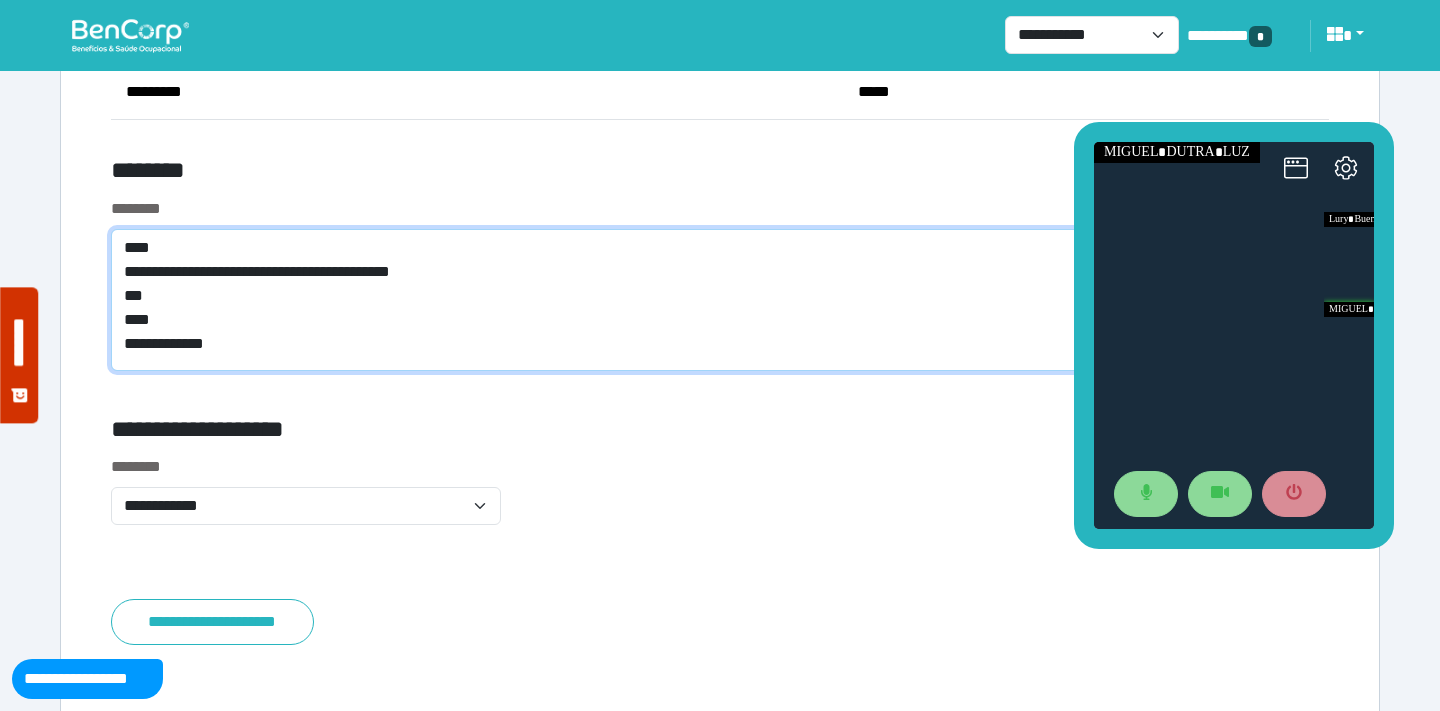 click on "**********" at bounding box center [720, 300] 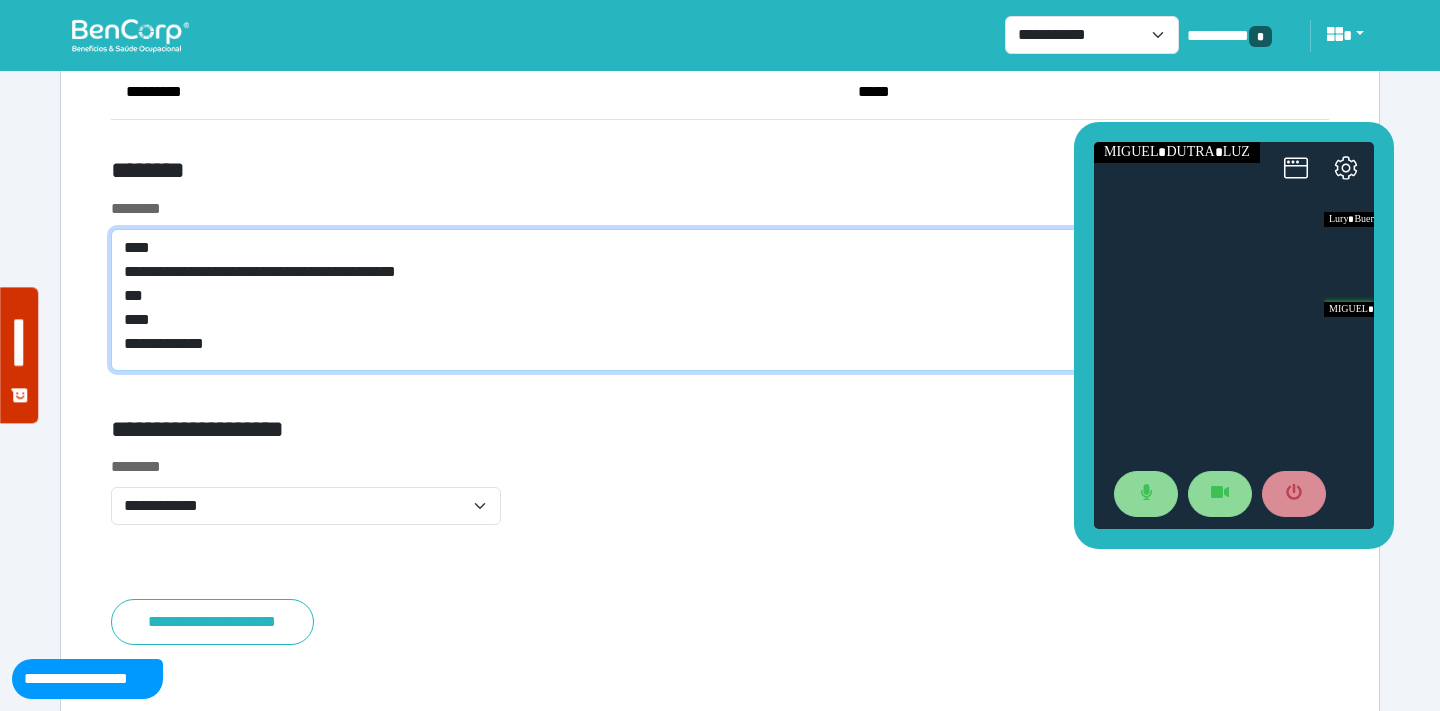click on "**********" at bounding box center (720, 300) 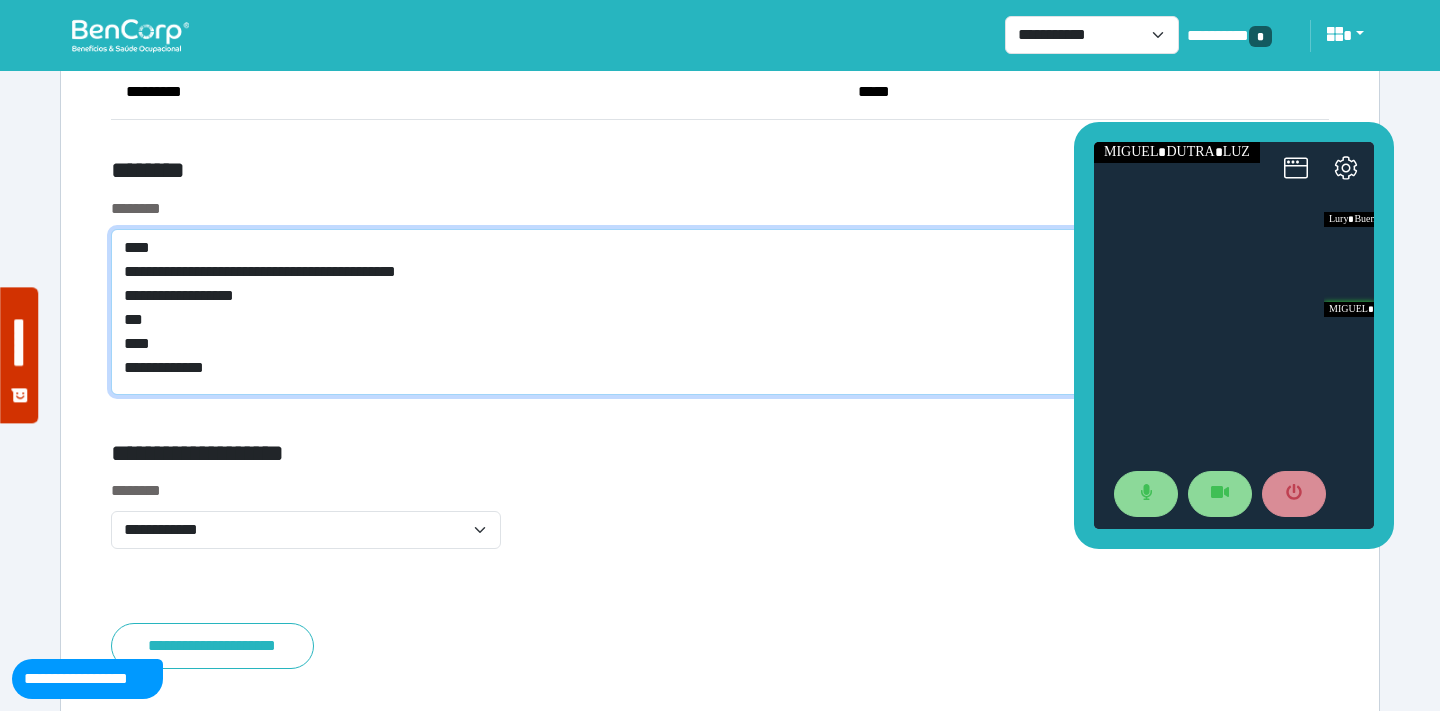 click on "**********" at bounding box center [720, 312] 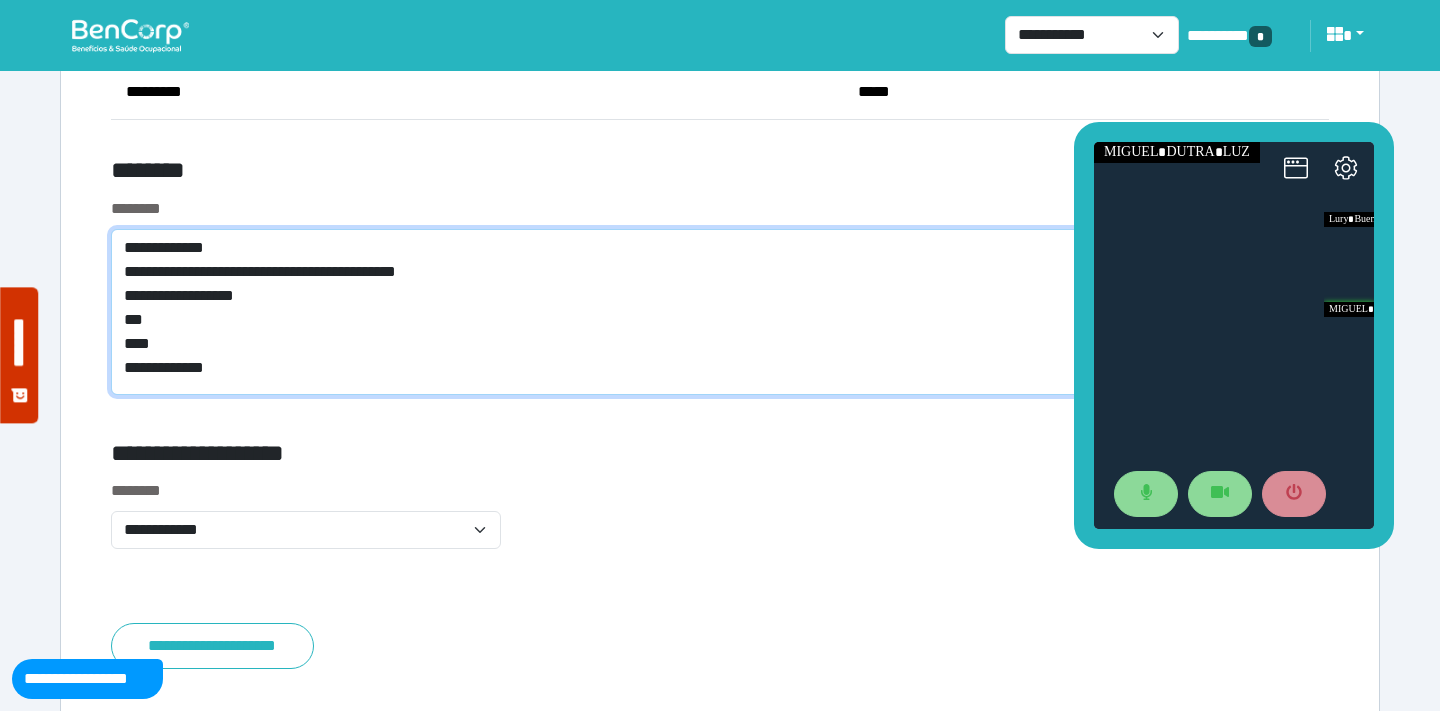 type on "**********" 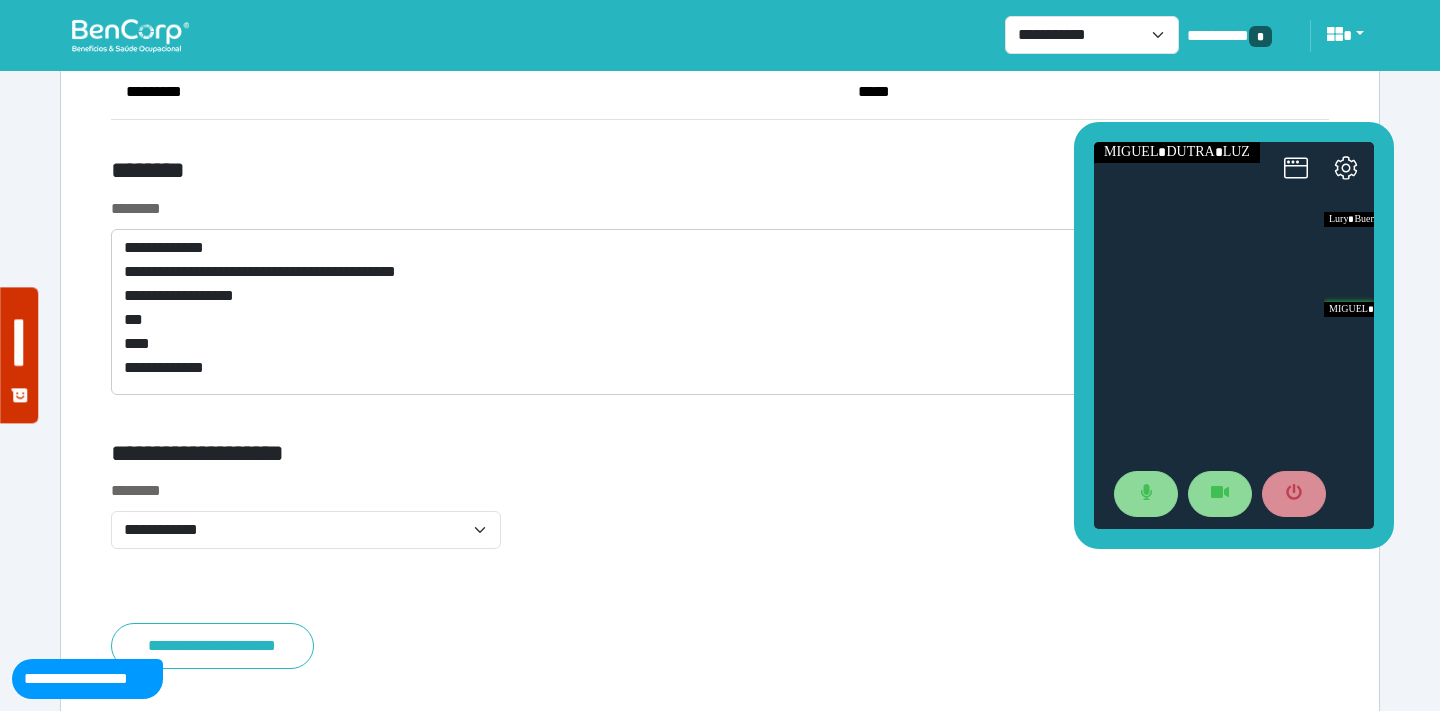 click on "*********
*****" at bounding box center (720, 100) 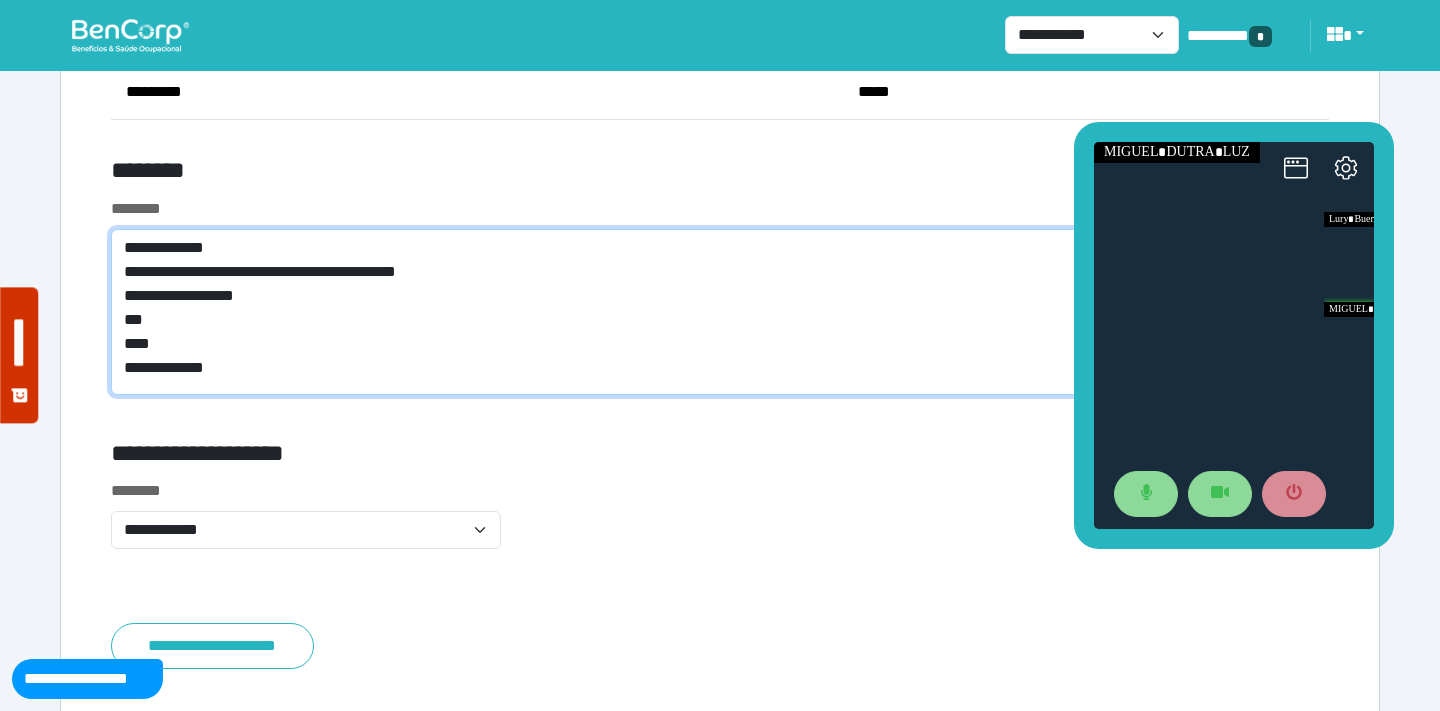 click on "**********" at bounding box center (720, 312) 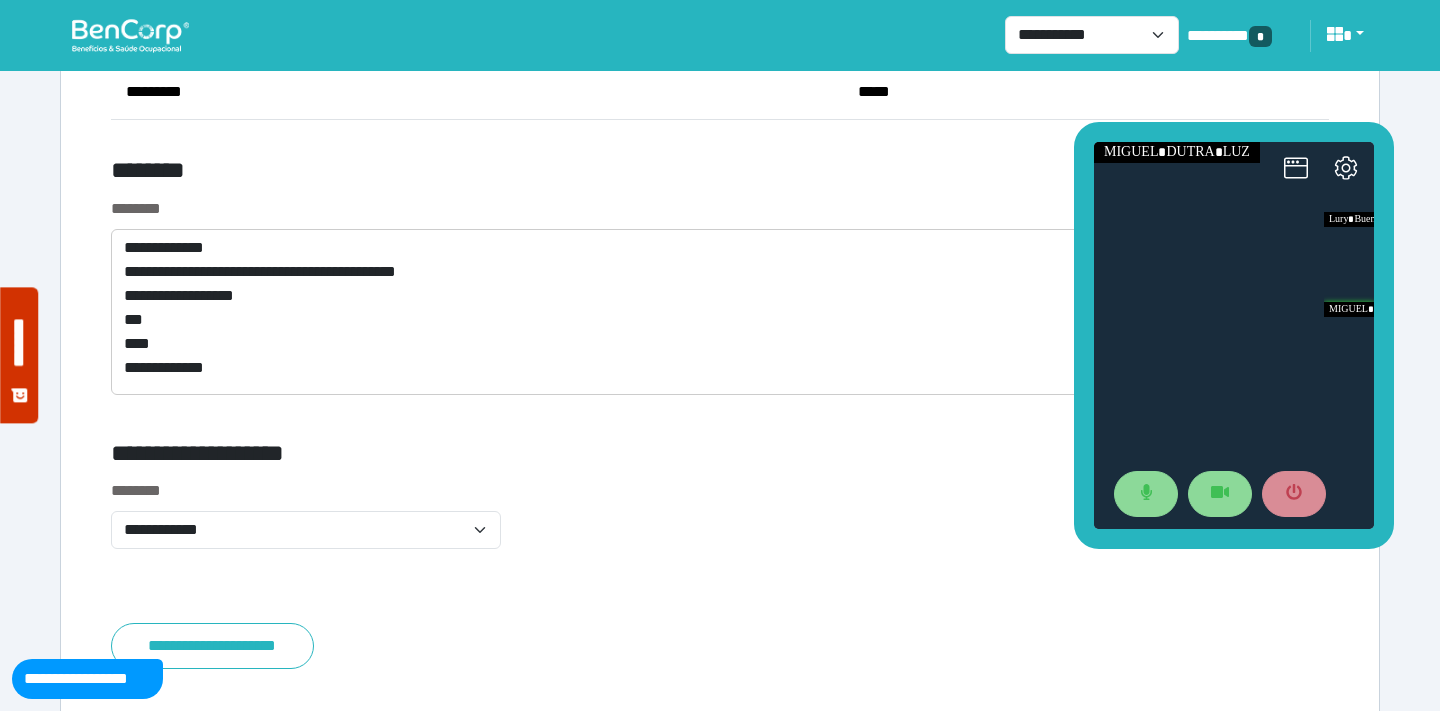 click on "********" at bounding box center [720, 209] 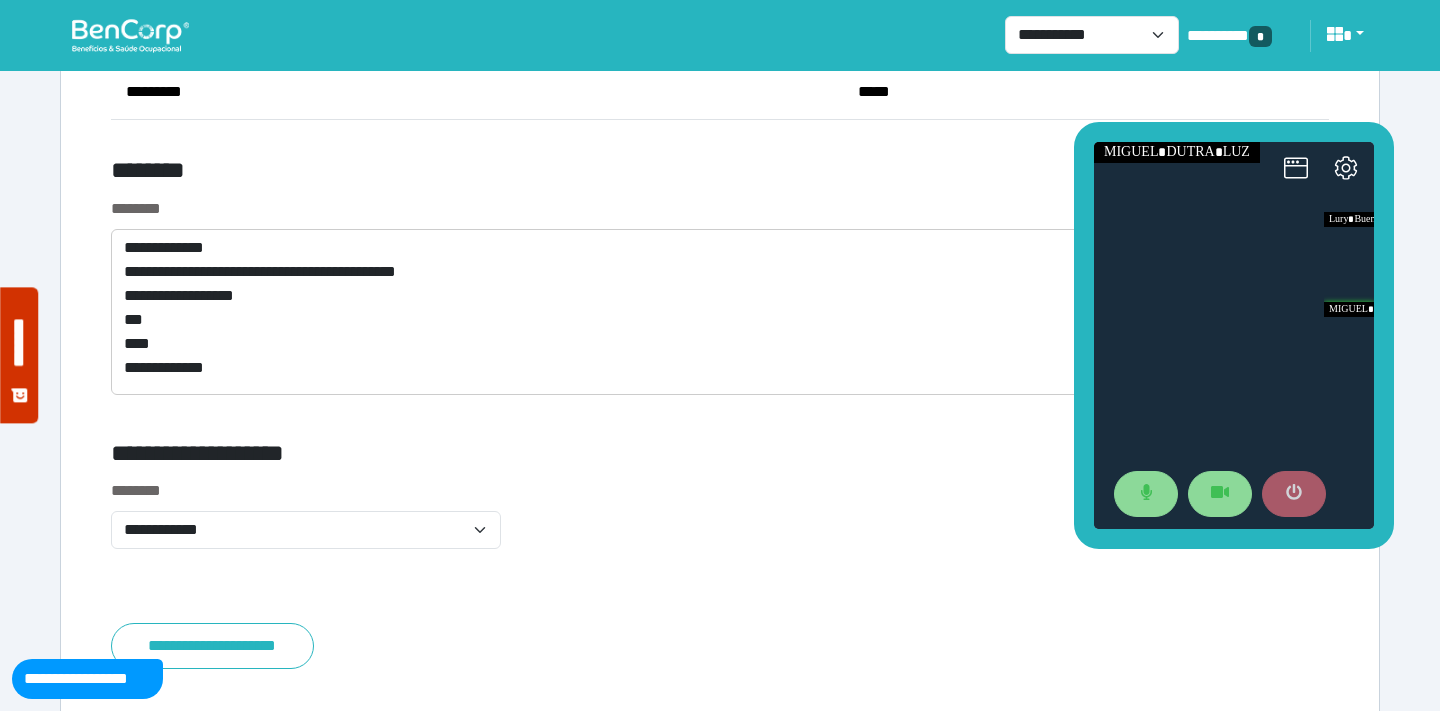 click at bounding box center (1294, 494) 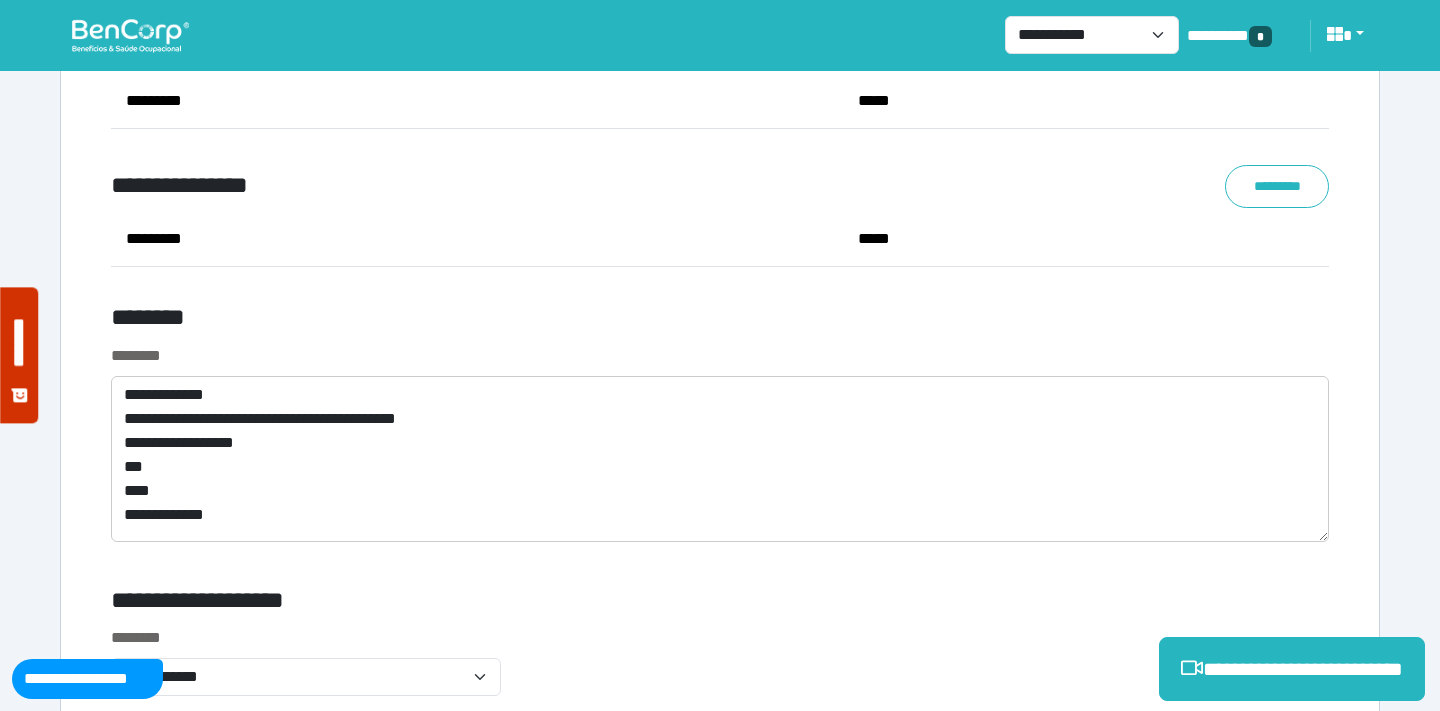 scroll, scrollTop: 7371, scrollLeft: 0, axis: vertical 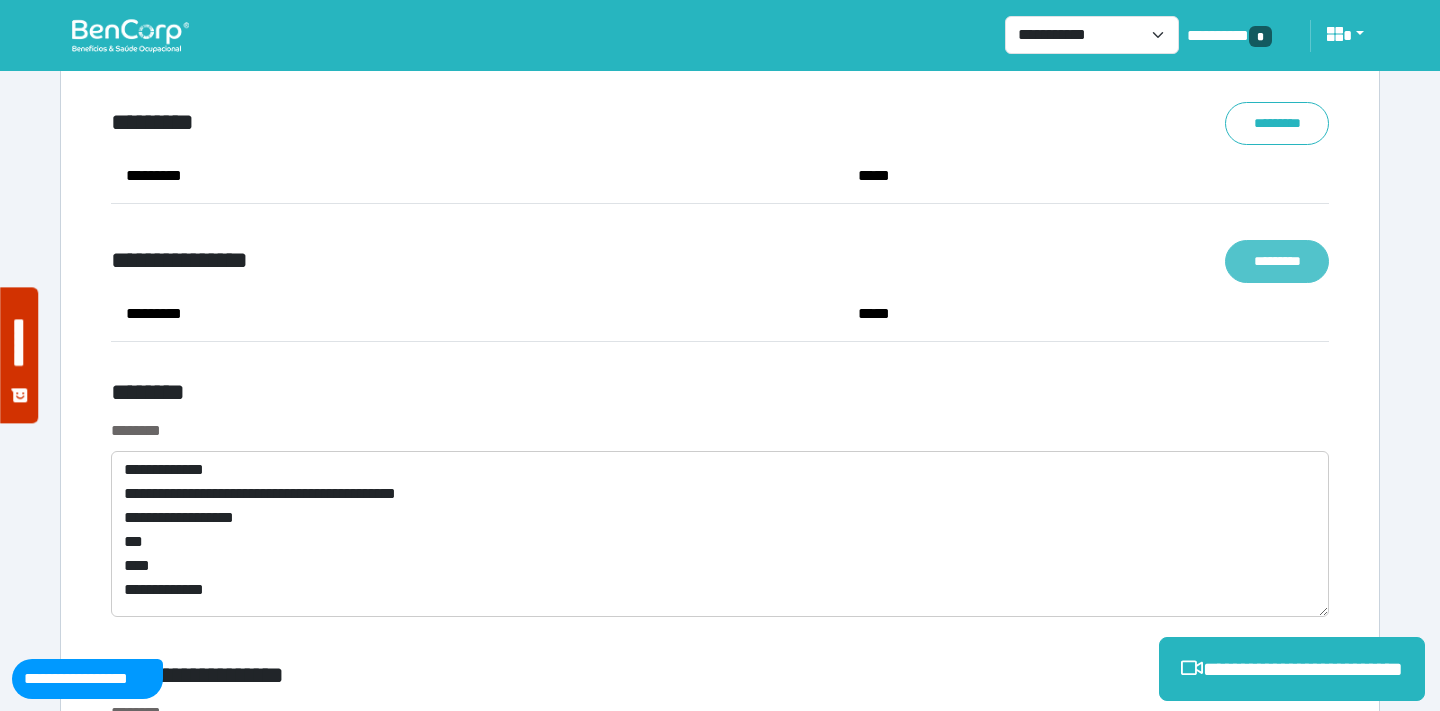 click on "*********" at bounding box center (1277, 261) 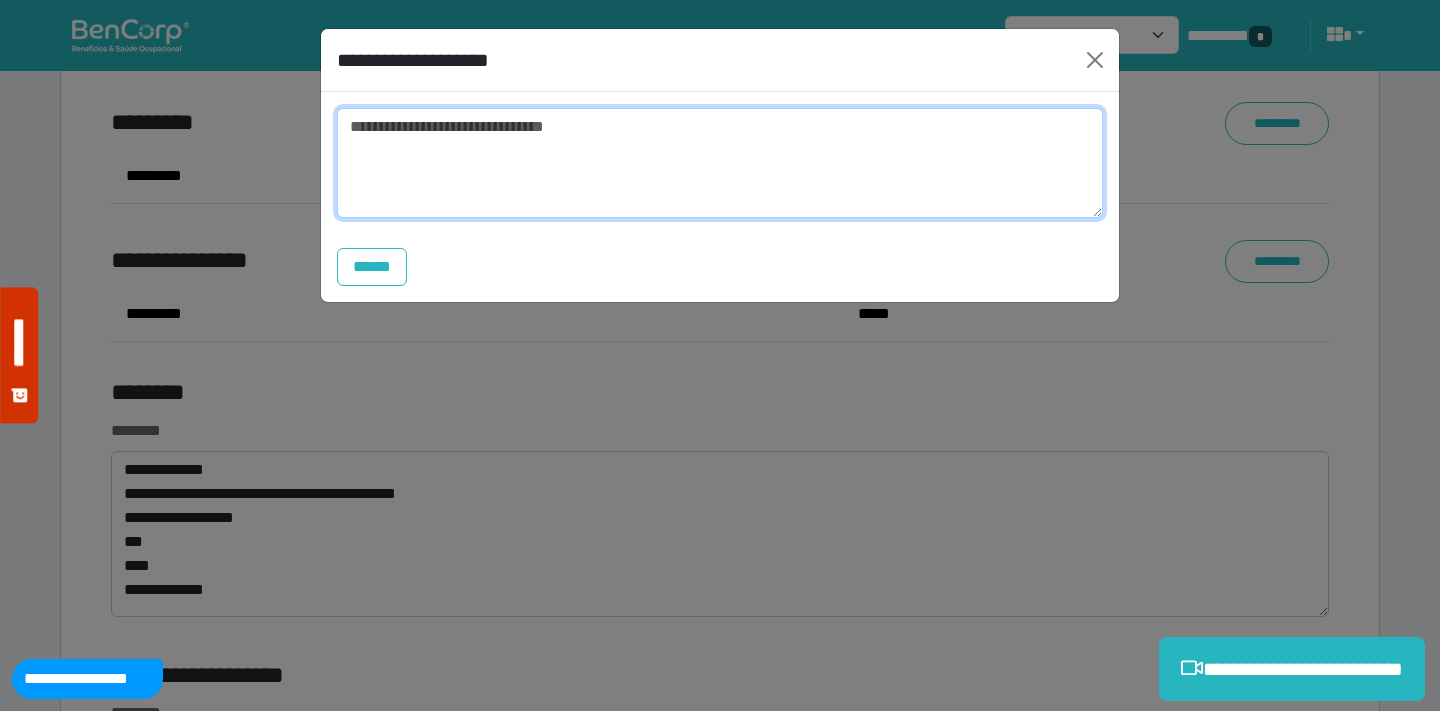 click at bounding box center [720, 163] 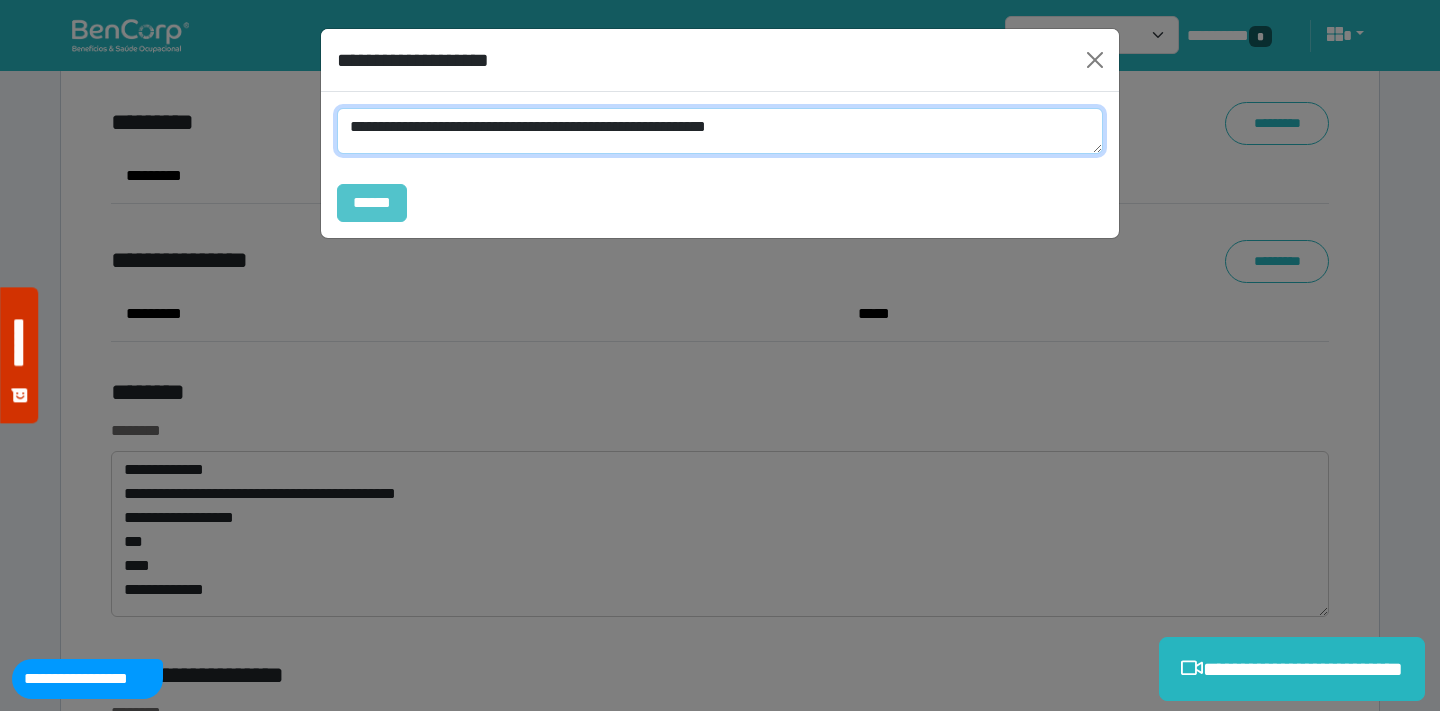 type on "**********" 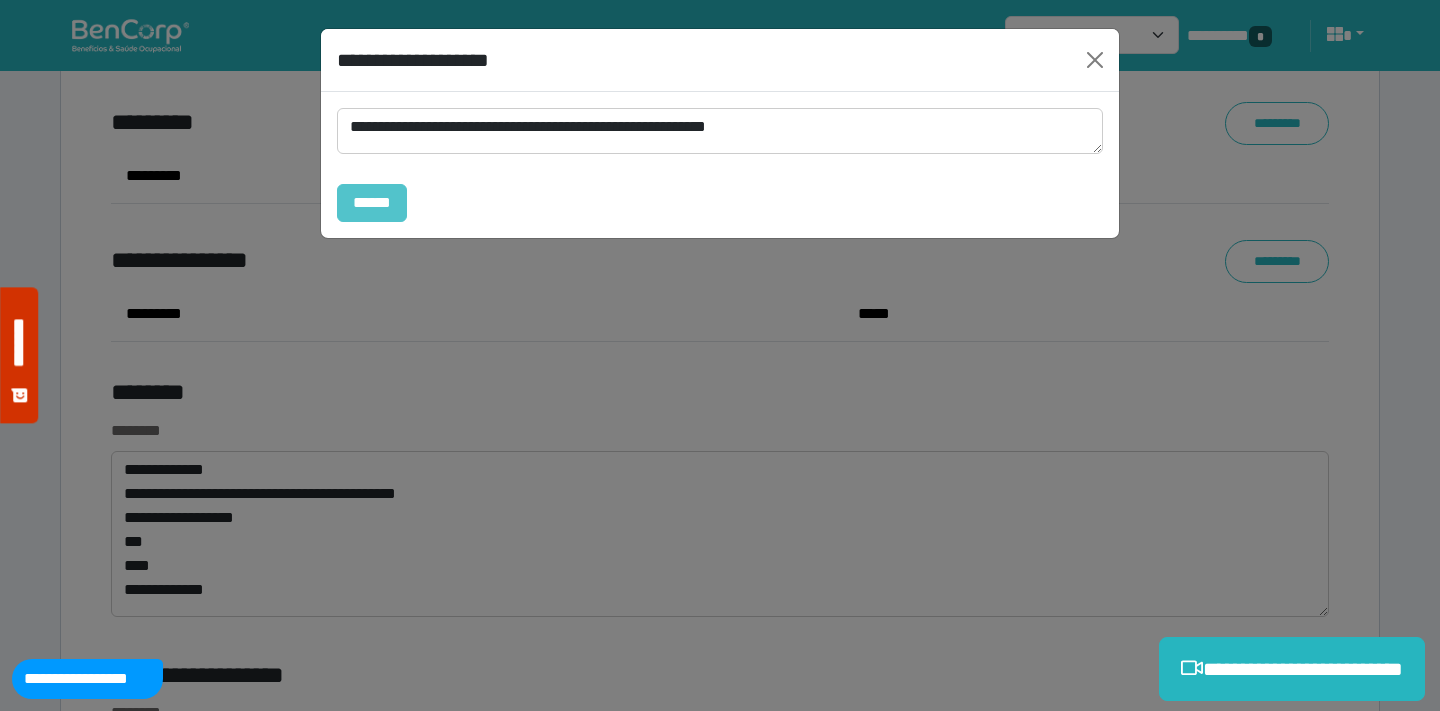 click on "******" at bounding box center (372, 203) 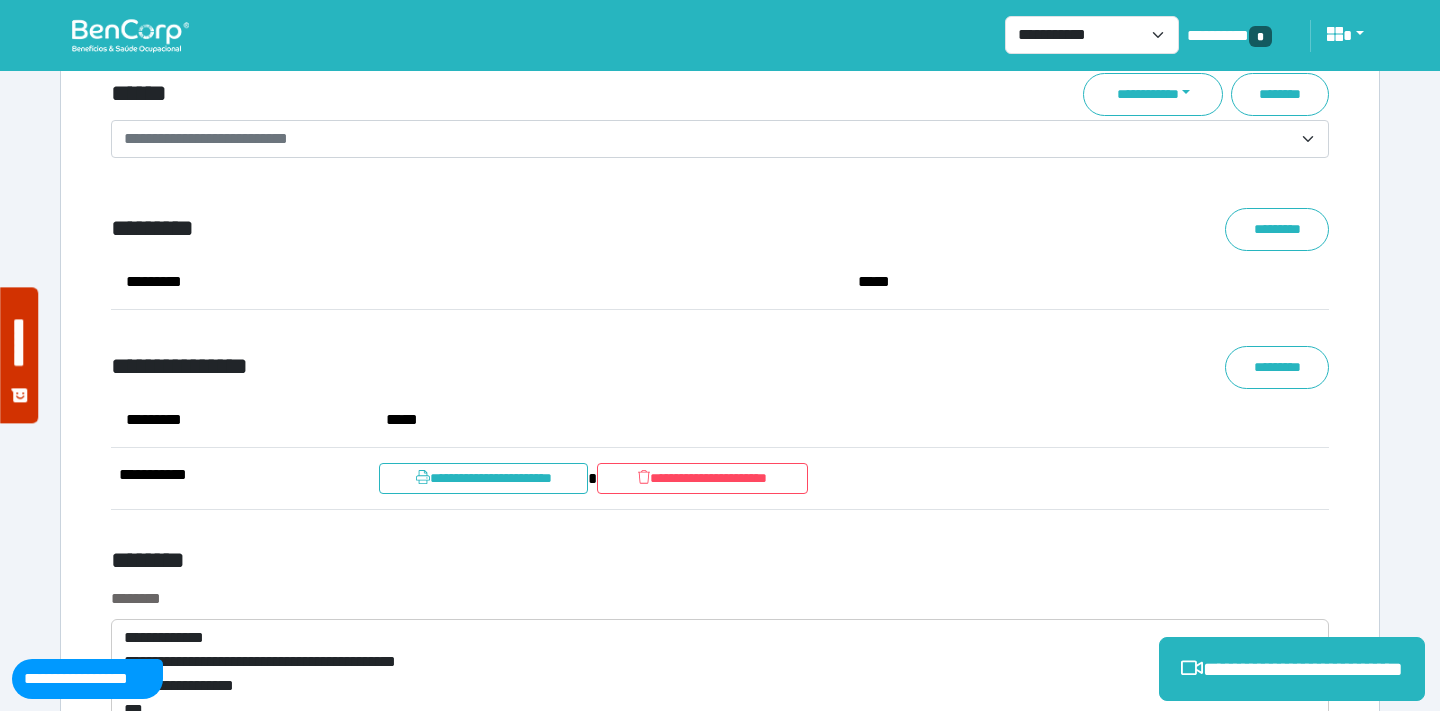 scroll, scrollTop: 7251, scrollLeft: 0, axis: vertical 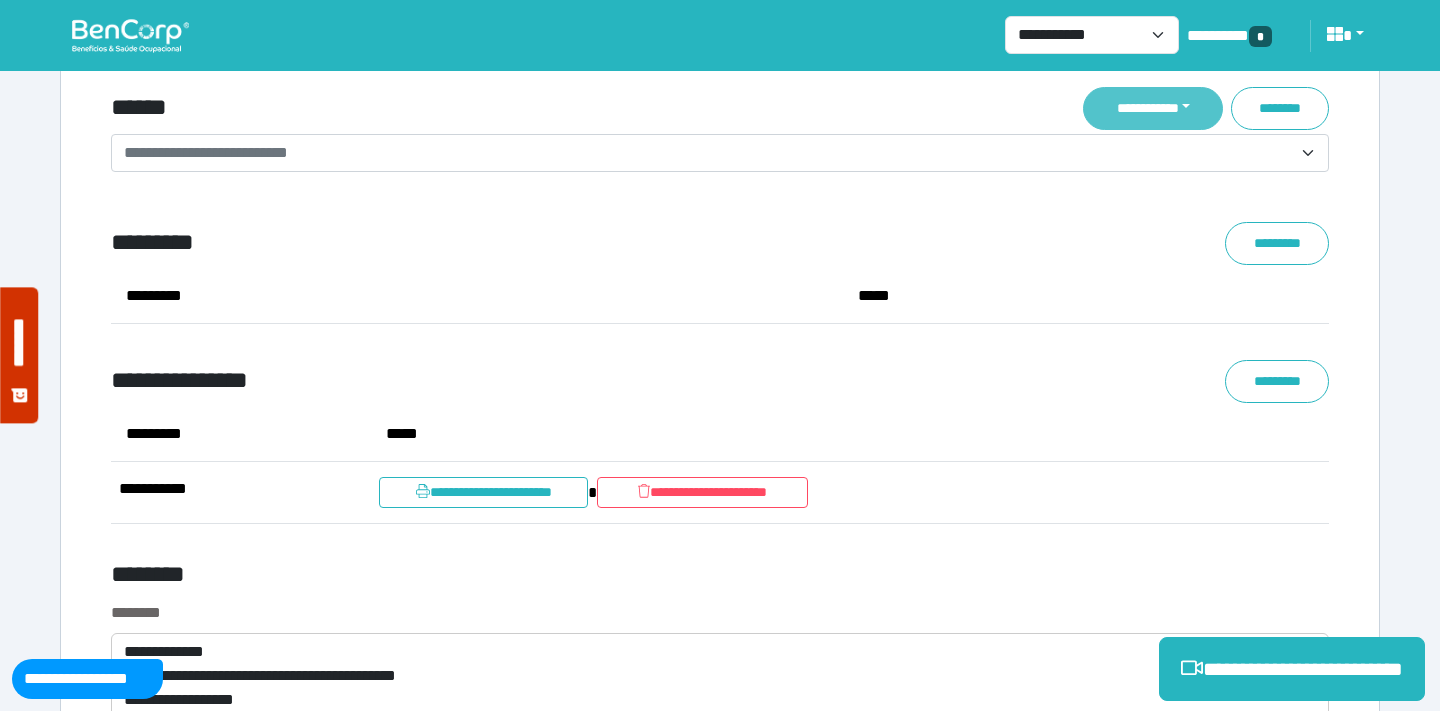click on "**********" at bounding box center (1153, 108) 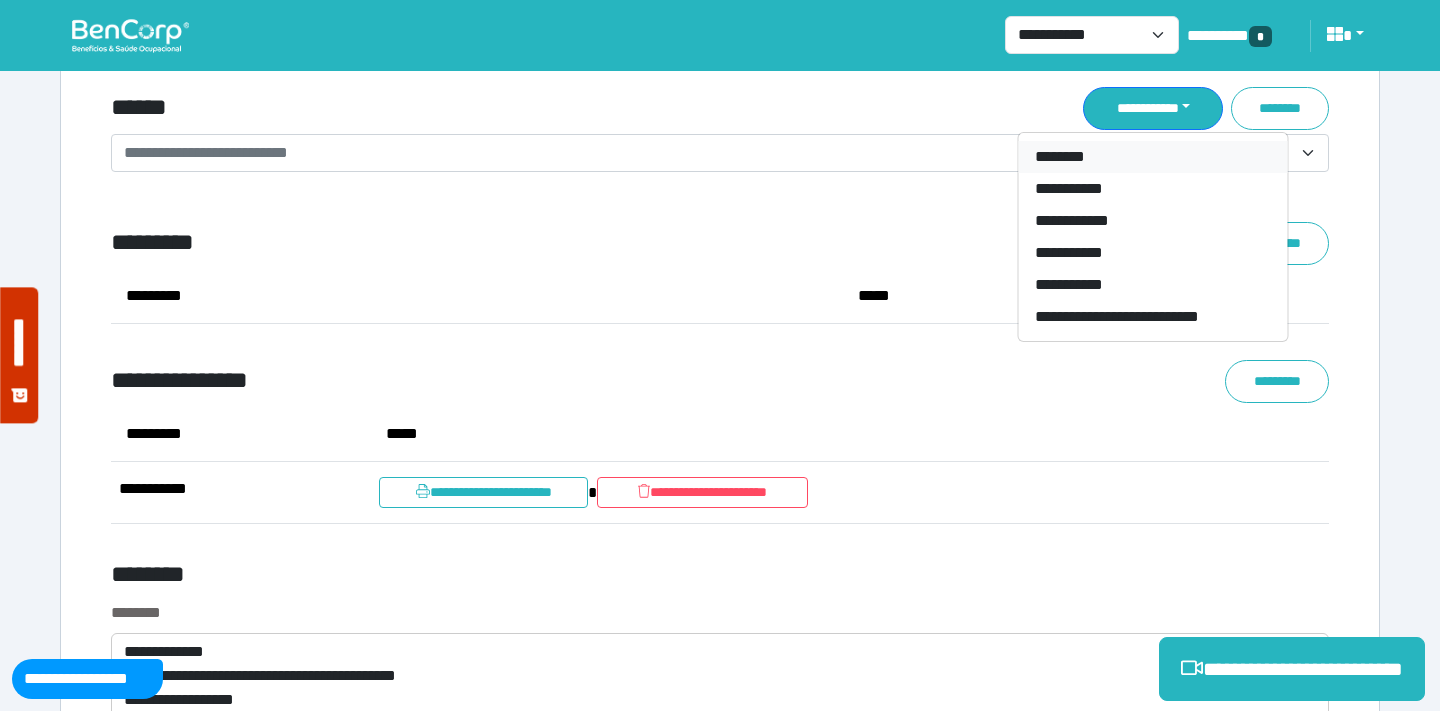click on "********" at bounding box center [1153, 157] 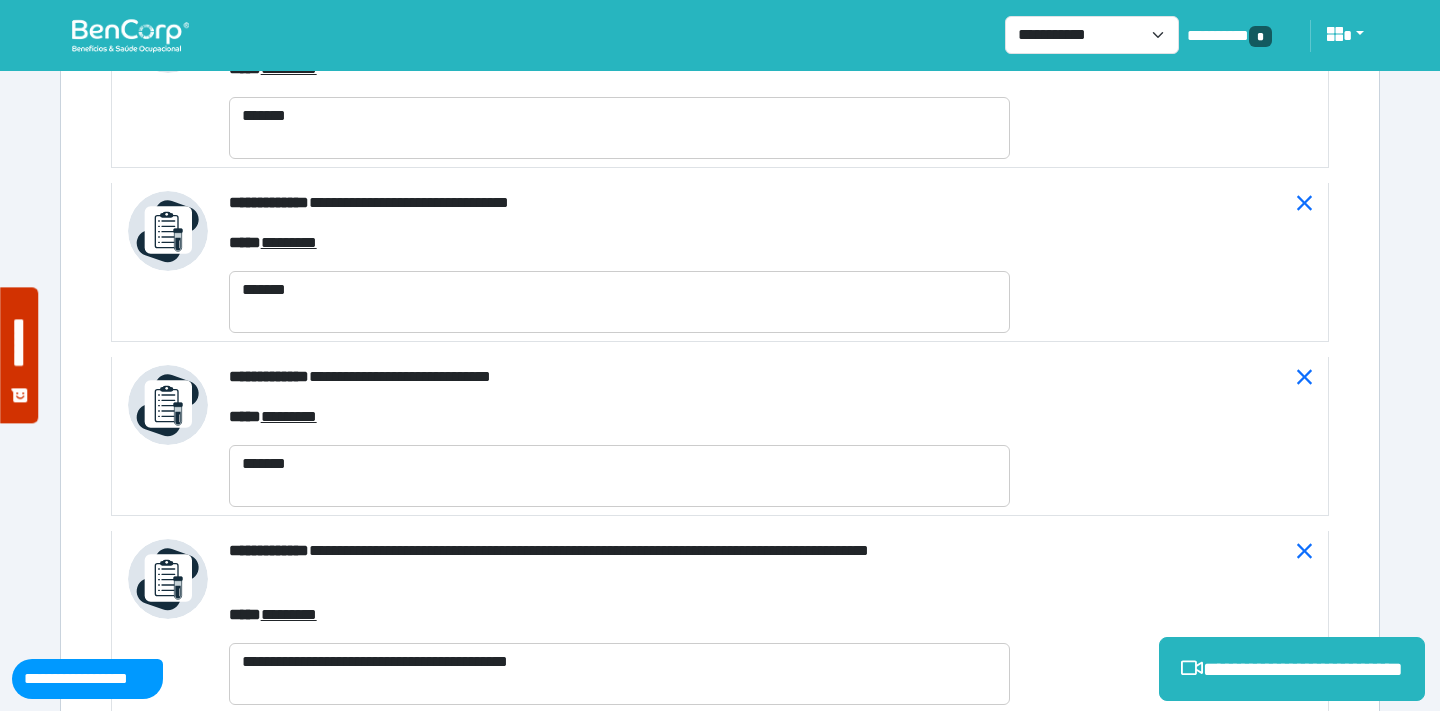 scroll, scrollTop: 8199, scrollLeft: 0, axis: vertical 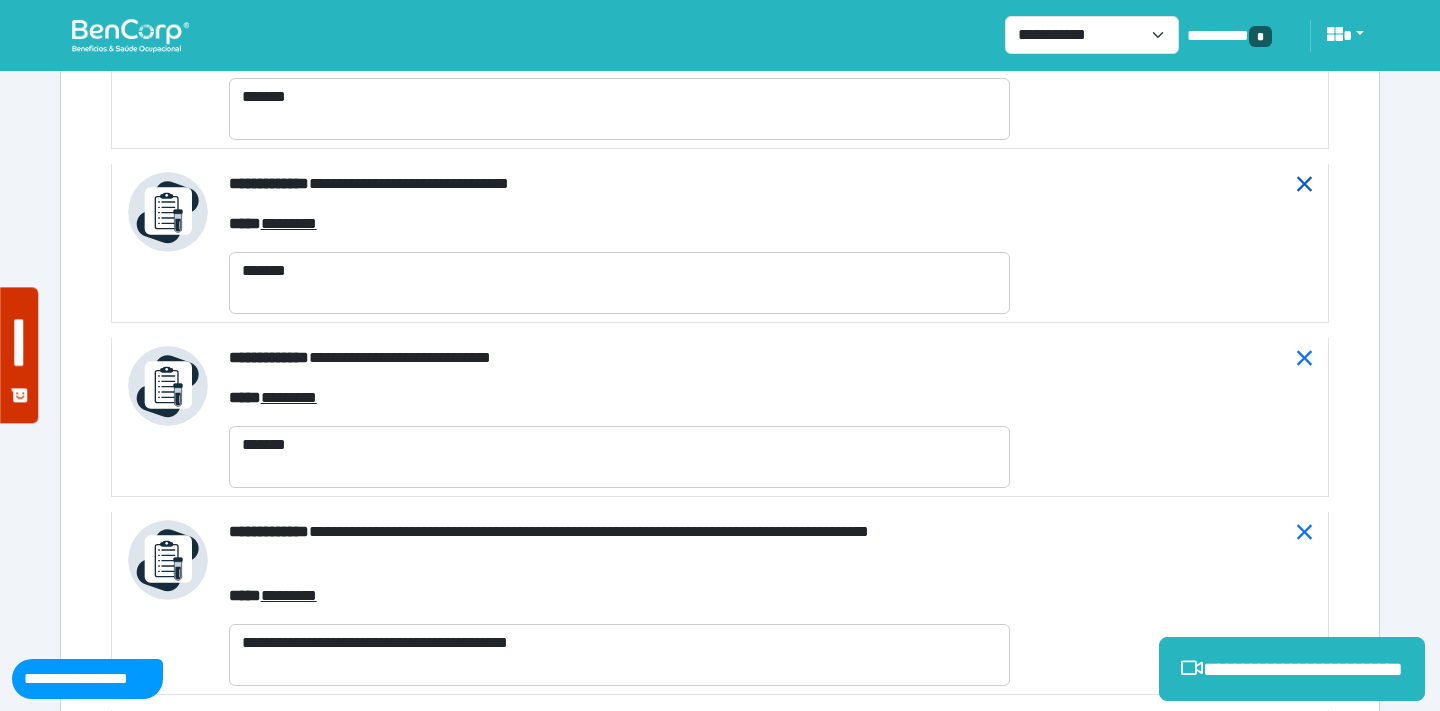 click 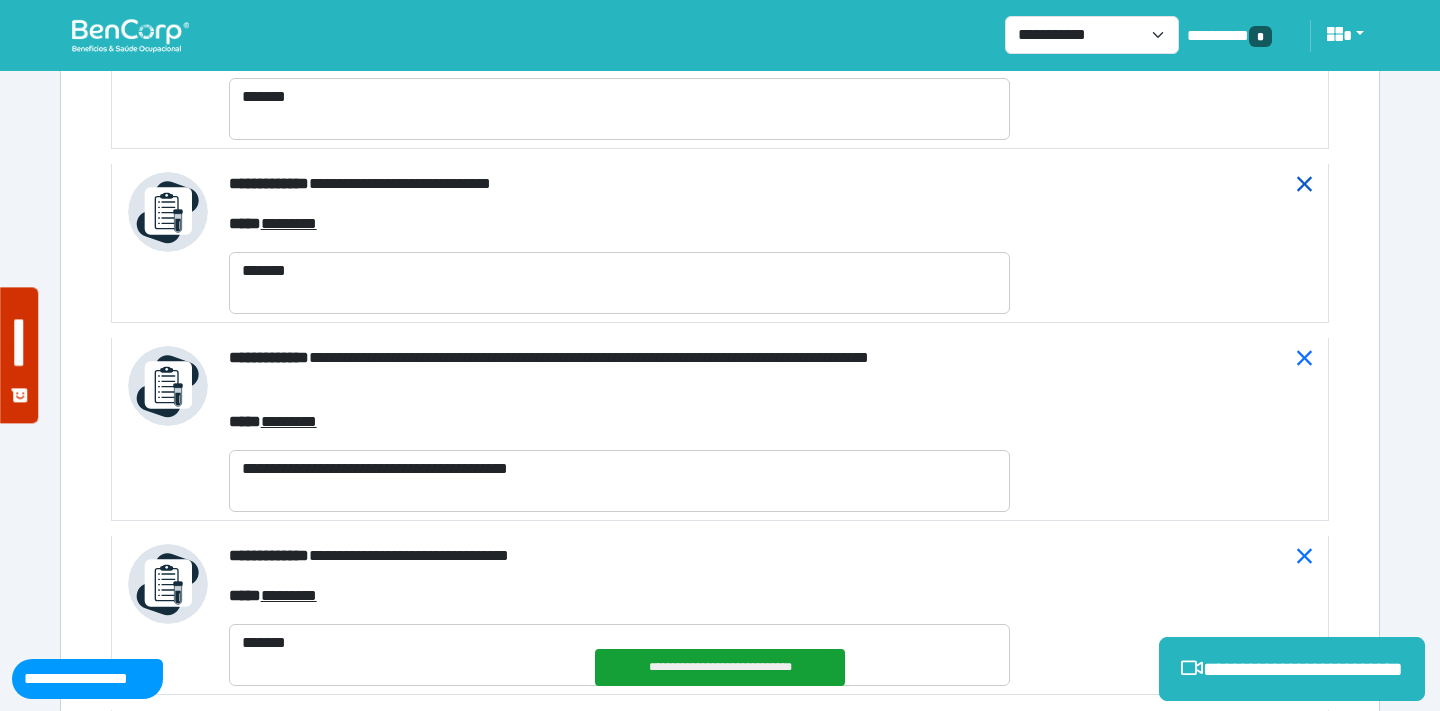 click 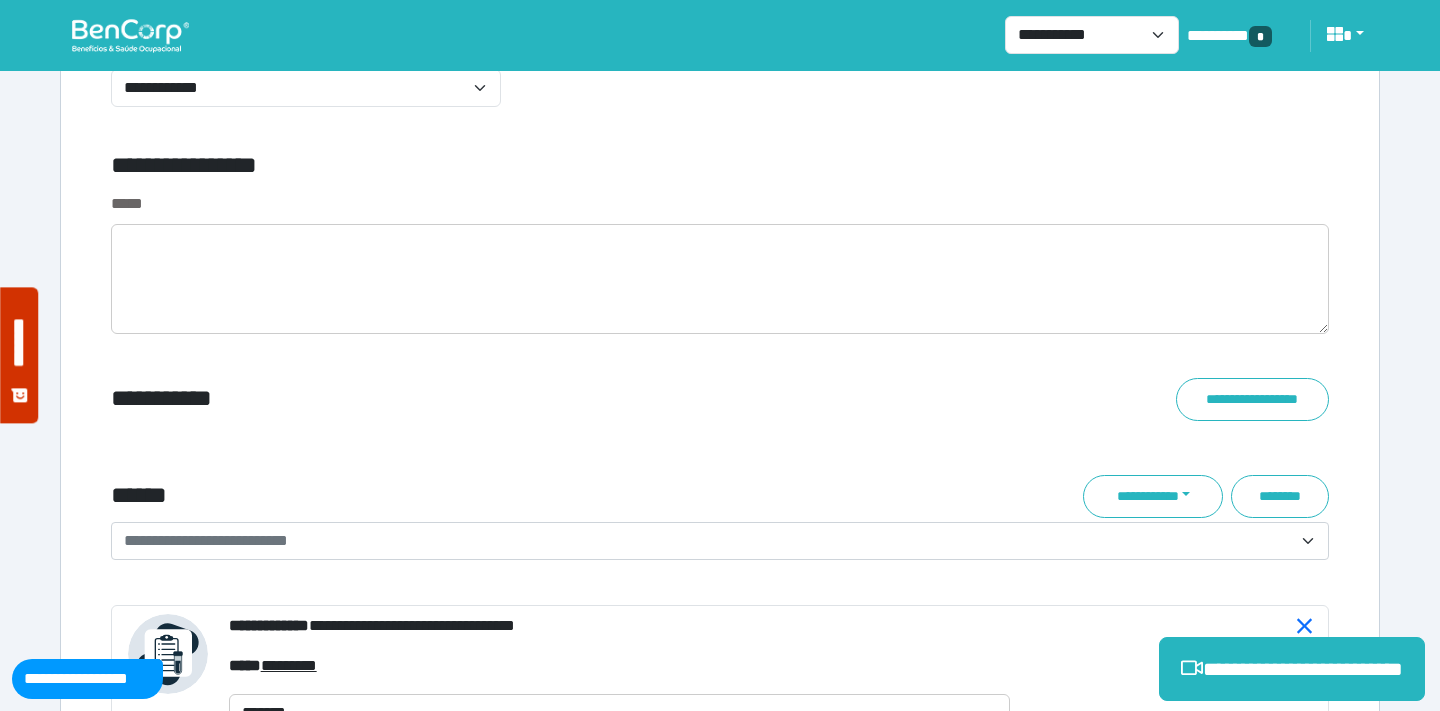 scroll, scrollTop: 6875, scrollLeft: 0, axis: vertical 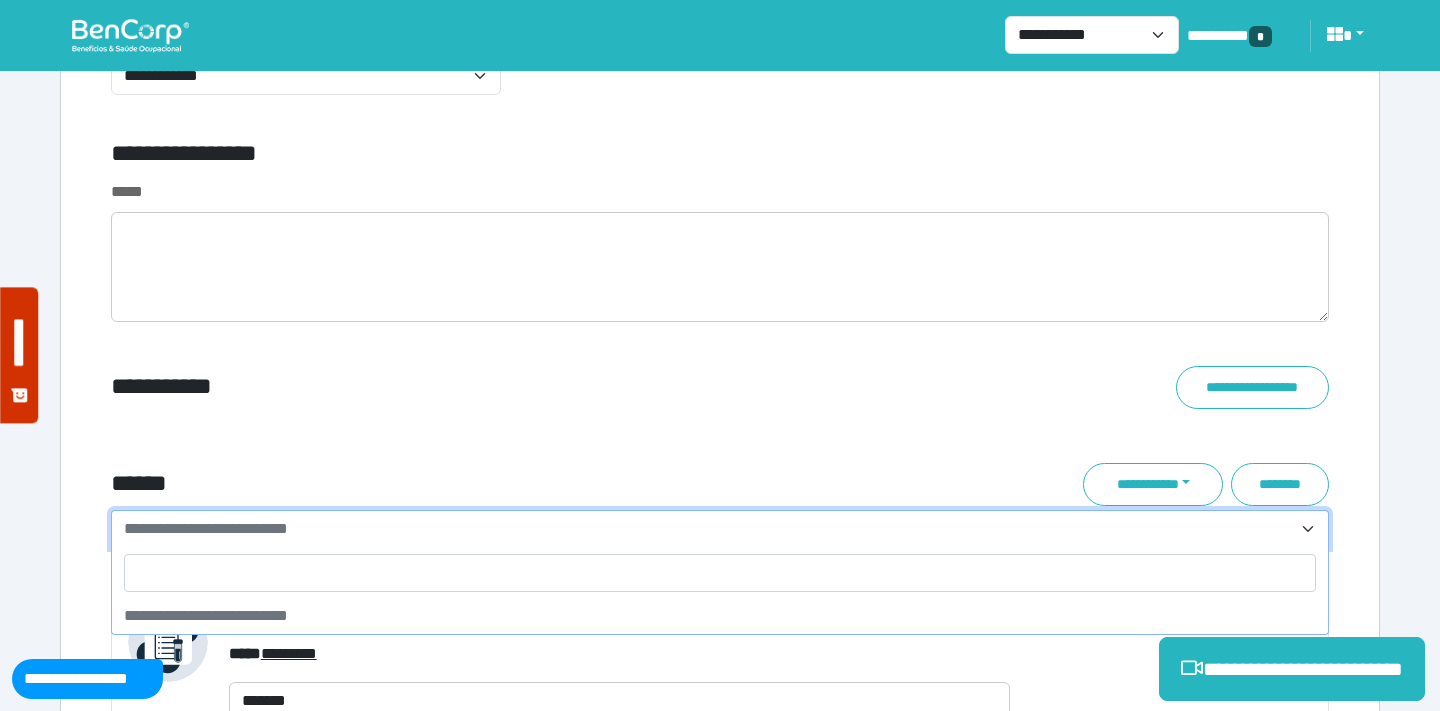 click on "**********" at bounding box center [708, 529] 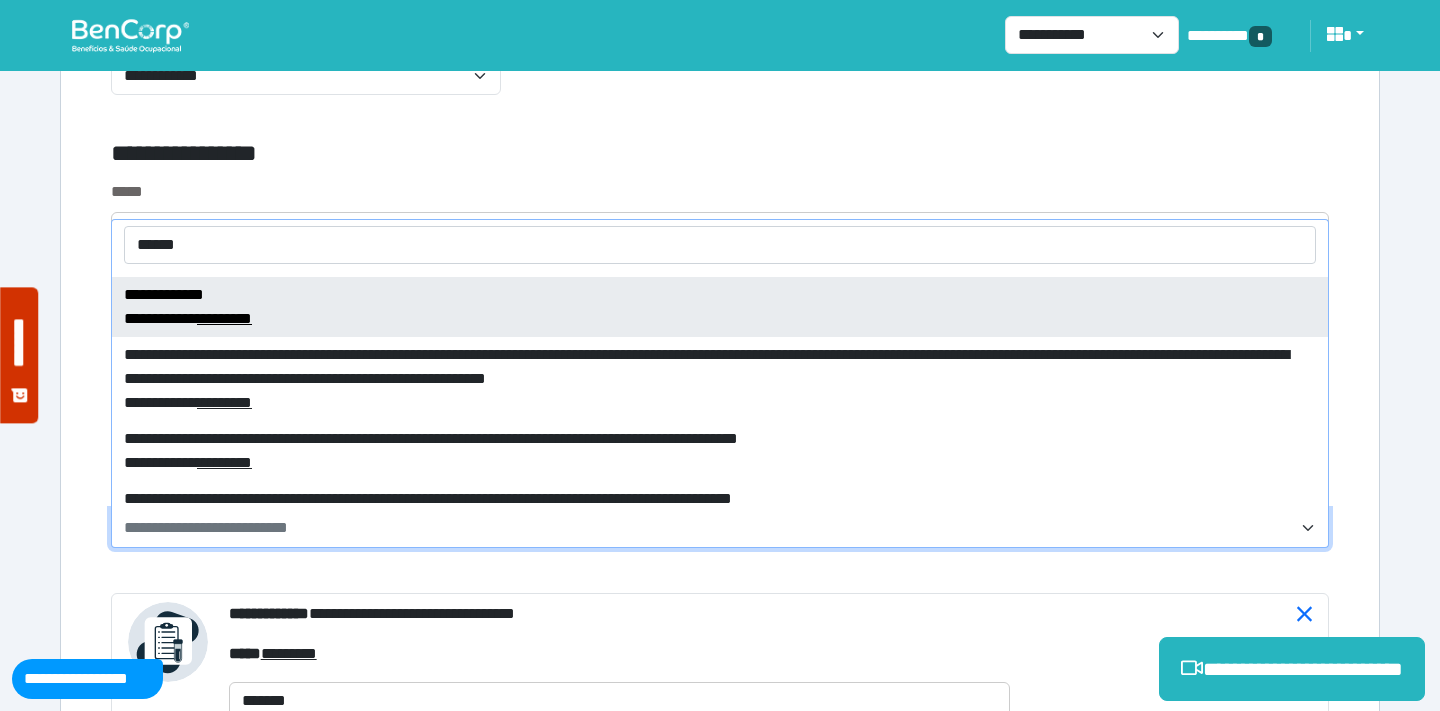 scroll, scrollTop: 288, scrollLeft: 0, axis: vertical 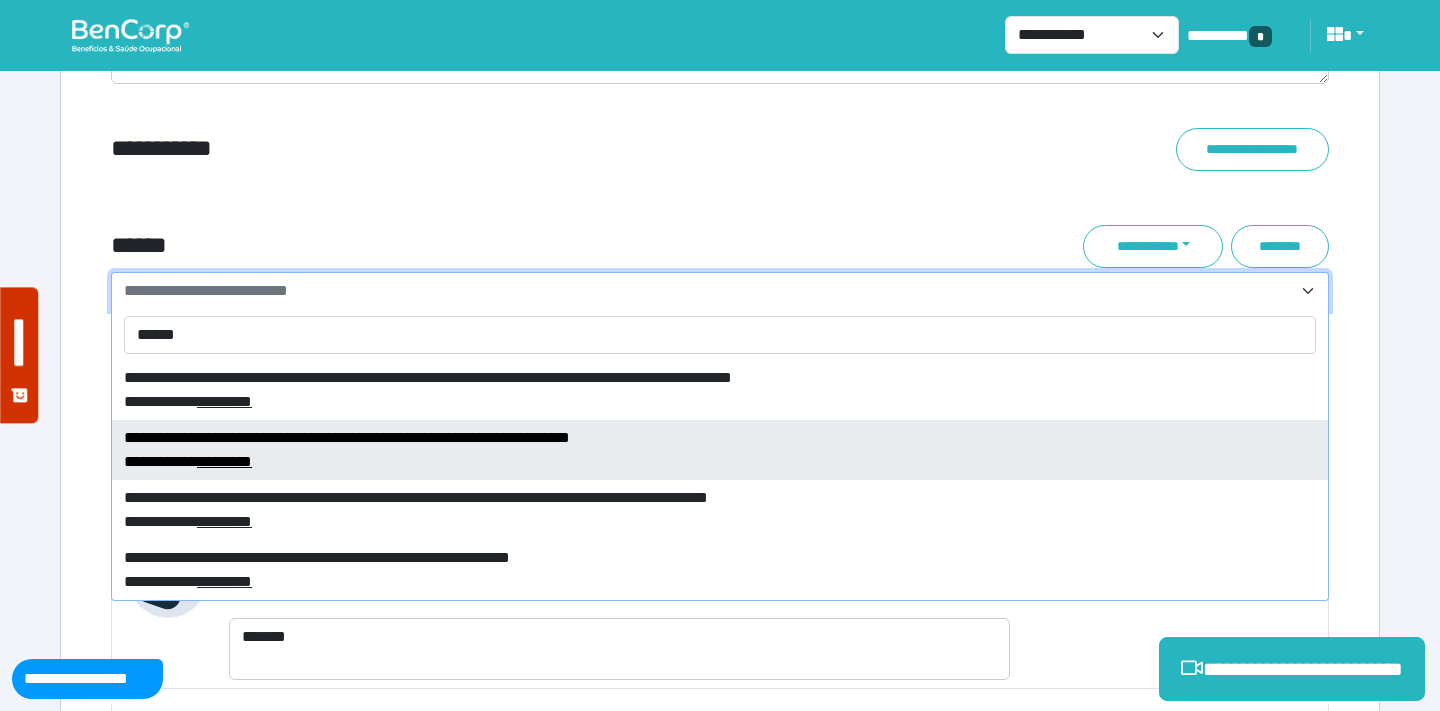 type on "******" 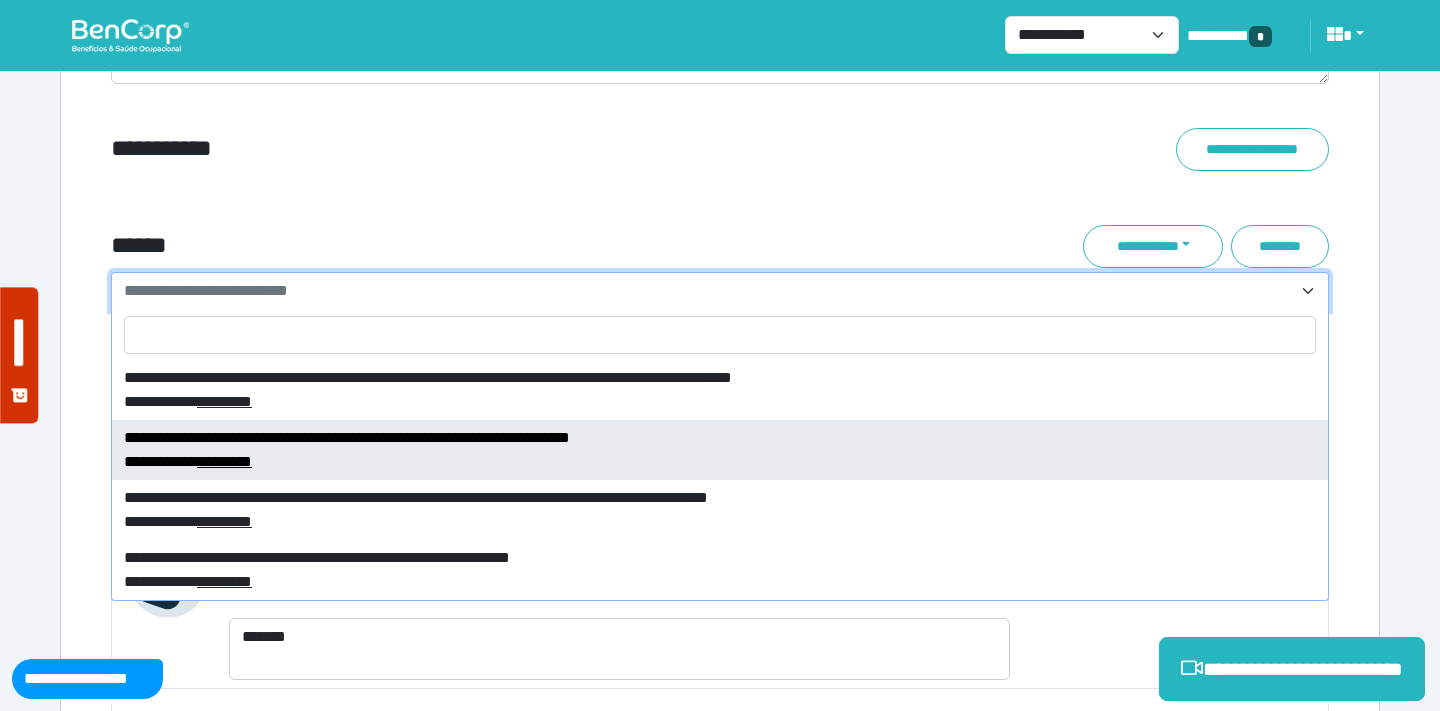 select on "****" 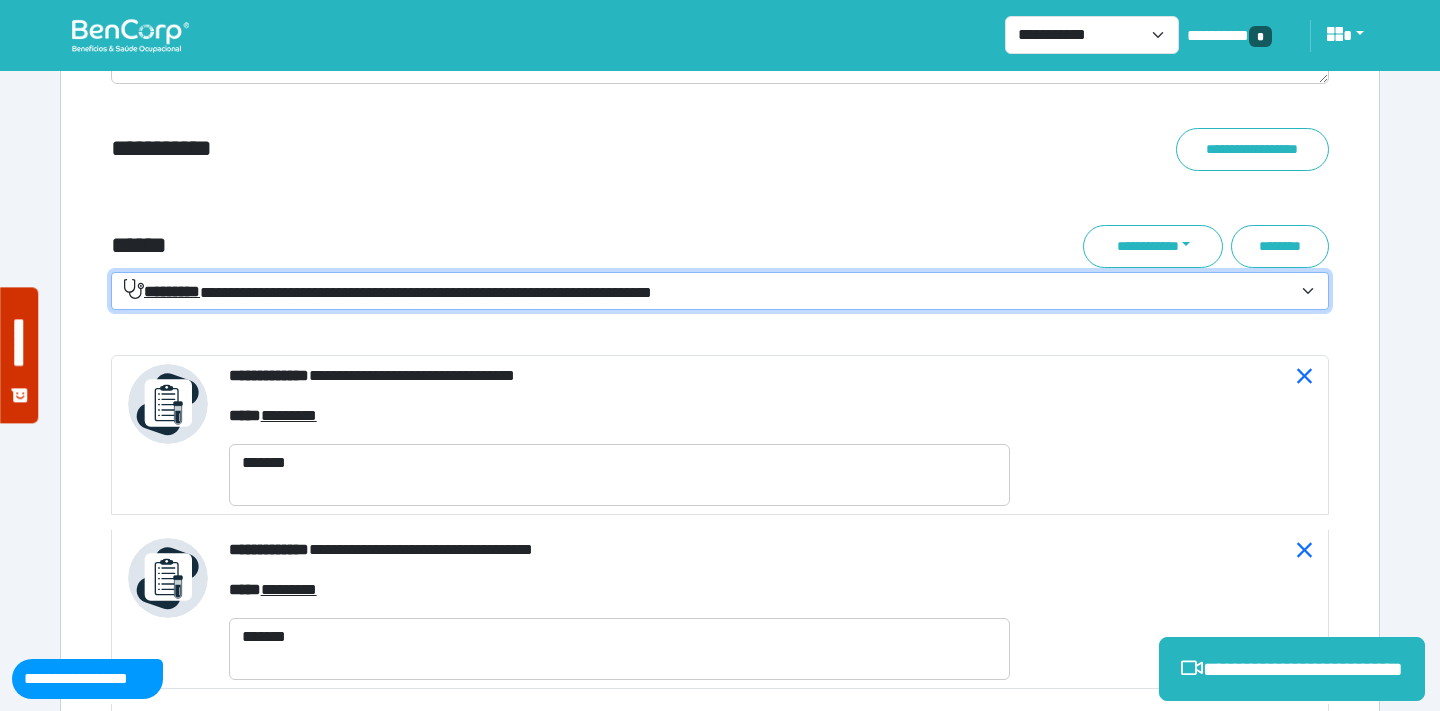 click on "**********" at bounding box center (720, 190) 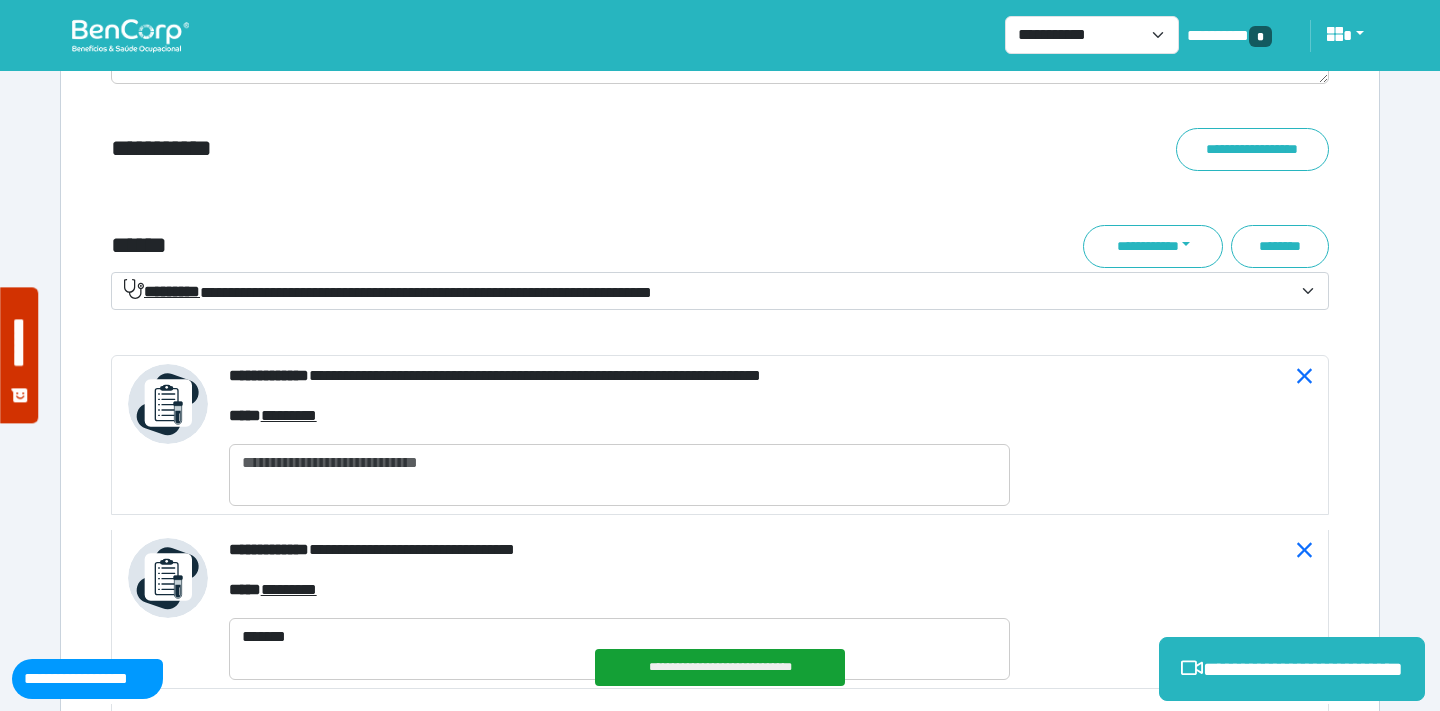 click on "**********" at bounding box center [388, 291] 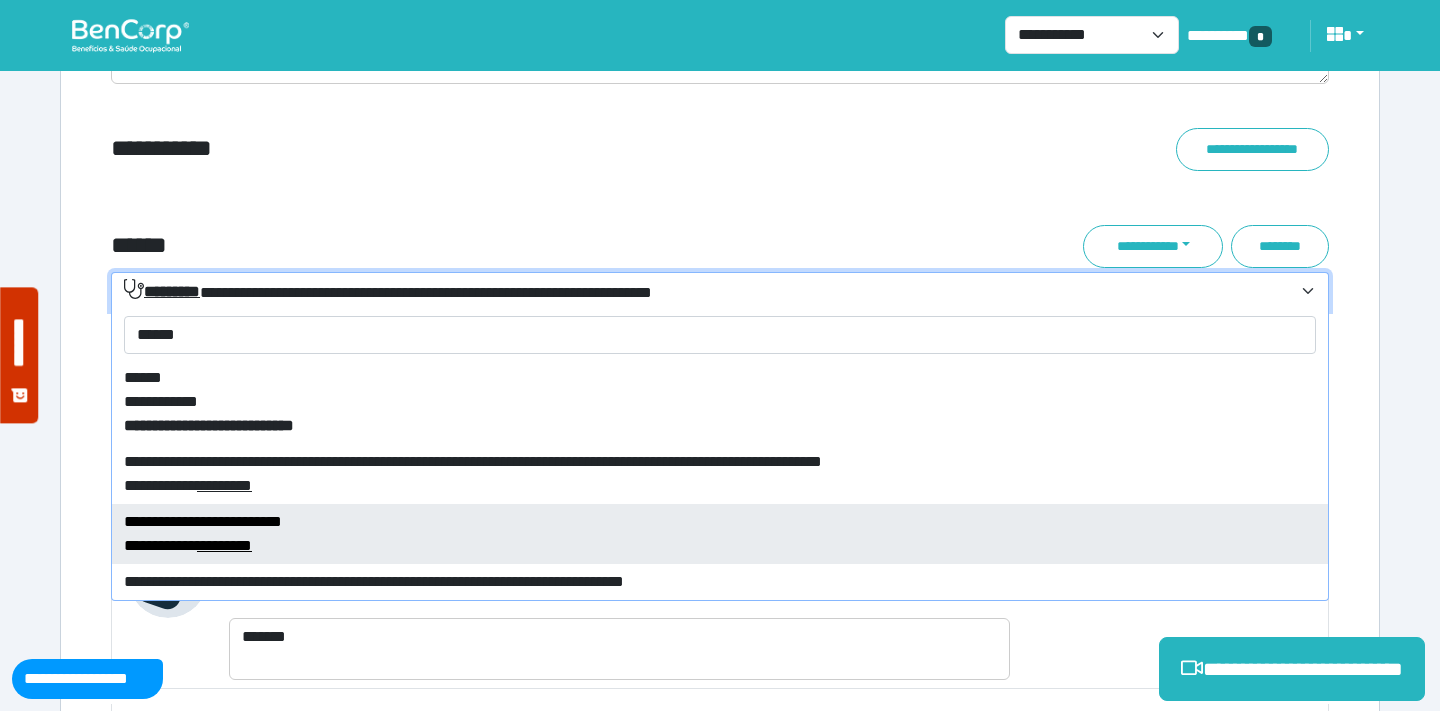 type on "******" 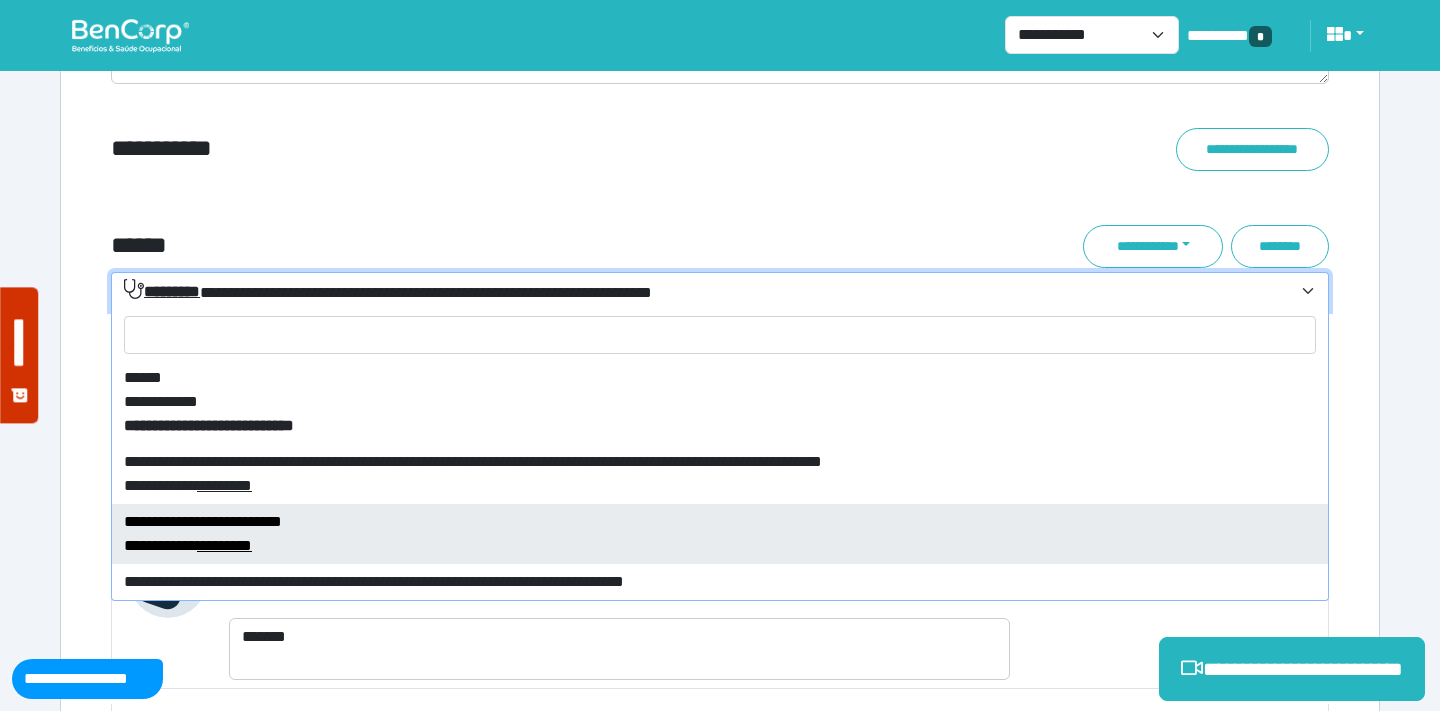 select on "****" 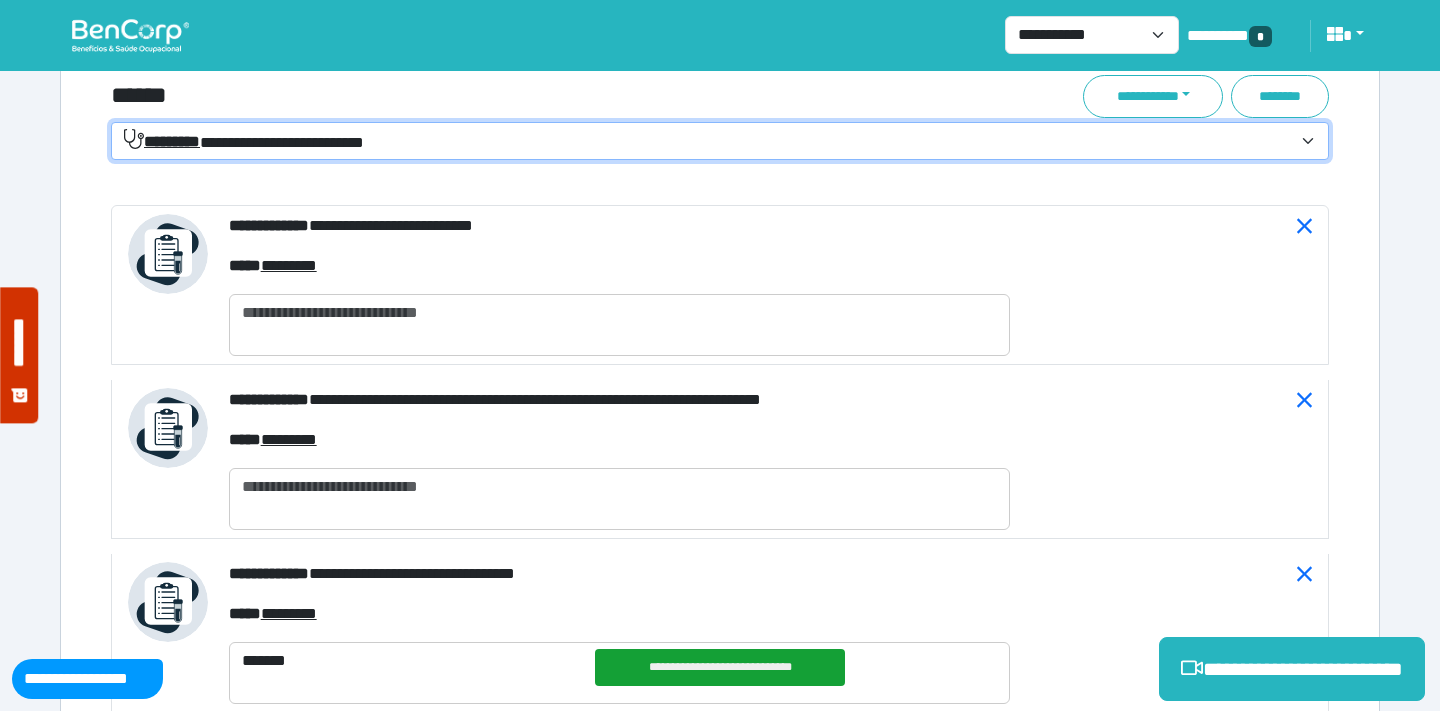 scroll, scrollTop: 7358, scrollLeft: 0, axis: vertical 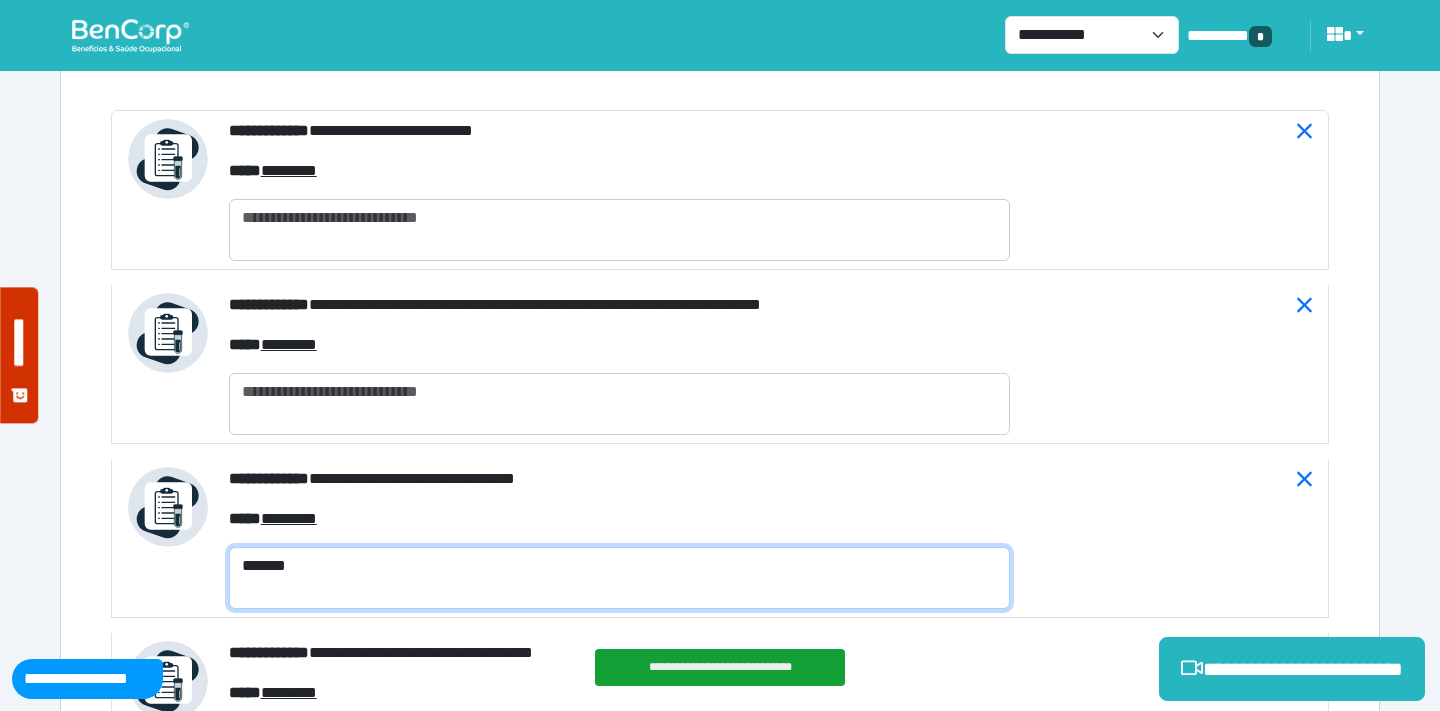 click on "*******" at bounding box center [619, 578] 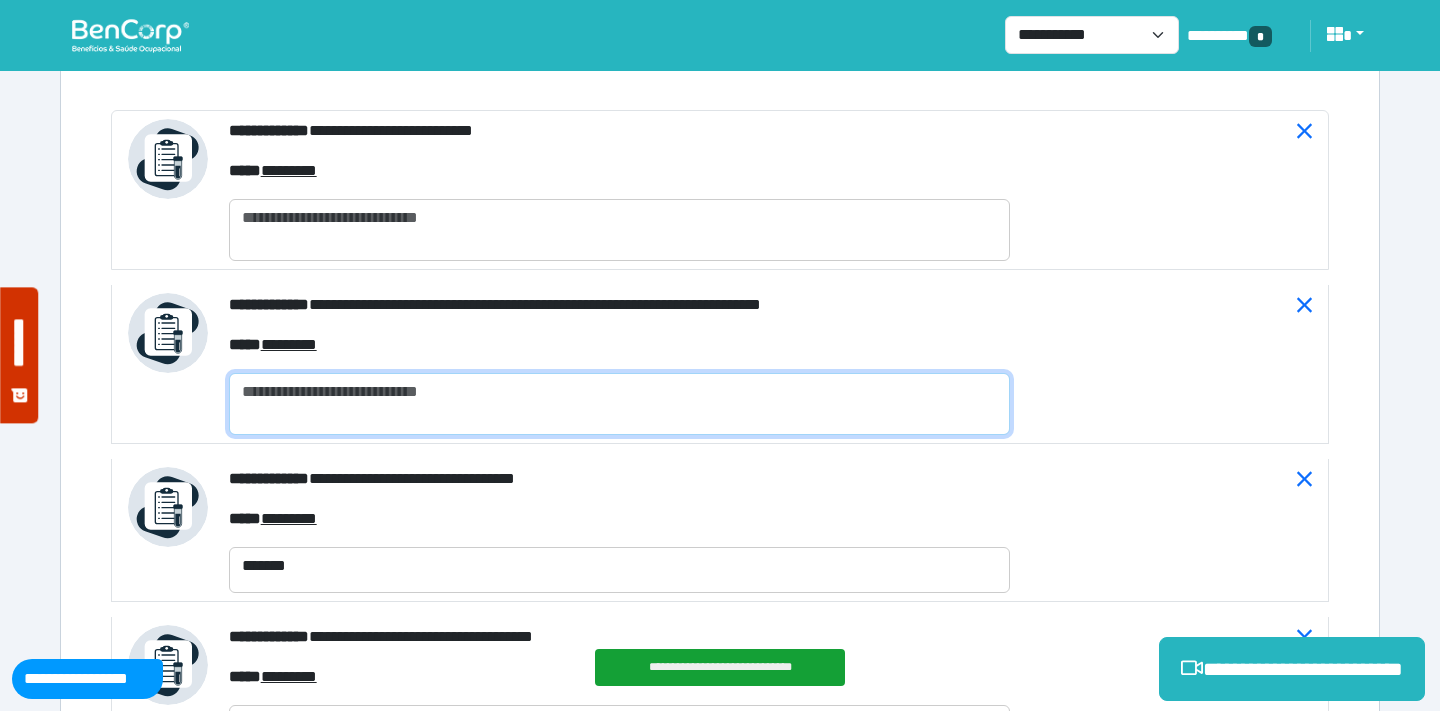 click at bounding box center [619, 404] 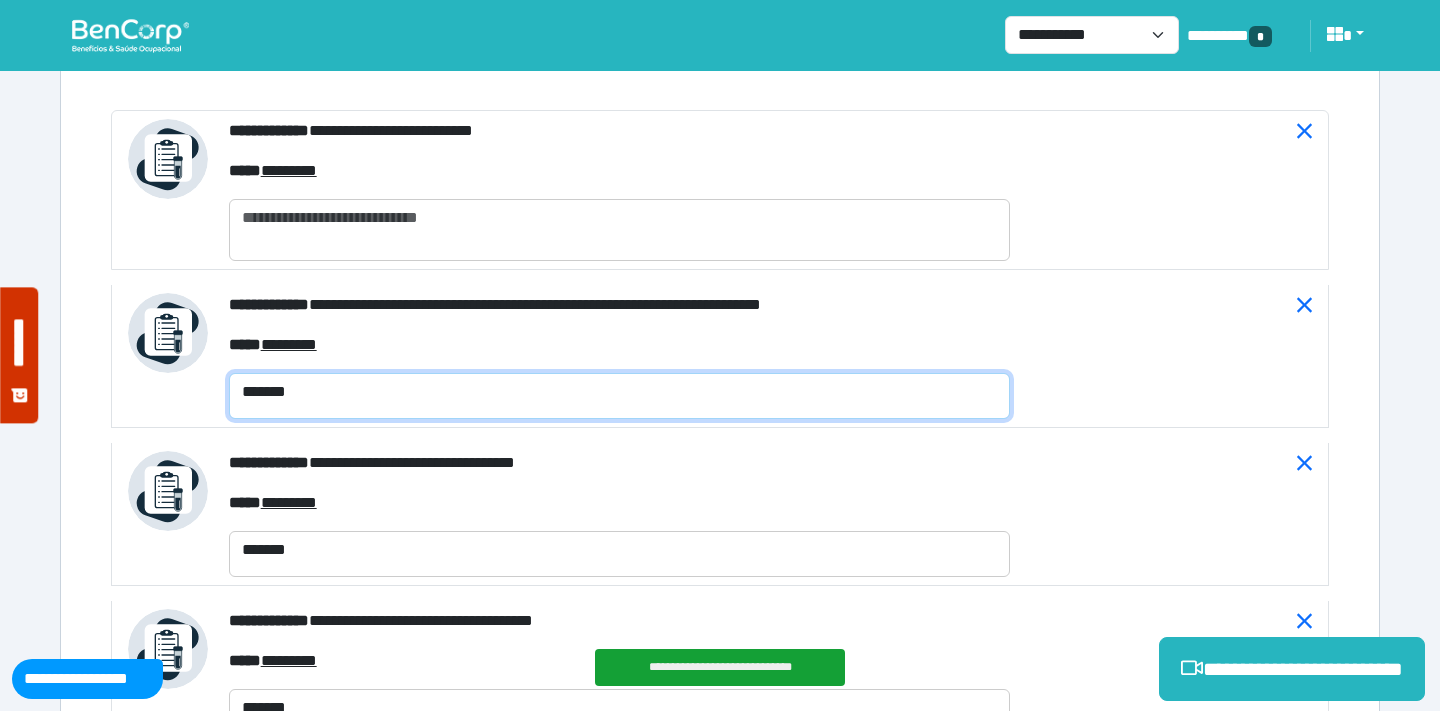 type on "*******" 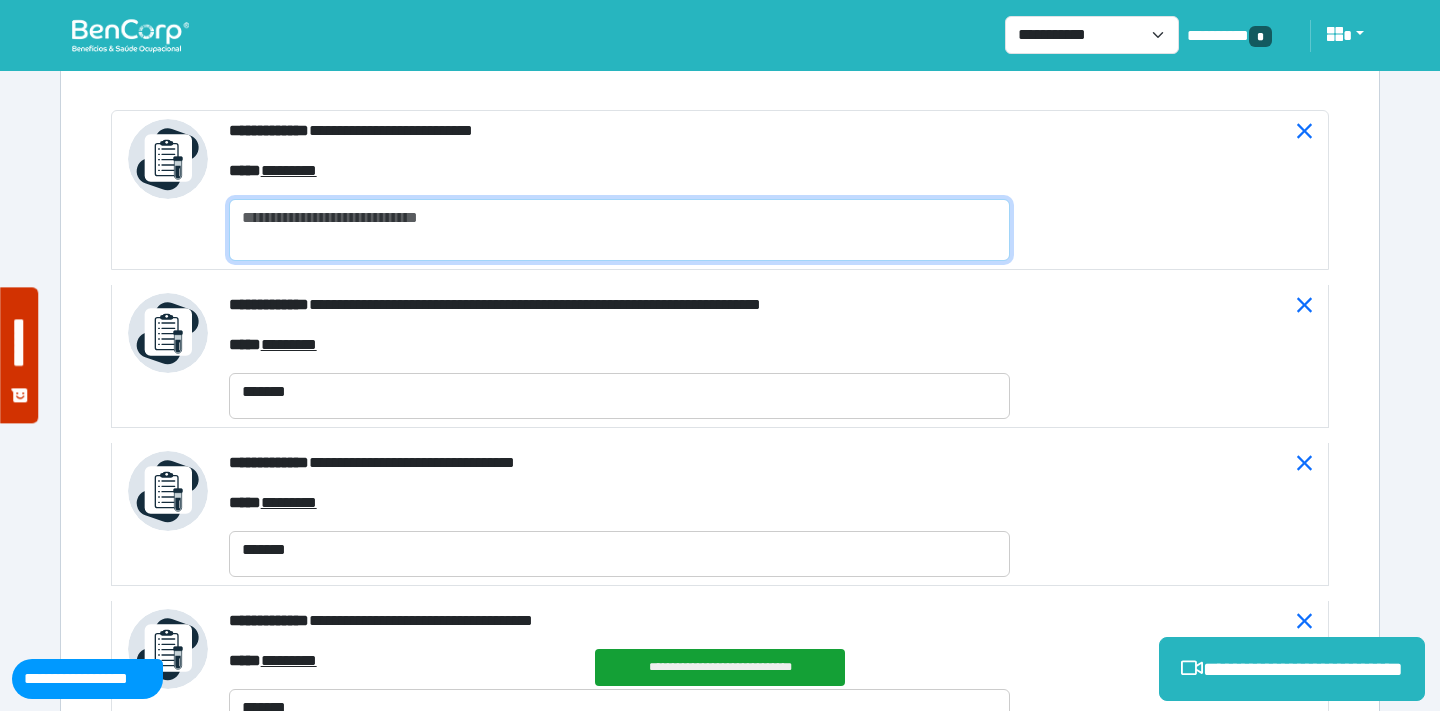 click at bounding box center [619, 230] 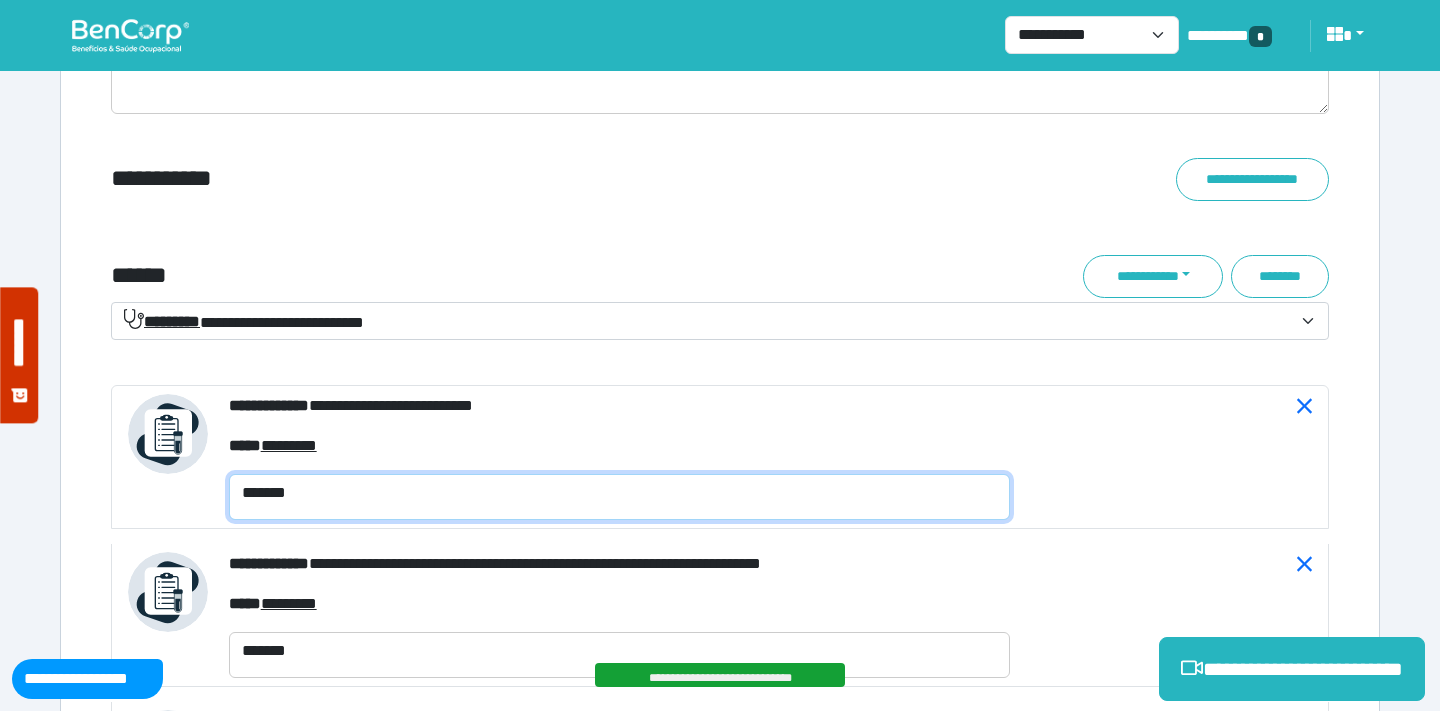 scroll, scrollTop: 6925, scrollLeft: 0, axis: vertical 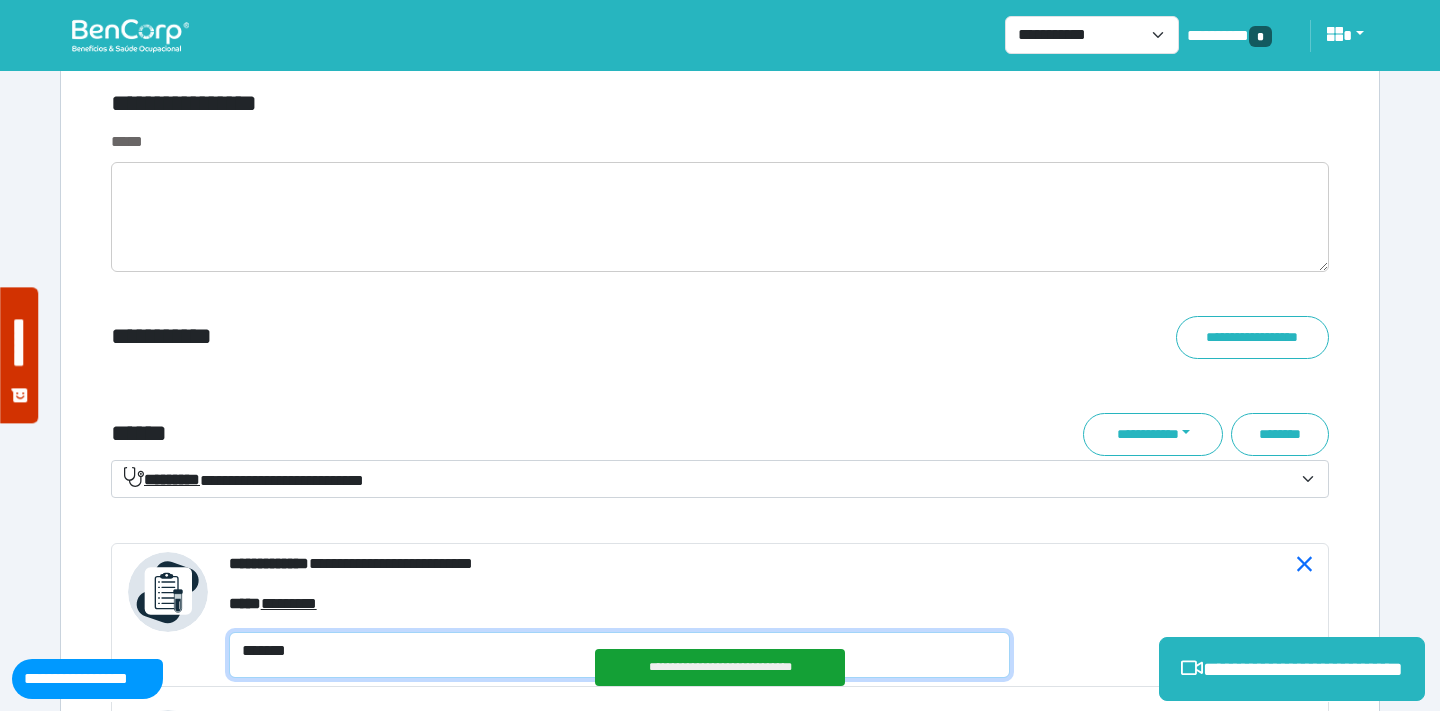 type on "*******" 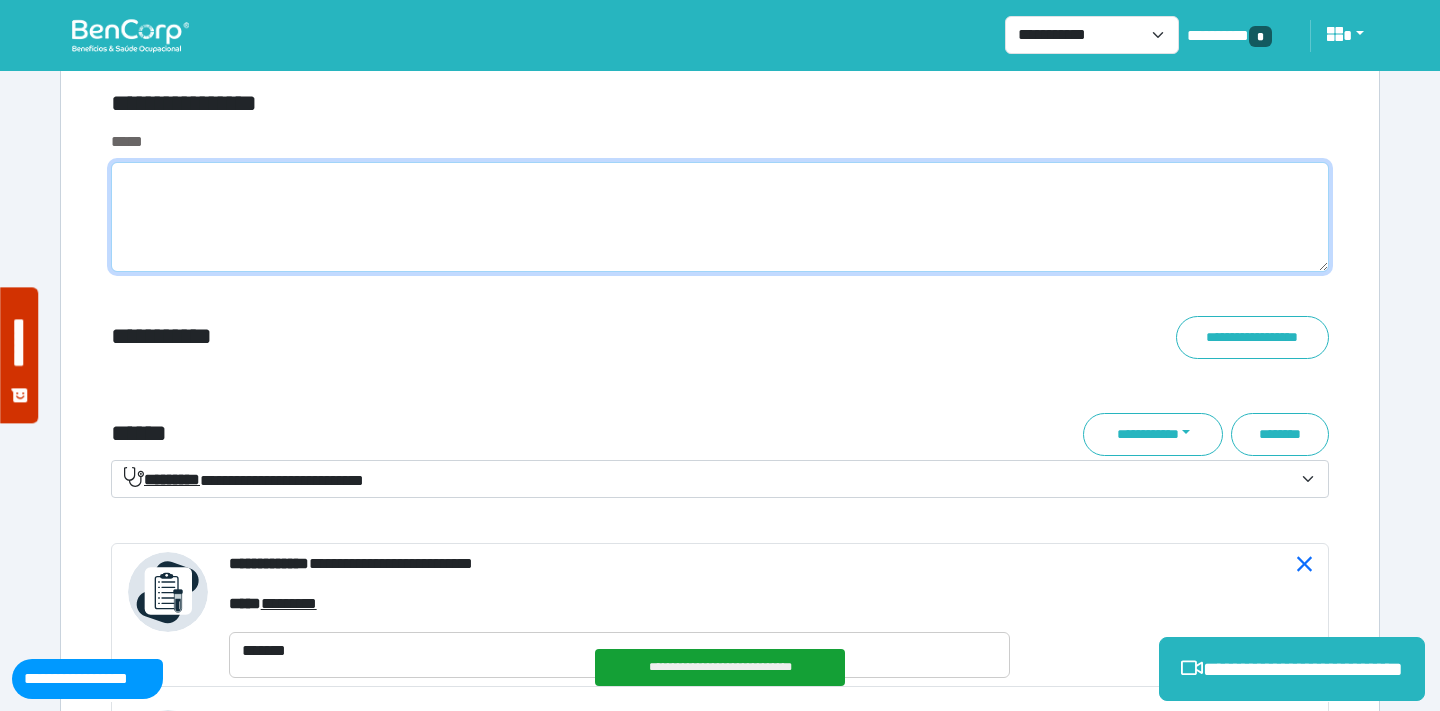 click at bounding box center (720, 217) 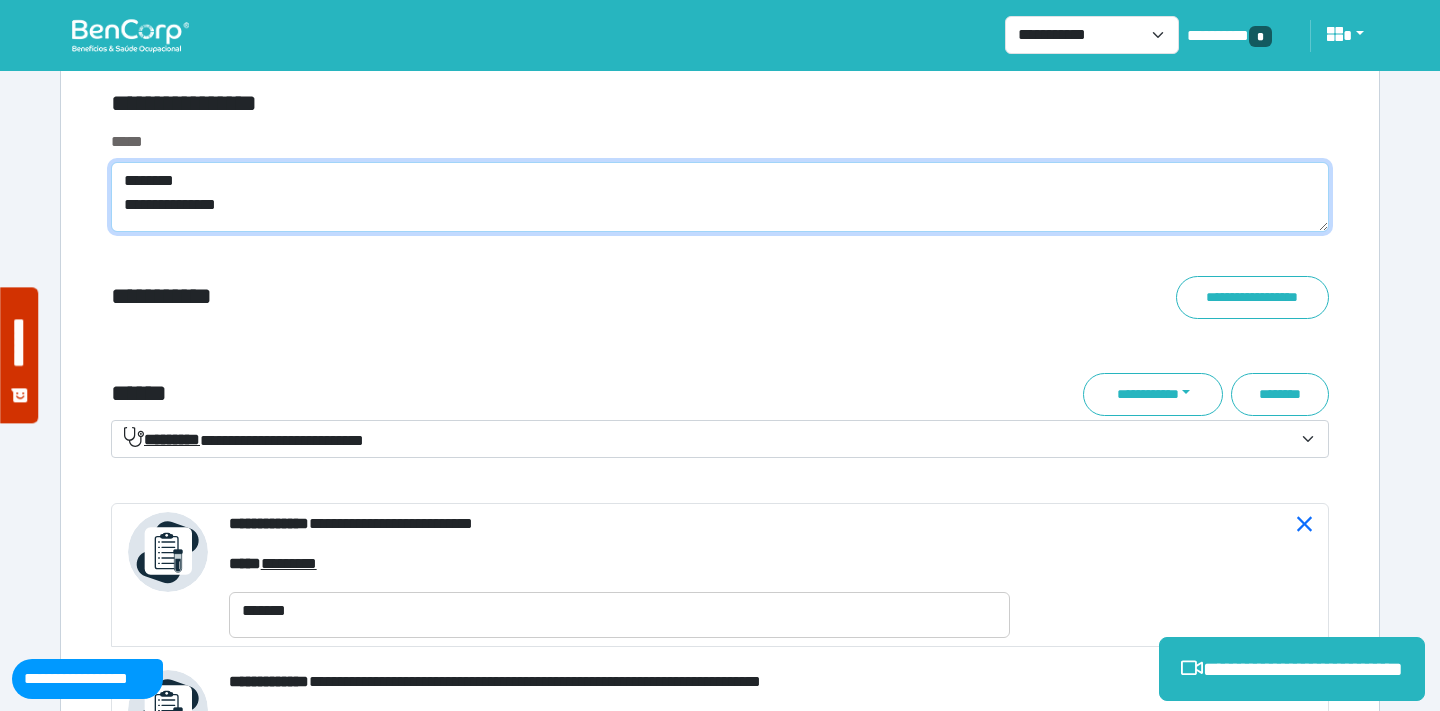 scroll, scrollTop: 0, scrollLeft: 0, axis: both 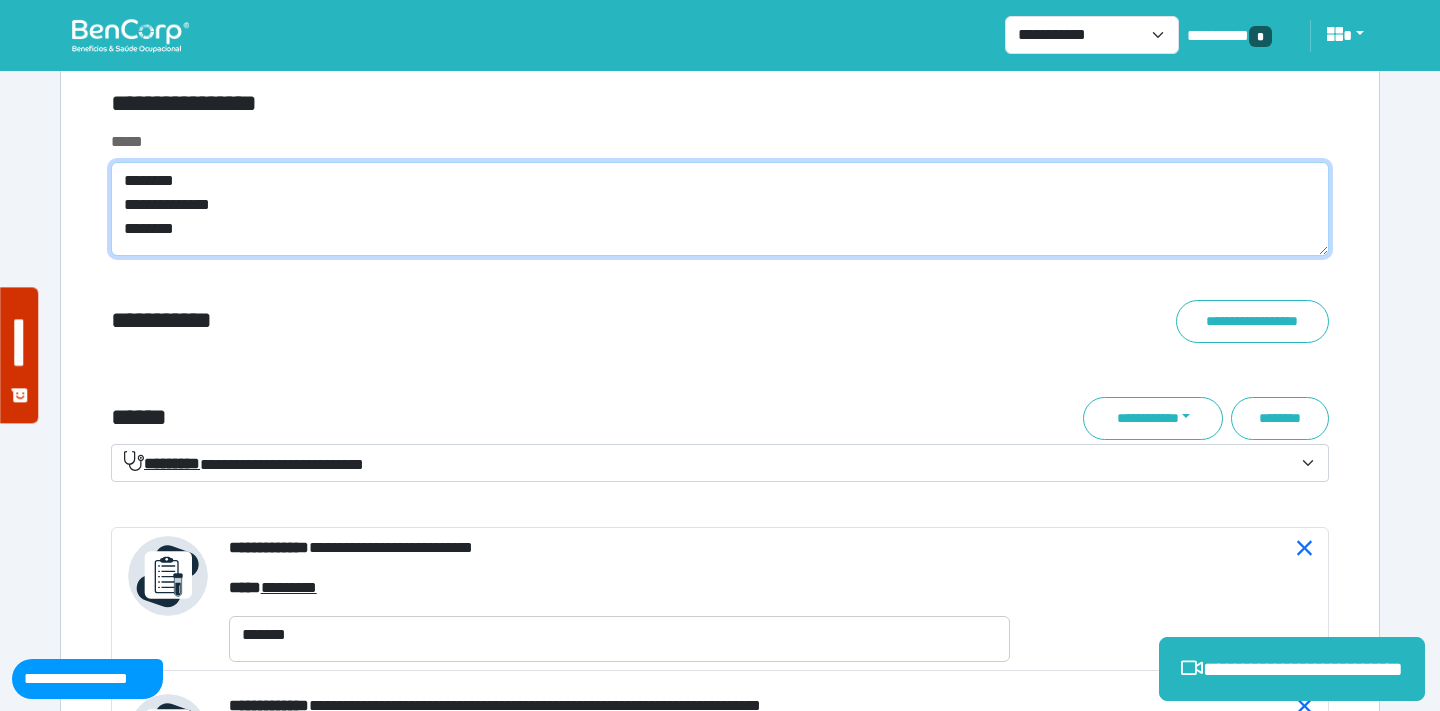 type on "**********" 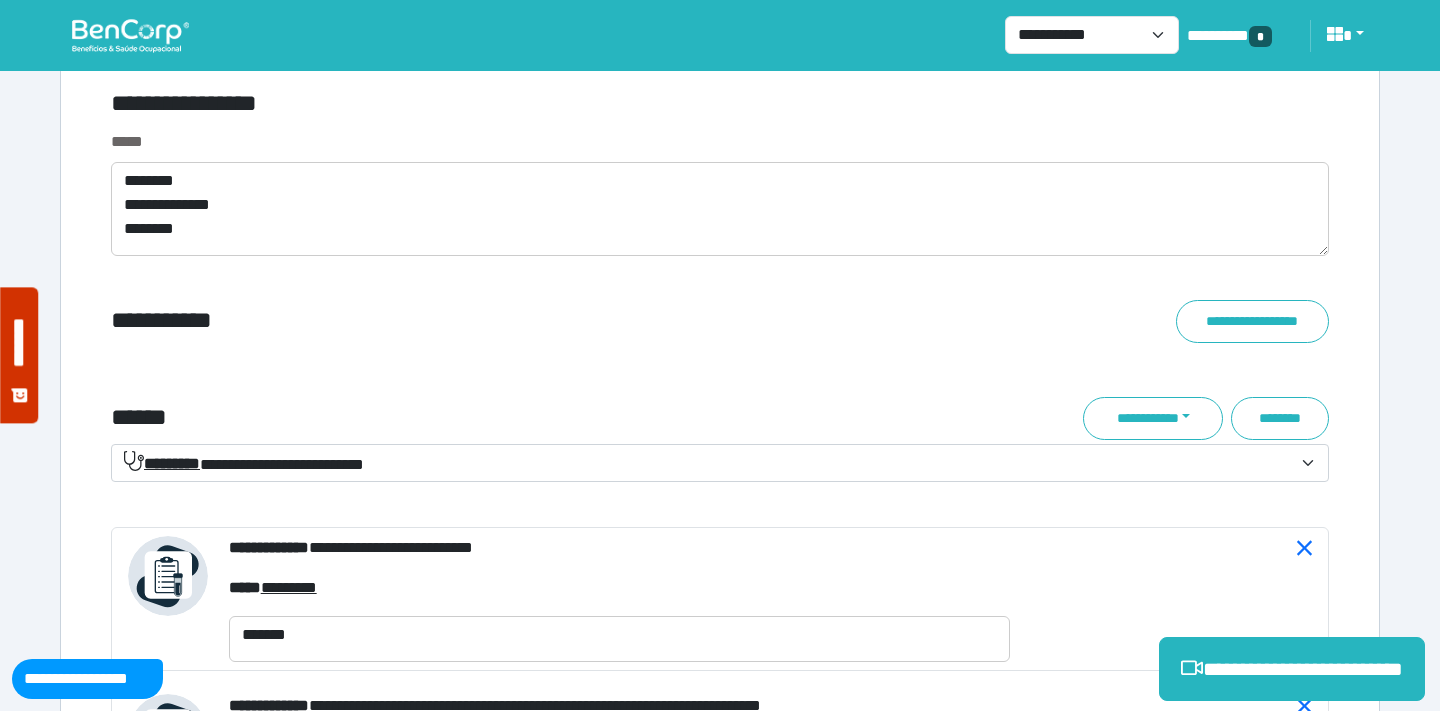 click on "**********" at bounding box center (720, 362) 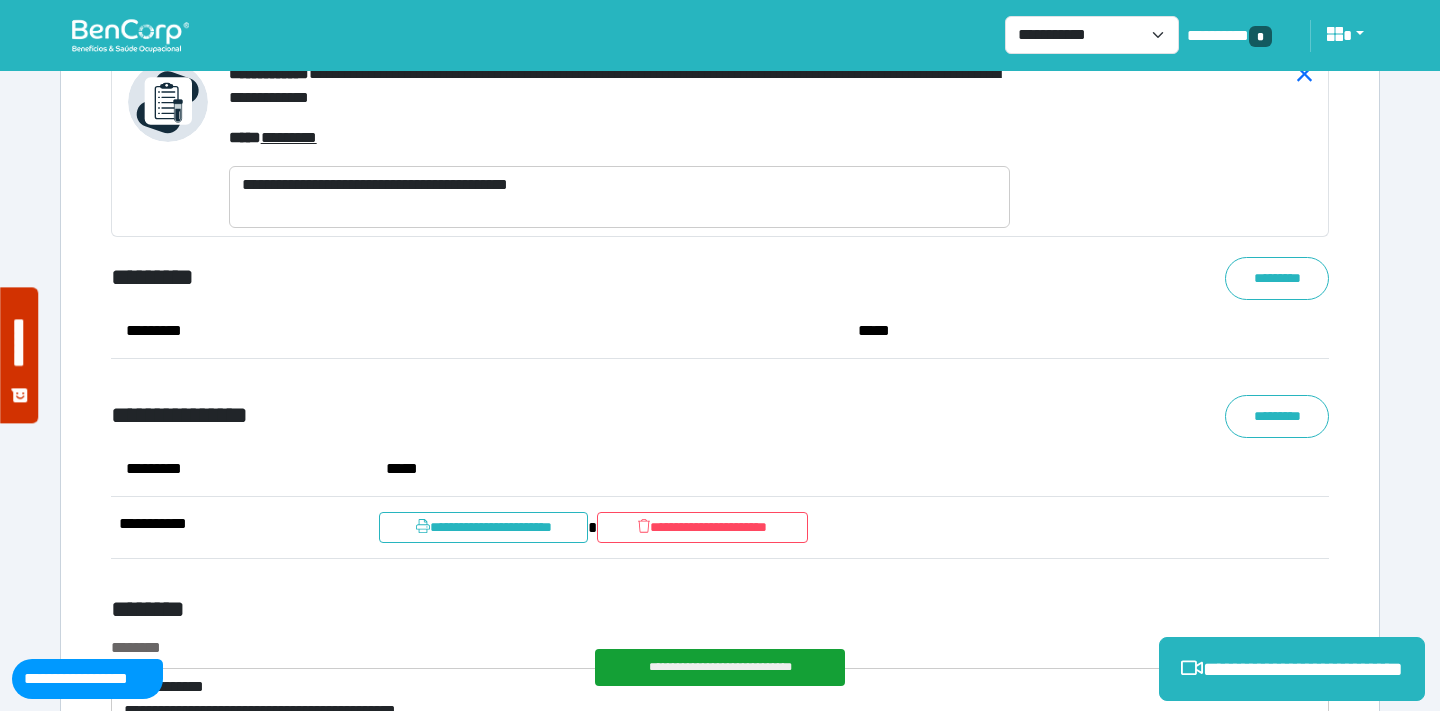 scroll, scrollTop: 9631, scrollLeft: 0, axis: vertical 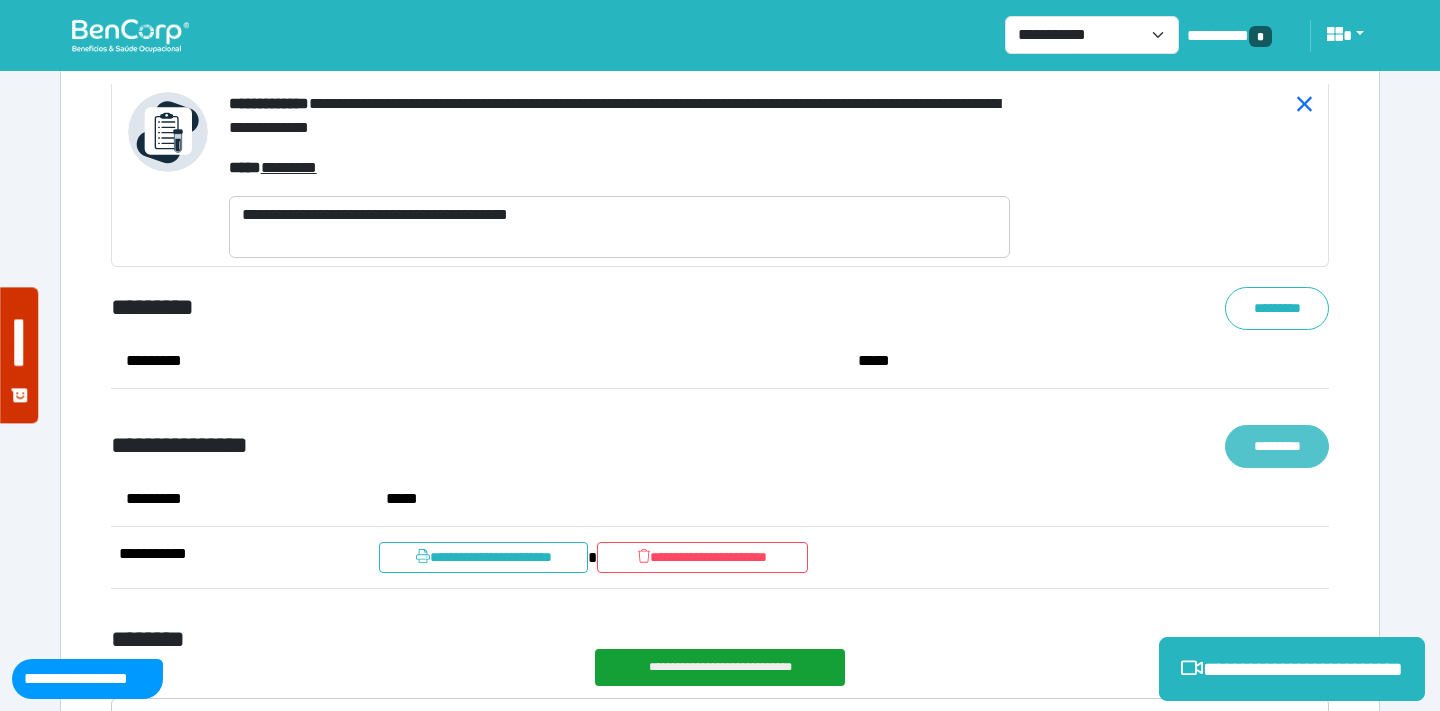 click on "*********" at bounding box center (1277, 446) 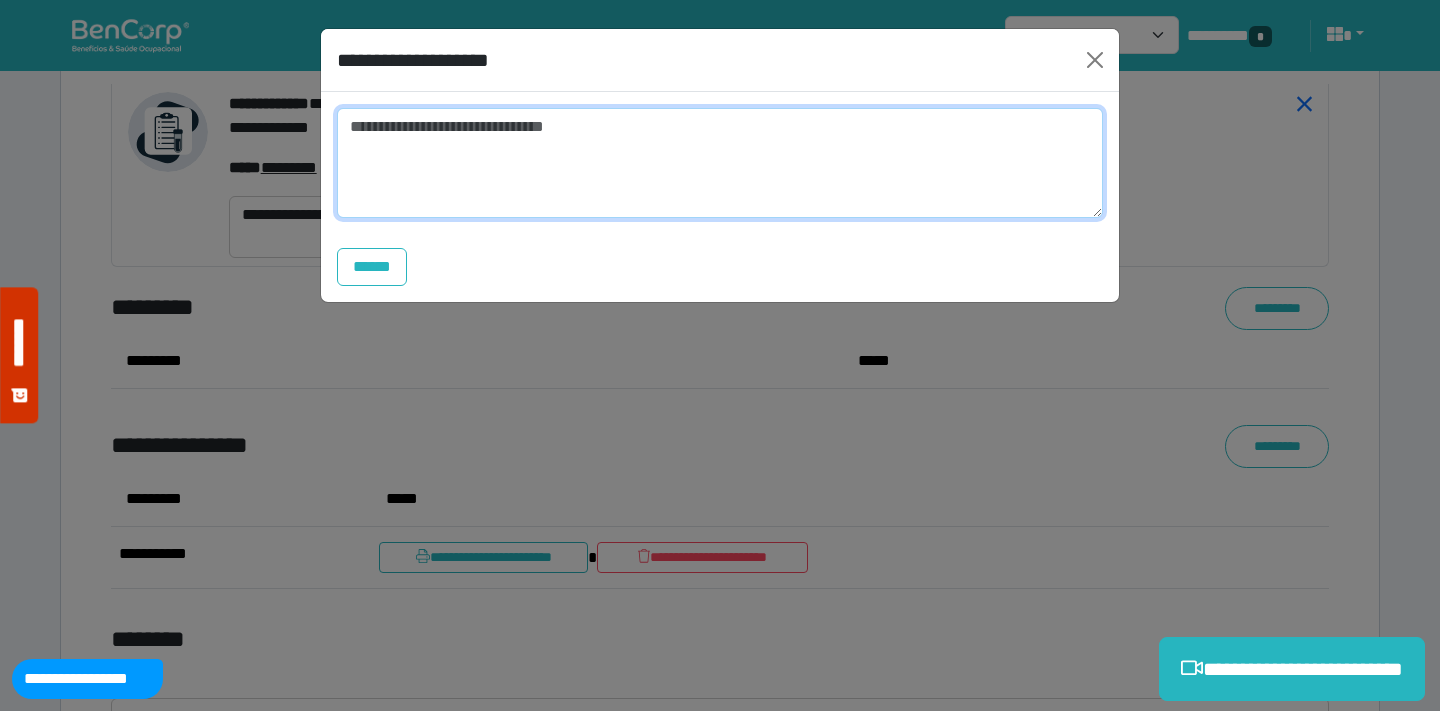 click at bounding box center [720, 163] 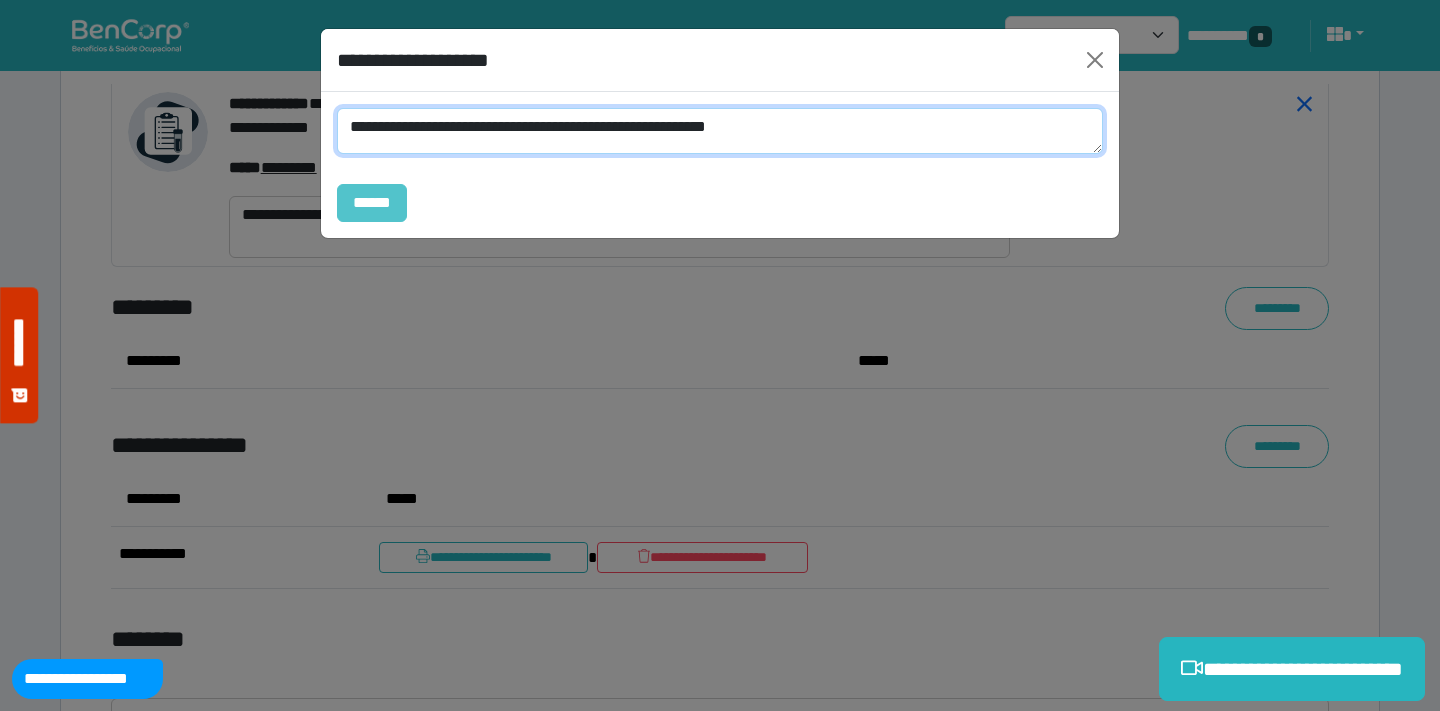 type on "**********" 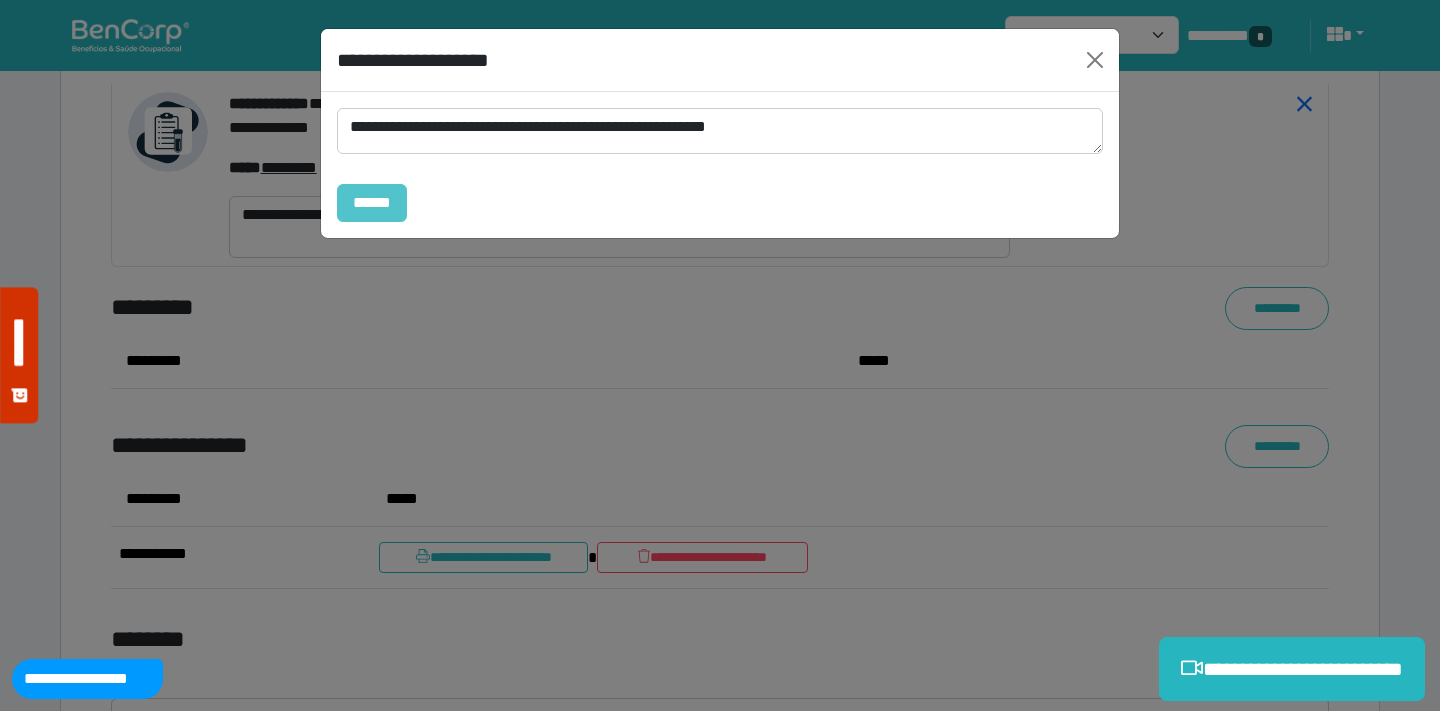 click on "******" at bounding box center (372, 203) 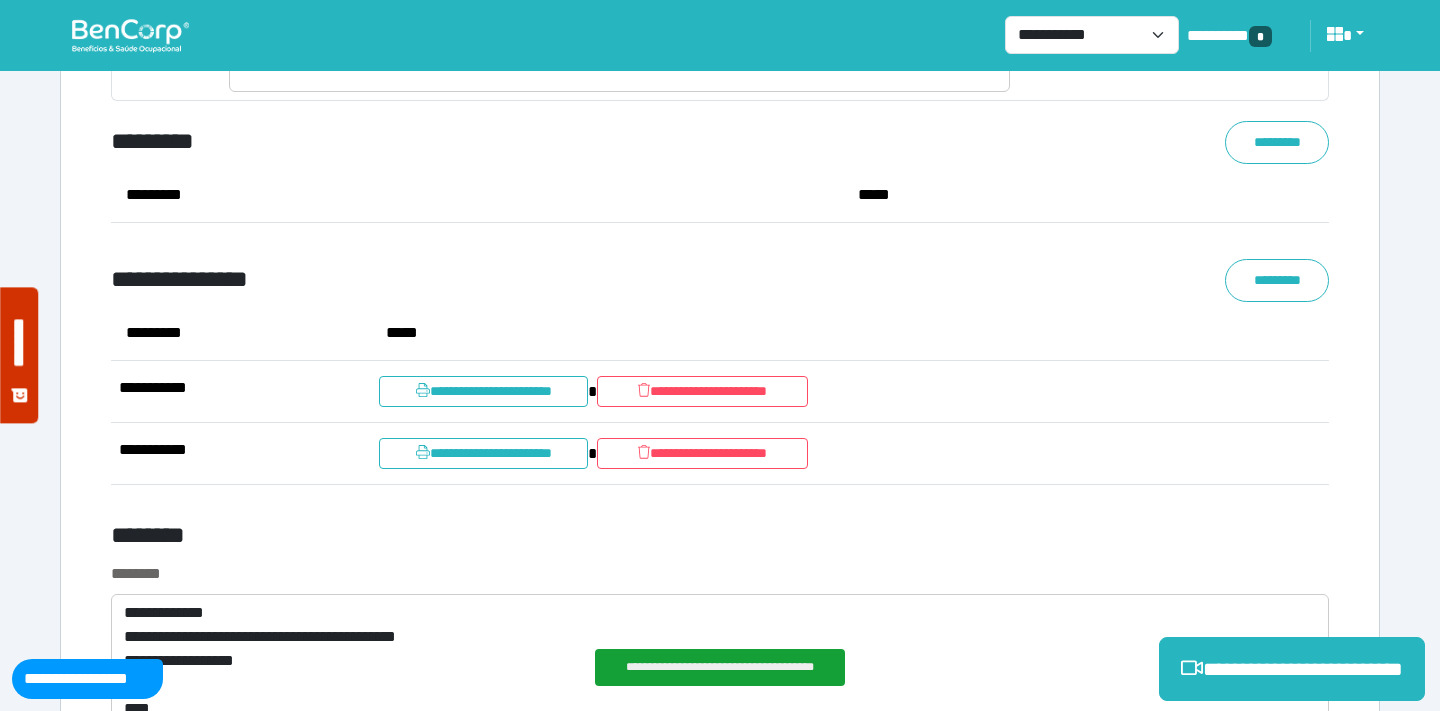 scroll, scrollTop: 10341, scrollLeft: 0, axis: vertical 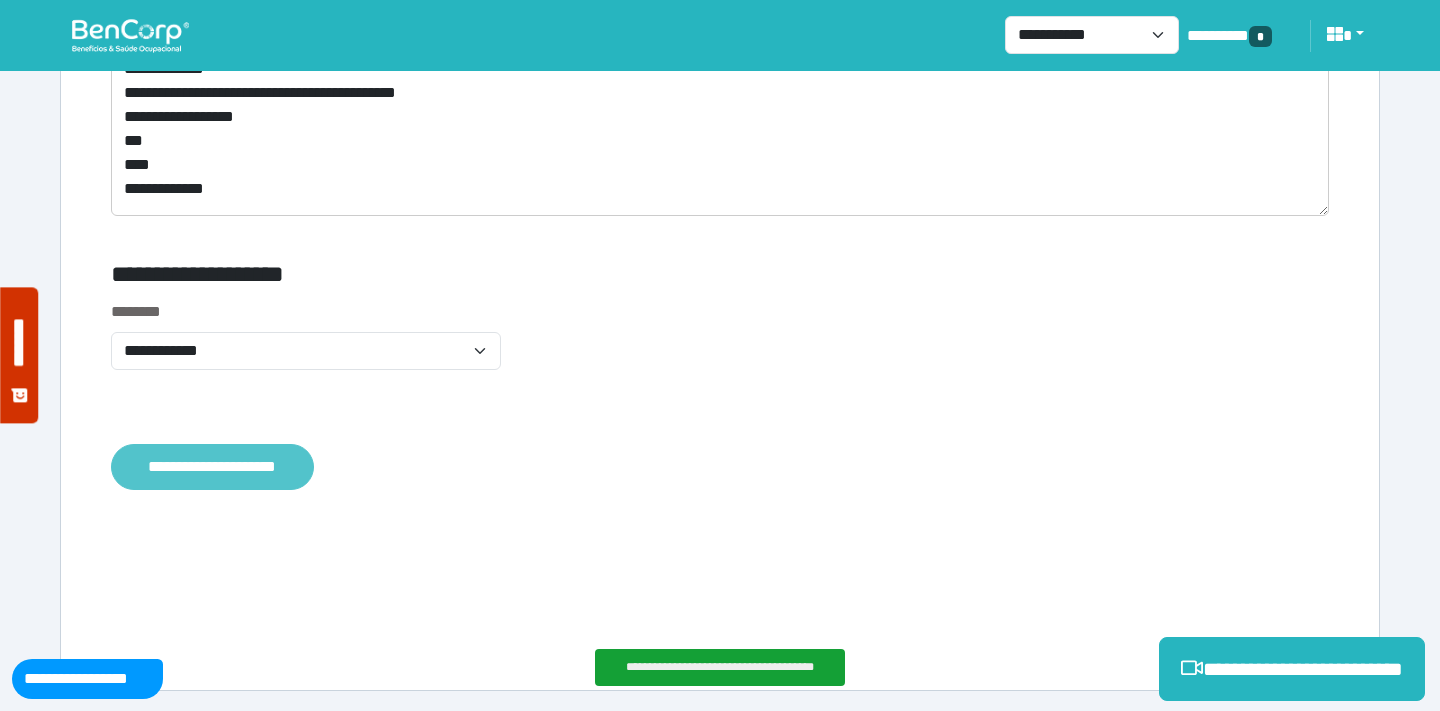 click on "**********" at bounding box center (212, 467) 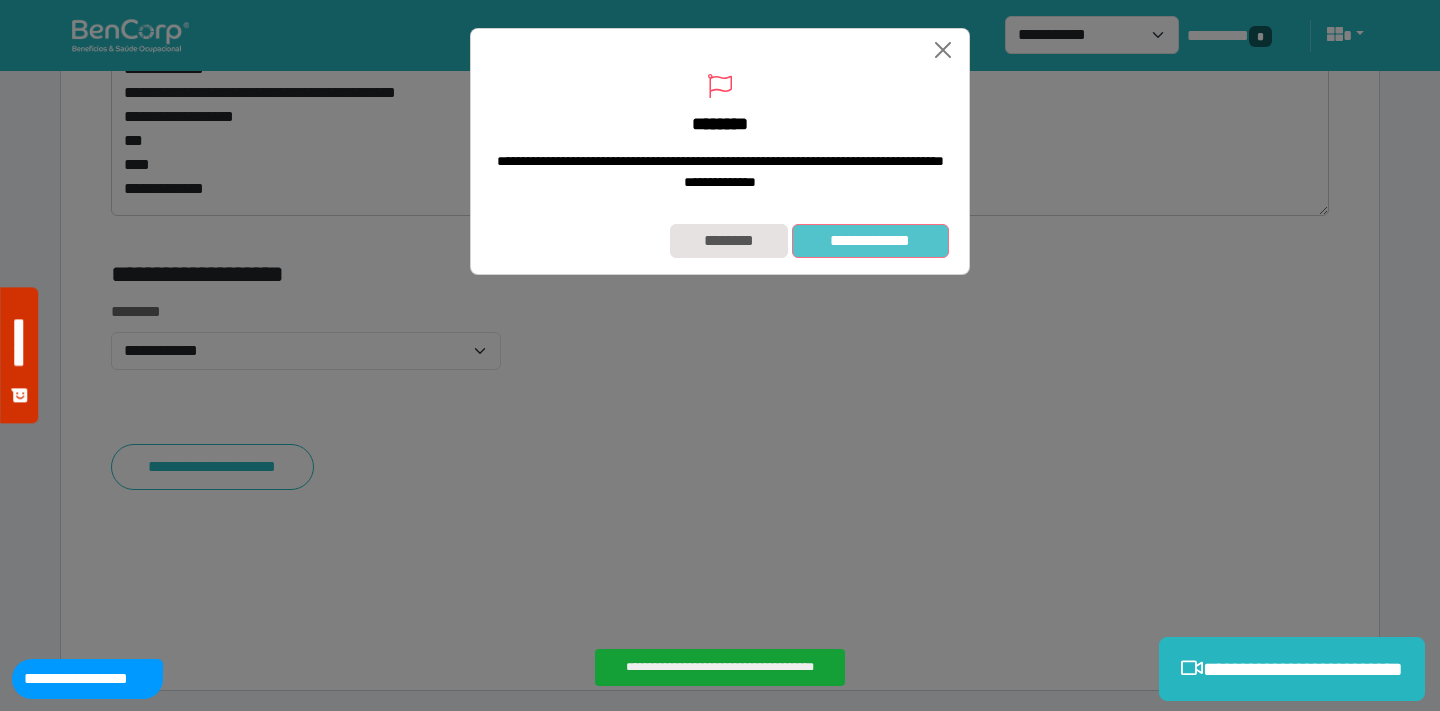 click on "**********" at bounding box center [870, 241] 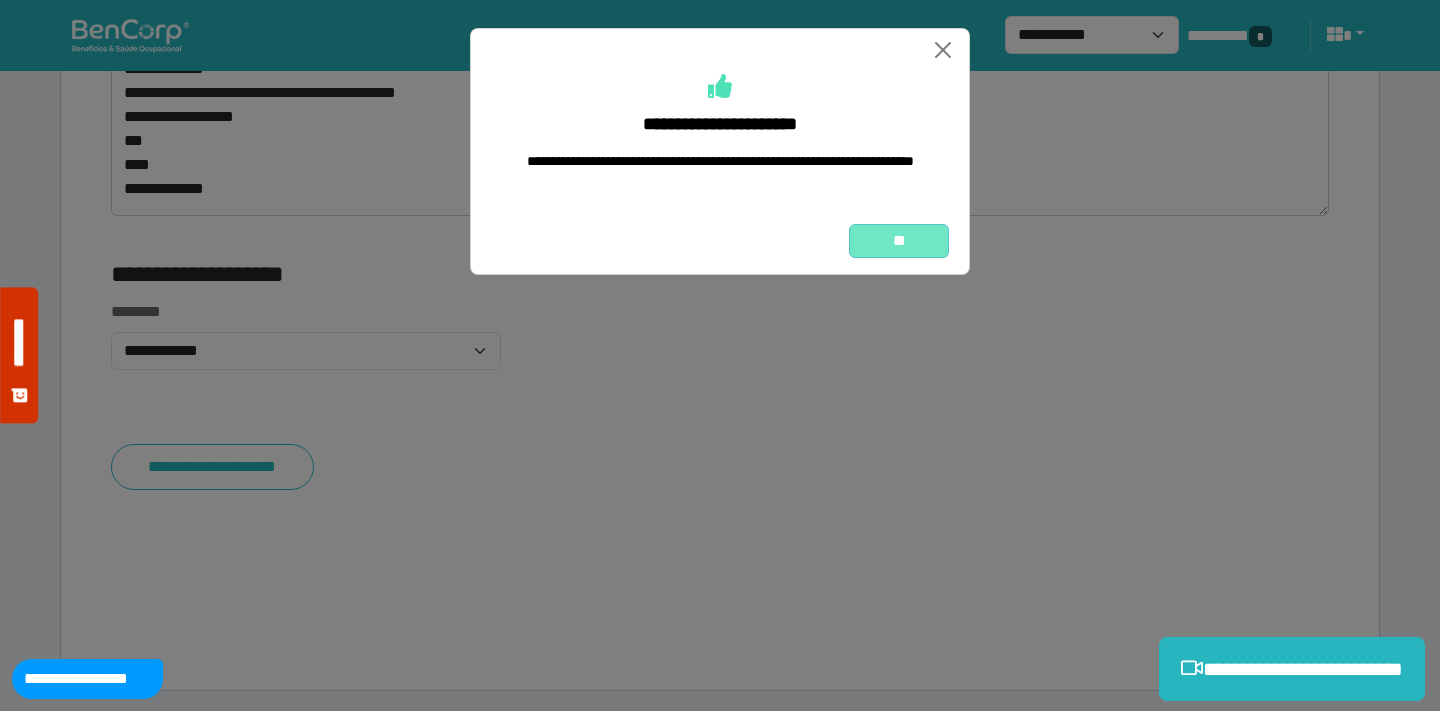 click on "**" at bounding box center [899, 241] 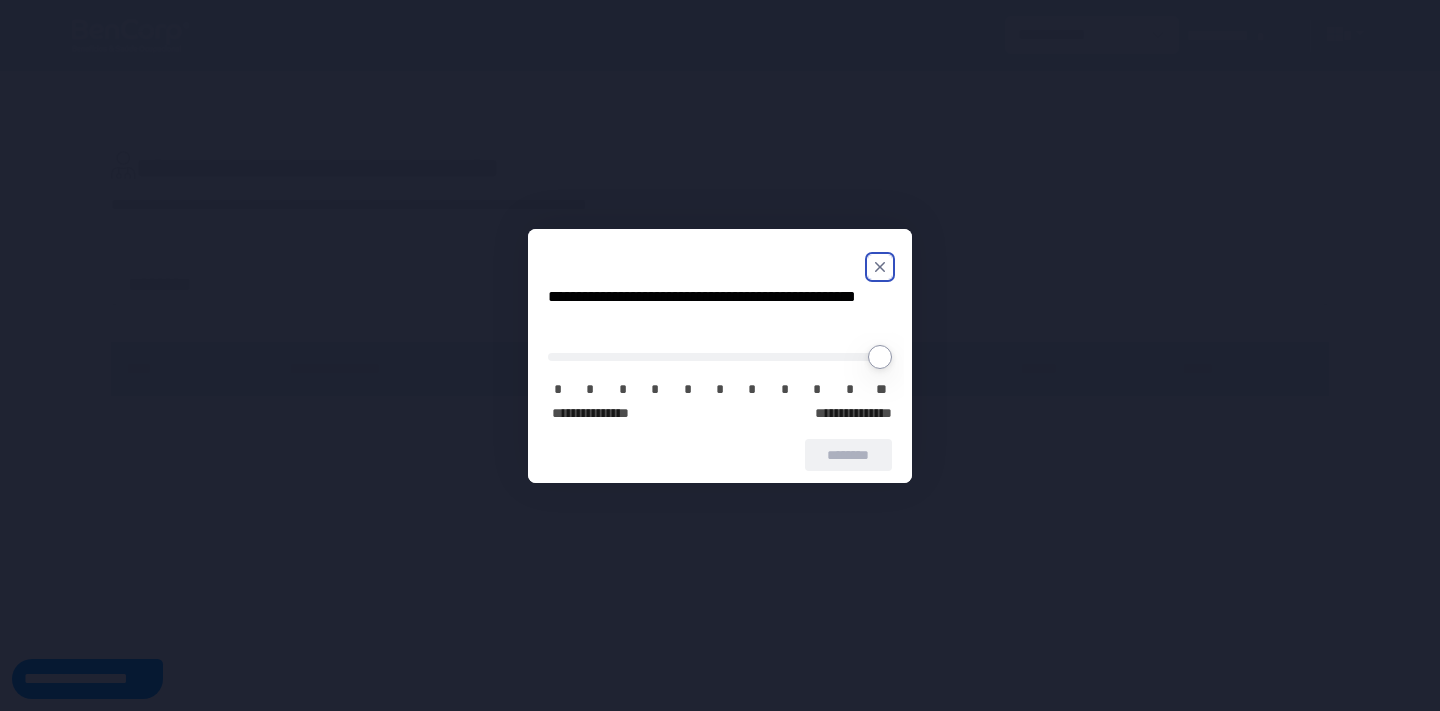 scroll, scrollTop: 0, scrollLeft: 0, axis: both 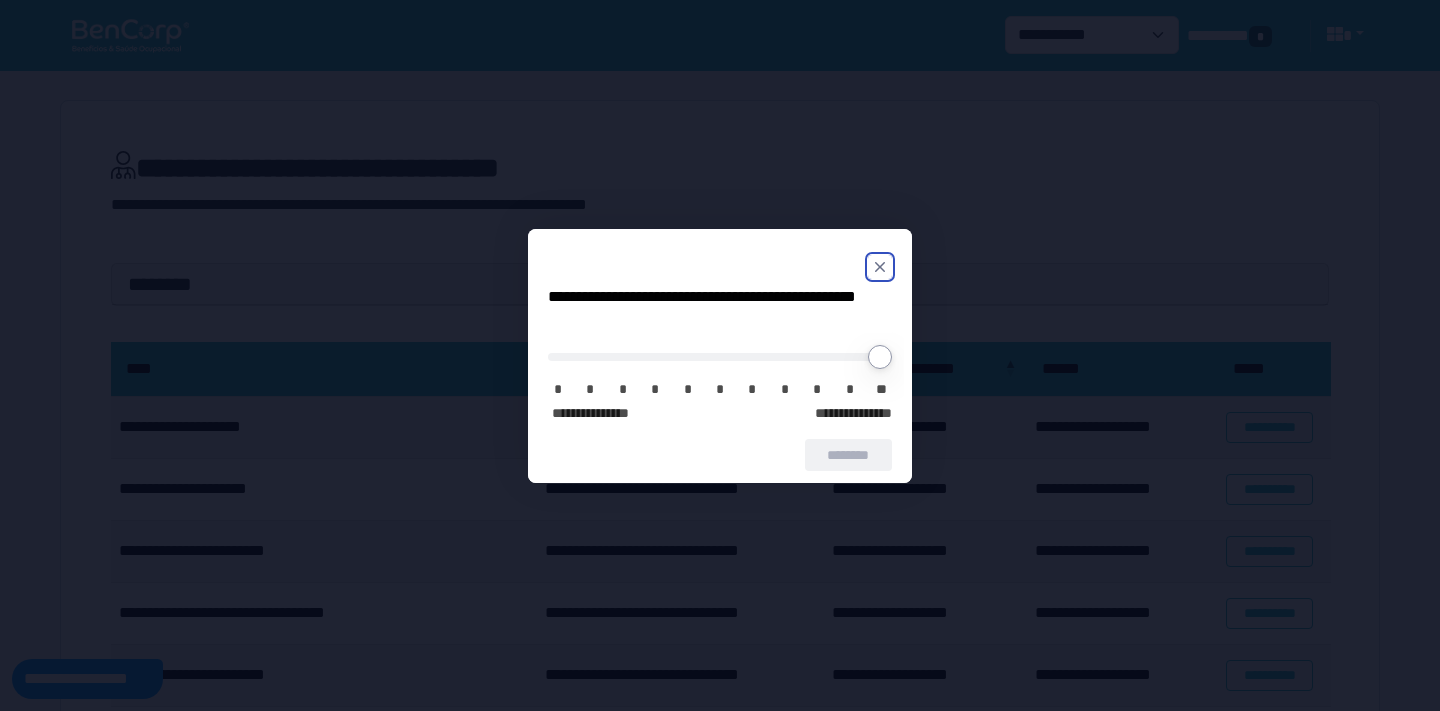 click 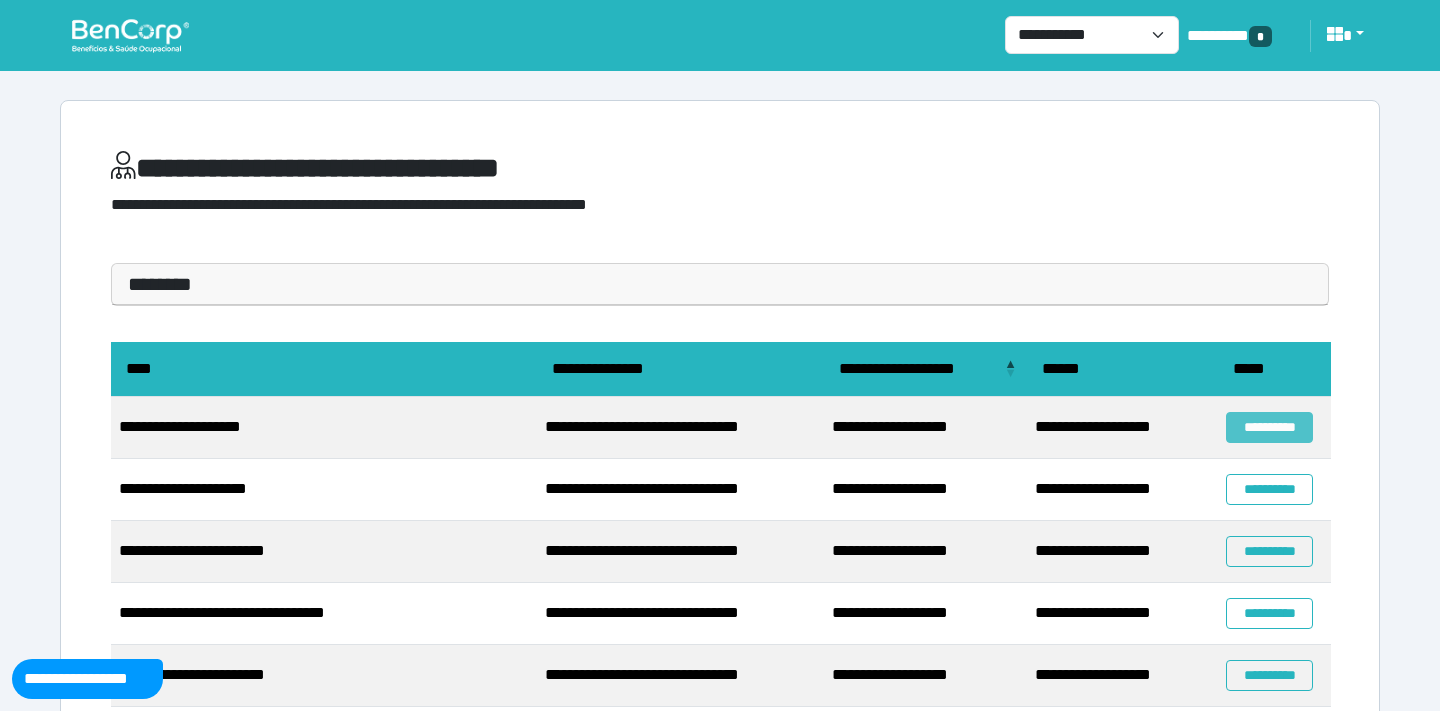 click on "**********" at bounding box center (1269, 427) 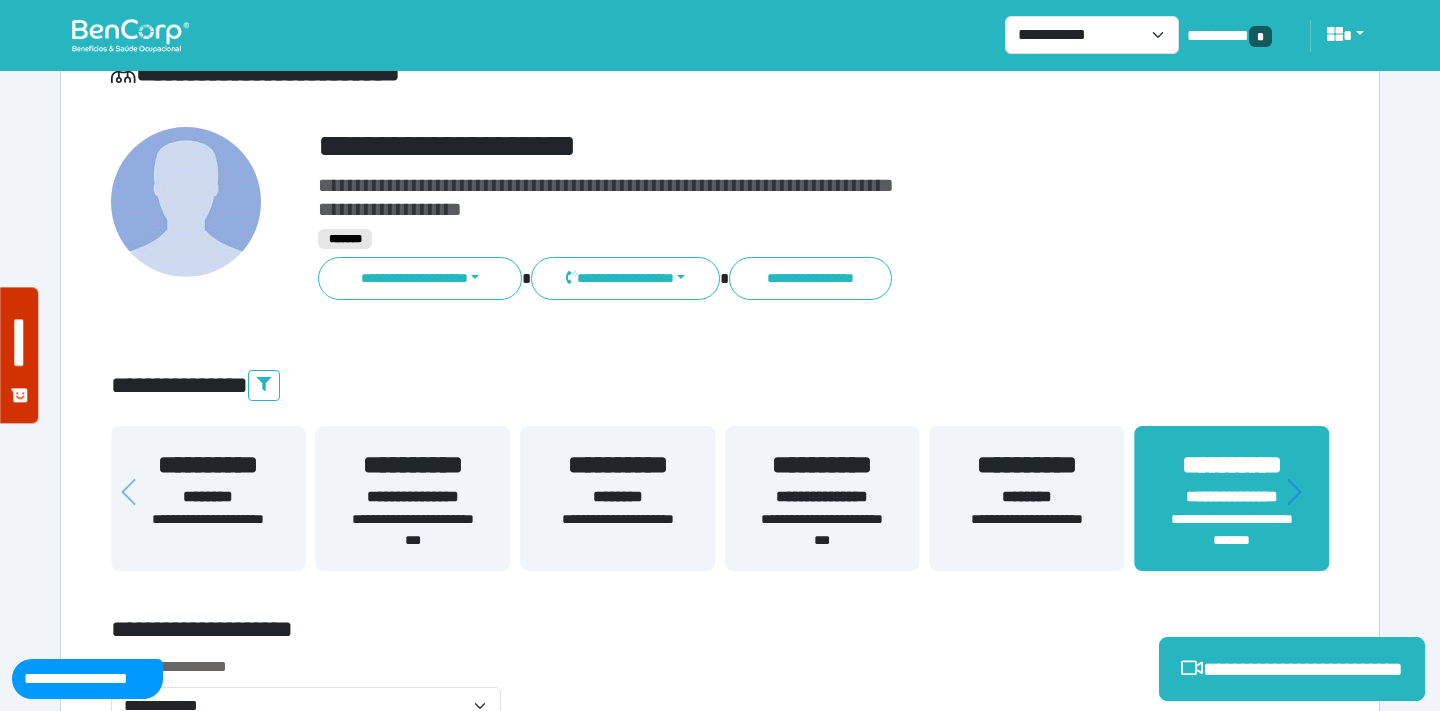 scroll, scrollTop: 116, scrollLeft: 0, axis: vertical 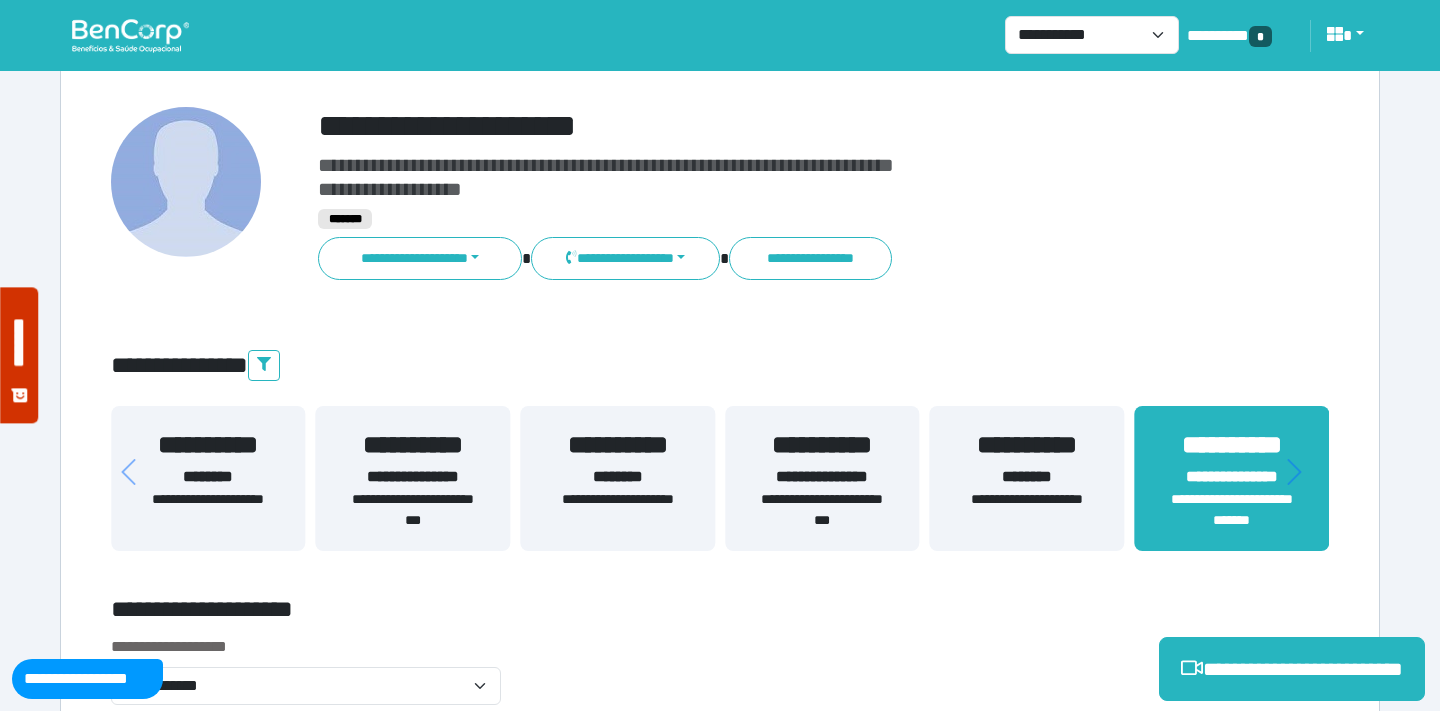 click on "**********" at bounding box center (822, 510) 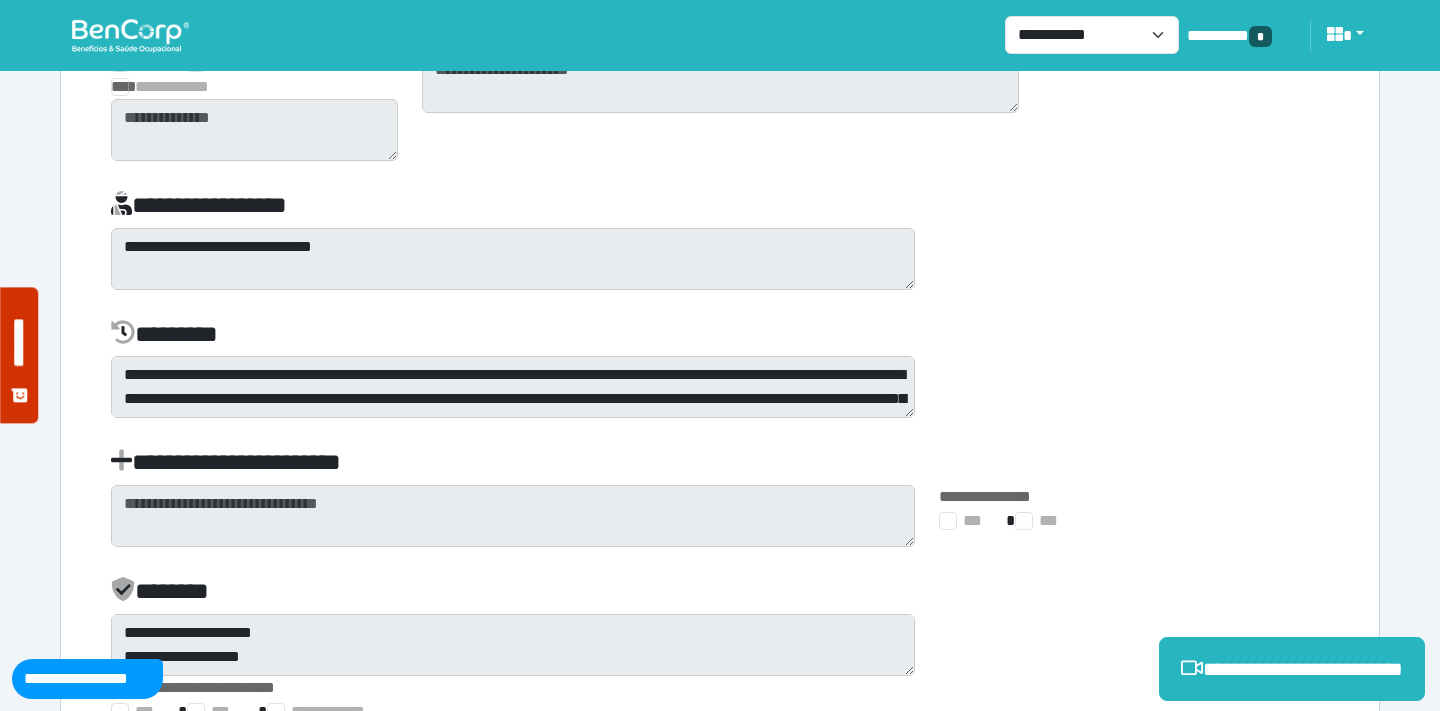 scroll, scrollTop: 4310, scrollLeft: 0, axis: vertical 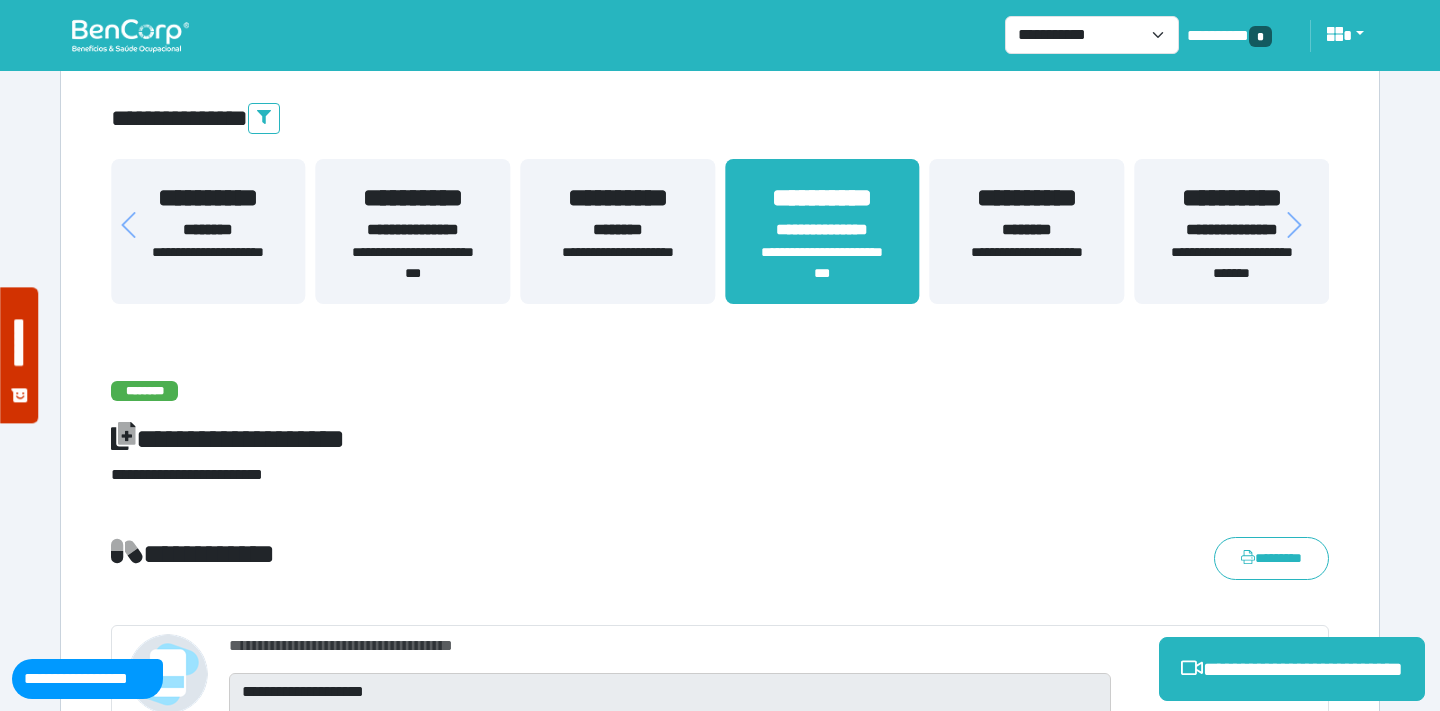 click on "**********" at bounding box center (413, 263) 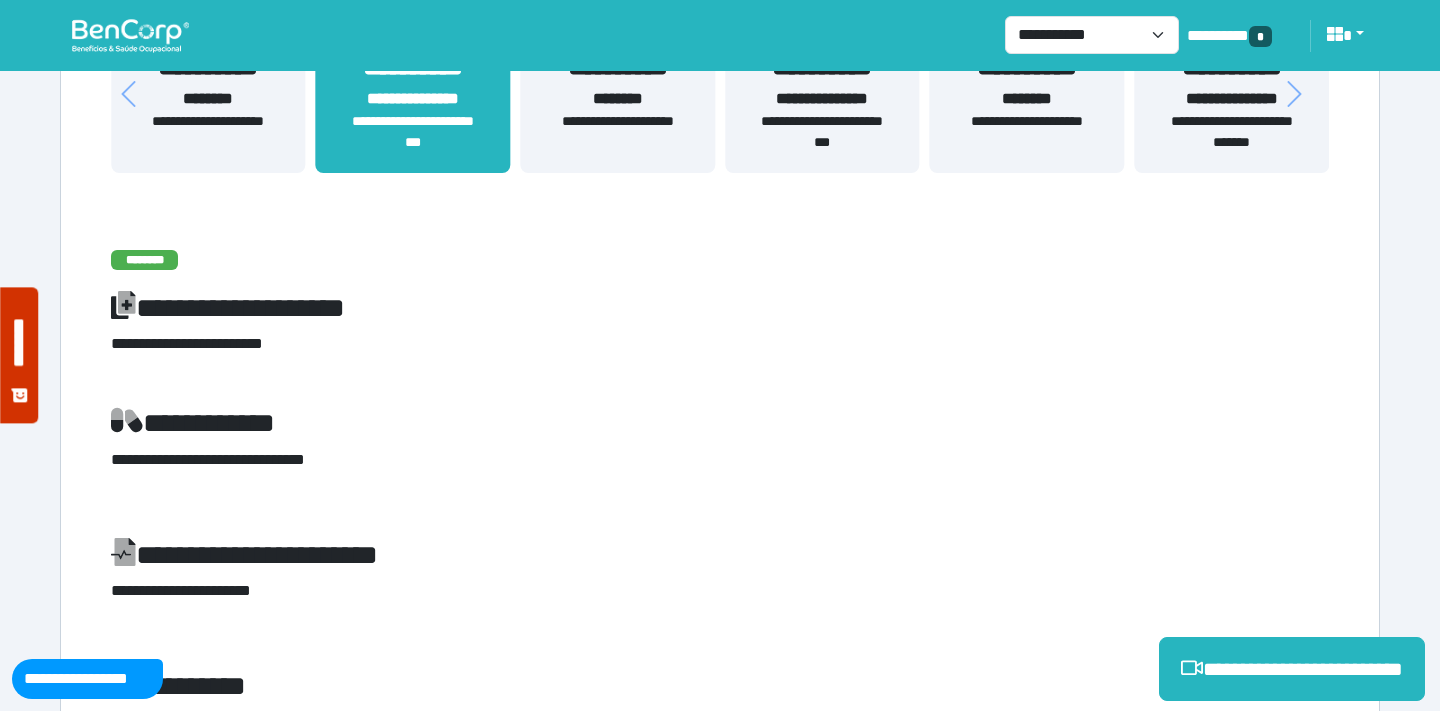 scroll, scrollTop: 0, scrollLeft: 0, axis: both 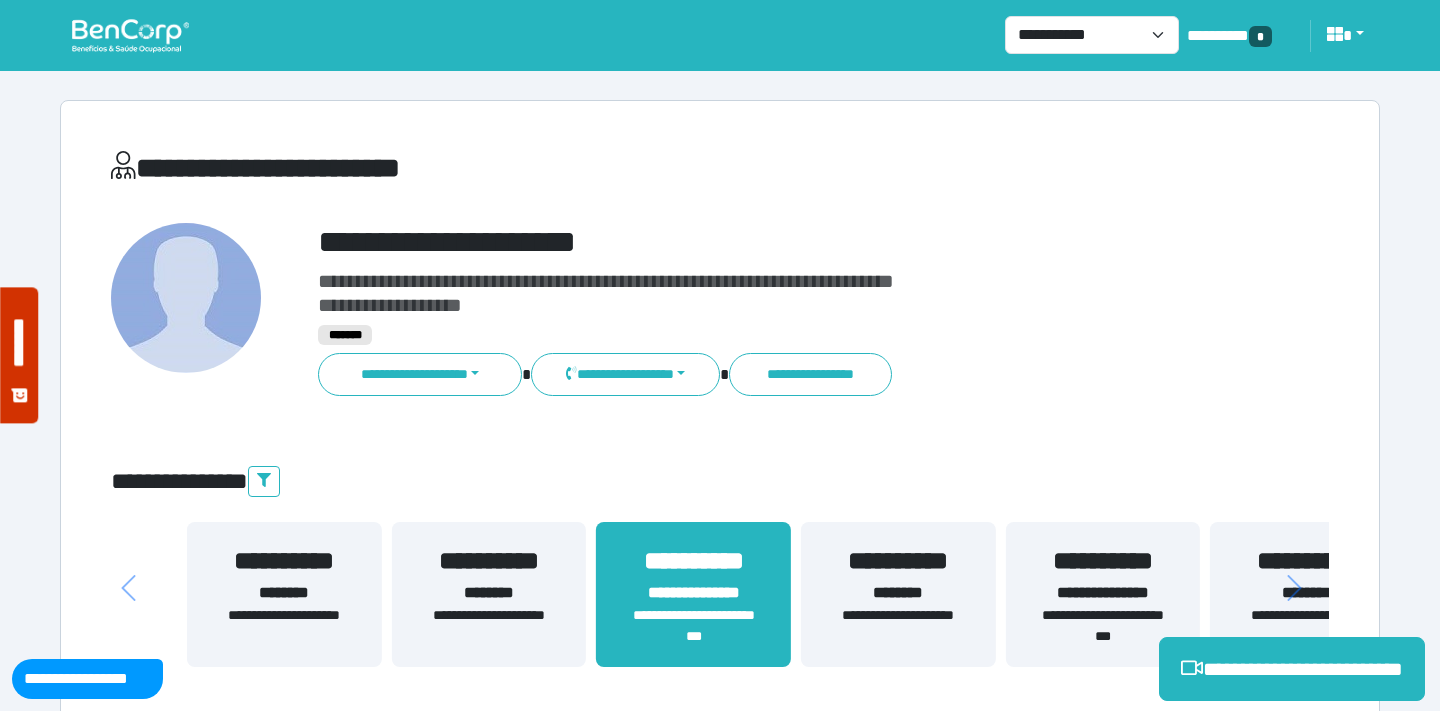 drag, startPoint x: 328, startPoint y: 582, endPoint x: 912, endPoint y: 557, distance: 584.53485 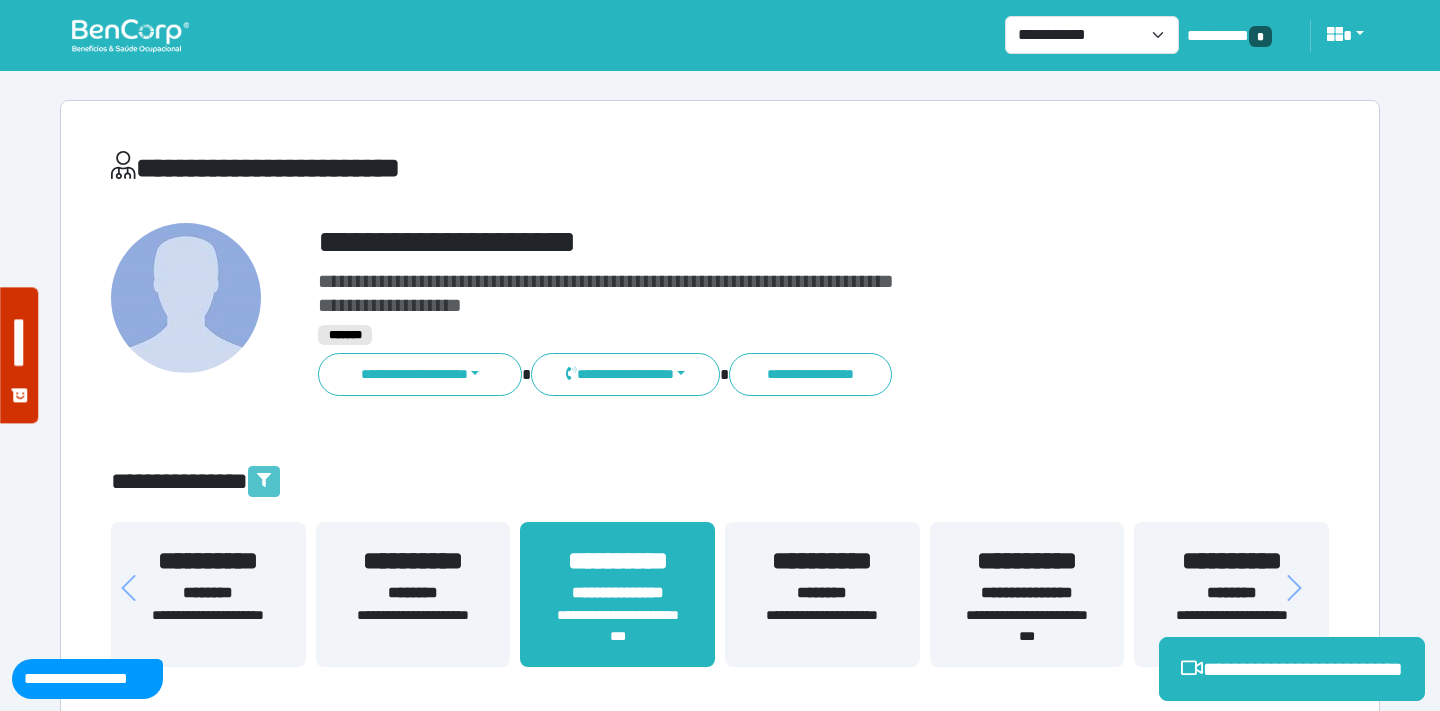 click at bounding box center [264, 481] 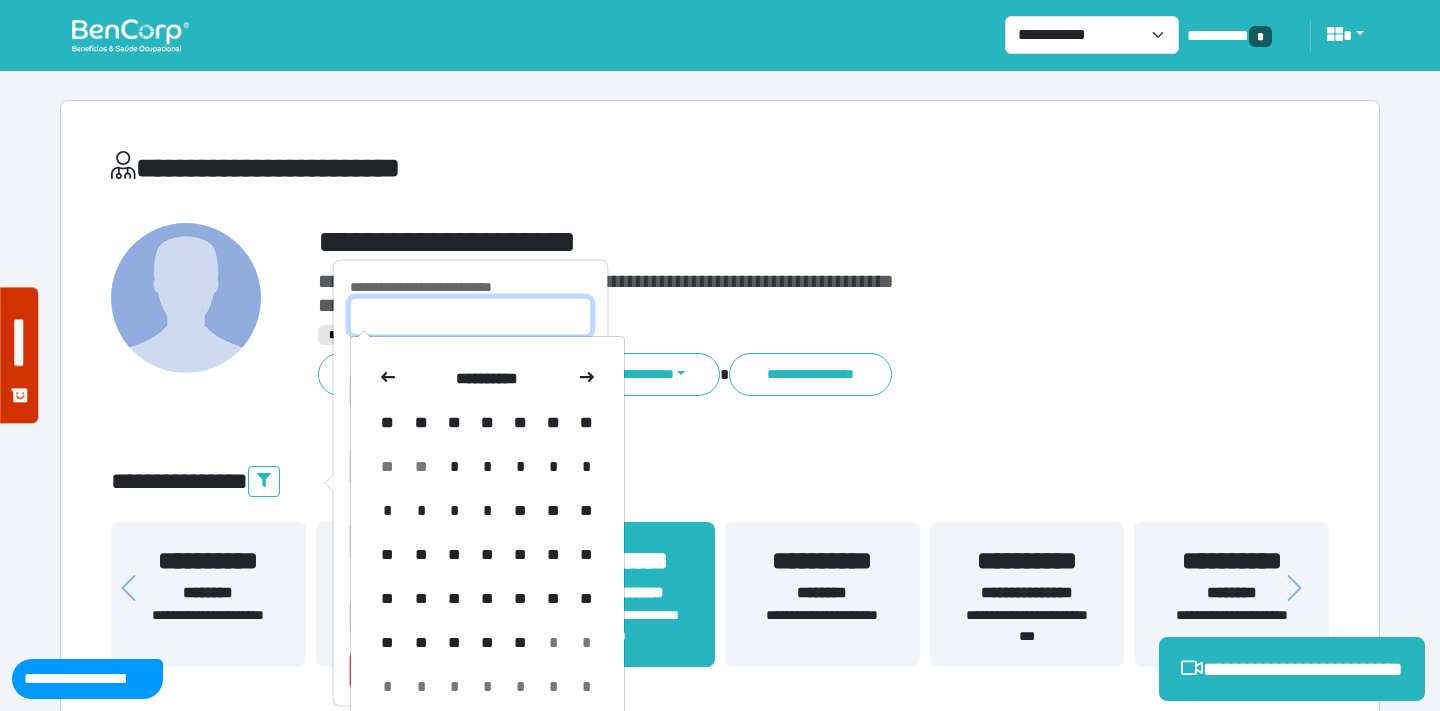 click at bounding box center [471, 317] 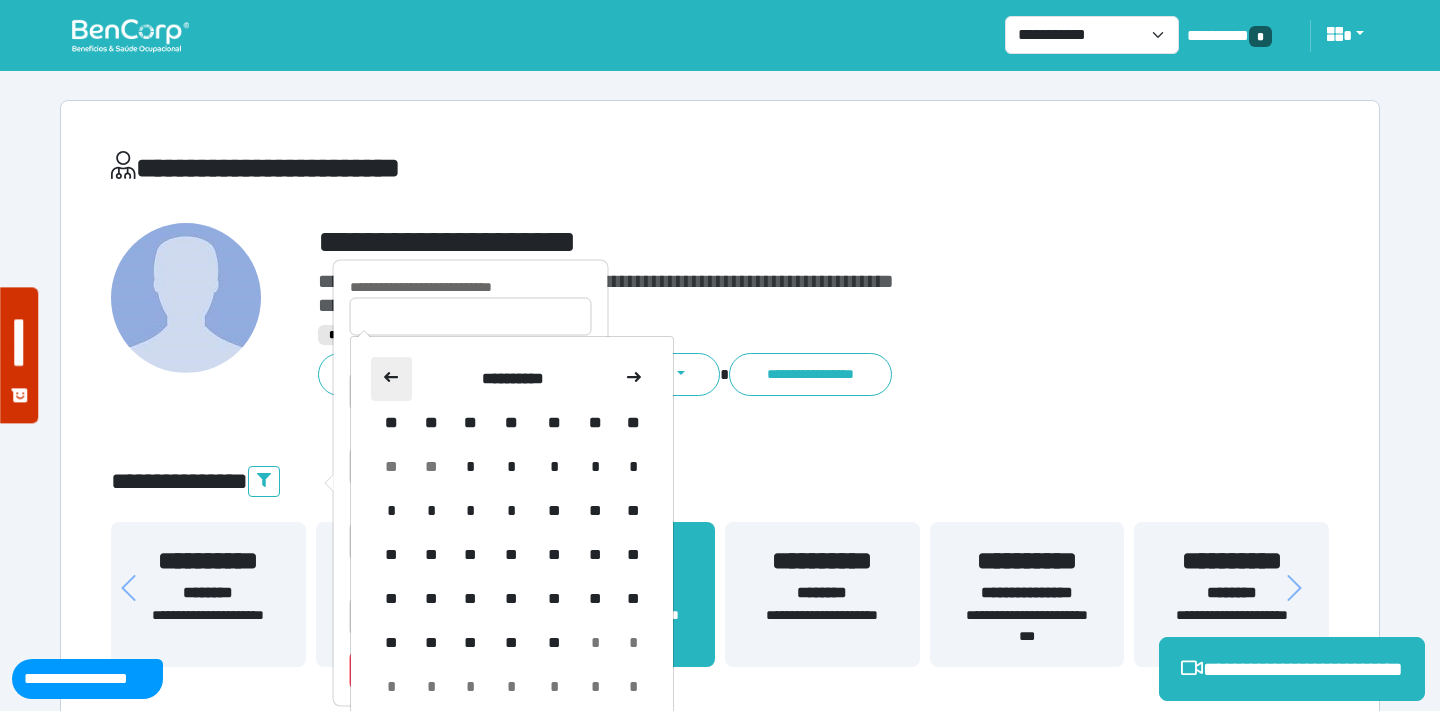 click 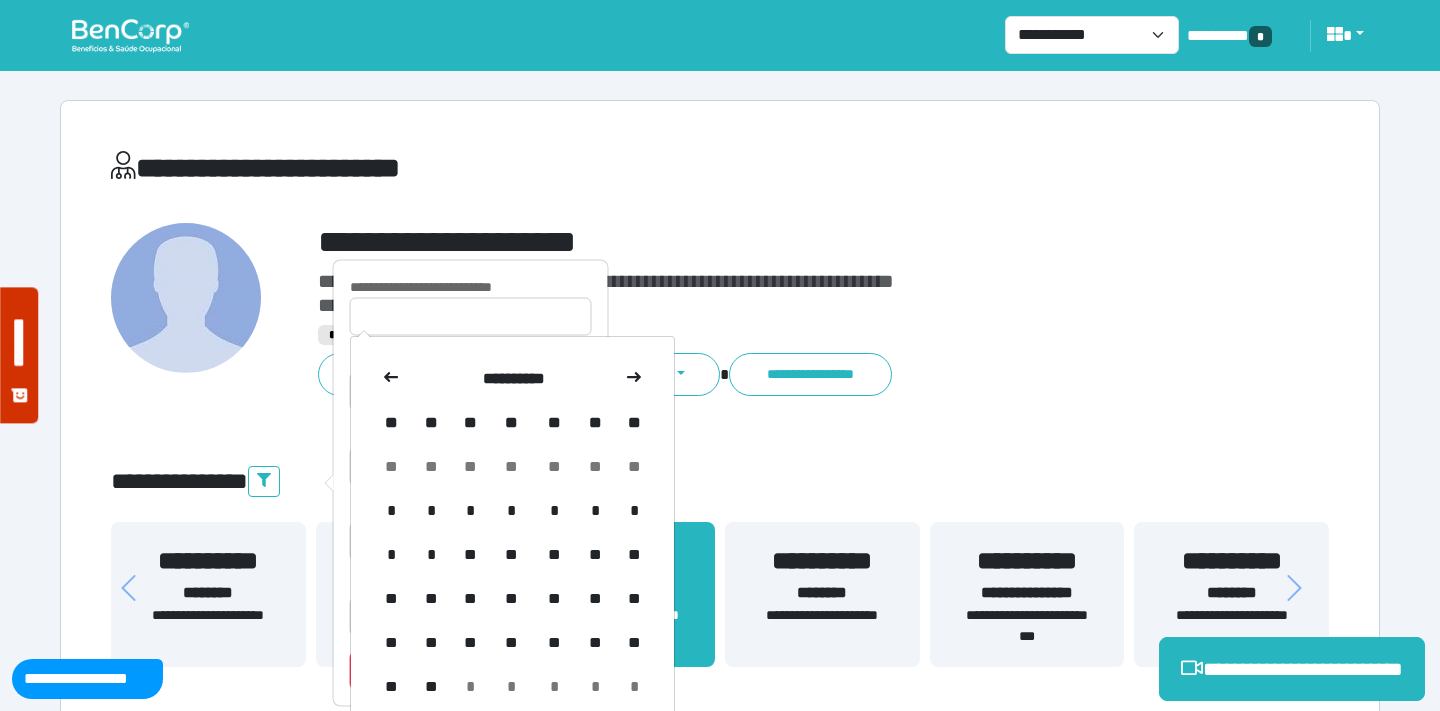 click 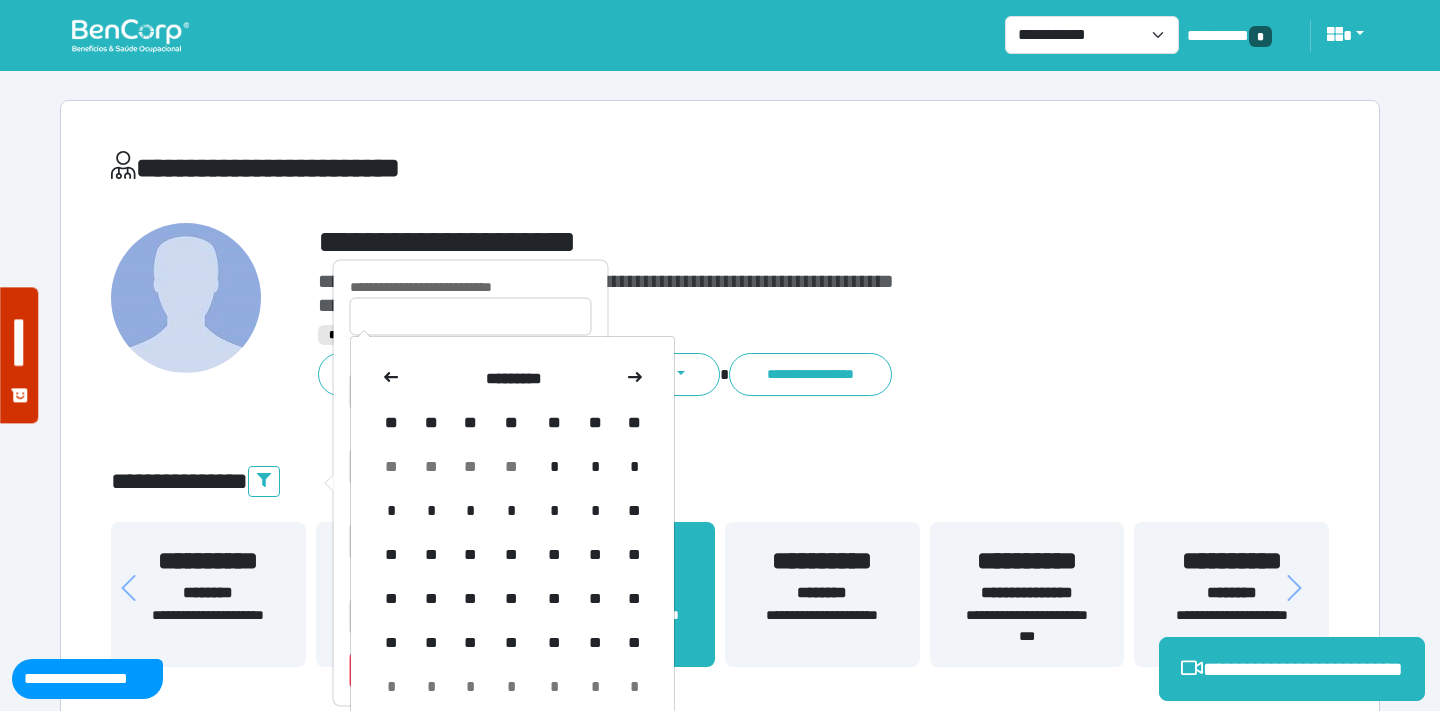 click 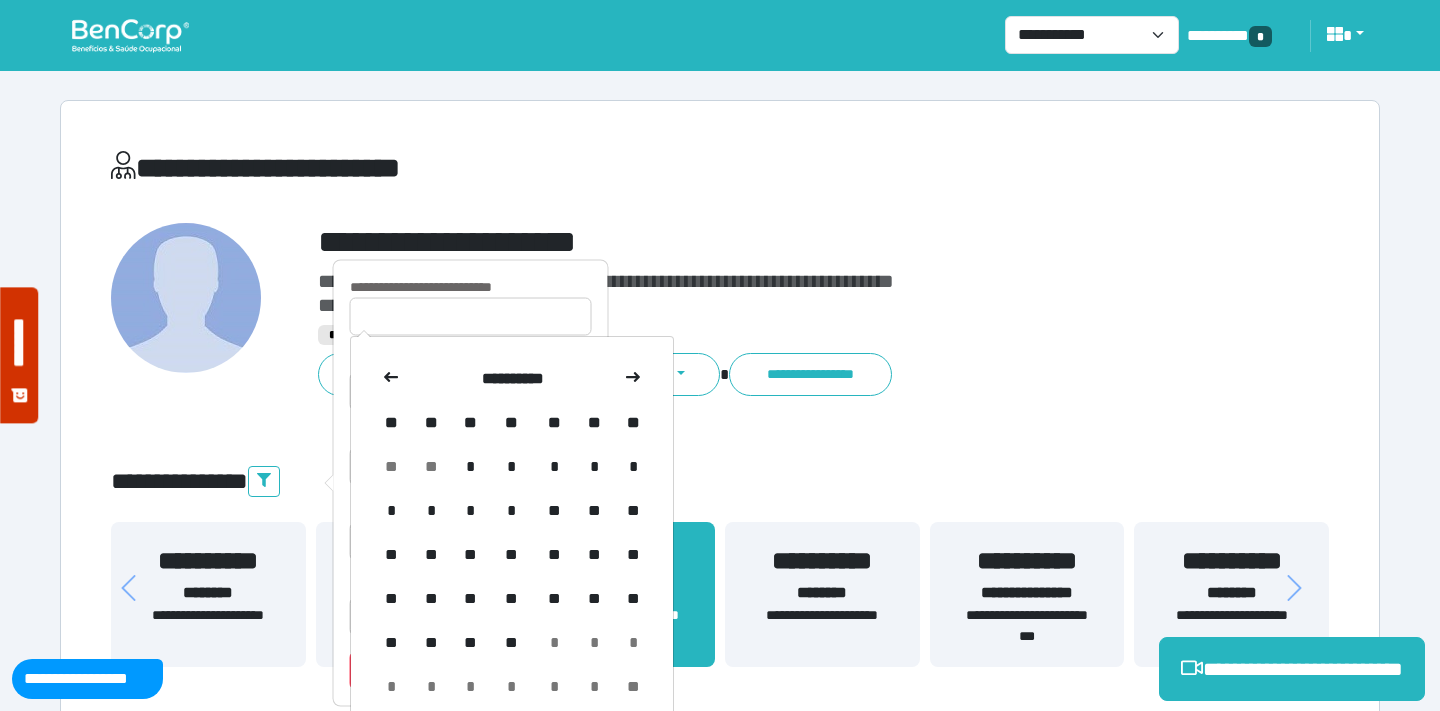 click 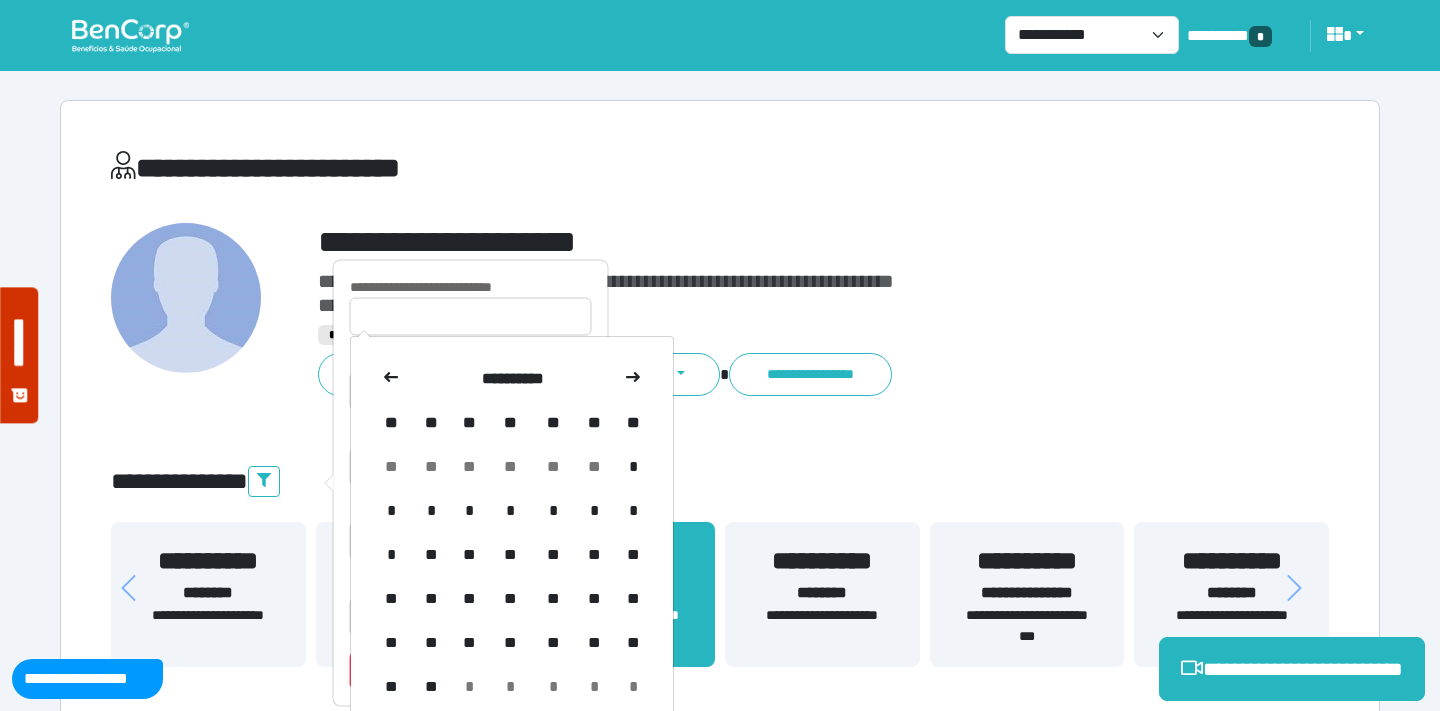 click 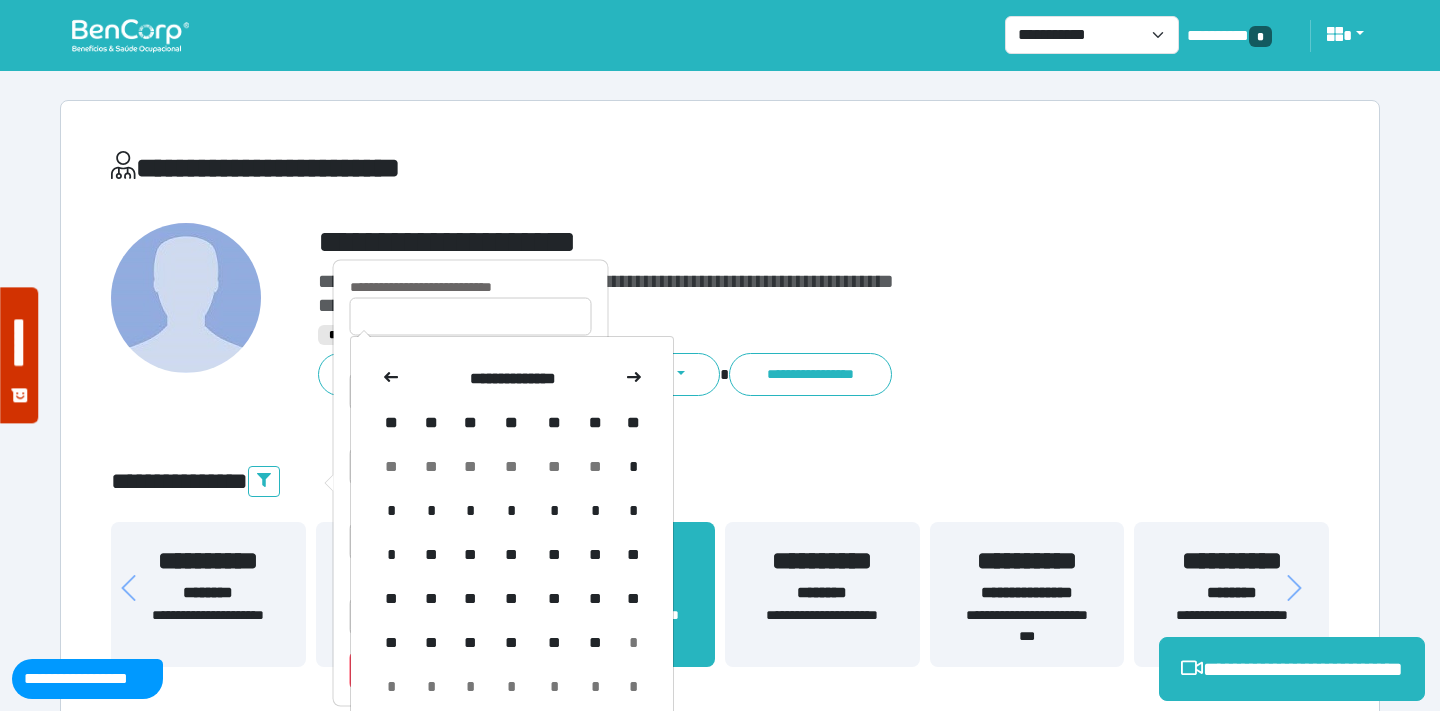click 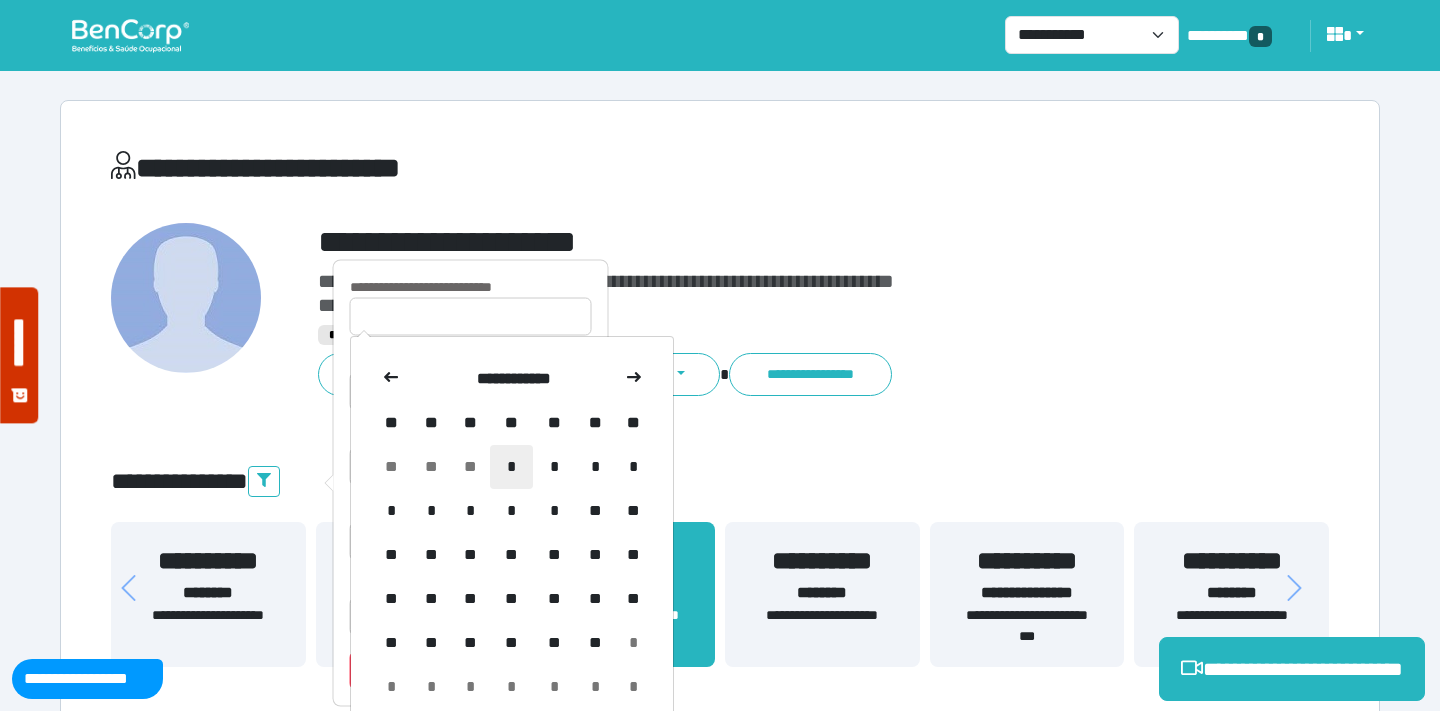 click on "*" at bounding box center [511, 467] 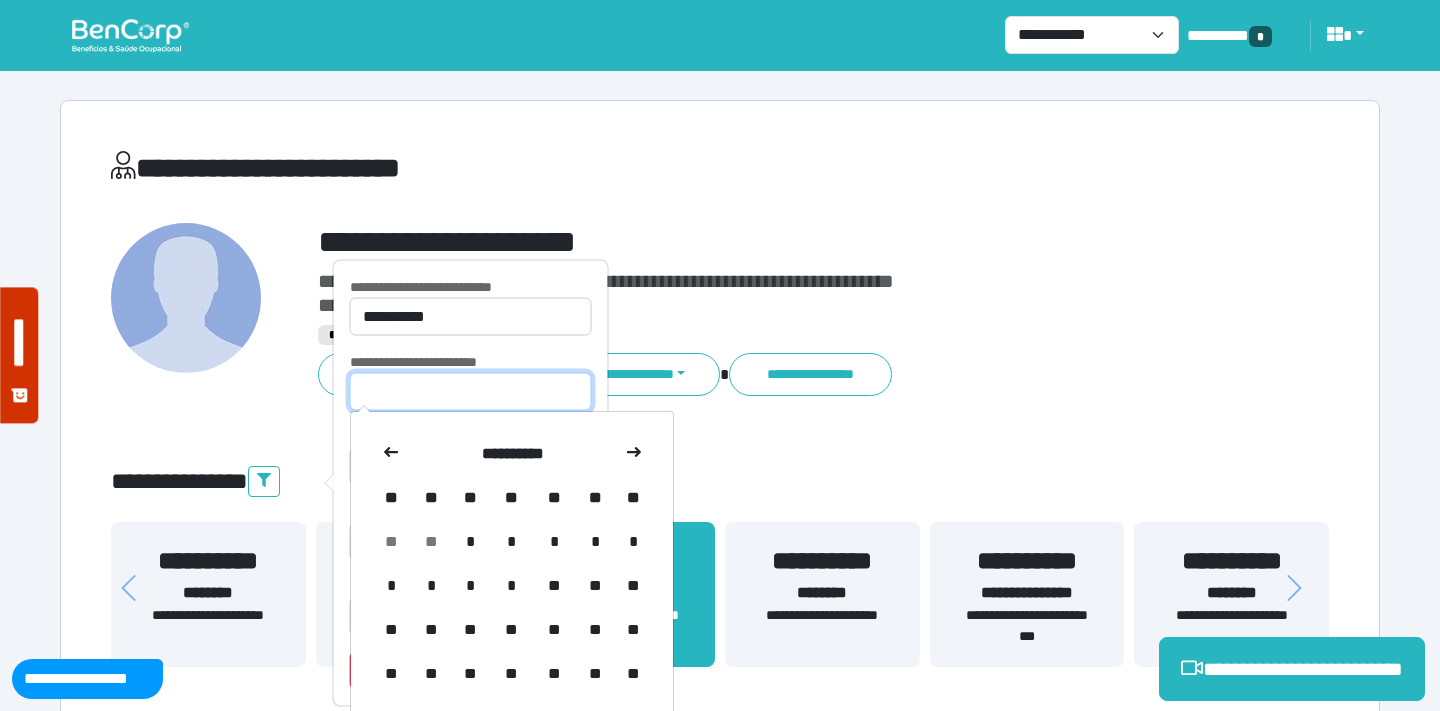 click at bounding box center [471, 392] 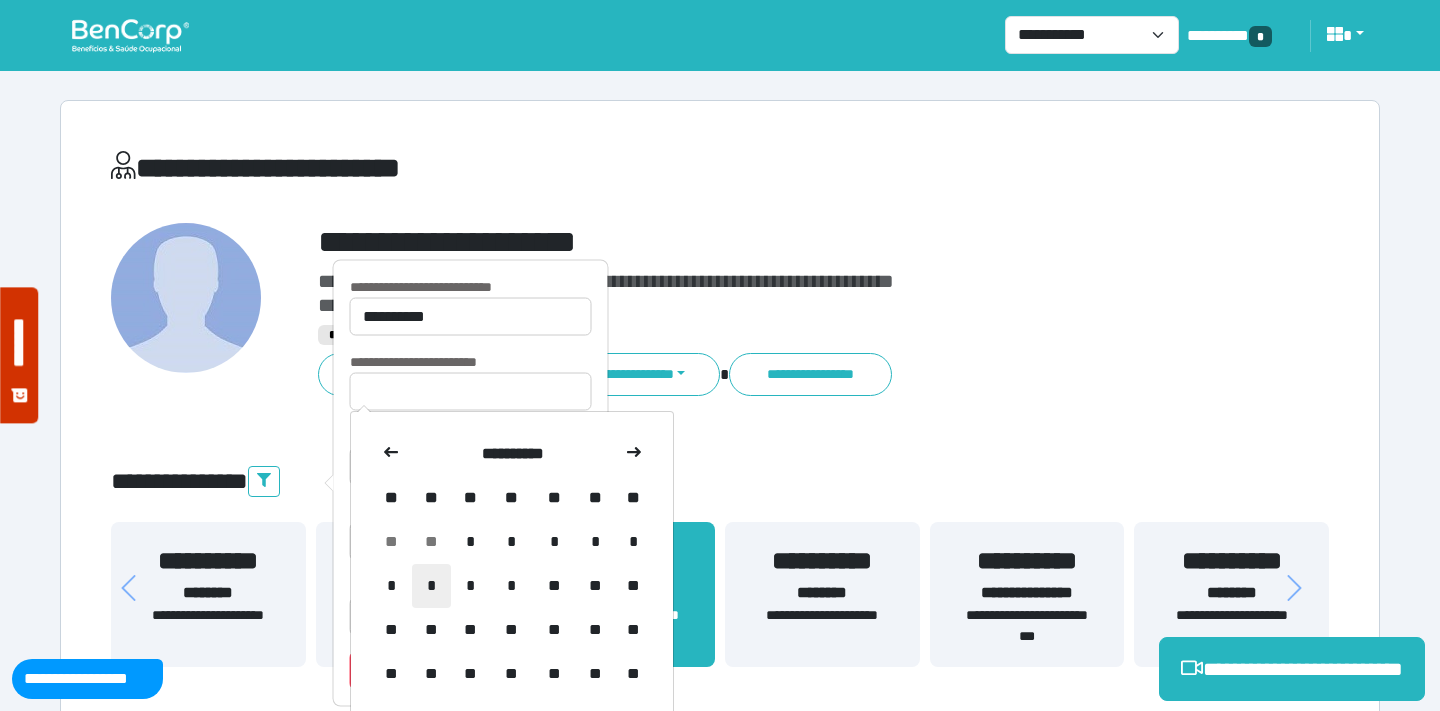 click on "*" at bounding box center [431, 586] 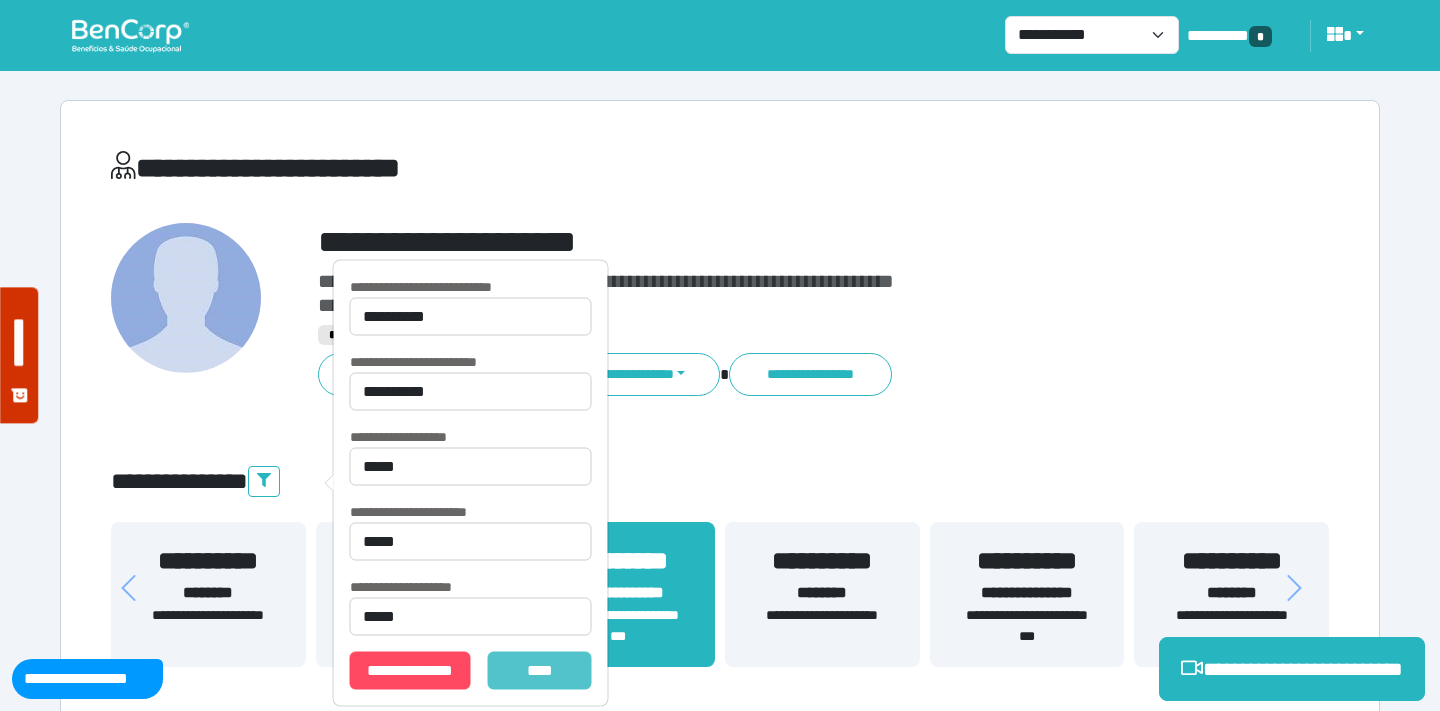 click on "*******" at bounding box center (540, 671) 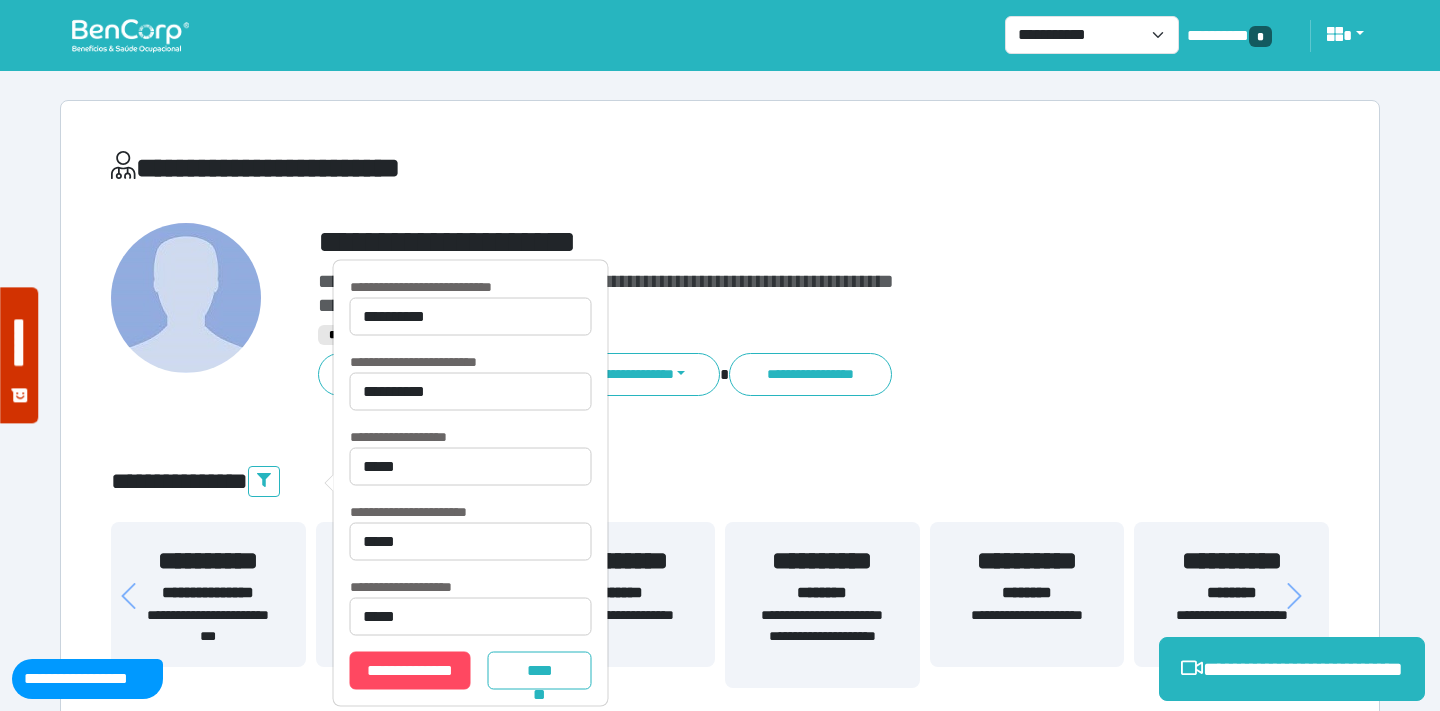 click on "**********" at bounding box center (720, 2896) 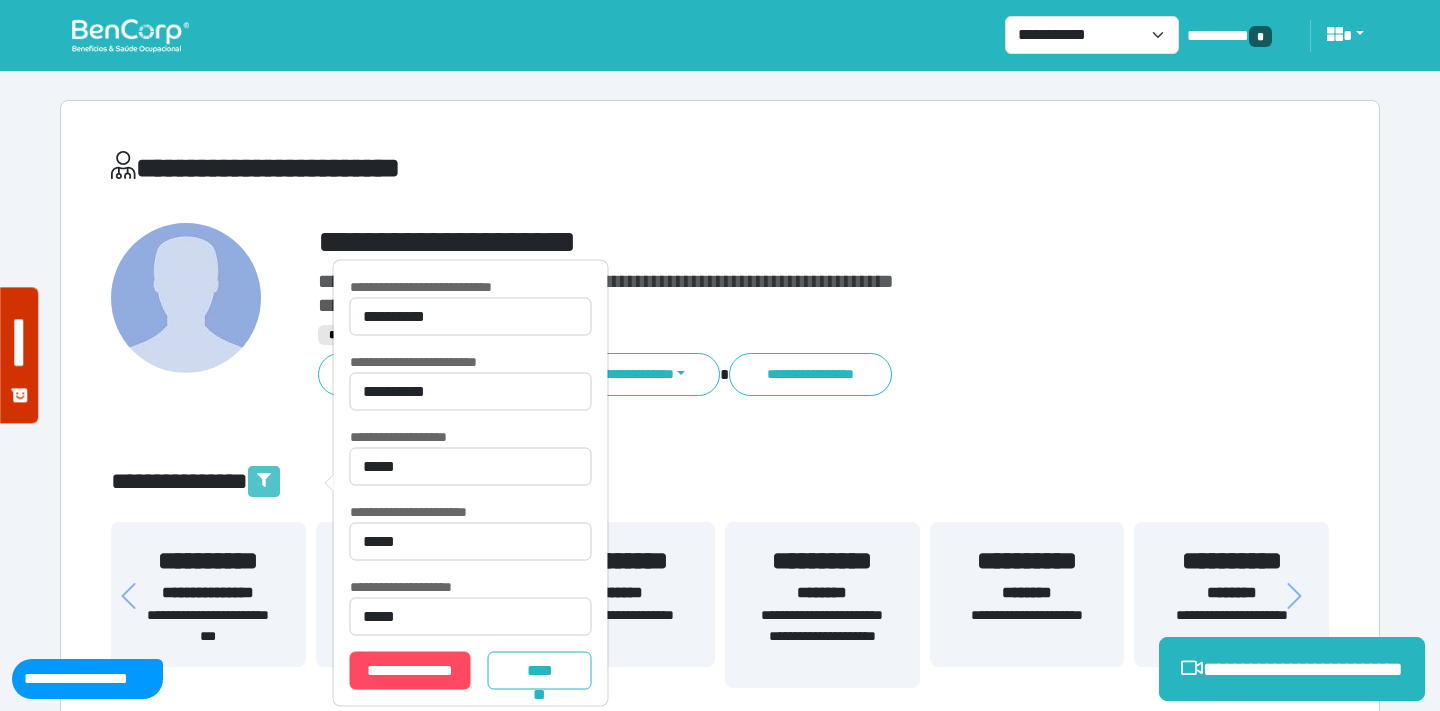 click 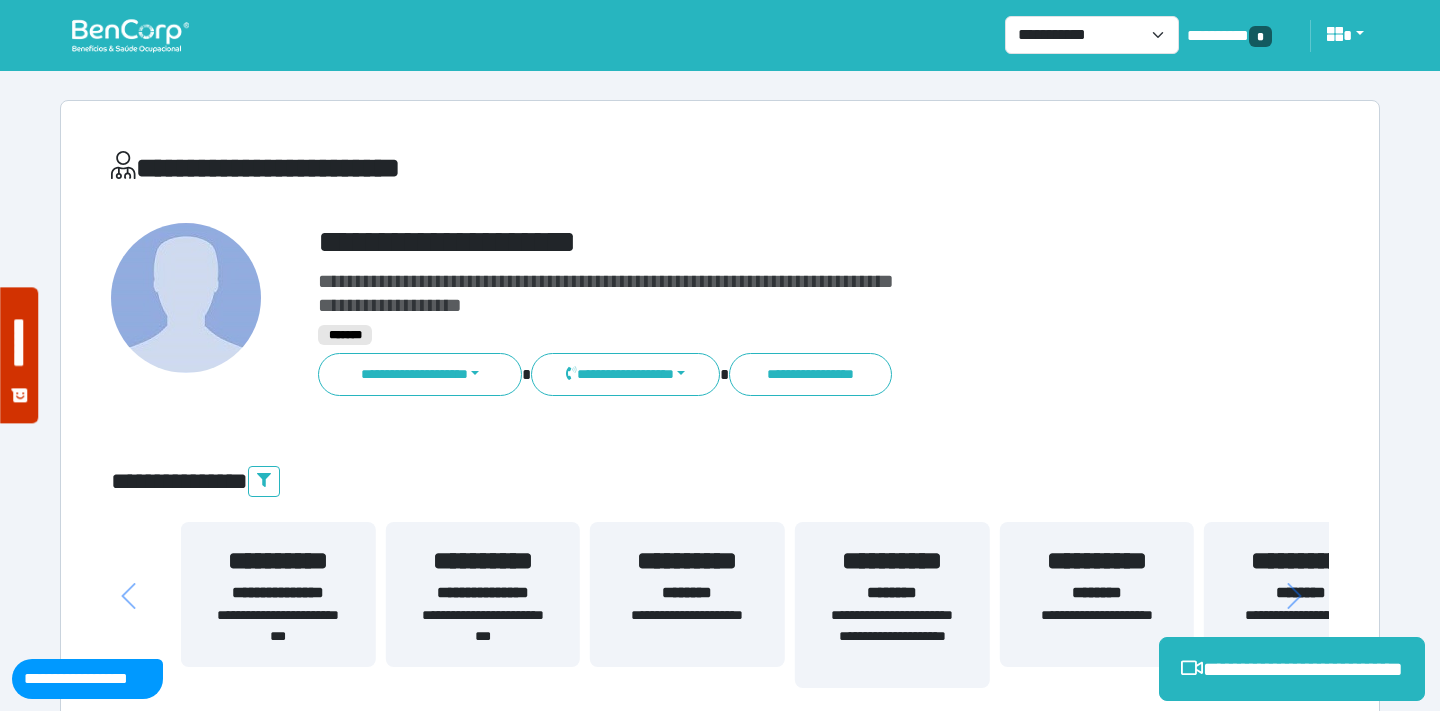 drag, startPoint x: 231, startPoint y: 593, endPoint x: 601, endPoint y: 551, distance: 372.37616 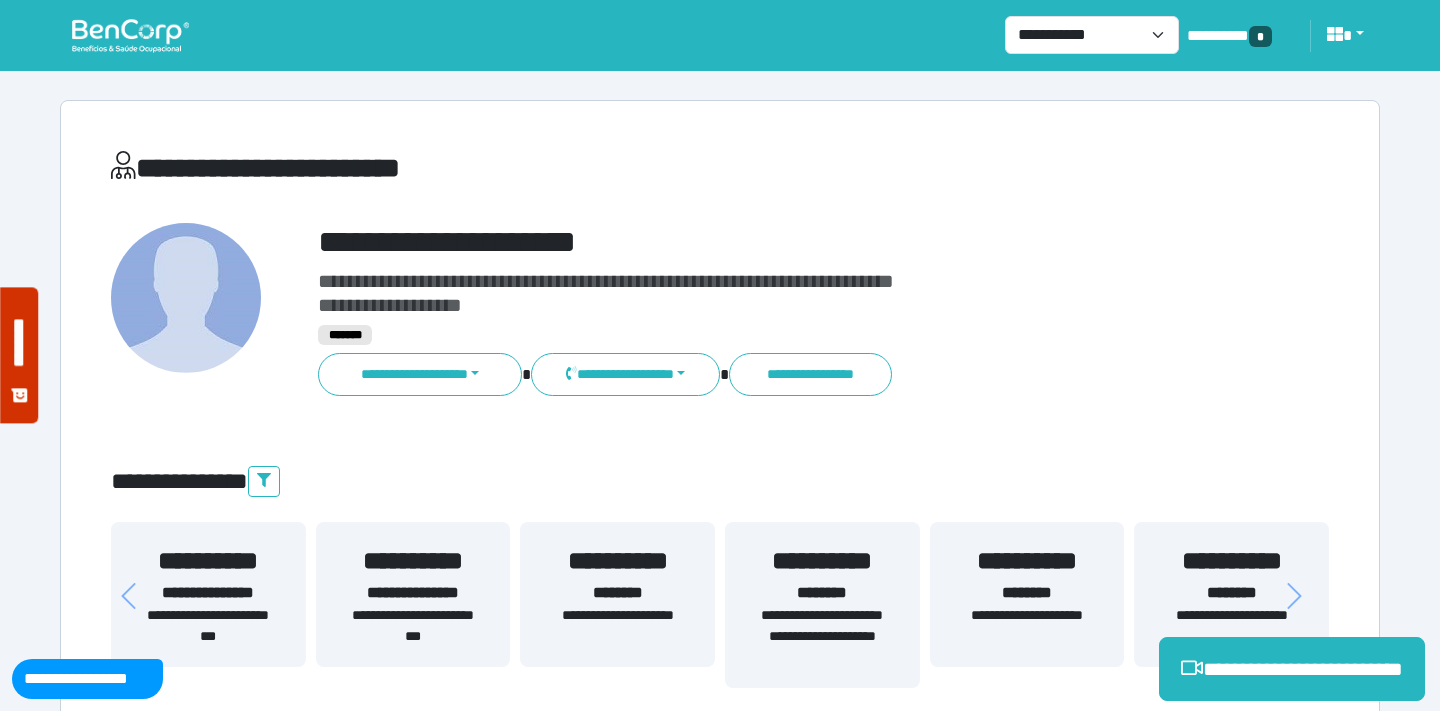 click on "**********" at bounding box center (208, 593) 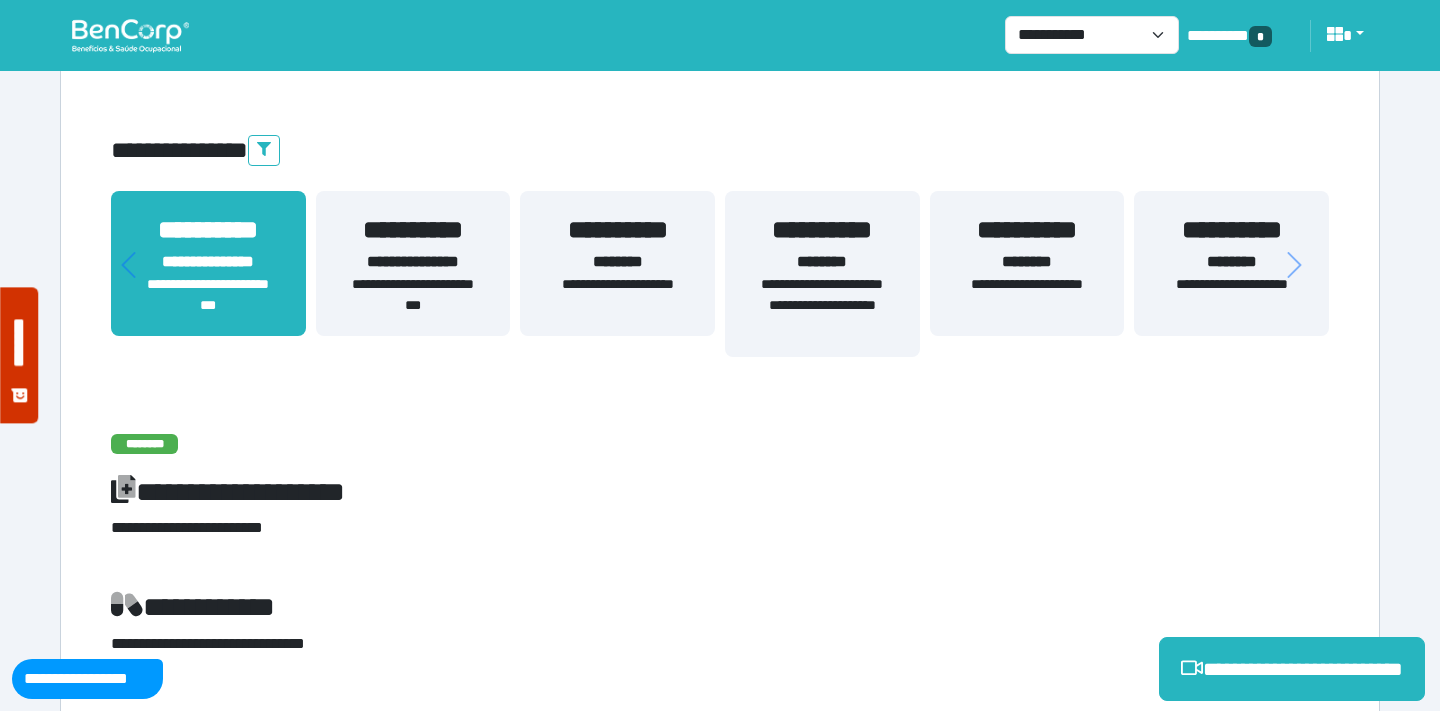 scroll, scrollTop: 335, scrollLeft: 0, axis: vertical 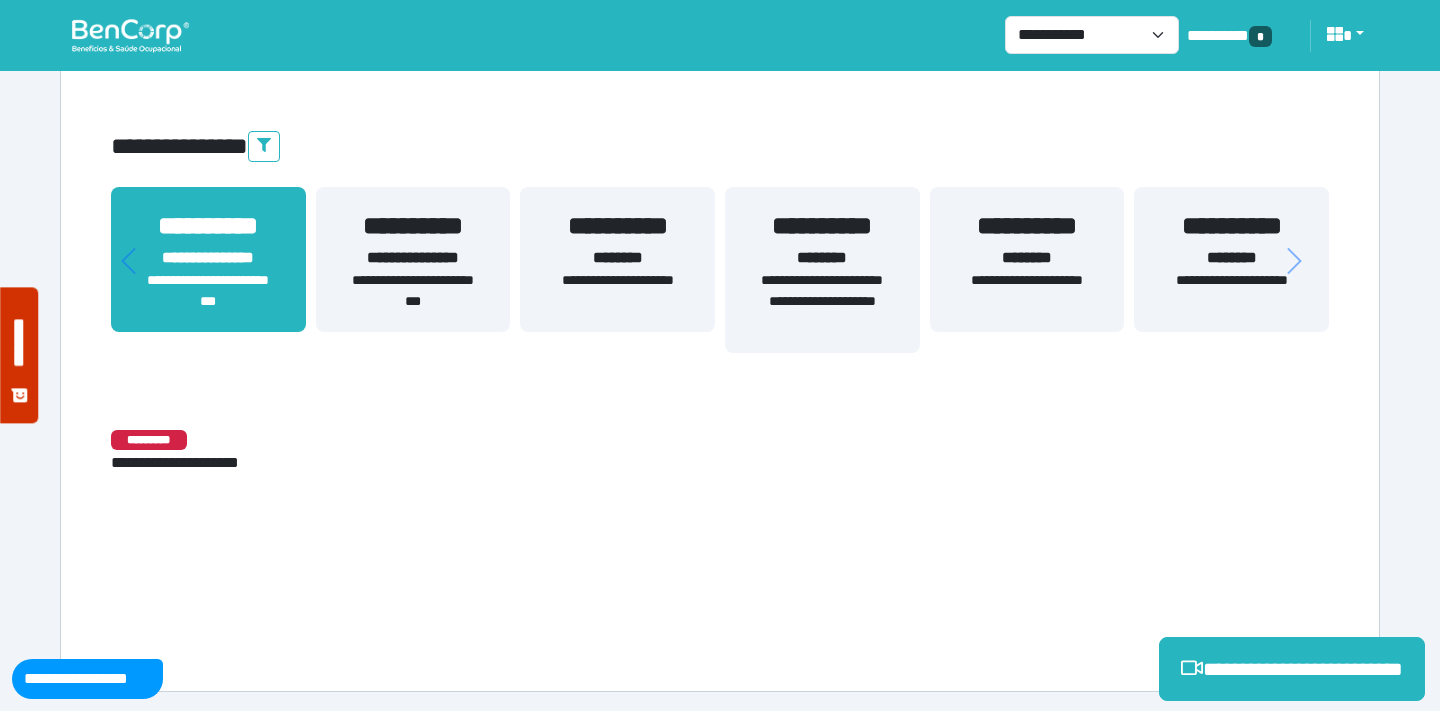 click on "**********" at bounding box center (413, 291) 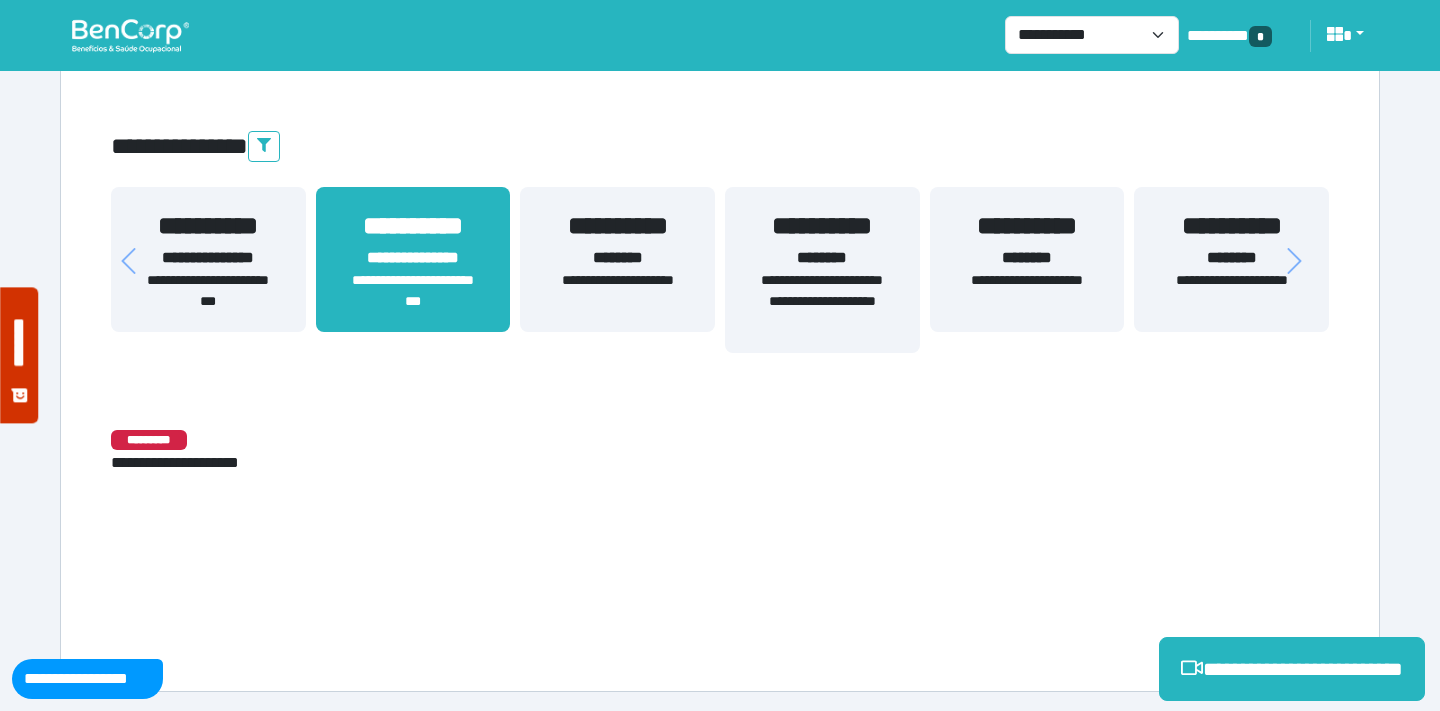 click on "**********" at bounding box center [413, 291] 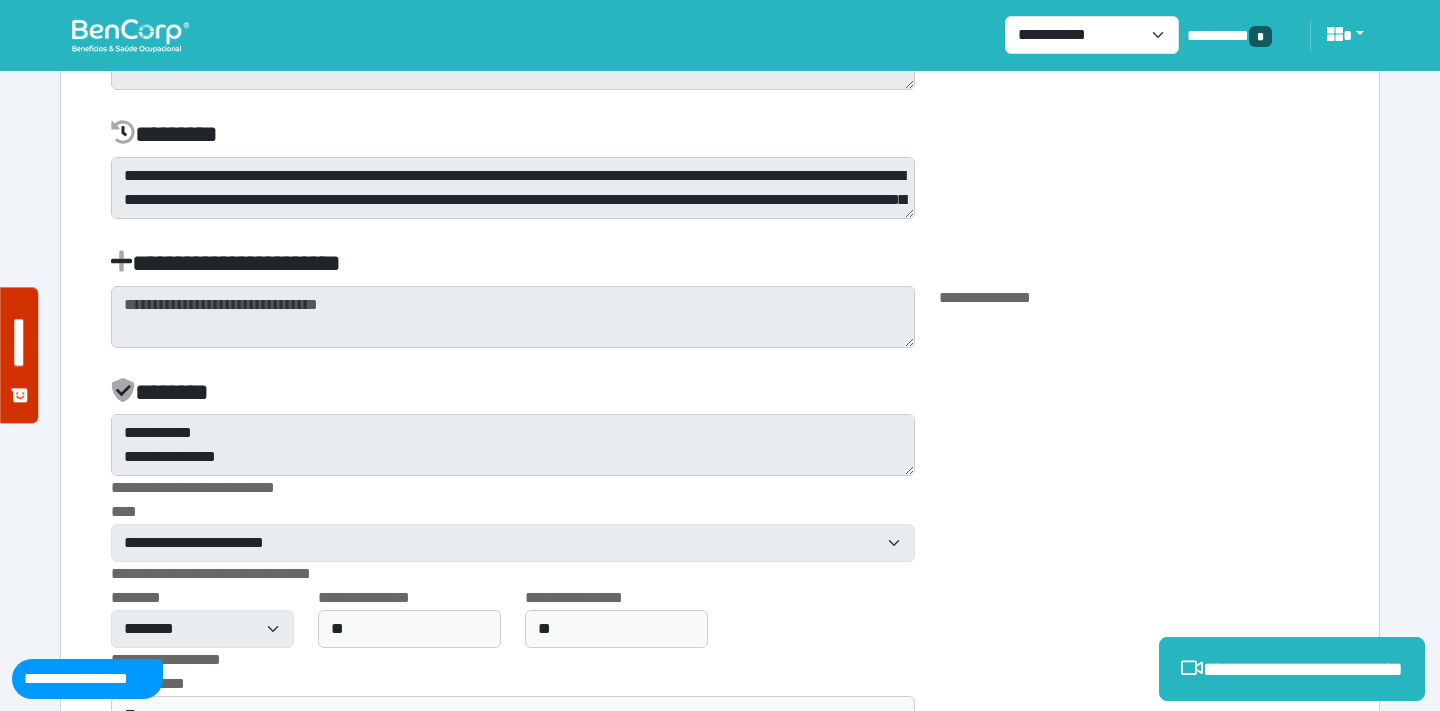 scroll, scrollTop: 6289, scrollLeft: 0, axis: vertical 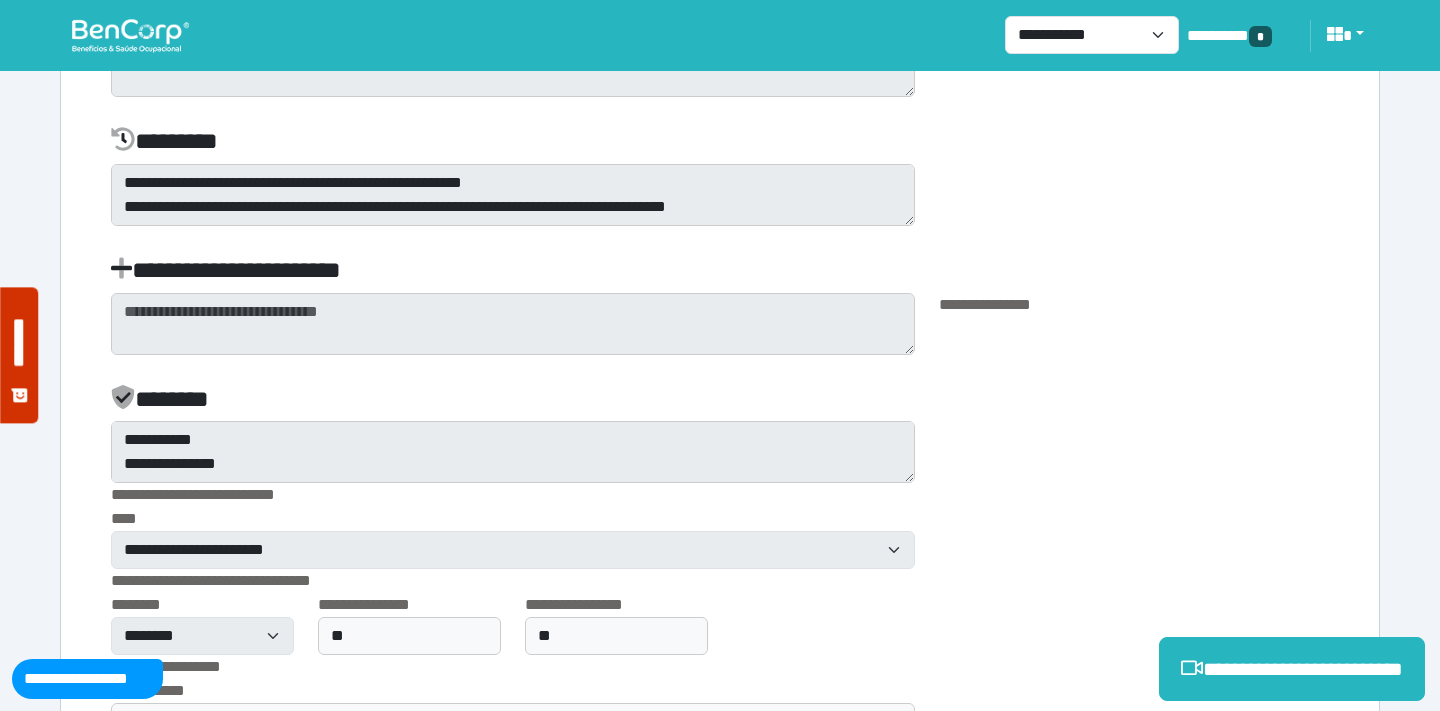 click on "**********" at bounding box center (720, -788) 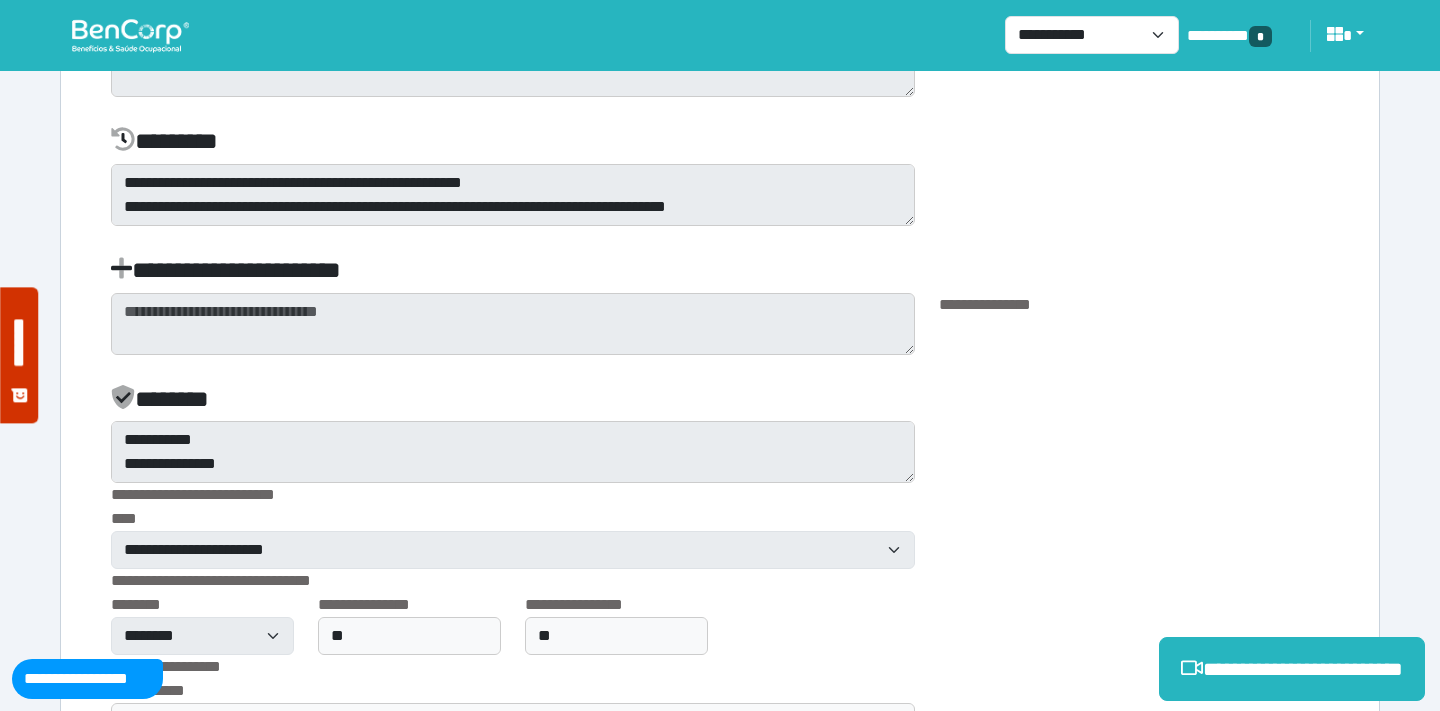 click on "**********" at bounding box center (708, 274) 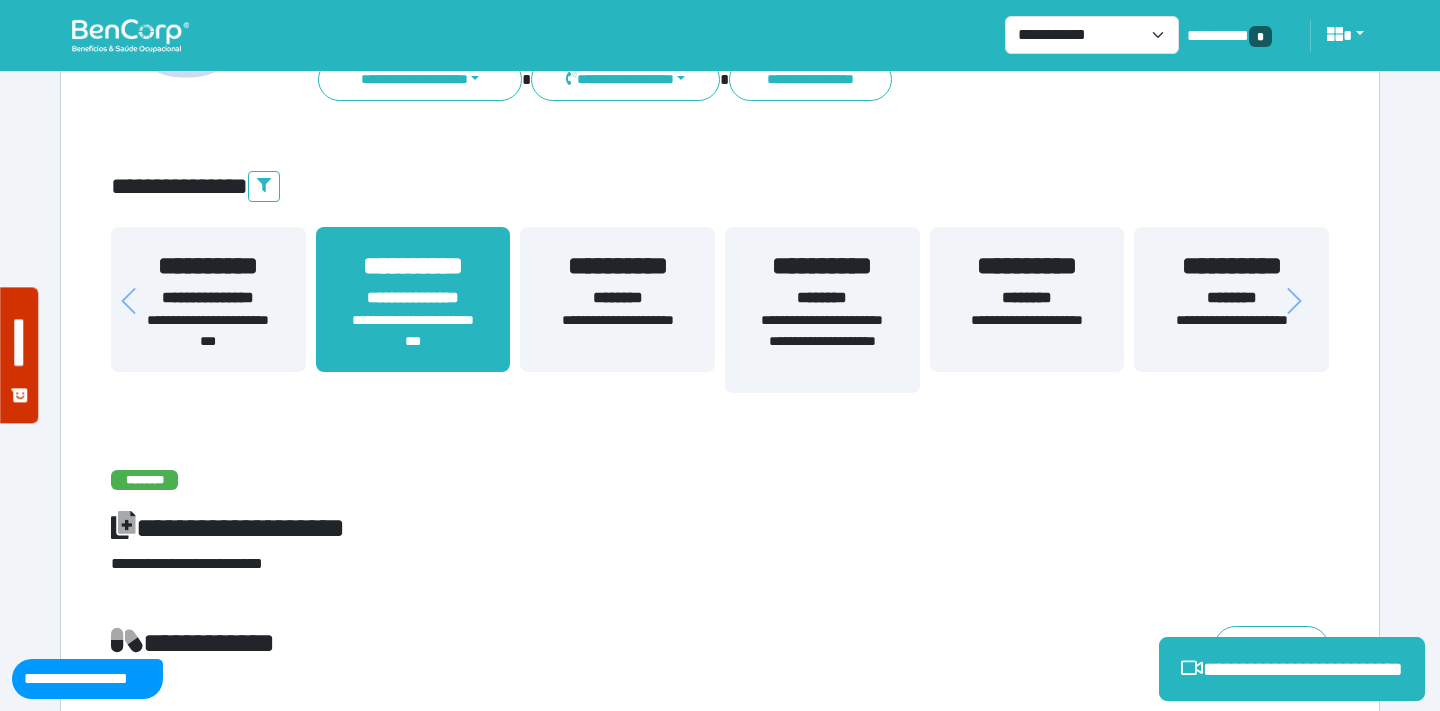 scroll, scrollTop: 293, scrollLeft: 0, axis: vertical 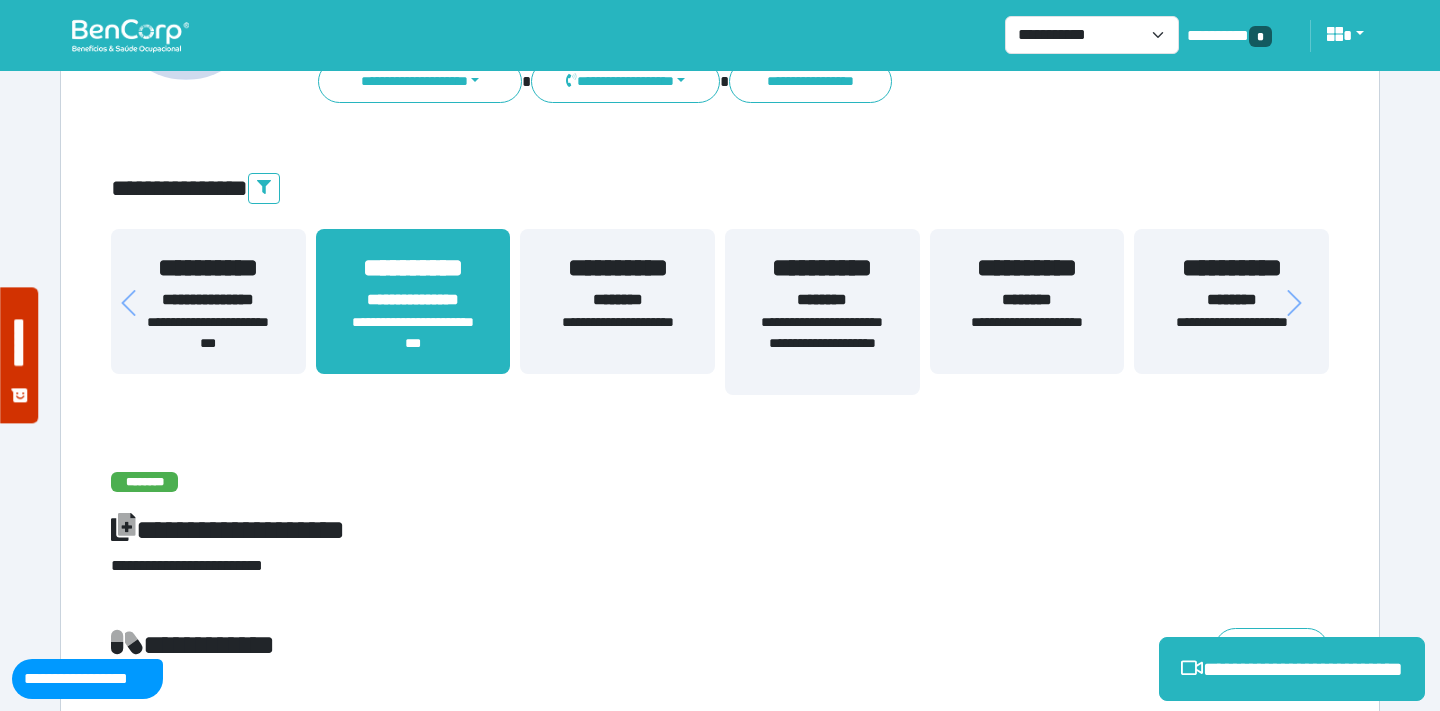 click on "**********" at bounding box center [822, 343] 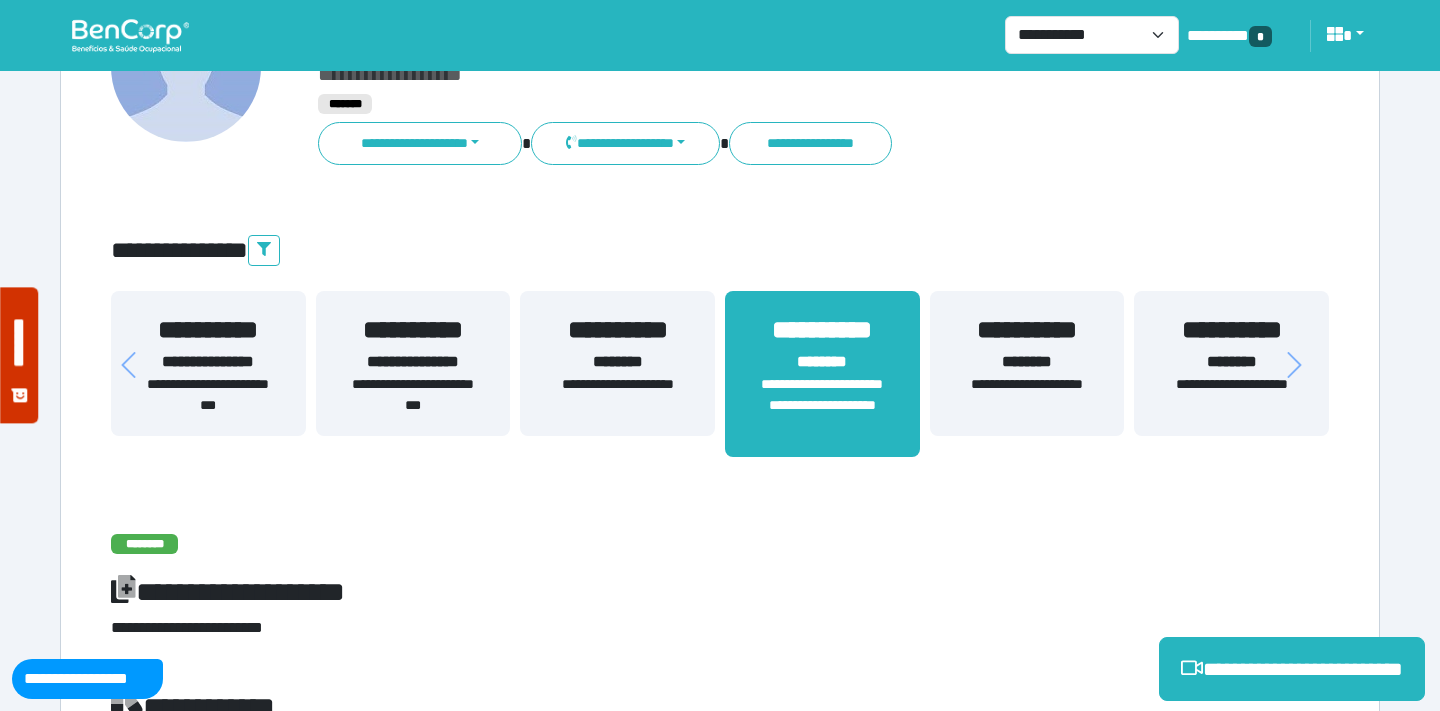 scroll, scrollTop: 229, scrollLeft: 0, axis: vertical 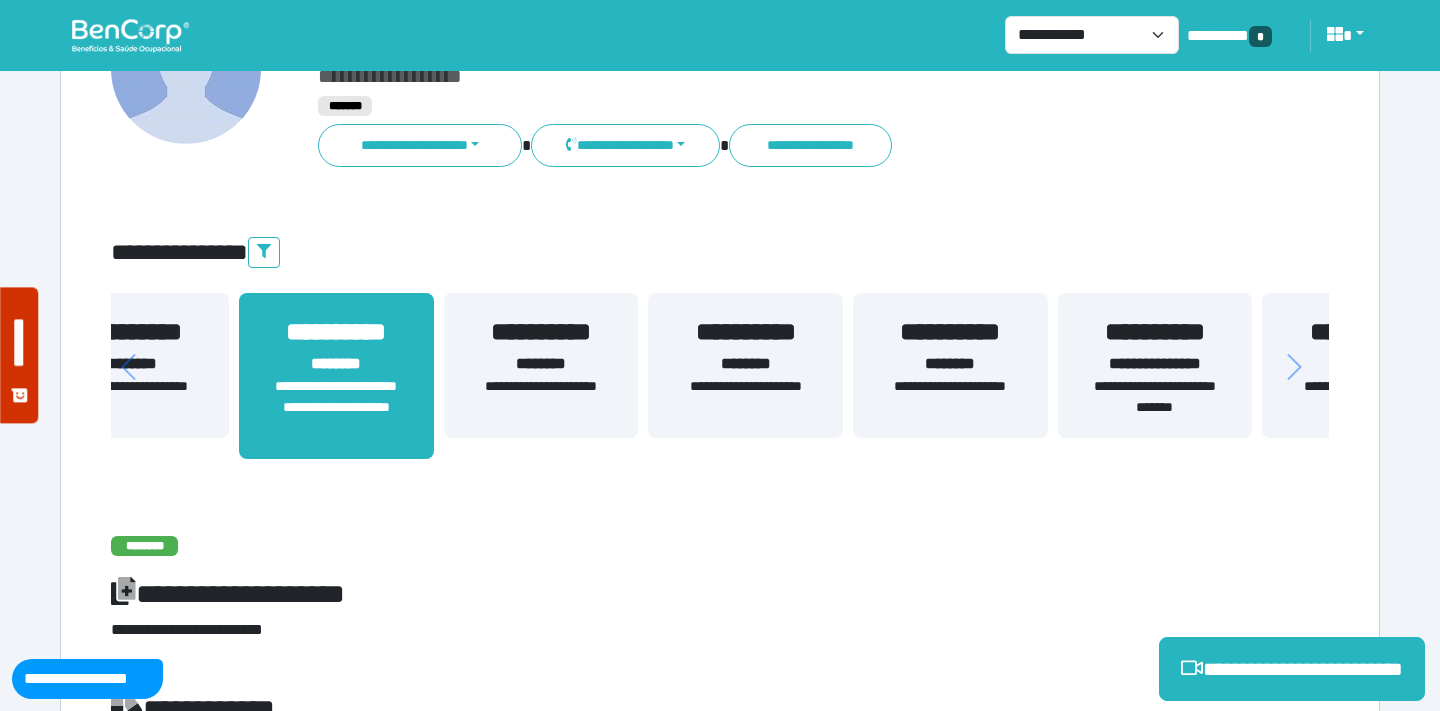 drag, startPoint x: 1012, startPoint y: 410, endPoint x: 494, endPoint y: 432, distance: 518.467 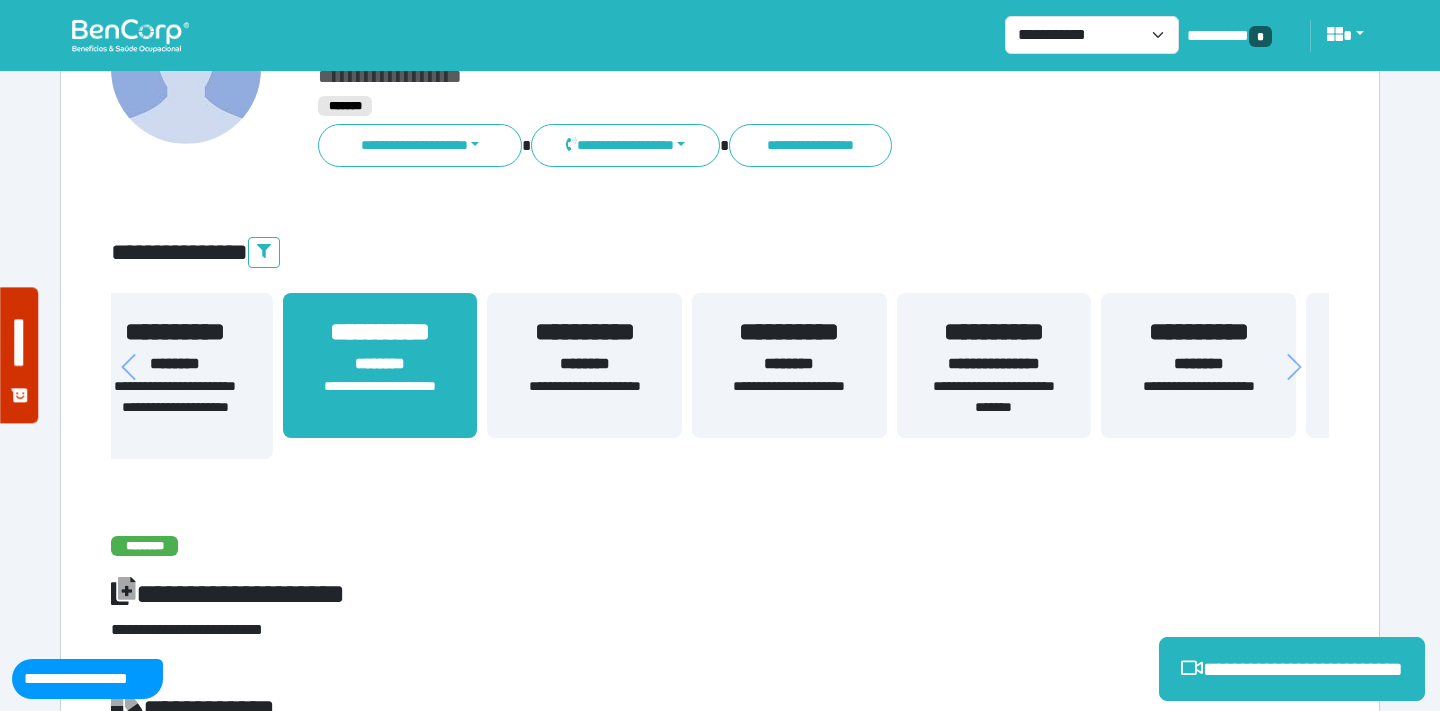 drag, startPoint x: 771, startPoint y: 414, endPoint x: 572, endPoint y: 414, distance: 199 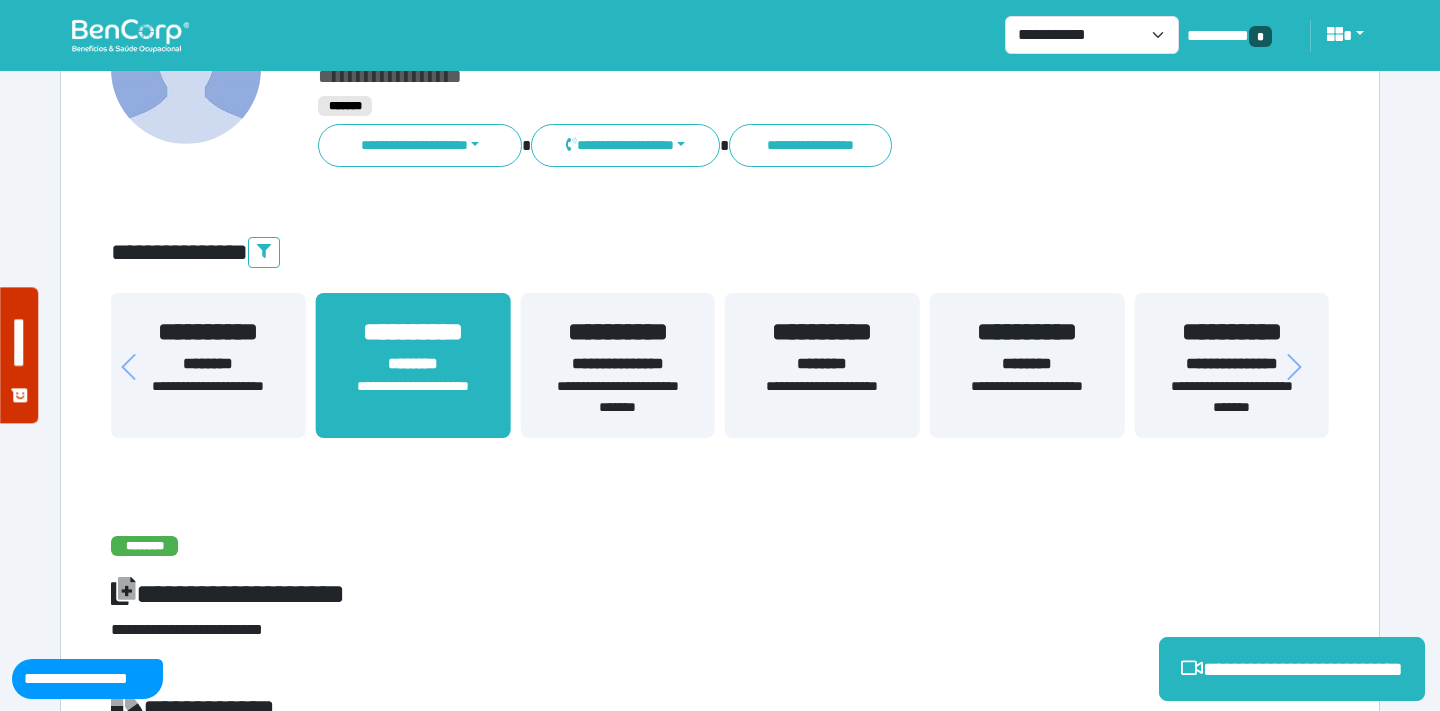 click on "**********" at bounding box center [617, 397] 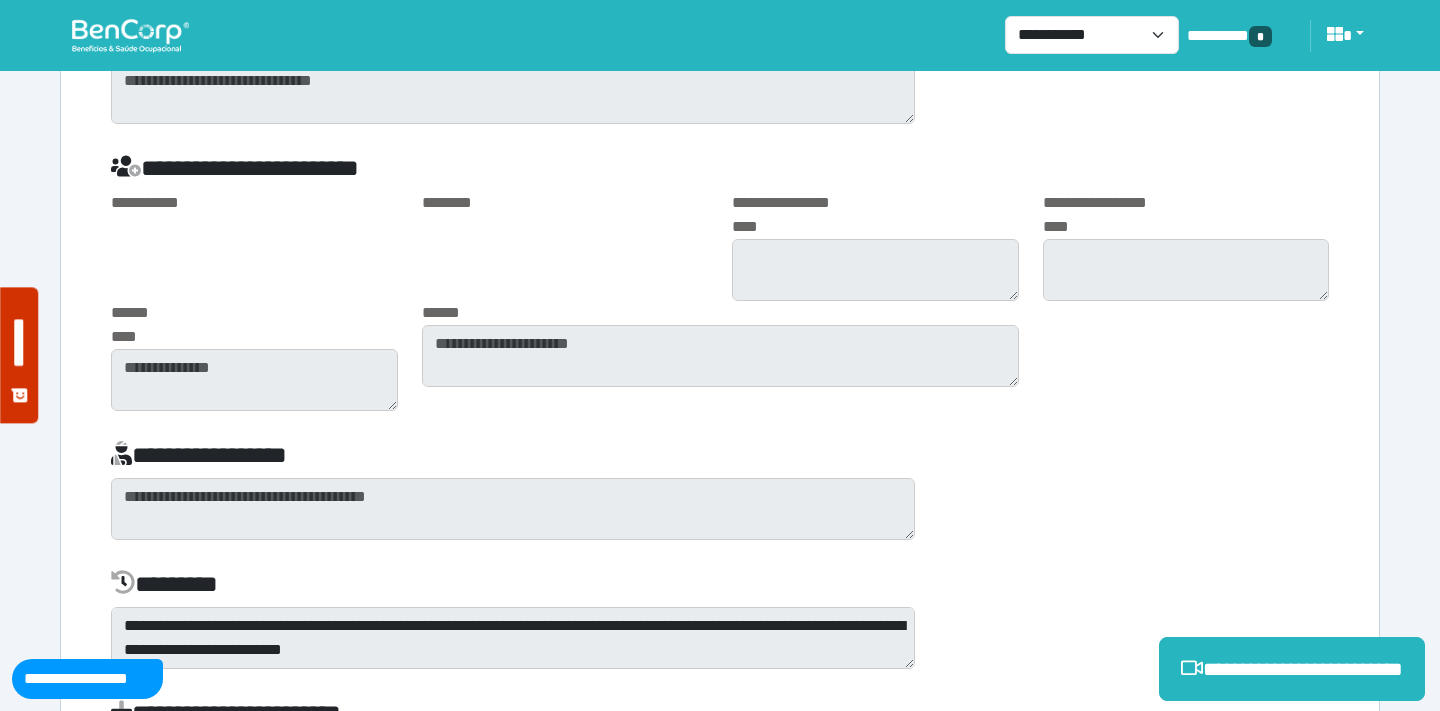 scroll, scrollTop: 9476, scrollLeft: 0, axis: vertical 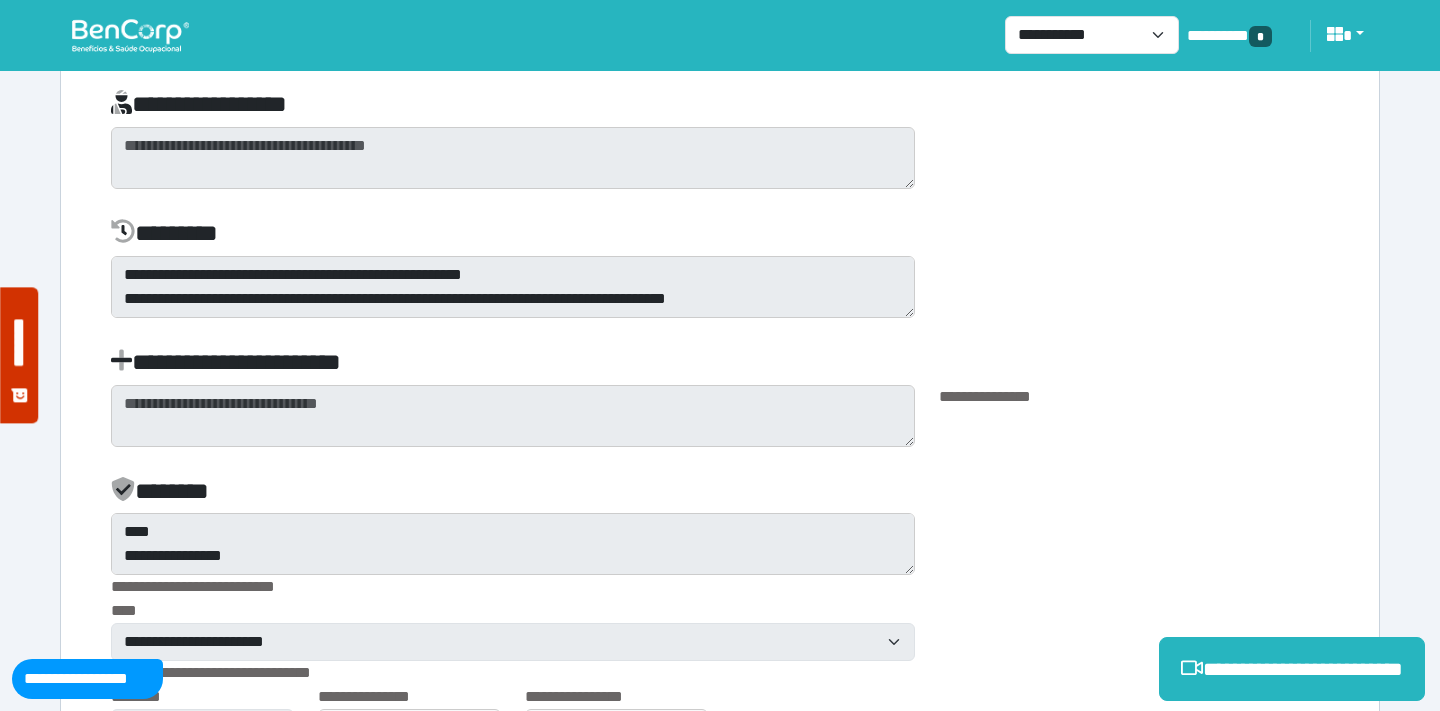 click on "**********" at bounding box center (720, -696) 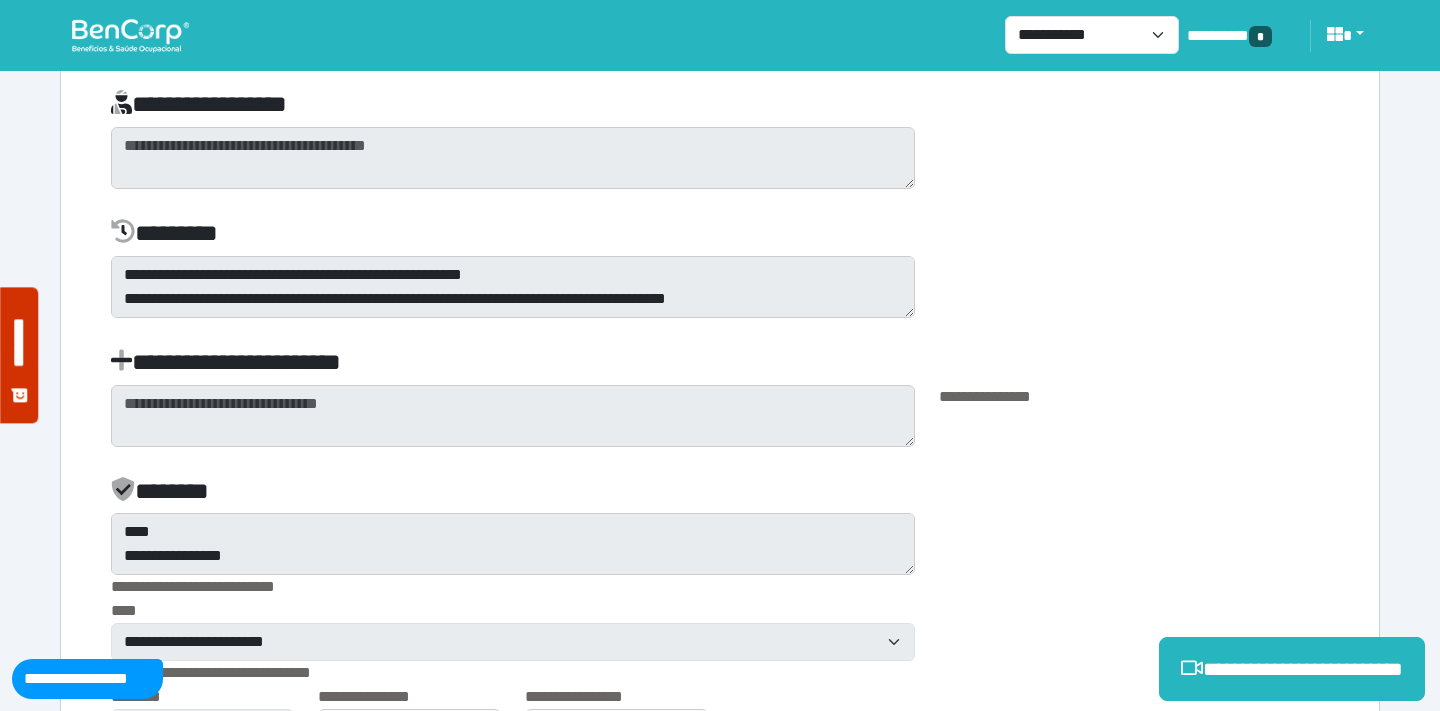click on "**********" at bounding box center (720, -696) 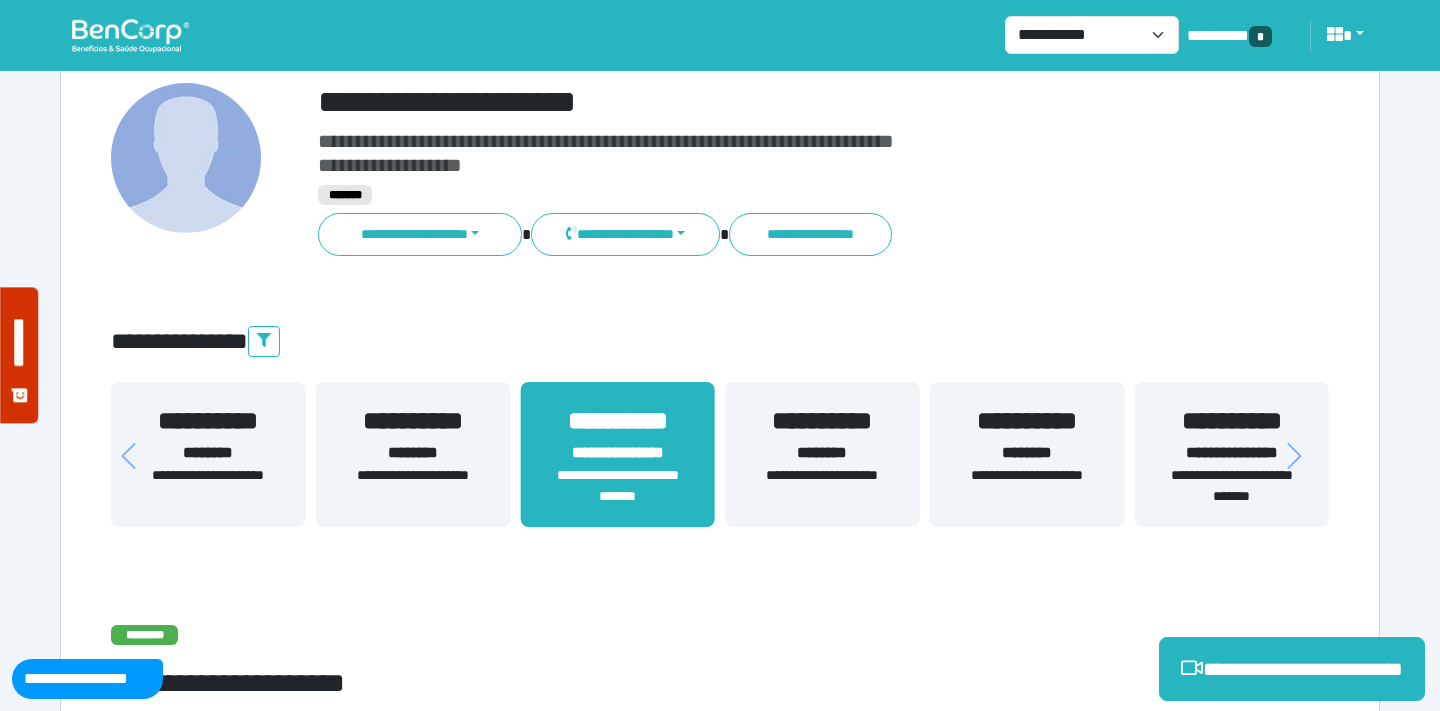 scroll, scrollTop: 174, scrollLeft: 0, axis: vertical 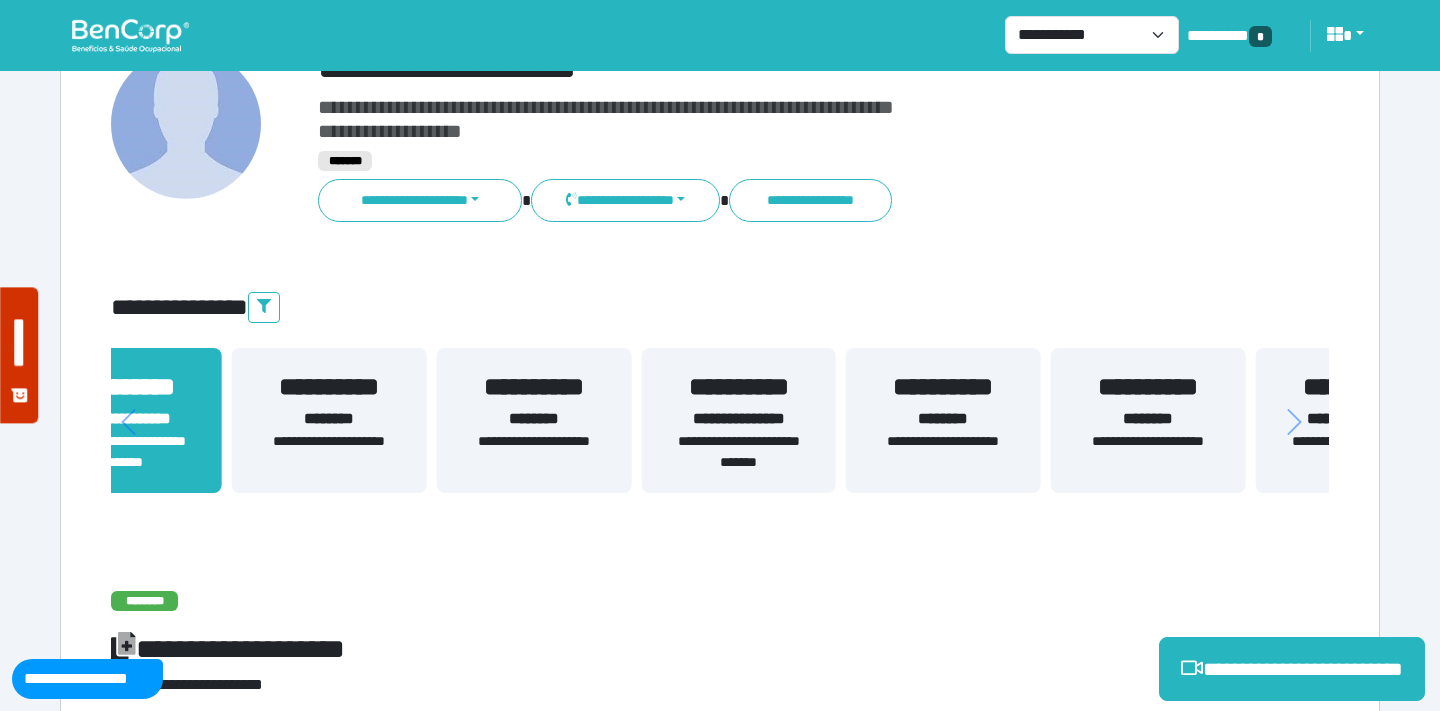 drag, startPoint x: 1202, startPoint y: 438, endPoint x: 648, endPoint y: 491, distance: 556.5294 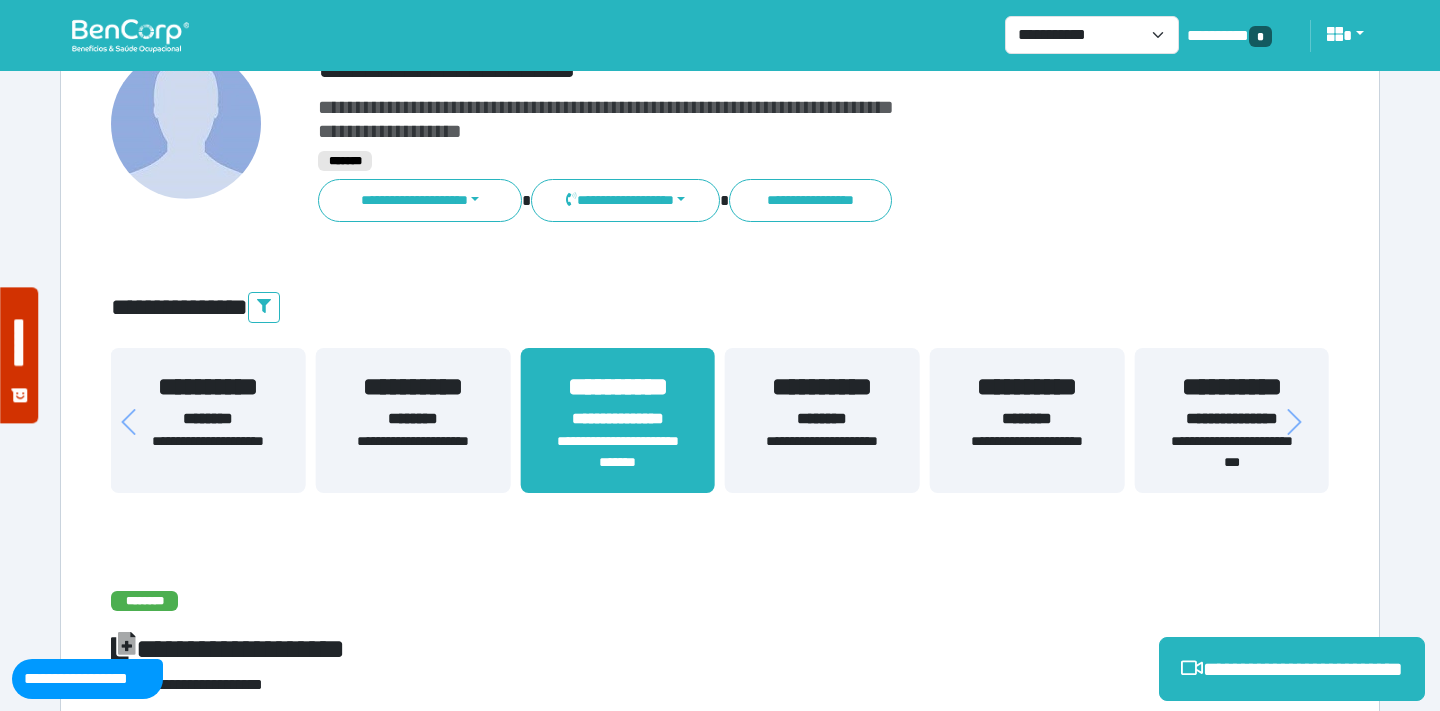 click on "**********" at bounding box center (617, 420) 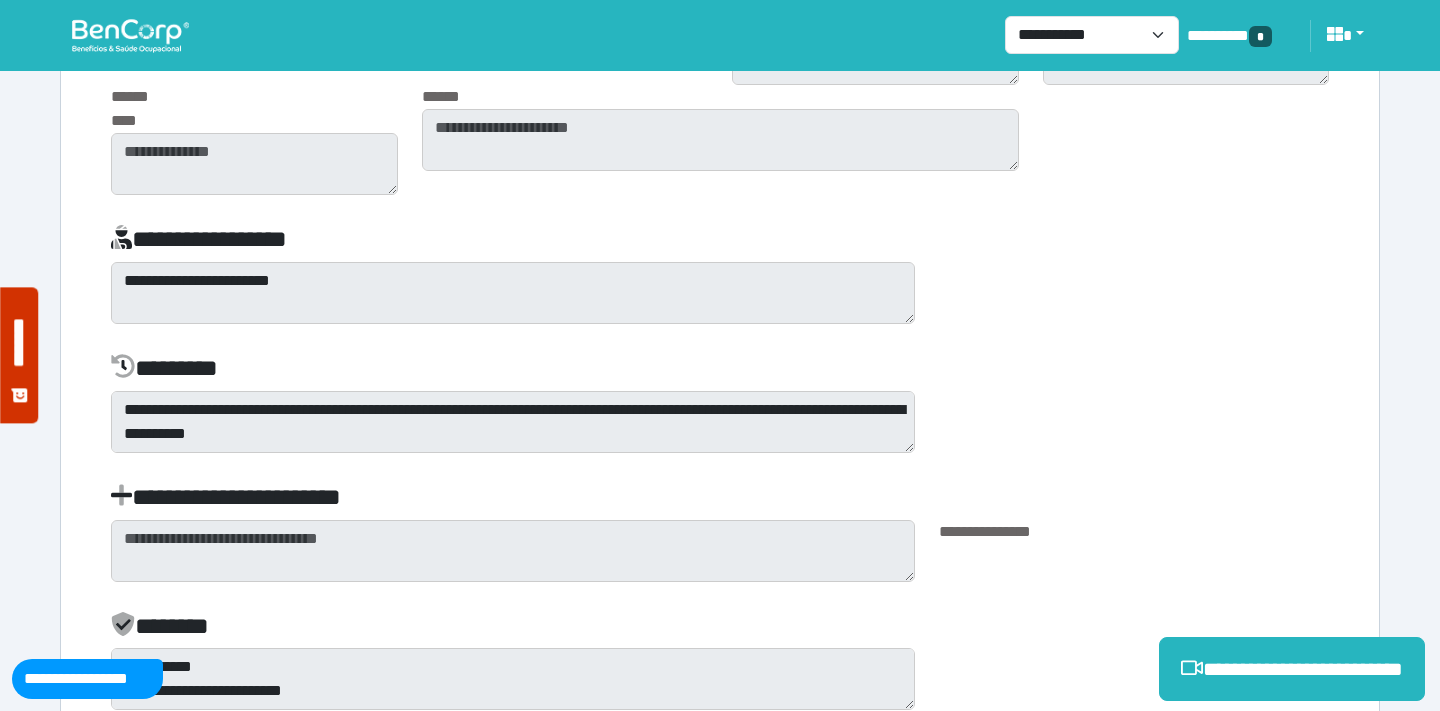 scroll, scrollTop: 5702, scrollLeft: 0, axis: vertical 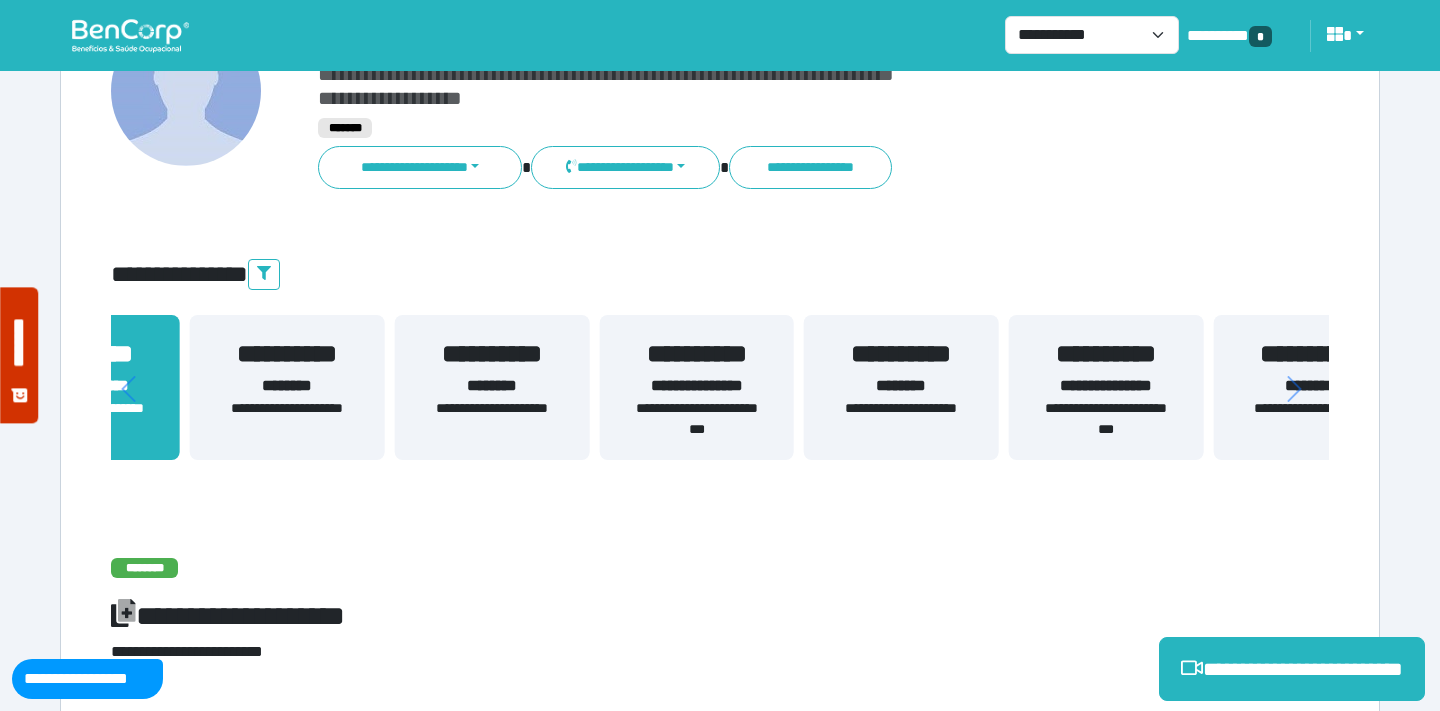 drag, startPoint x: 1255, startPoint y: 392, endPoint x: 711, endPoint y: 428, distance: 545.1899 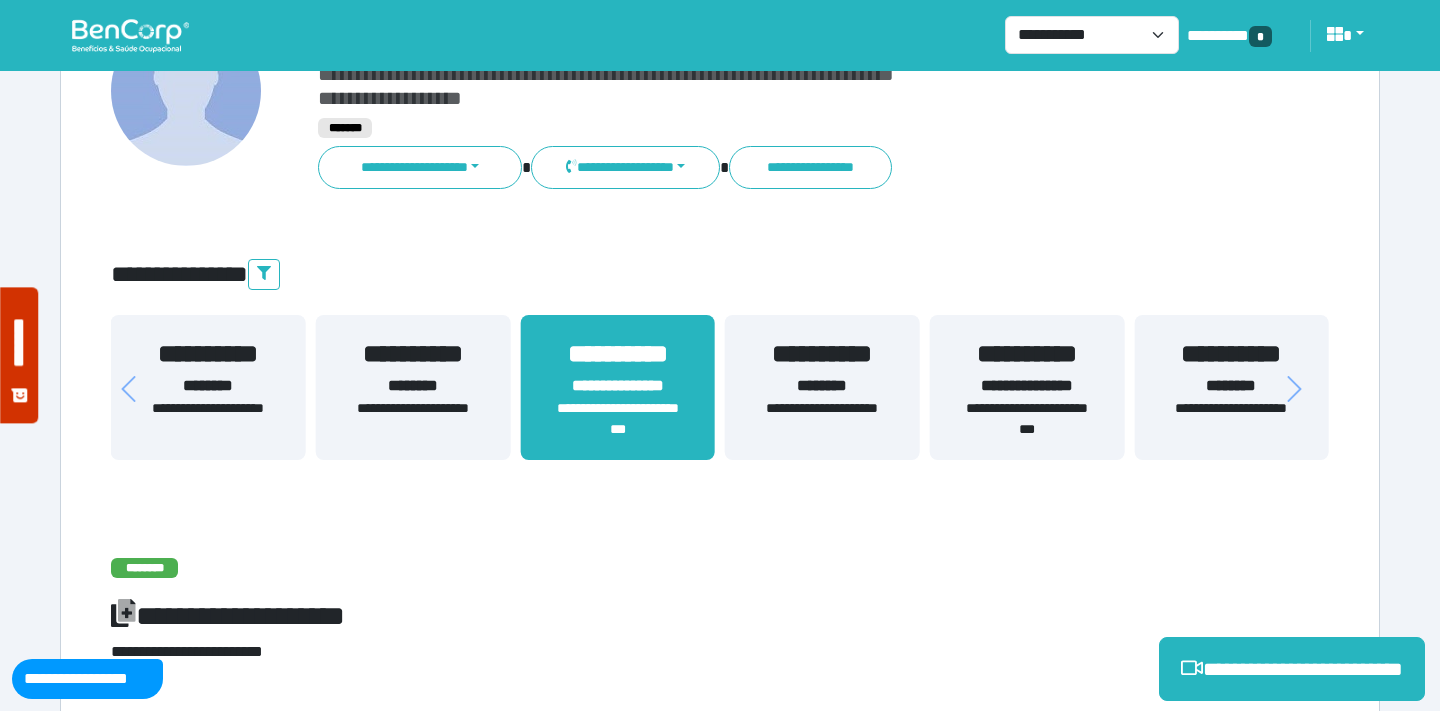 drag, startPoint x: 1200, startPoint y: 401, endPoint x: 625, endPoint y: 428, distance: 575.63354 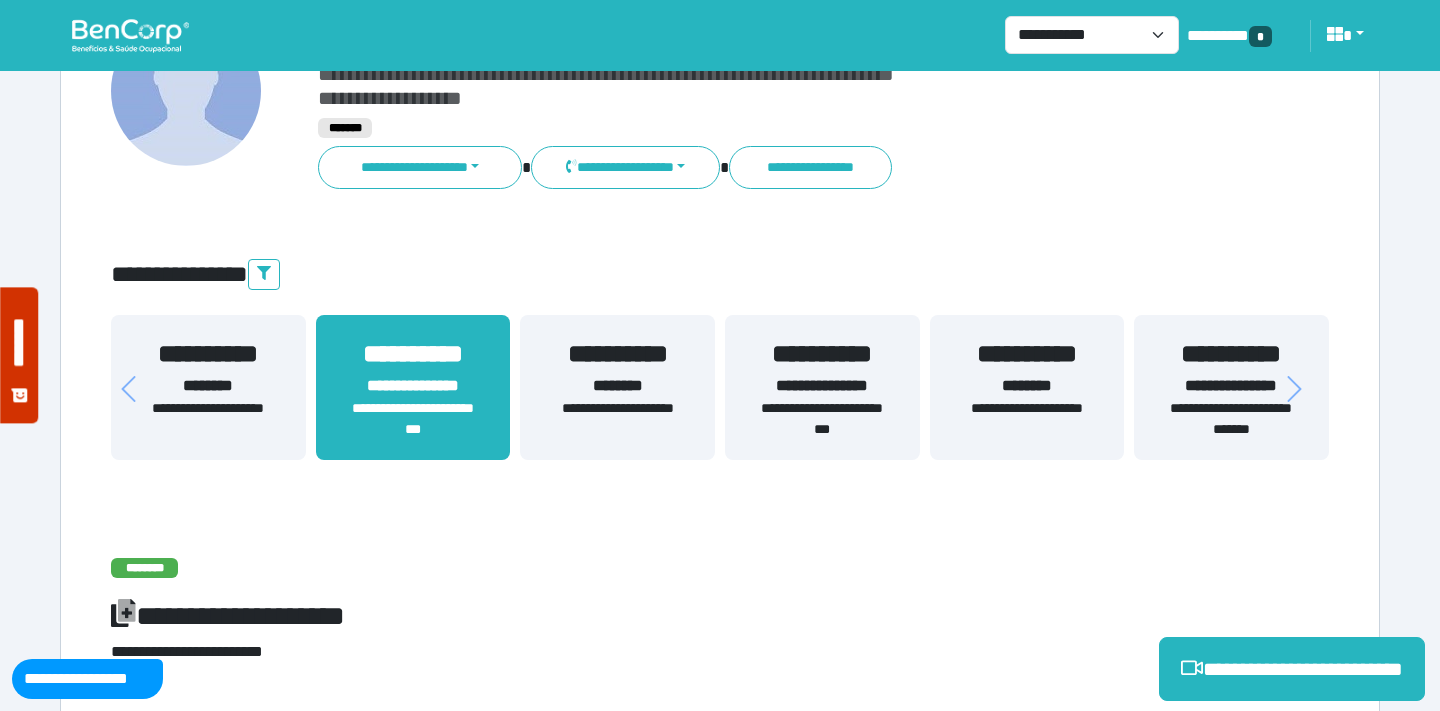 click on "**********" at bounding box center (1231, 386) 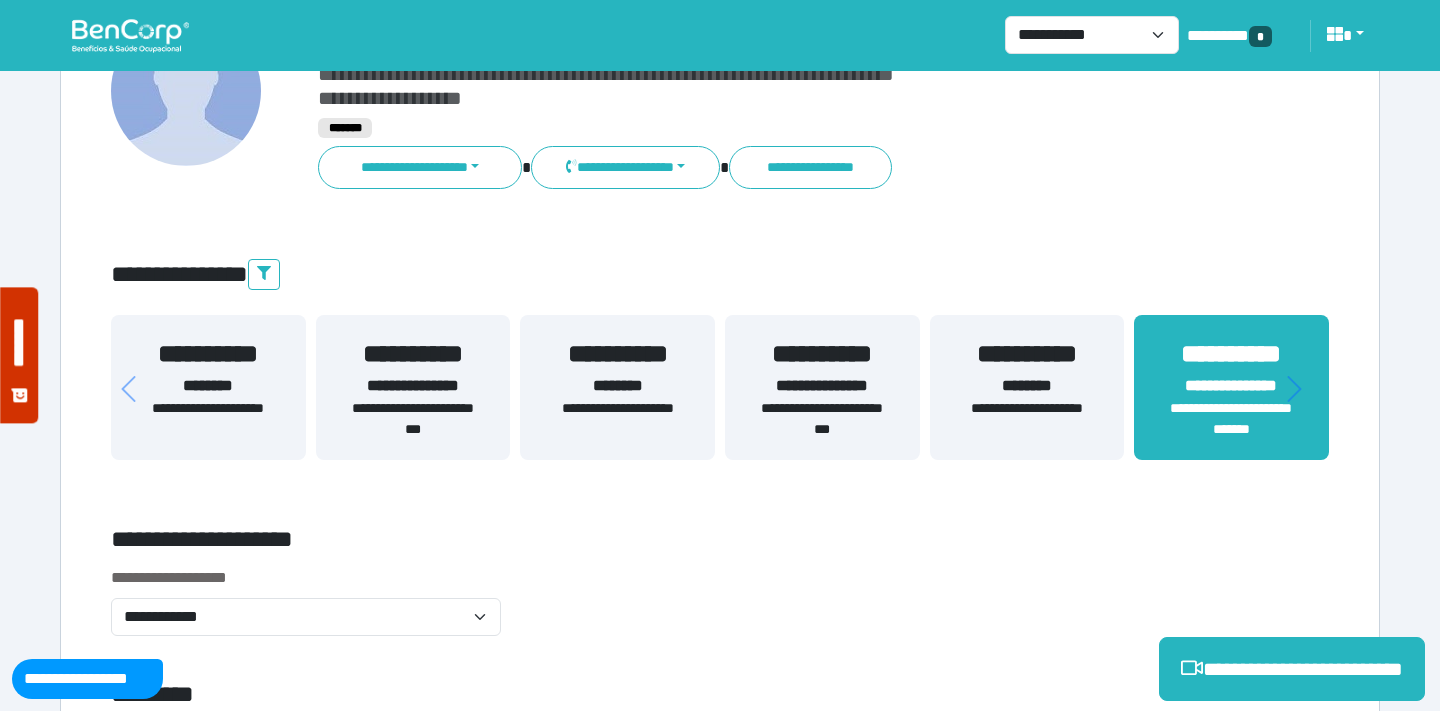 click on "**********" at bounding box center (720, 4430) 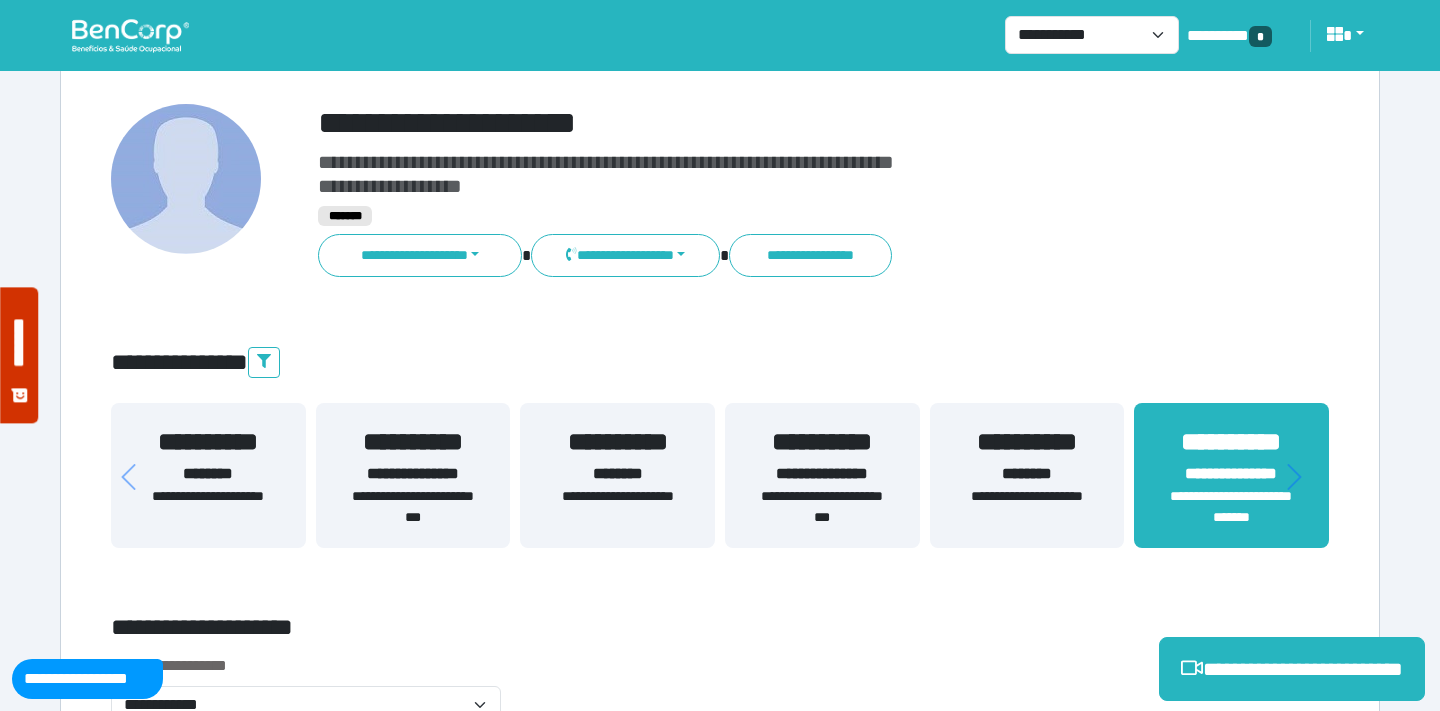 scroll, scrollTop: 0, scrollLeft: 0, axis: both 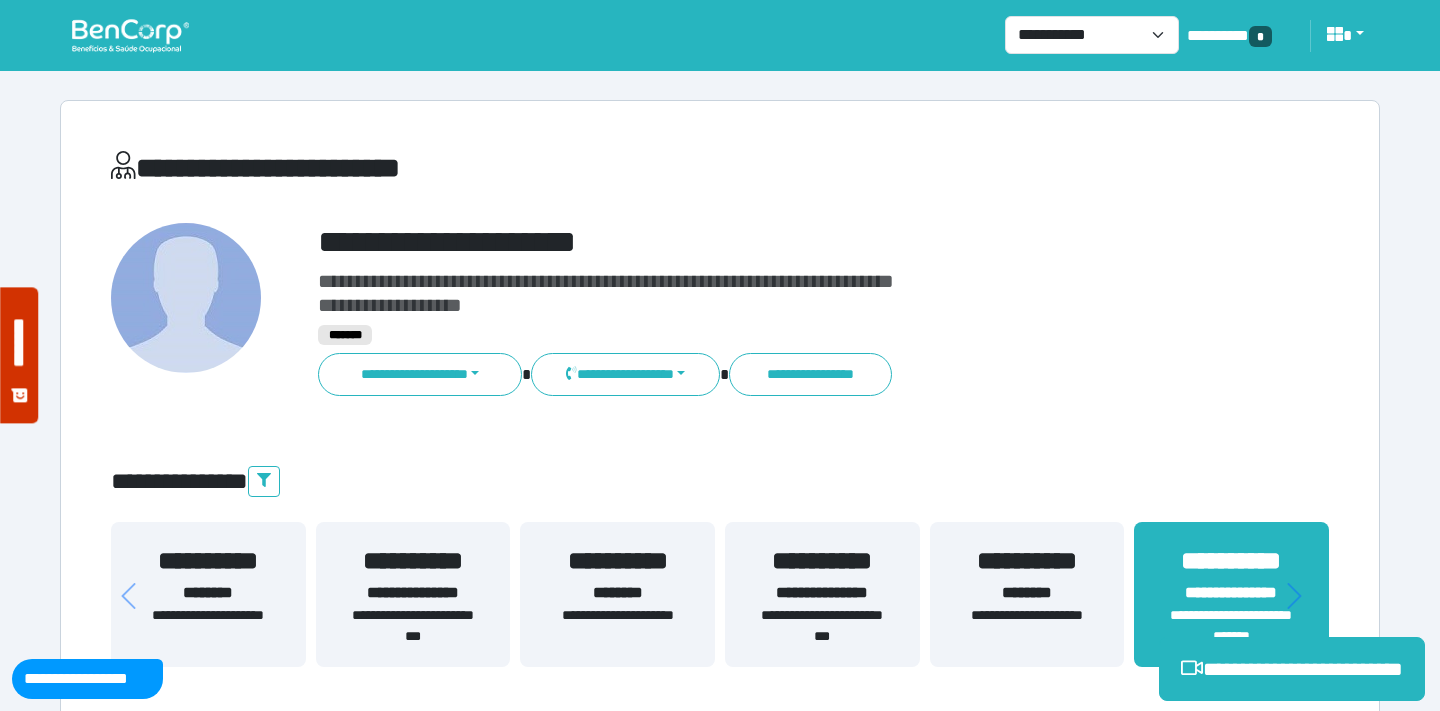 click at bounding box center (130, 35) 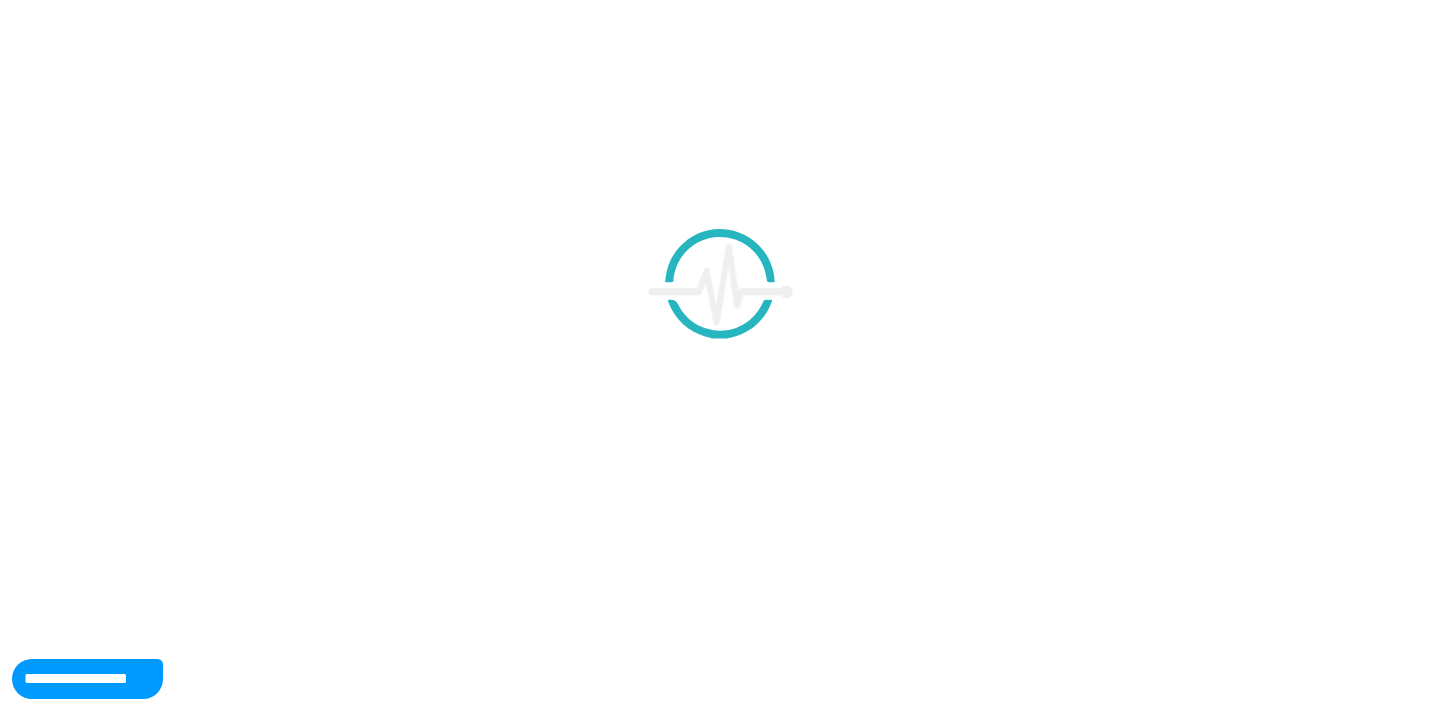scroll, scrollTop: 0, scrollLeft: 0, axis: both 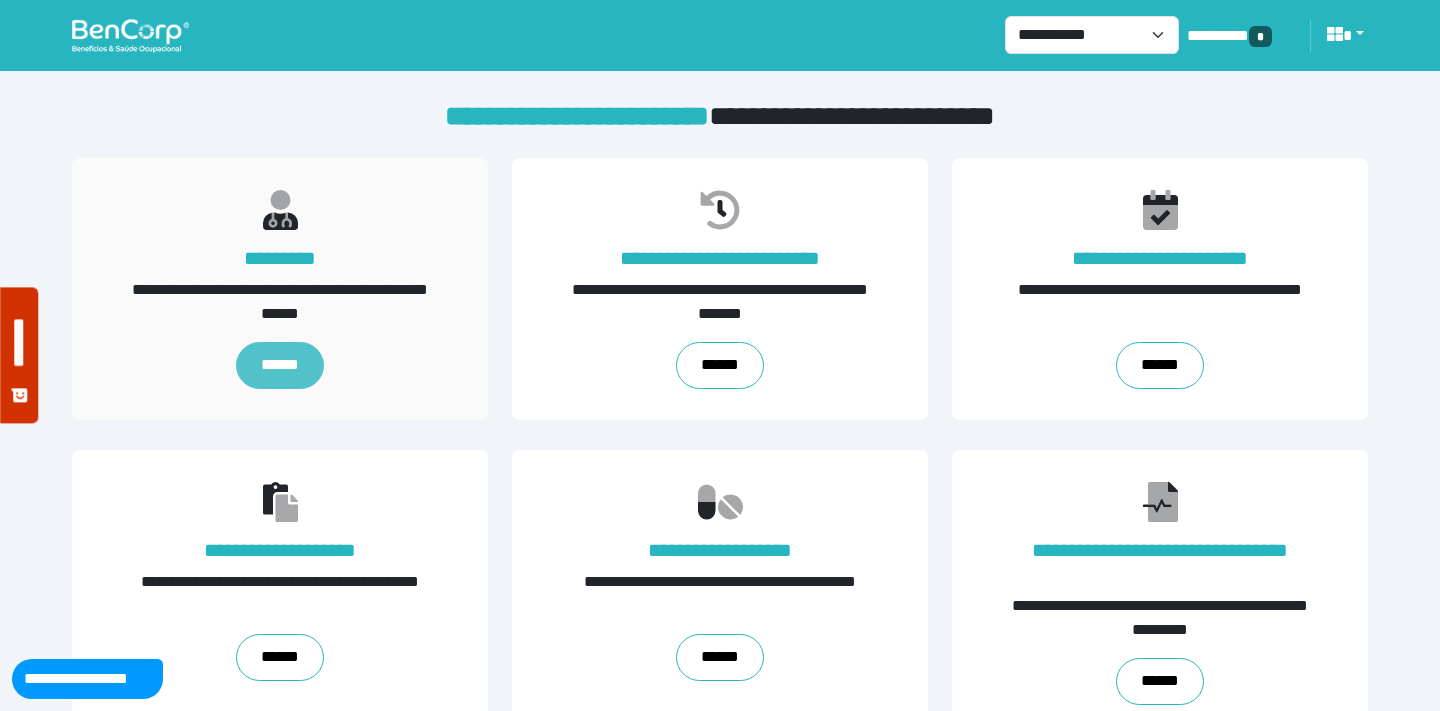 click on "******" at bounding box center (280, 365) 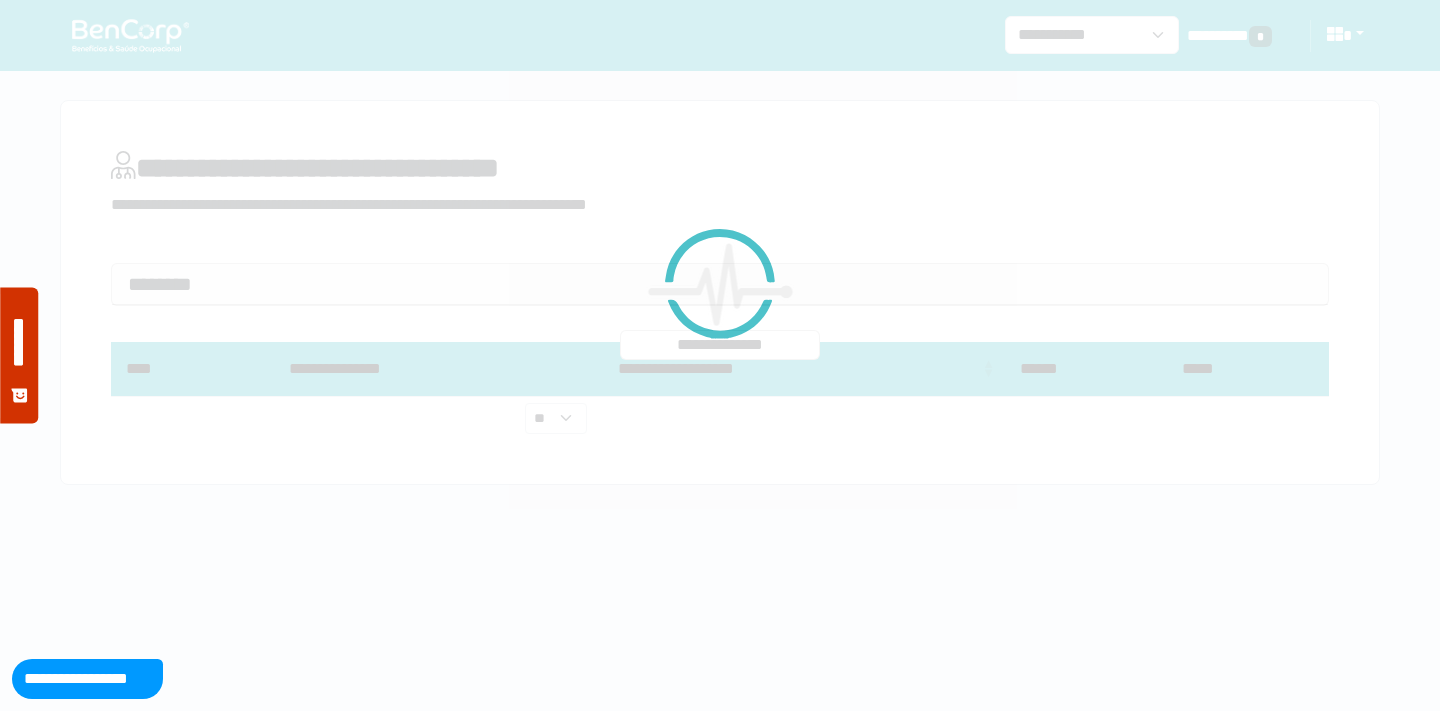 scroll, scrollTop: 0, scrollLeft: 0, axis: both 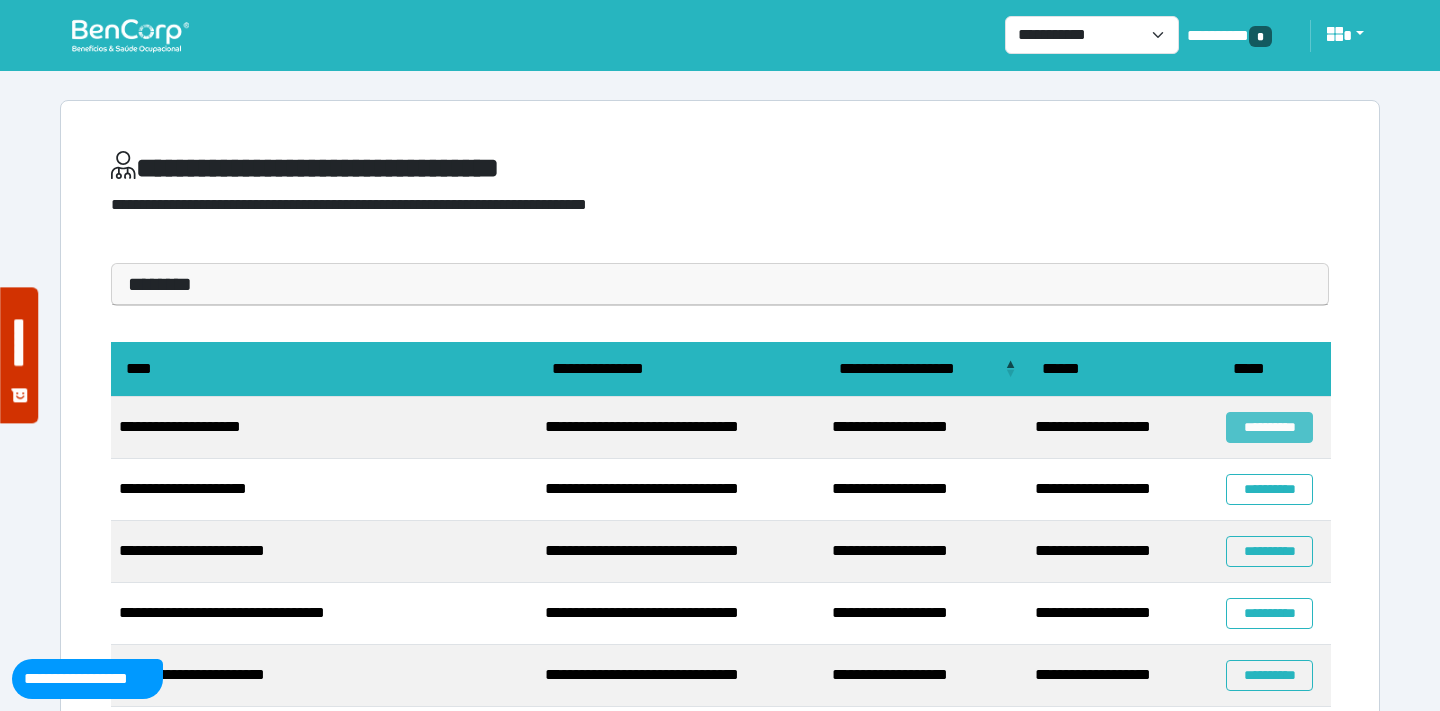 click on "**********" at bounding box center [1269, 427] 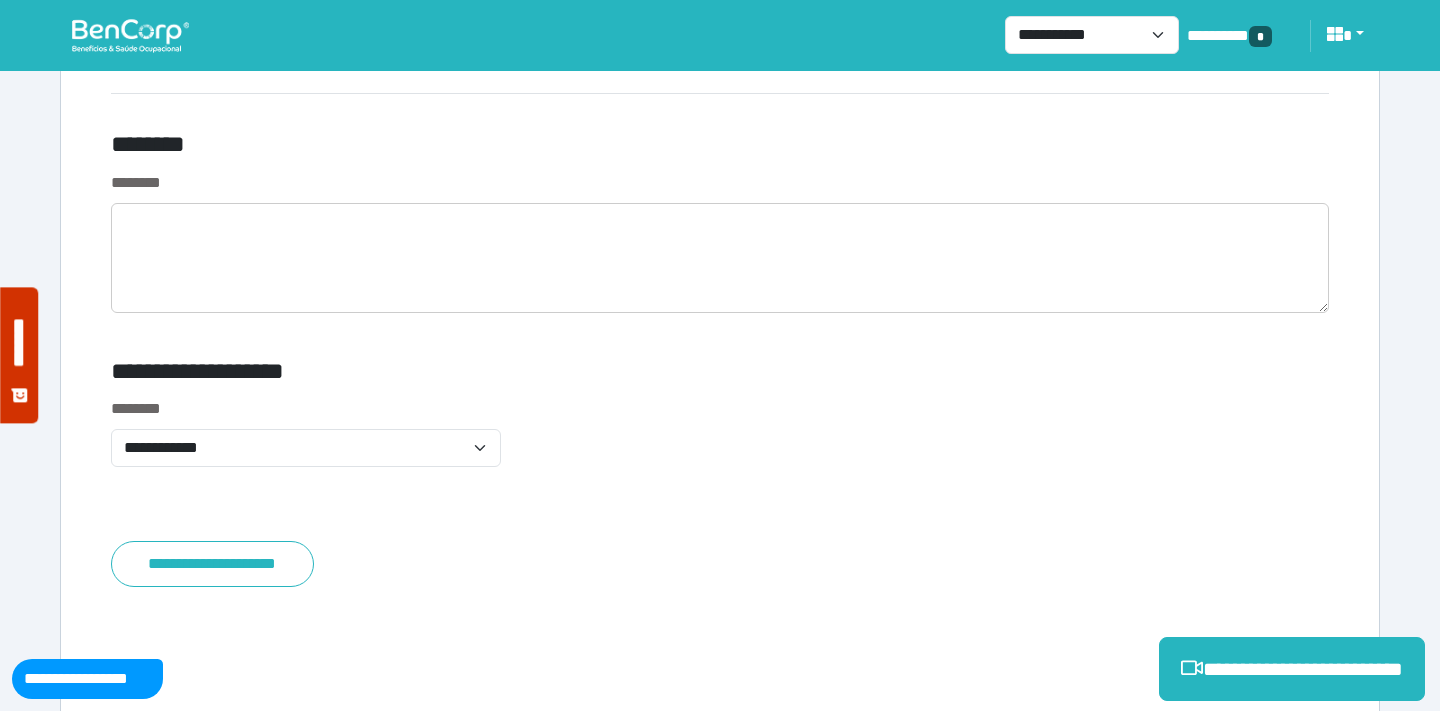 scroll, scrollTop: 8352, scrollLeft: 0, axis: vertical 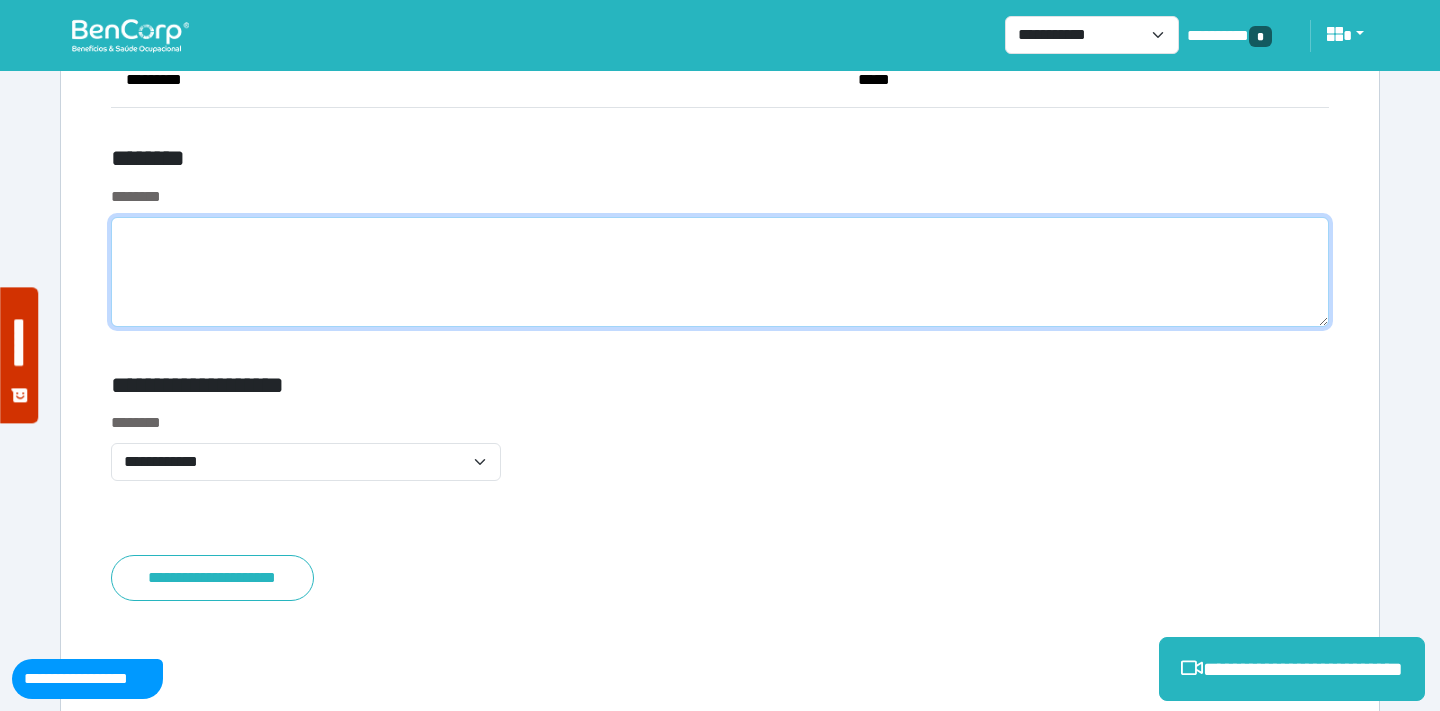 click at bounding box center [720, 272] 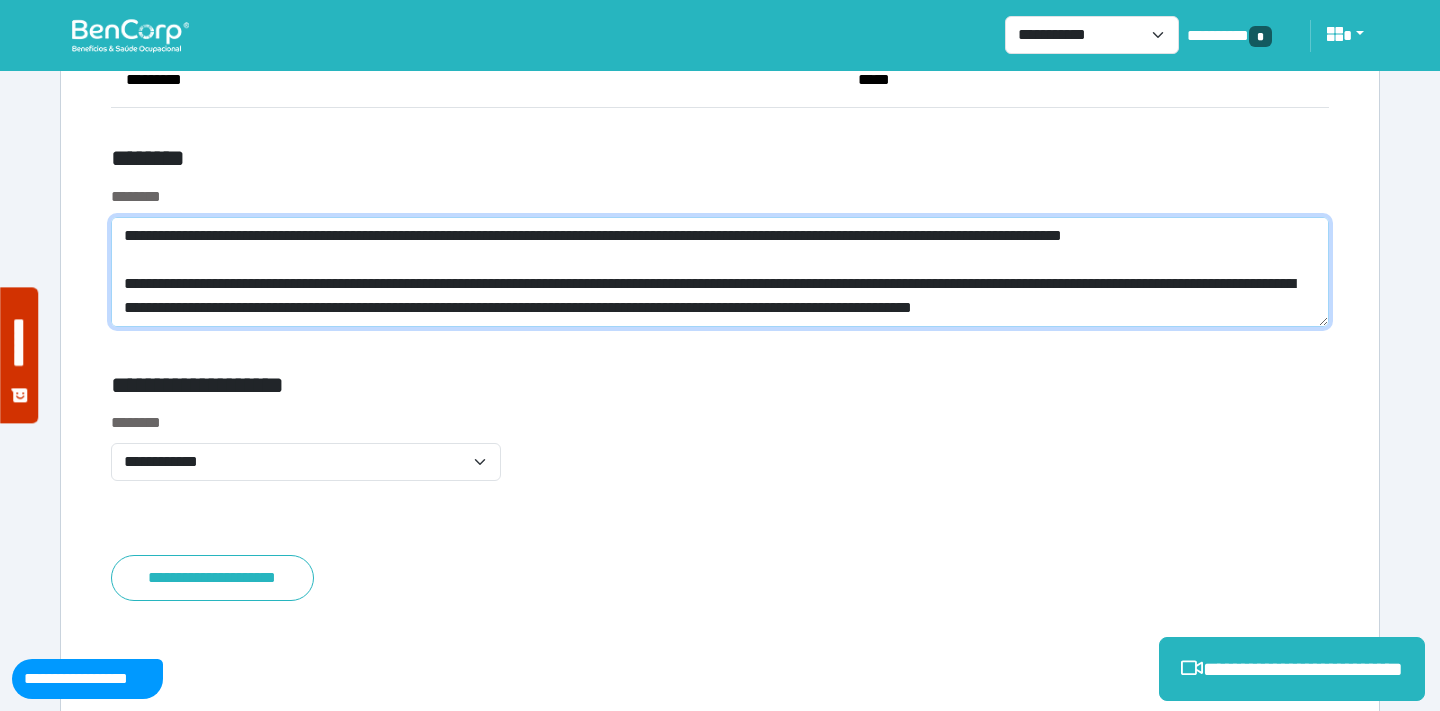 scroll, scrollTop: 0, scrollLeft: 0, axis: both 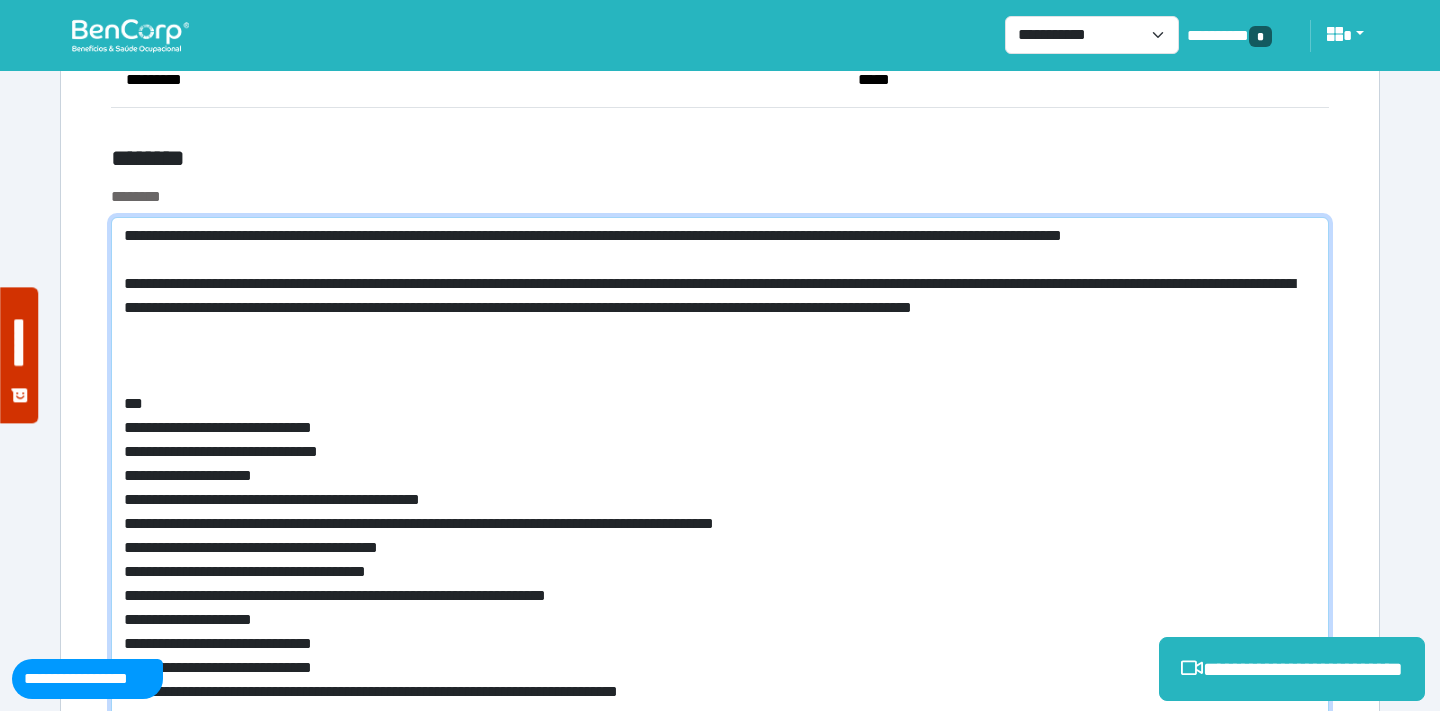 drag, startPoint x: 291, startPoint y: 283, endPoint x: 88, endPoint y: 280, distance: 203.02217 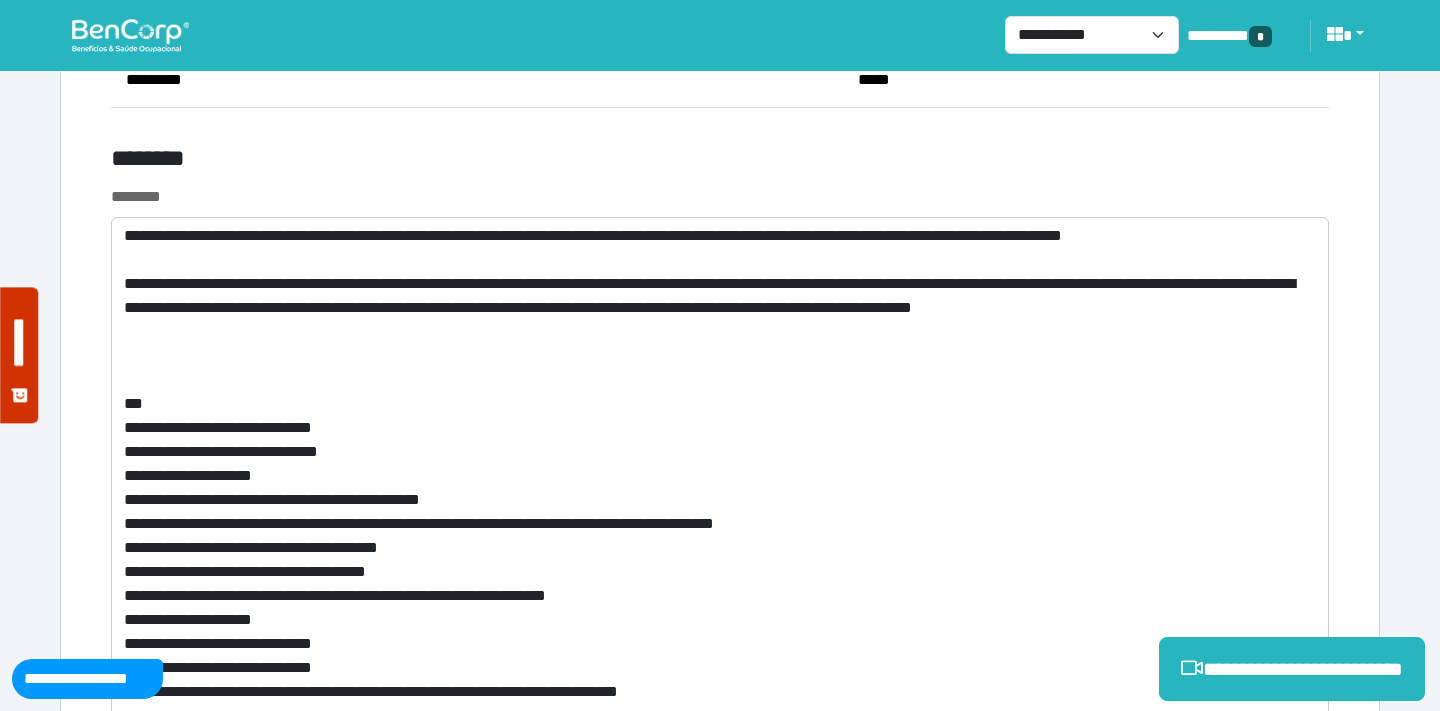 click on "********" at bounding box center [513, 162] 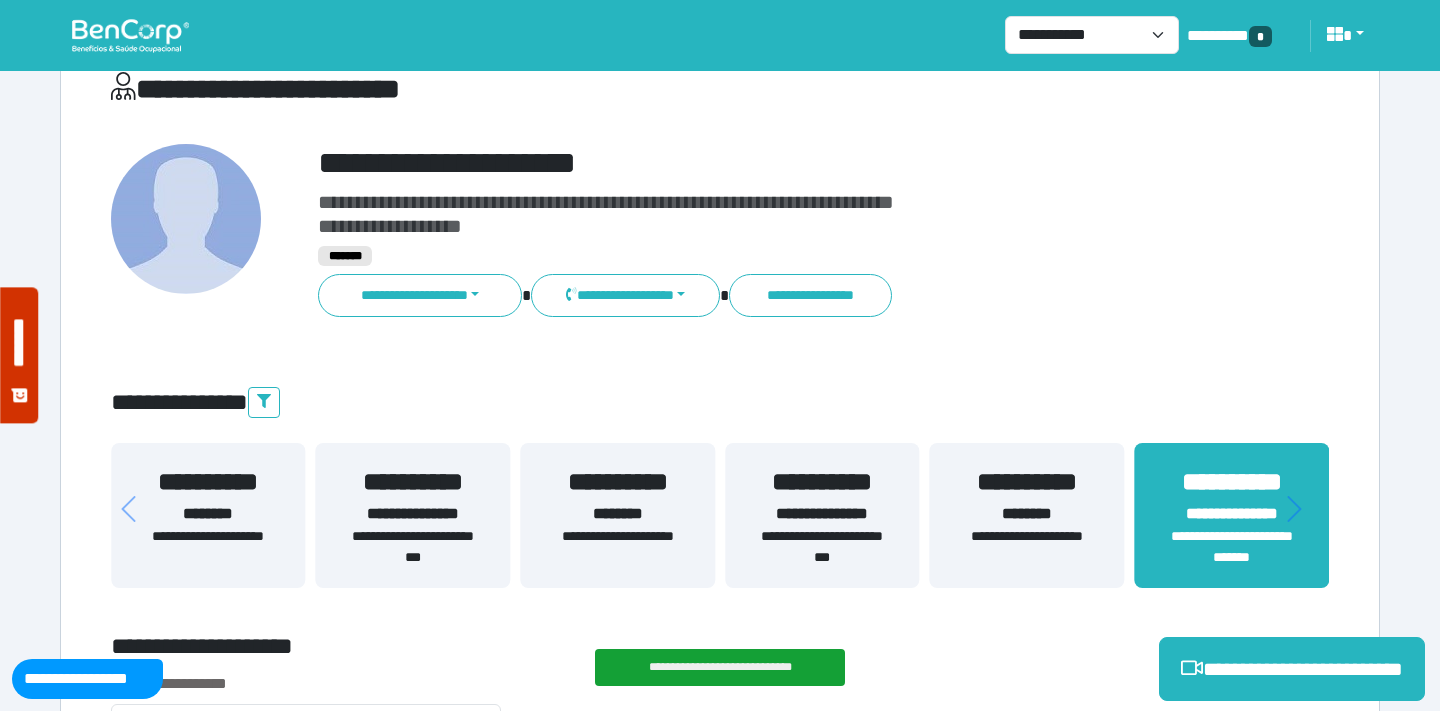 scroll, scrollTop: 127, scrollLeft: 0, axis: vertical 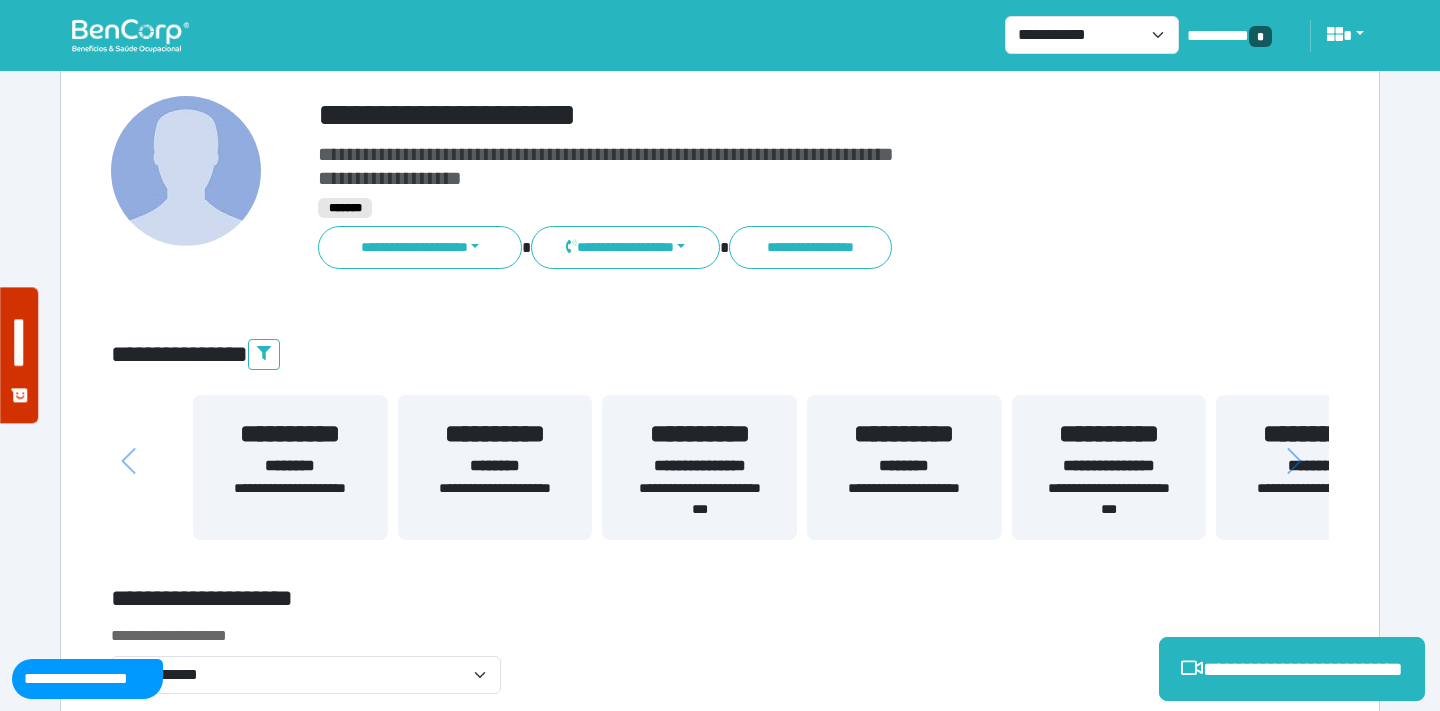 drag, startPoint x: 317, startPoint y: 460, endPoint x: 931, endPoint y: 459, distance: 614.0008 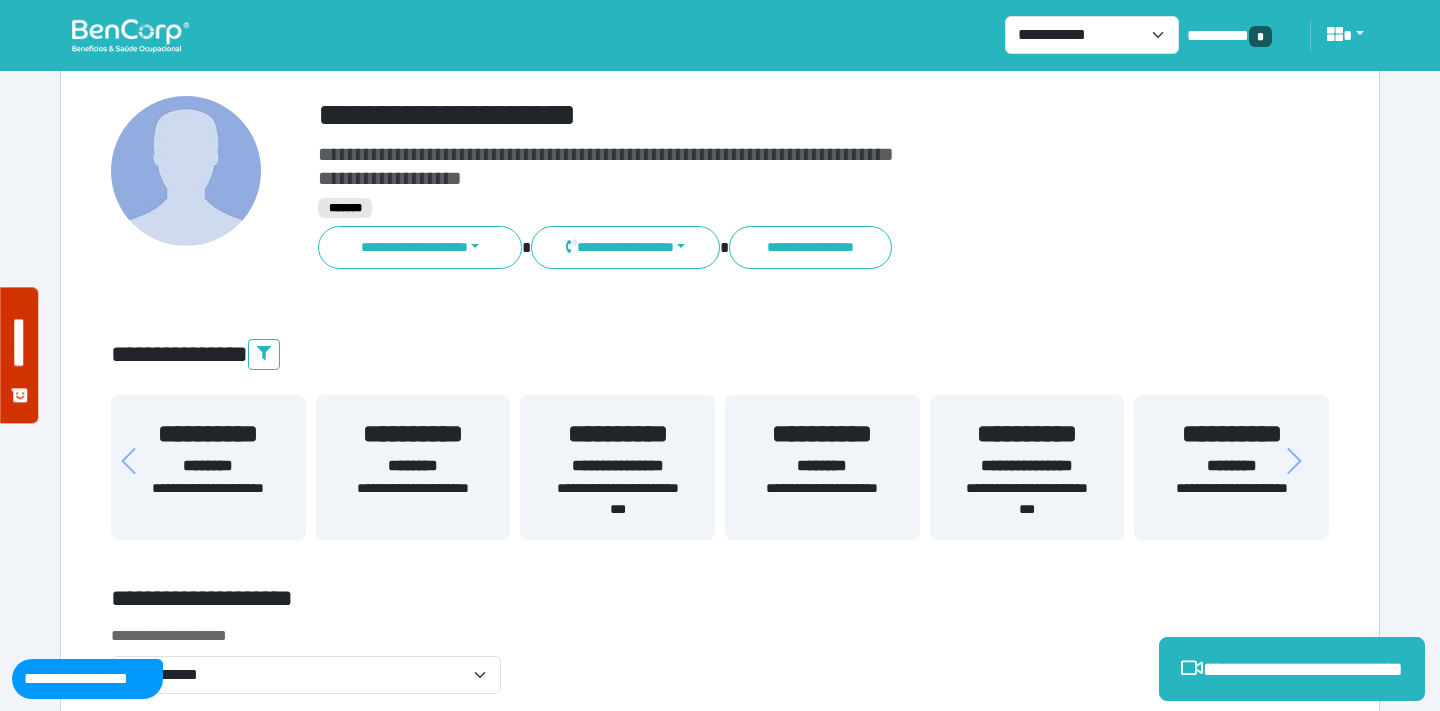 click on "**********" at bounding box center (617, 499) 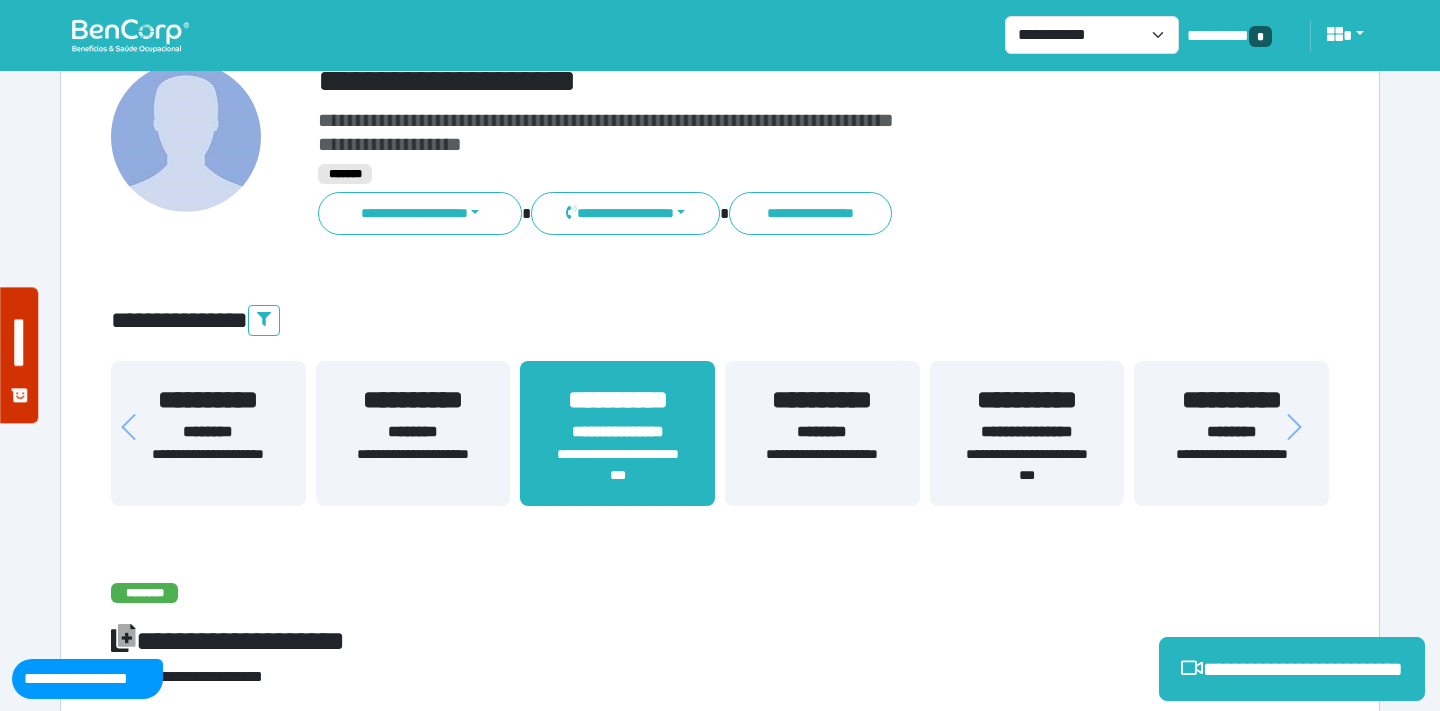 scroll, scrollTop: 187, scrollLeft: 0, axis: vertical 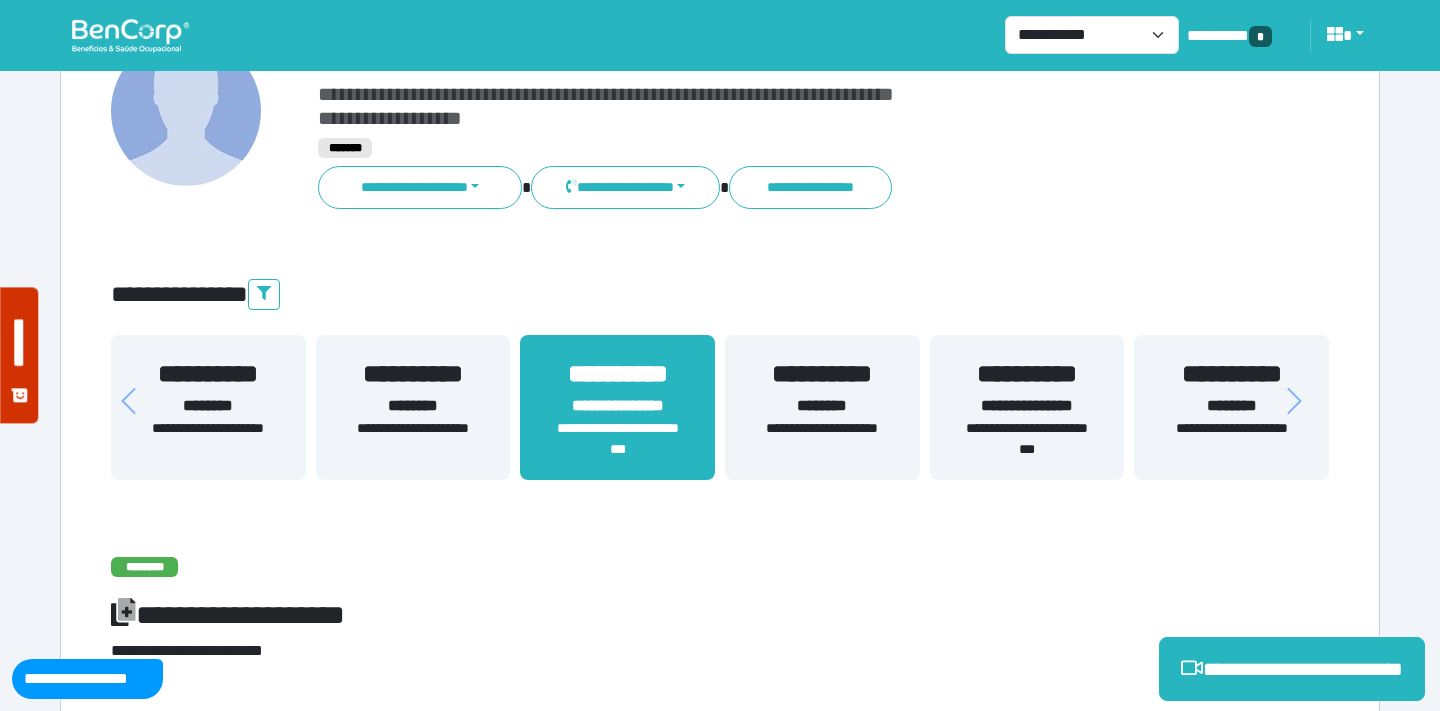 click on "**********" at bounding box center [1027, 439] 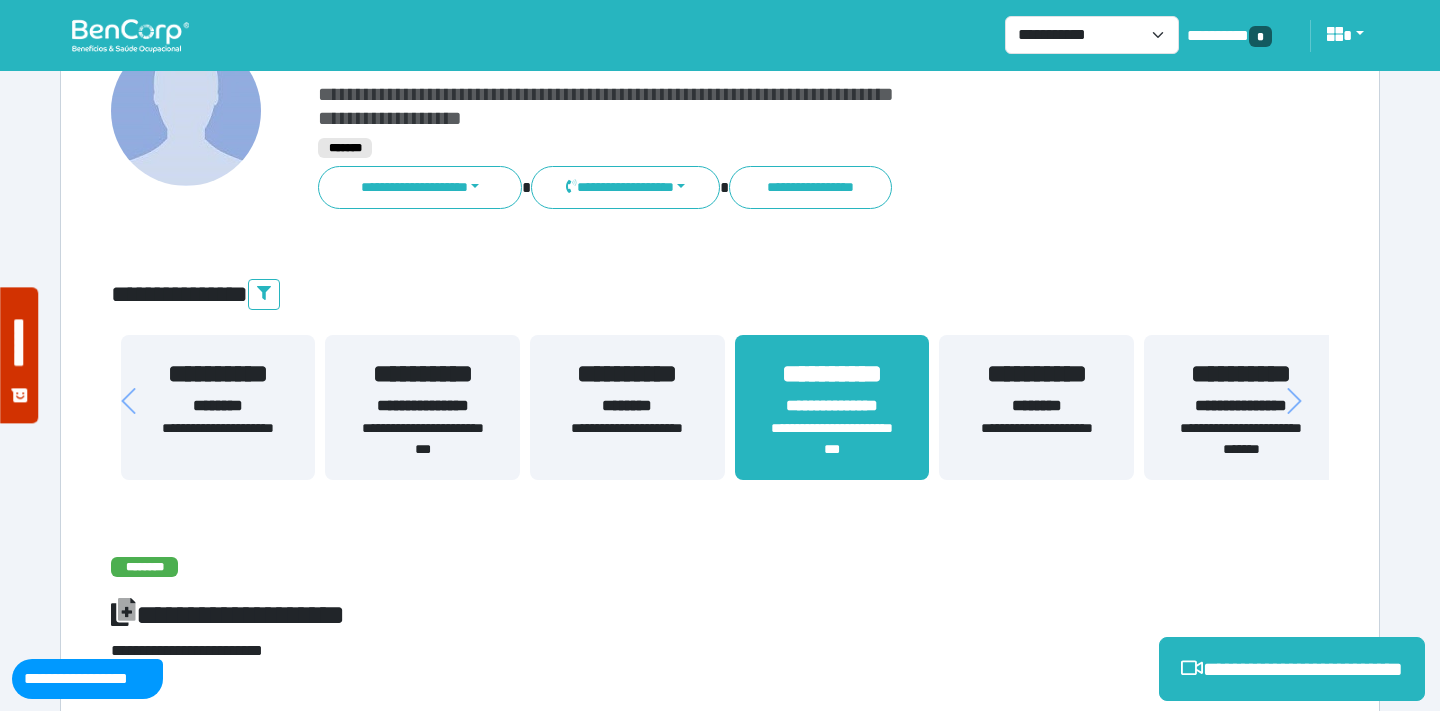drag, startPoint x: 1037, startPoint y: 447, endPoint x: 813, endPoint y: 476, distance: 225.86943 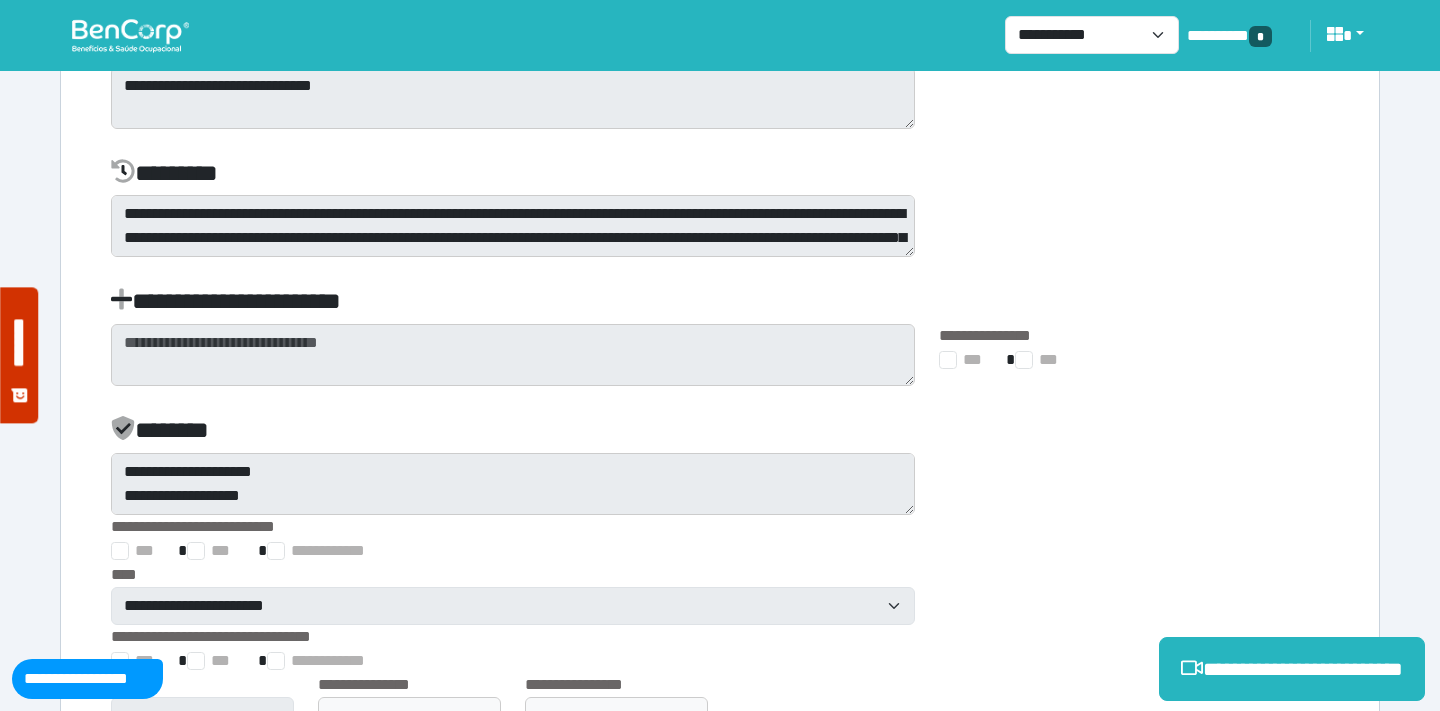 scroll, scrollTop: 4472, scrollLeft: 0, axis: vertical 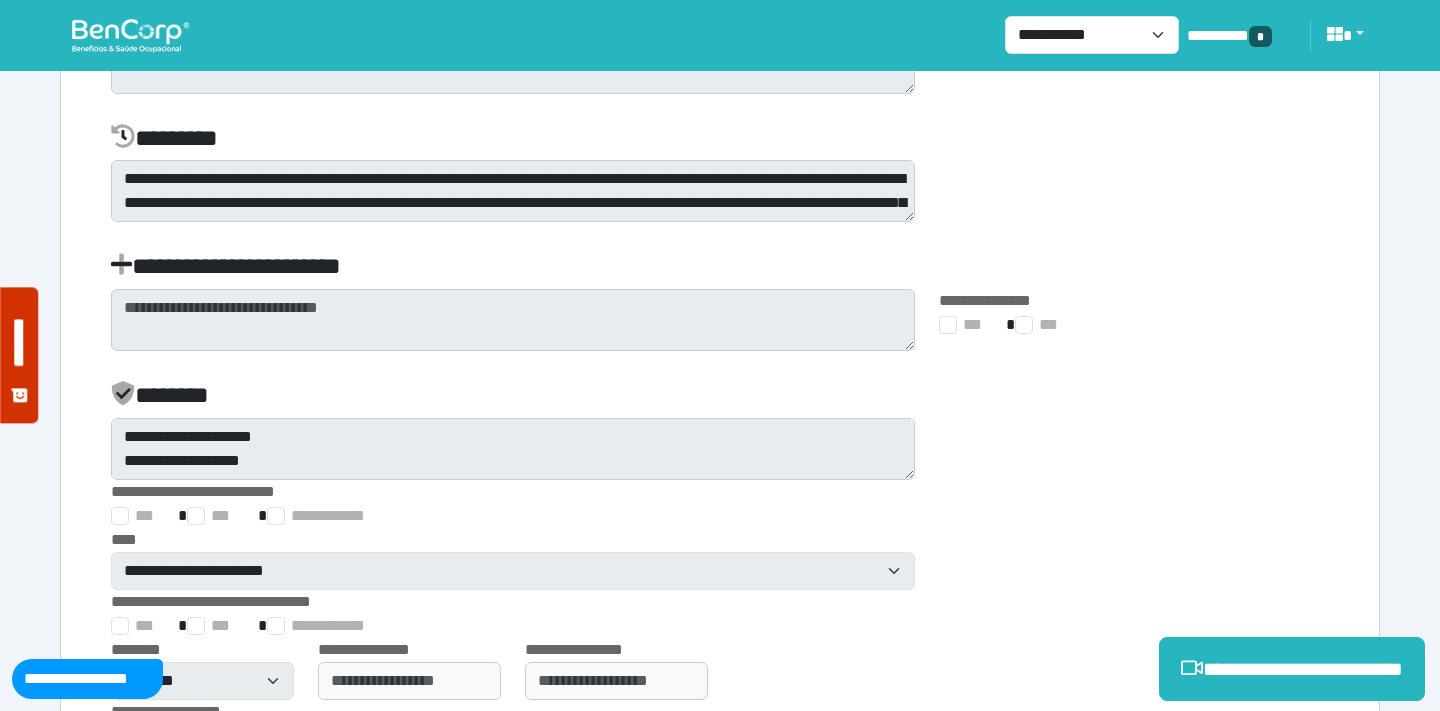 click on "**********" at bounding box center (720, -1695) 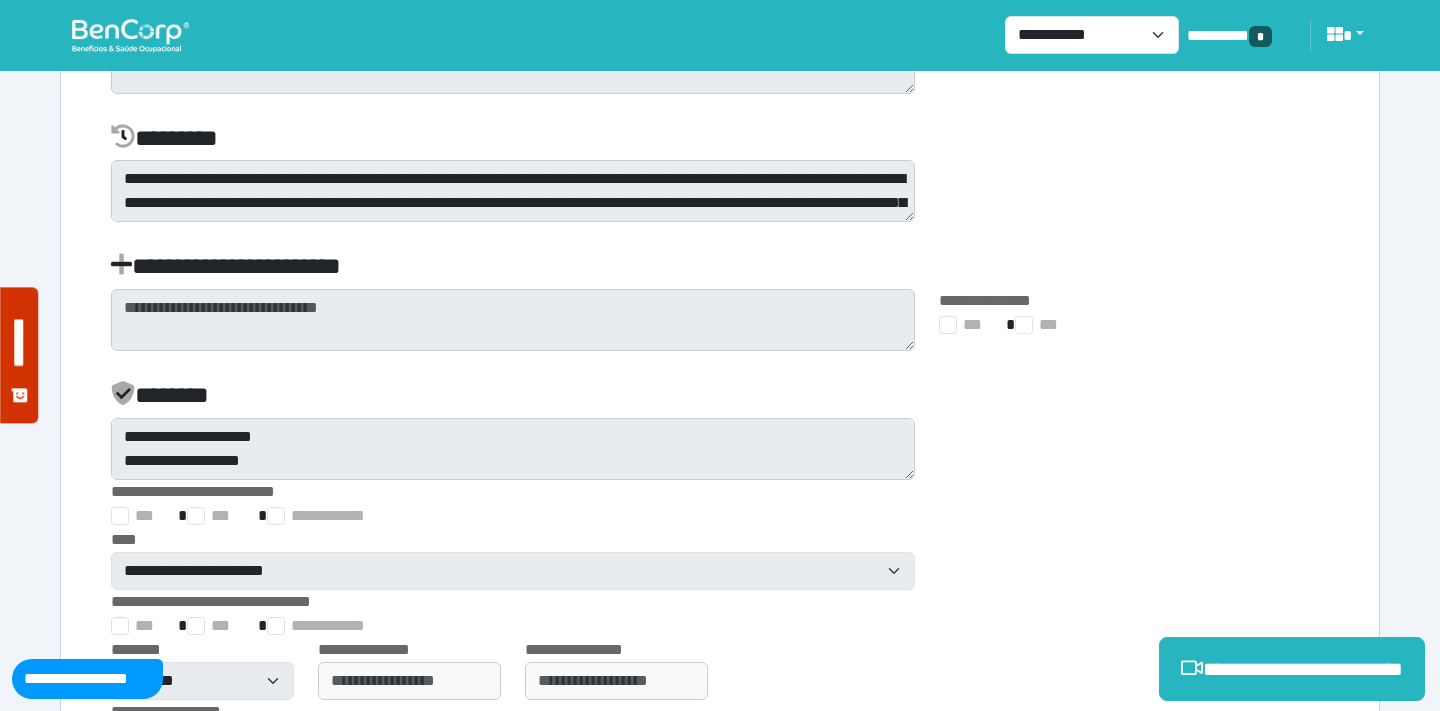 click on "**********" at bounding box center [708, 270] 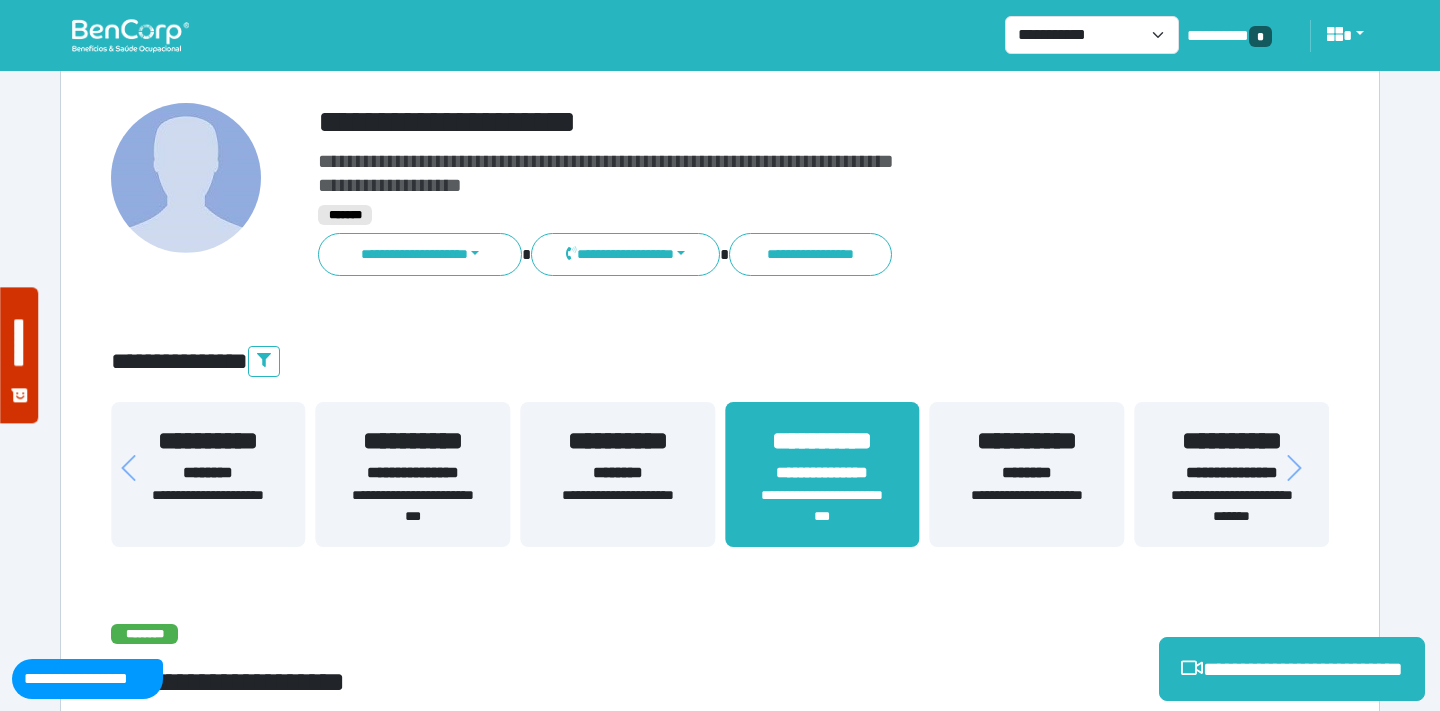 scroll, scrollTop: 111, scrollLeft: 0, axis: vertical 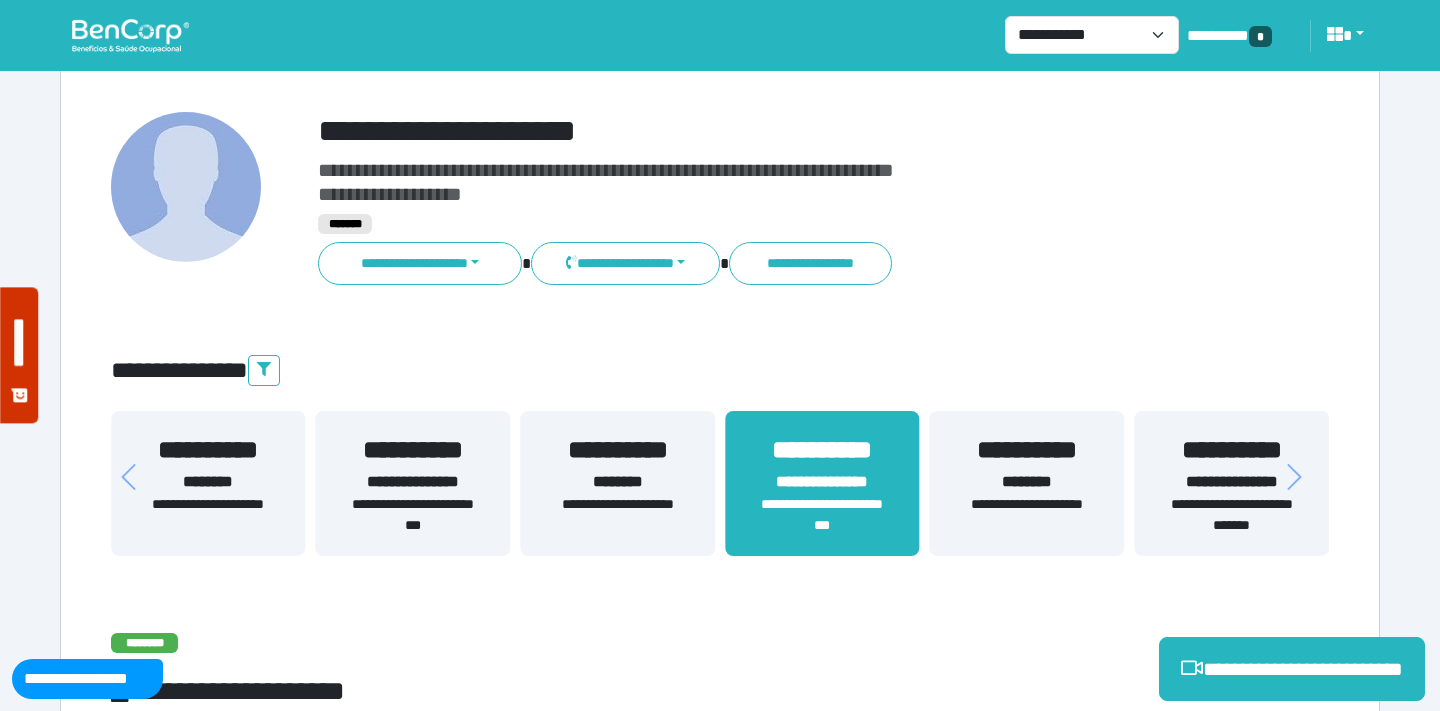 click on "**********" at bounding box center (1231, 482) 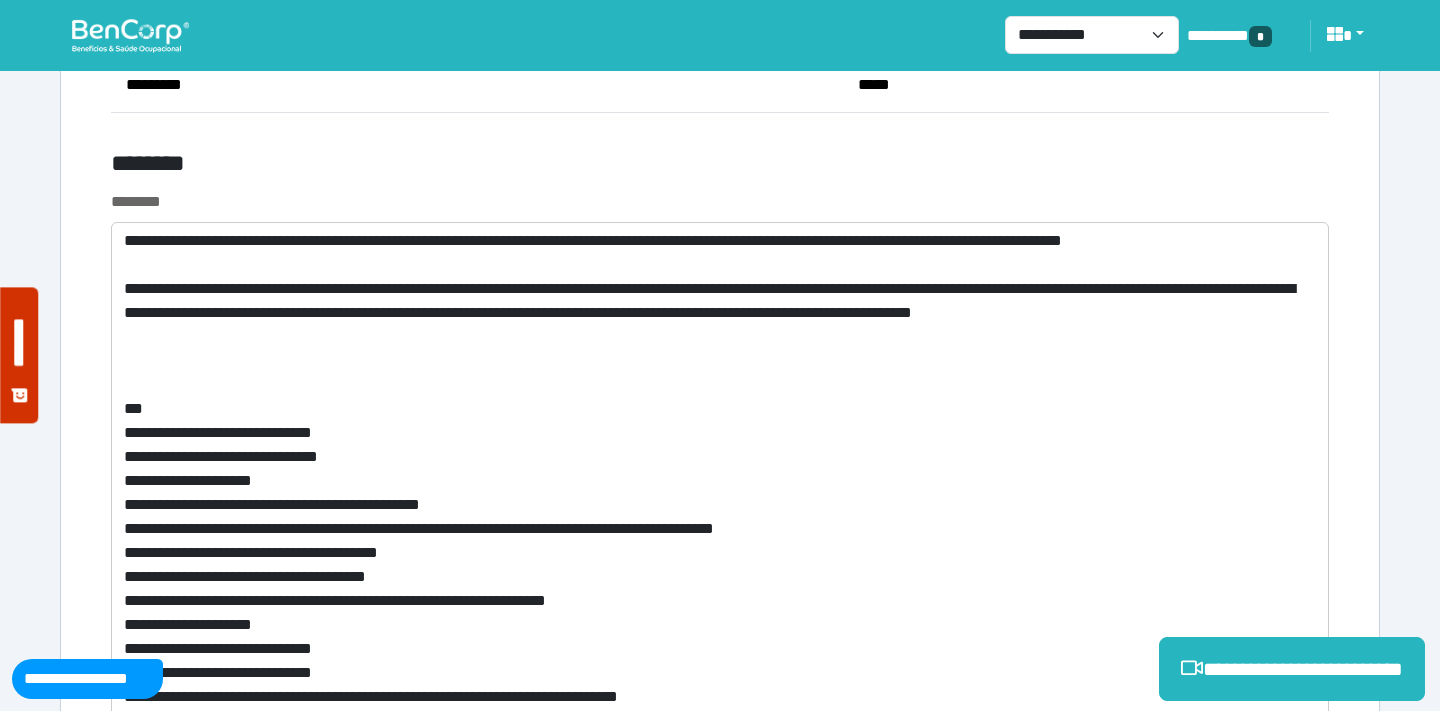 scroll, scrollTop: 8324, scrollLeft: 0, axis: vertical 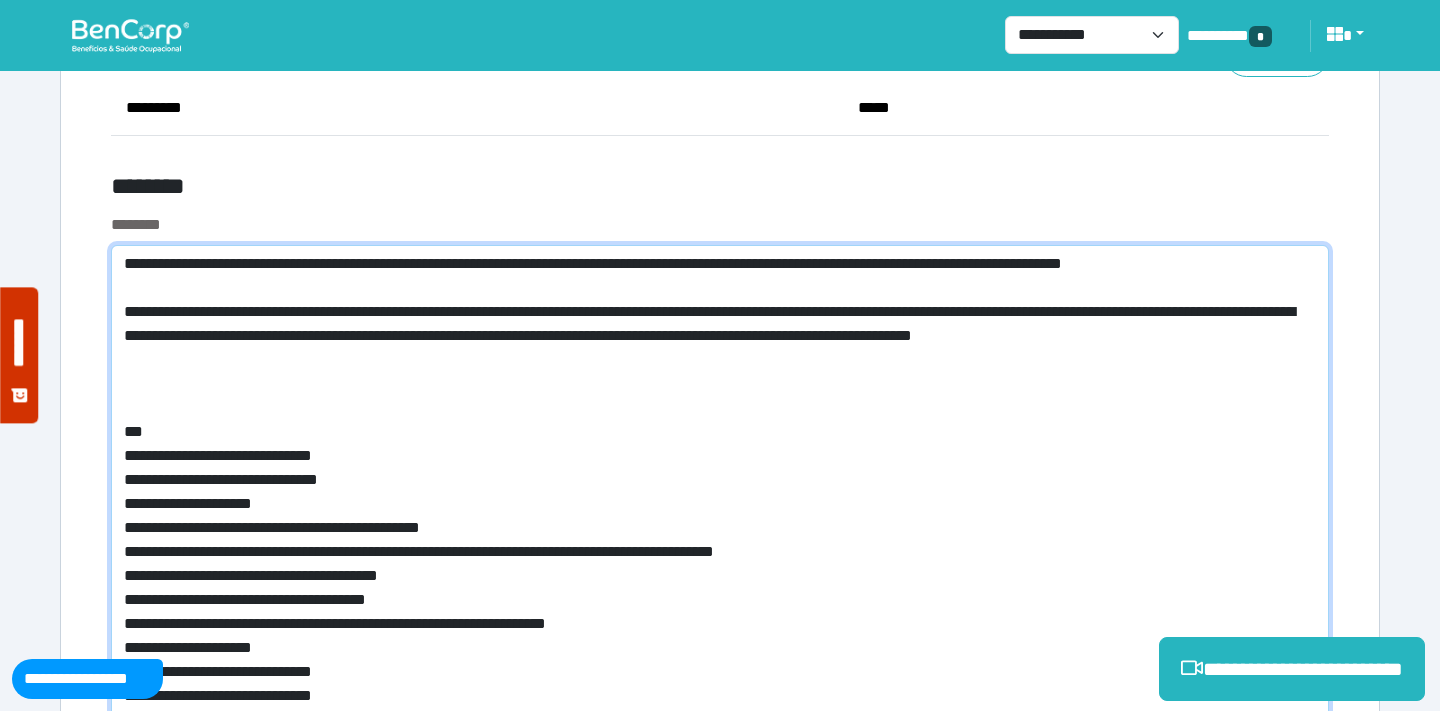 drag, startPoint x: 297, startPoint y: 310, endPoint x: 92, endPoint y: 305, distance: 205.06097 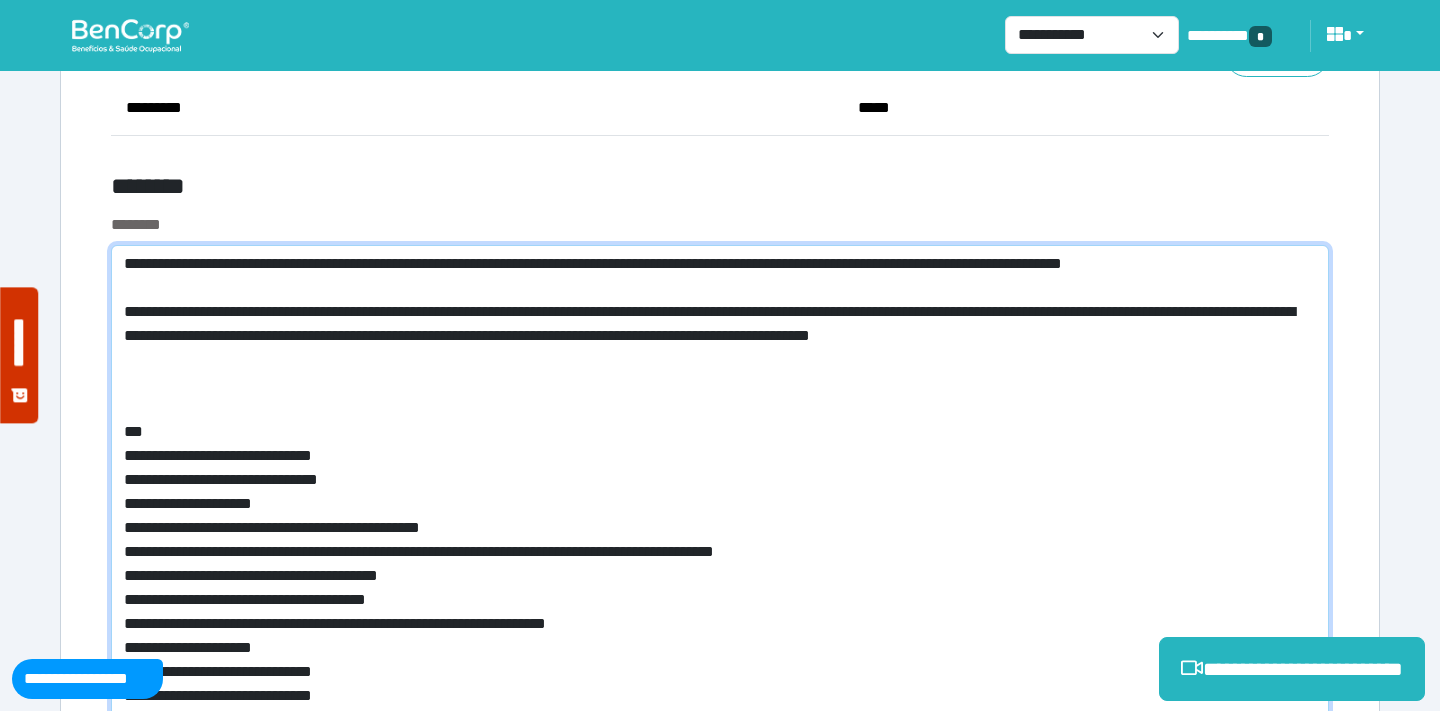 drag, startPoint x: 167, startPoint y: 263, endPoint x: 98, endPoint y: 261, distance: 69.02898 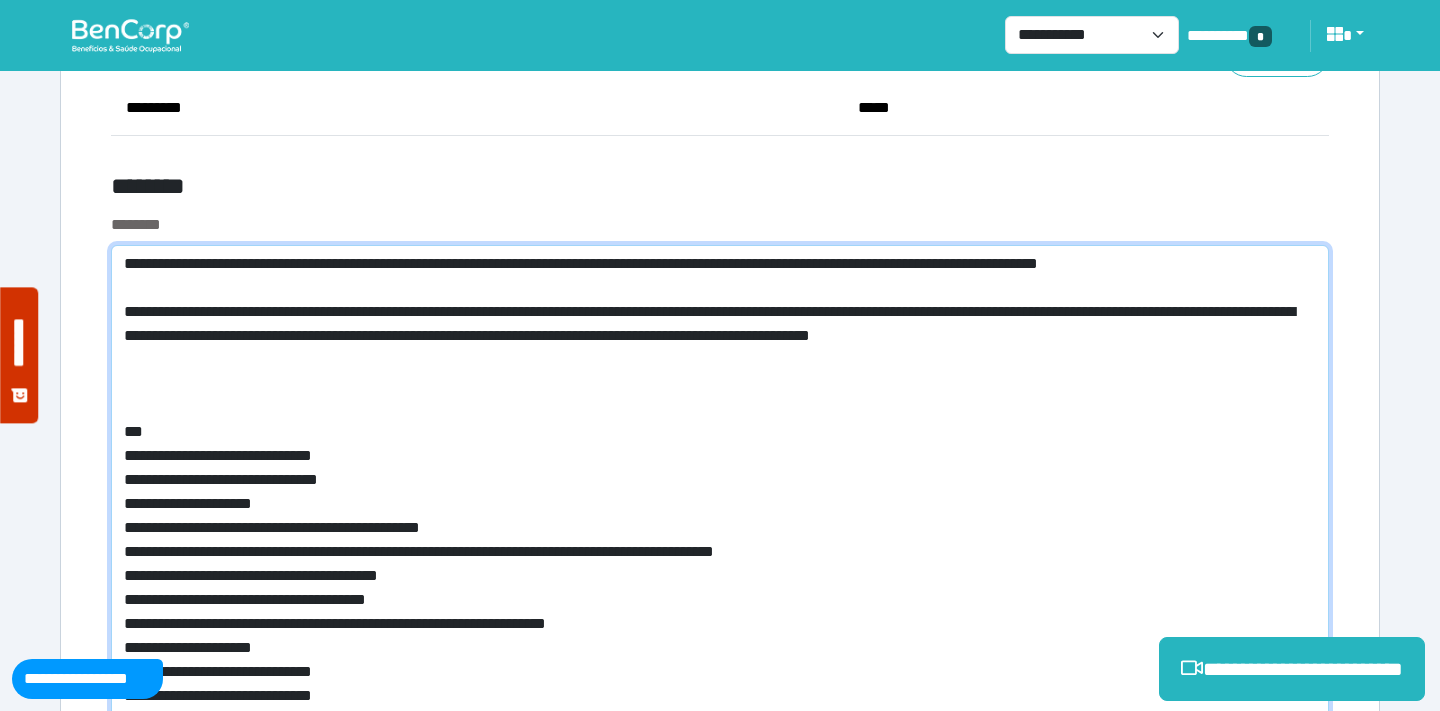 click at bounding box center [720, 532] 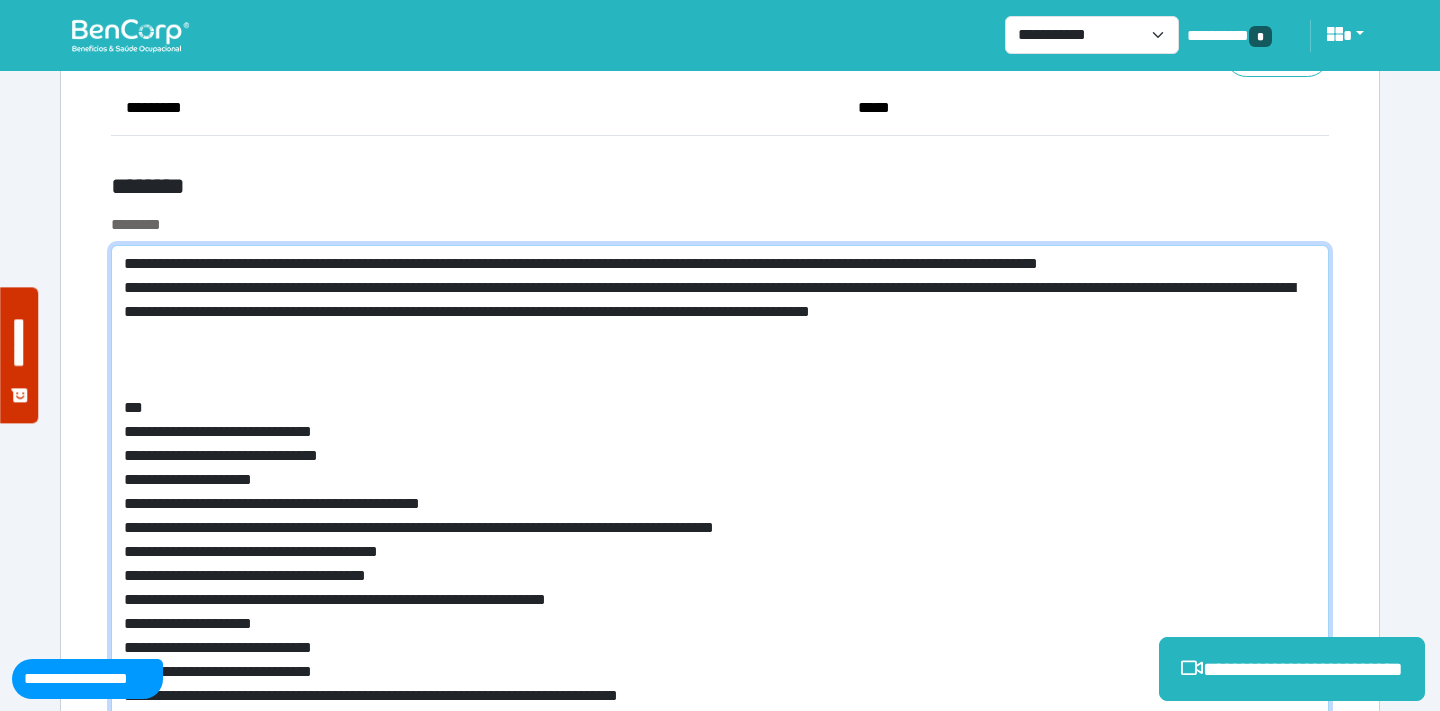 click at bounding box center (720, 520) 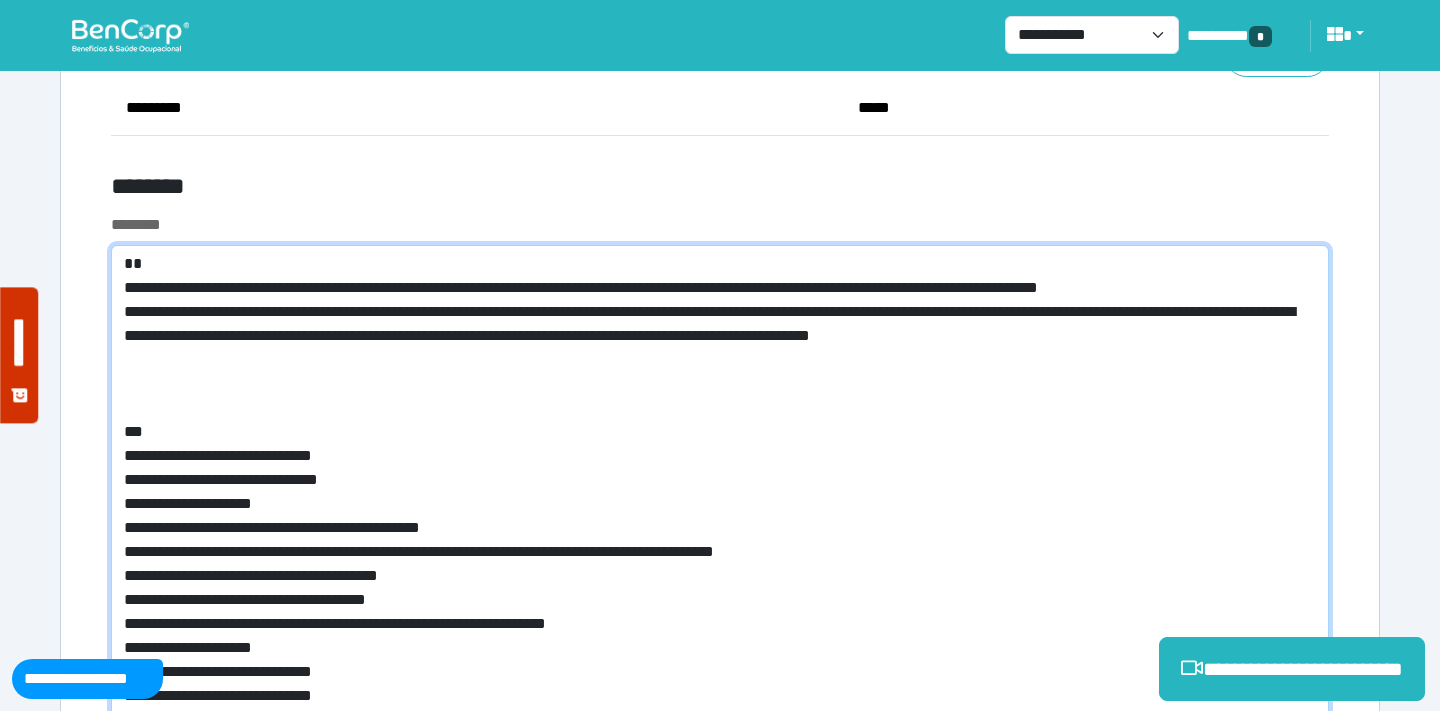 paste on "**********" 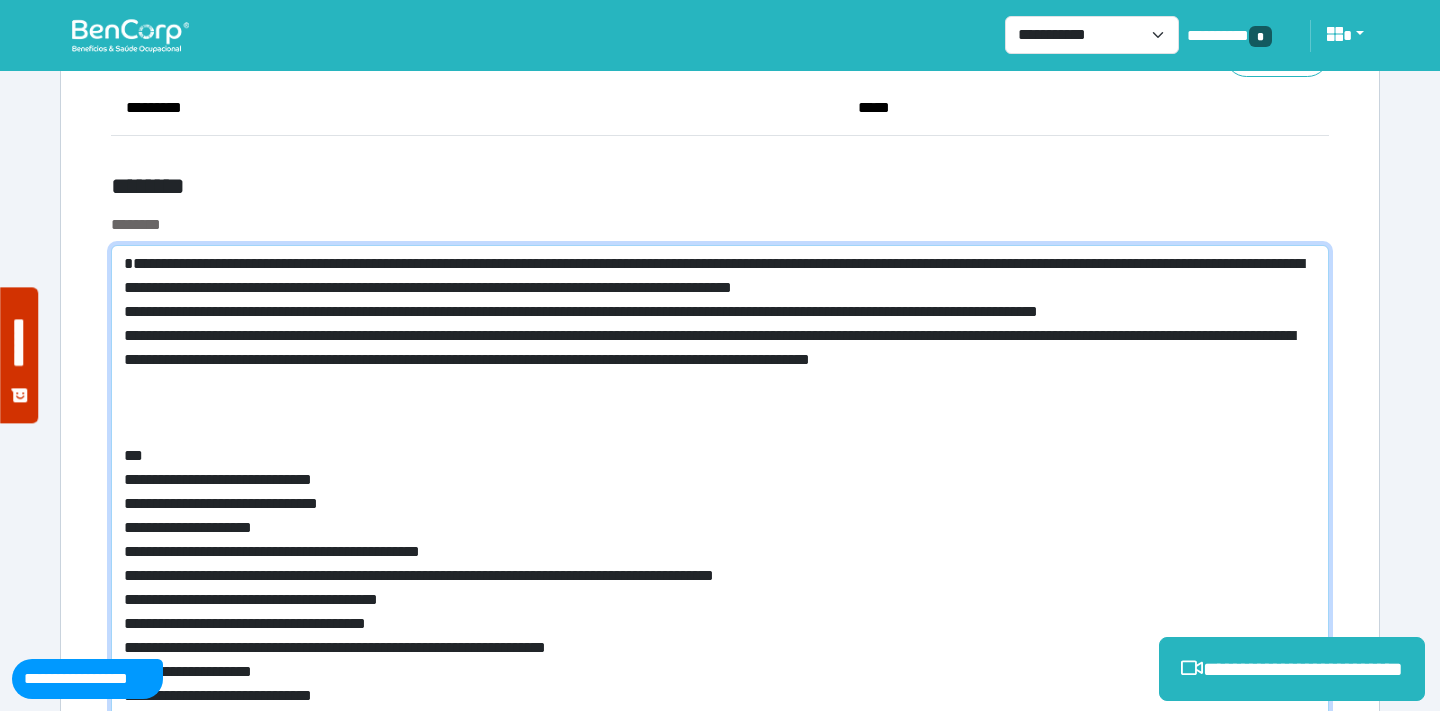 click at bounding box center [720, 556] 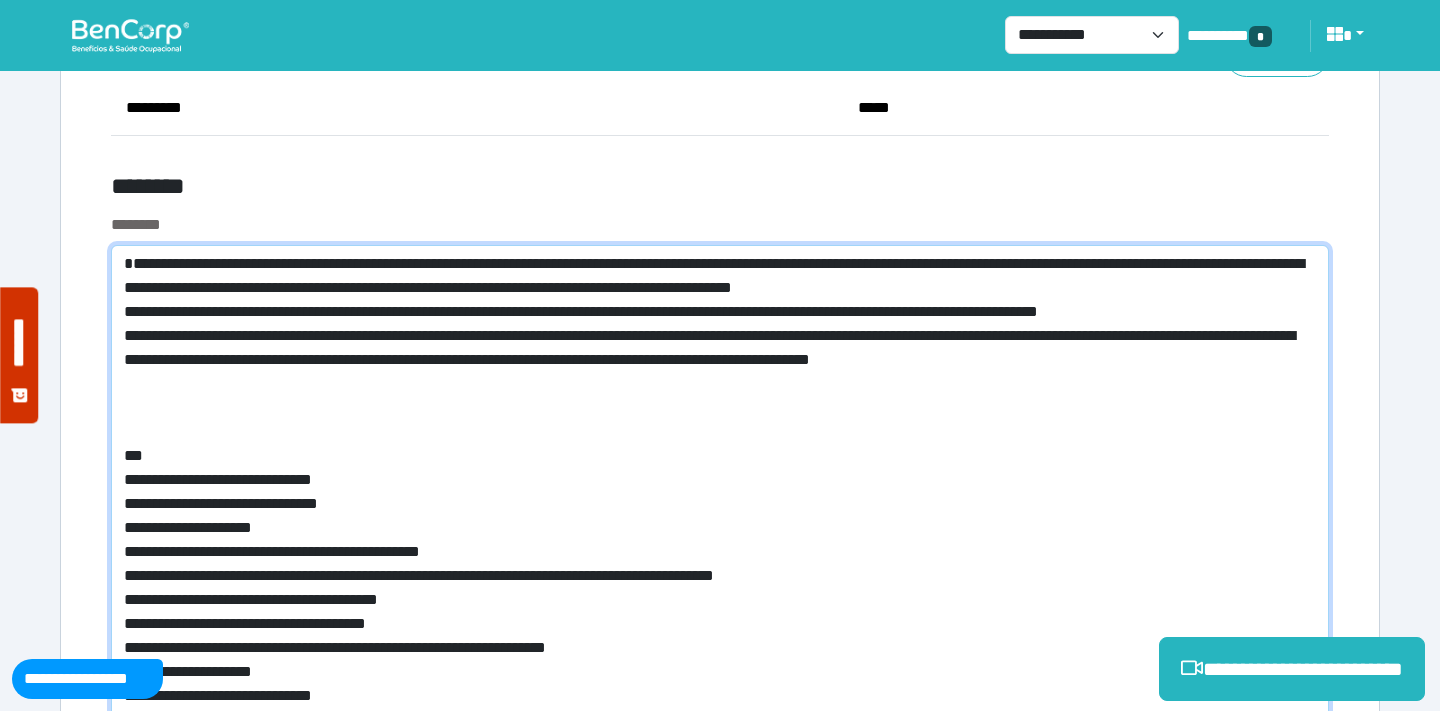 click at bounding box center [720, 556] 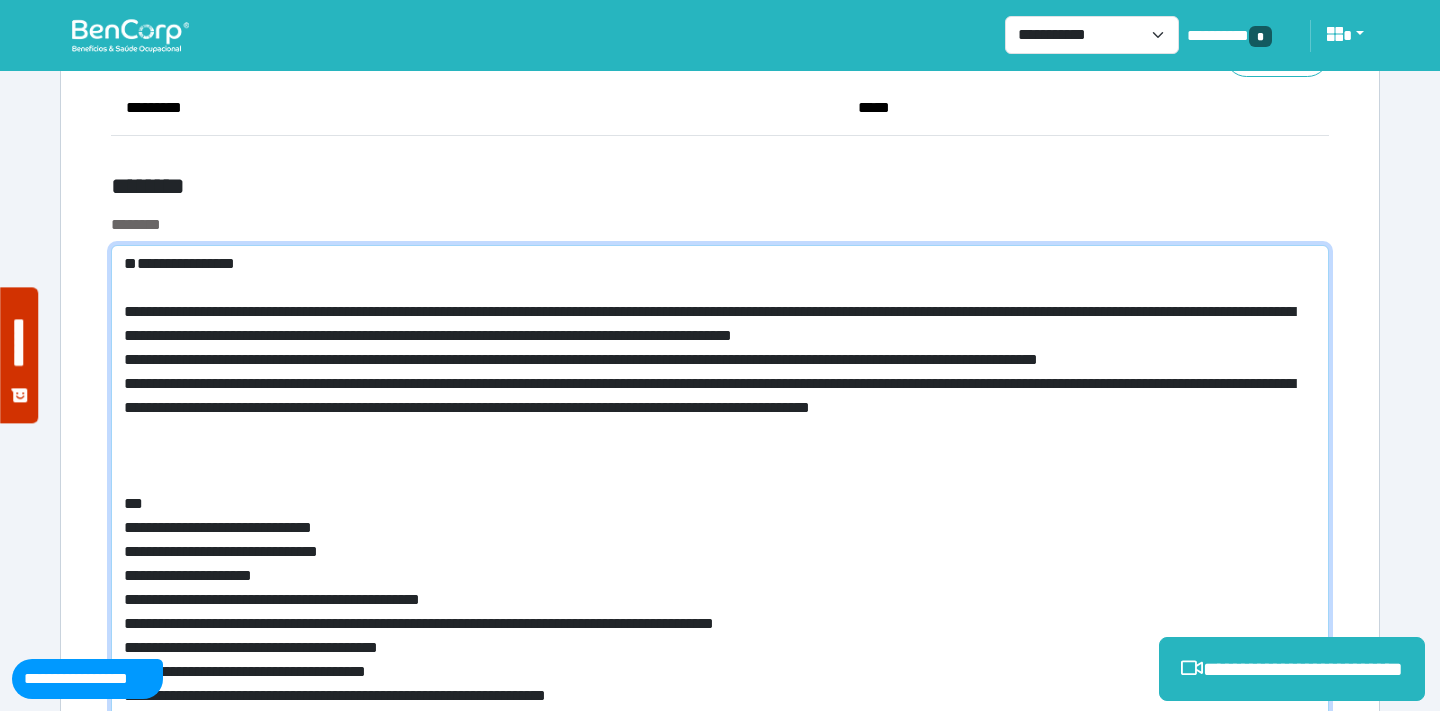 click at bounding box center [720, 592] 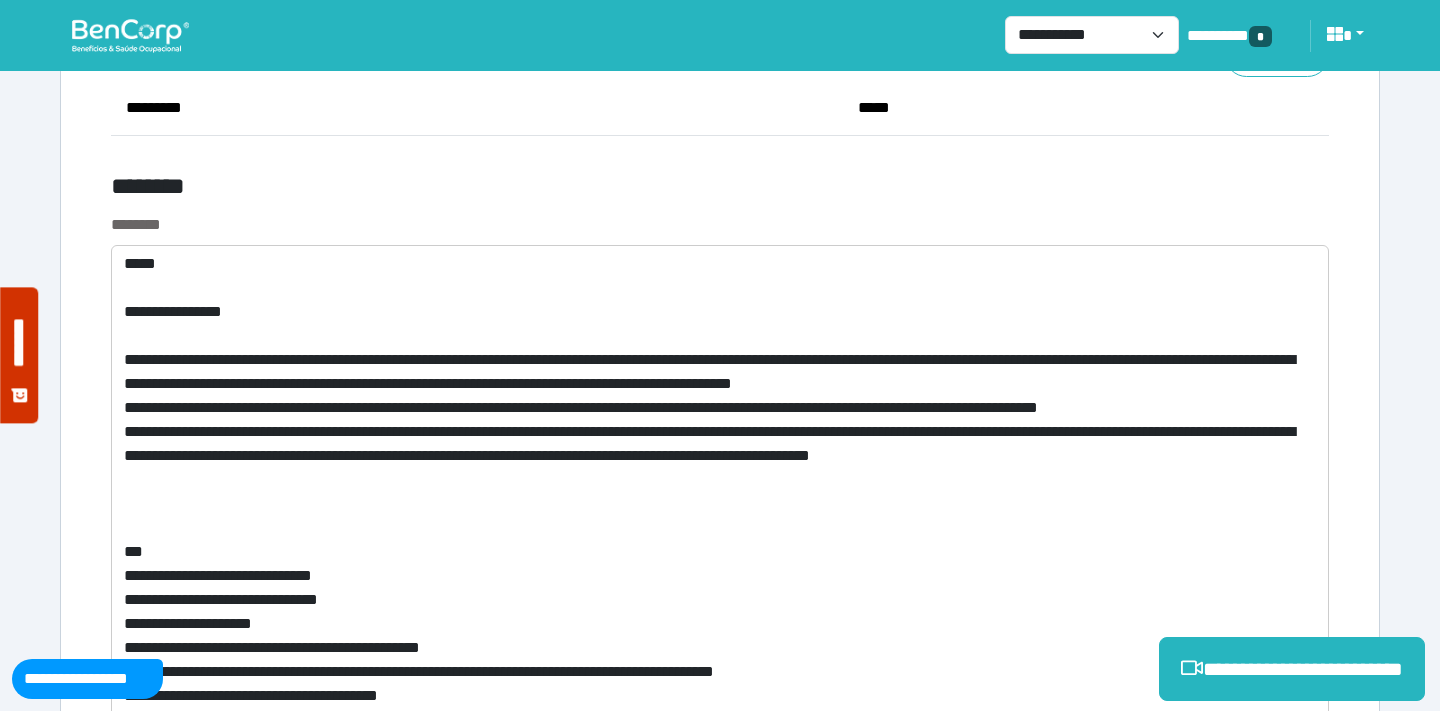 click on "********" at bounding box center [513, 190] 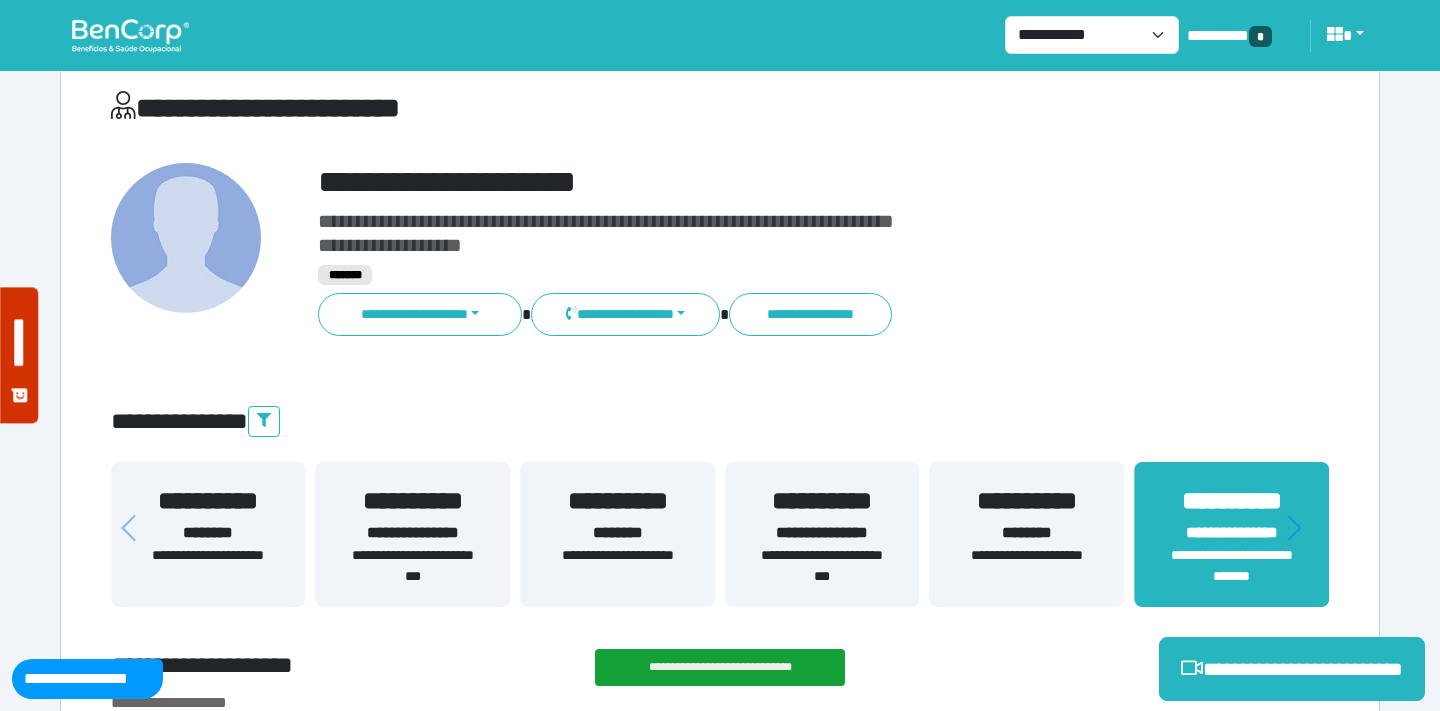 scroll, scrollTop: 0, scrollLeft: 0, axis: both 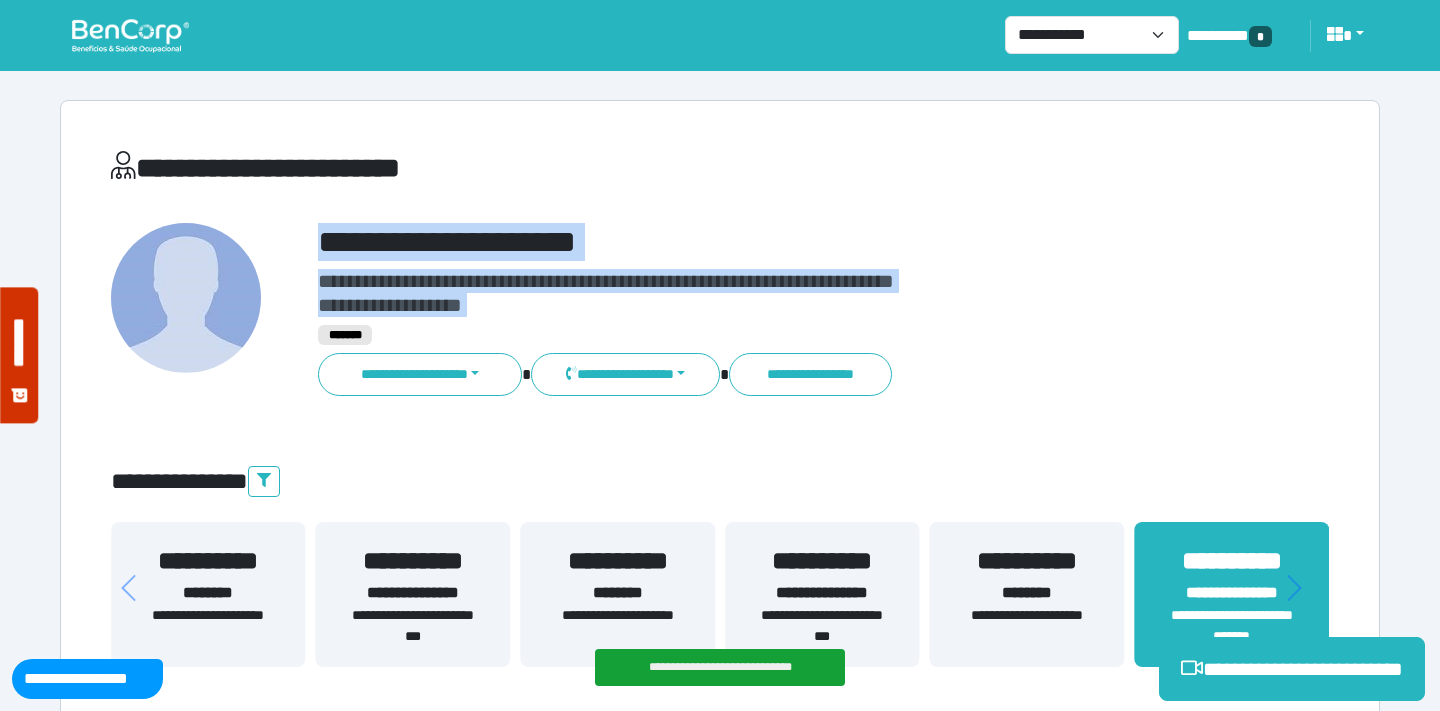 drag, startPoint x: 509, startPoint y: 323, endPoint x: 300, endPoint y: 235, distance: 226.77081 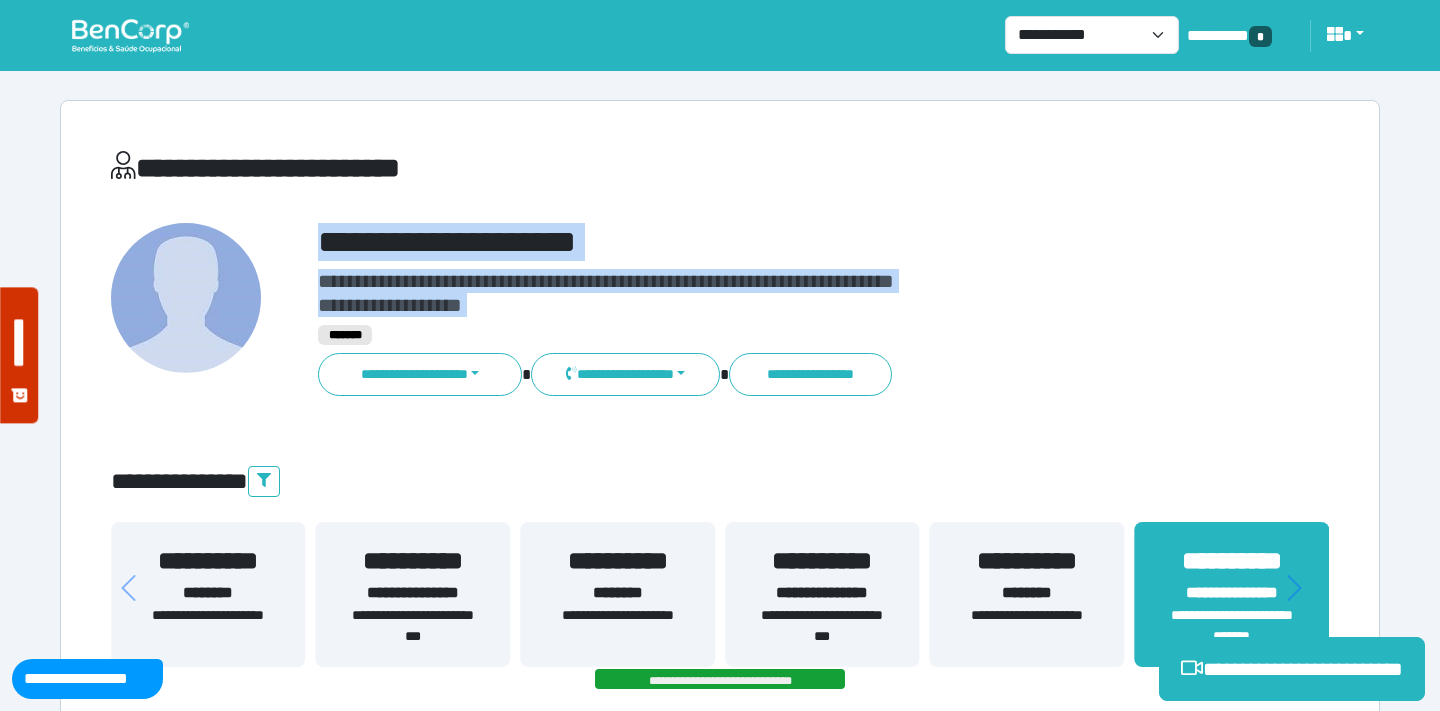 copy on "**********" 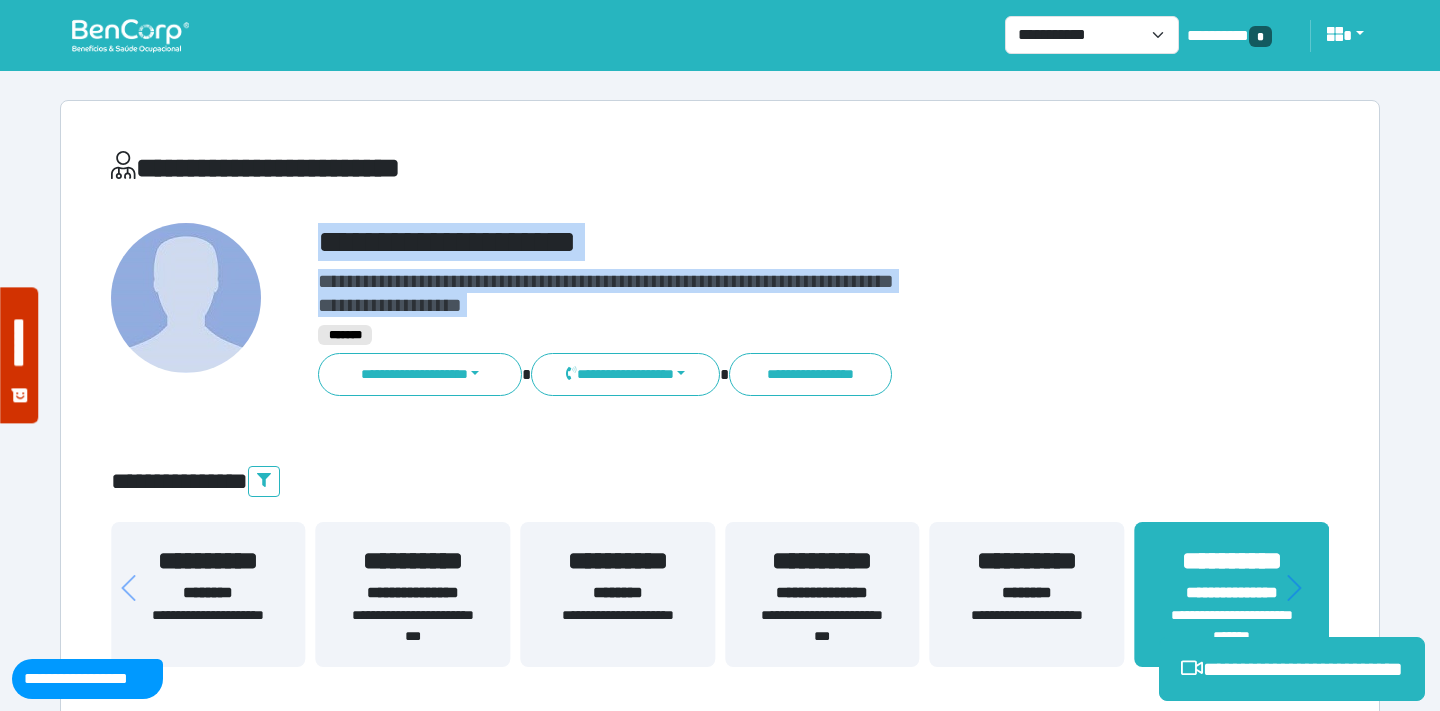 click on "**********" at bounding box center [720, 310] 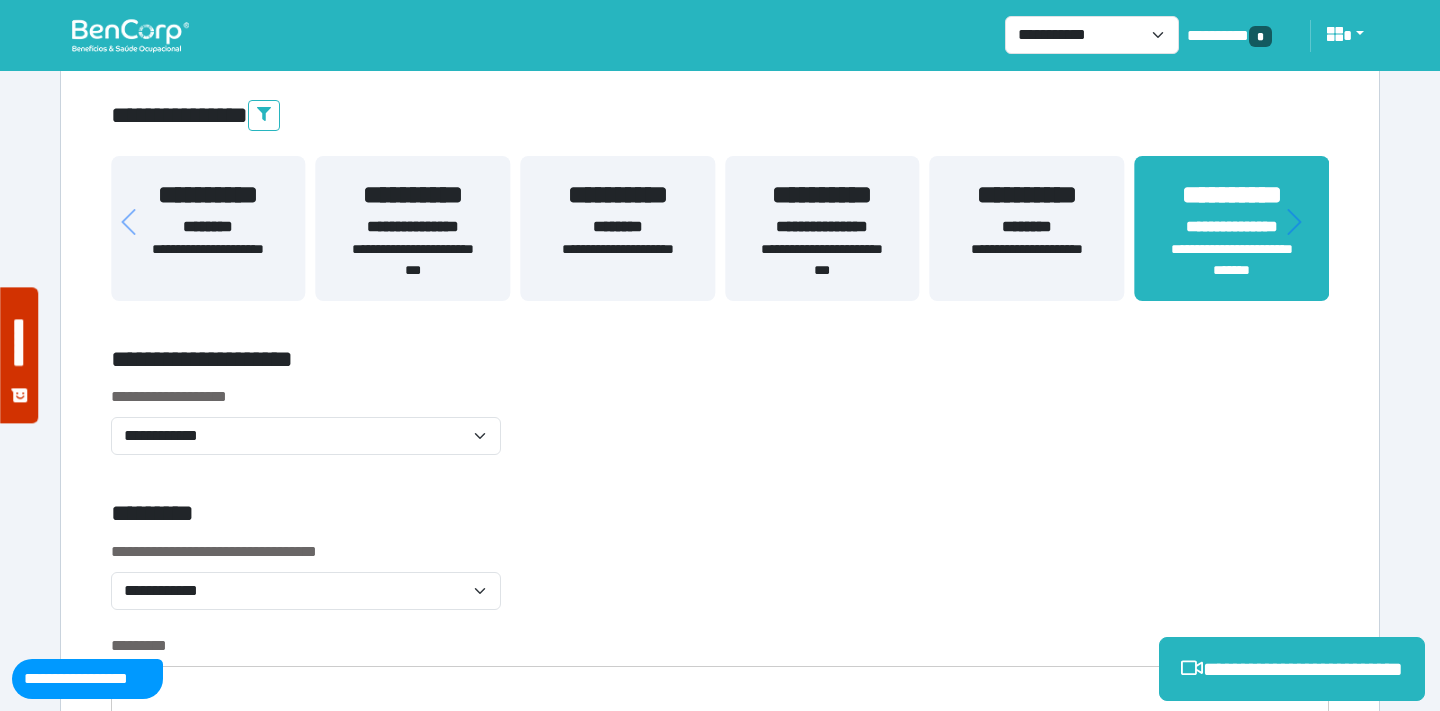 scroll, scrollTop: 394, scrollLeft: 0, axis: vertical 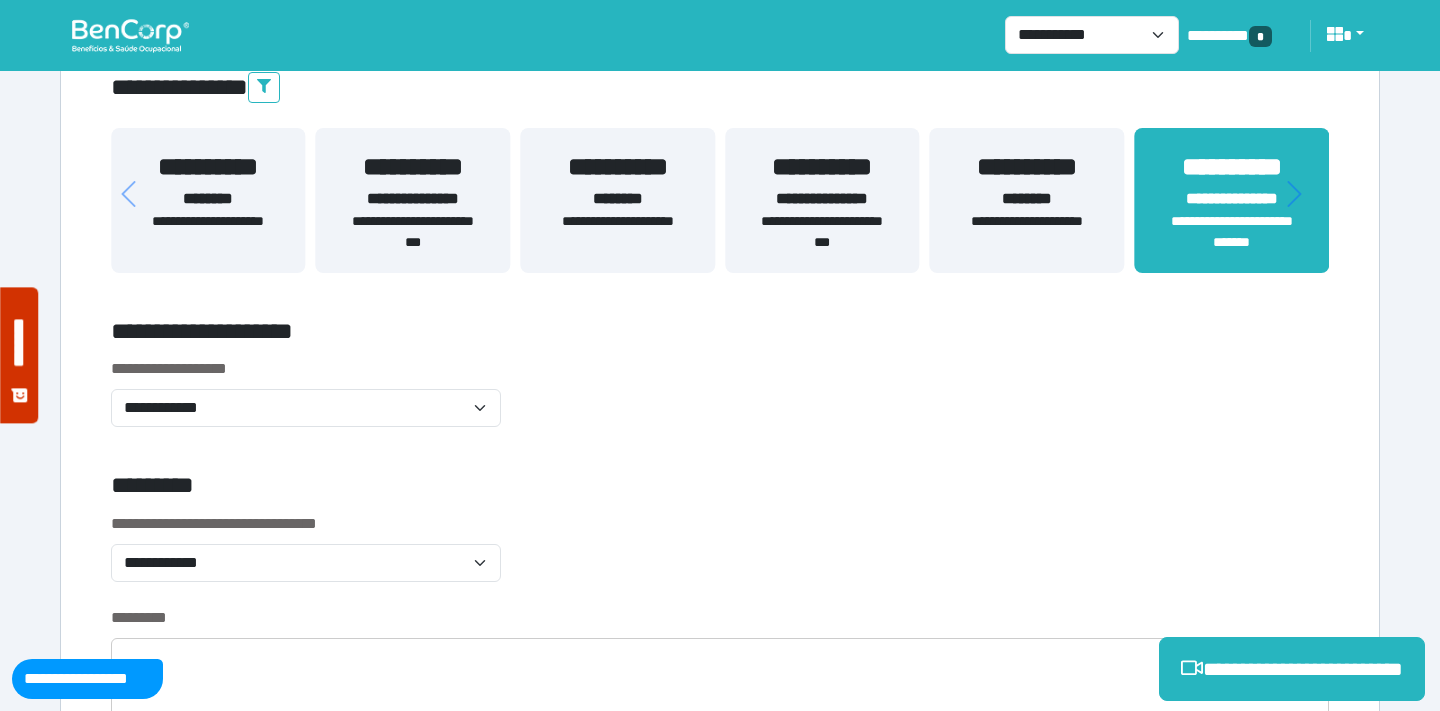 click on "**********" at bounding box center (720, 404) 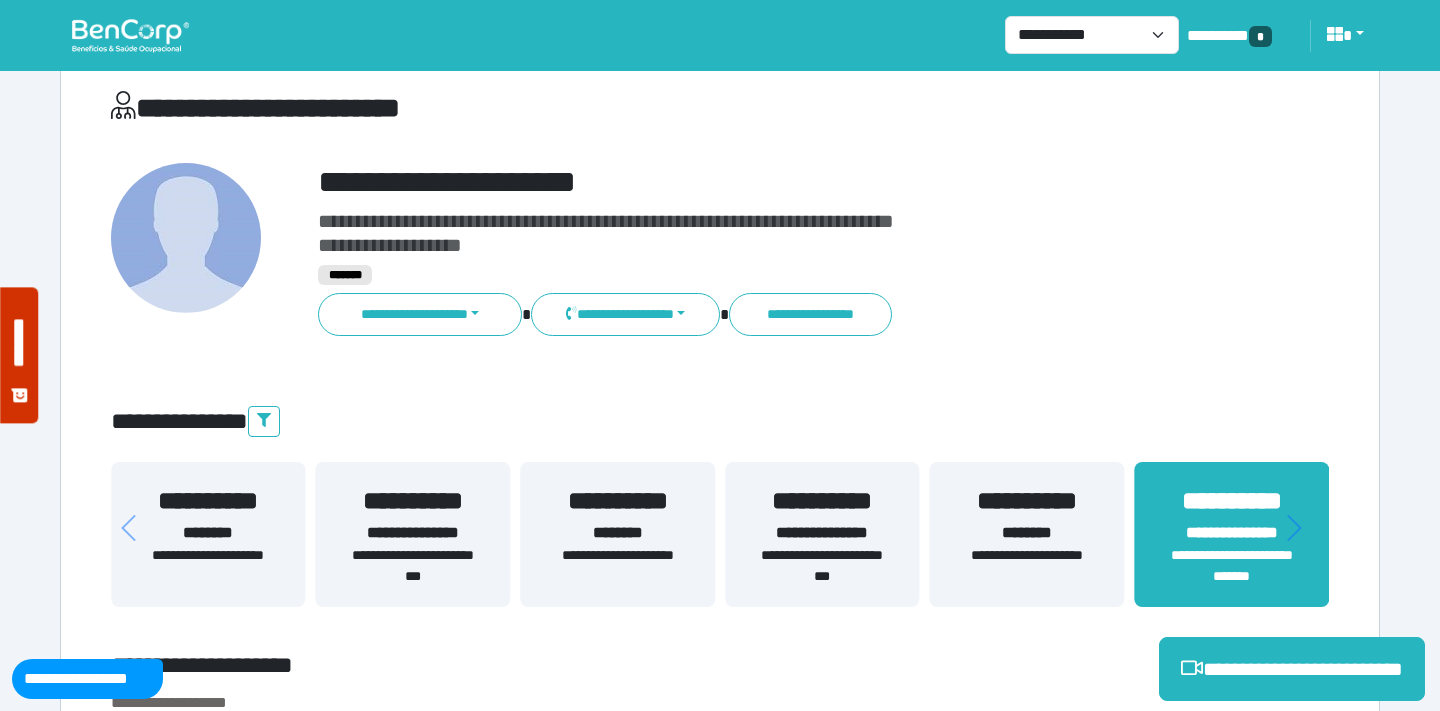 scroll, scrollTop: 51, scrollLeft: 0, axis: vertical 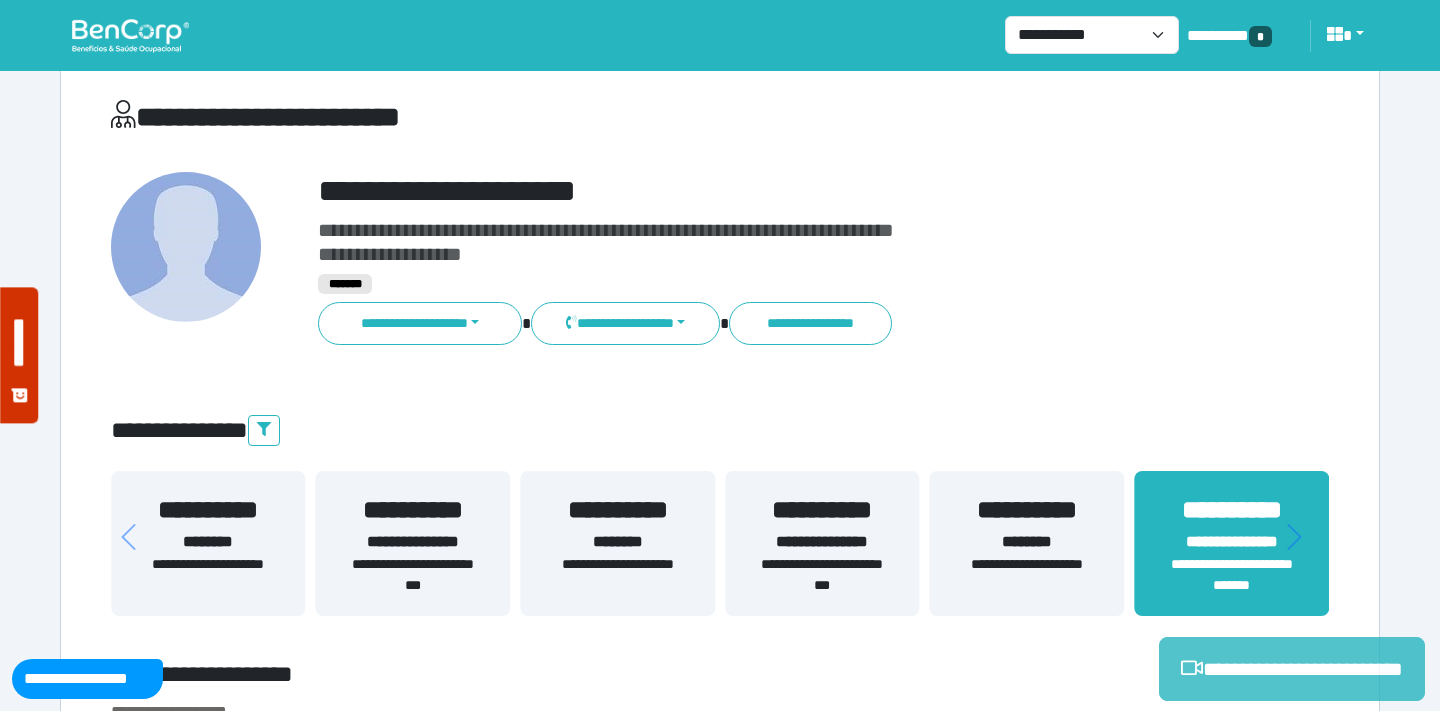 click on "**********" at bounding box center (1292, 669) 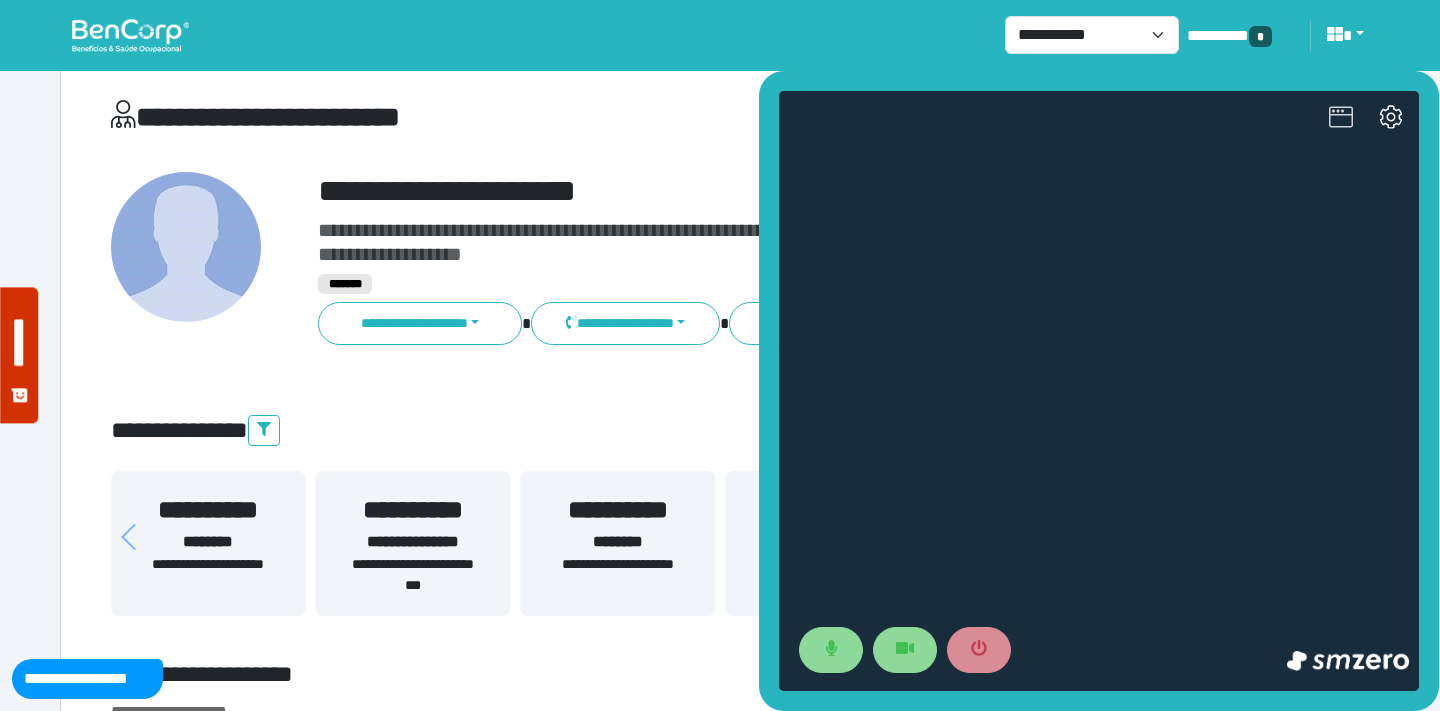 scroll, scrollTop: 0, scrollLeft: 0, axis: both 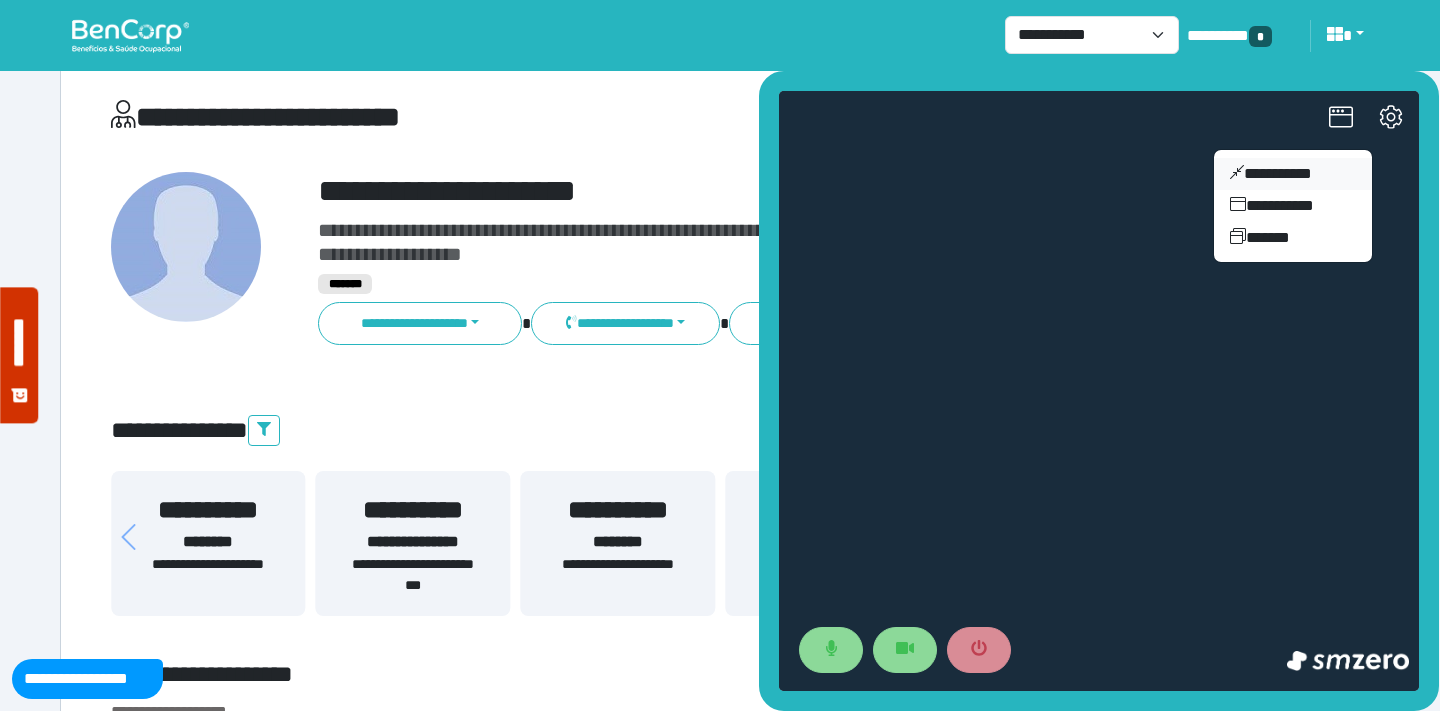 click on "**********" at bounding box center [1293, 174] 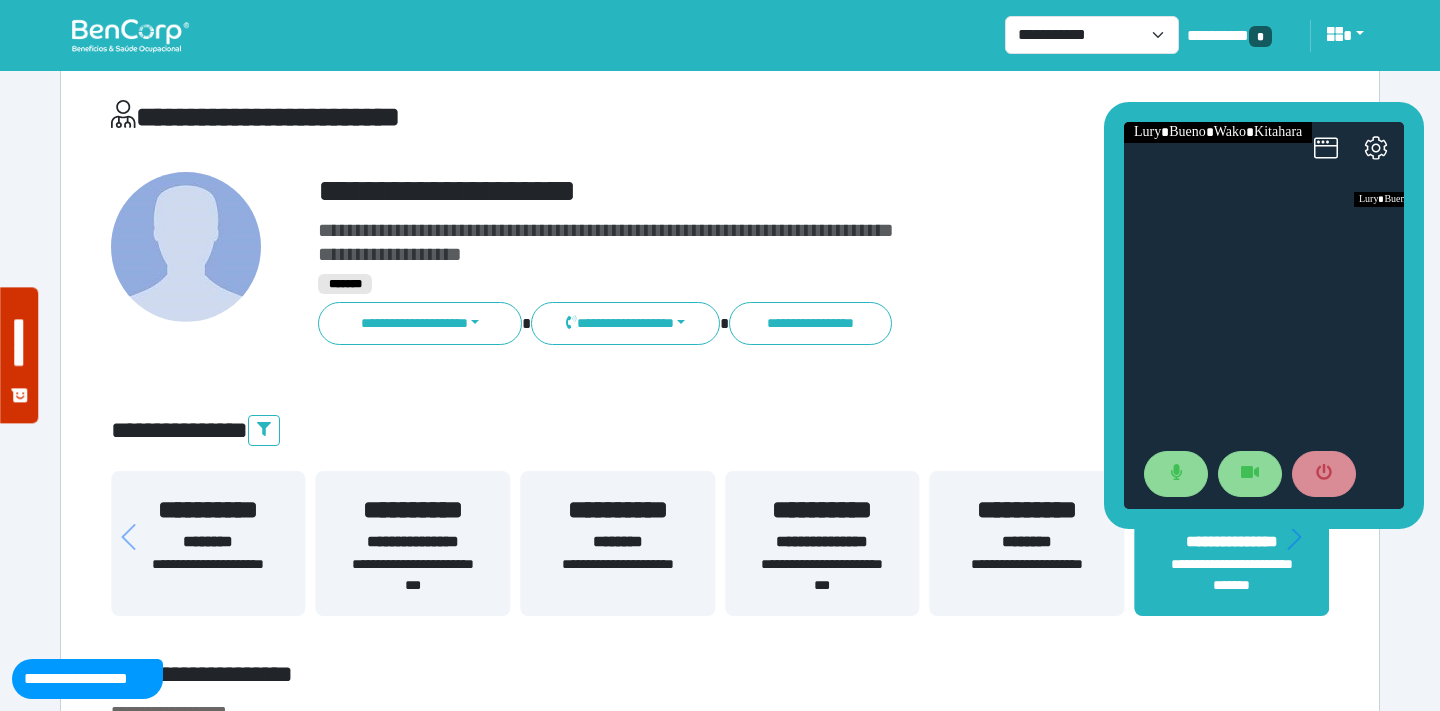 drag, startPoint x: 1252, startPoint y: 296, endPoint x: 1234, endPoint y: 103, distance: 193.83755 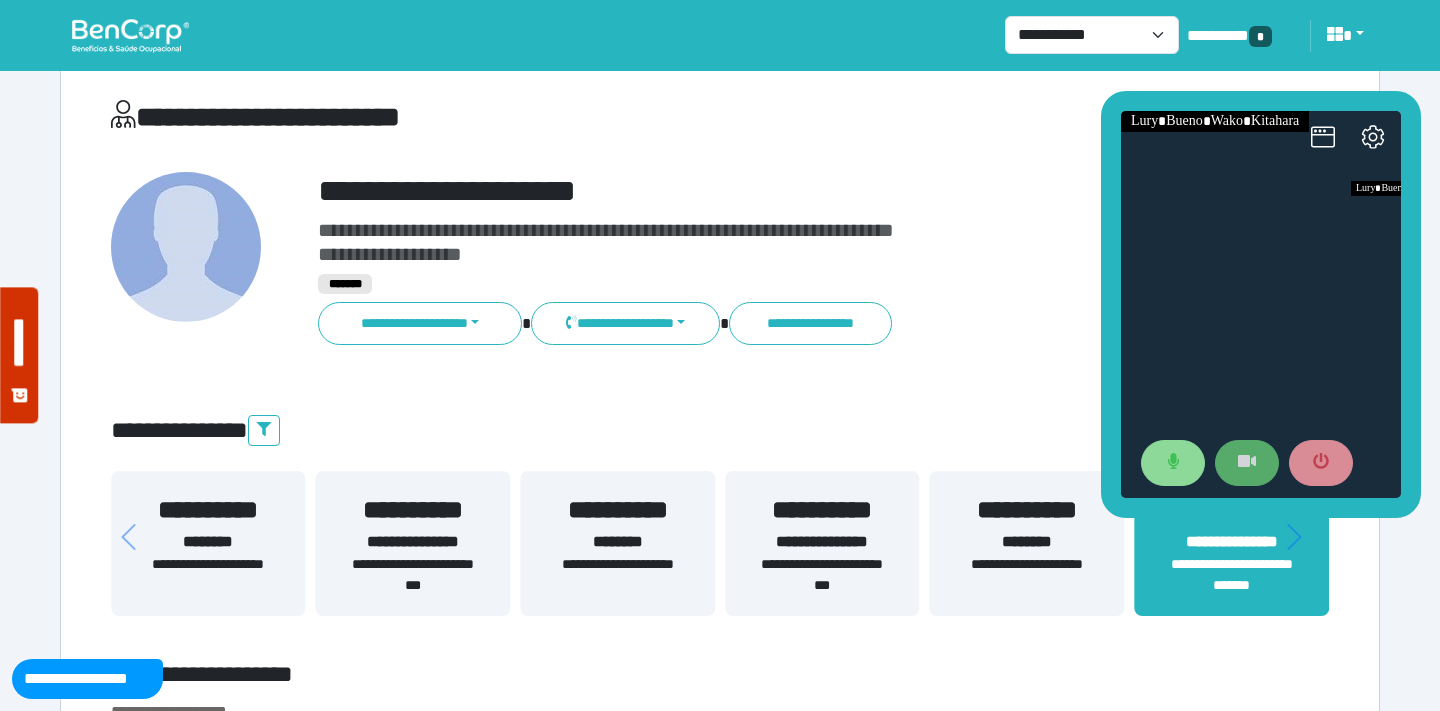 click at bounding box center [1247, 463] 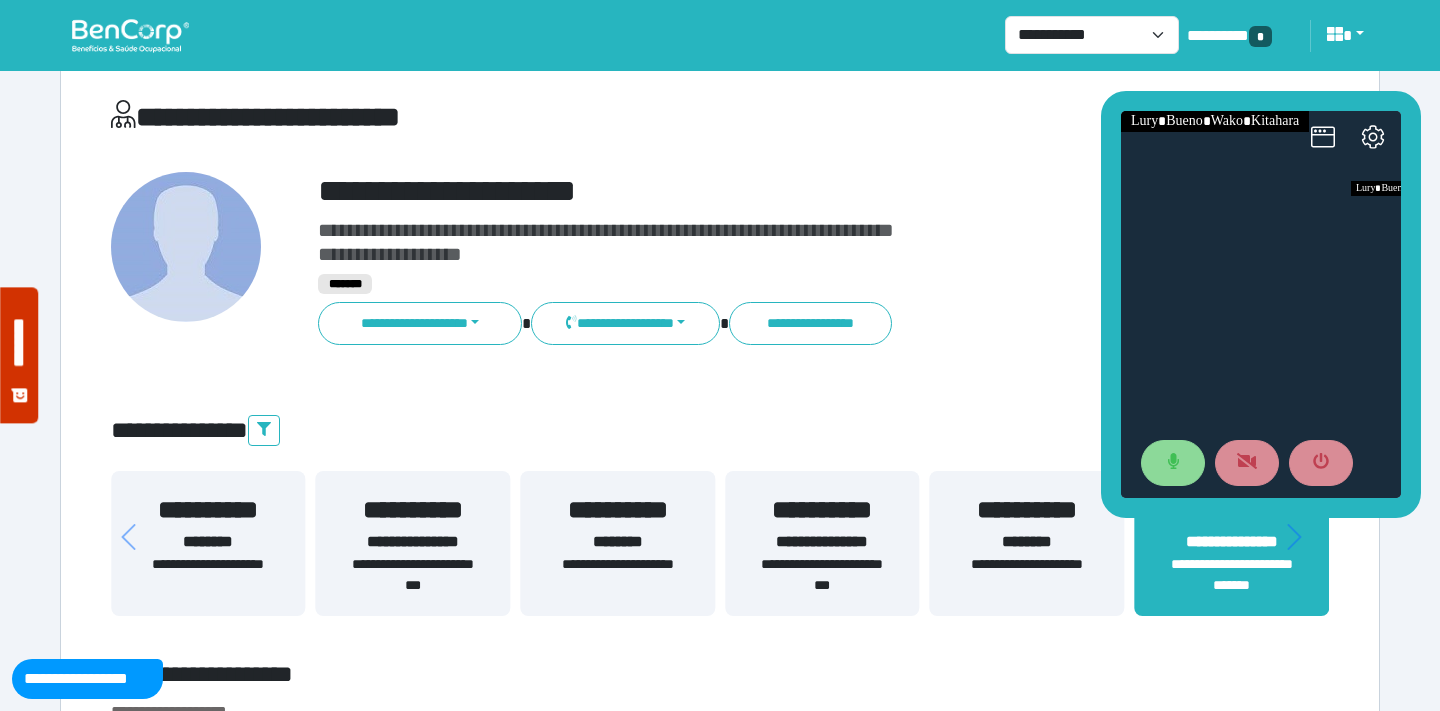 click at bounding box center [1261, 304] 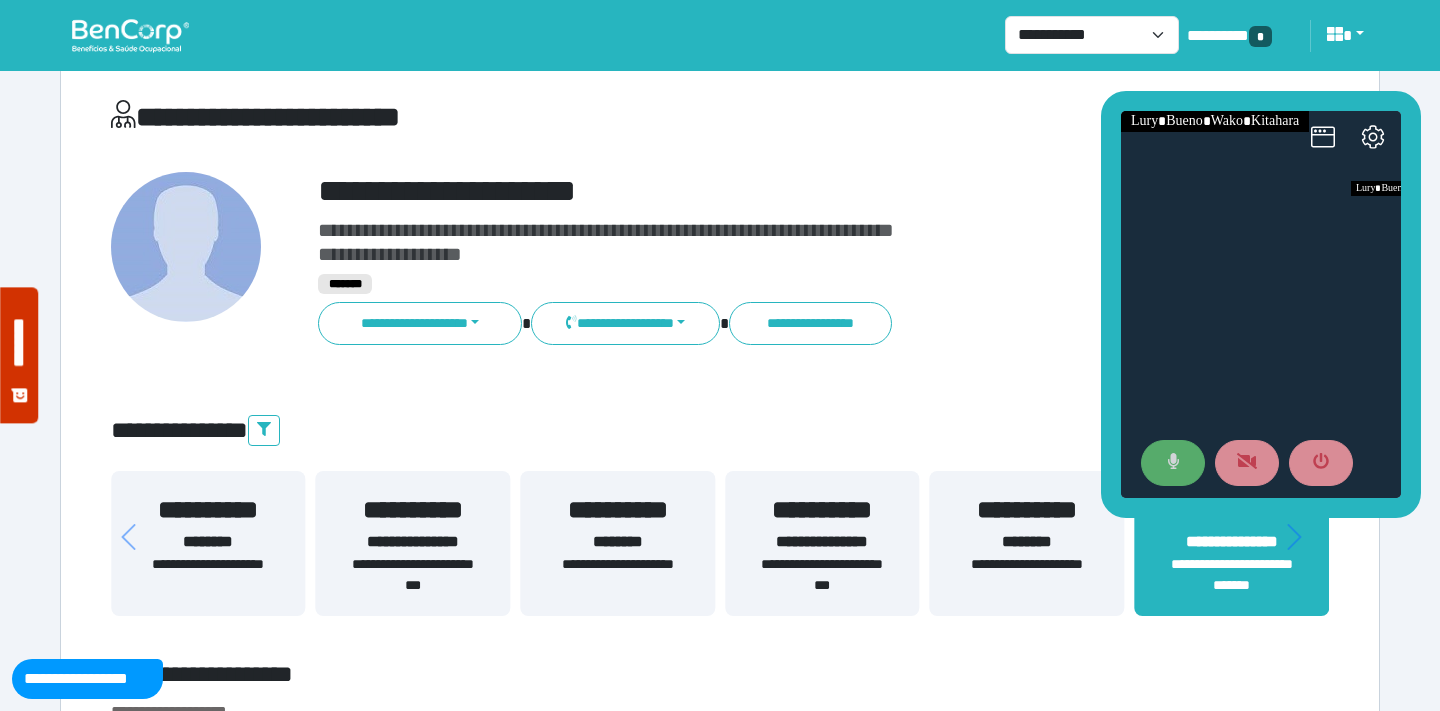 click at bounding box center [1173, 463] 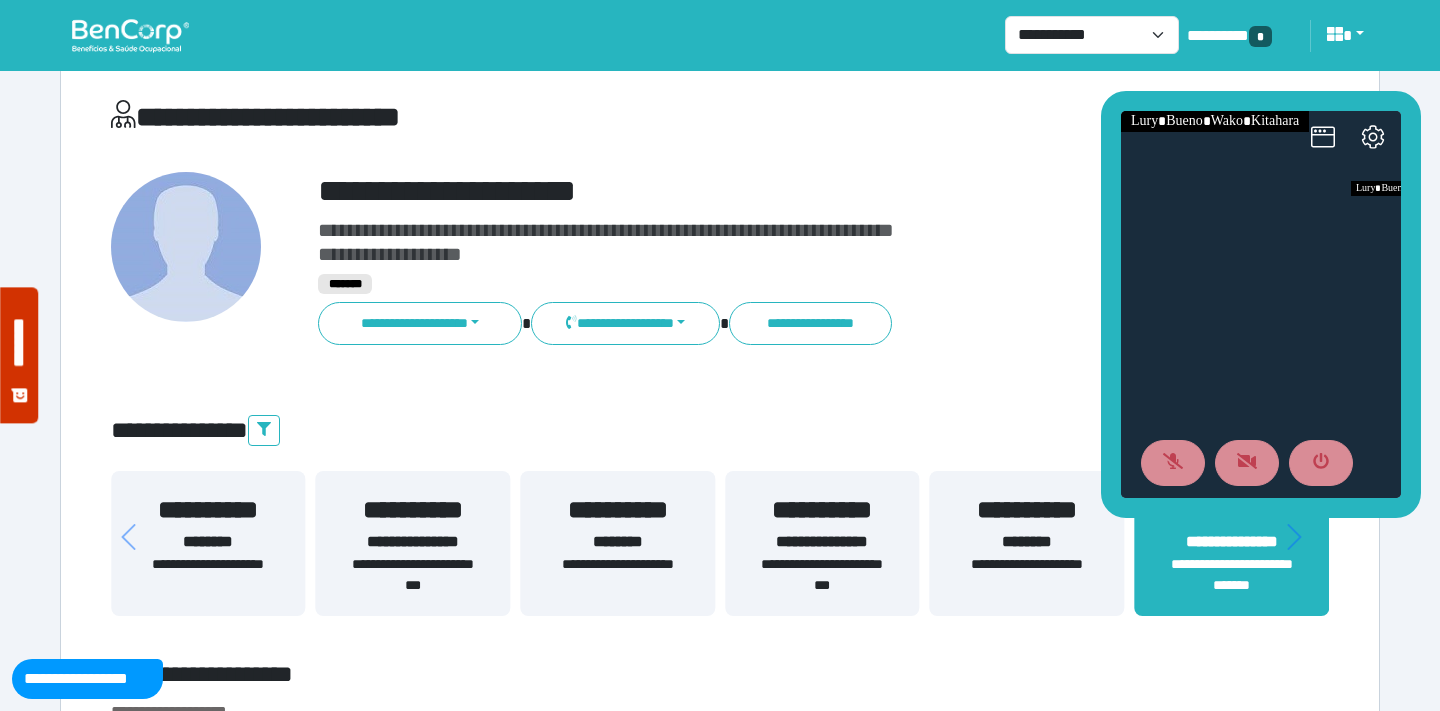 click on "**********" at bounding box center (720, 431) 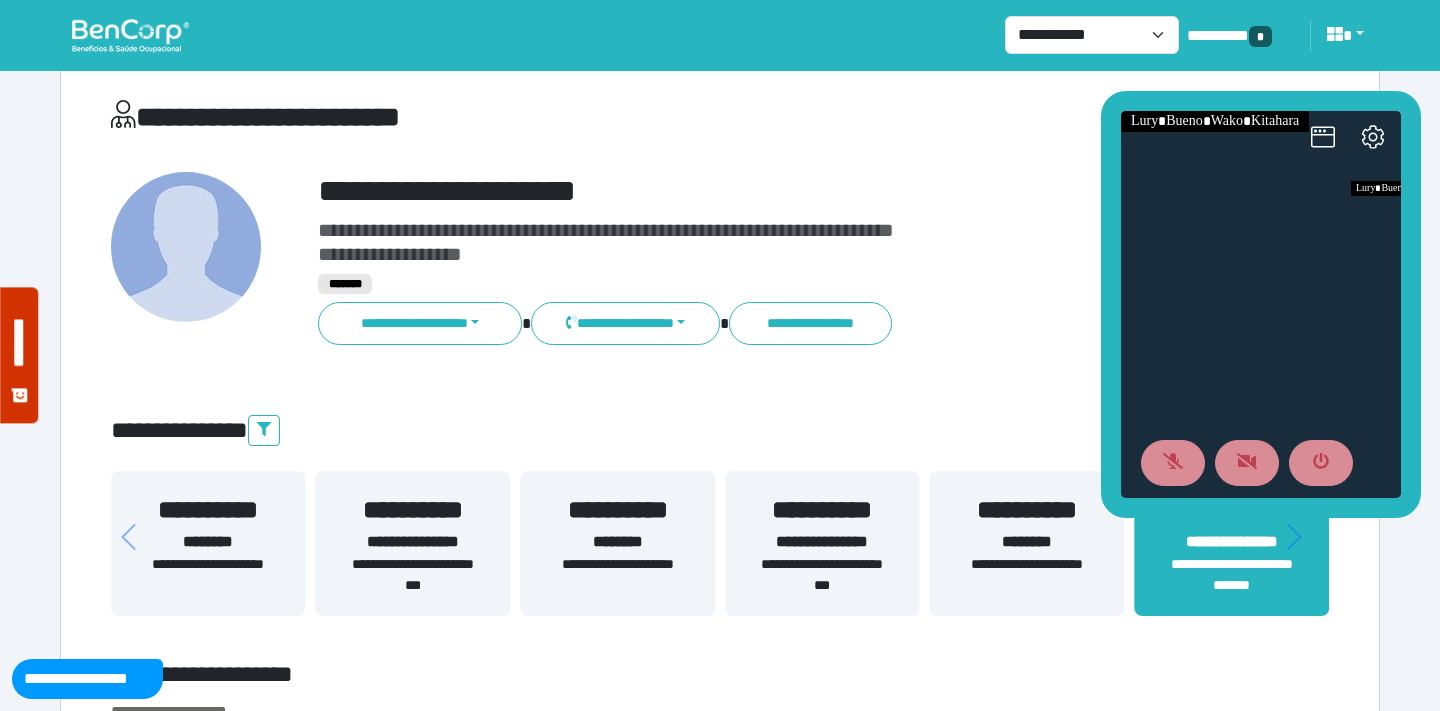 click on "**********" at bounding box center [720, 4868] 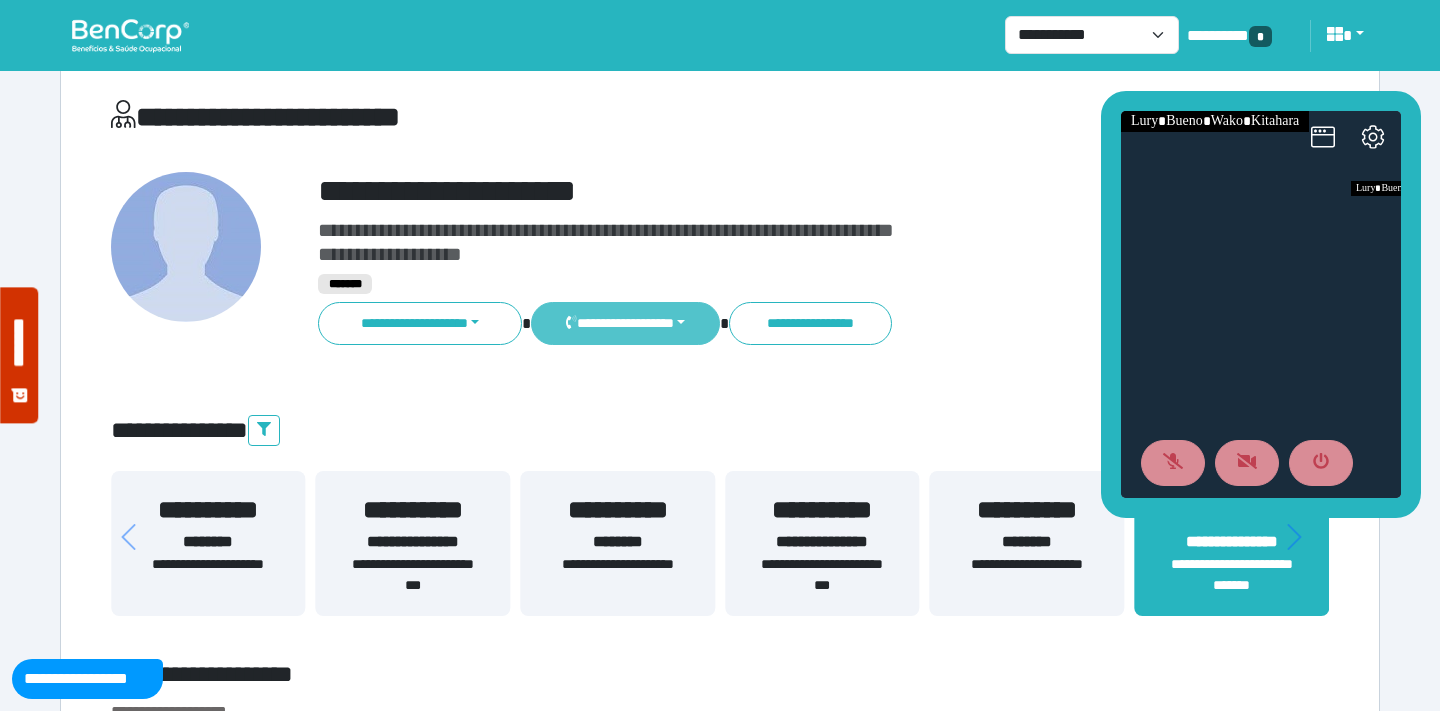 click on "**********" at bounding box center (625, 323) 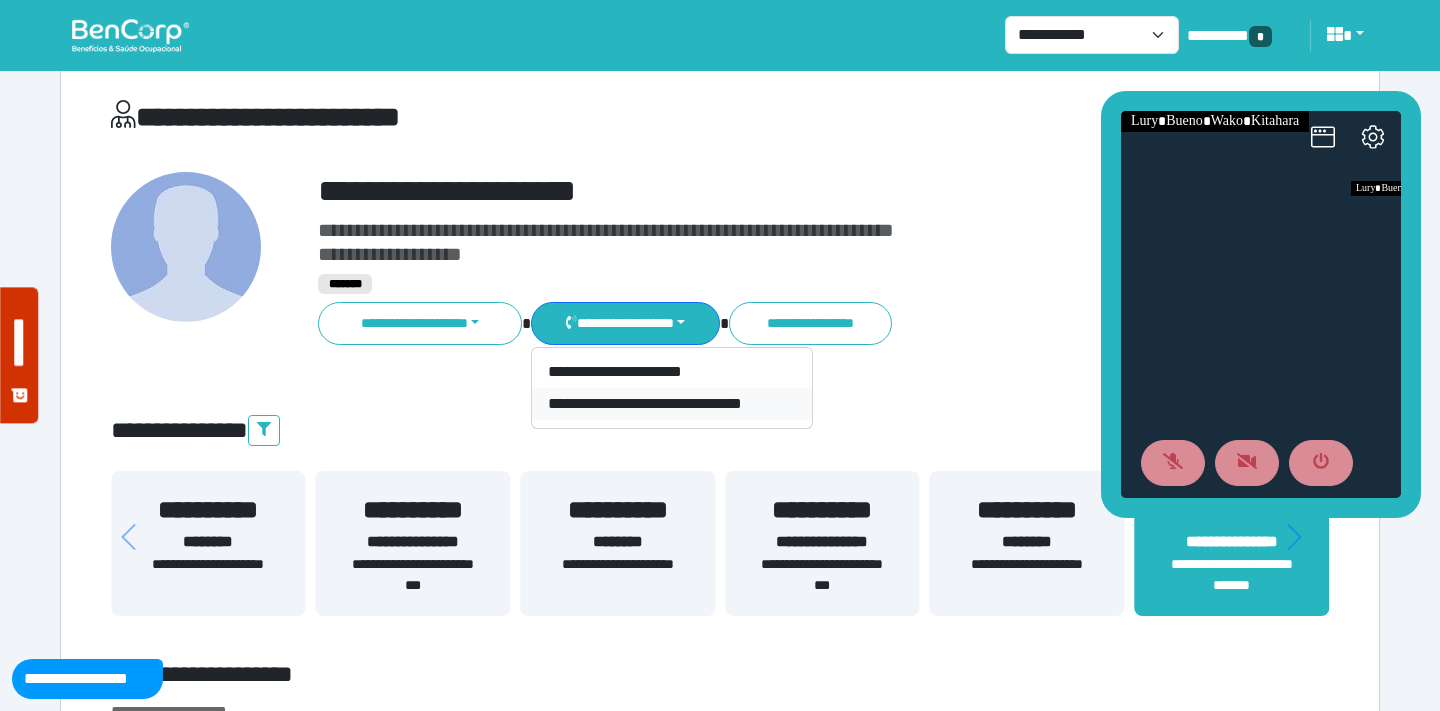 click on "**********" at bounding box center (672, 404) 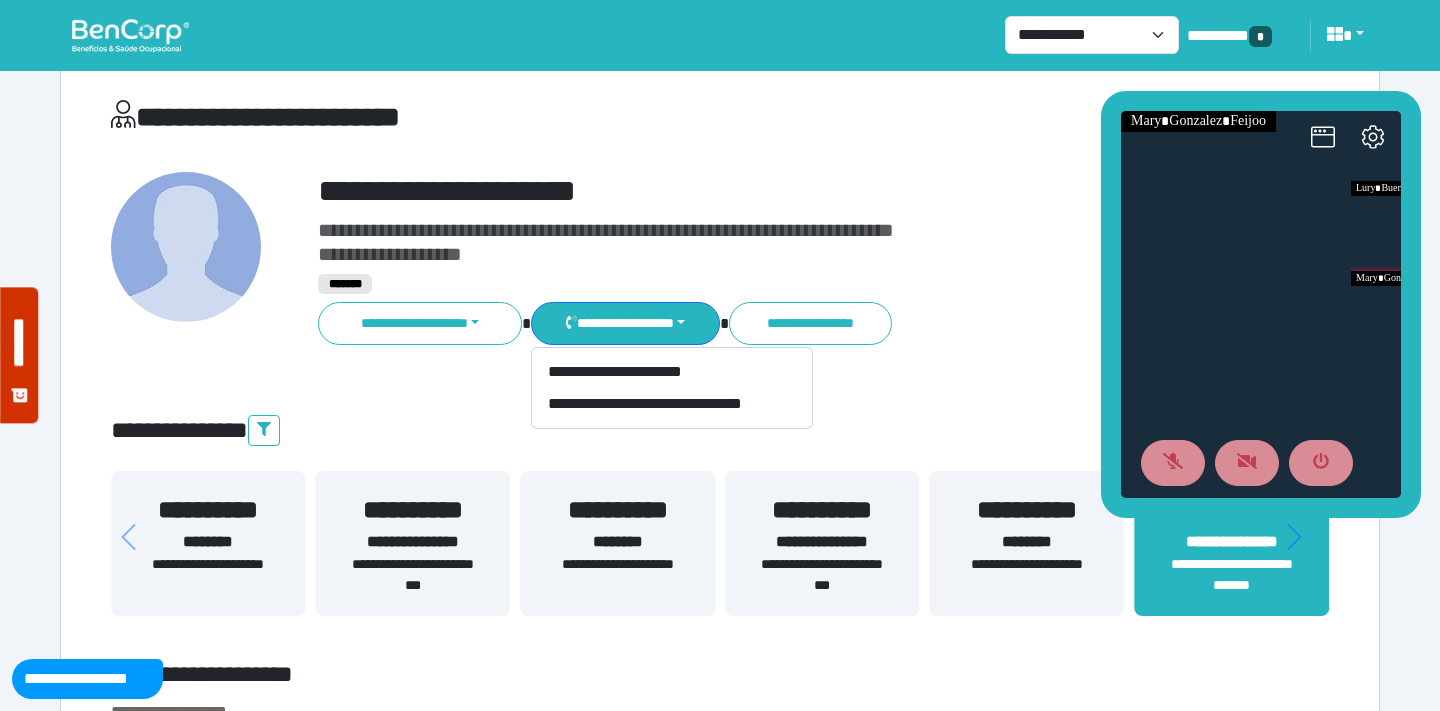click at bounding box center (1261, 304) 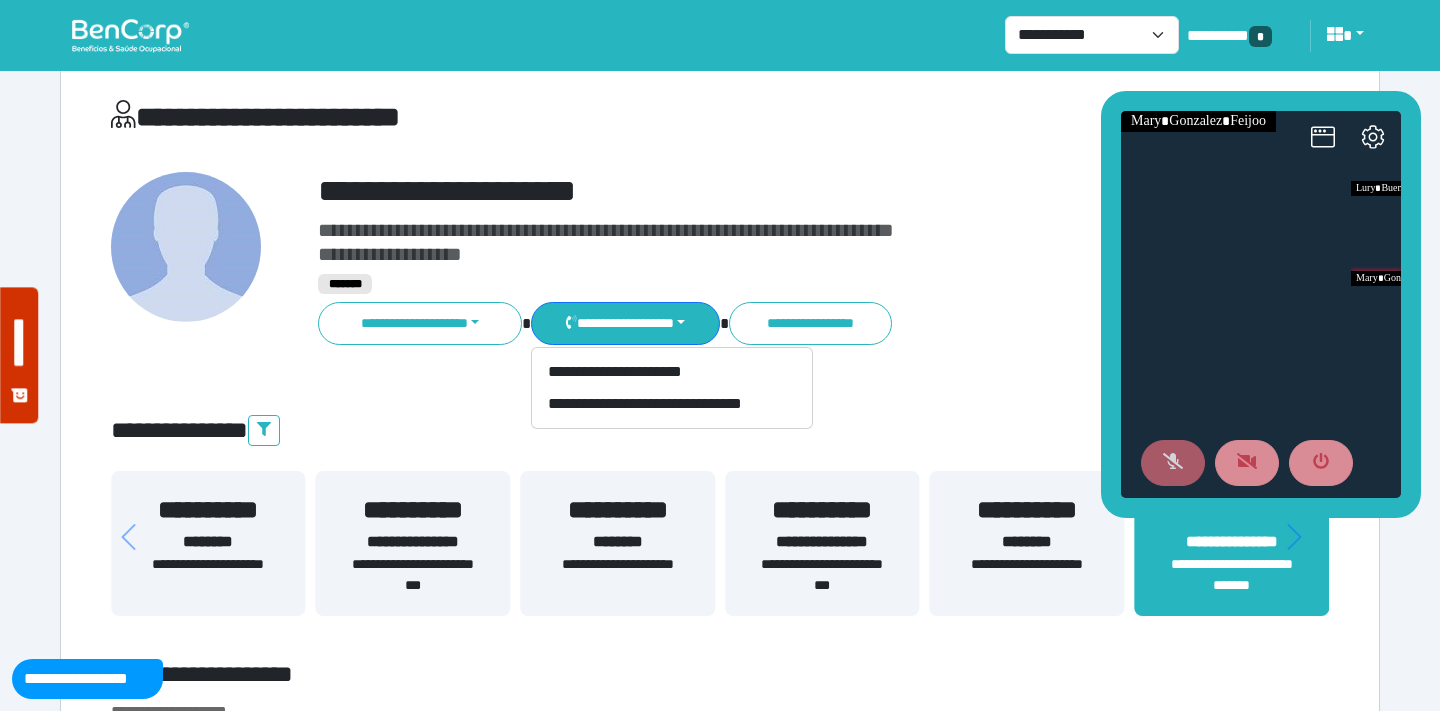 click 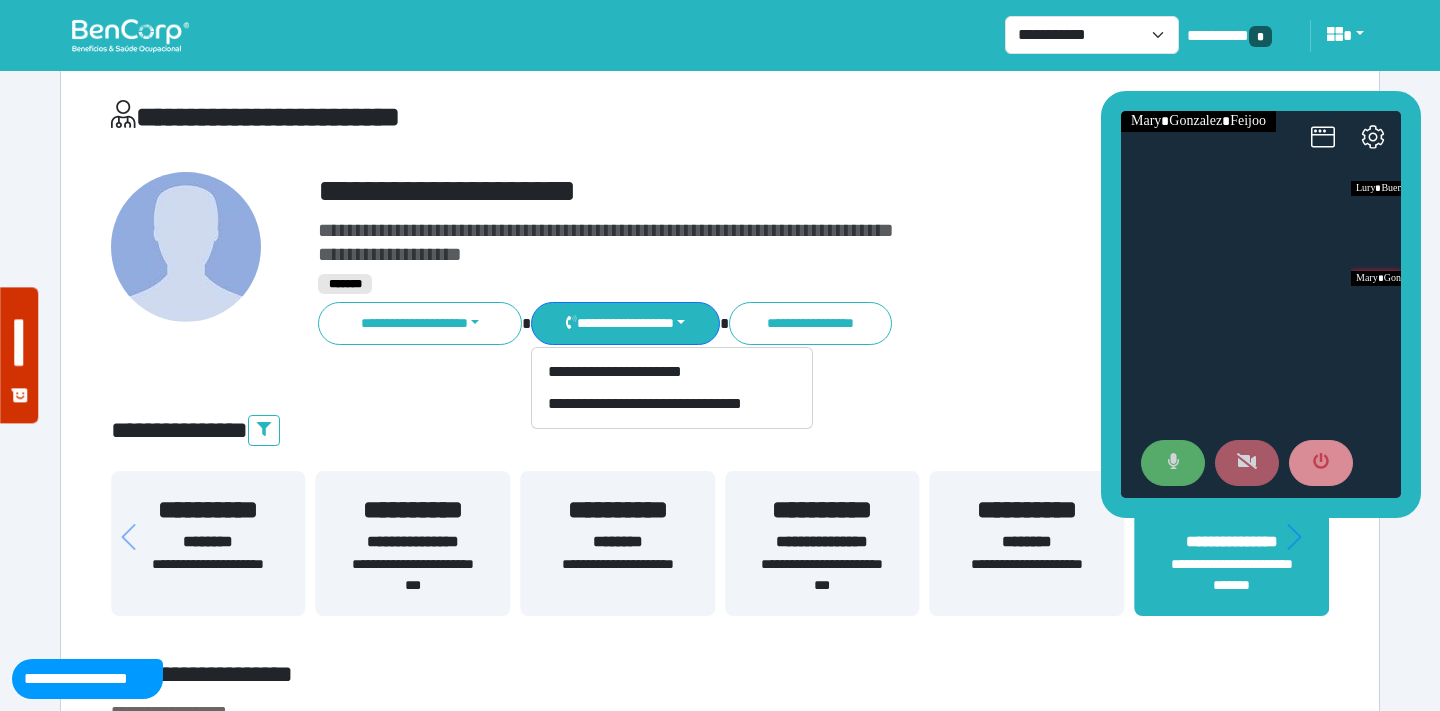 click at bounding box center [1247, 463] 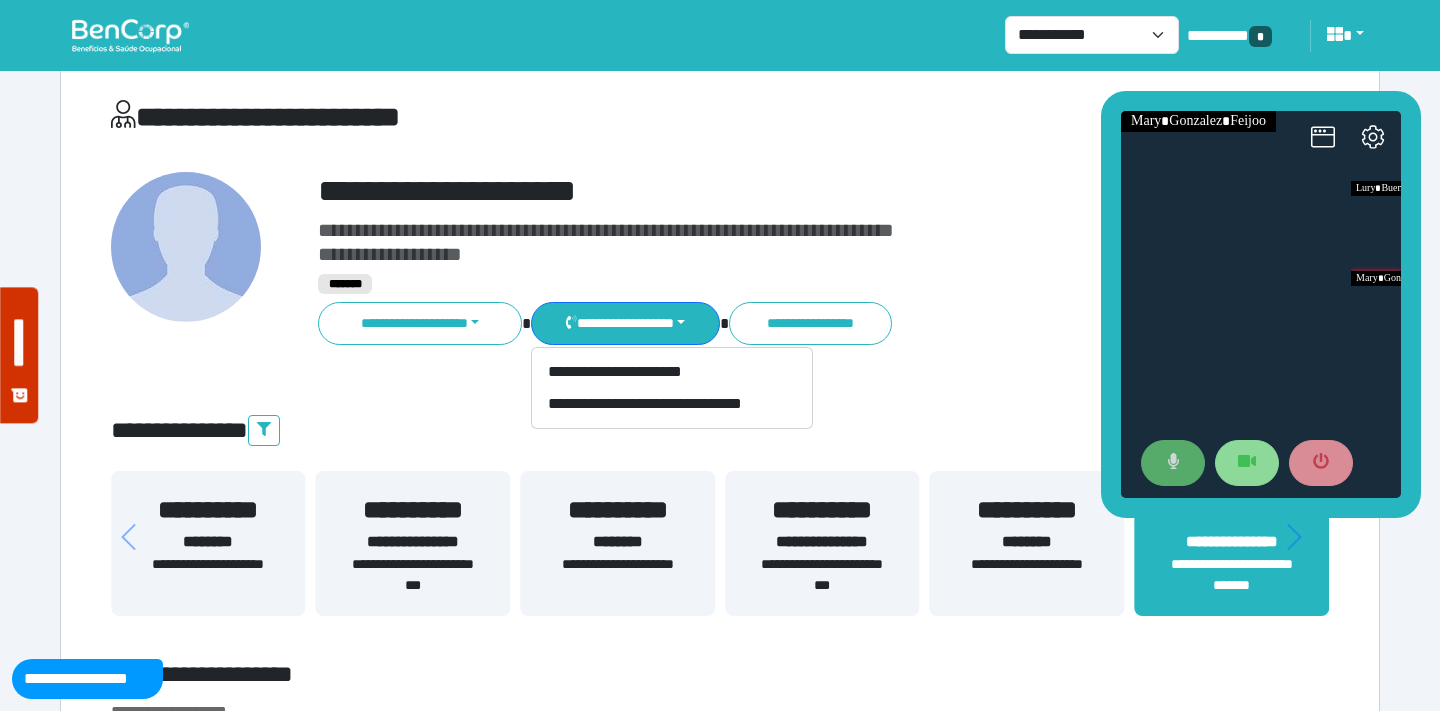 click on "**********" at bounding box center [772, 323] 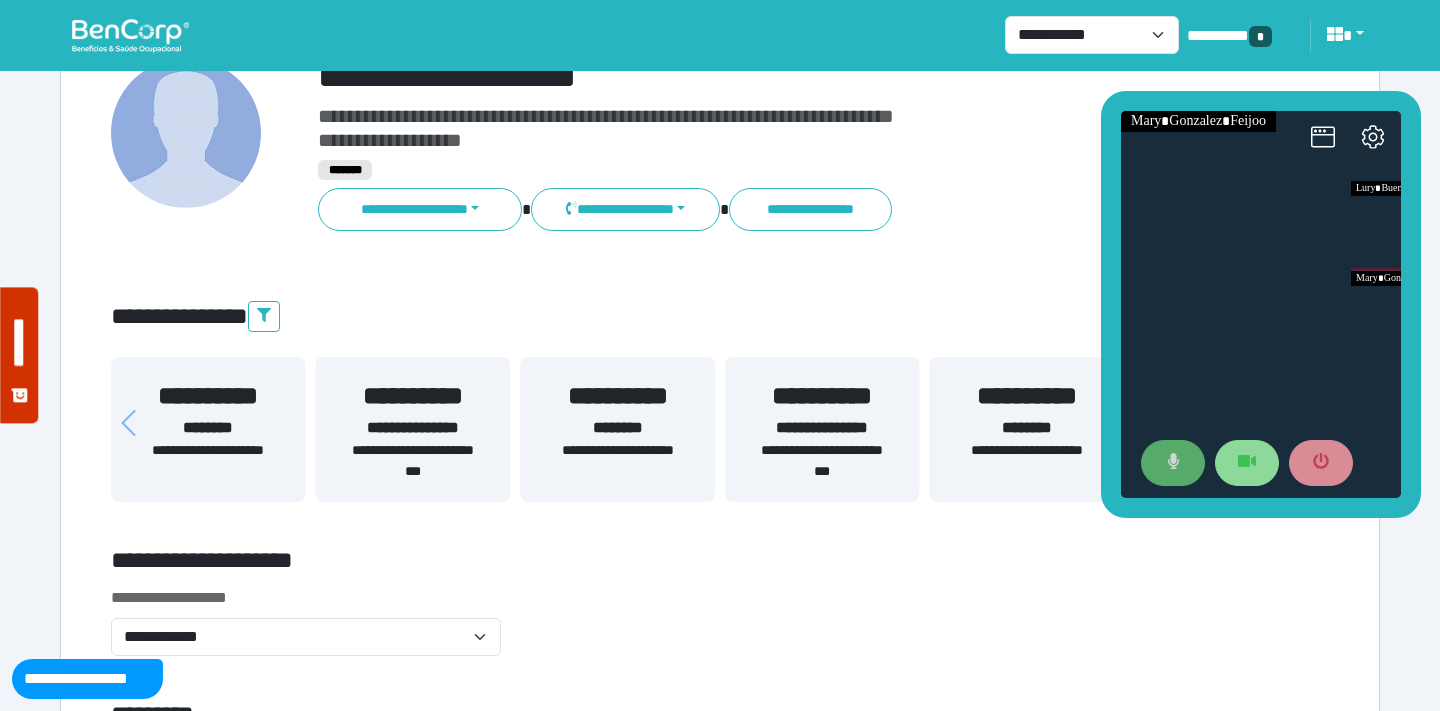 scroll, scrollTop: 0, scrollLeft: 0, axis: both 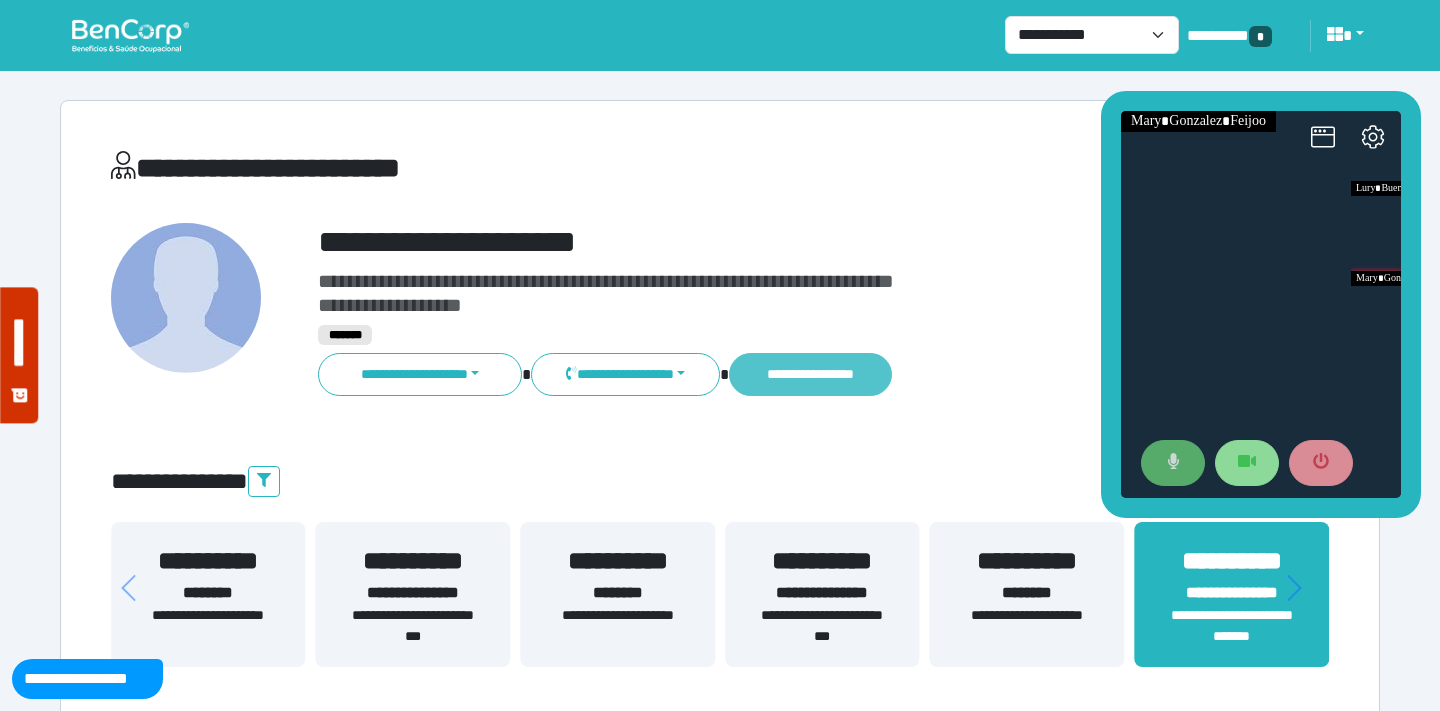 click on "**********" at bounding box center (810, 374) 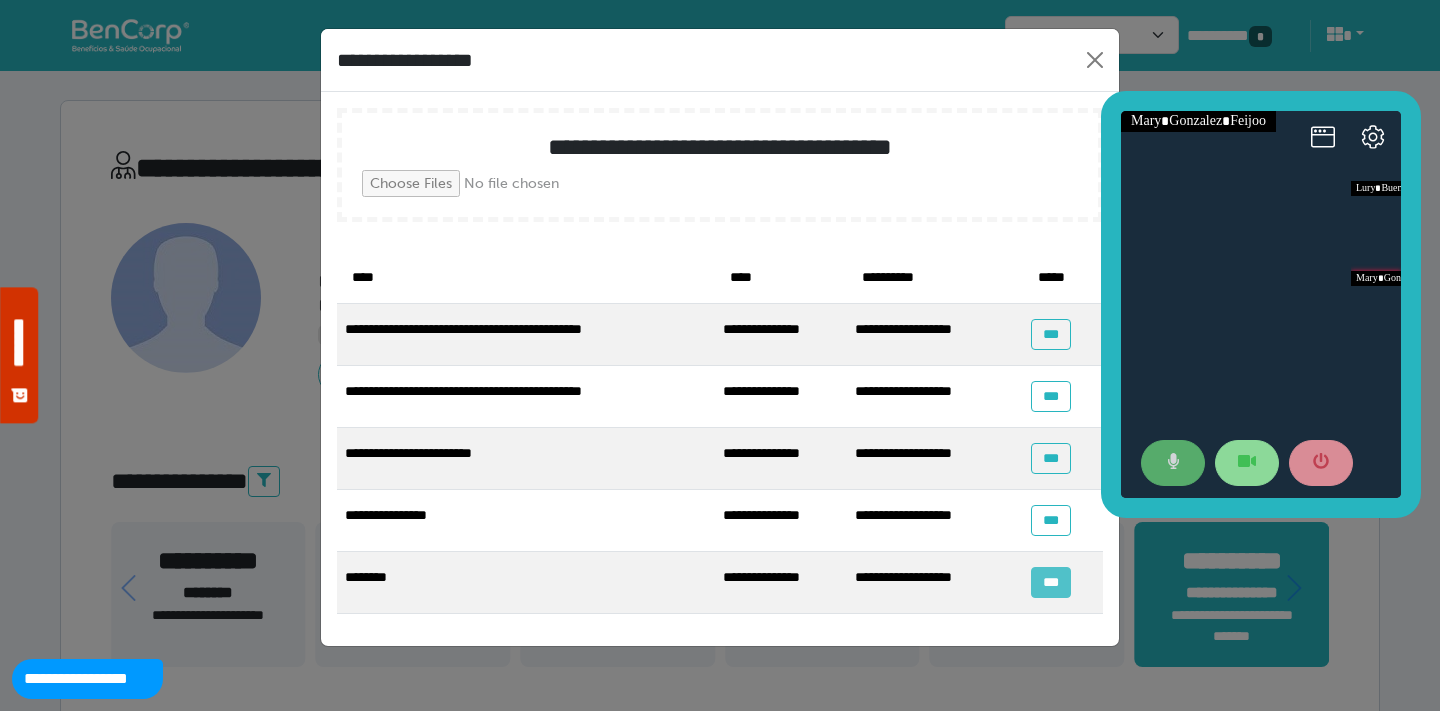 click on "***" at bounding box center (1050, 582) 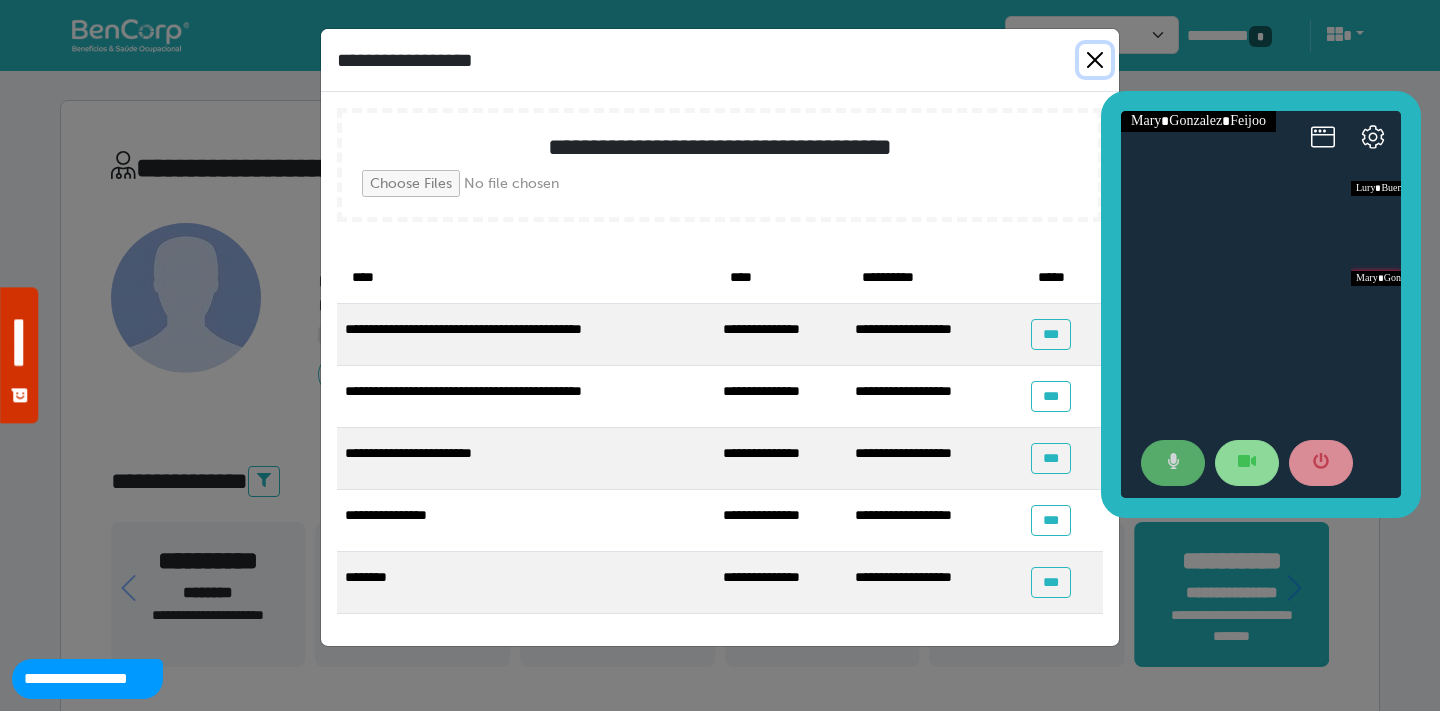 click at bounding box center (1095, 60) 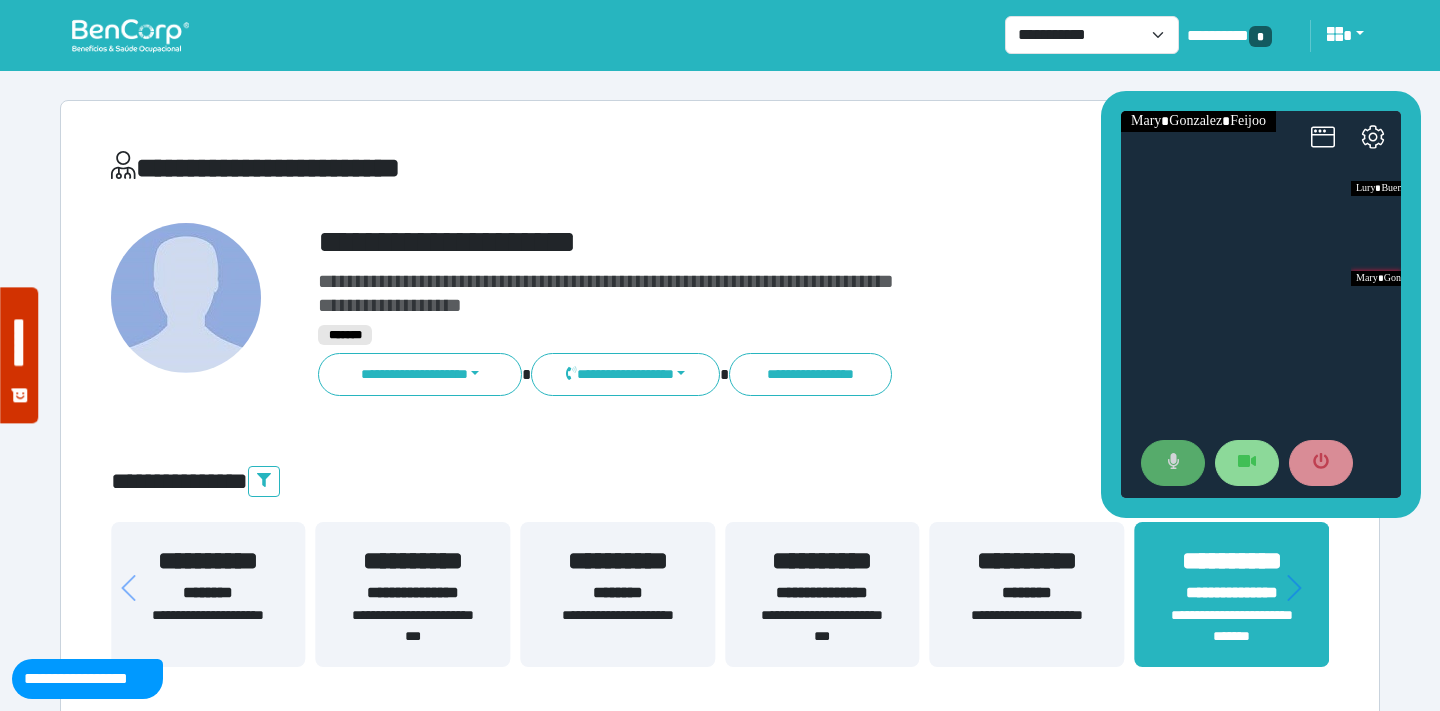 click on "**********" at bounding box center [720, 4919] 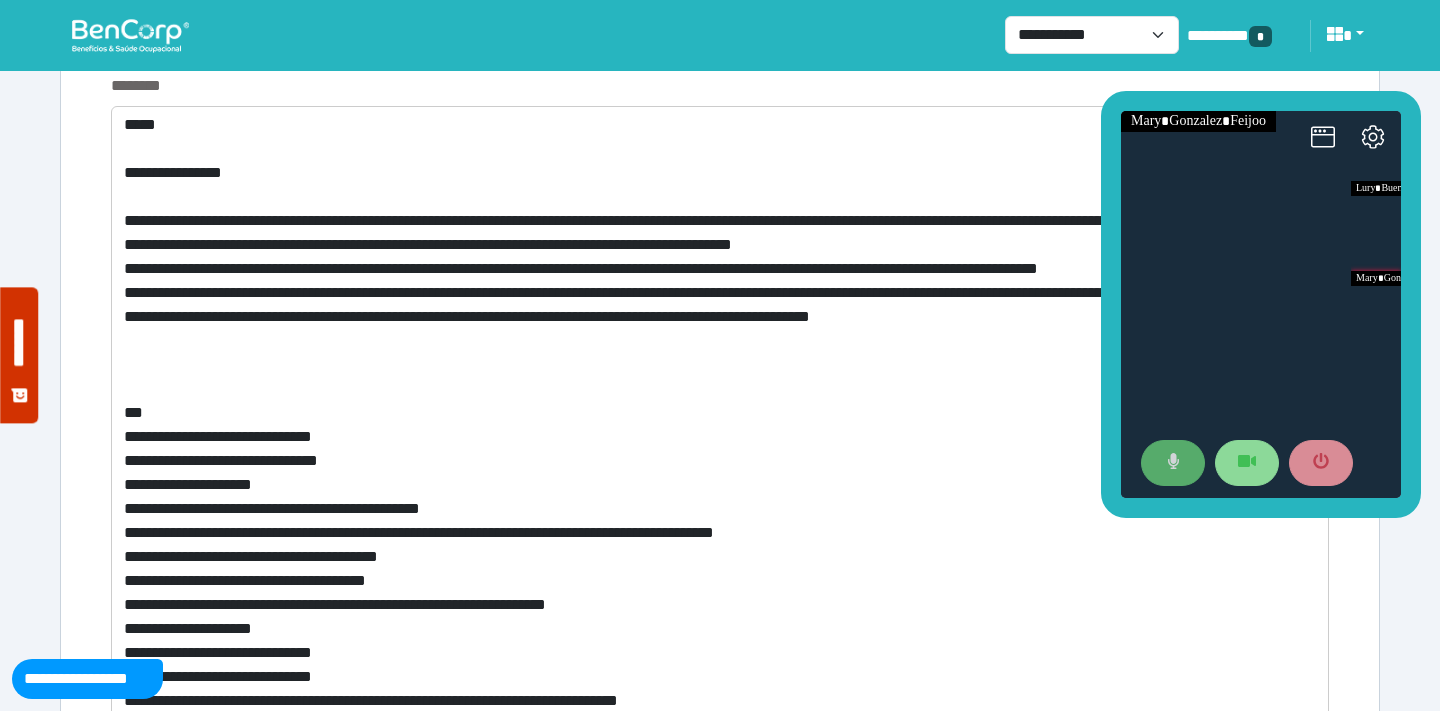 scroll, scrollTop: 8415, scrollLeft: 0, axis: vertical 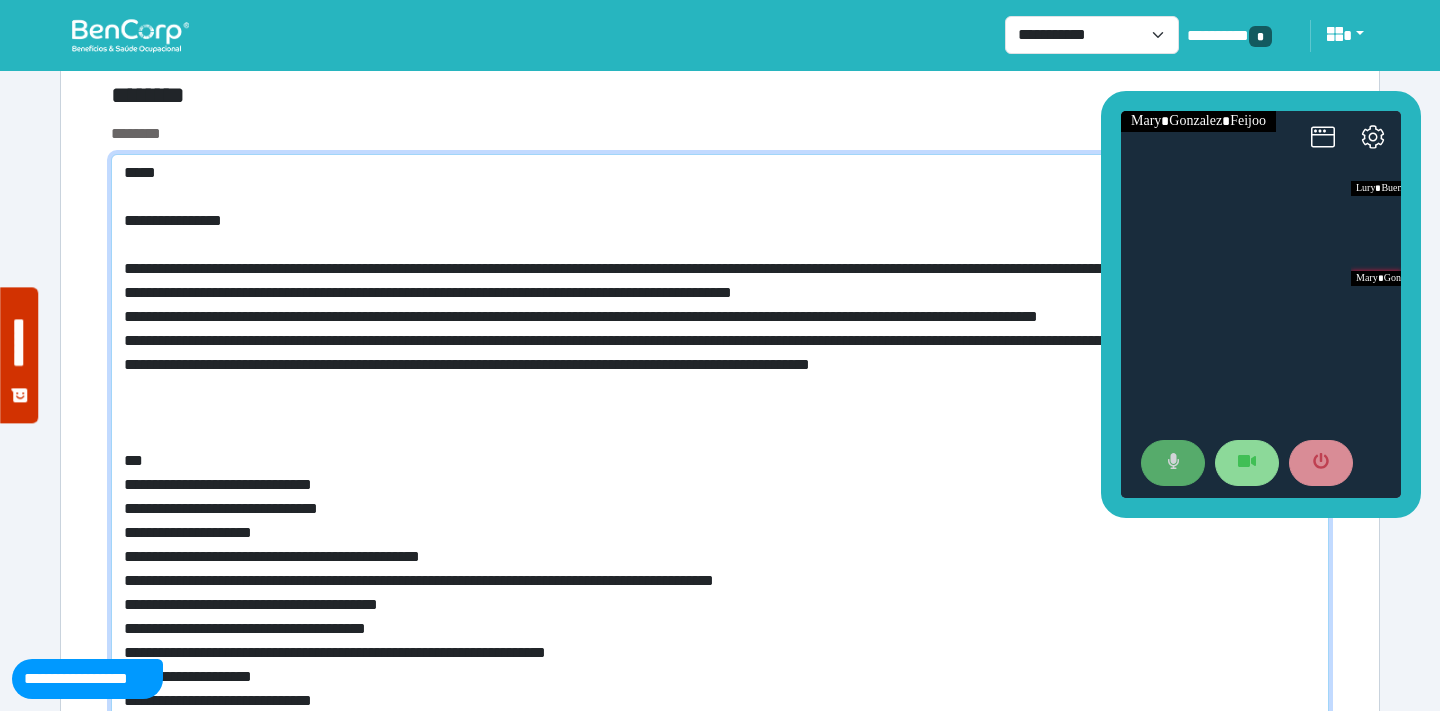 click at bounding box center (720, 501) 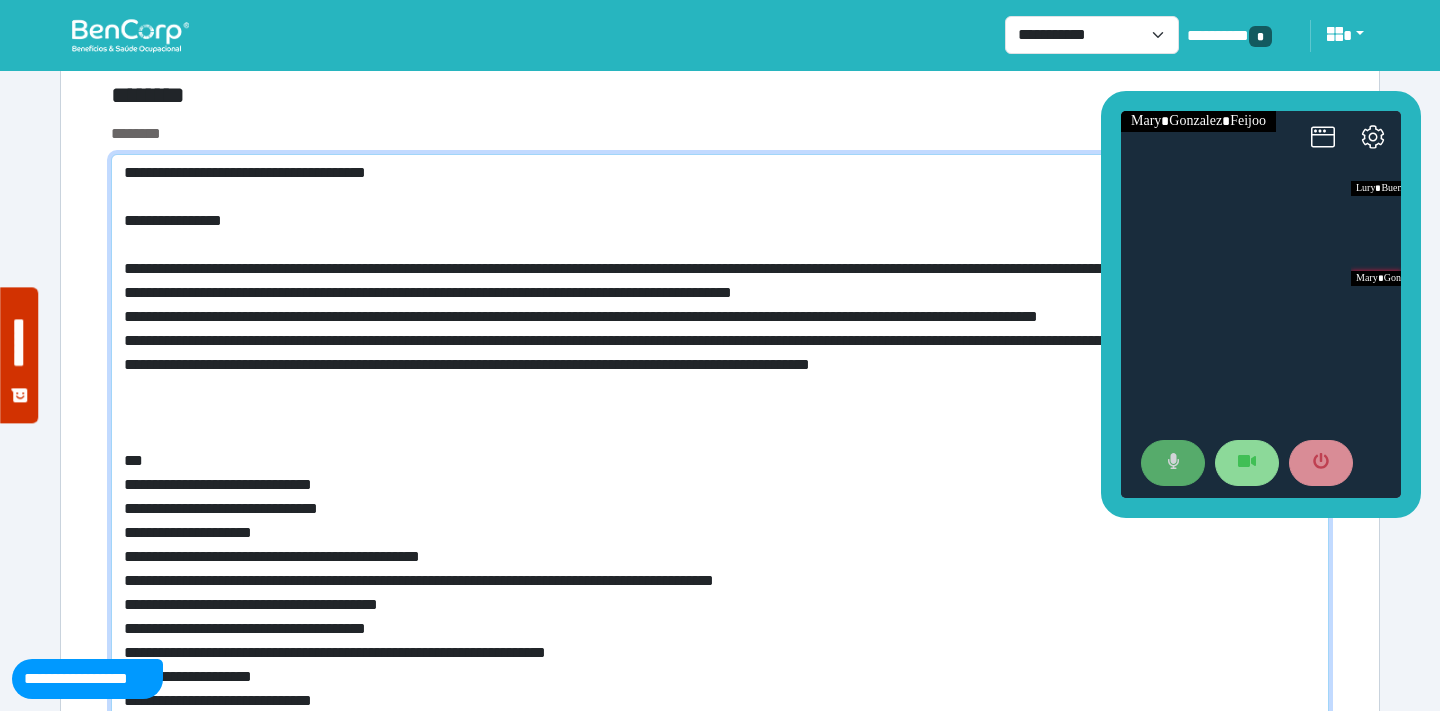 drag, startPoint x: 177, startPoint y: 166, endPoint x: 539, endPoint y: 177, distance: 362.16708 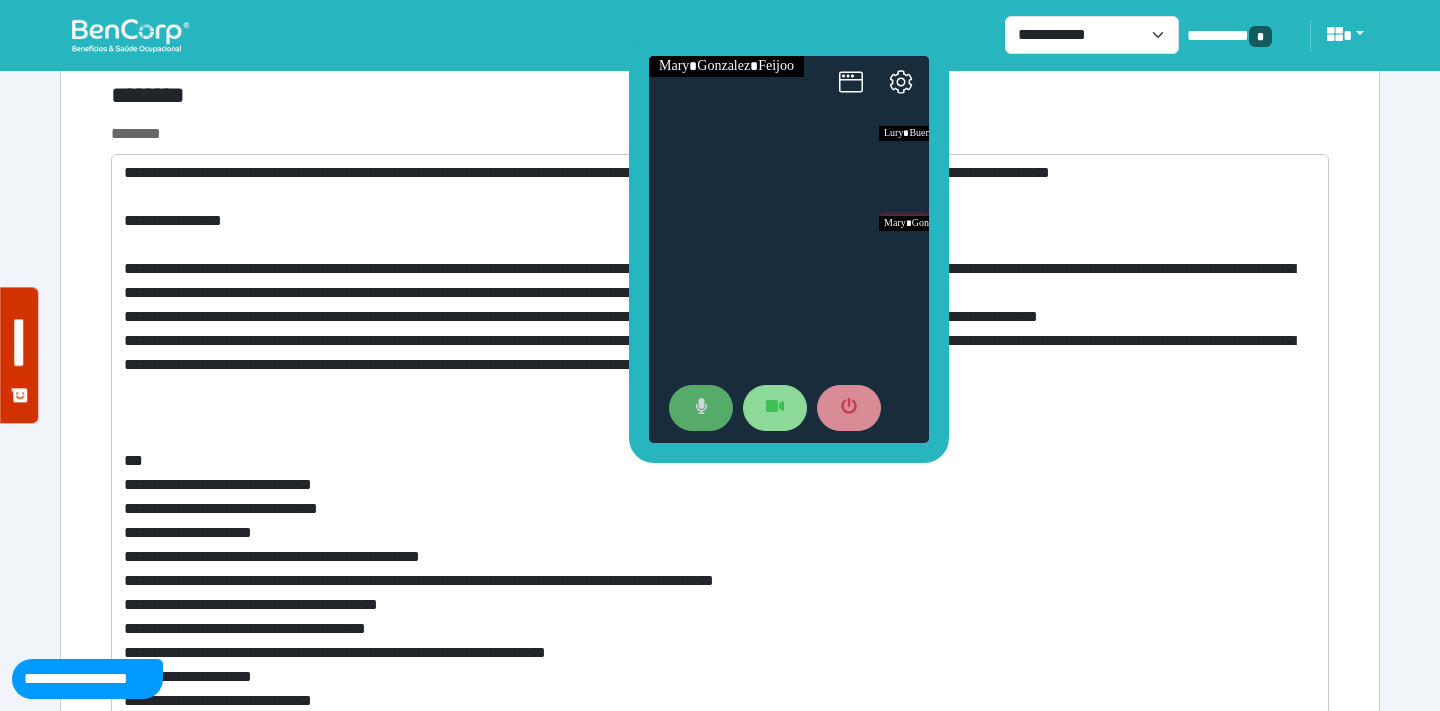 drag, startPoint x: 1118, startPoint y: 248, endPoint x: 442, endPoint y: 131, distance: 686.0503 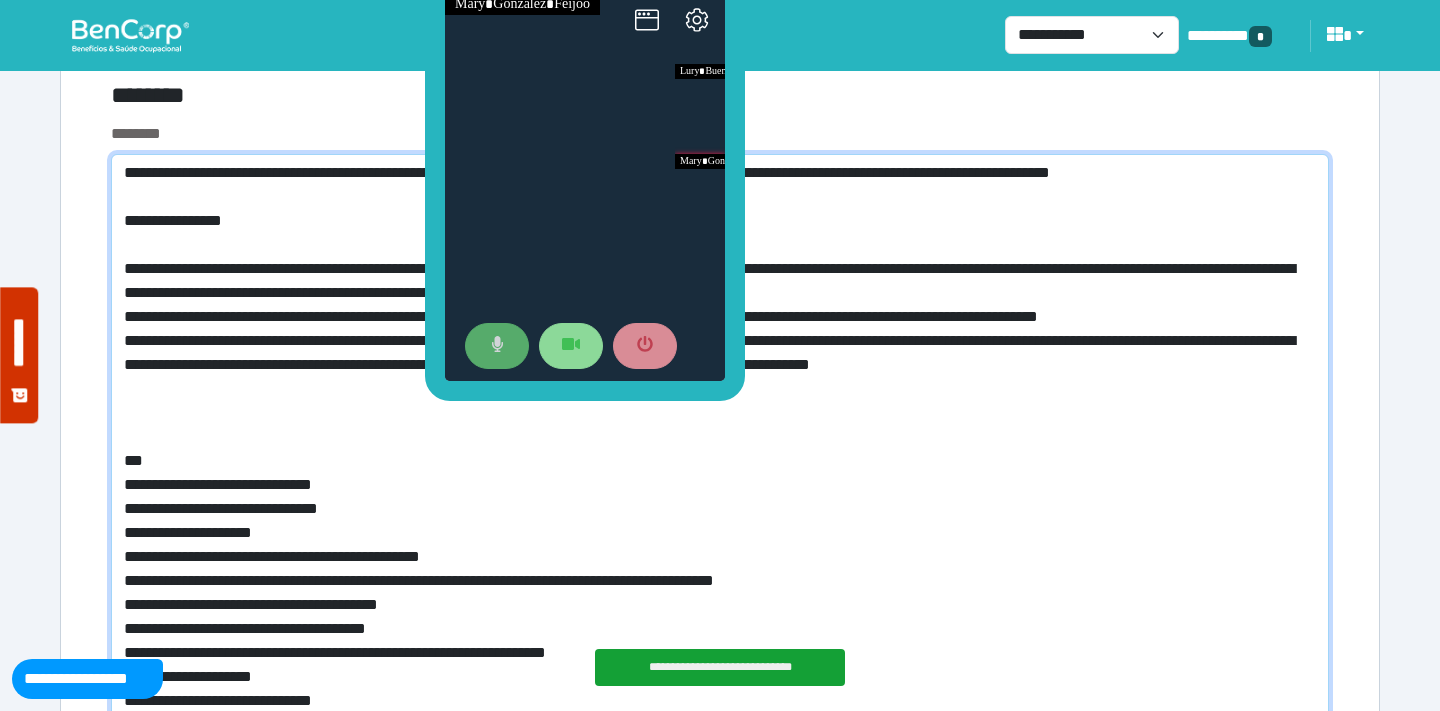 click at bounding box center (720, 501) 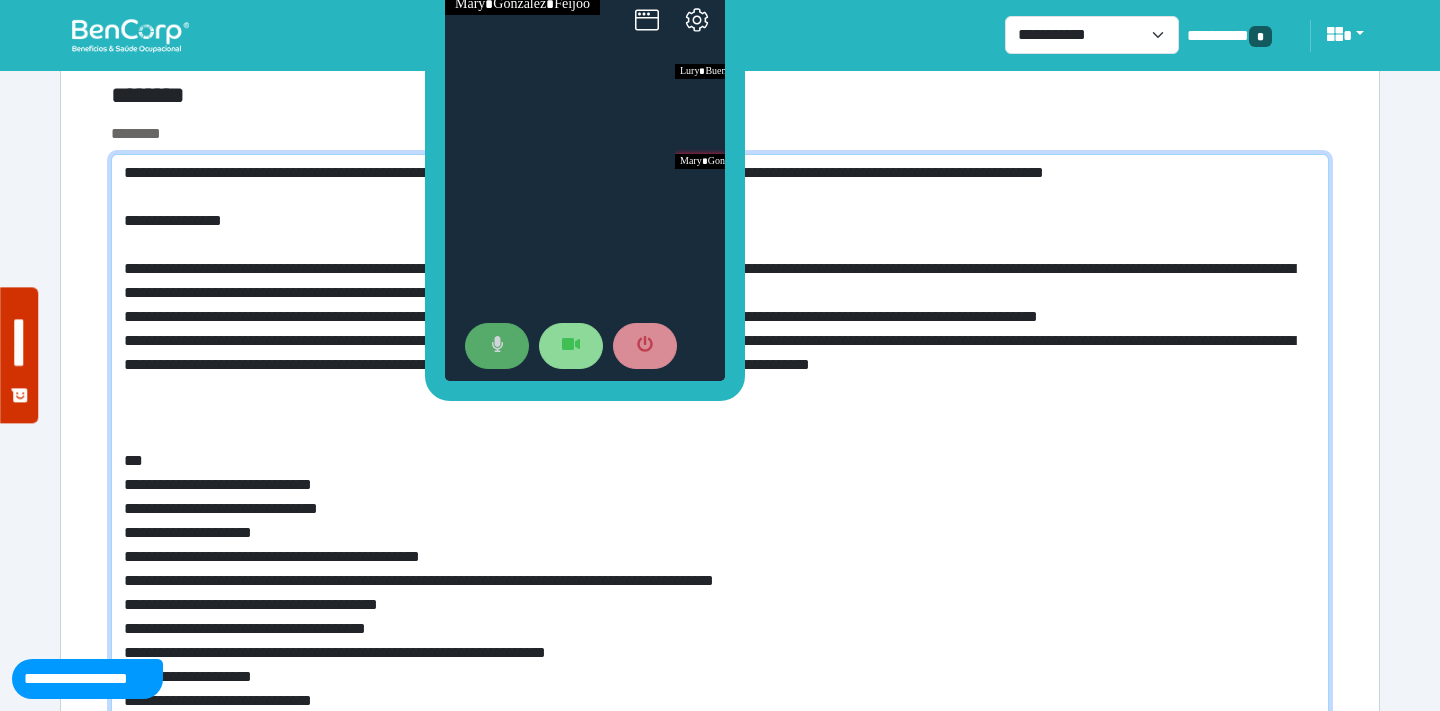 click at bounding box center [720, 501] 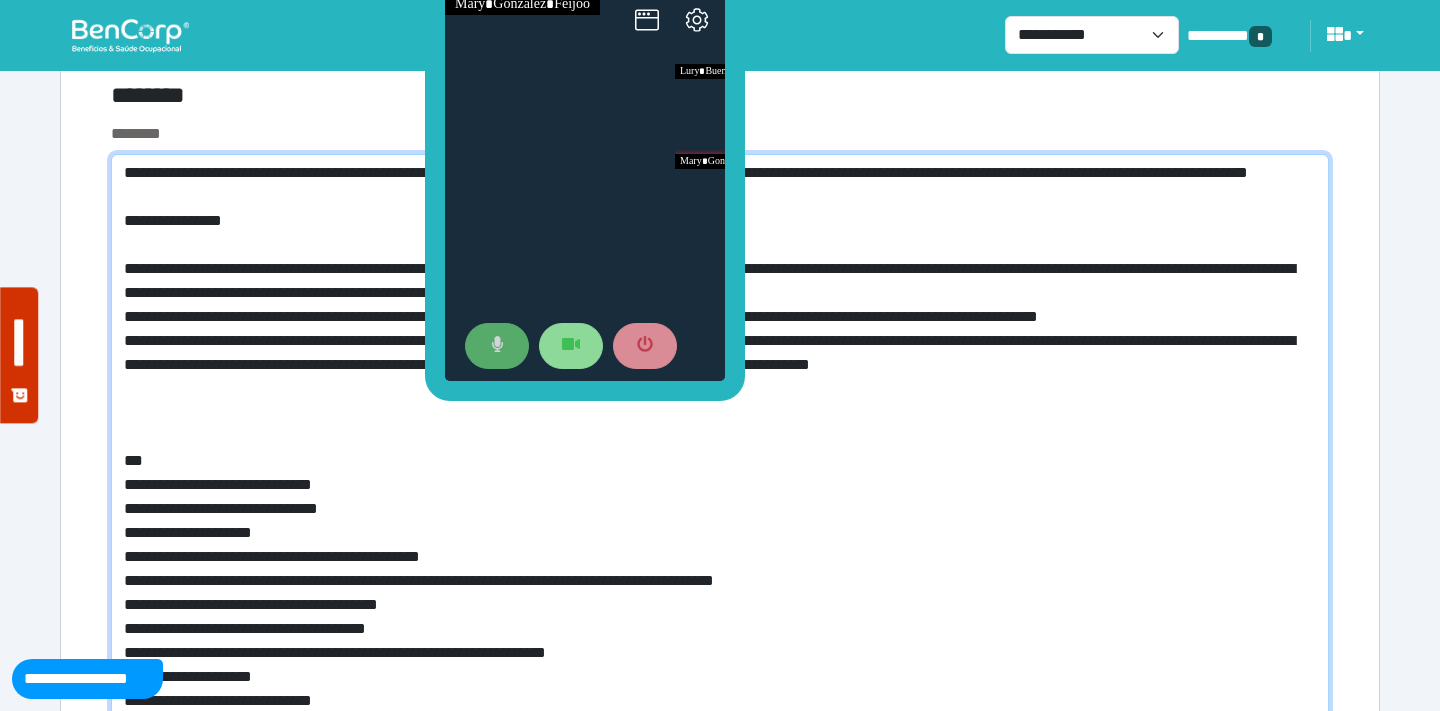 click at bounding box center [720, 513] 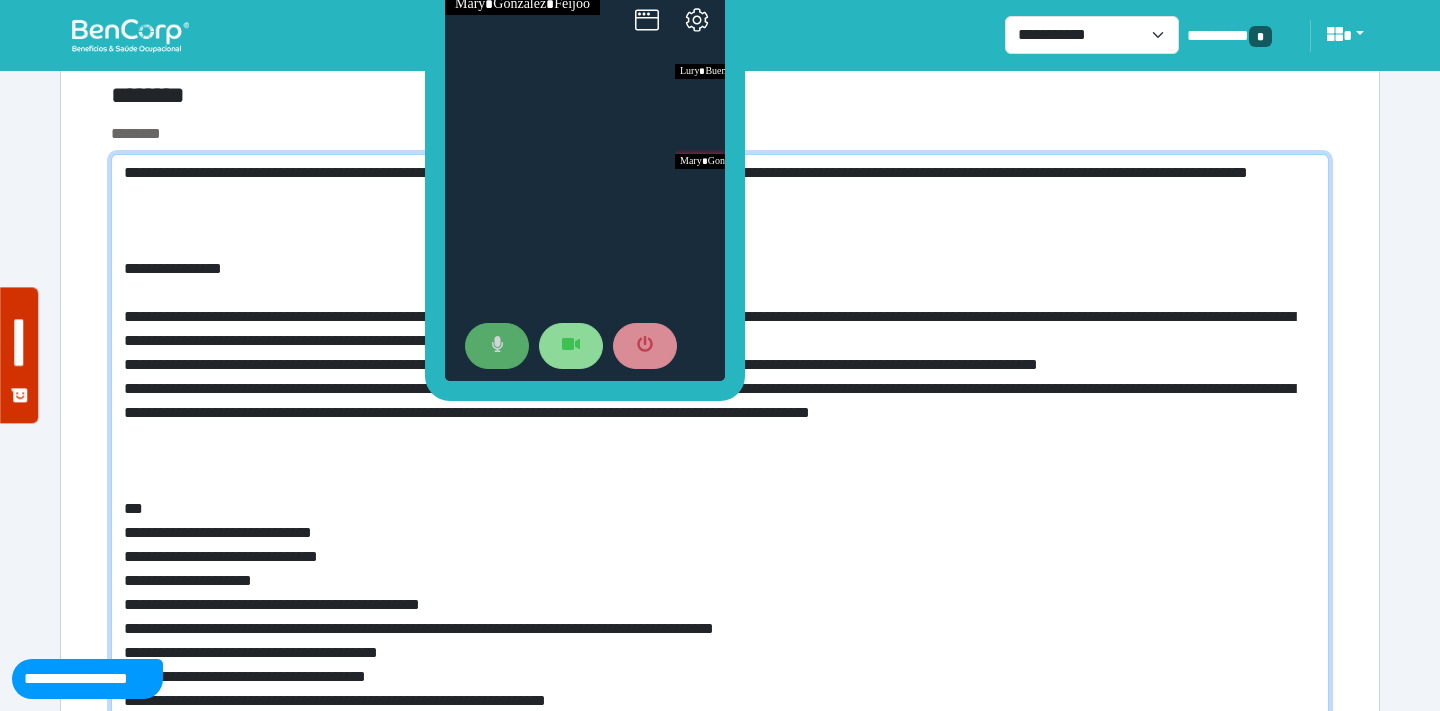 click at bounding box center [720, 537] 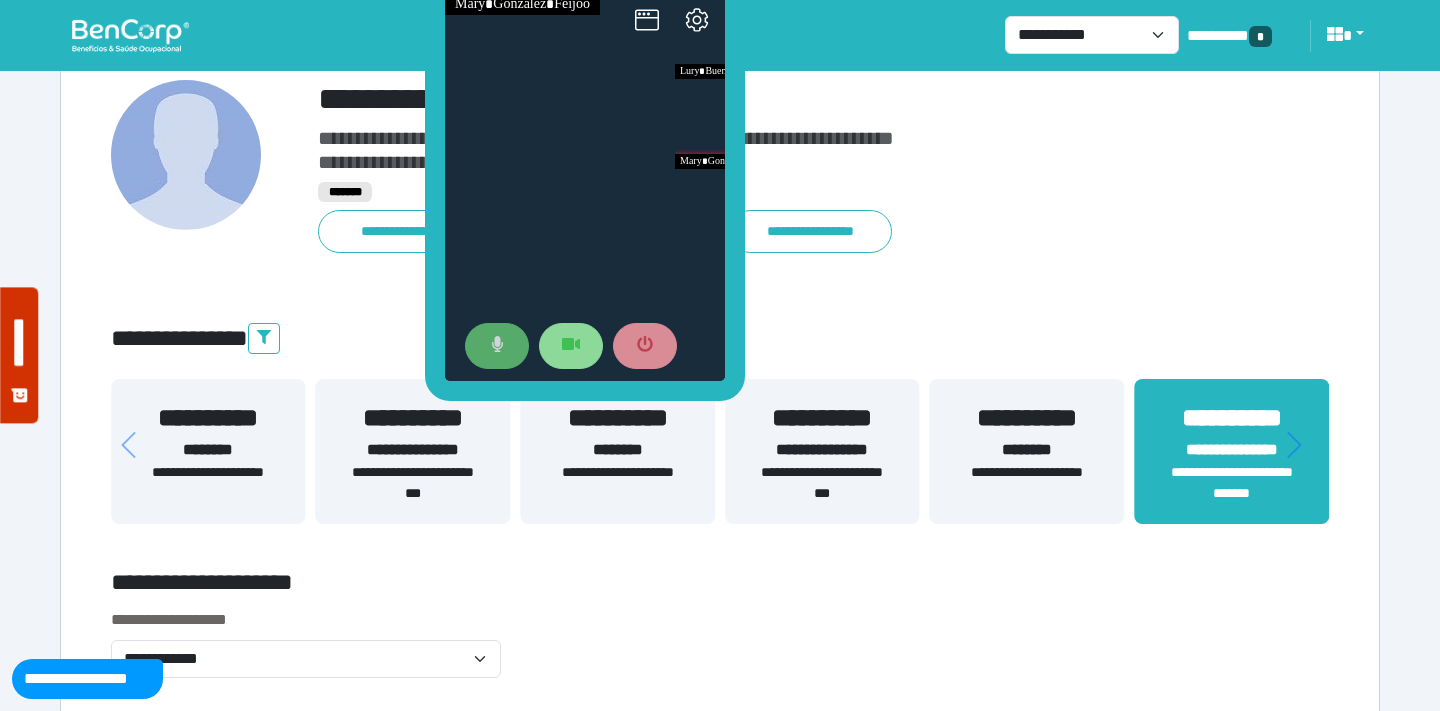 scroll, scrollTop: 0, scrollLeft: 0, axis: both 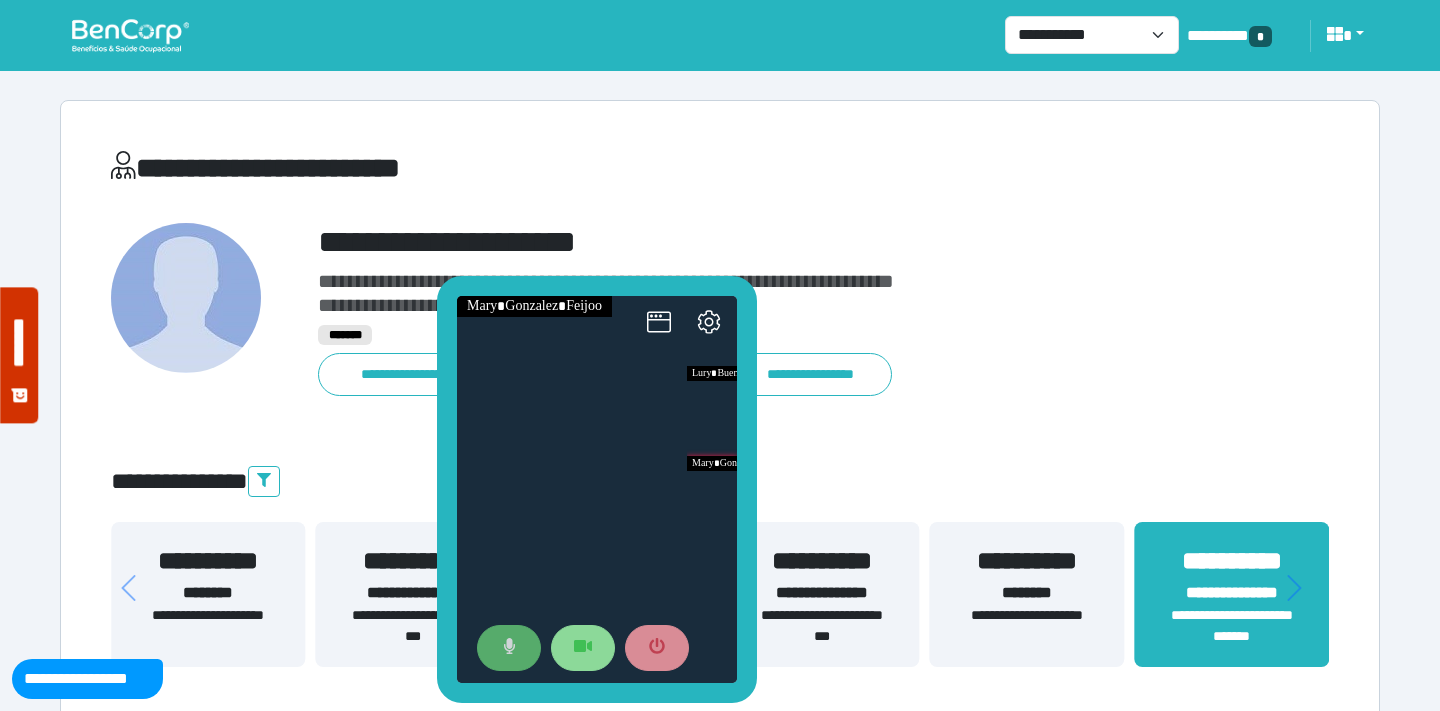 drag, startPoint x: 435, startPoint y: 309, endPoint x: 443, endPoint y: 625, distance: 316.10126 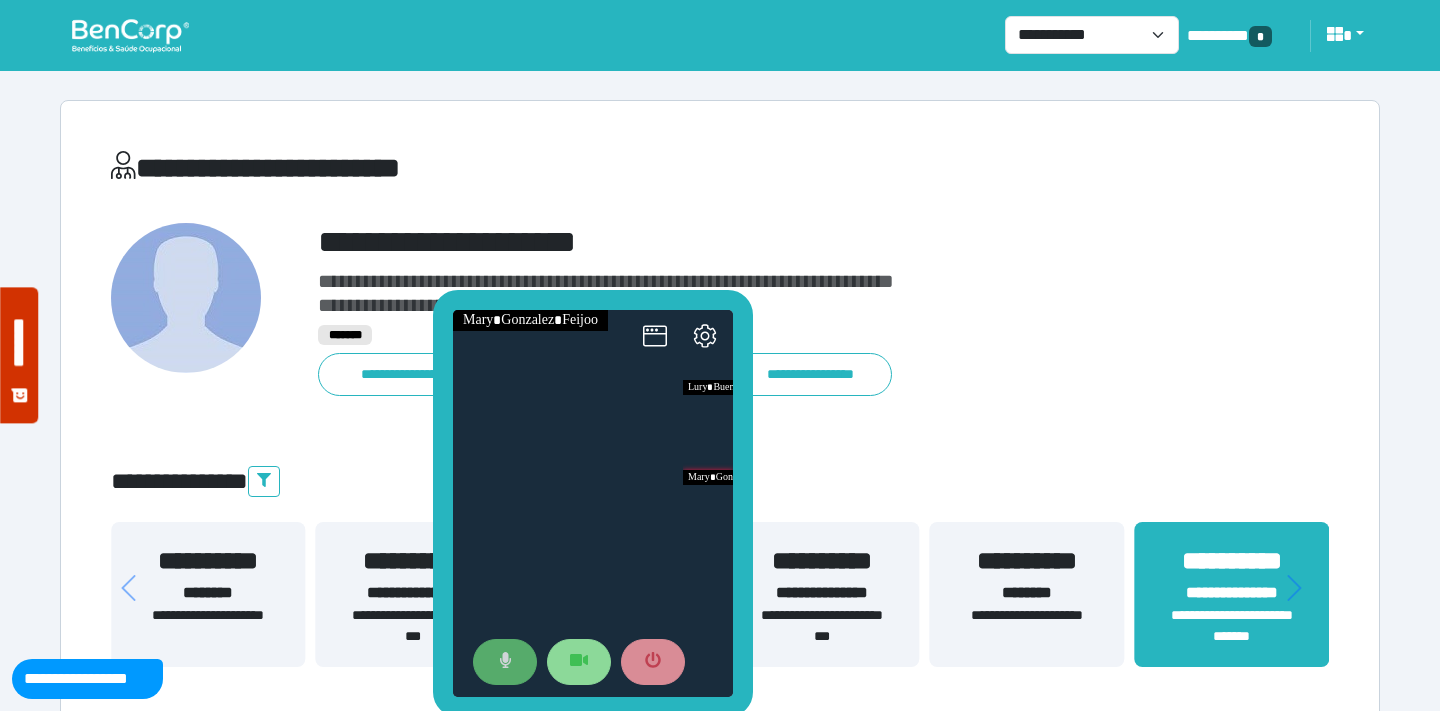 click on "**********" at bounding box center (772, 242) 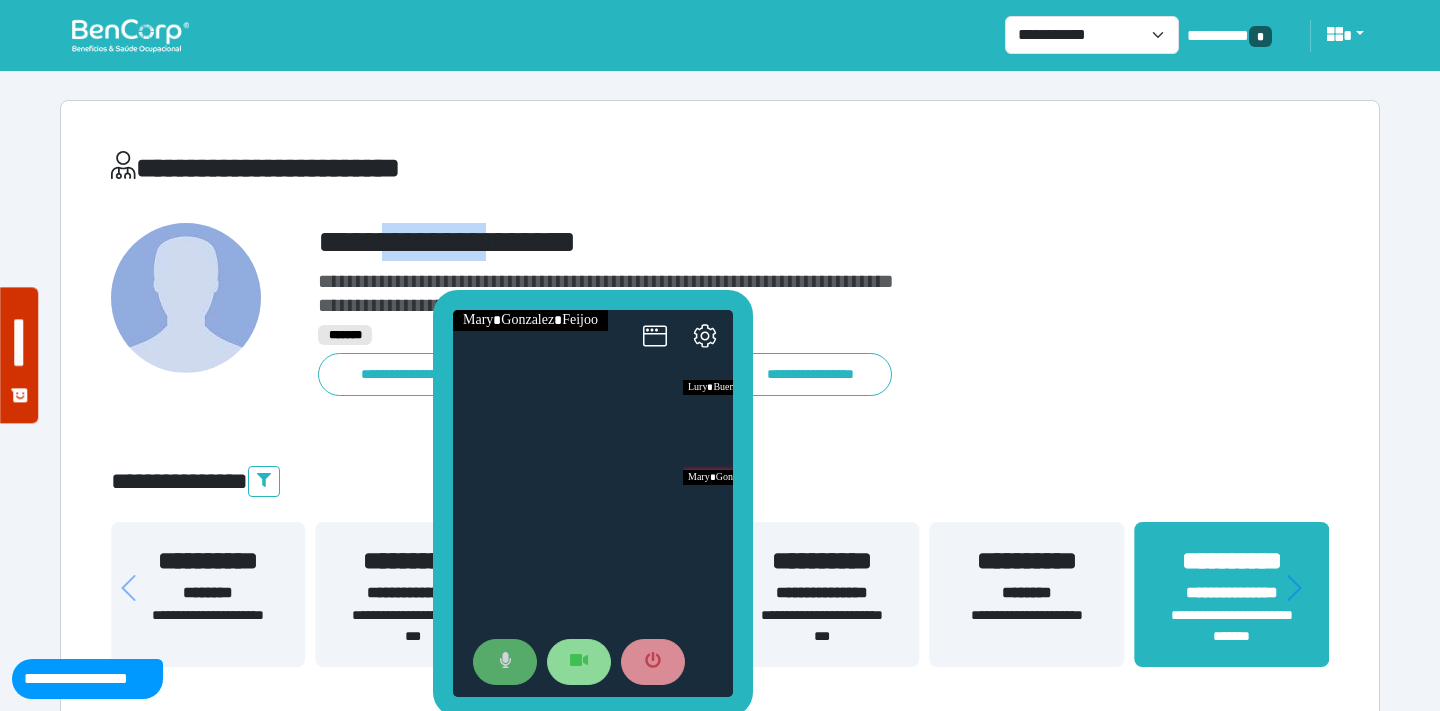 click on "**********" at bounding box center [772, 242] 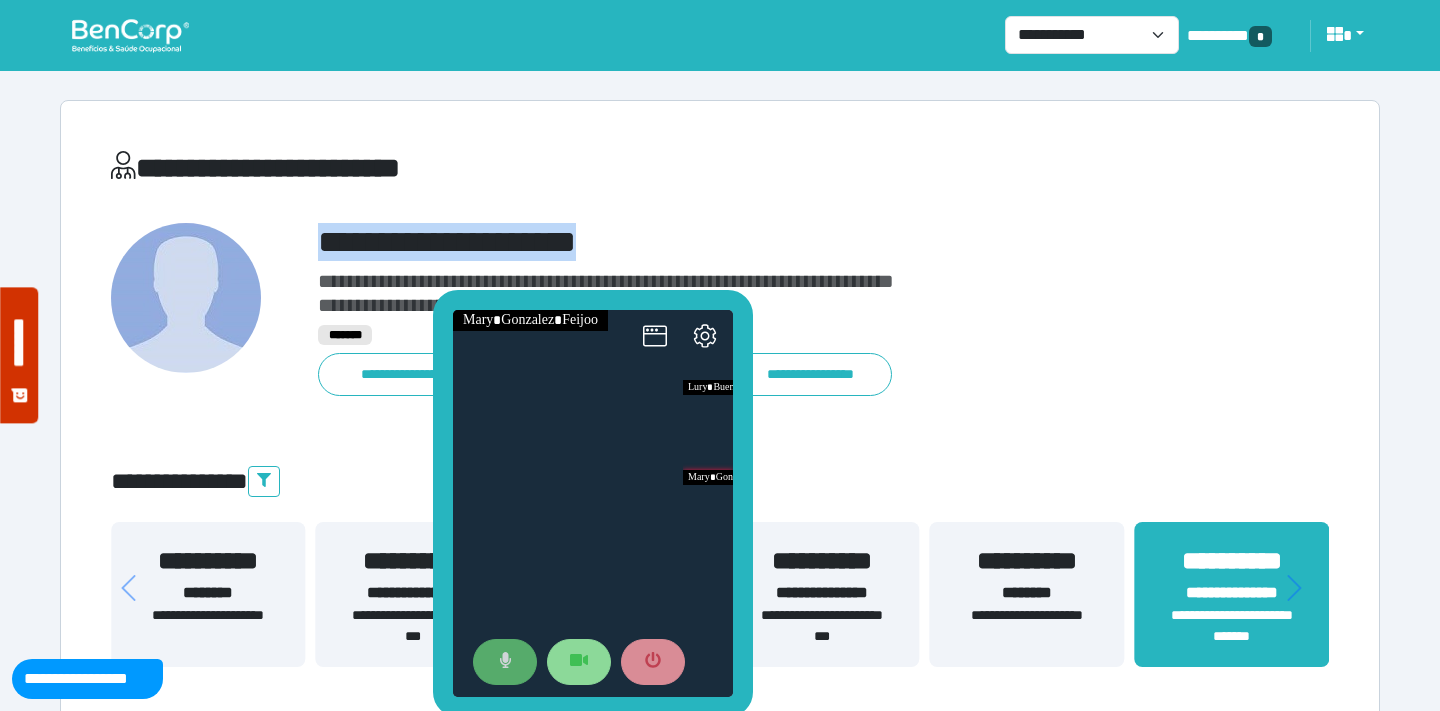click on "**********" at bounding box center (772, 242) 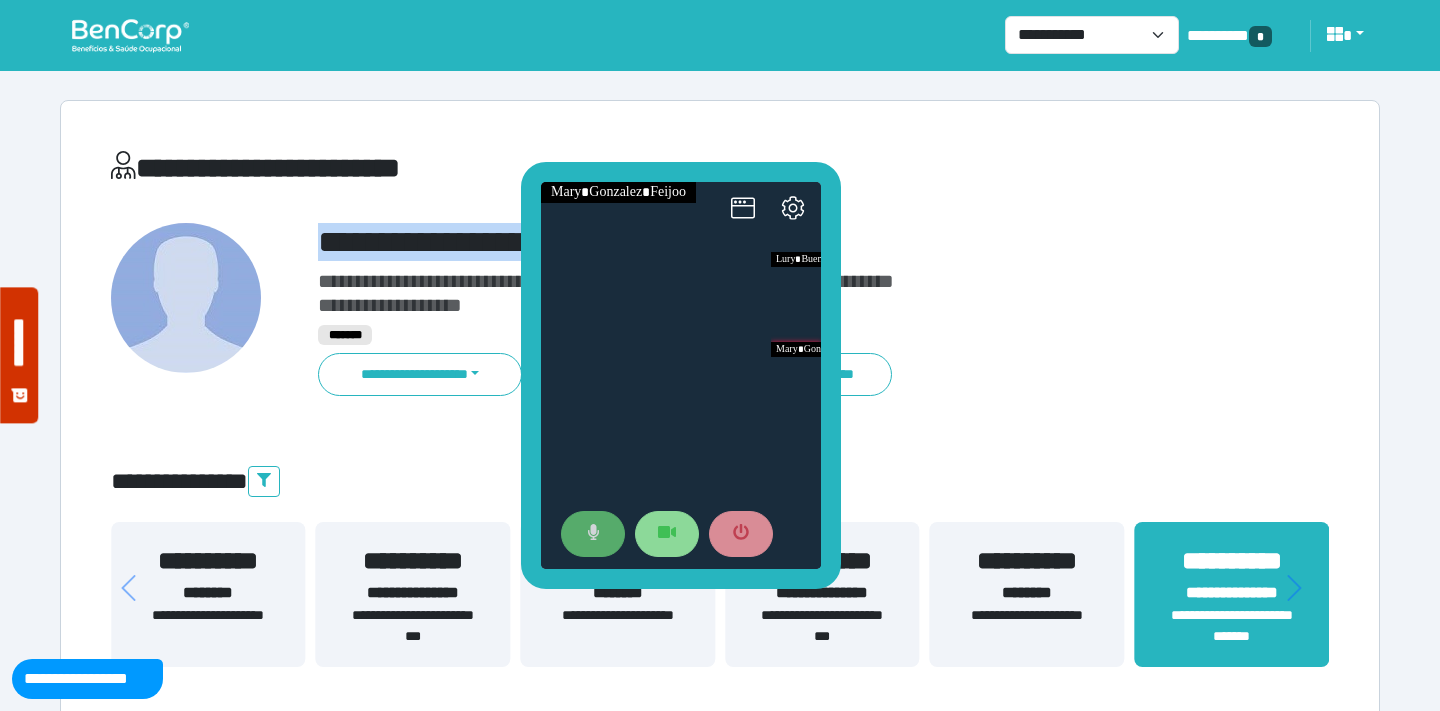 drag, startPoint x: 698, startPoint y: 304, endPoint x: 831, endPoint y: 119, distance: 227.84644 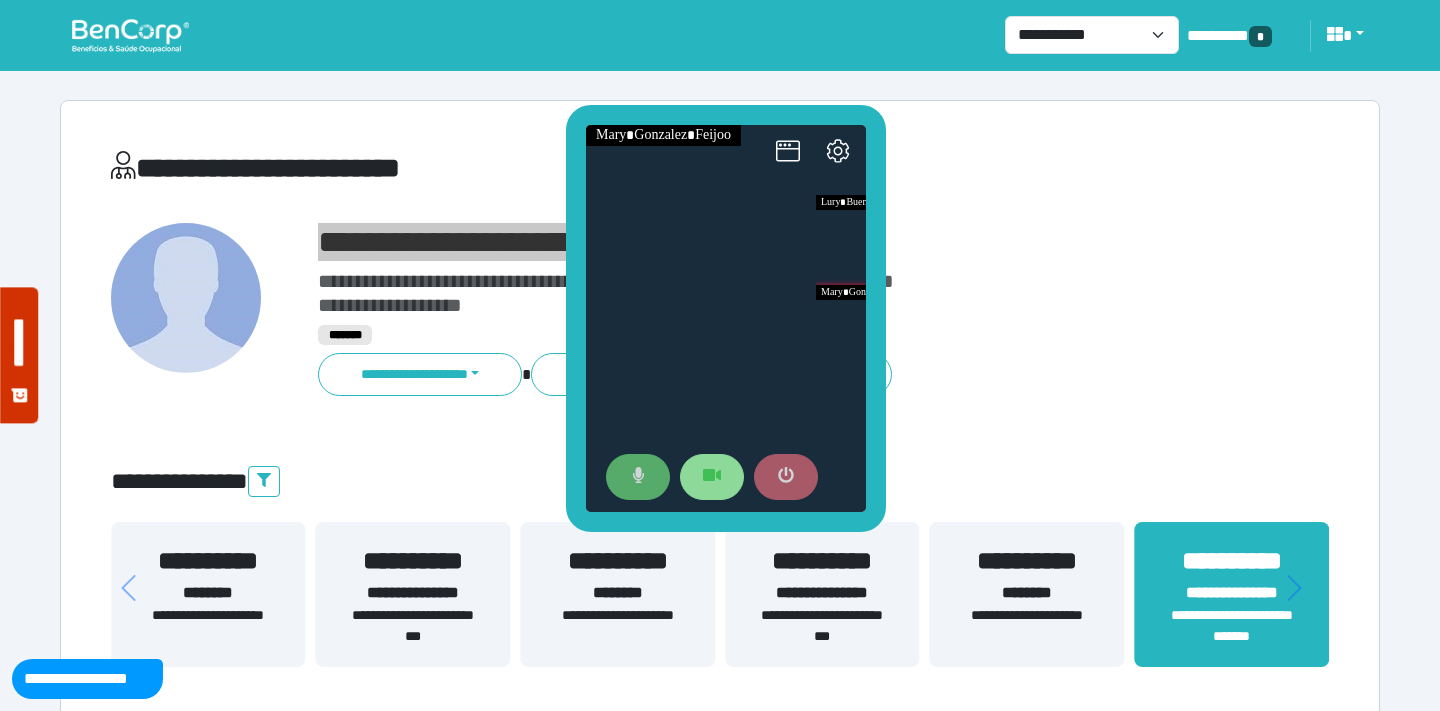 click at bounding box center (786, 477) 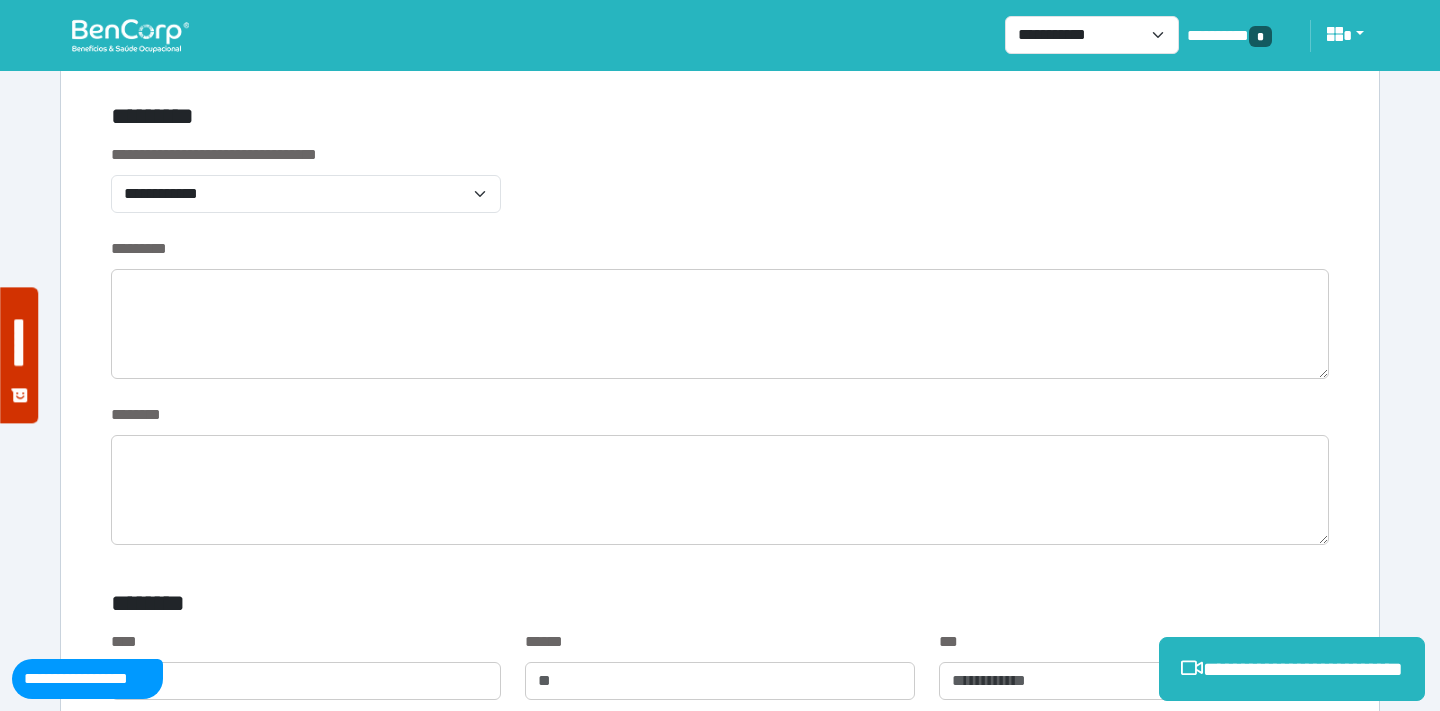 scroll, scrollTop: 607, scrollLeft: 0, axis: vertical 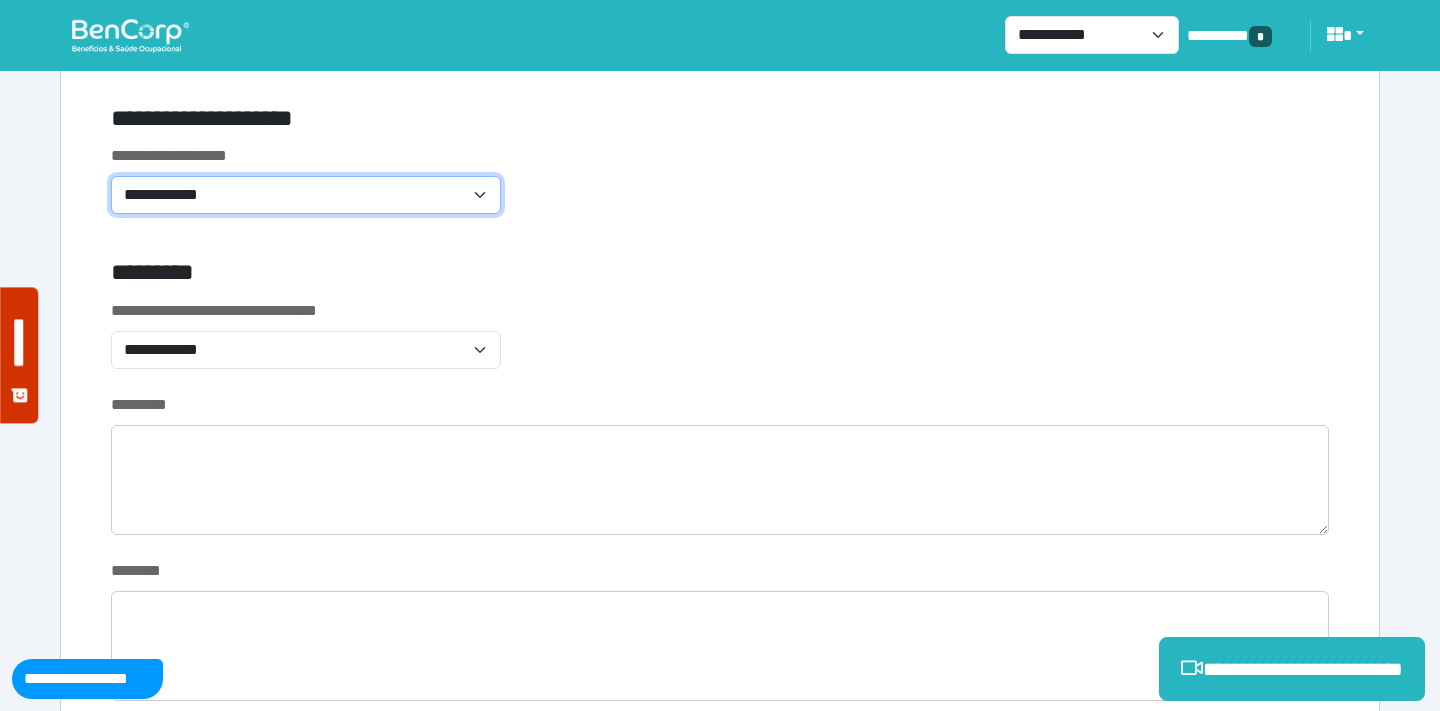 click on "**********" at bounding box center (306, 195) 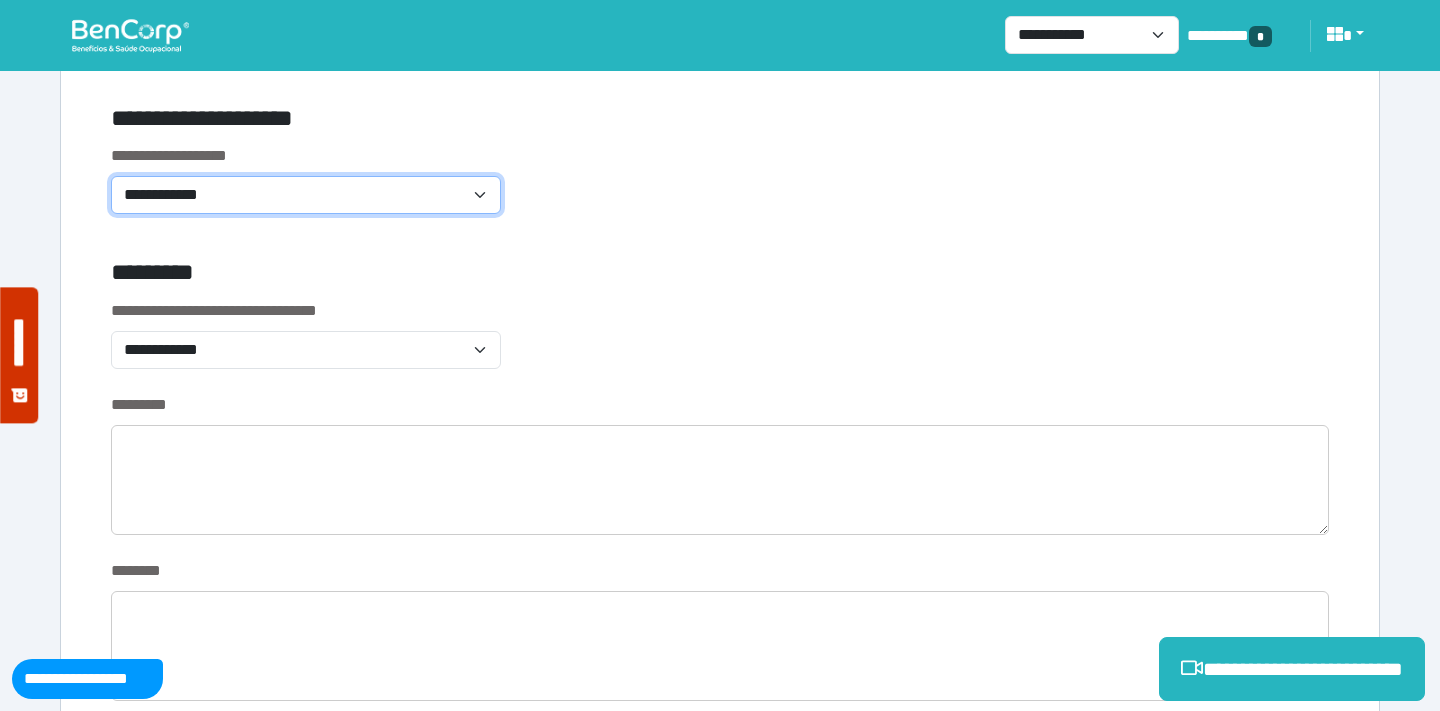 select on "**********" 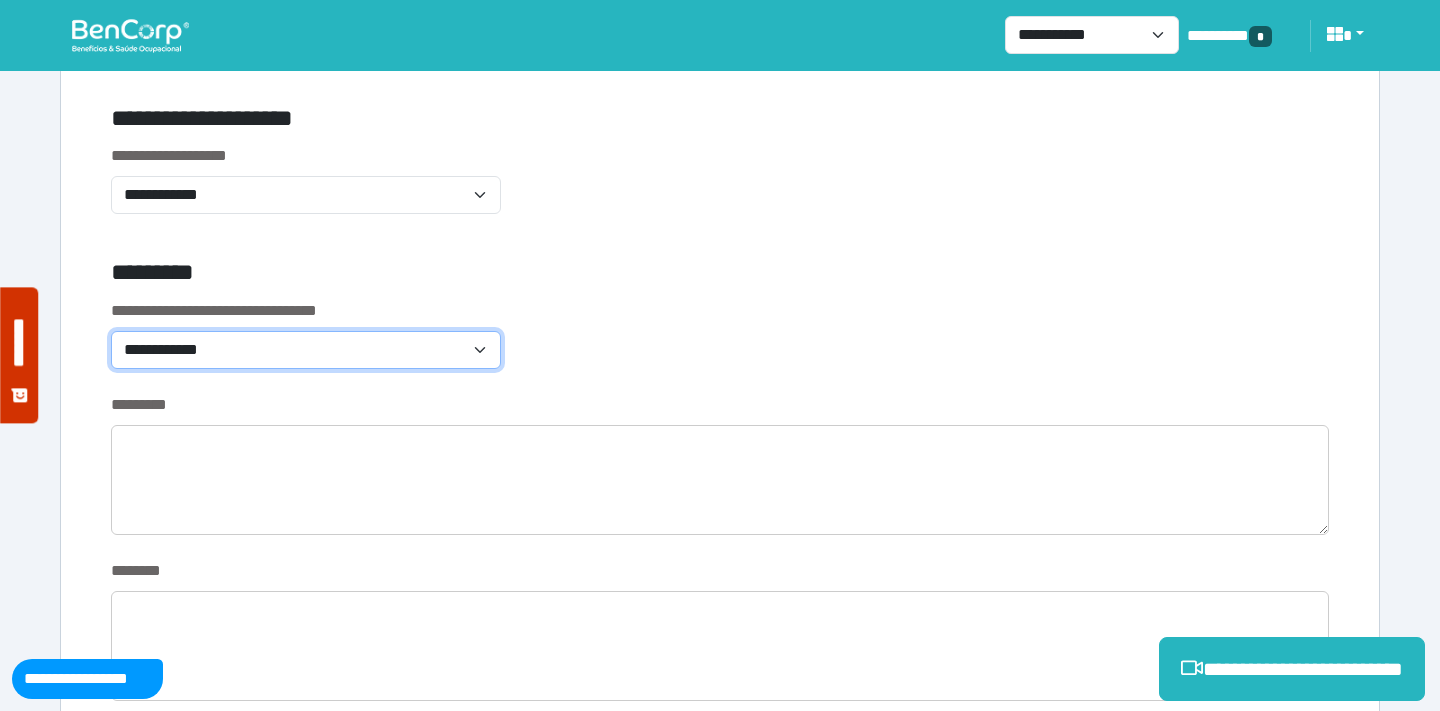 click on "**********" at bounding box center (306, 350) 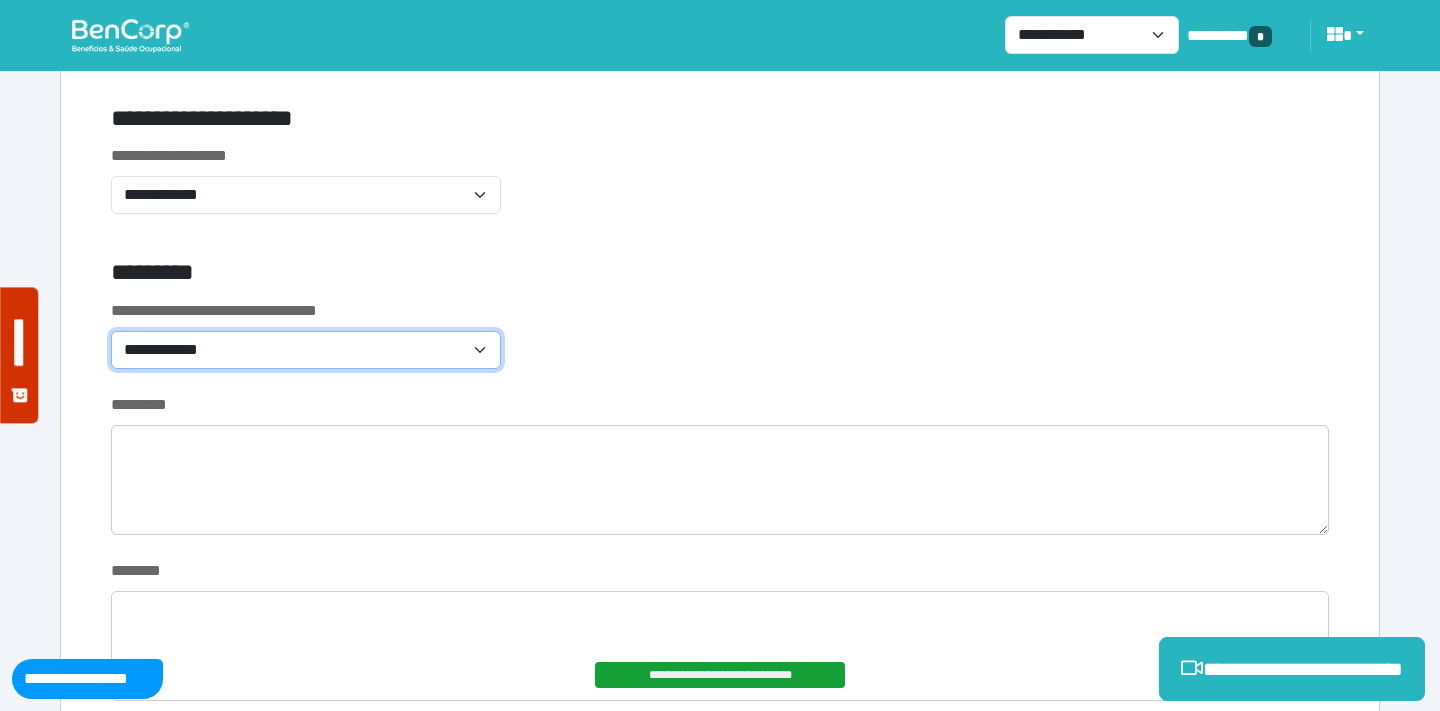 select on "*******" 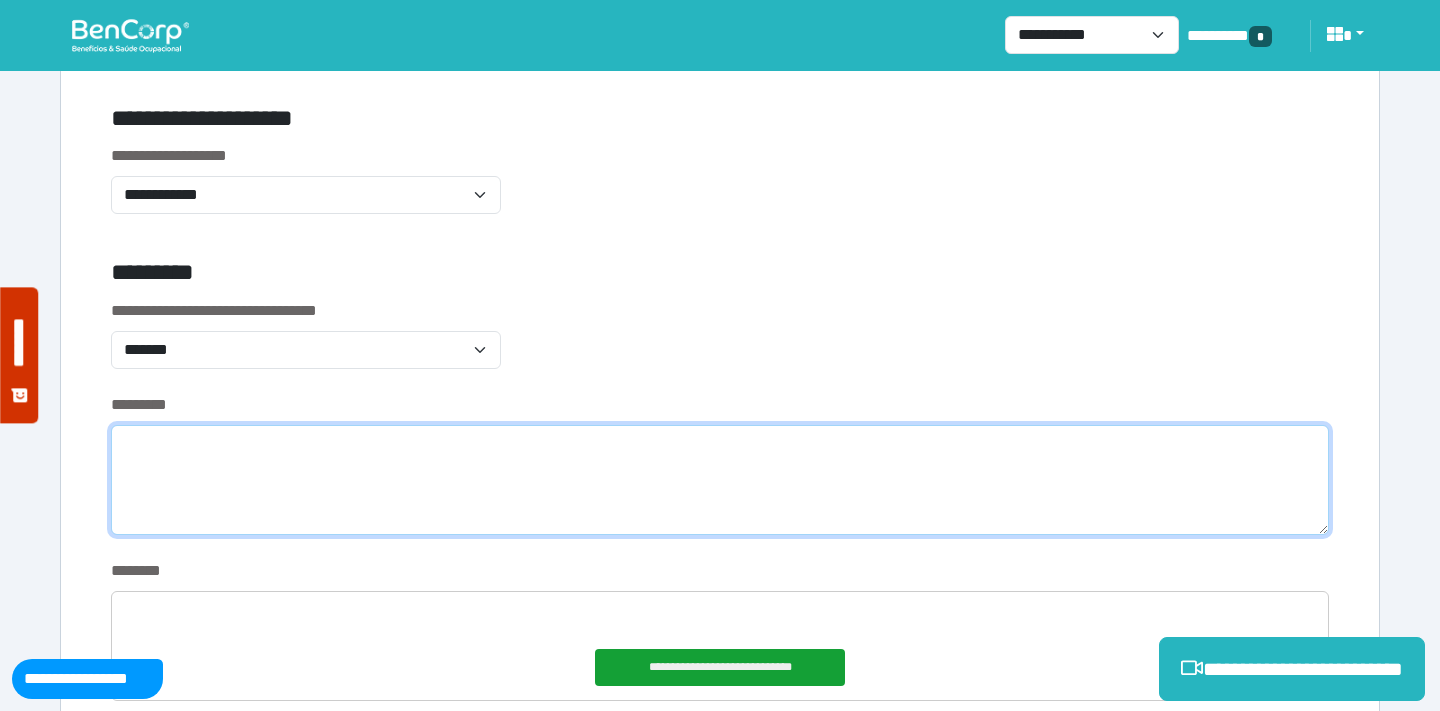 click at bounding box center (720, 480) 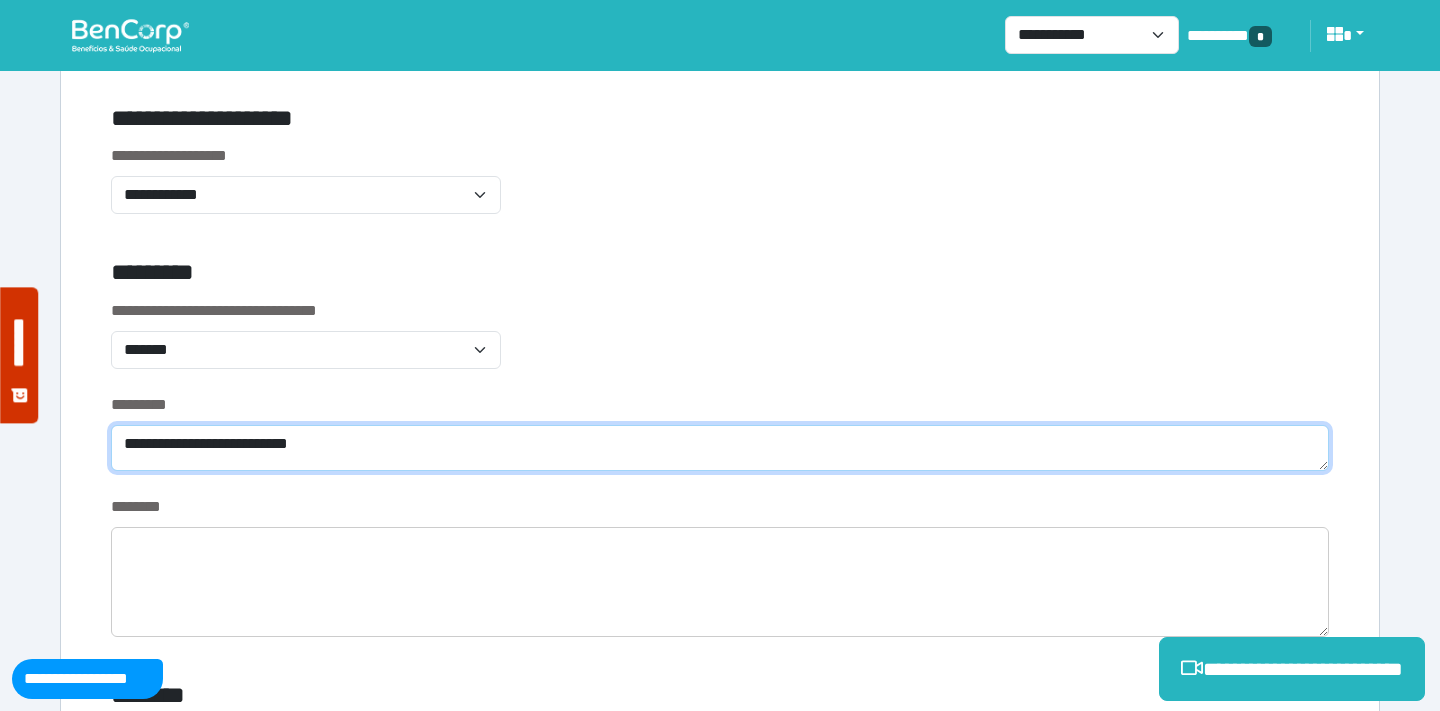 type on "**********" 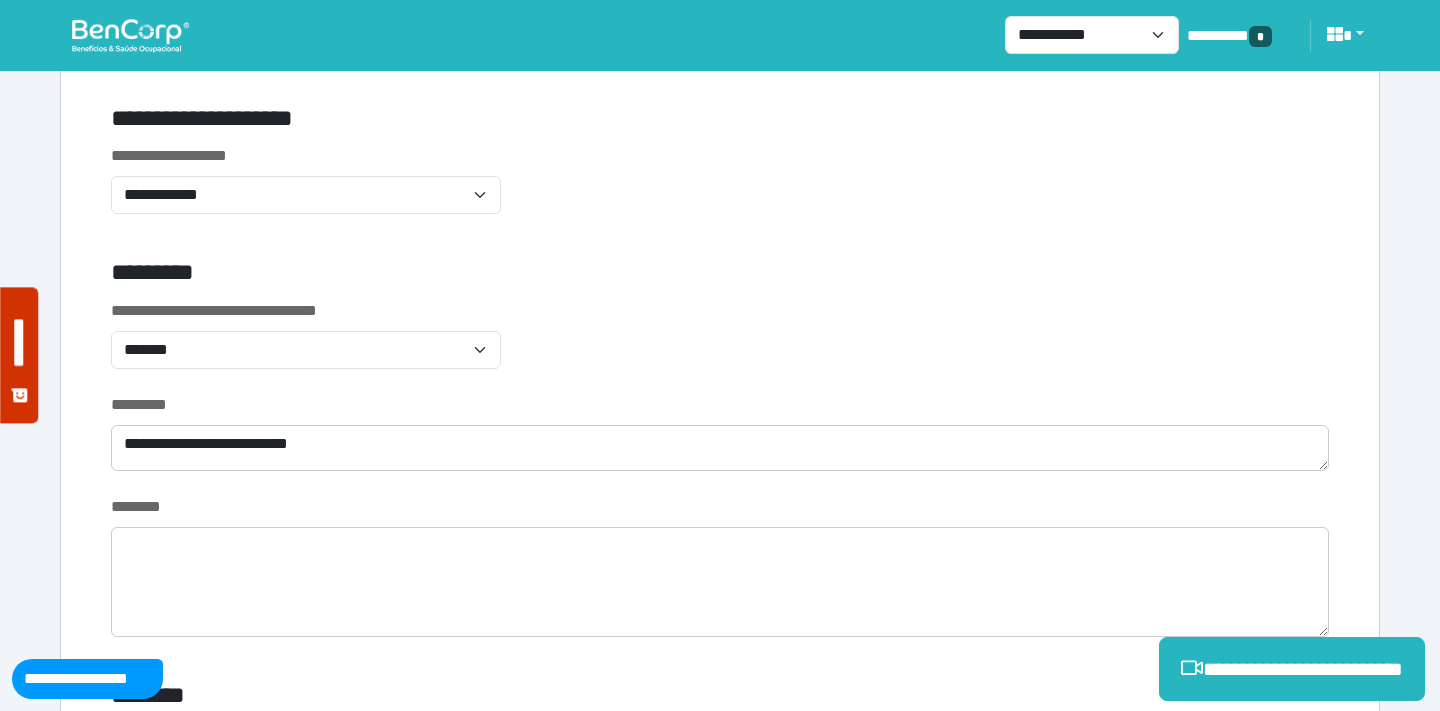 click on "**********" at bounding box center [720, 346] 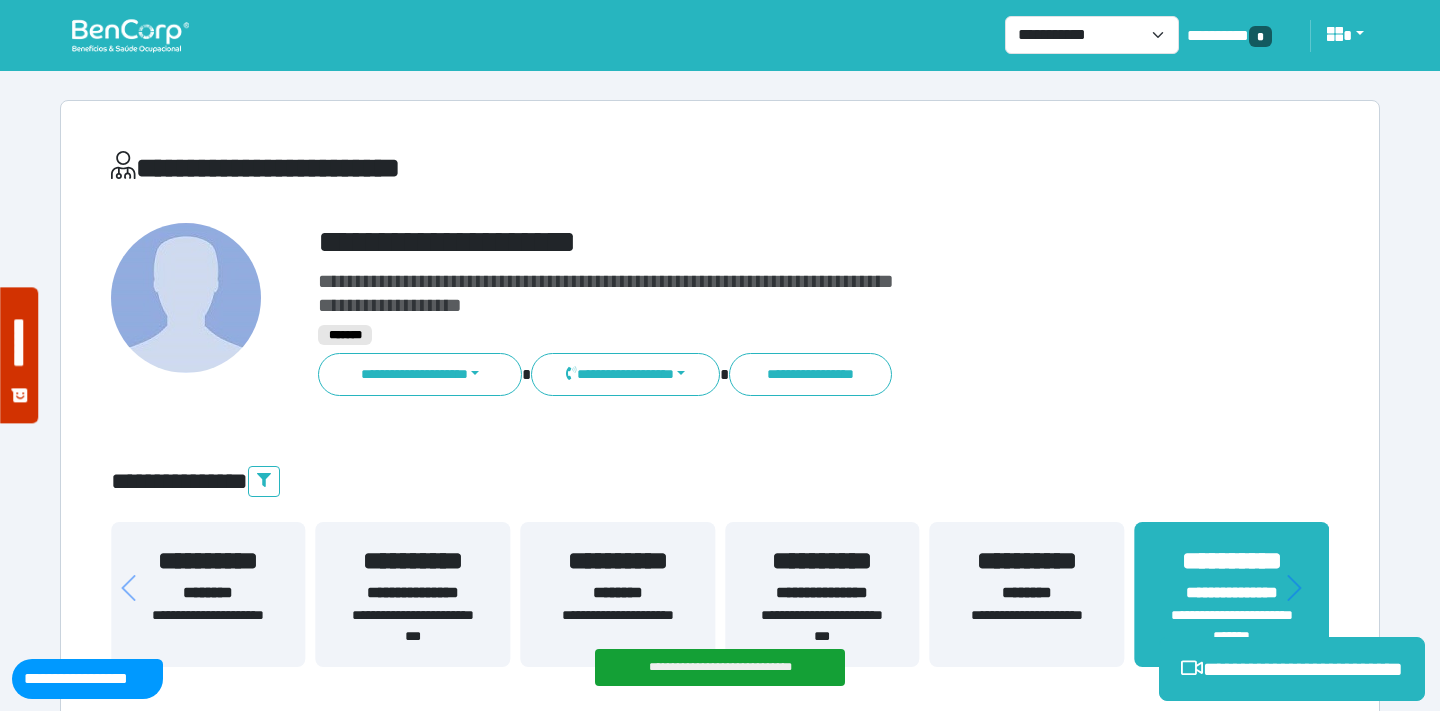 click on "**********" at bounding box center [720, 4923] 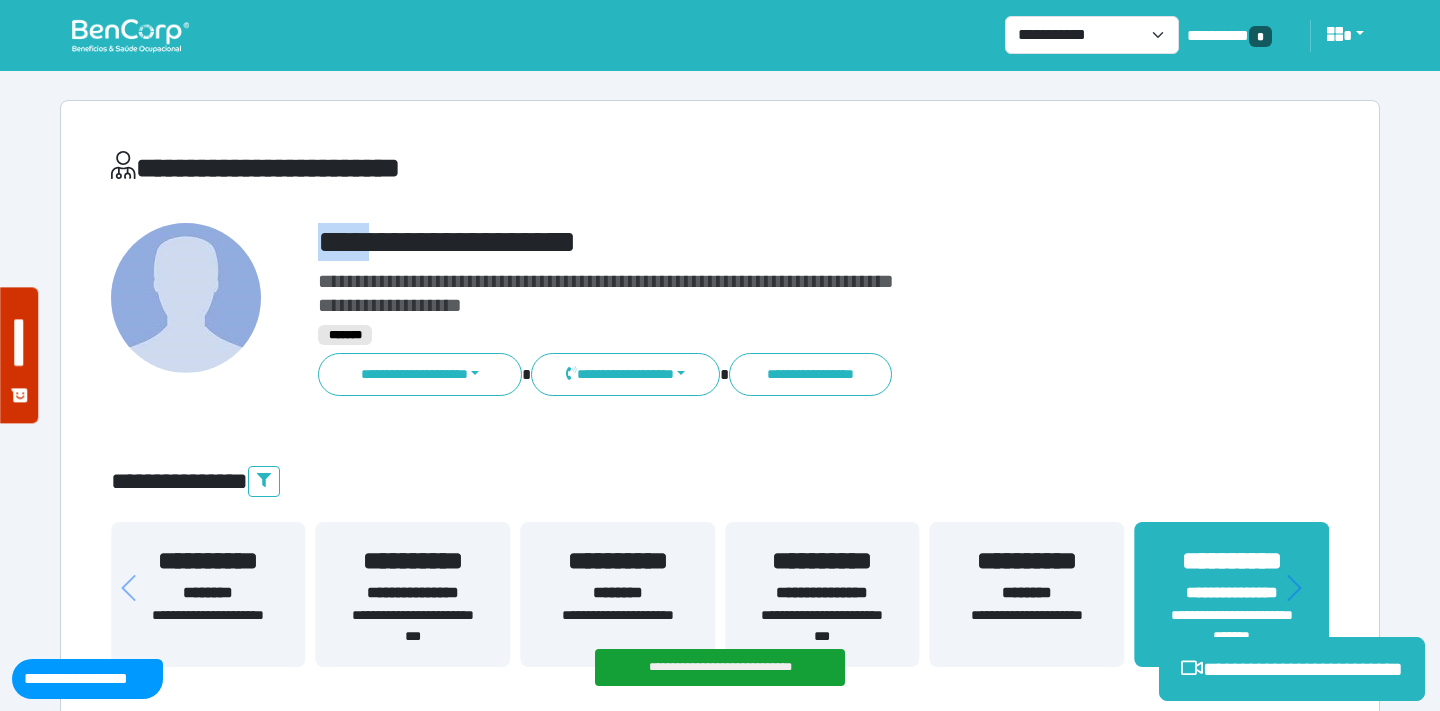 click on "**********" at bounding box center (720, 4923) 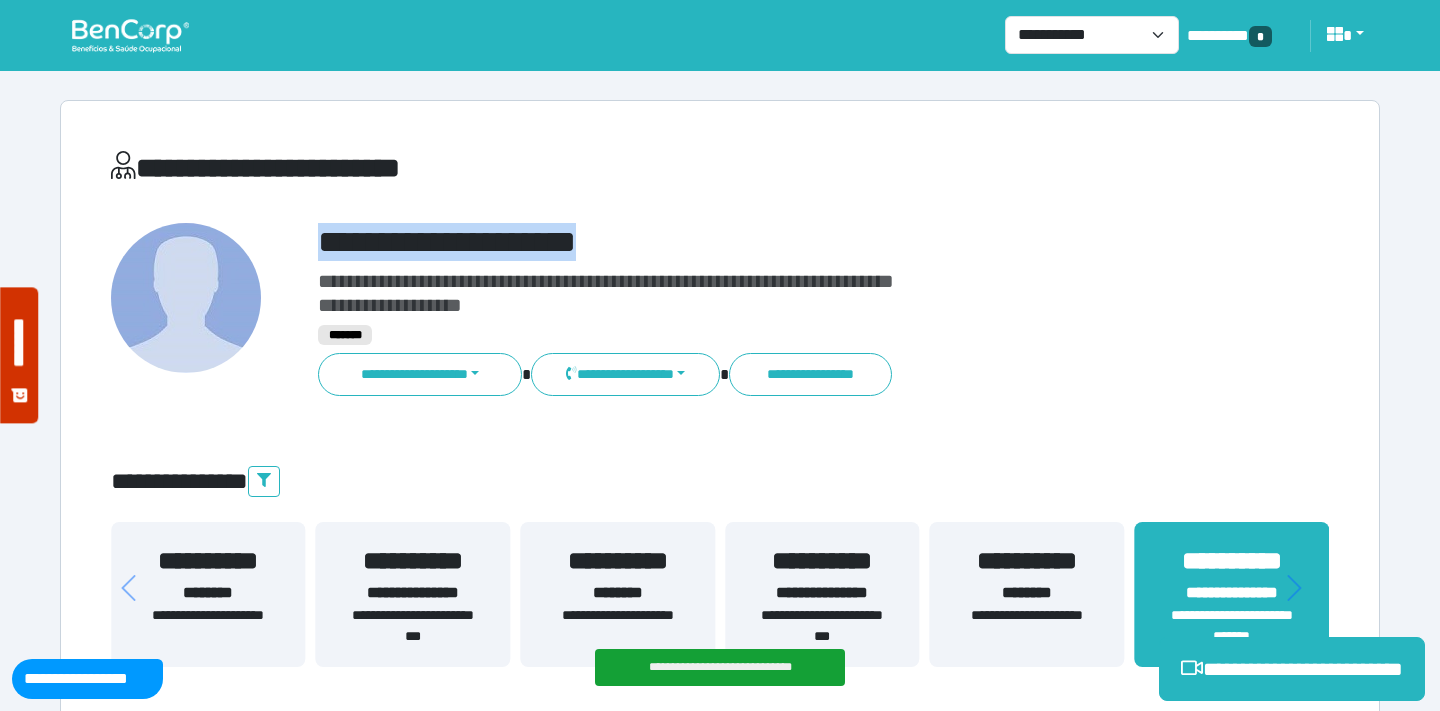 click on "**********" at bounding box center [720, 4923] 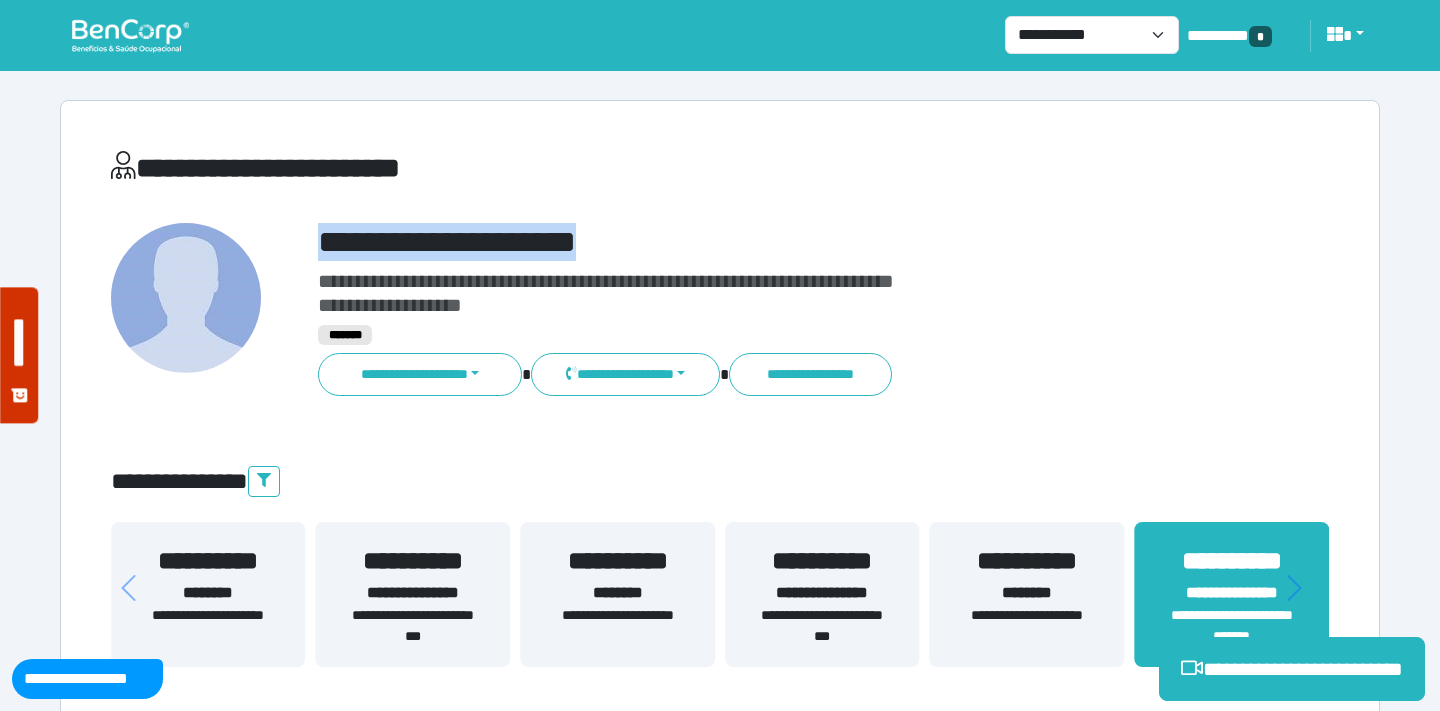 click on "**********" at bounding box center [772, 293] 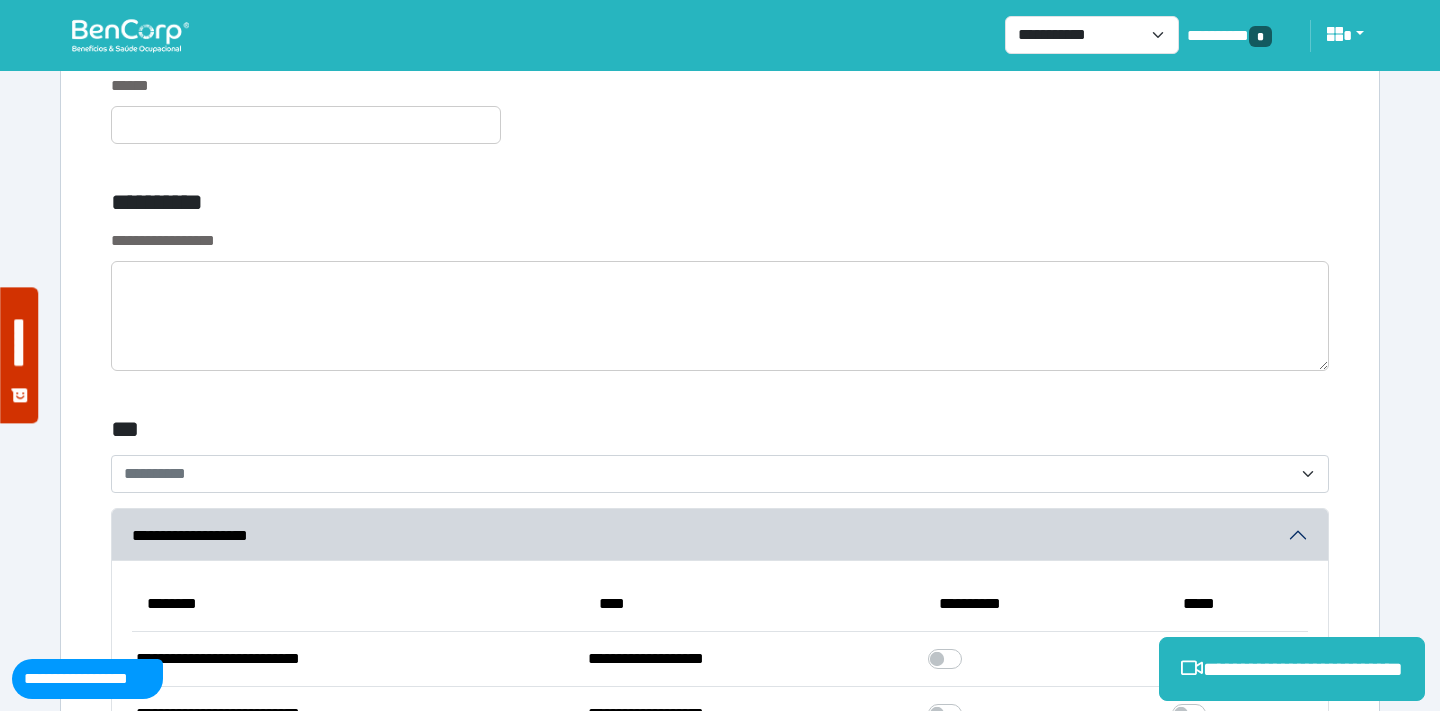 scroll, scrollTop: 5564, scrollLeft: 0, axis: vertical 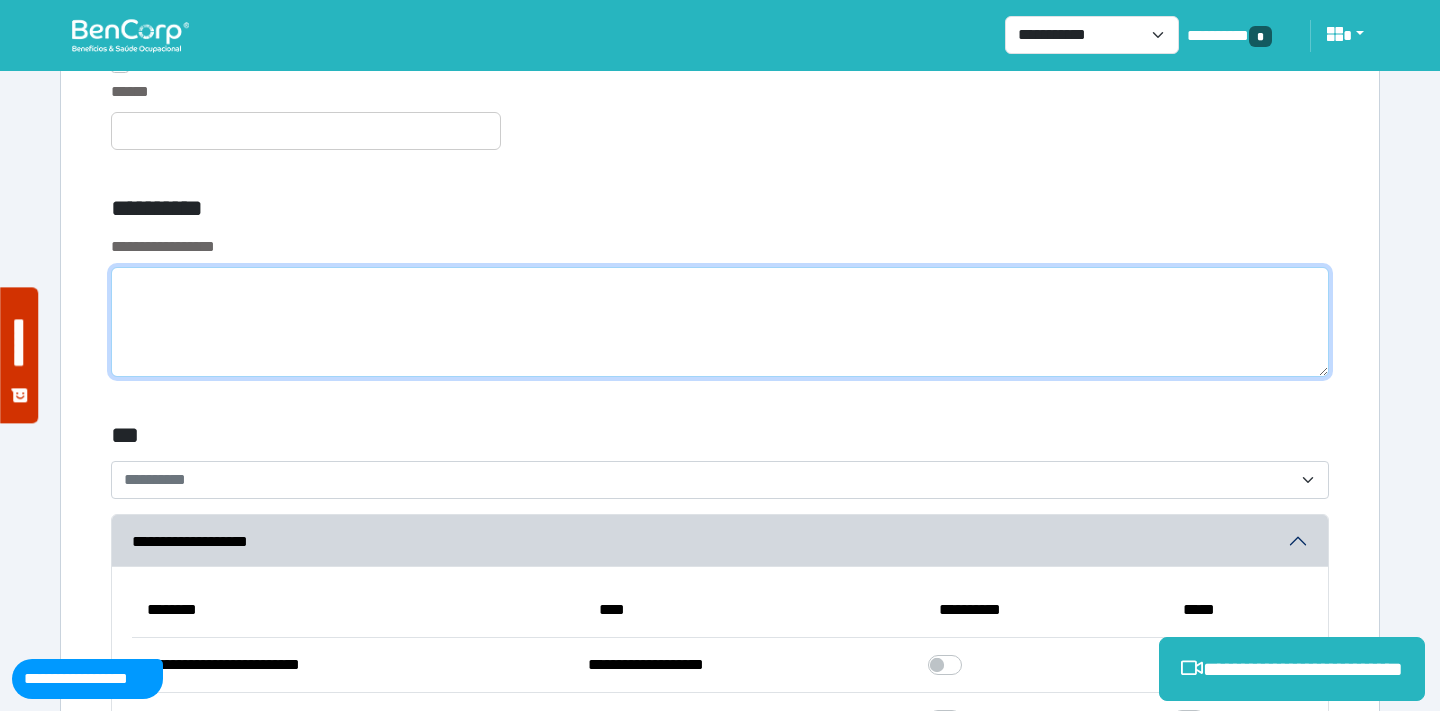 click at bounding box center [720, 322] 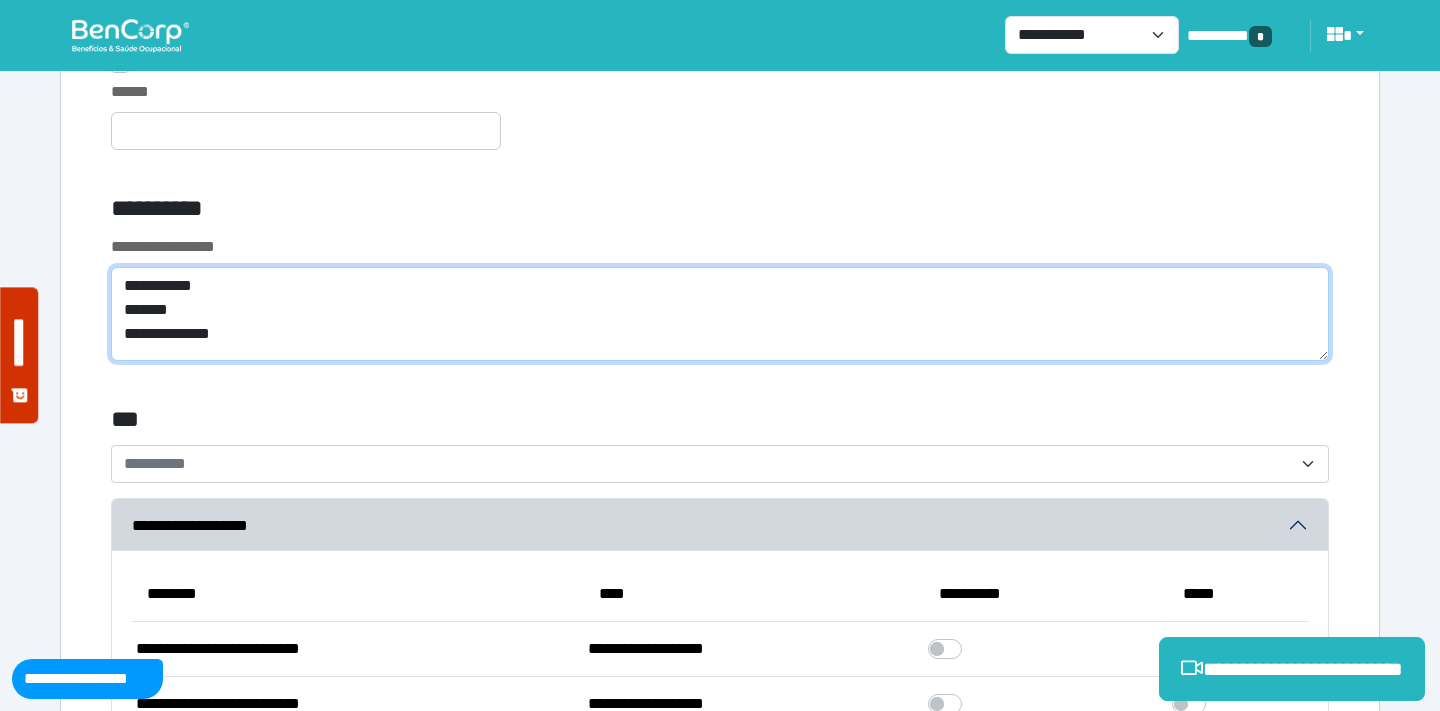 scroll, scrollTop: 0, scrollLeft: 0, axis: both 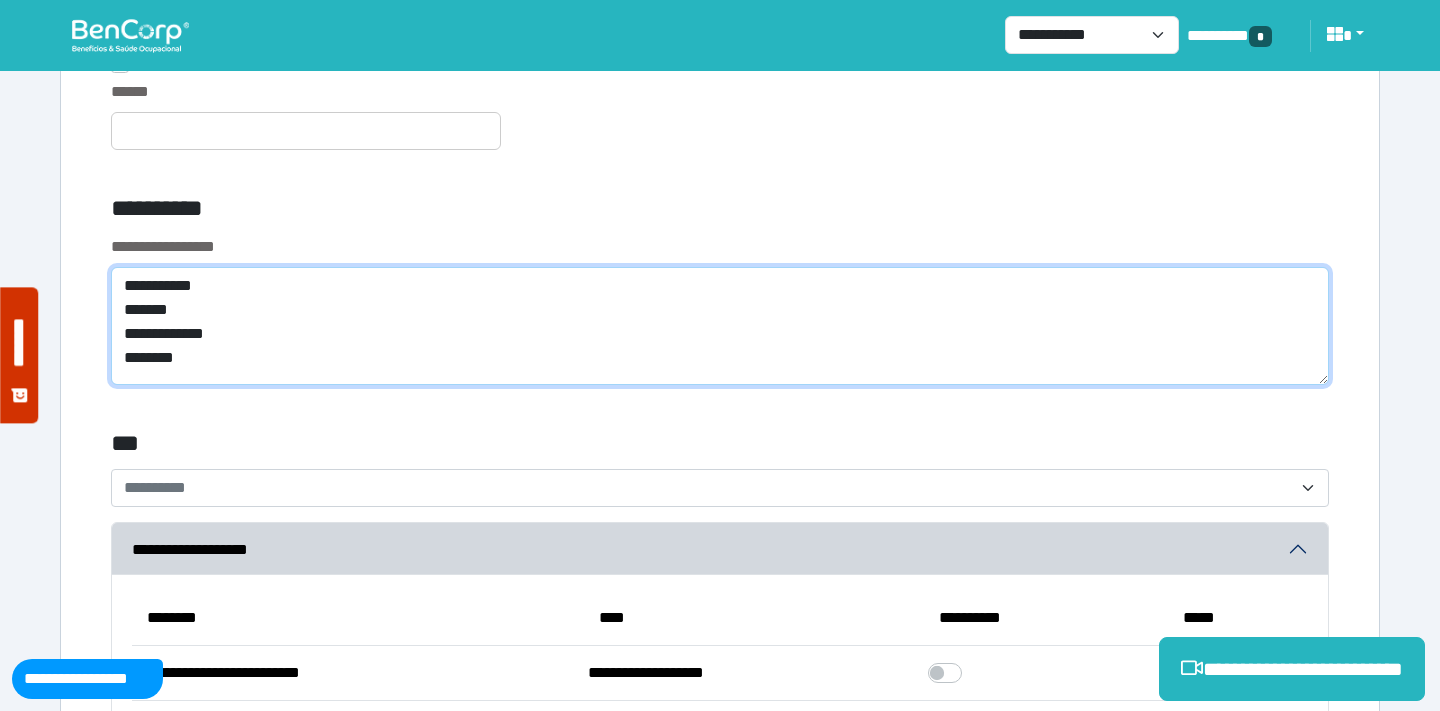 type on "**********" 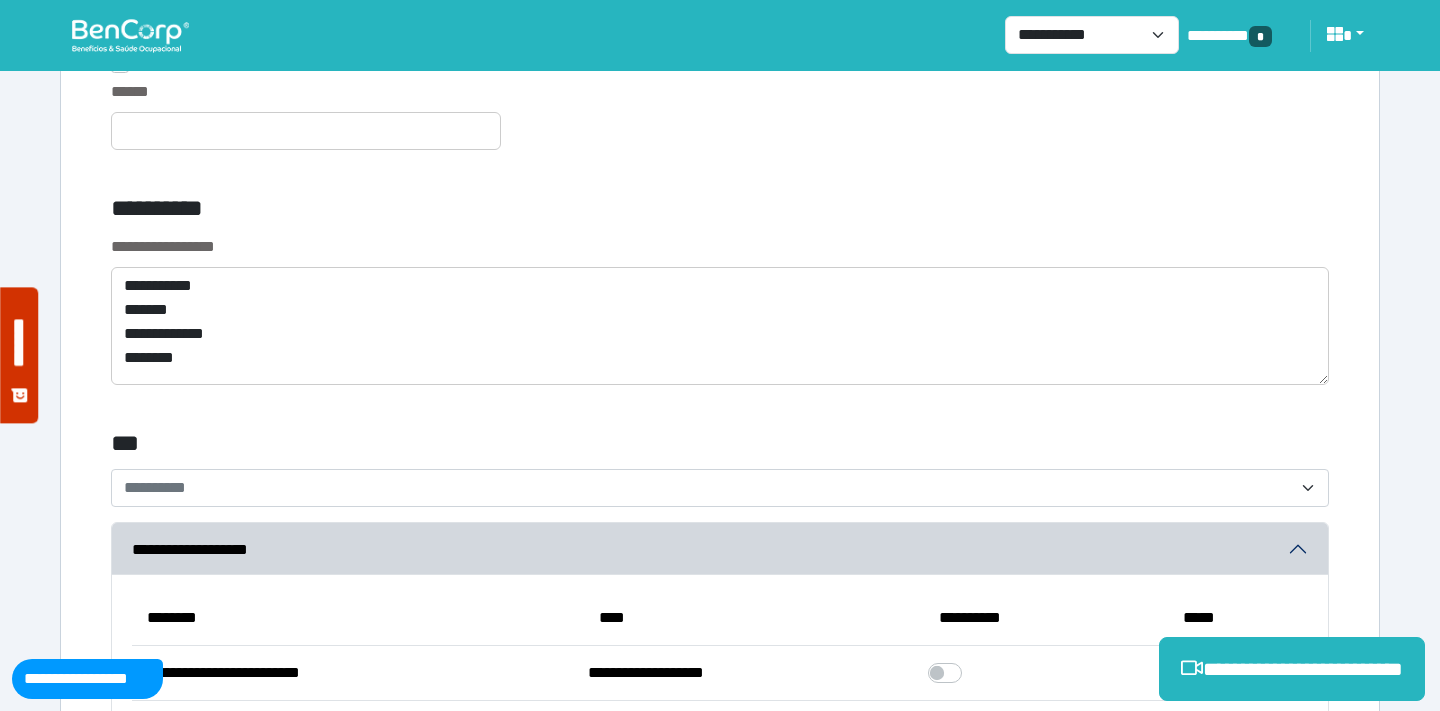 click at bounding box center (1134, 212) 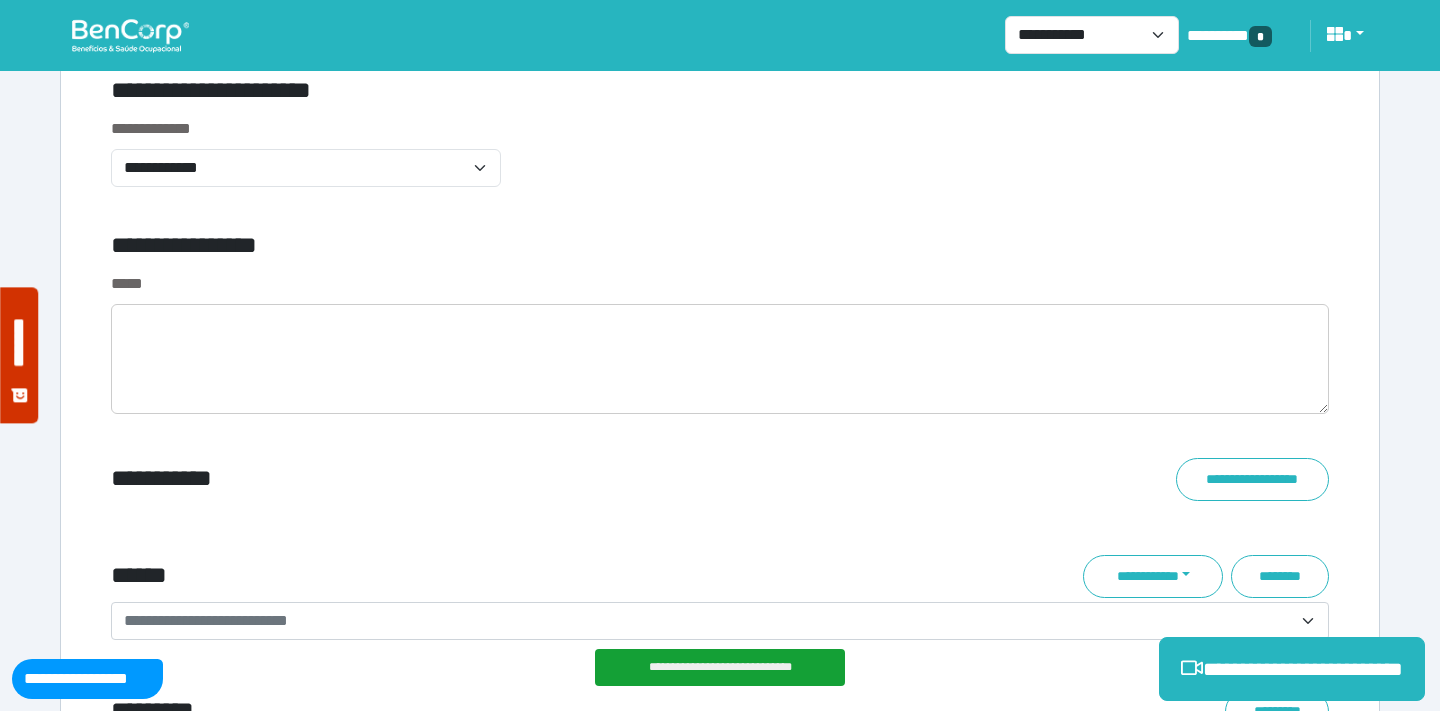 scroll, scrollTop: 7500, scrollLeft: 0, axis: vertical 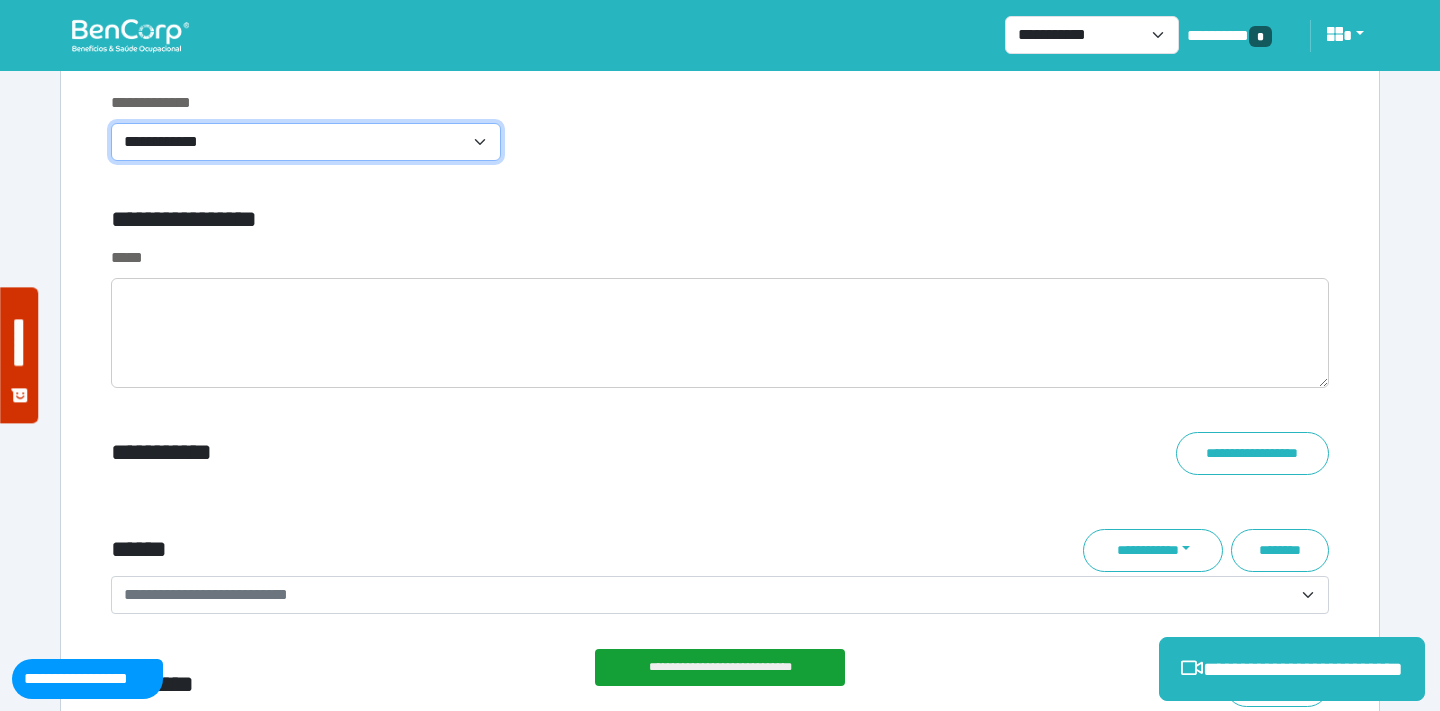 click on "**********" at bounding box center [306, 142] 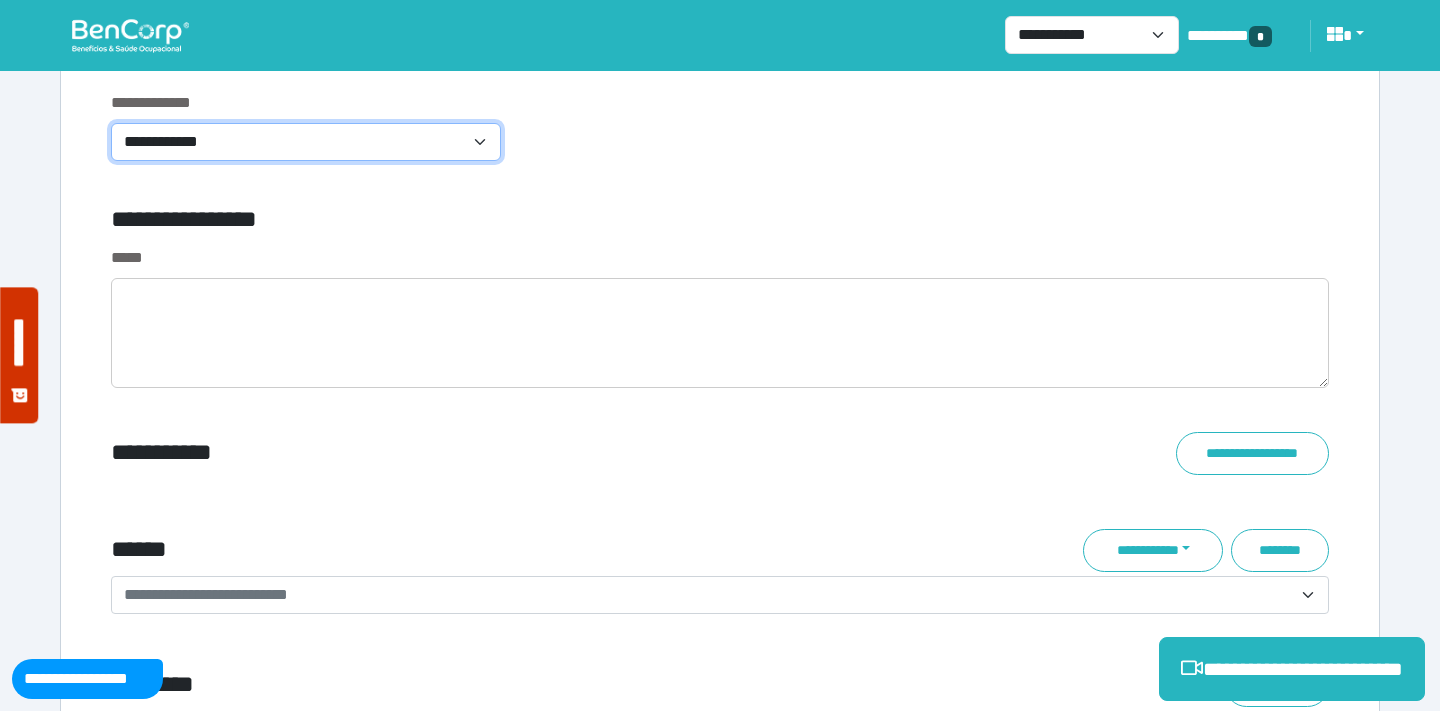 select on "**********" 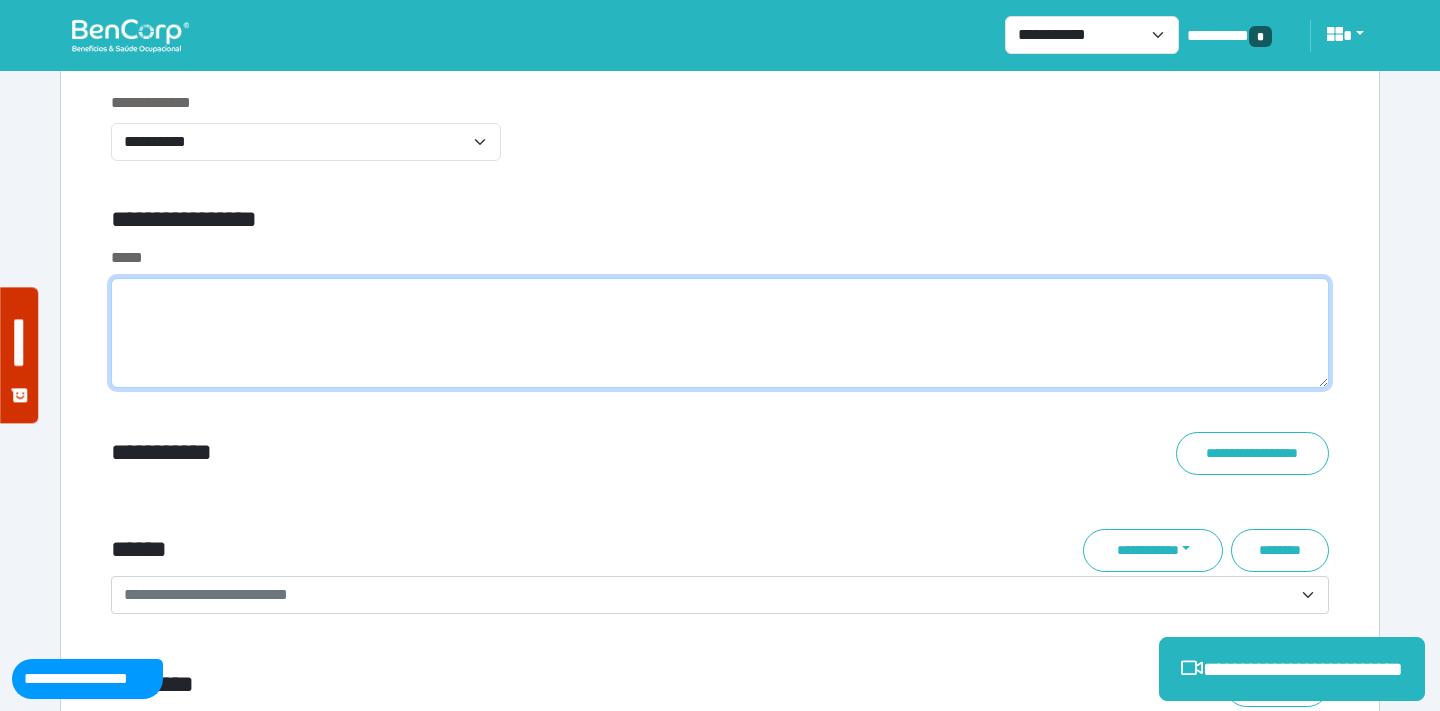 click at bounding box center [720, 333] 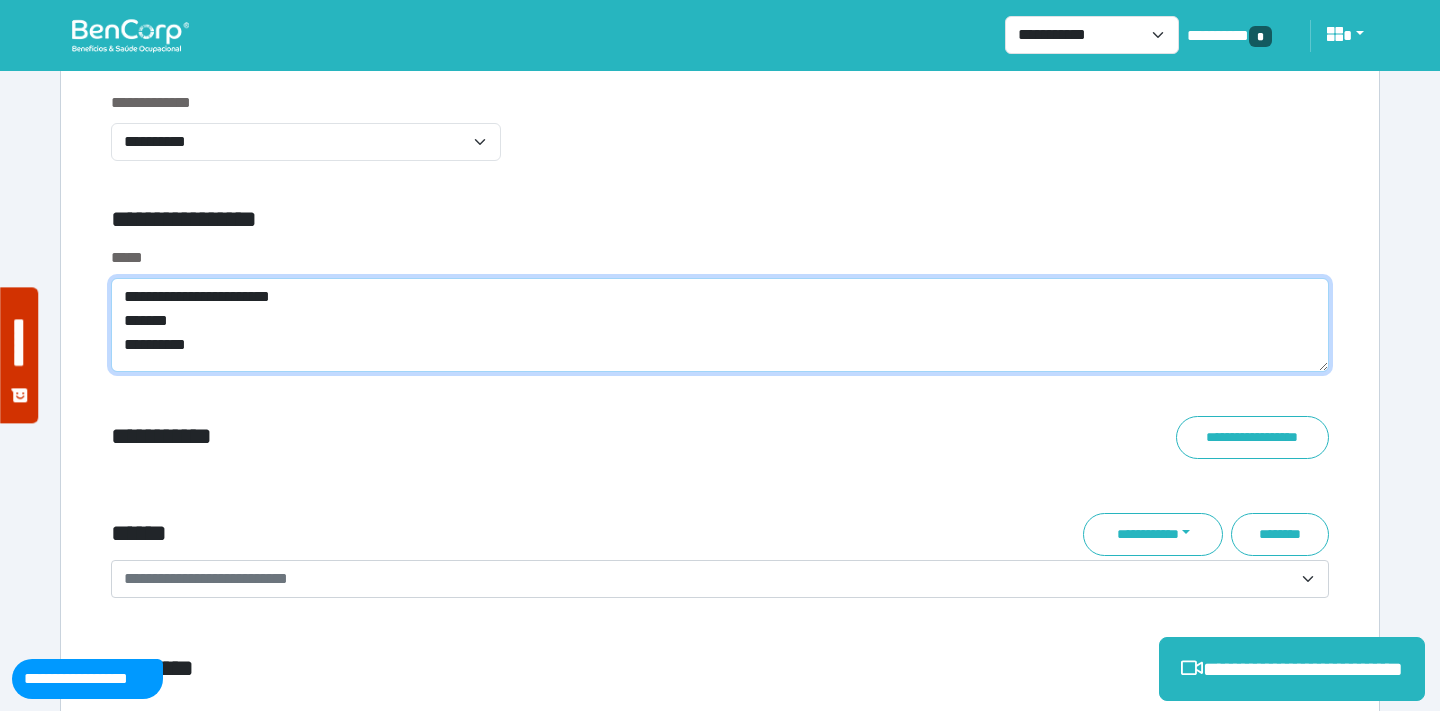 scroll, scrollTop: 0, scrollLeft: 0, axis: both 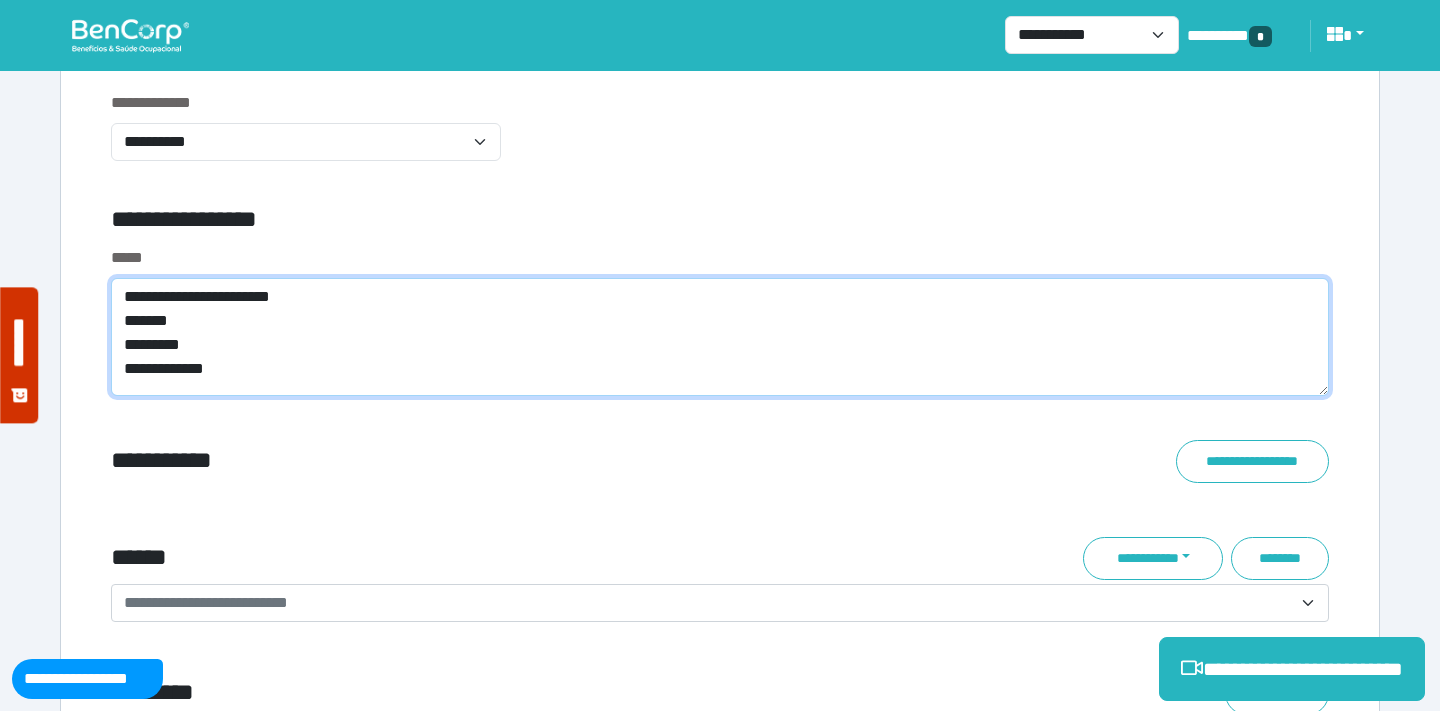 type on "**********" 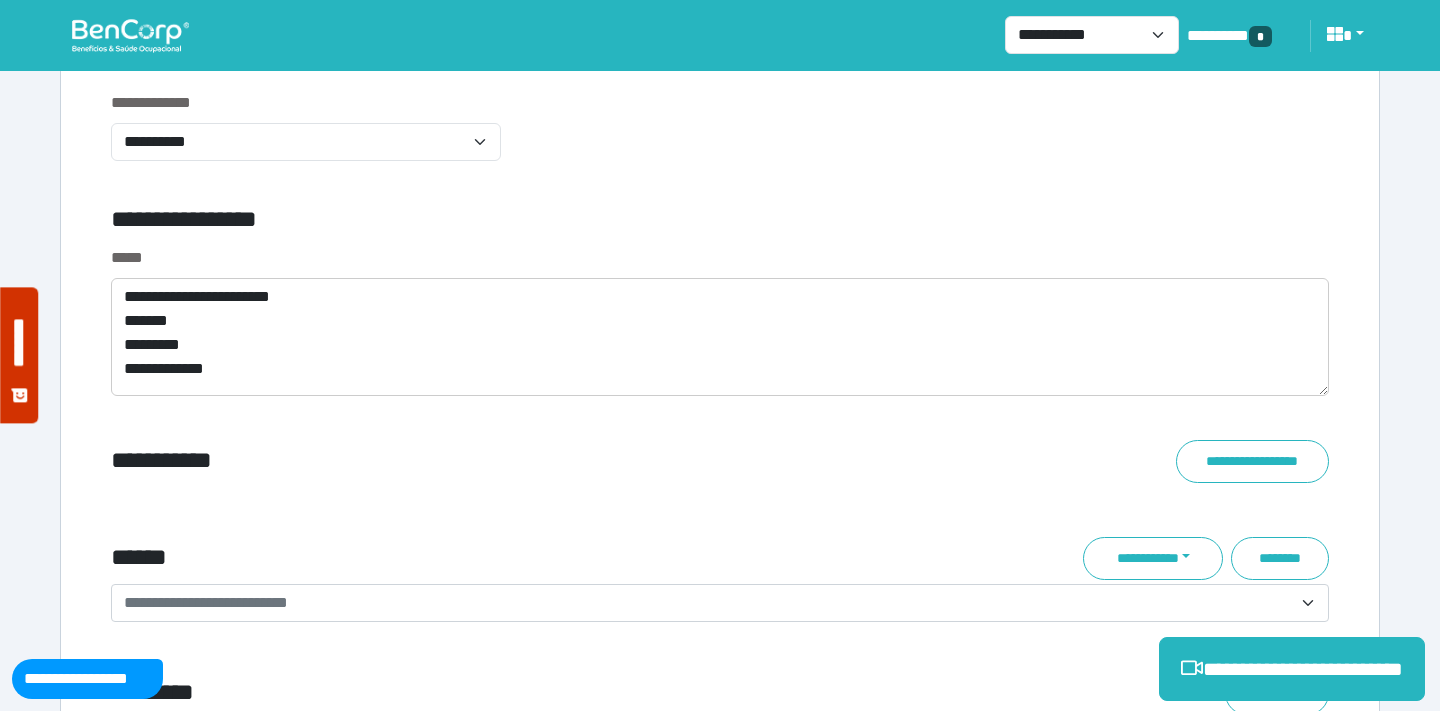 click on "**********" at bounding box center [720, 502] 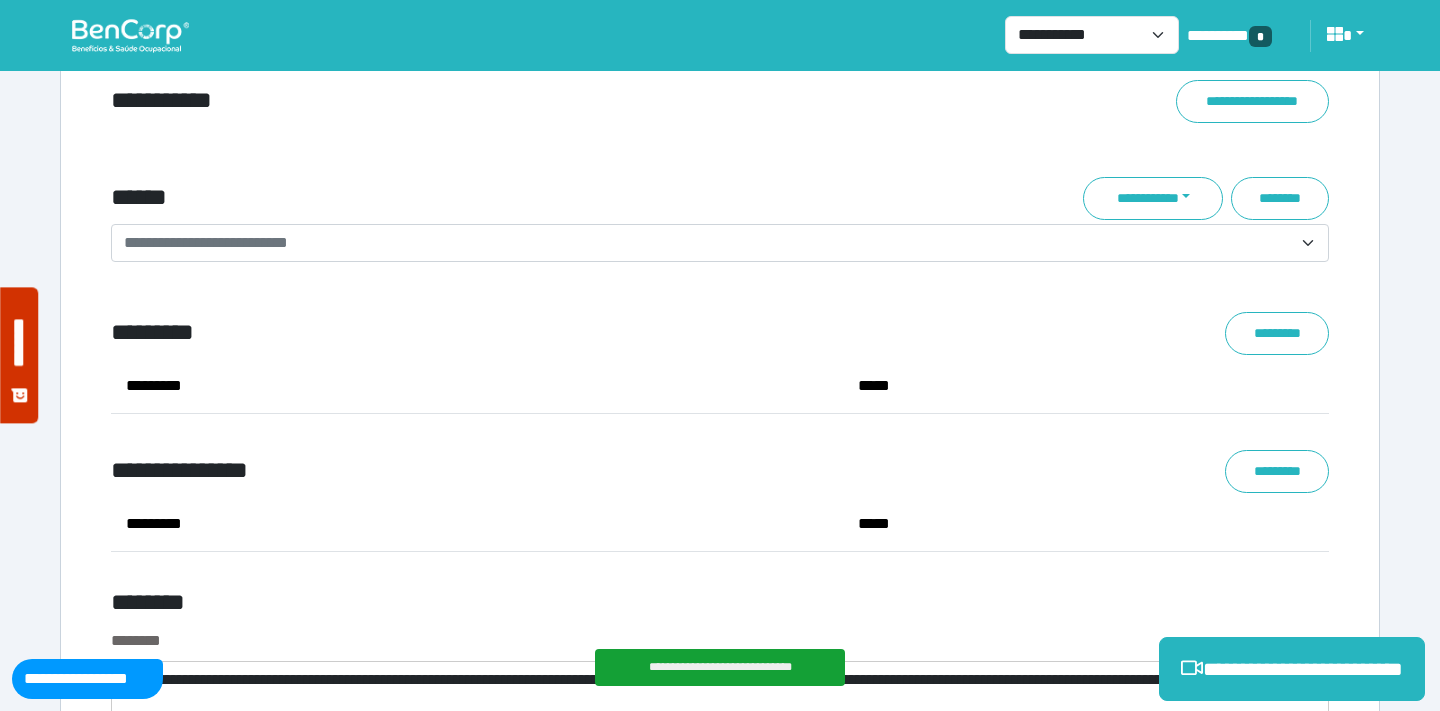 scroll, scrollTop: 7834, scrollLeft: 0, axis: vertical 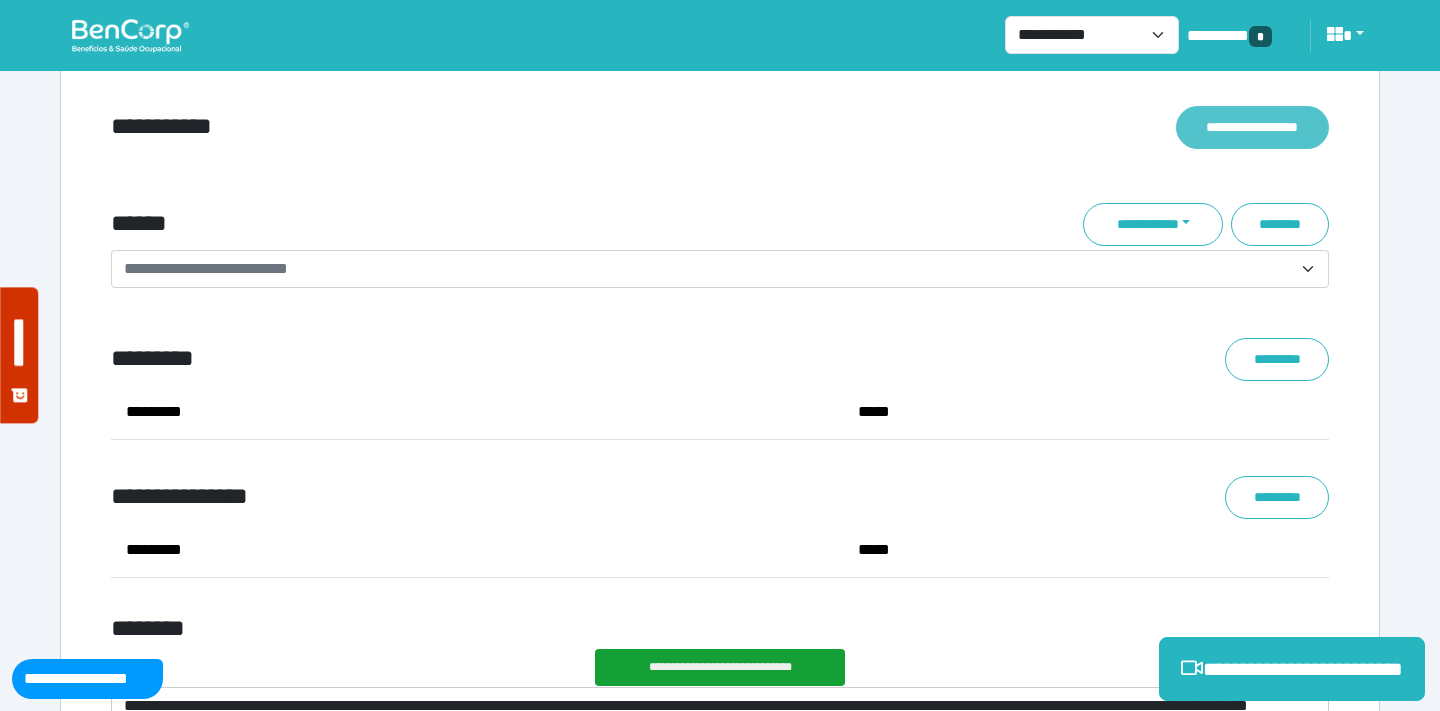 click on "**********" at bounding box center (1252, 127) 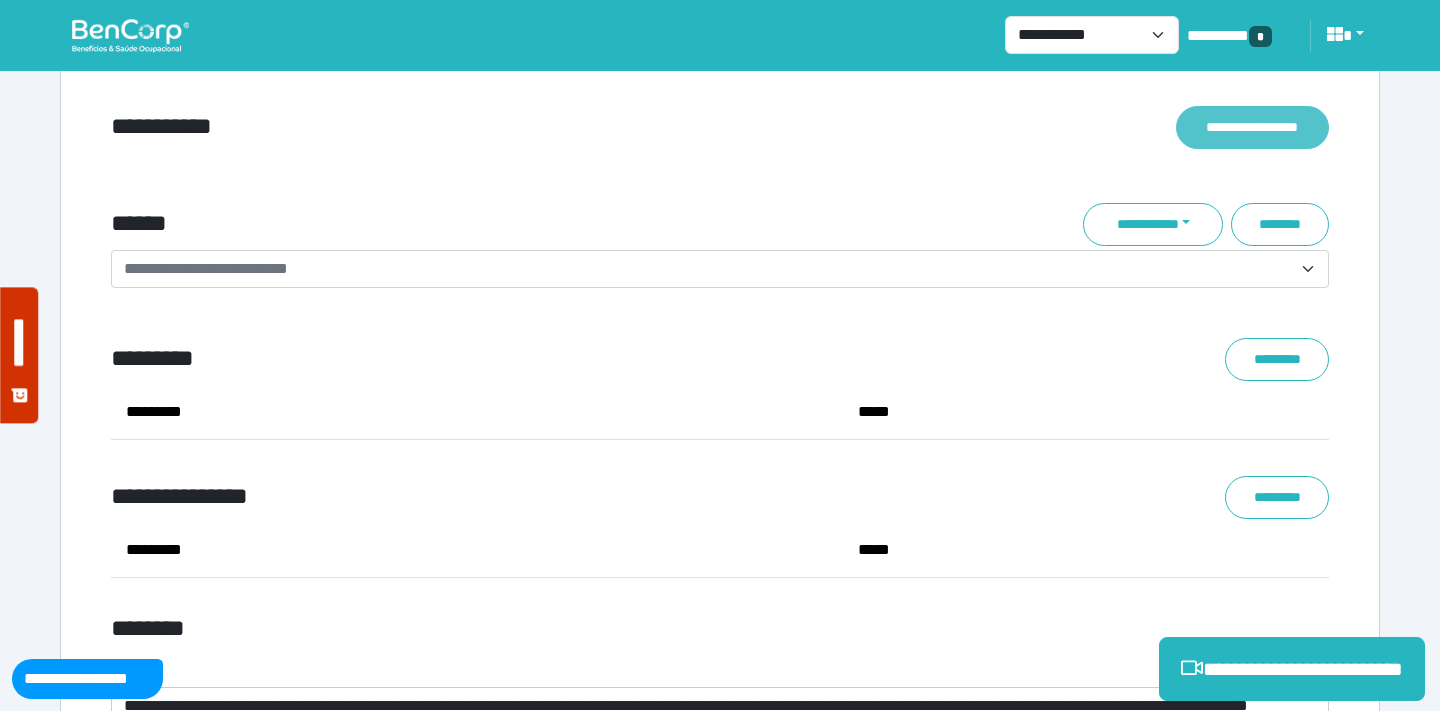 click on "**********" at bounding box center (1252, 127) 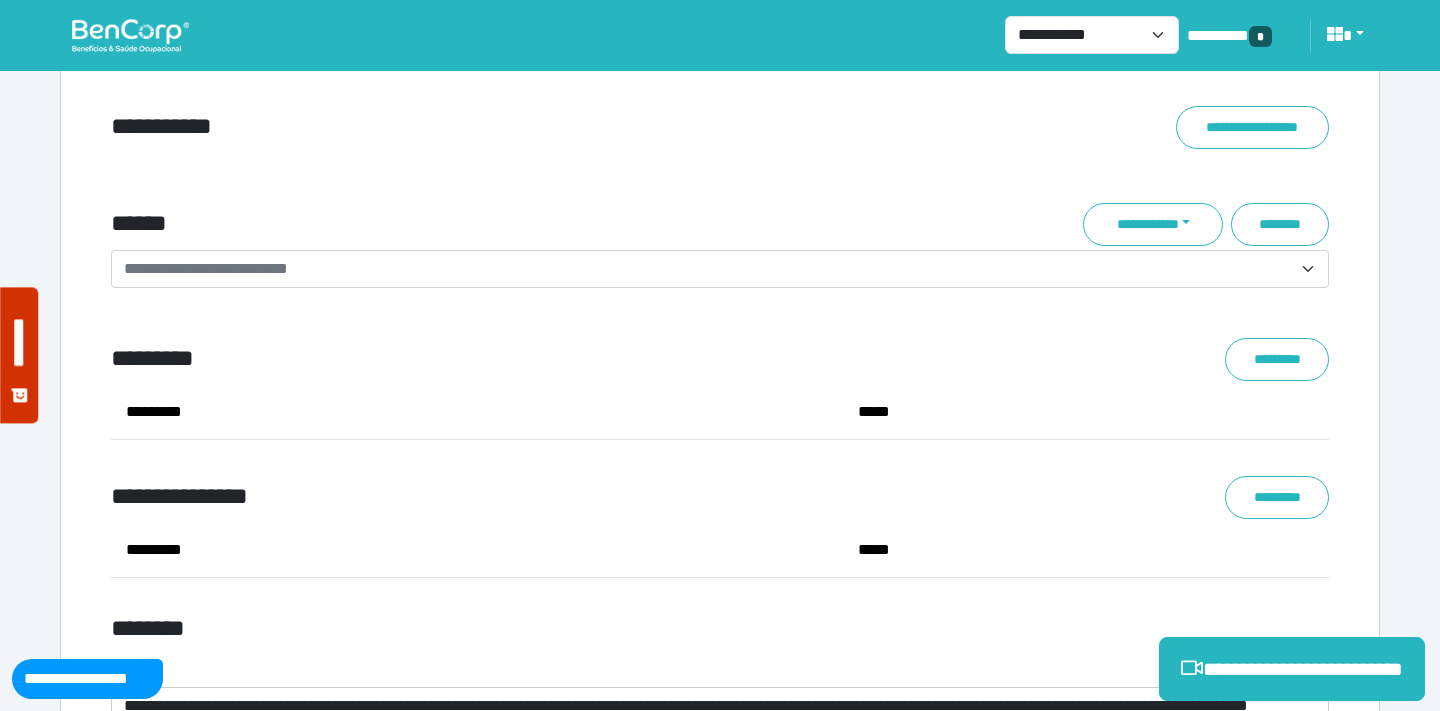 click on "**********" at bounding box center [720, 168] 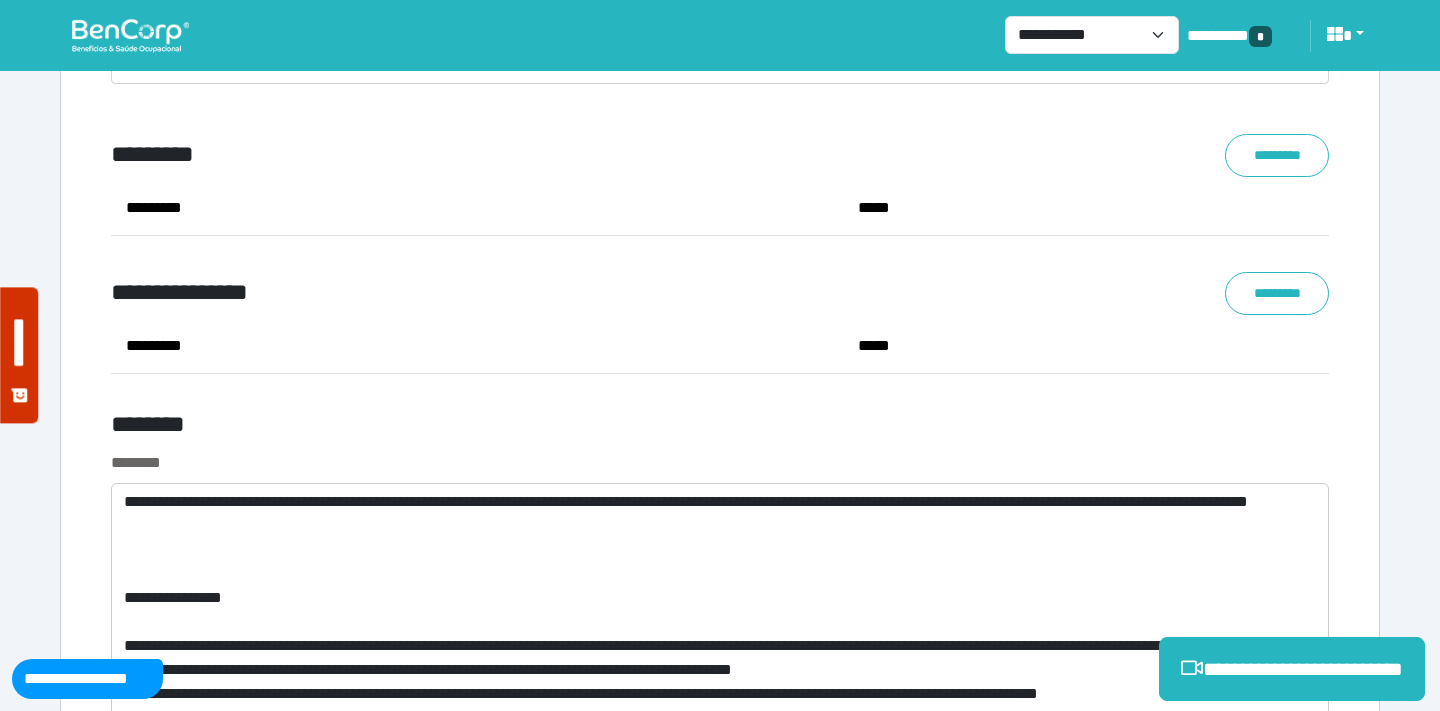 click on "**********" at bounding box center [720, -2902] 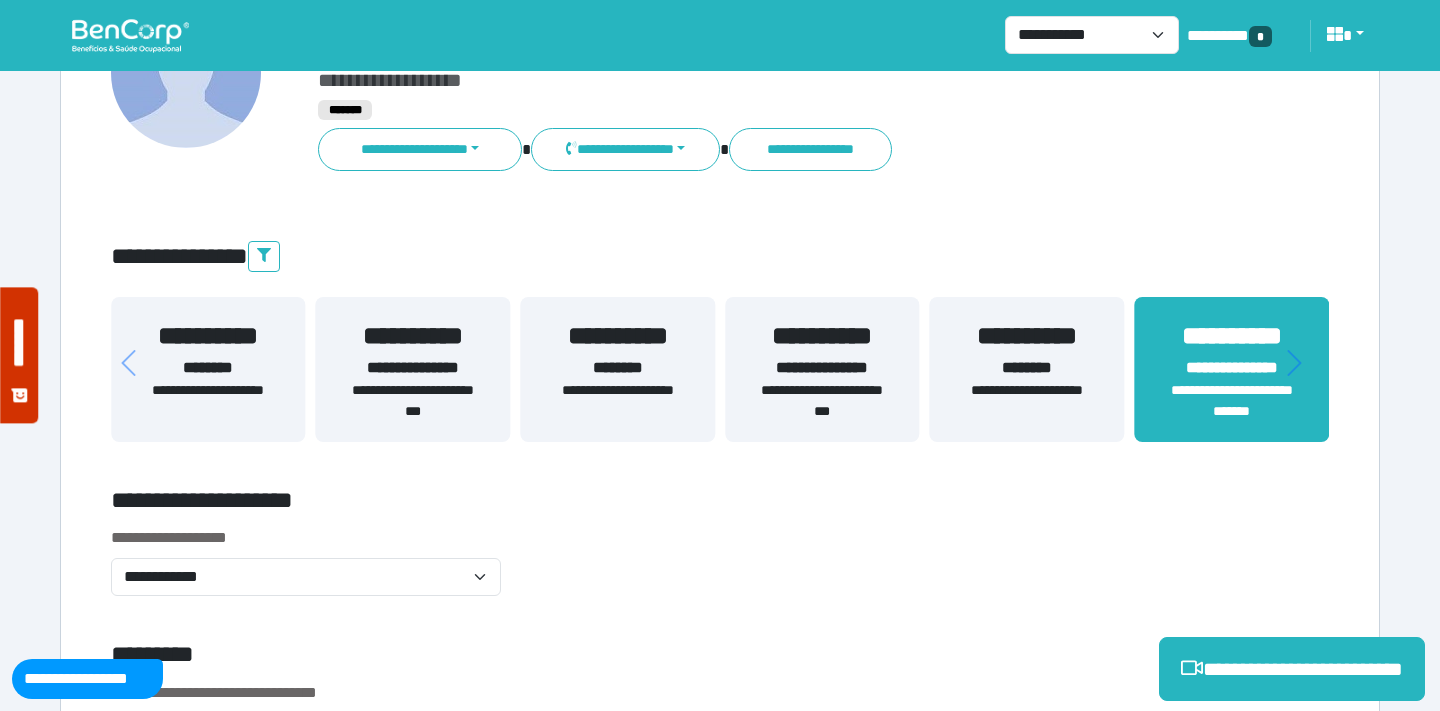 scroll, scrollTop: 238, scrollLeft: 0, axis: vertical 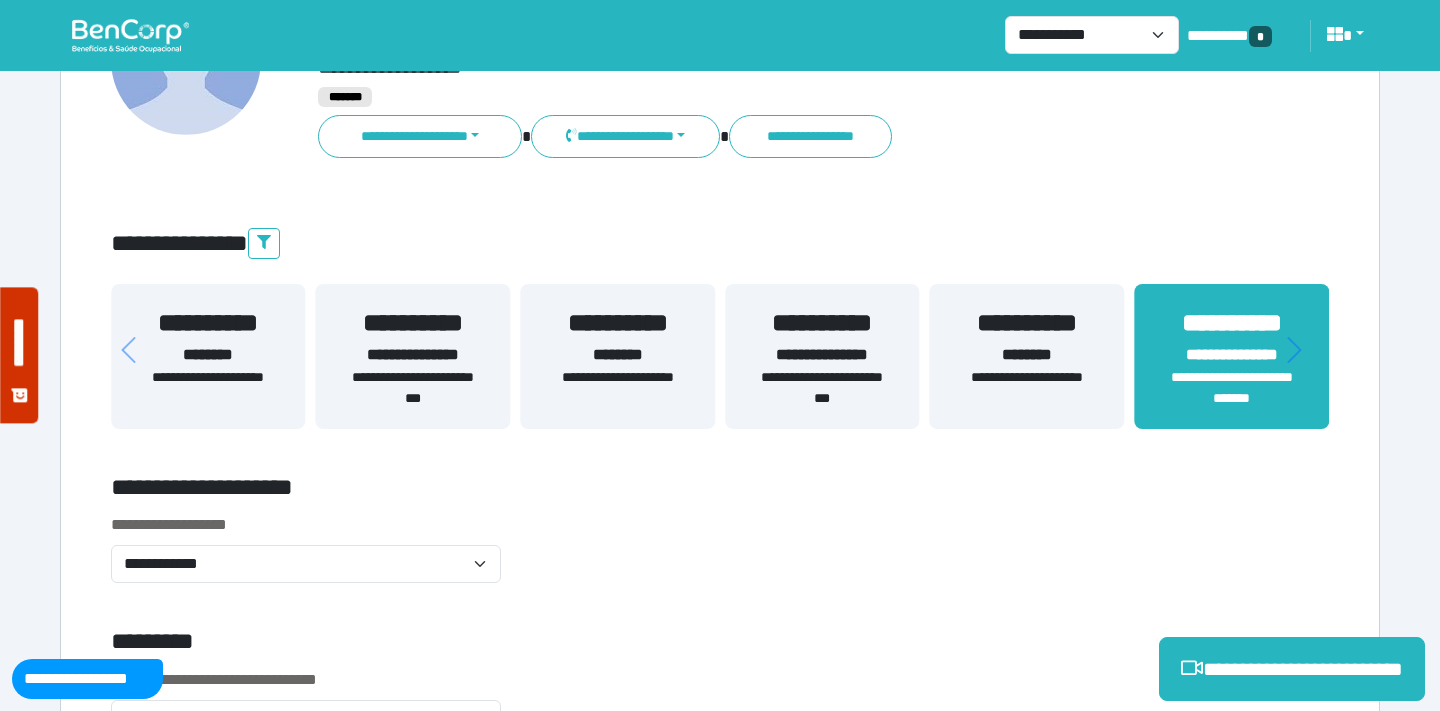 click on "**********" at bounding box center [822, 355] 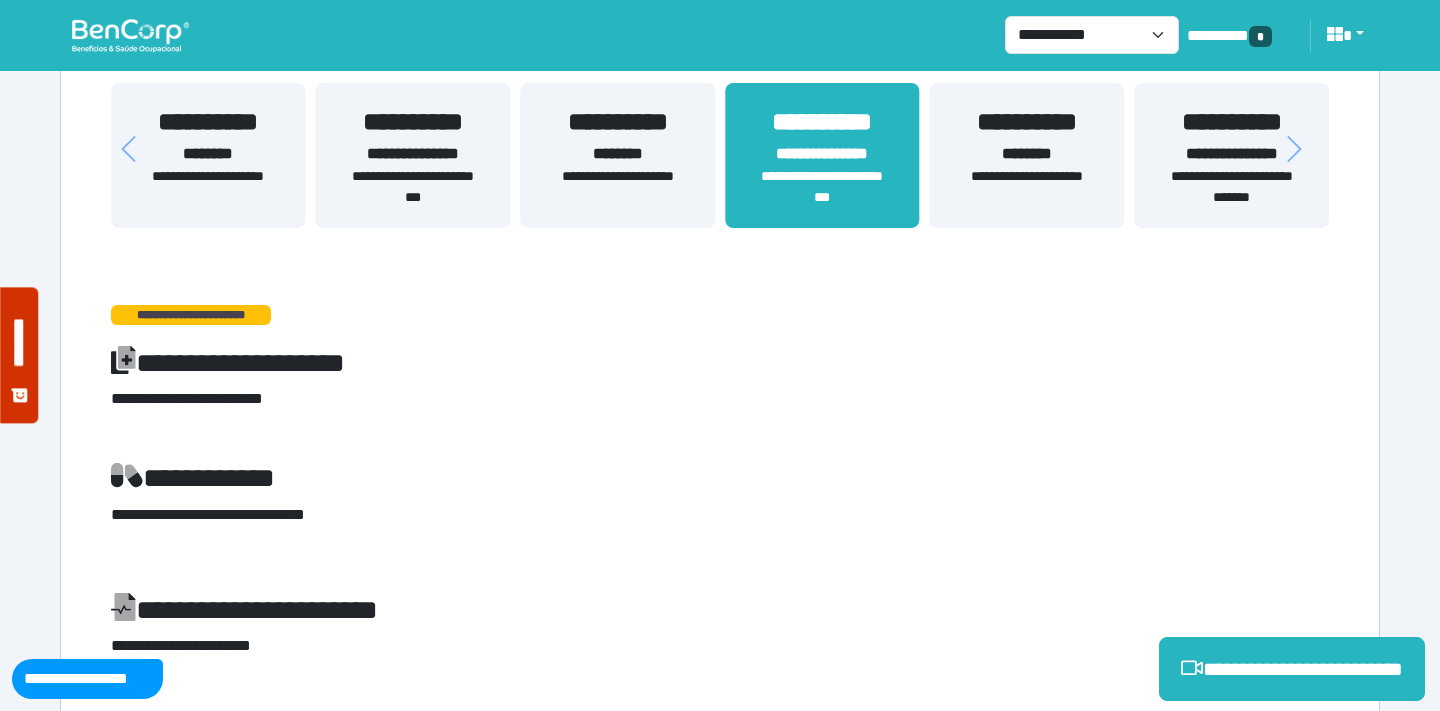 scroll, scrollTop: 424, scrollLeft: 0, axis: vertical 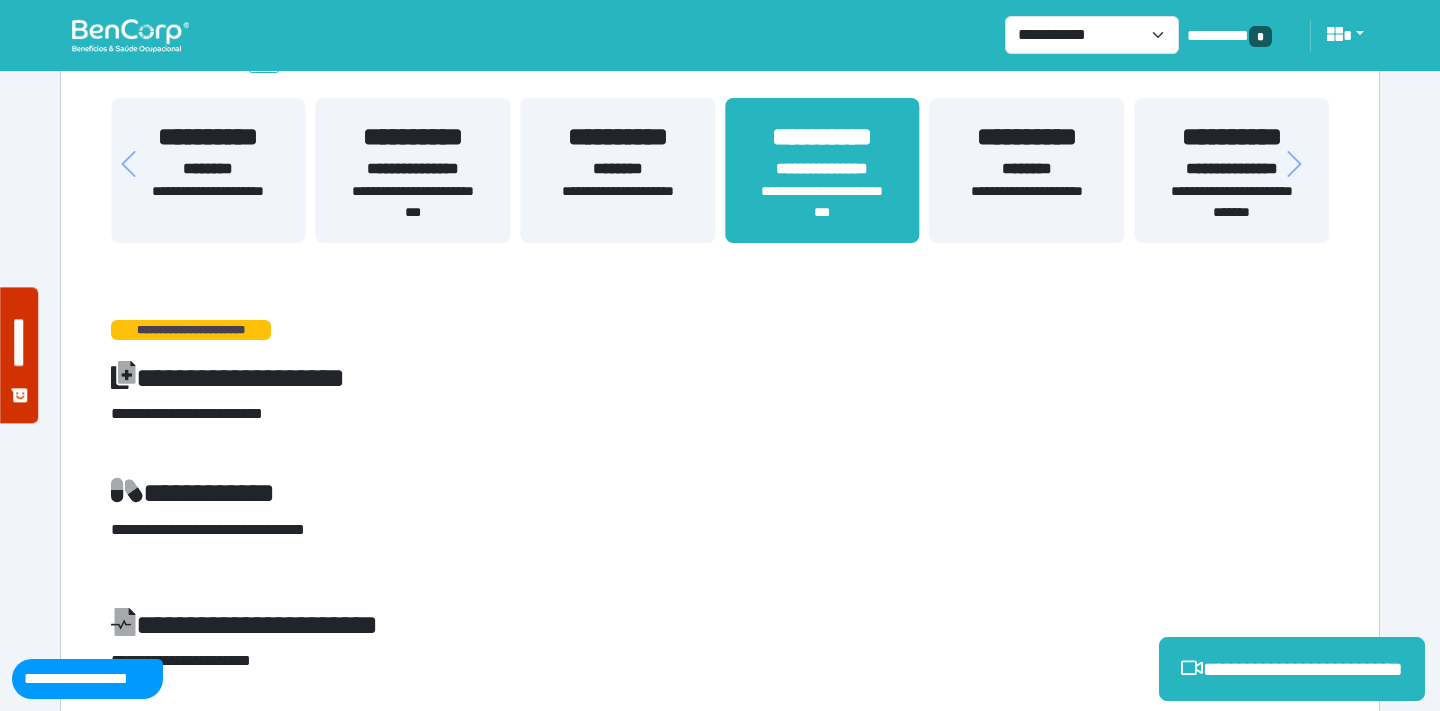 click on "**********" at bounding box center [822, 202] 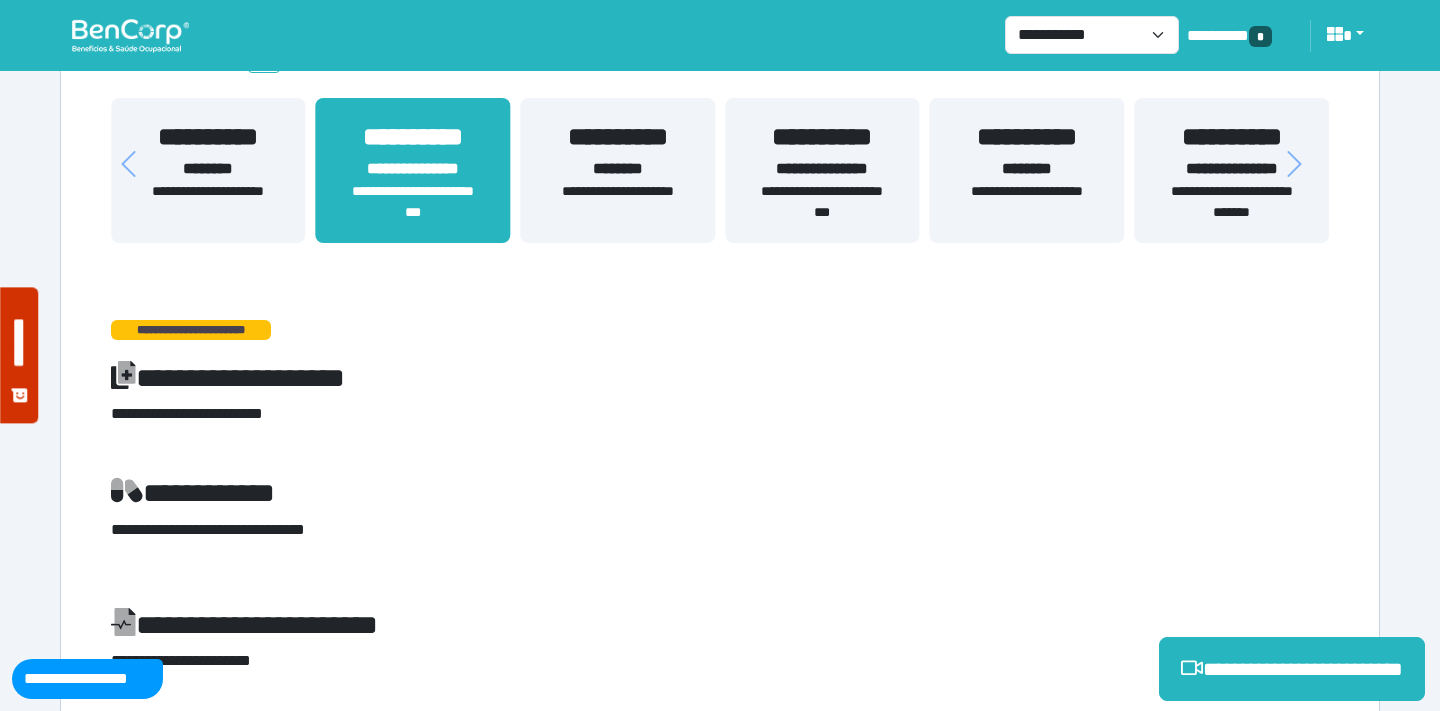 click on "**********" at bounding box center (413, 169) 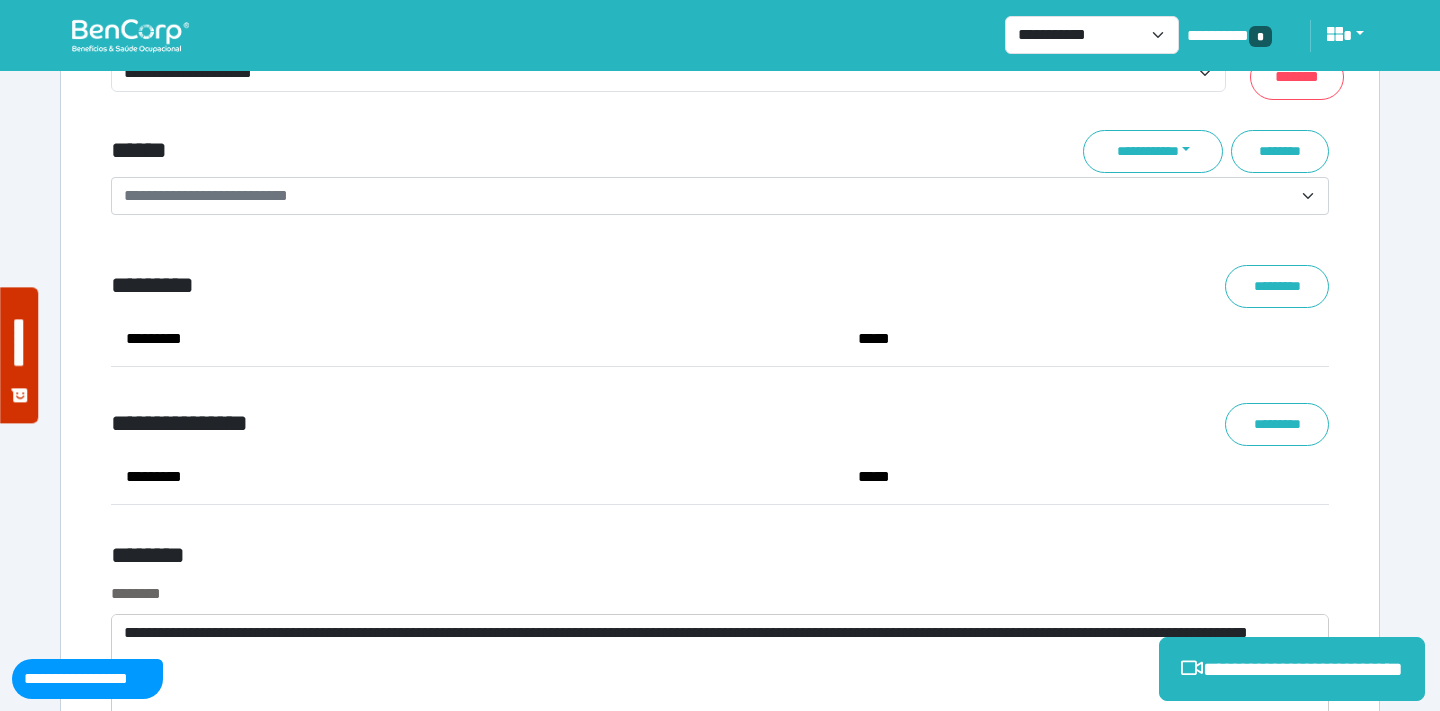 scroll, scrollTop: 8082, scrollLeft: 0, axis: vertical 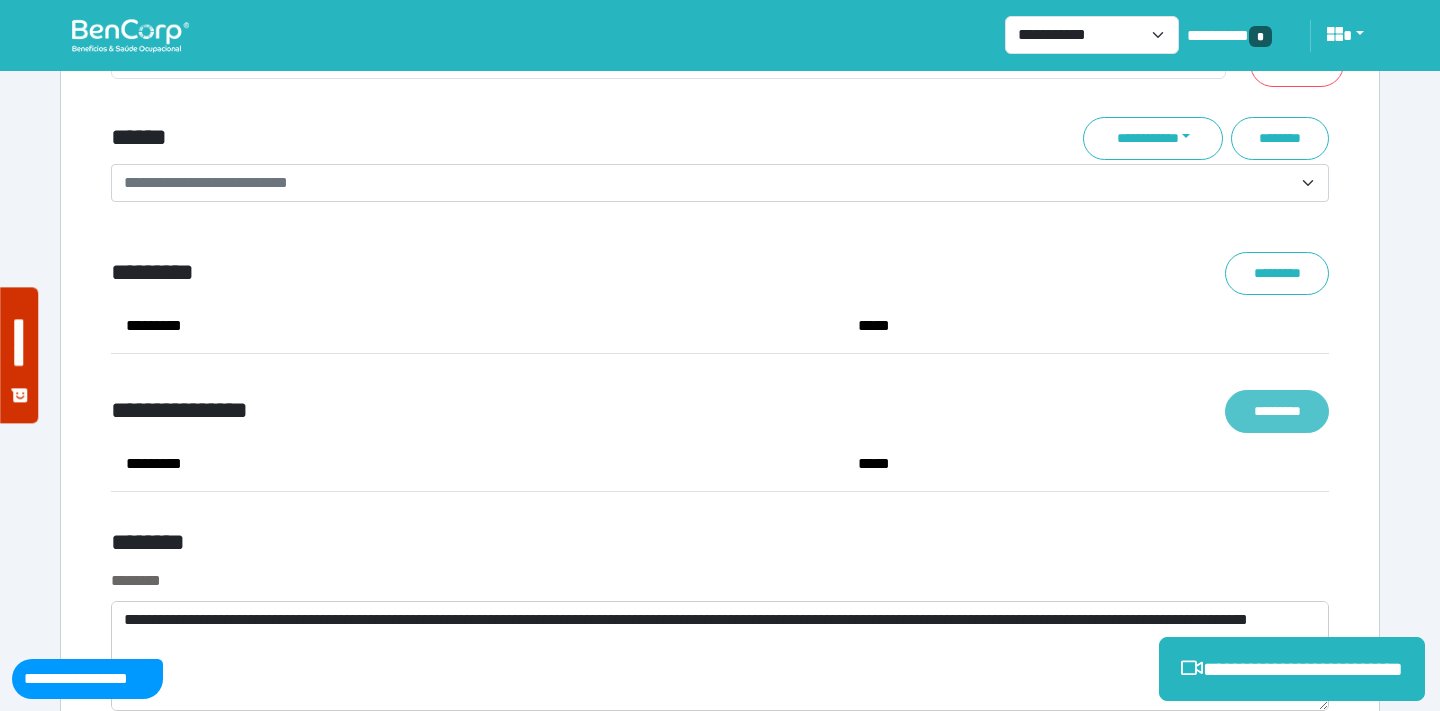 click on "*********" at bounding box center [1277, 411] 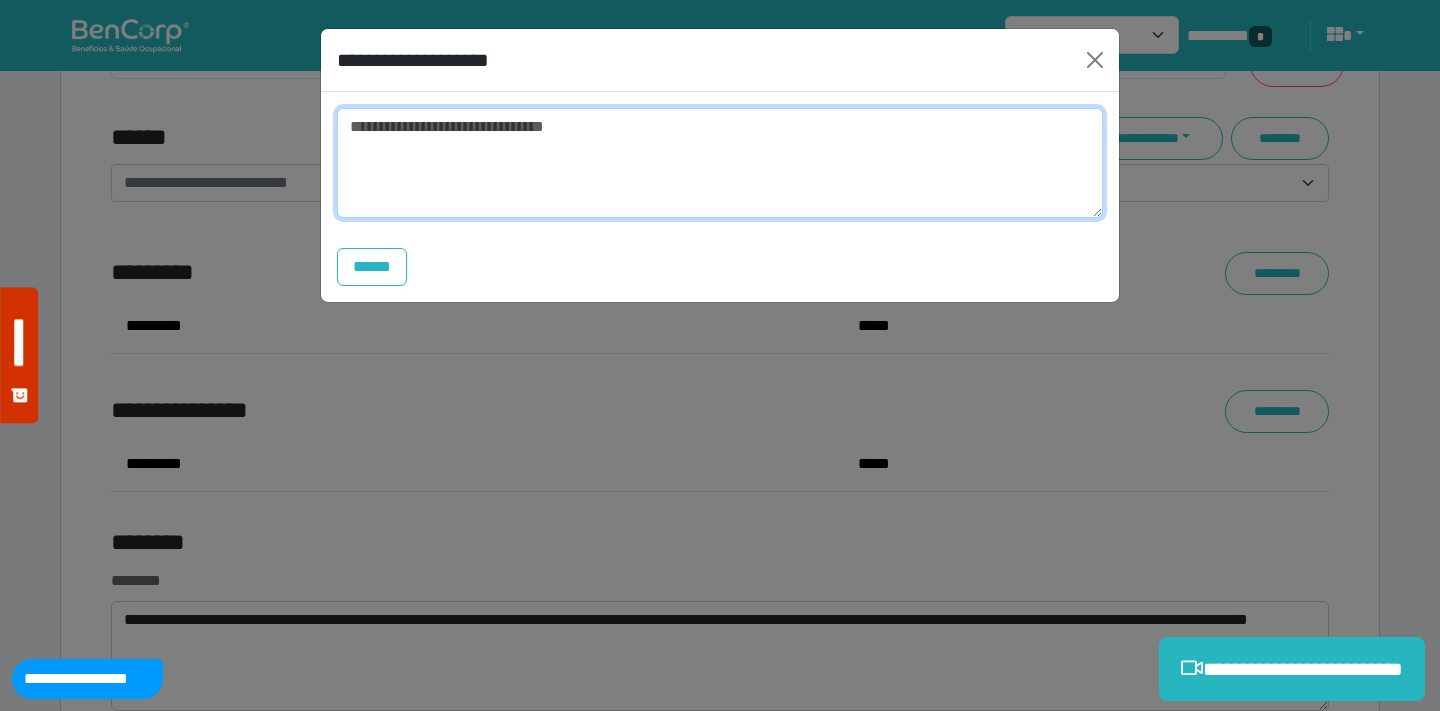 click at bounding box center (720, 163) 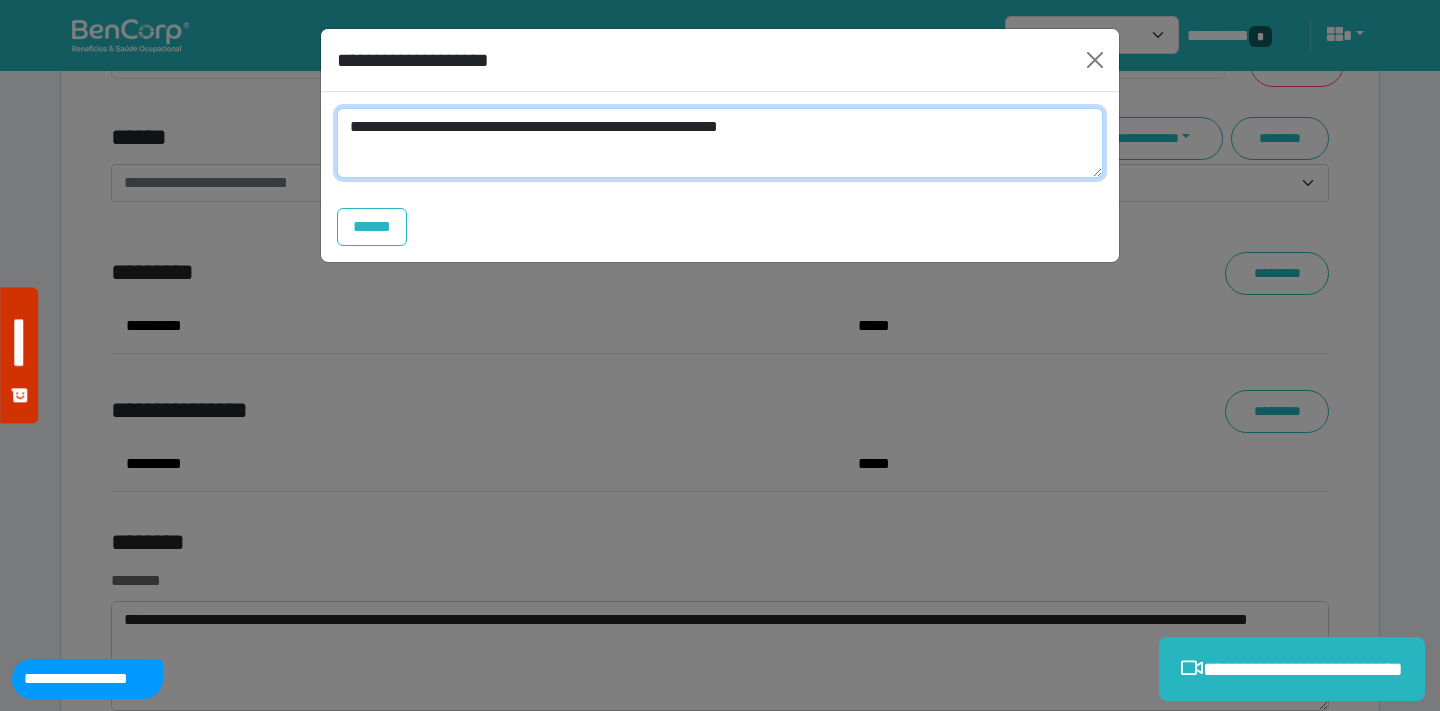 scroll, scrollTop: 0, scrollLeft: 0, axis: both 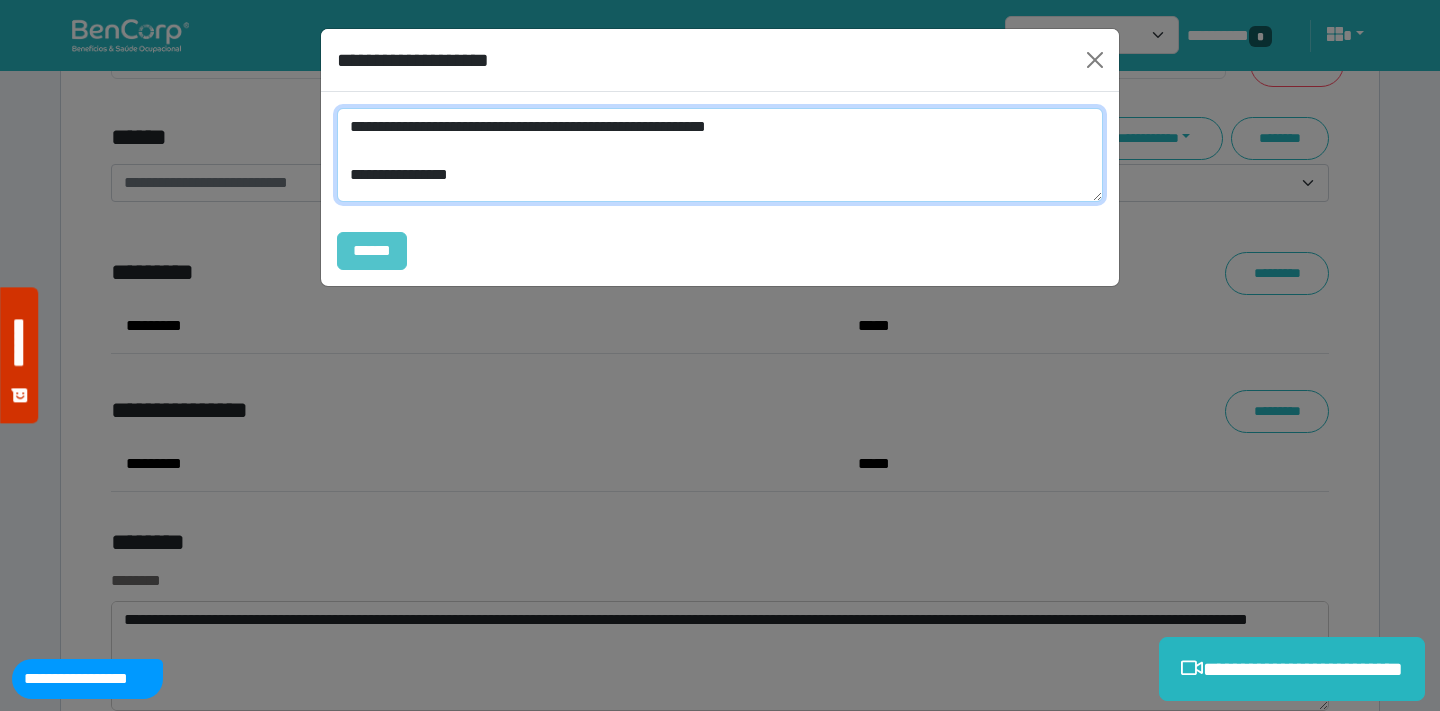 type on "**********" 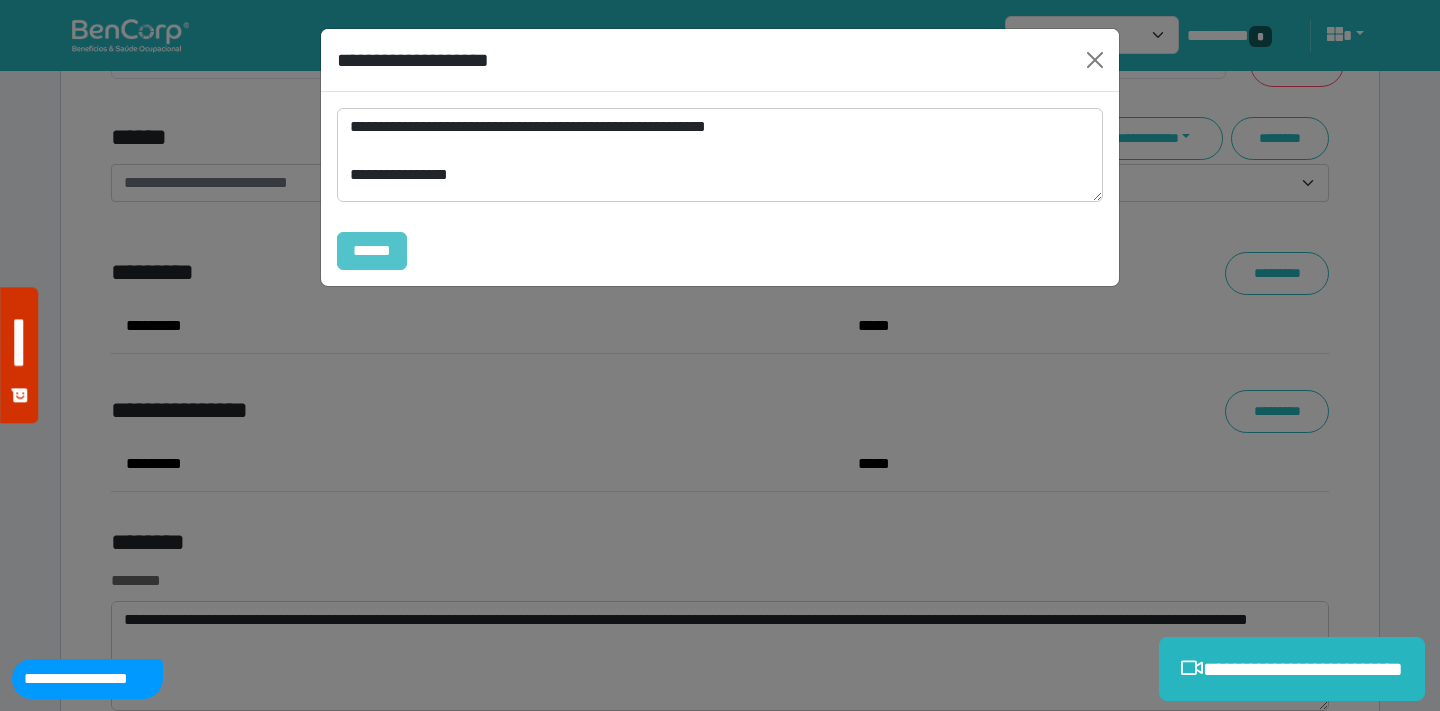 click on "******" at bounding box center (372, 251) 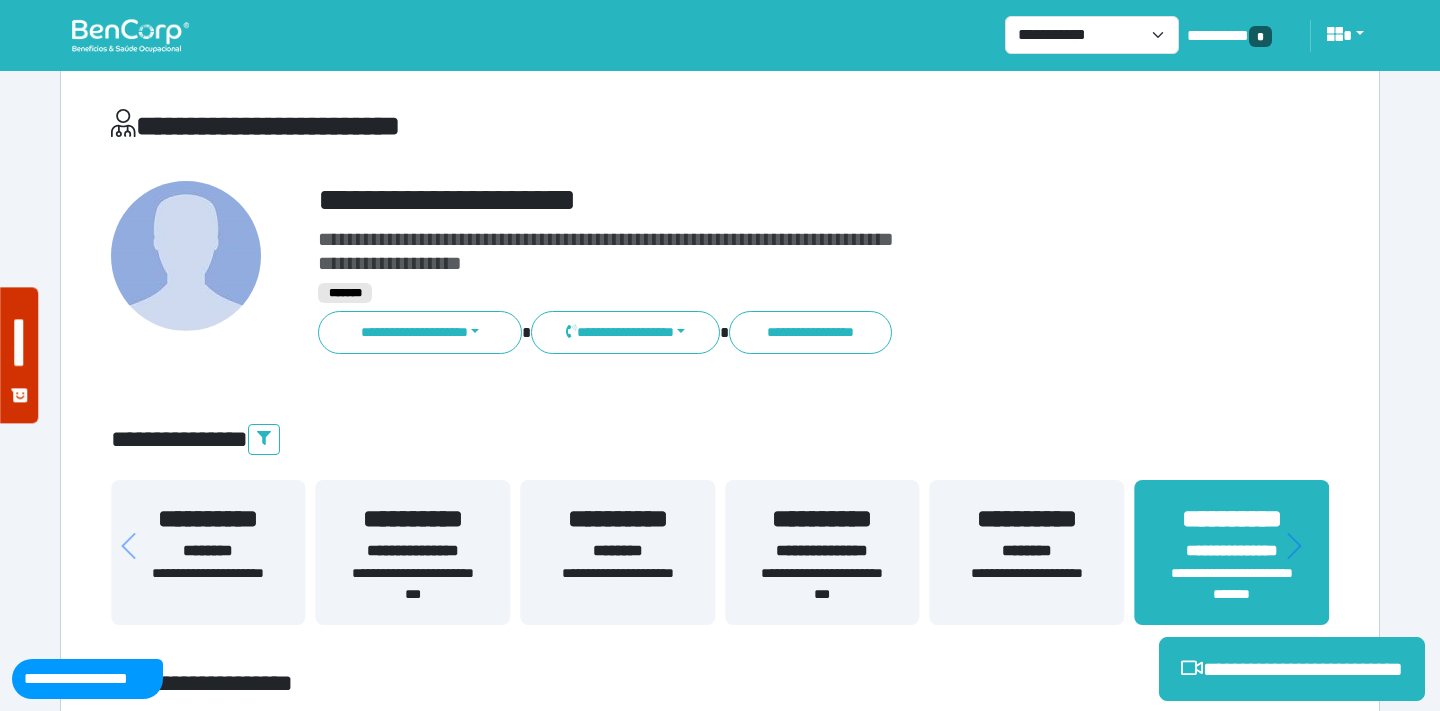 scroll, scrollTop: 310, scrollLeft: 0, axis: vertical 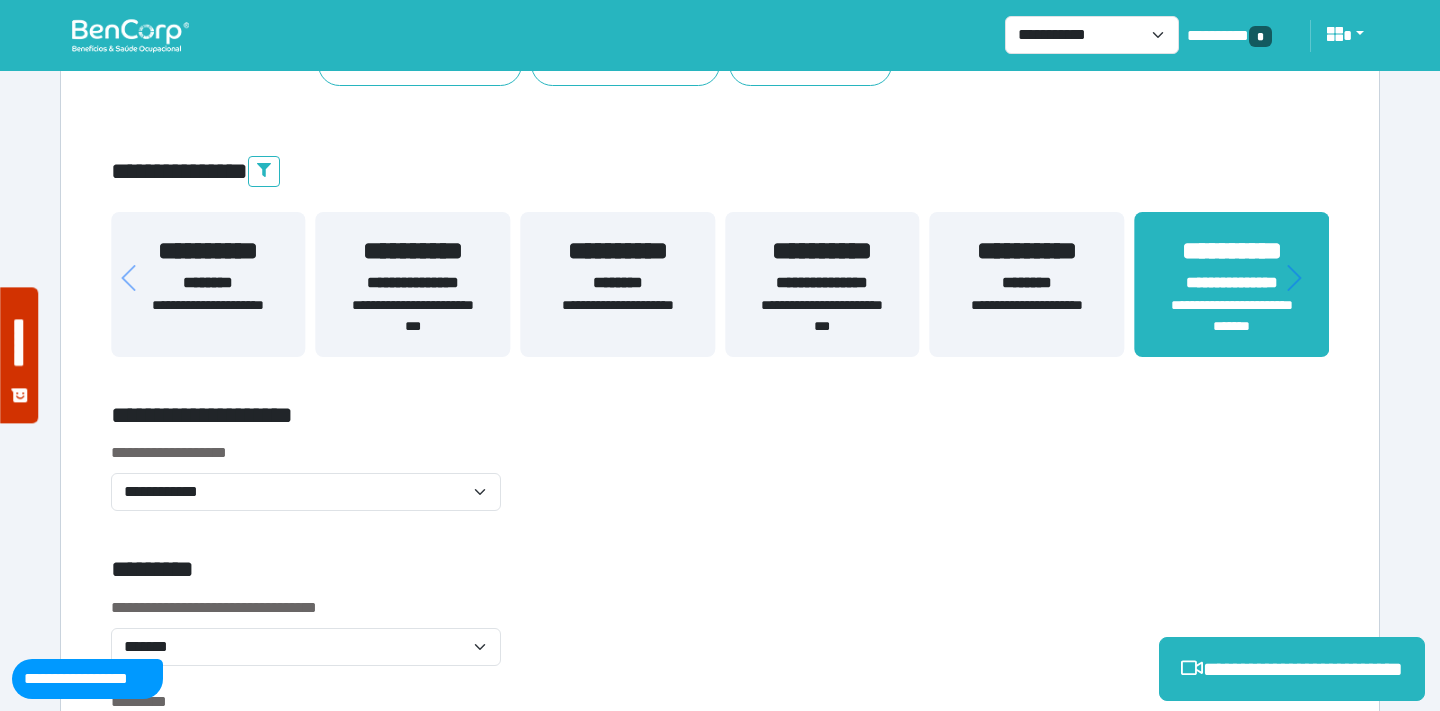 click on "**********" at bounding box center [822, 316] 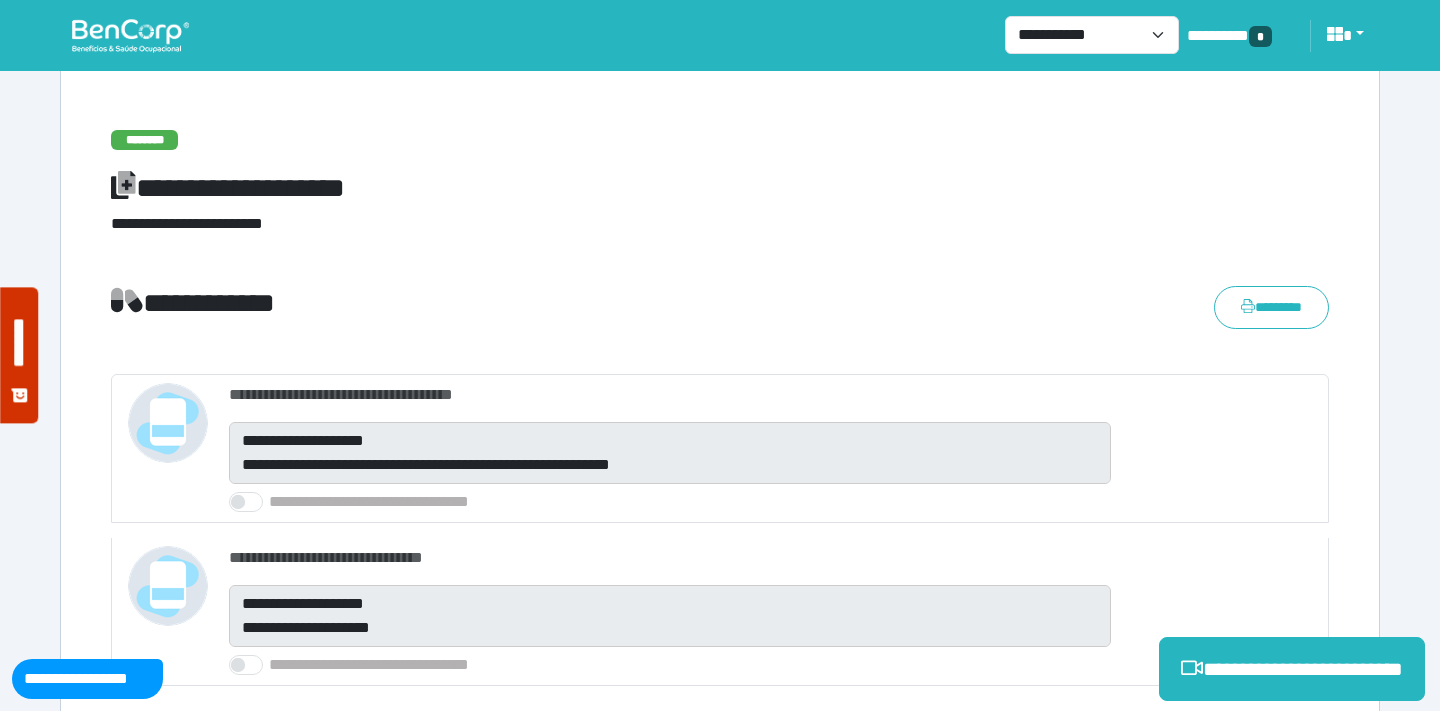 scroll, scrollTop: 0, scrollLeft: 0, axis: both 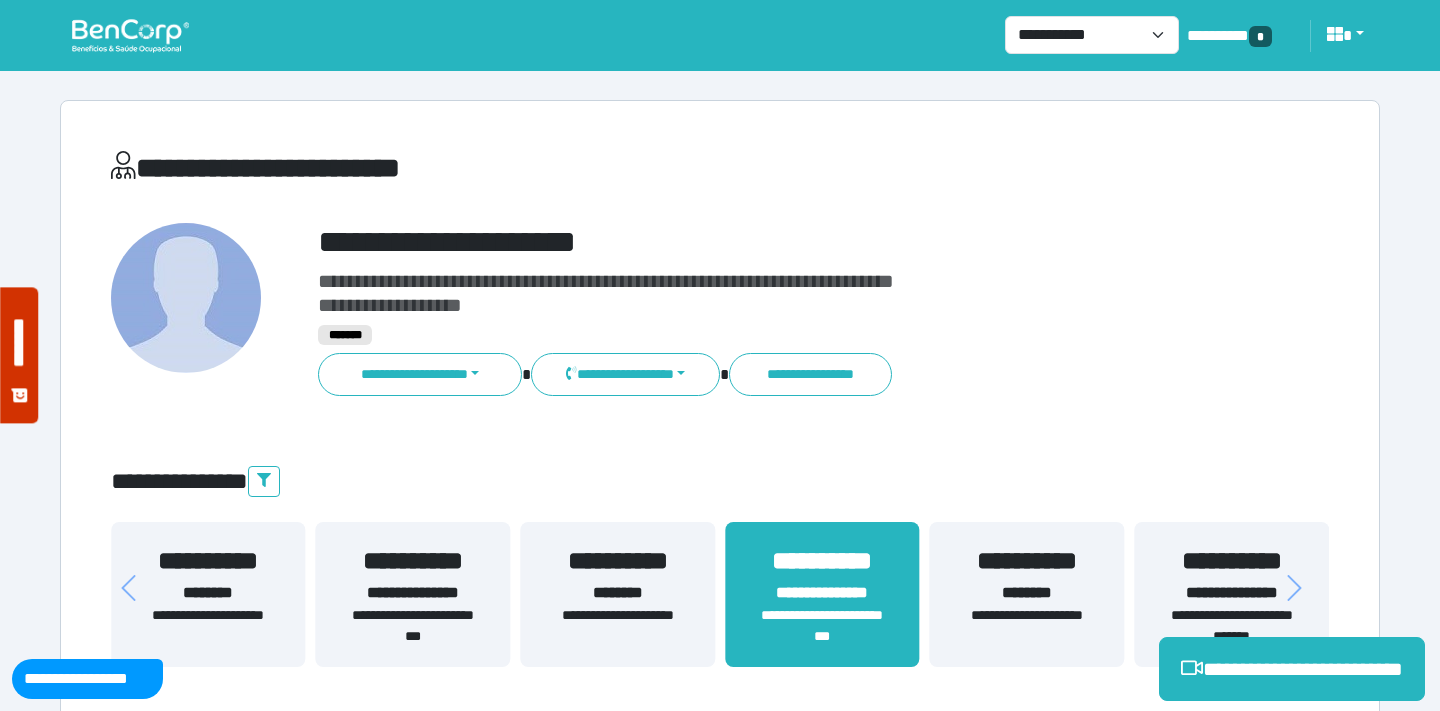 click on "**********" at bounding box center (1231, 561) 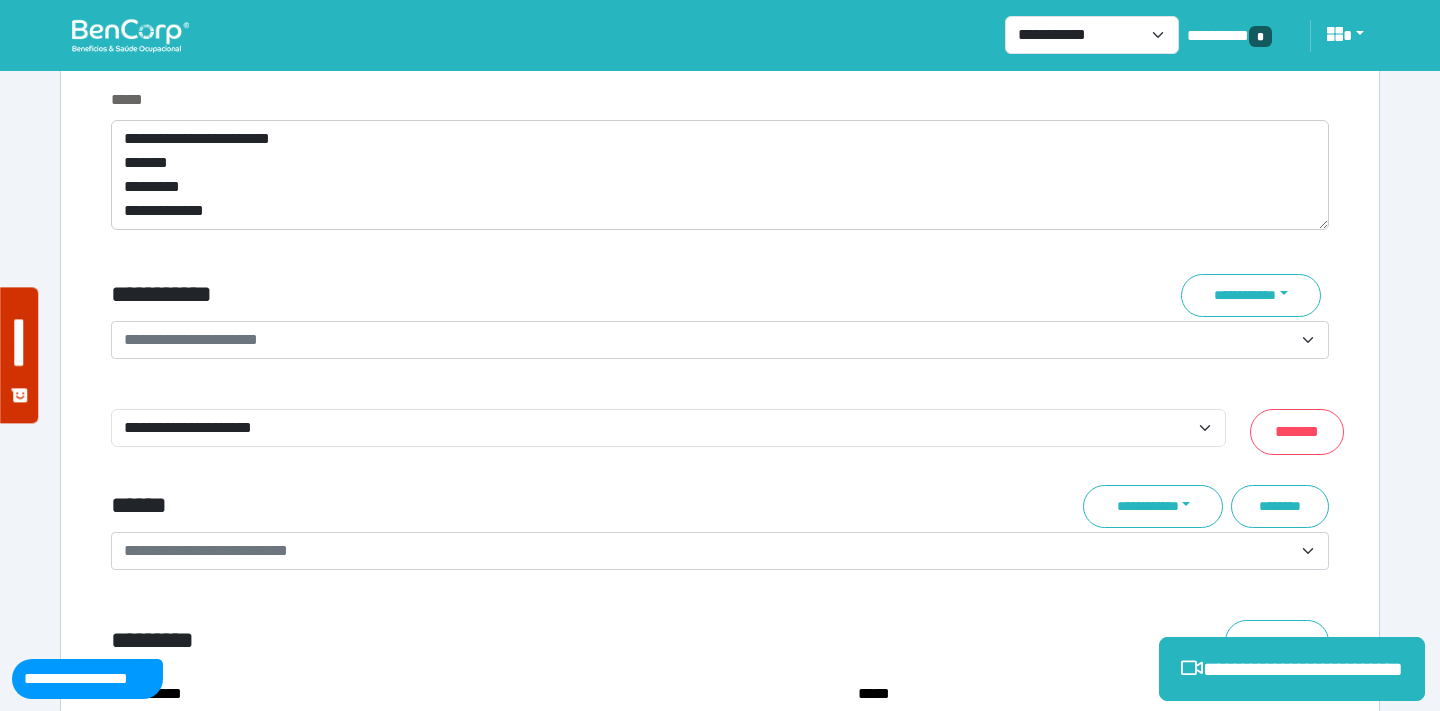 scroll, scrollTop: 7797, scrollLeft: 0, axis: vertical 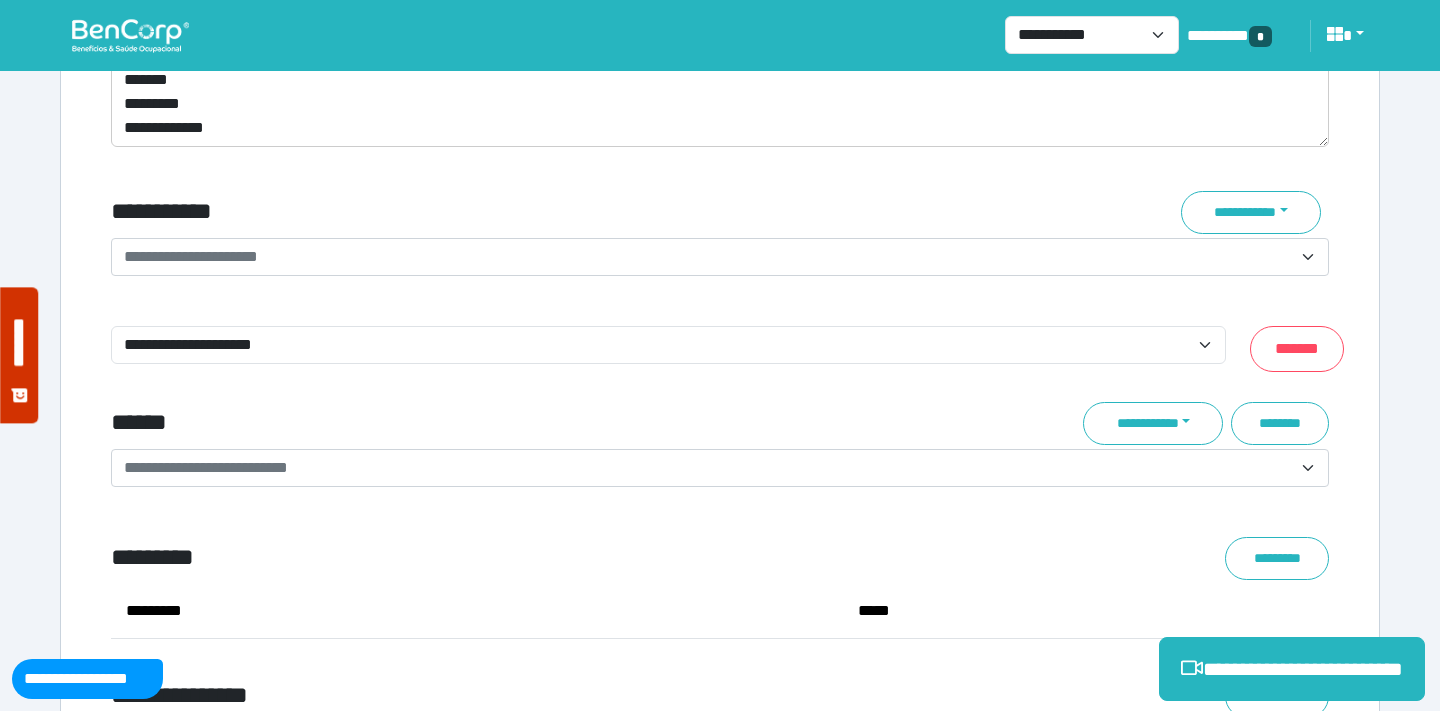 click on "**********" at bounding box center (708, 257) 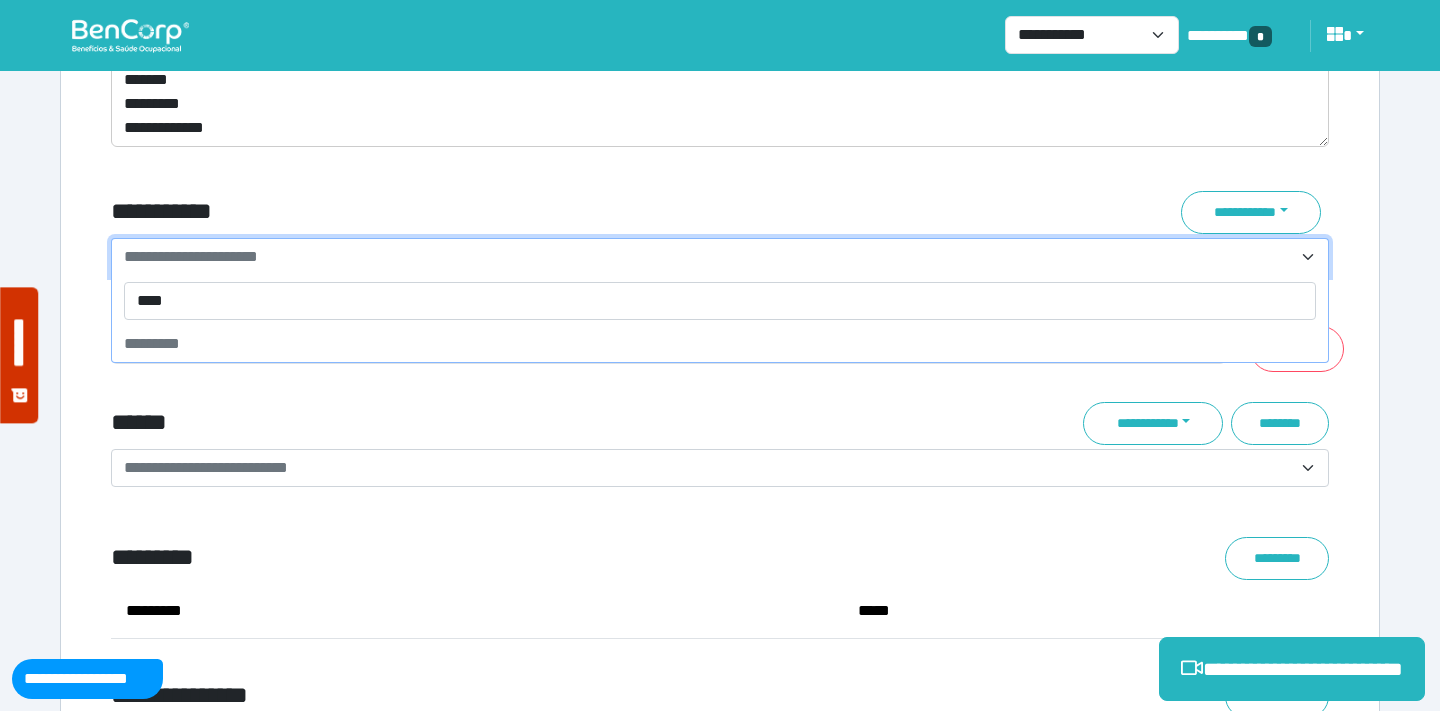 type on "*****" 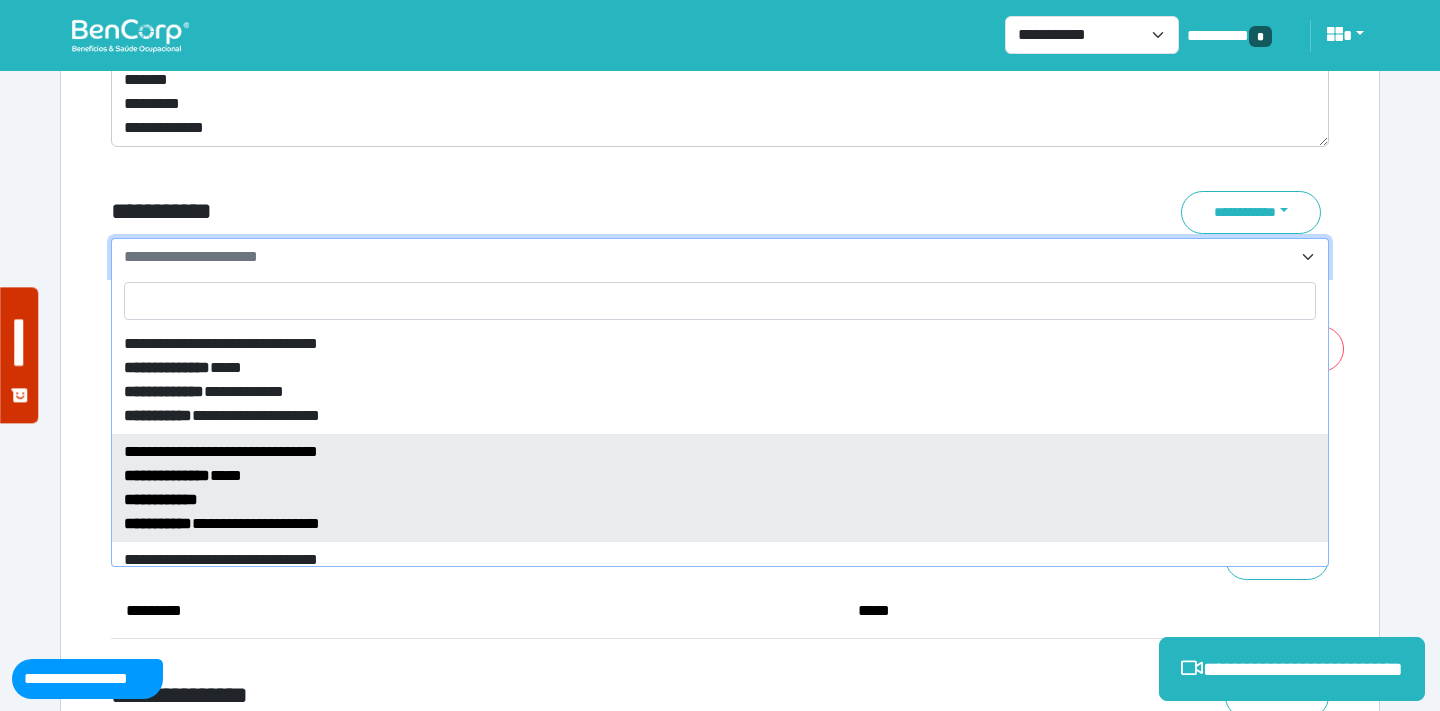 select on "*****" 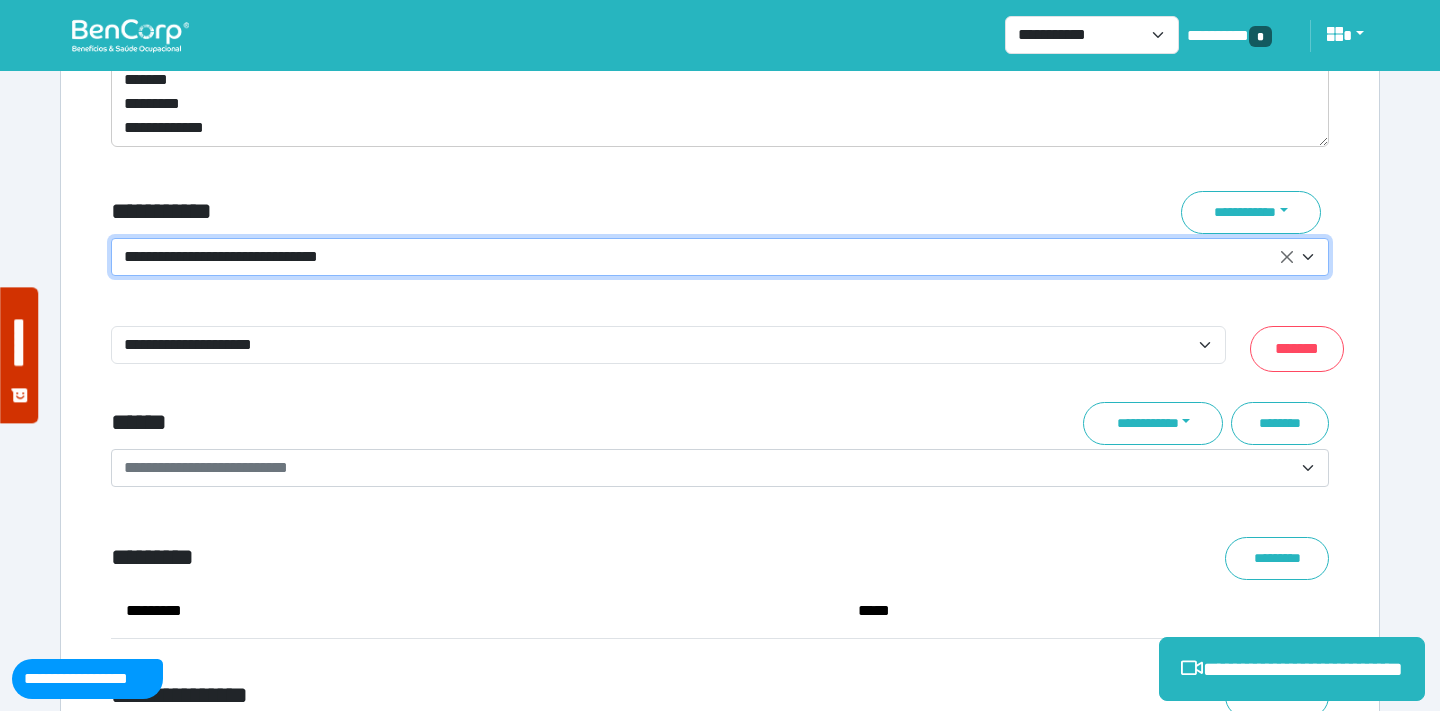 click on "**********" at bounding box center (720, 310) 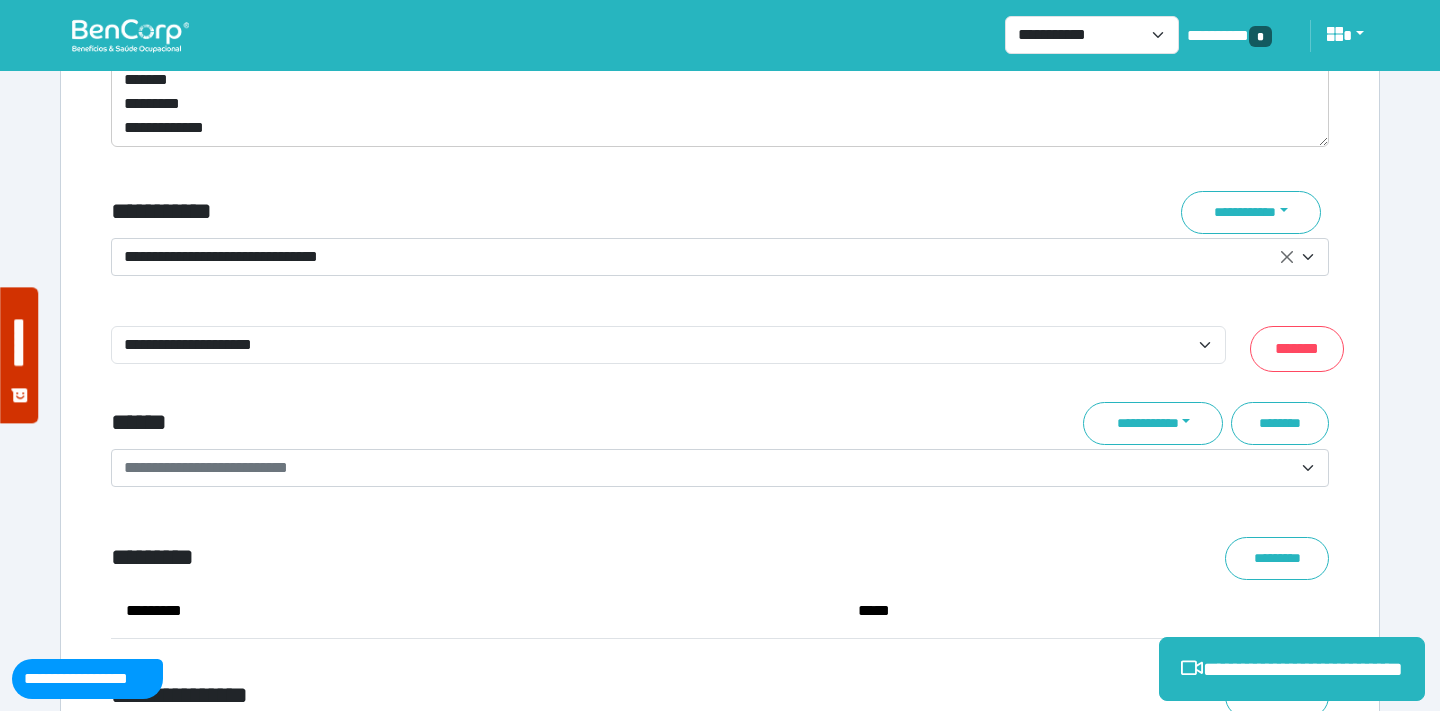 click on "**********" at bounding box center [720, 88] 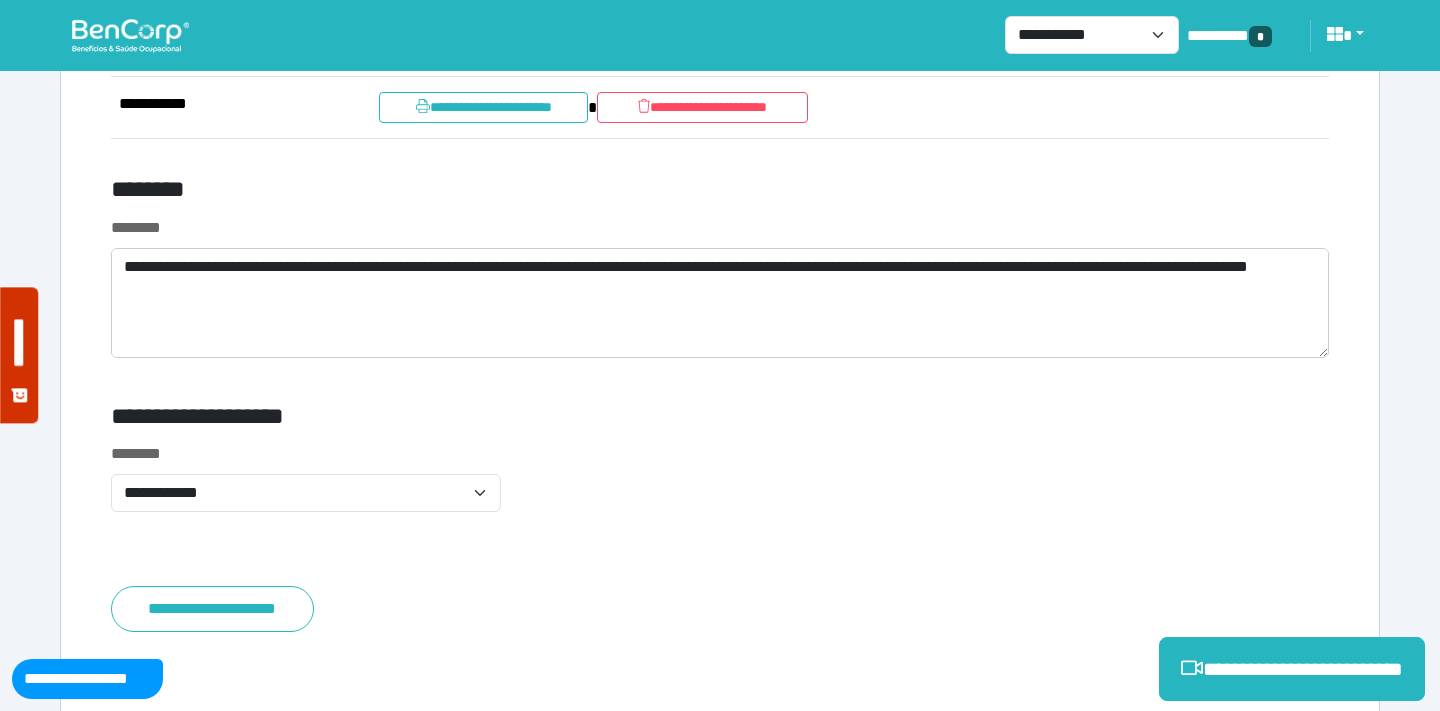scroll, scrollTop: 8639, scrollLeft: 0, axis: vertical 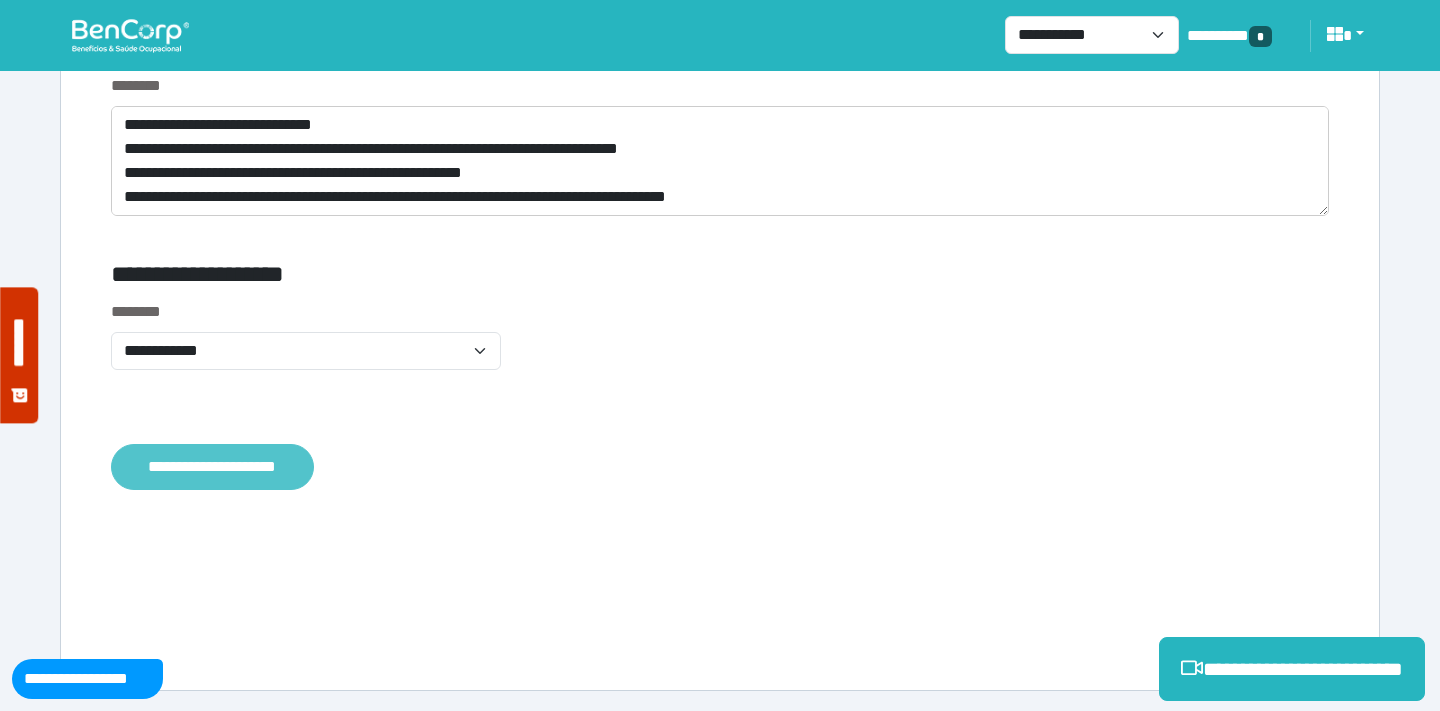 click on "**********" at bounding box center (212, 467) 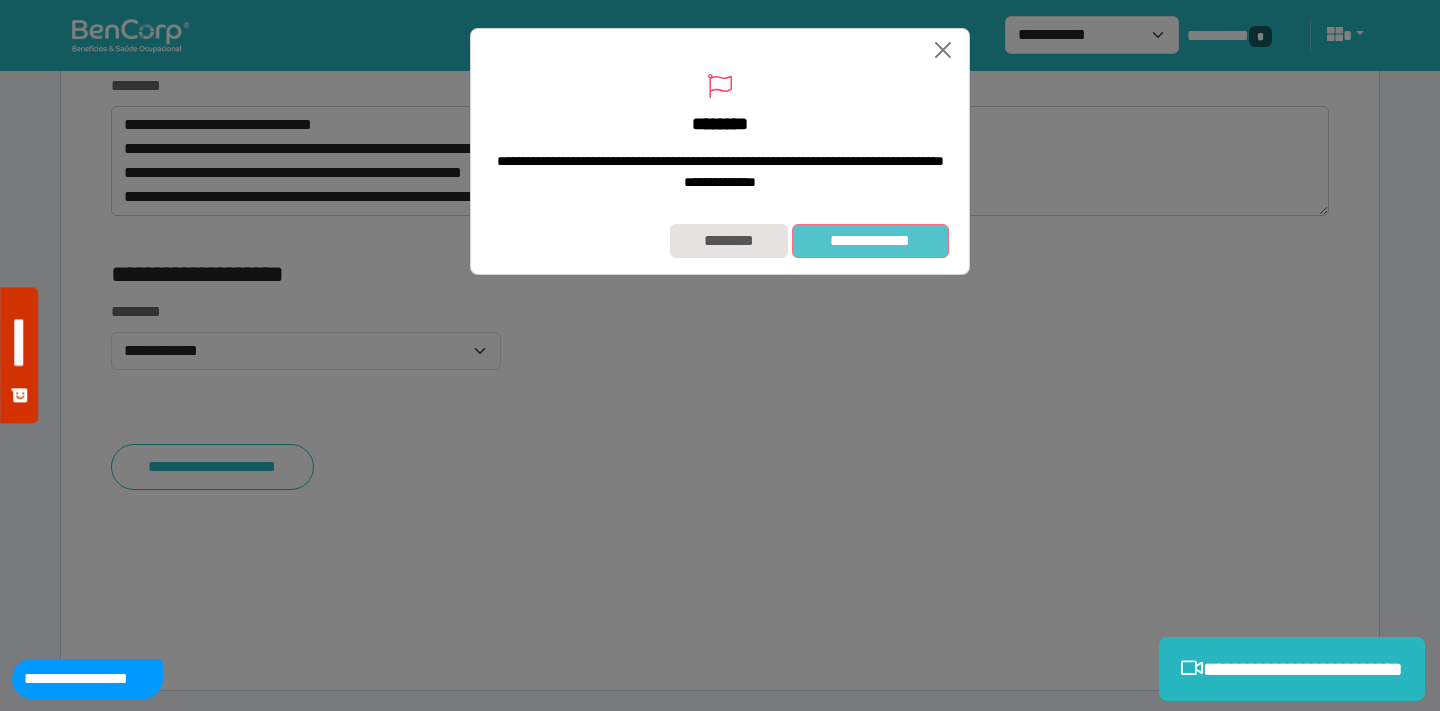 click on "**********" at bounding box center [870, 241] 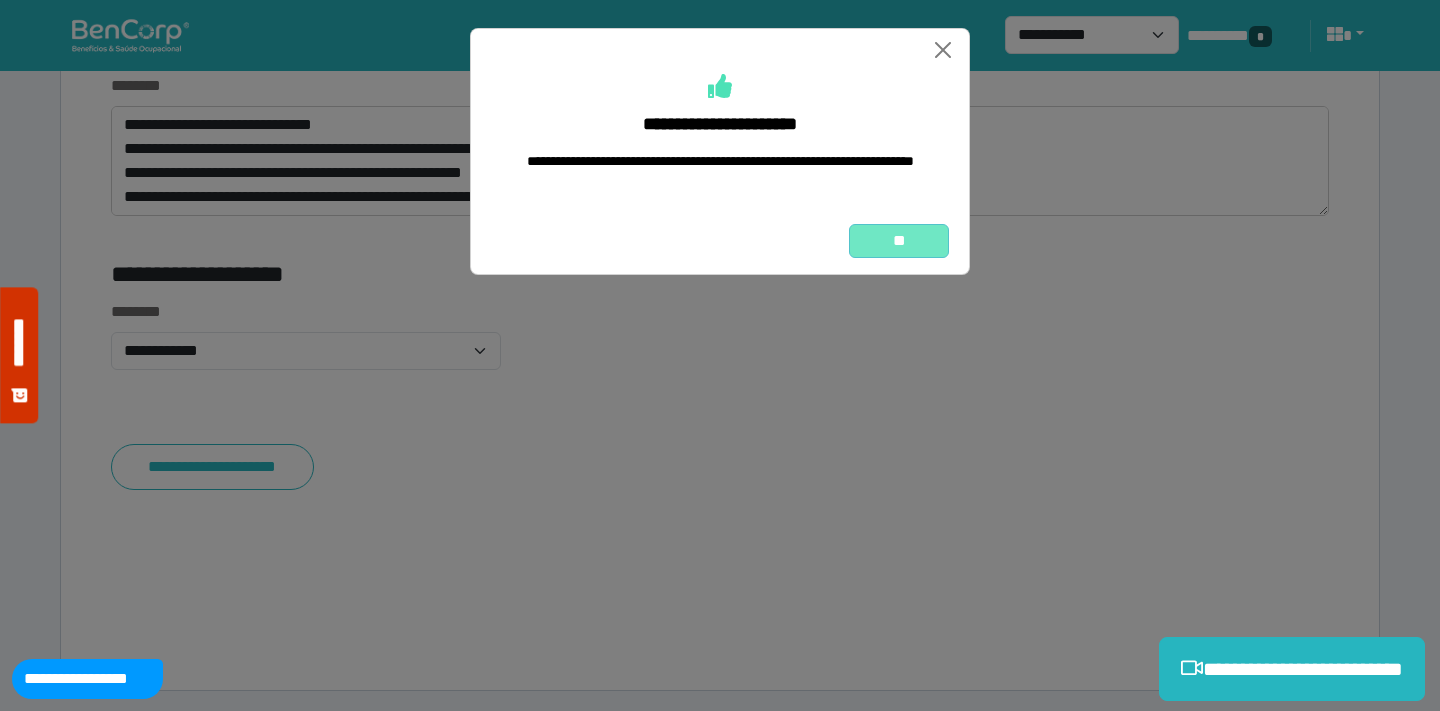 click on "**" at bounding box center (899, 241) 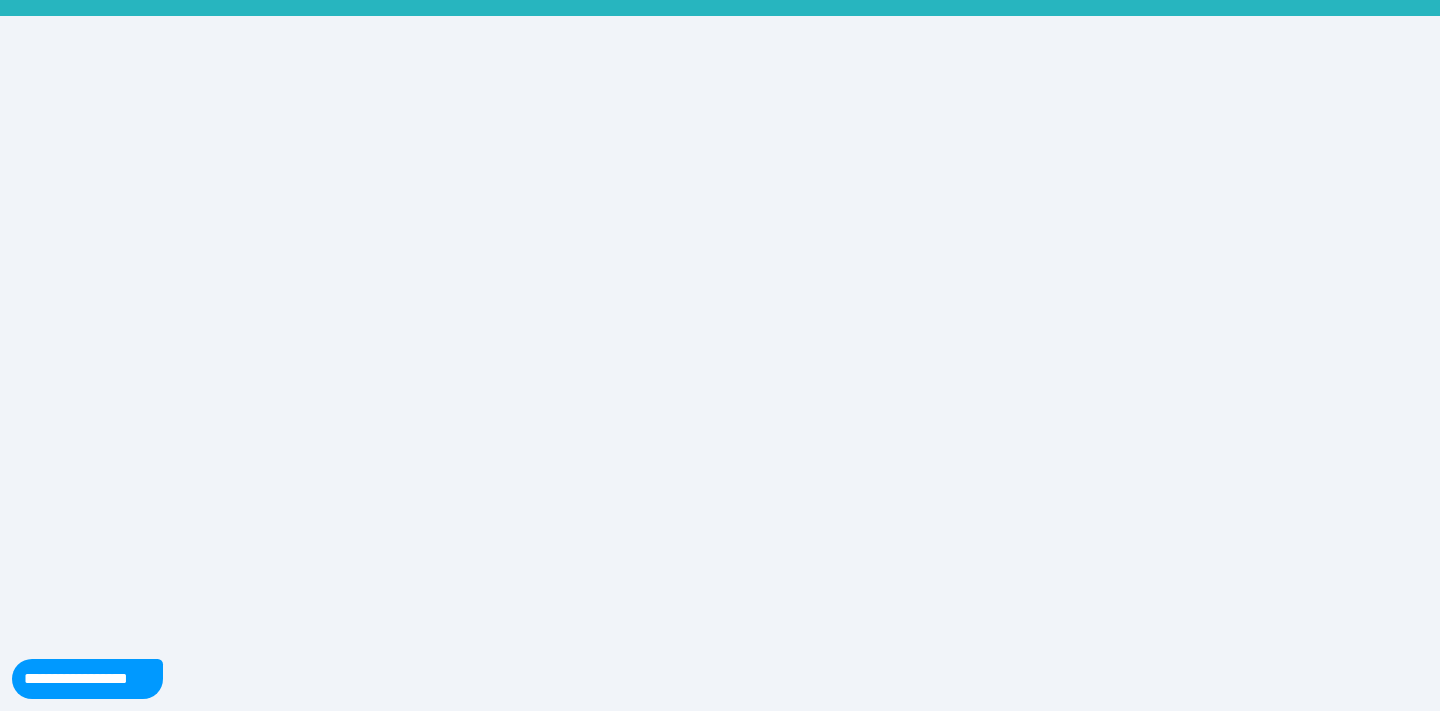 scroll, scrollTop: 0, scrollLeft: 0, axis: both 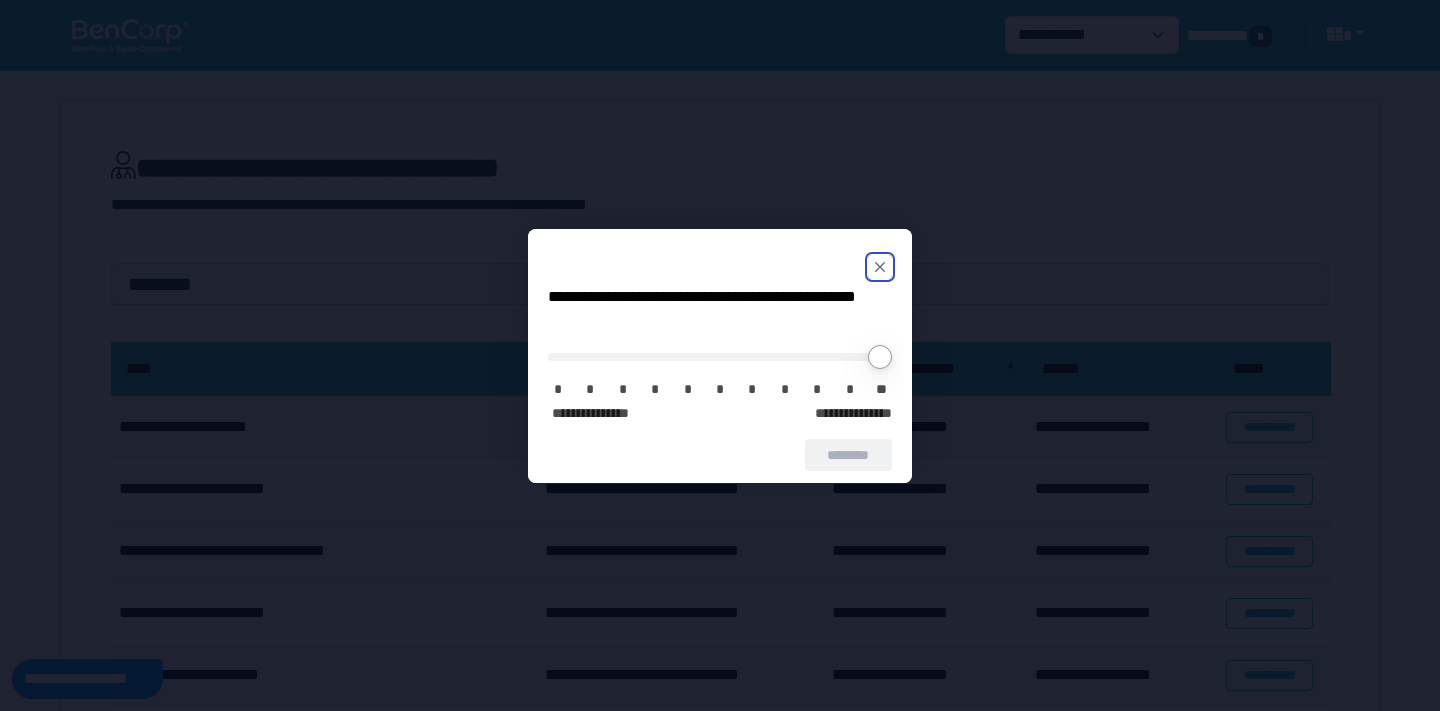 click 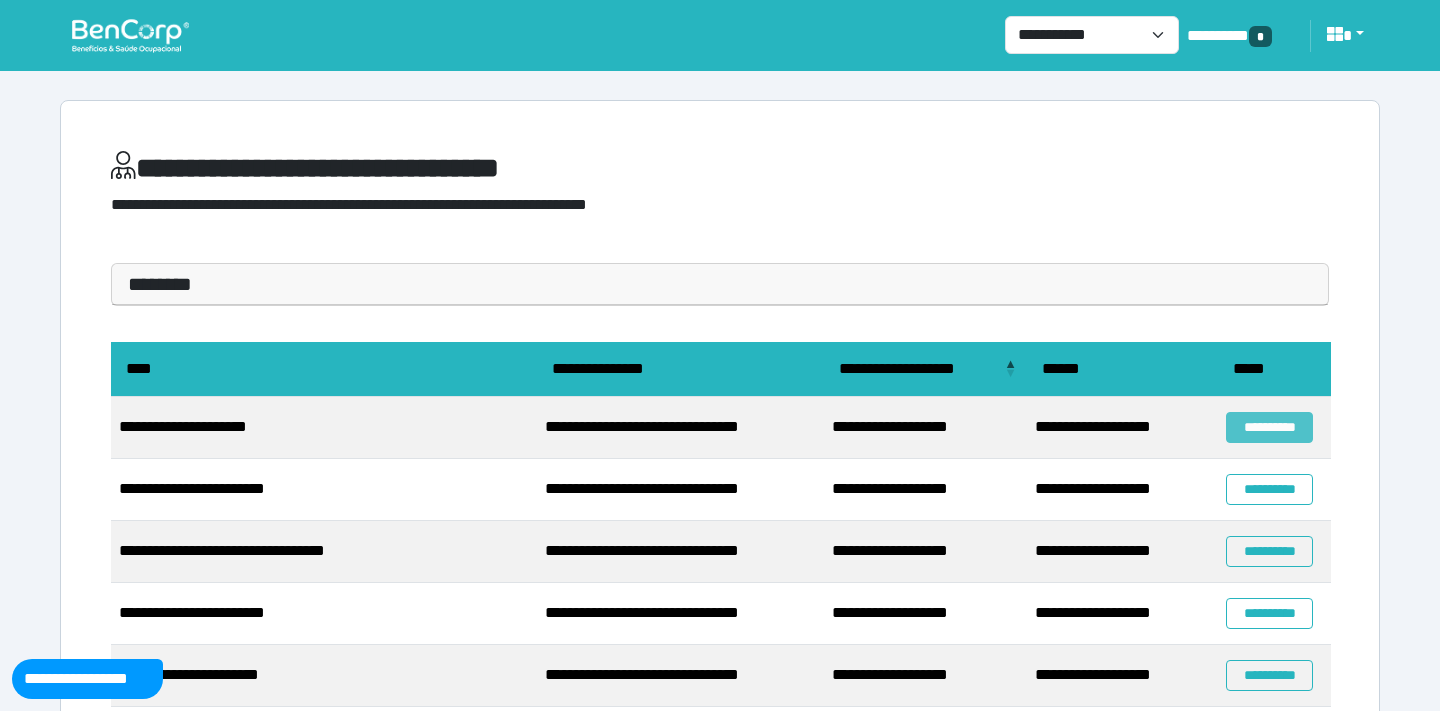 click on "**********" at bounding box center [1269, 427] 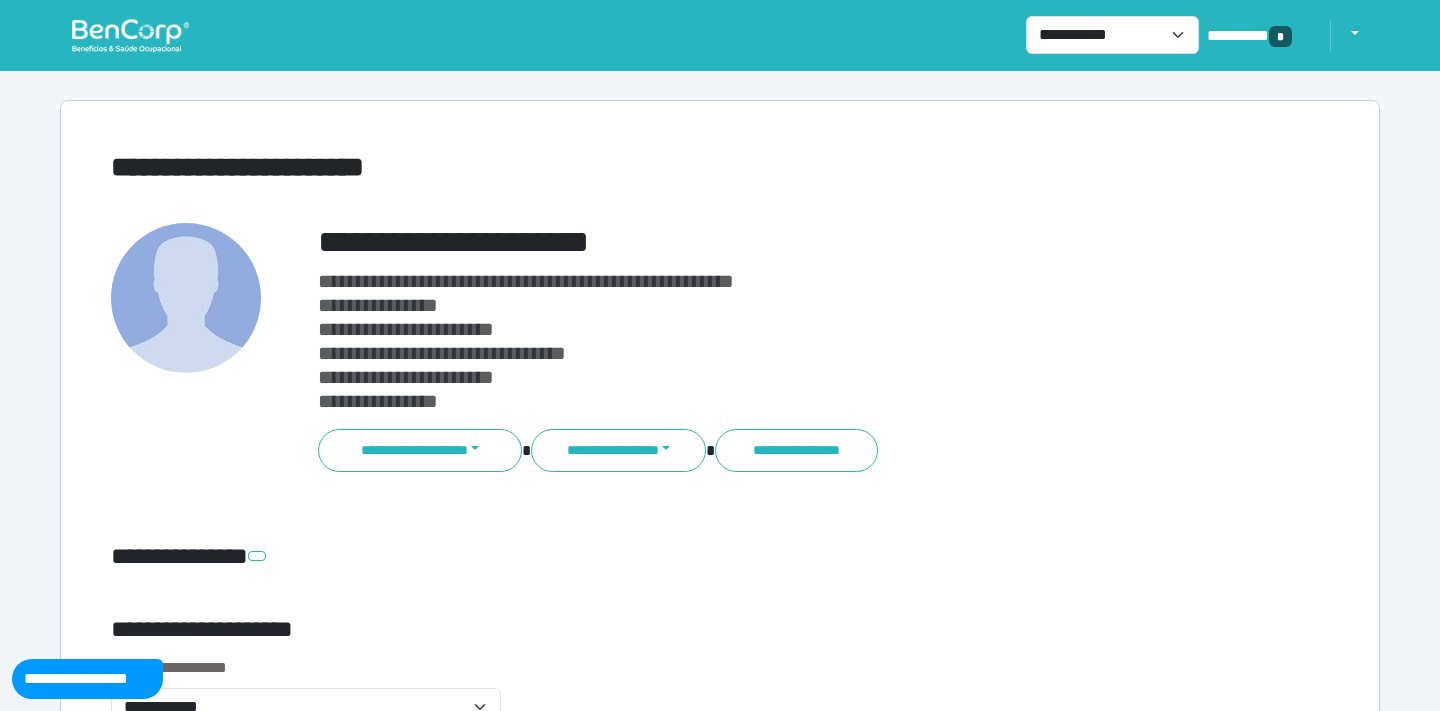 scroll, scrollTop: 0, scrollLeft: 0, axis: both 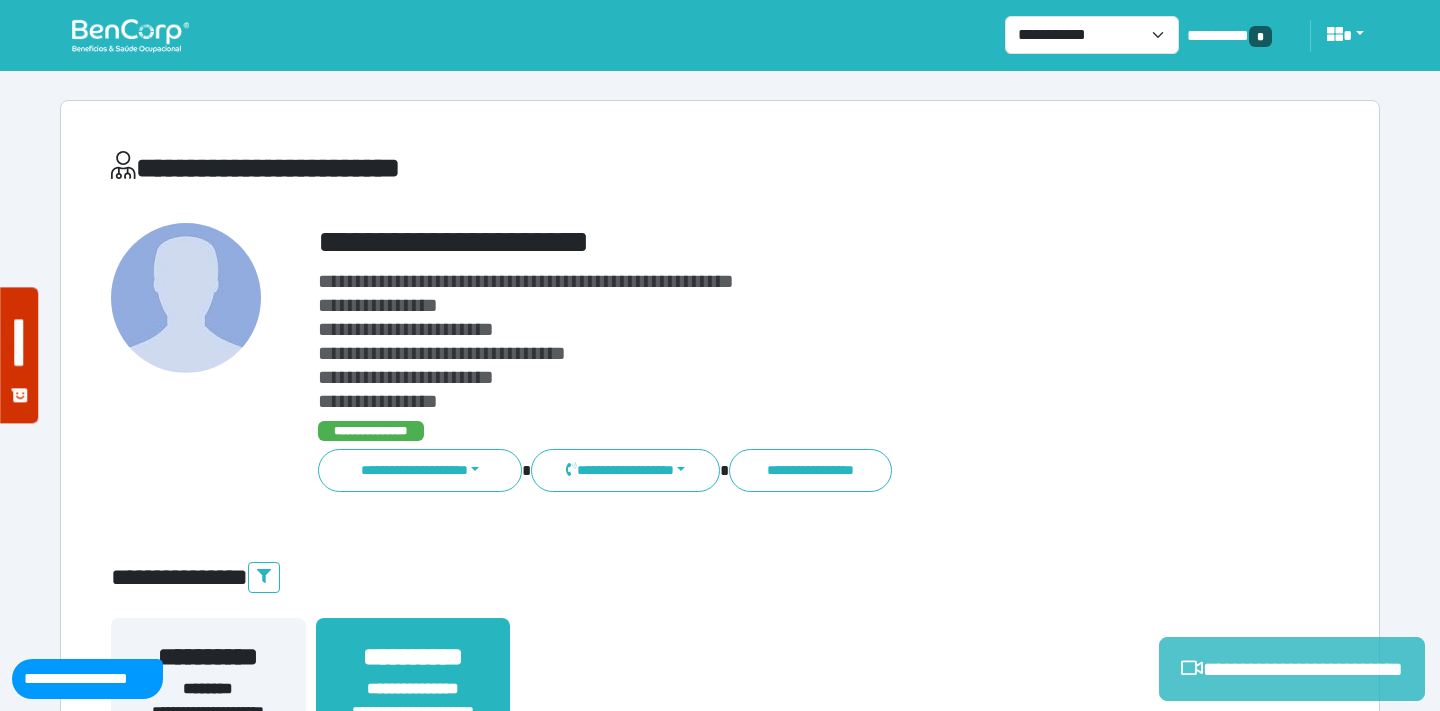click on "**********" at bounding box center [1292, 669] 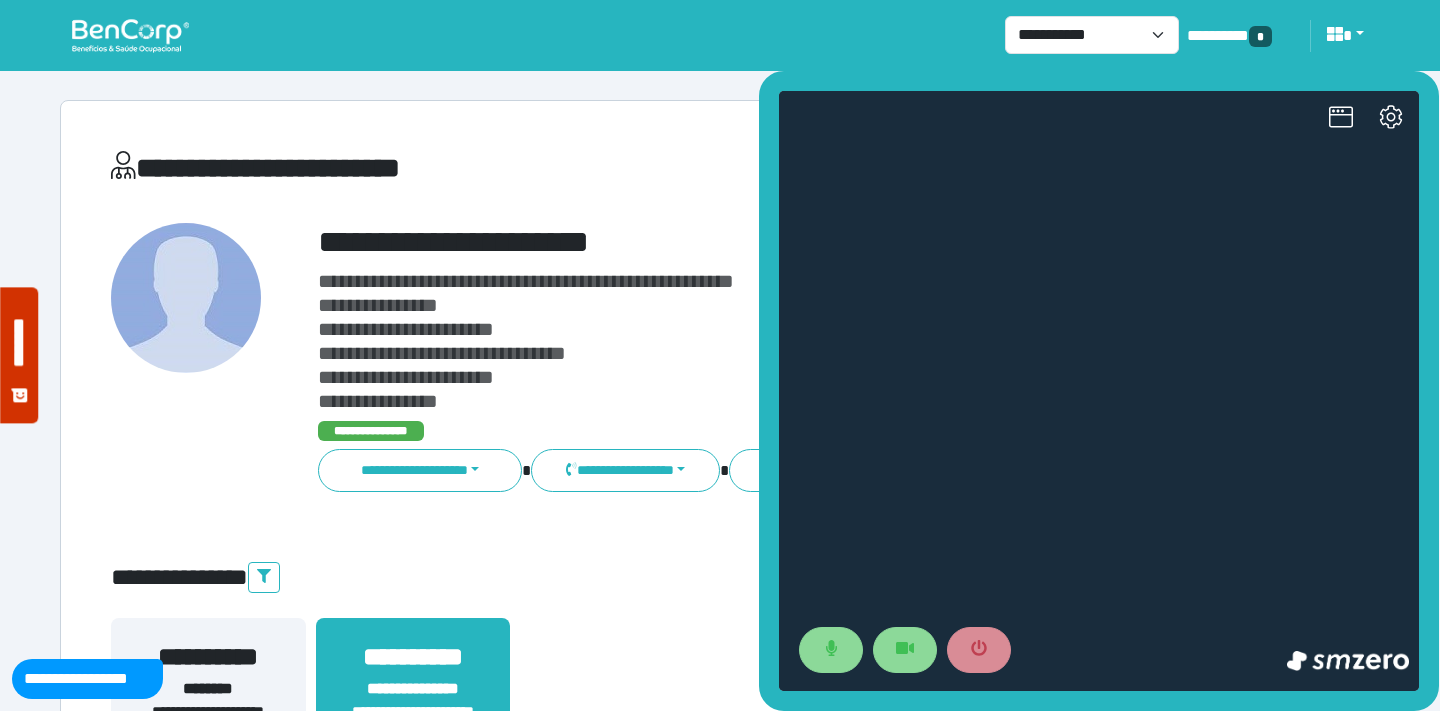 scroll, scrollTop: 0, scrollLeft: 0, axis: both 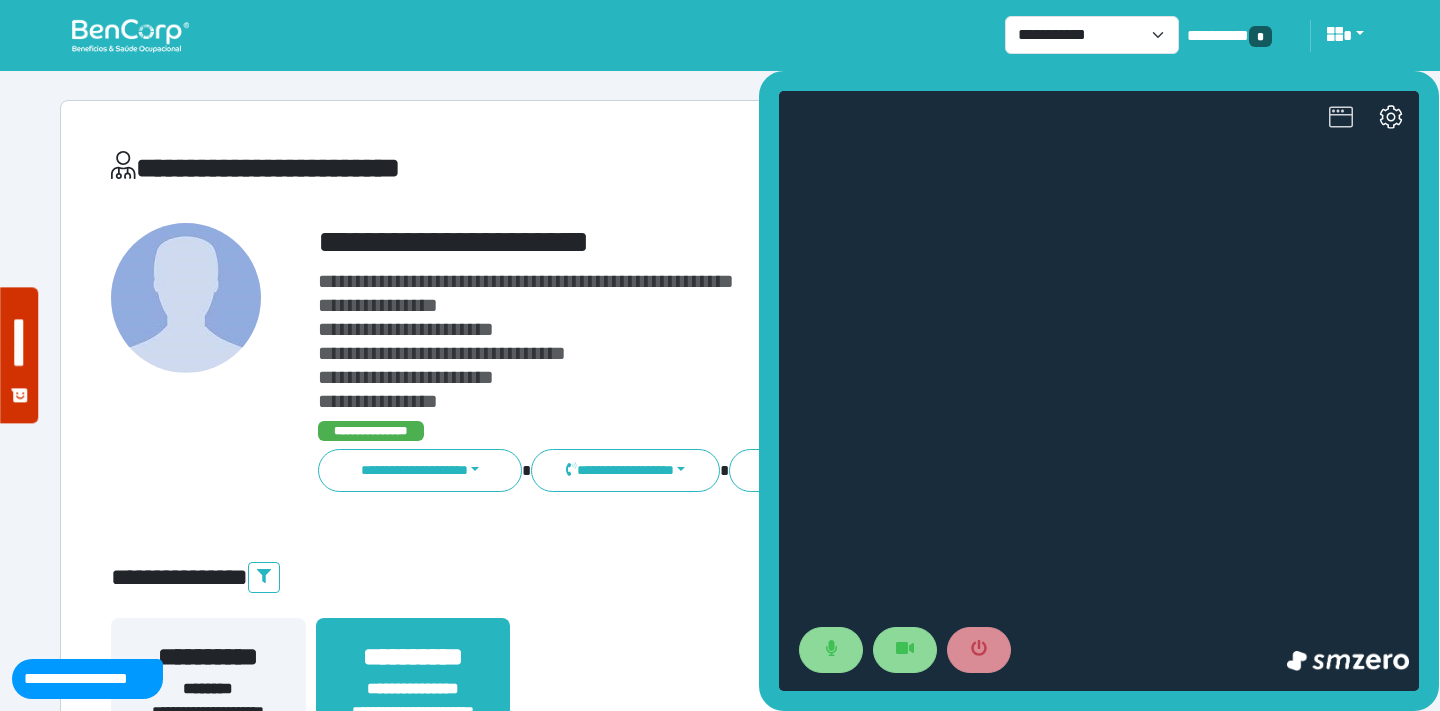 click 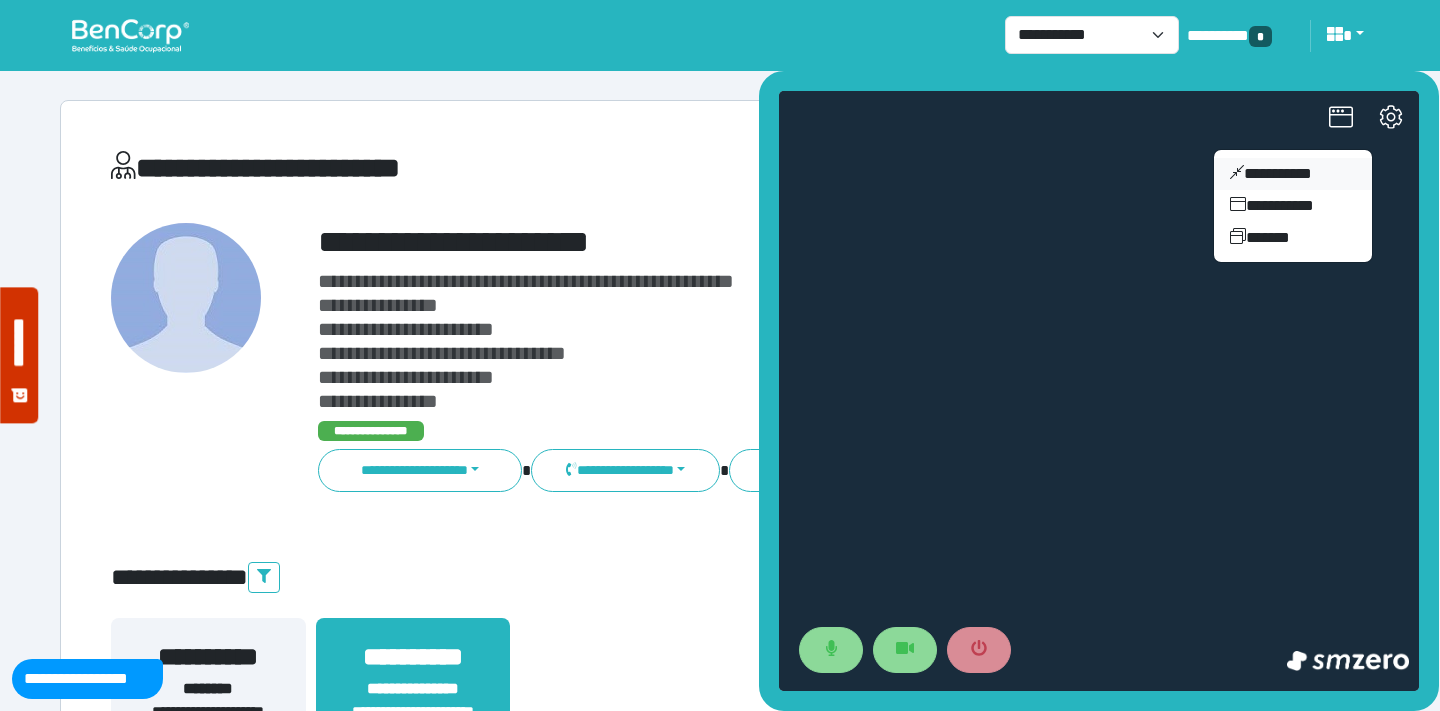 click on "**********" at bounding box center [1293, 174] 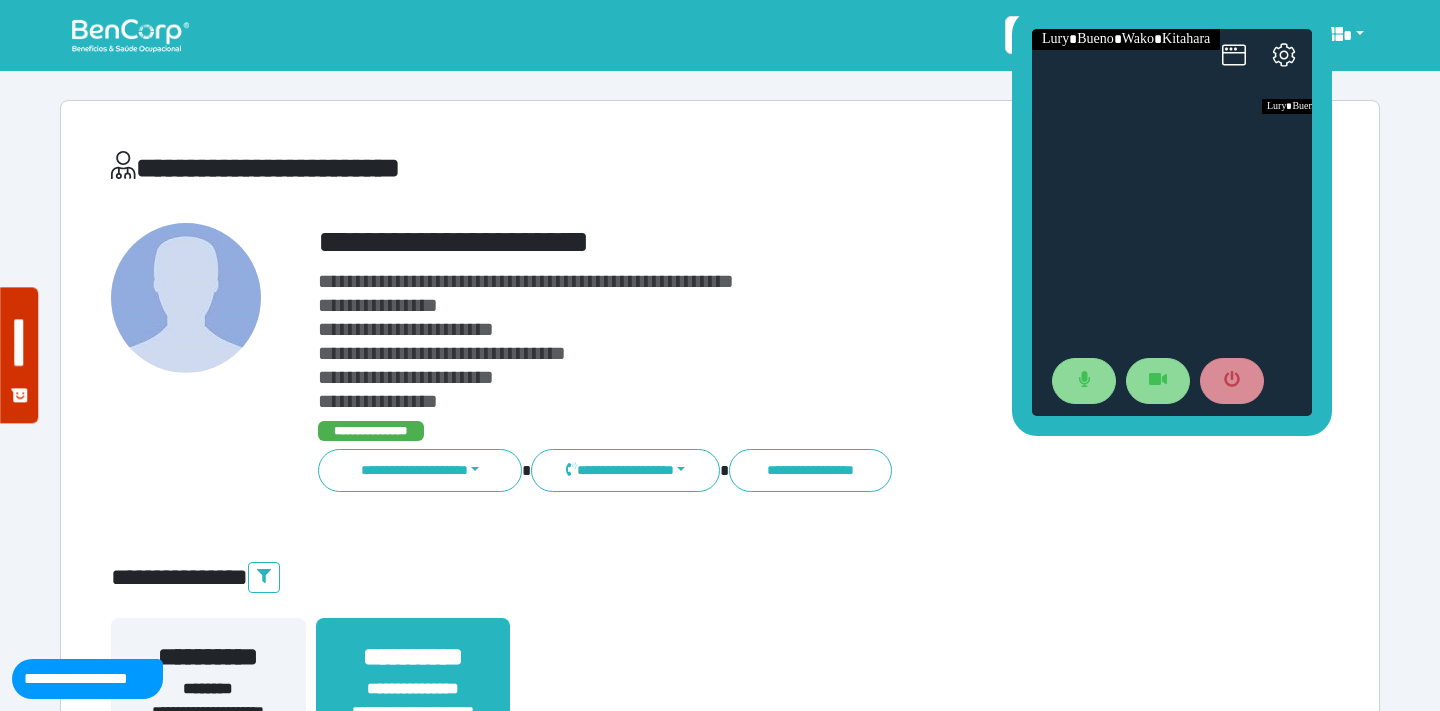 drag, startPoint x: 1263, startPoint y: 300, endPoint x: 1155, endPoint y: 22, distance: 298.24152 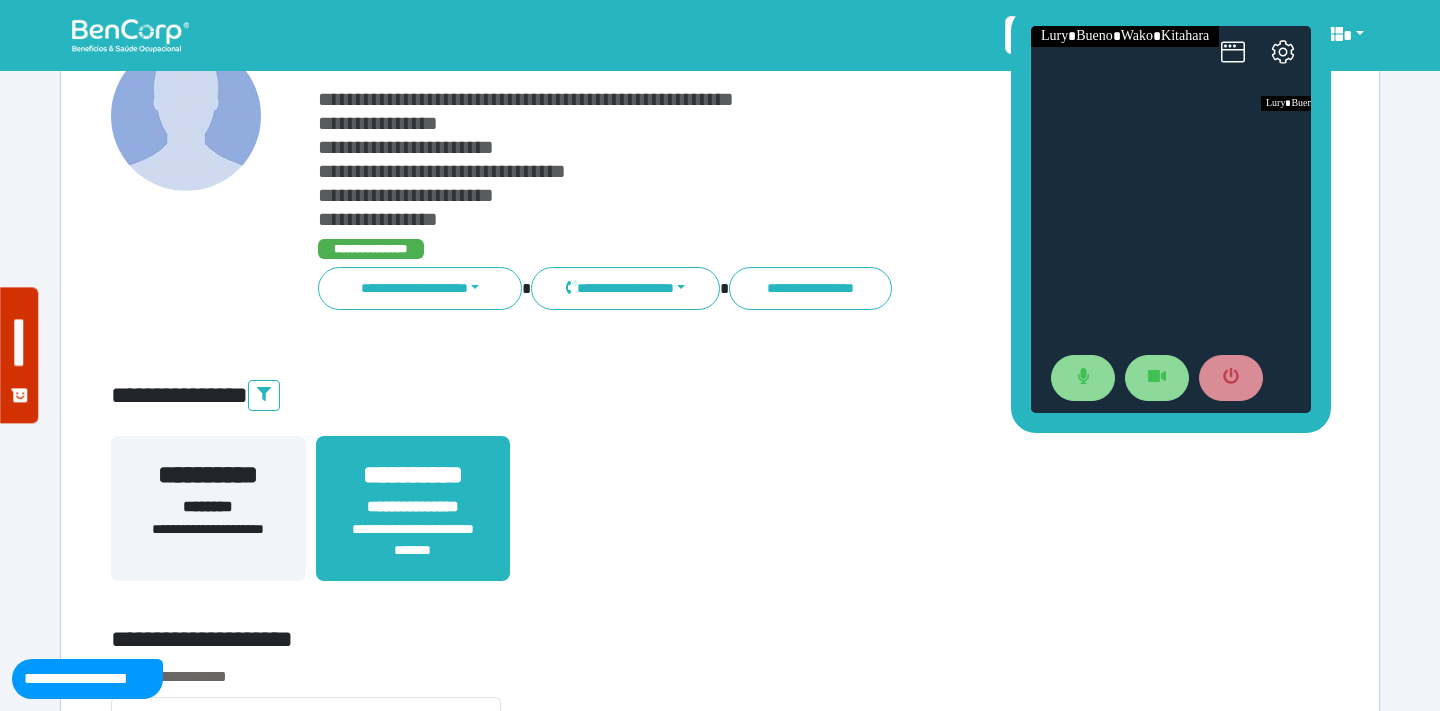 scroll, scrollTop: 244, scrollLeft: 0, axis: vertical 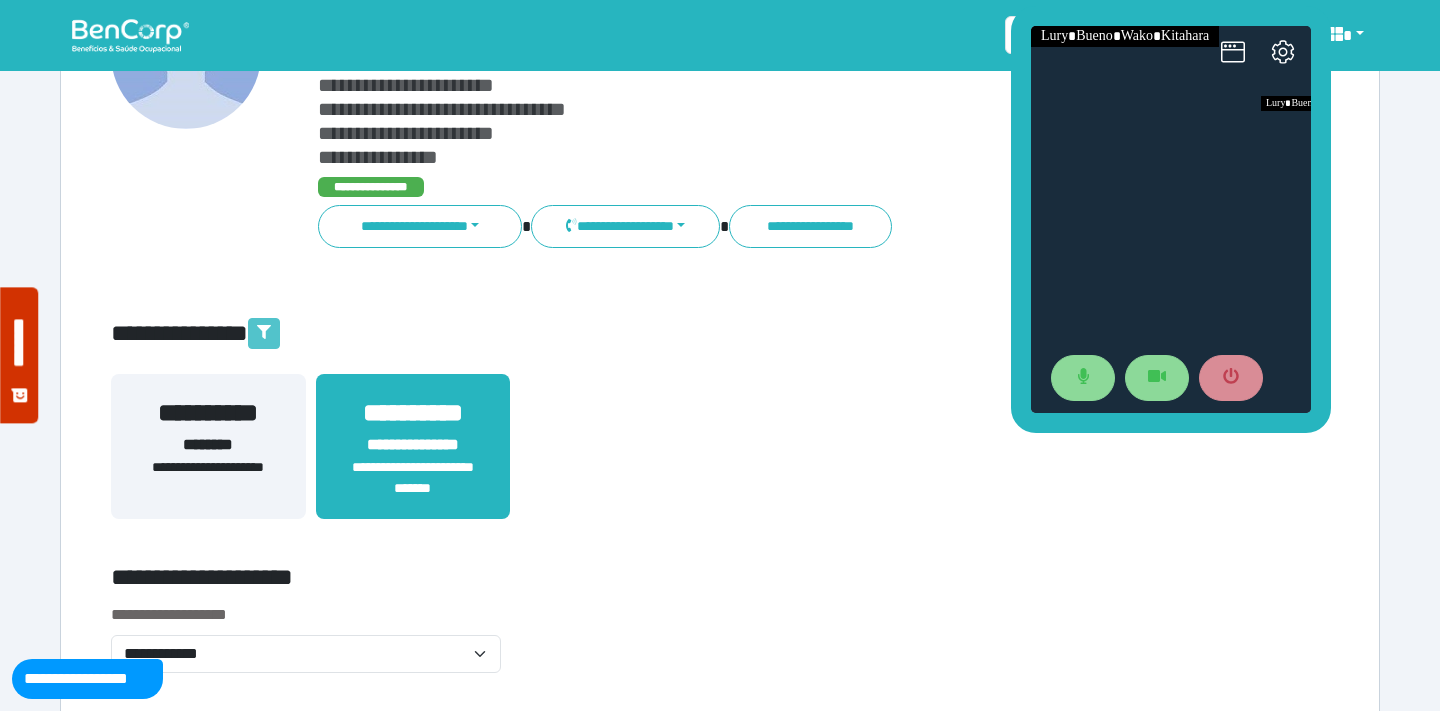 click at bounding box center [264, 333] 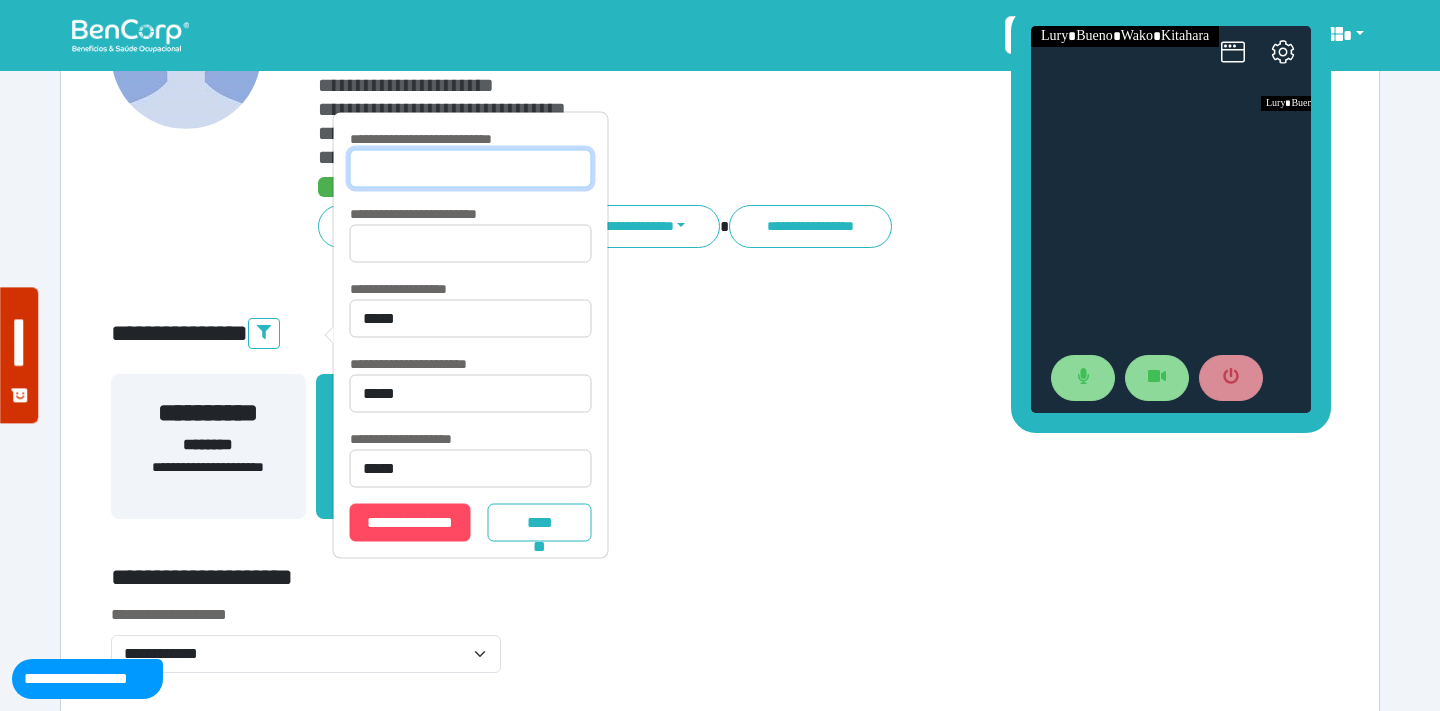 click at bounding box center (471, 169) 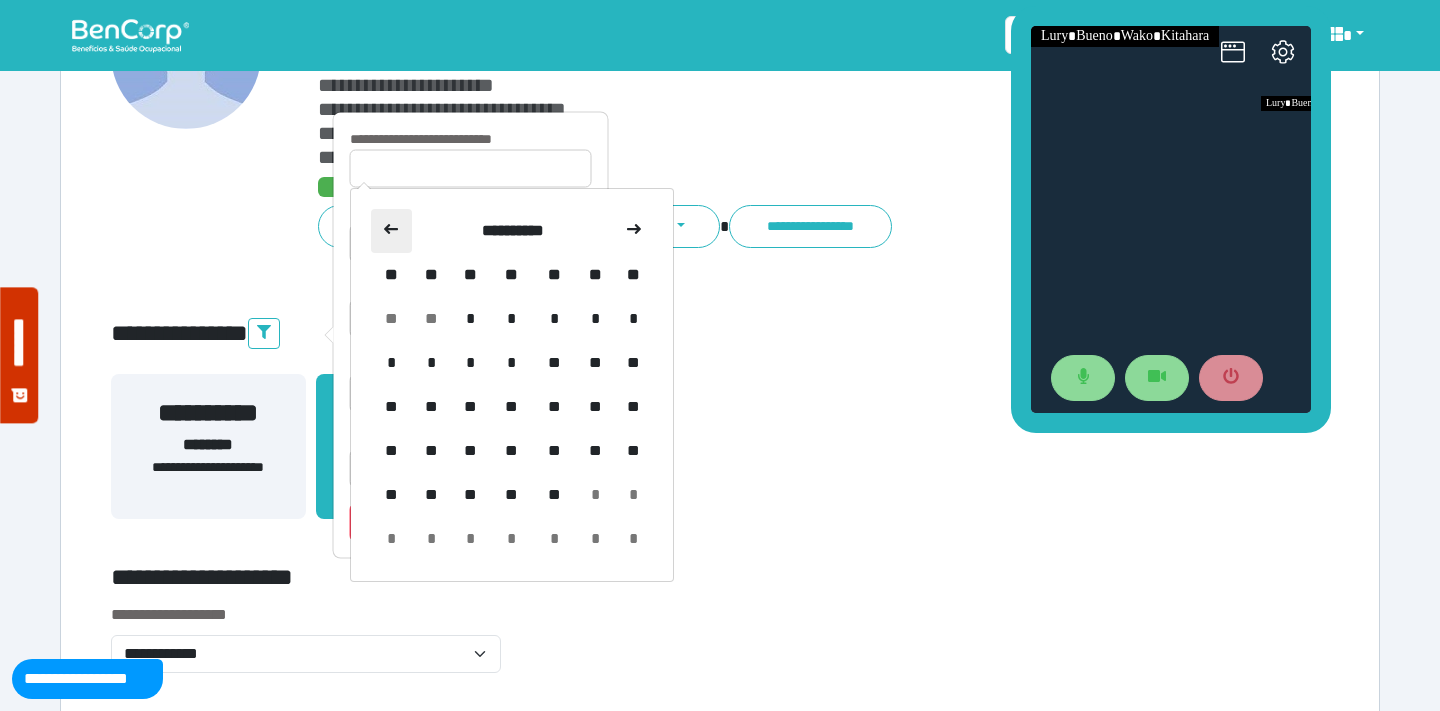 click at bounding box center (392, 231) 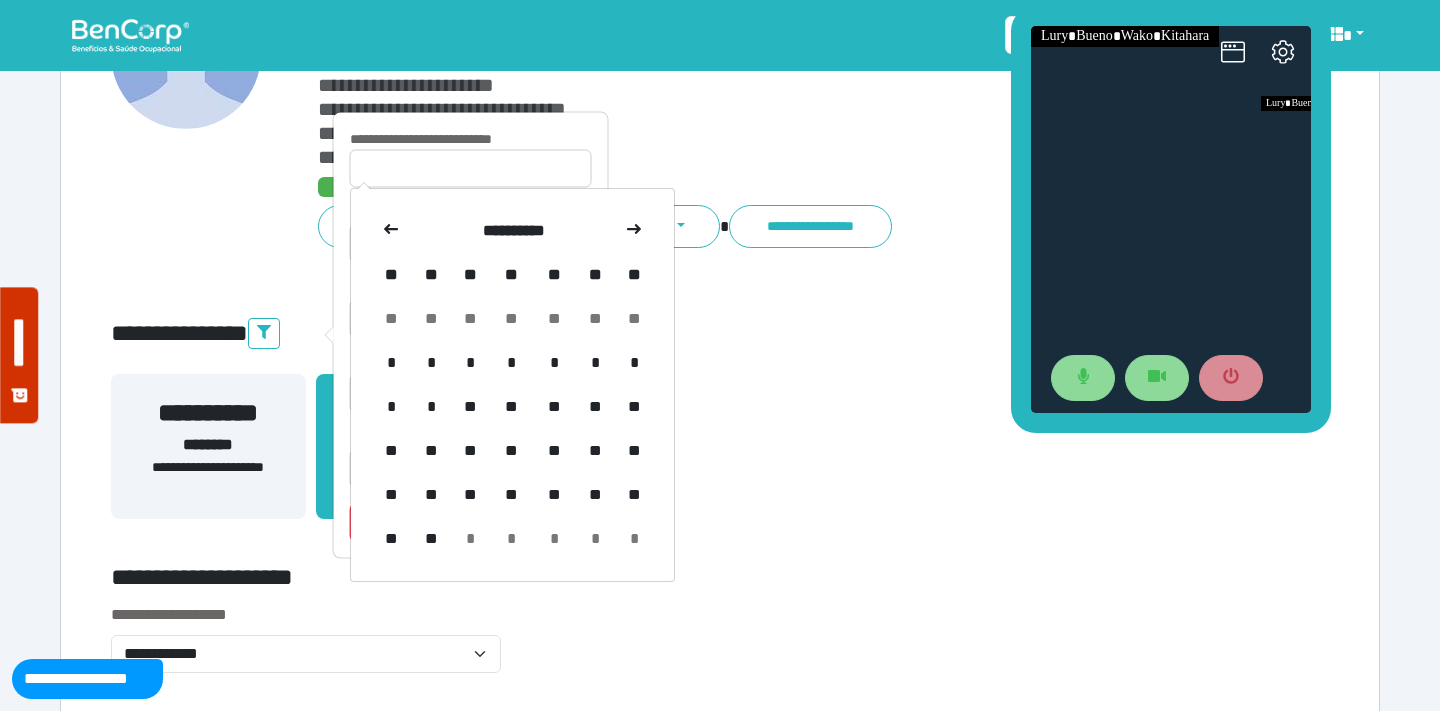 click at bounding box center [392, 231] 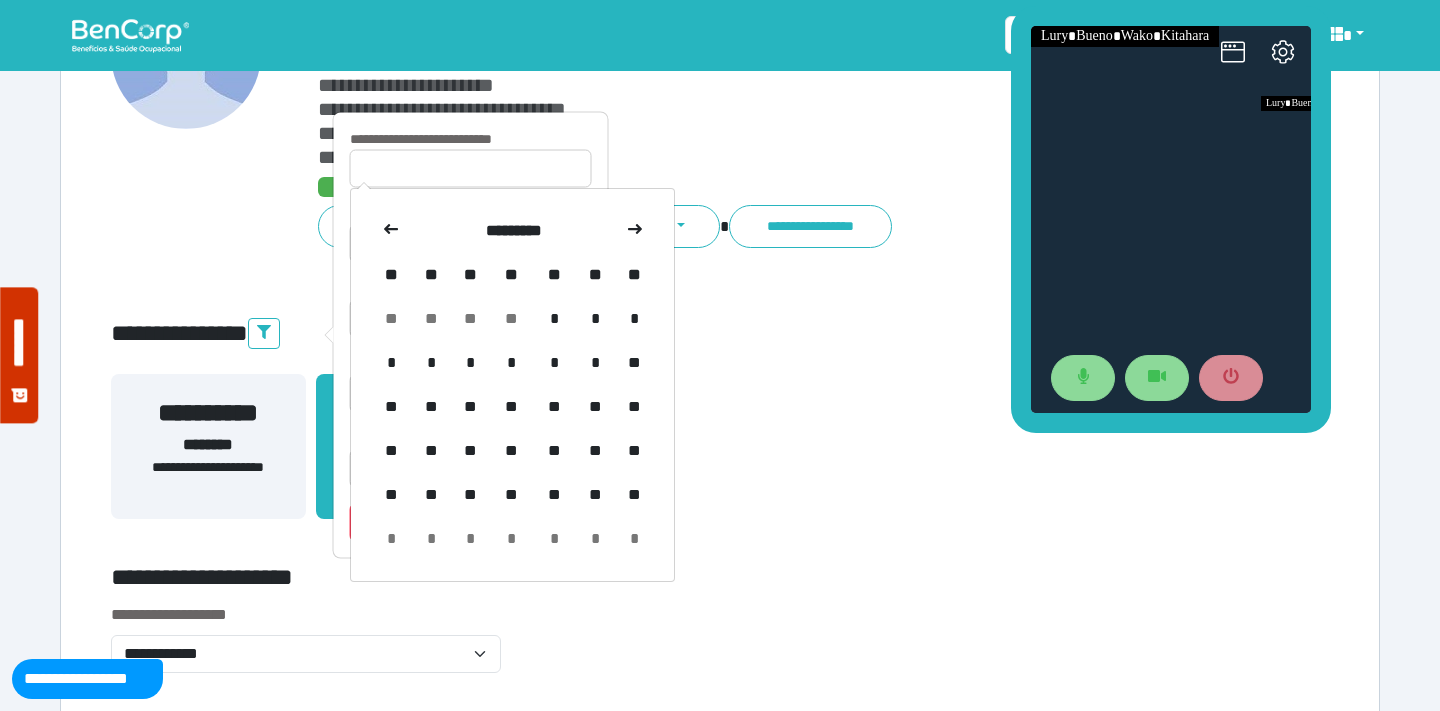click at bounding box center [392, 231] 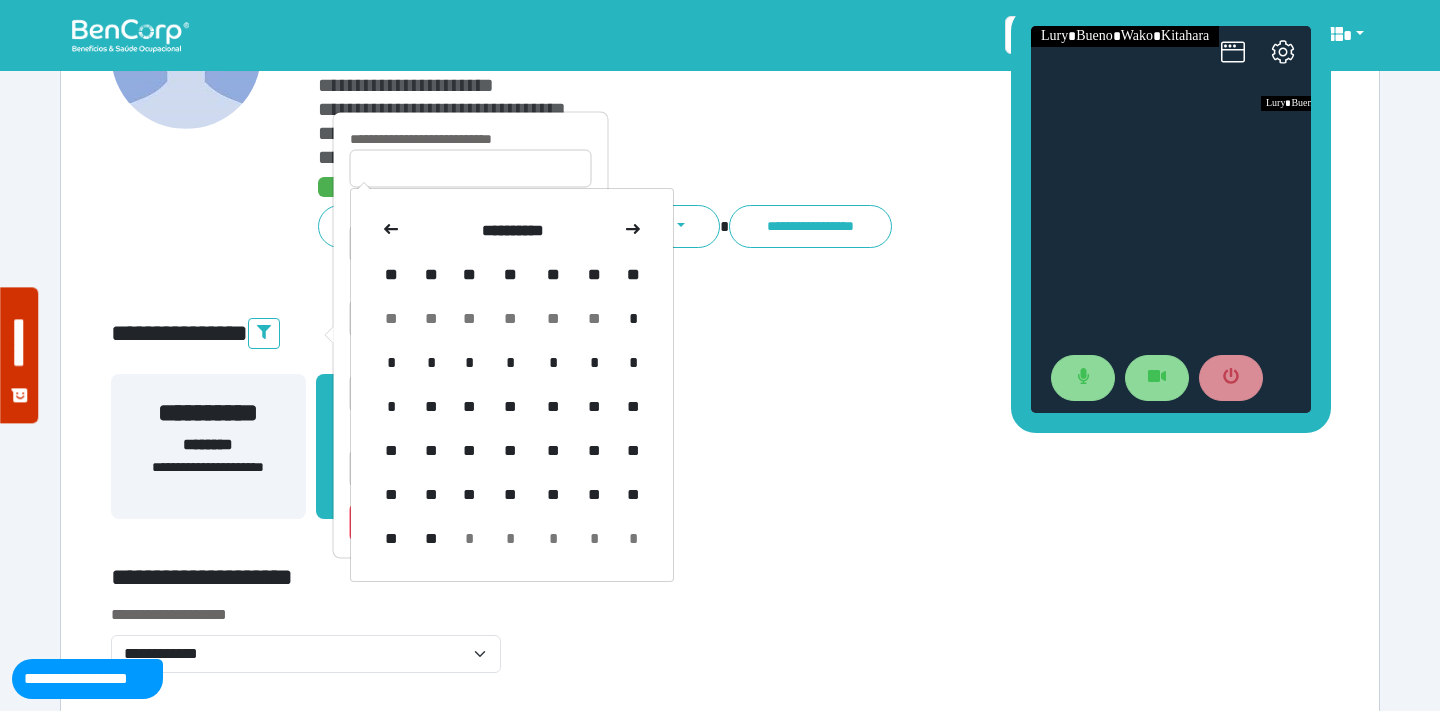 click at bounding box center (392, 231) 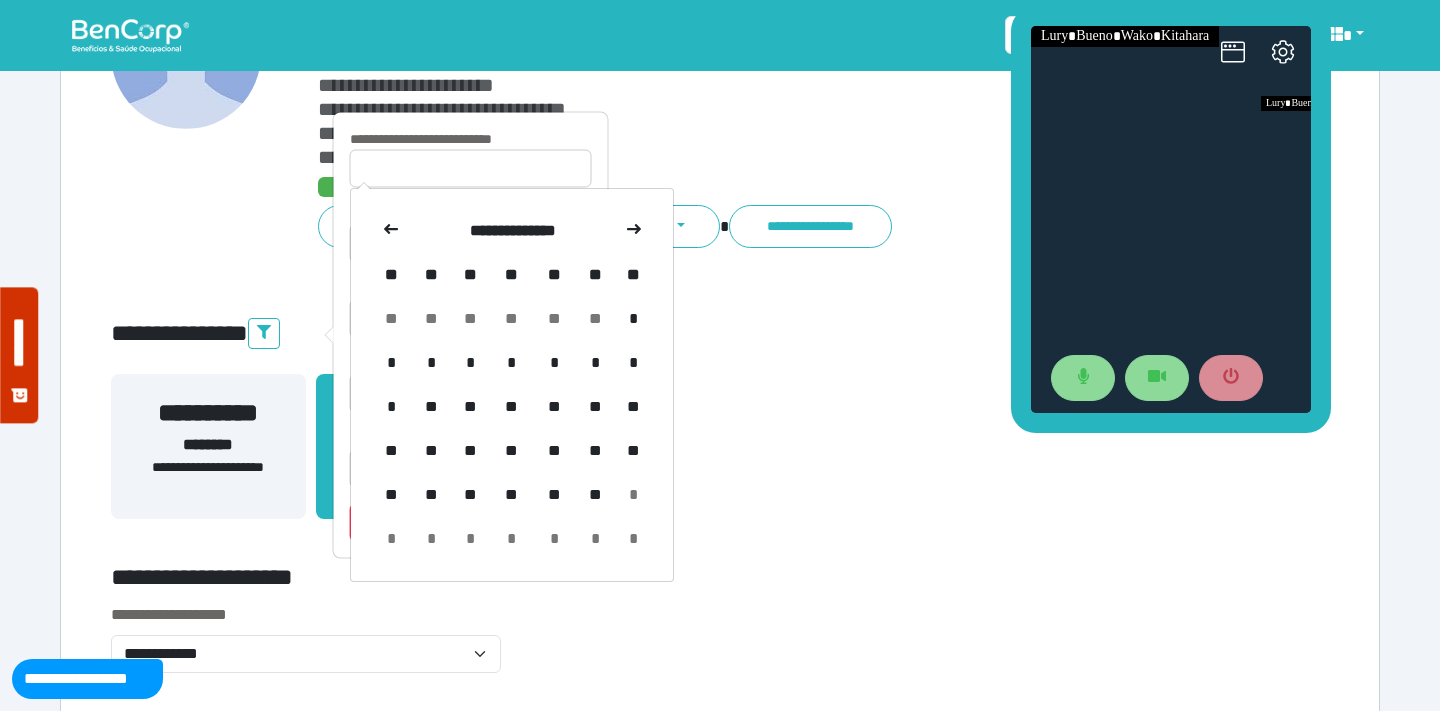 click at bounding box center [392, 231] 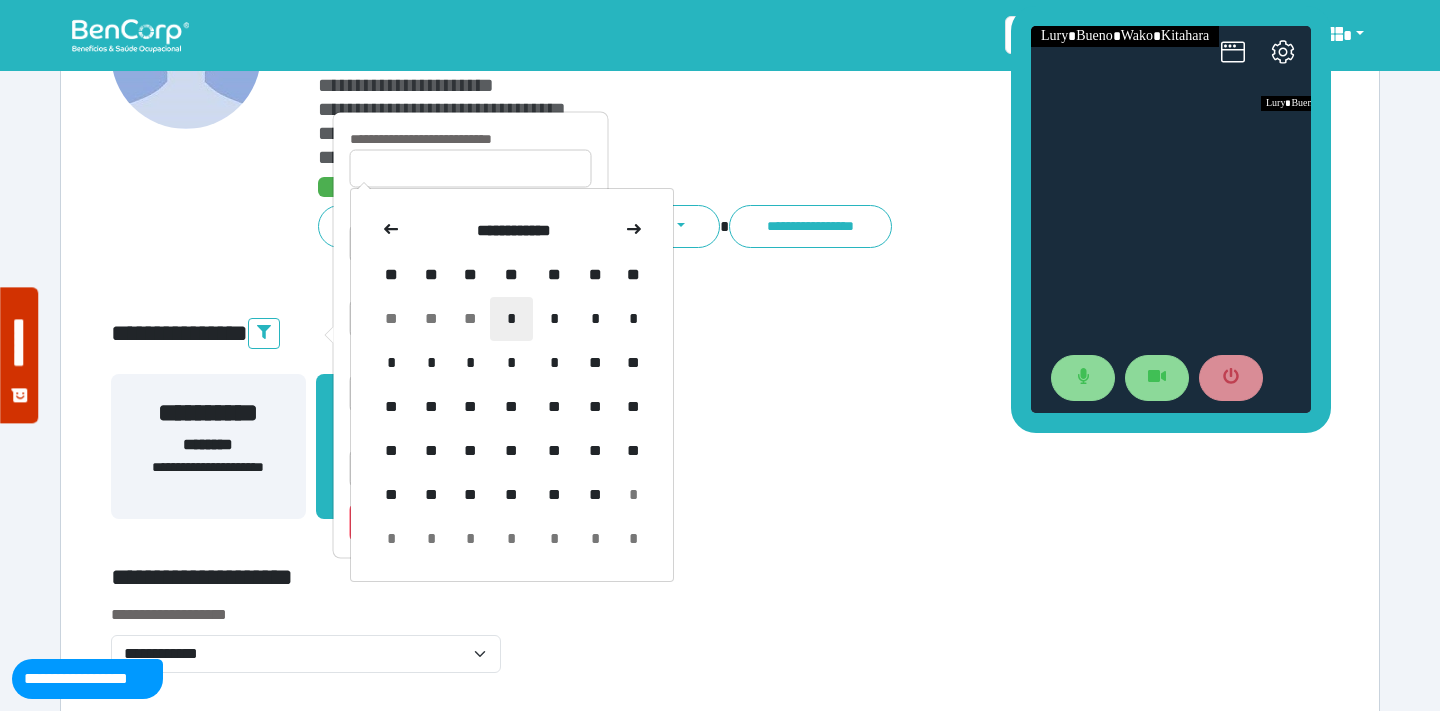 click on "*" at bounding box center (511, 319) 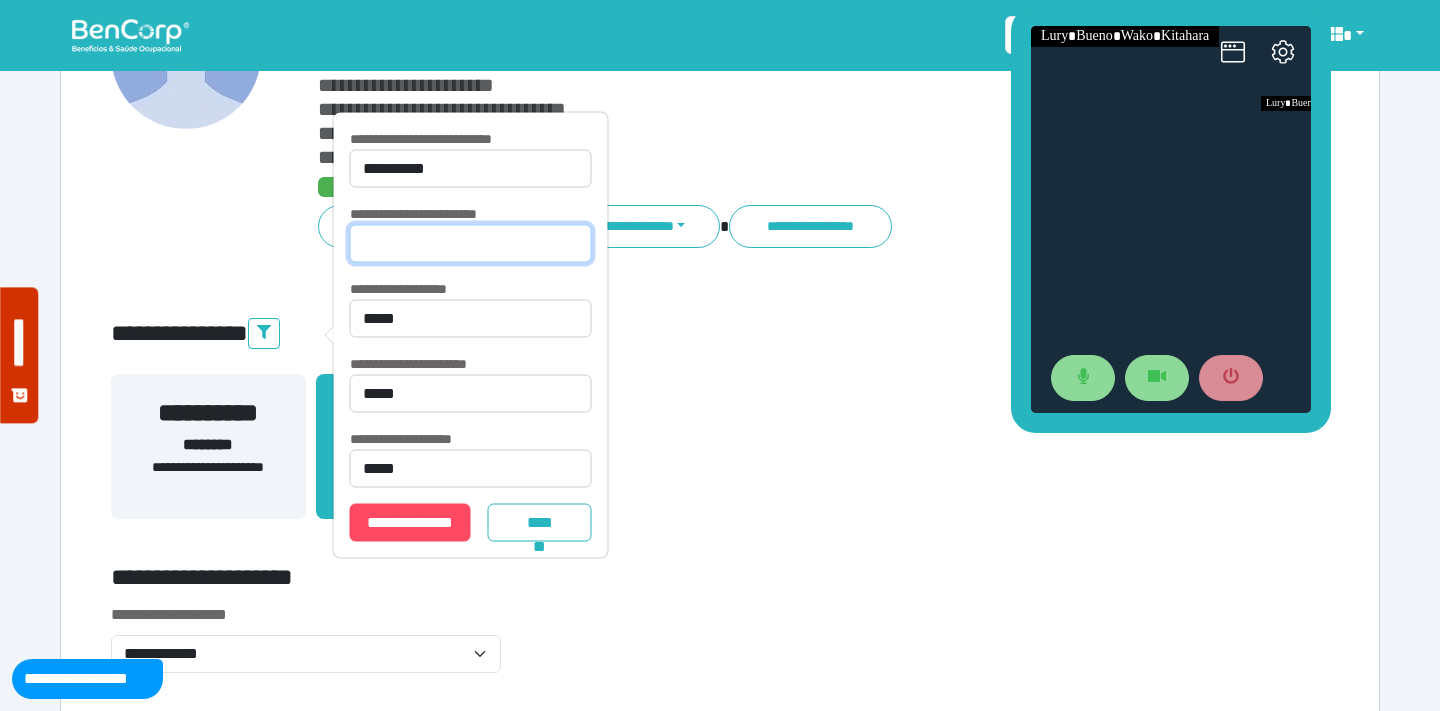 click at bounding box center [471, 244] 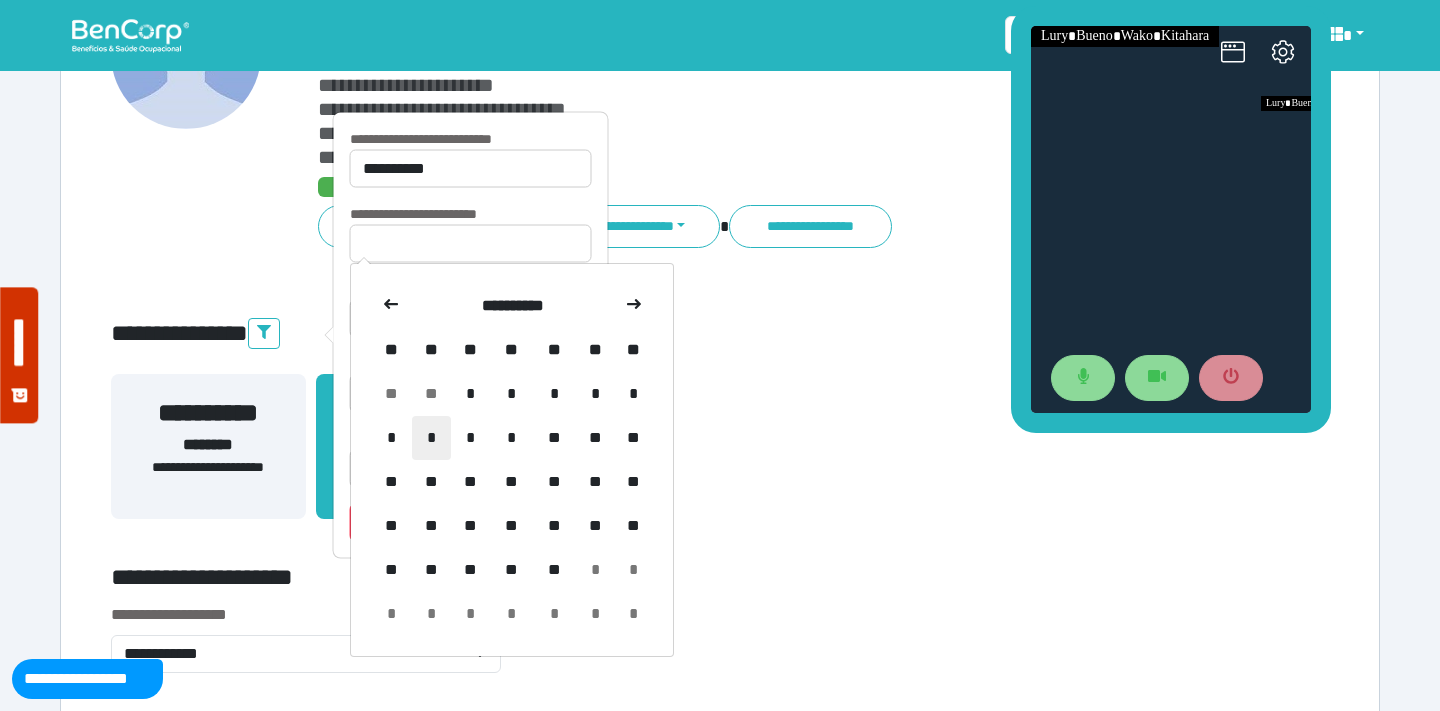 click on "*" at bounding box center (431, 438) 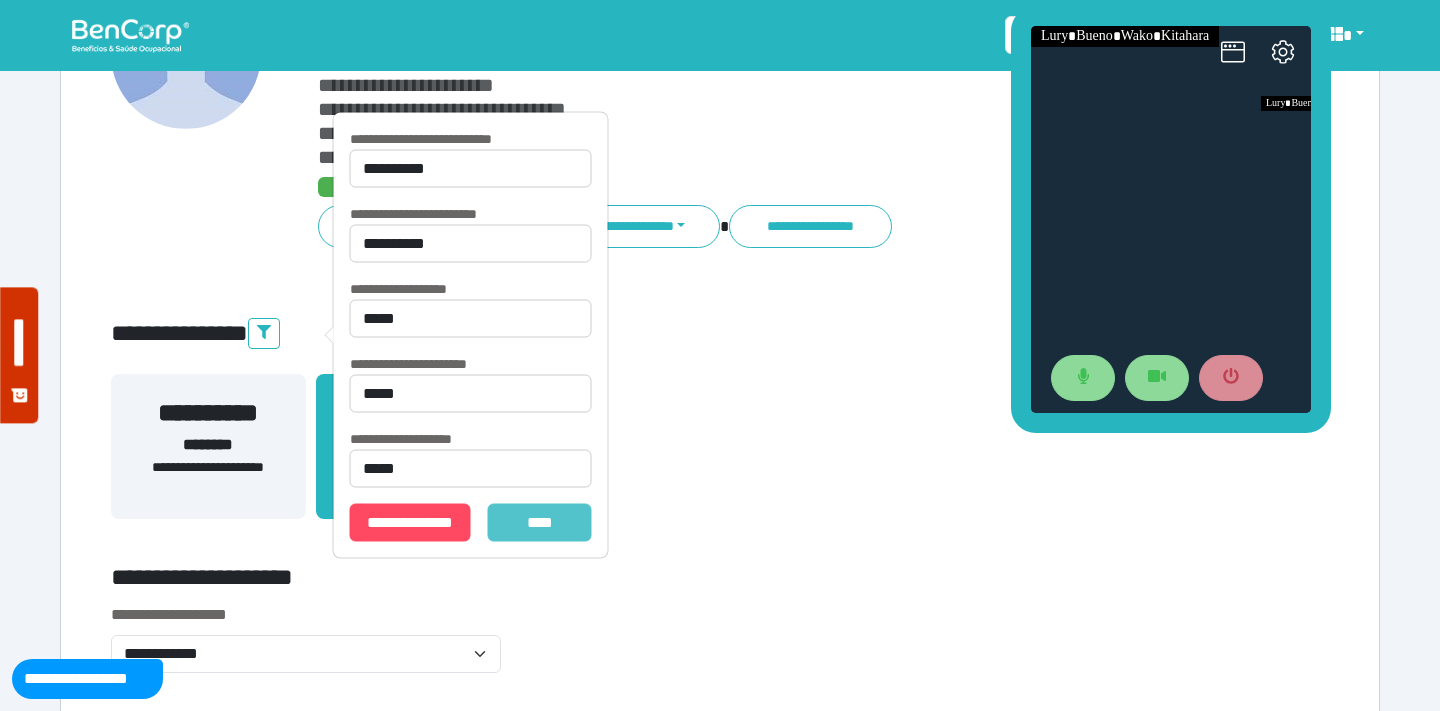 click on "*******" at bounding box center [540, 523] 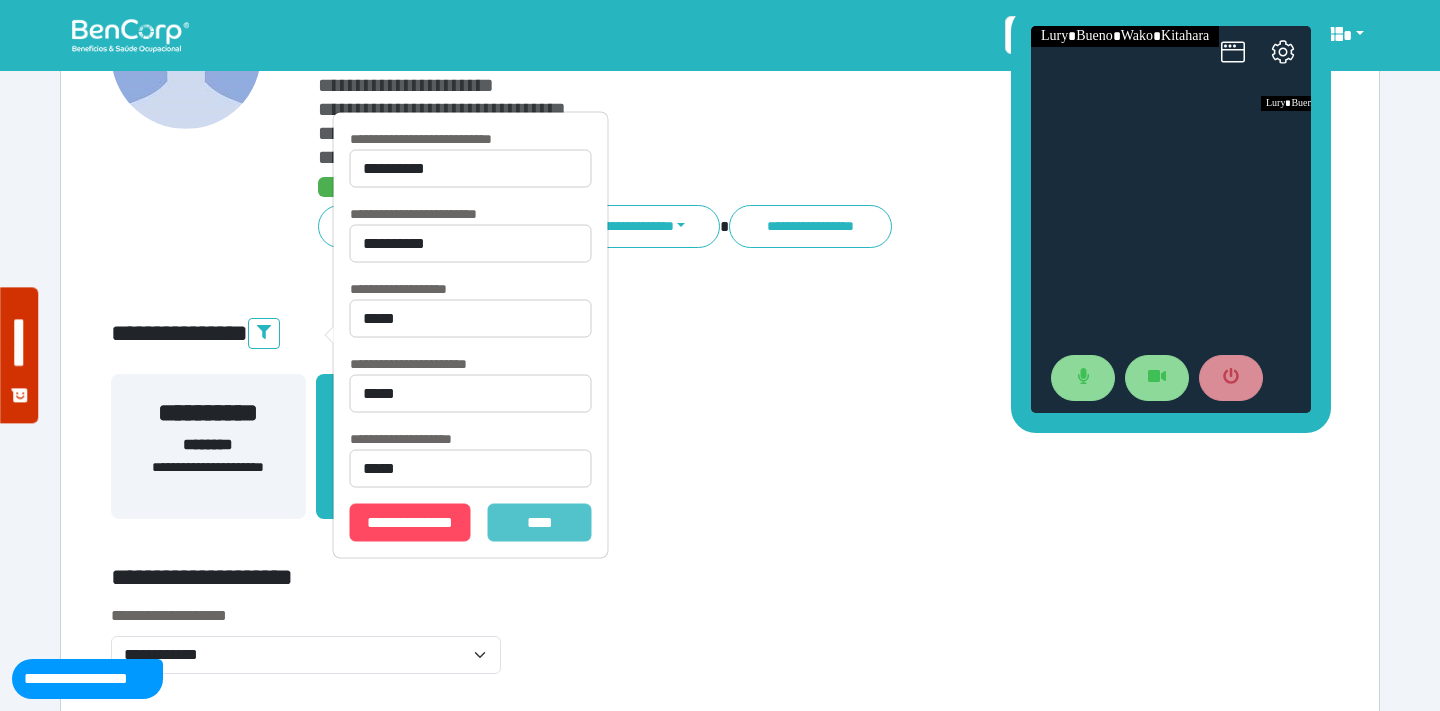 click on "*******" at bounding box center [540, 523] 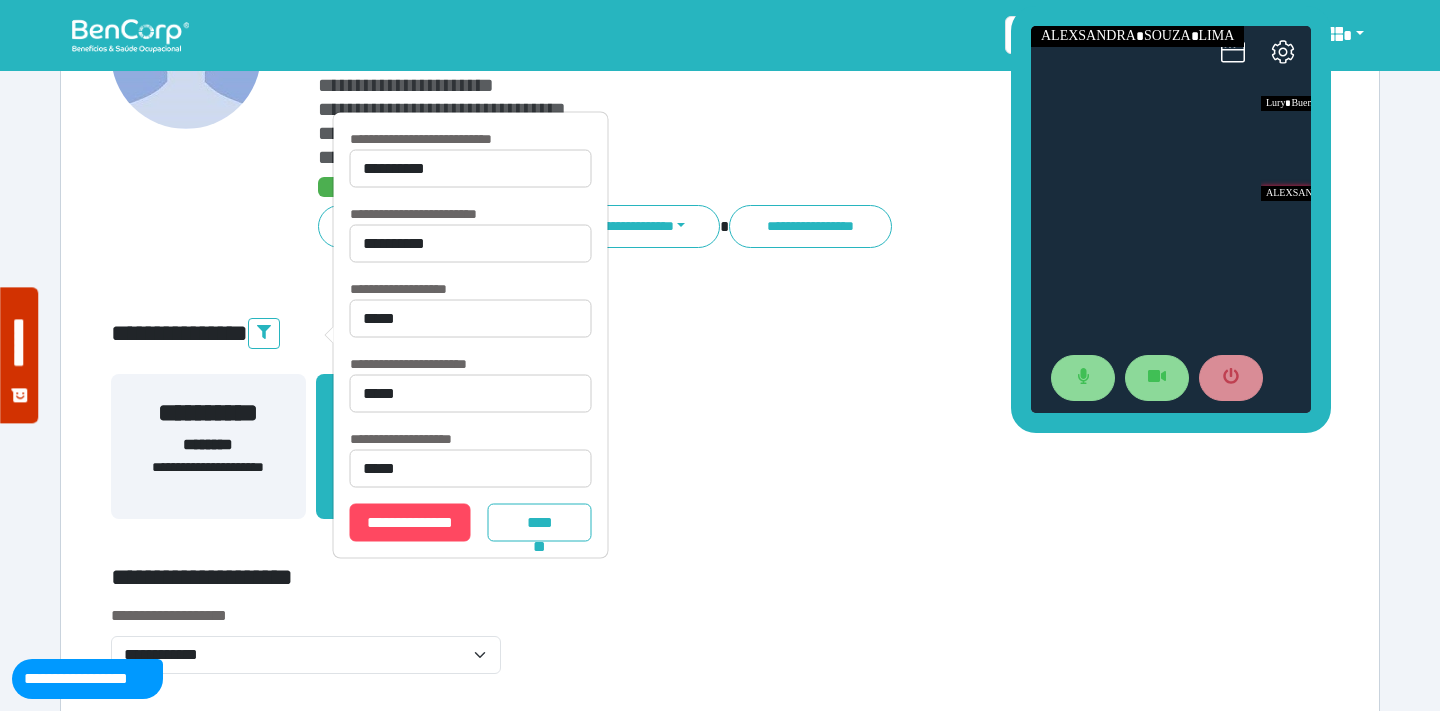 click on "**********" at bounding box center (720, 458) 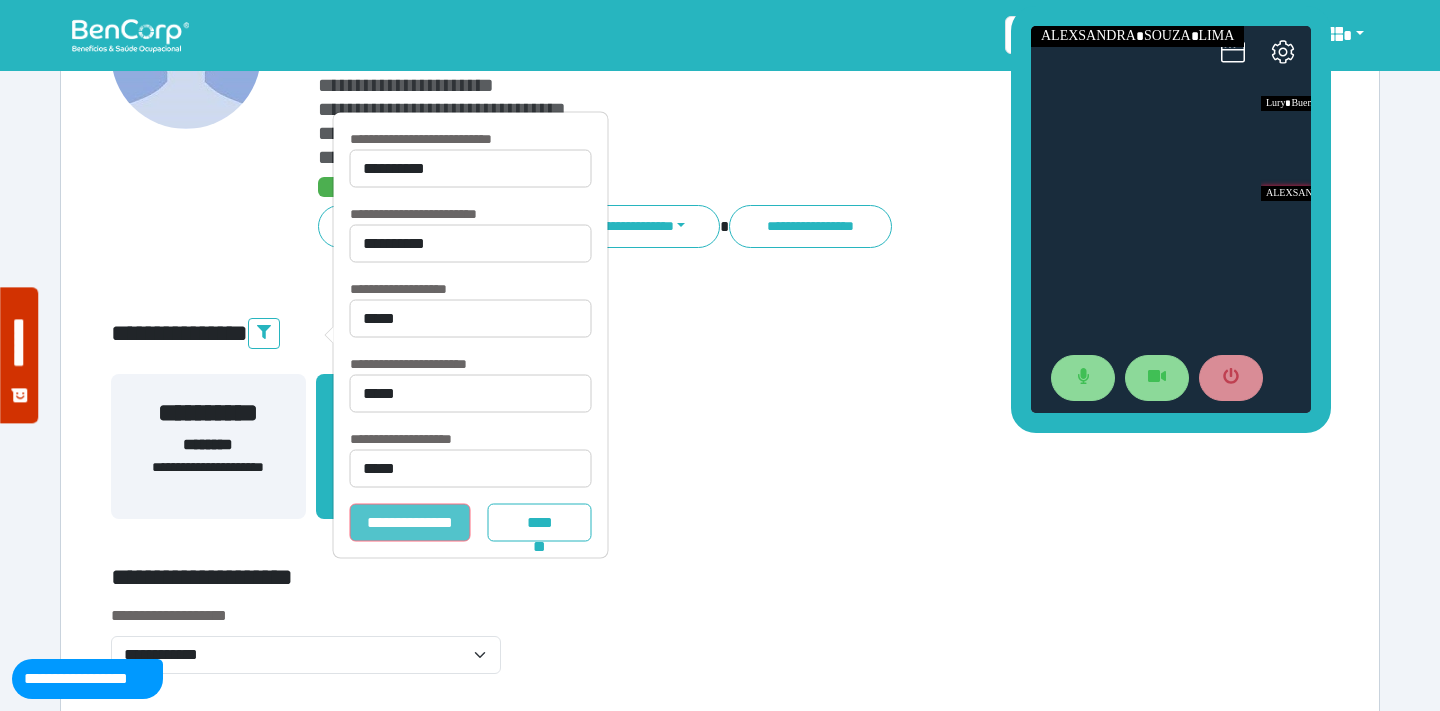click on "**********" at bounding box center [410, 523] 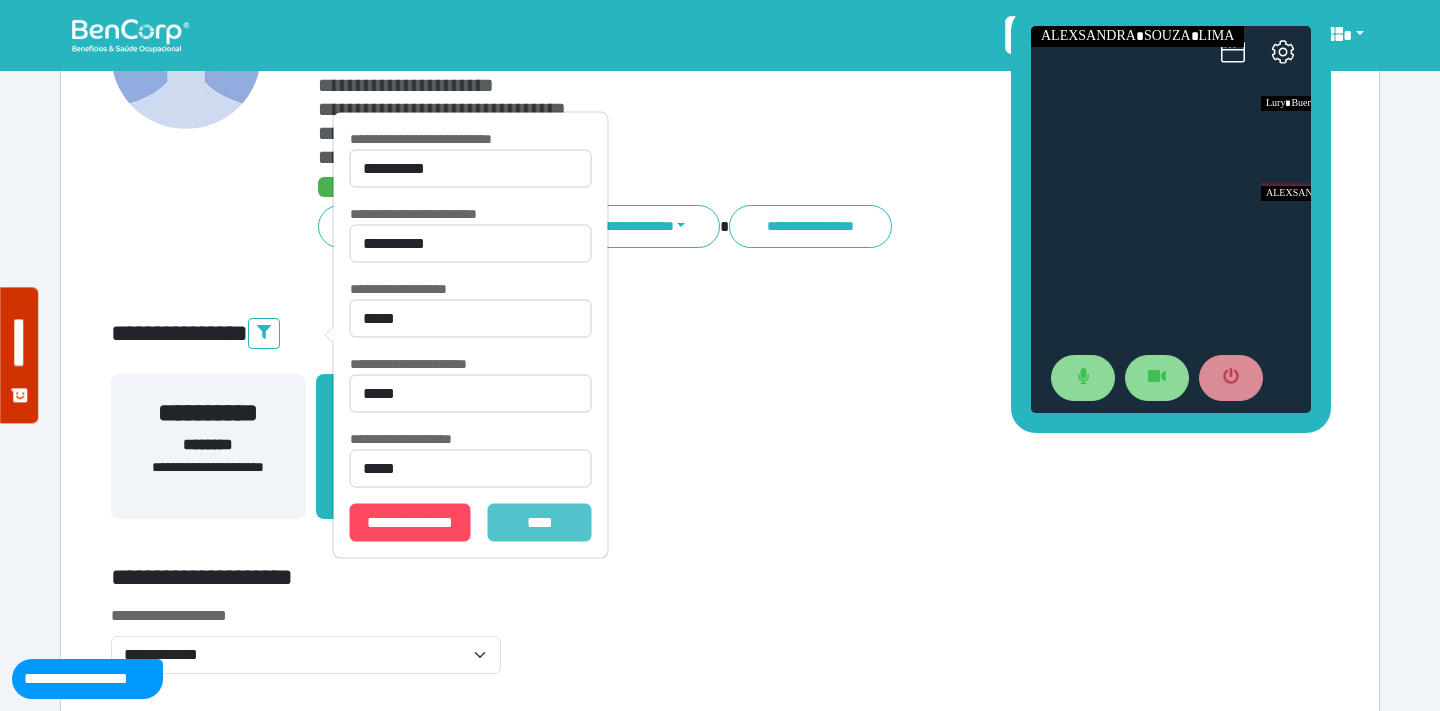 click on "*******" at bounding box center (540, 523) 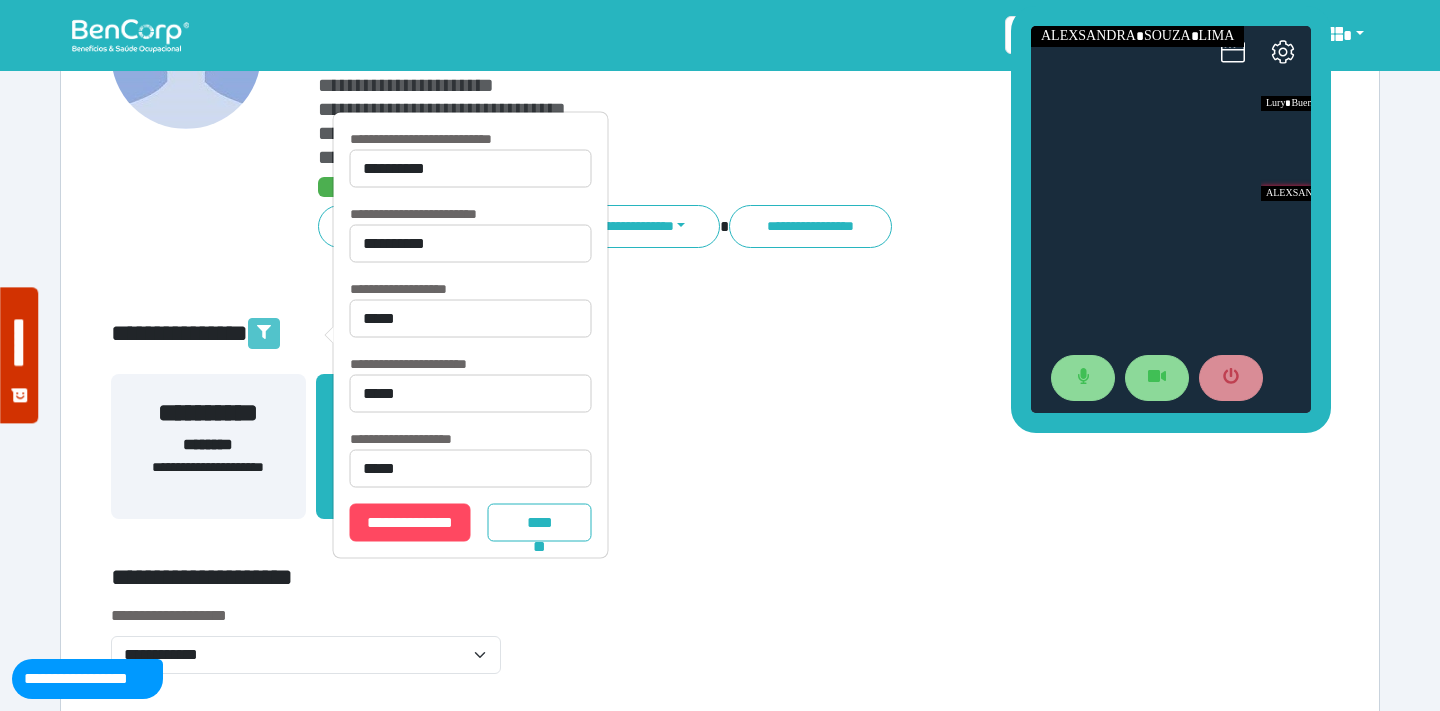 click 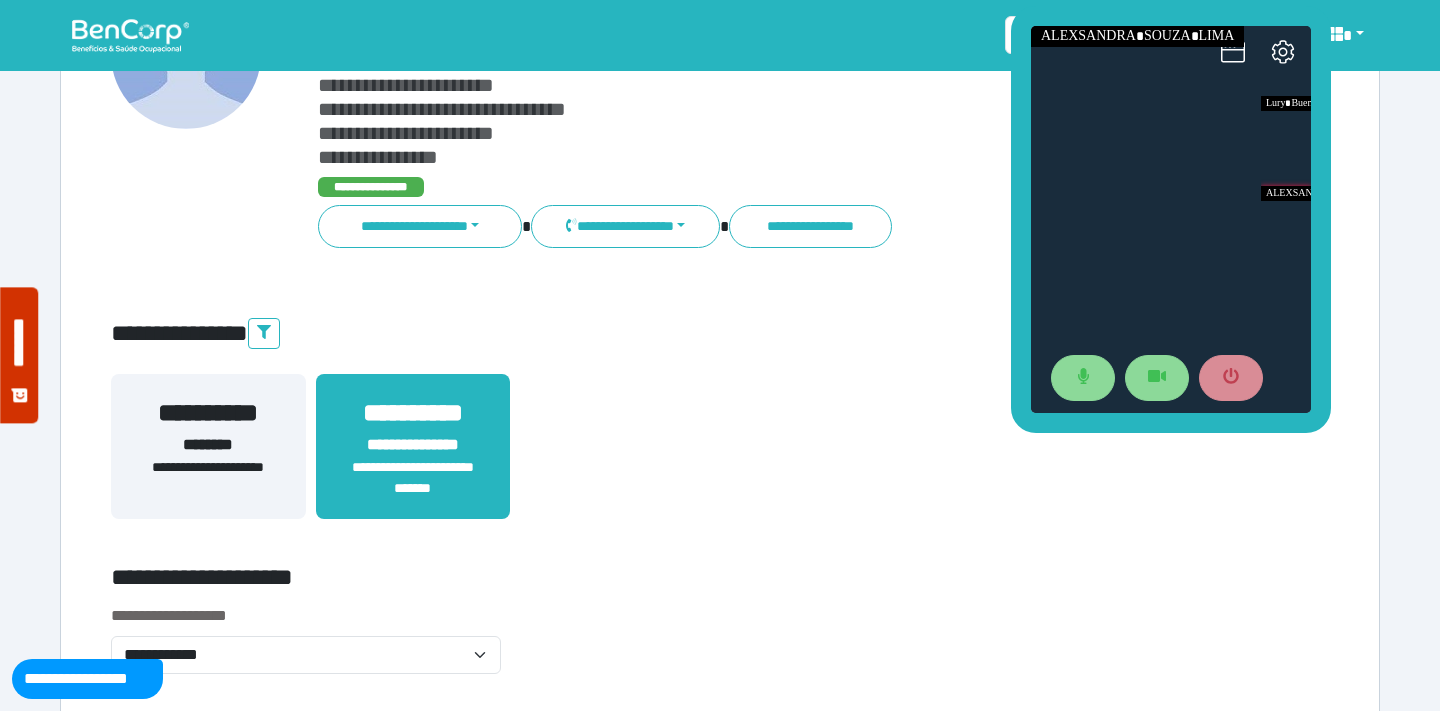 click on "**********" at bounding box center [720, 458] 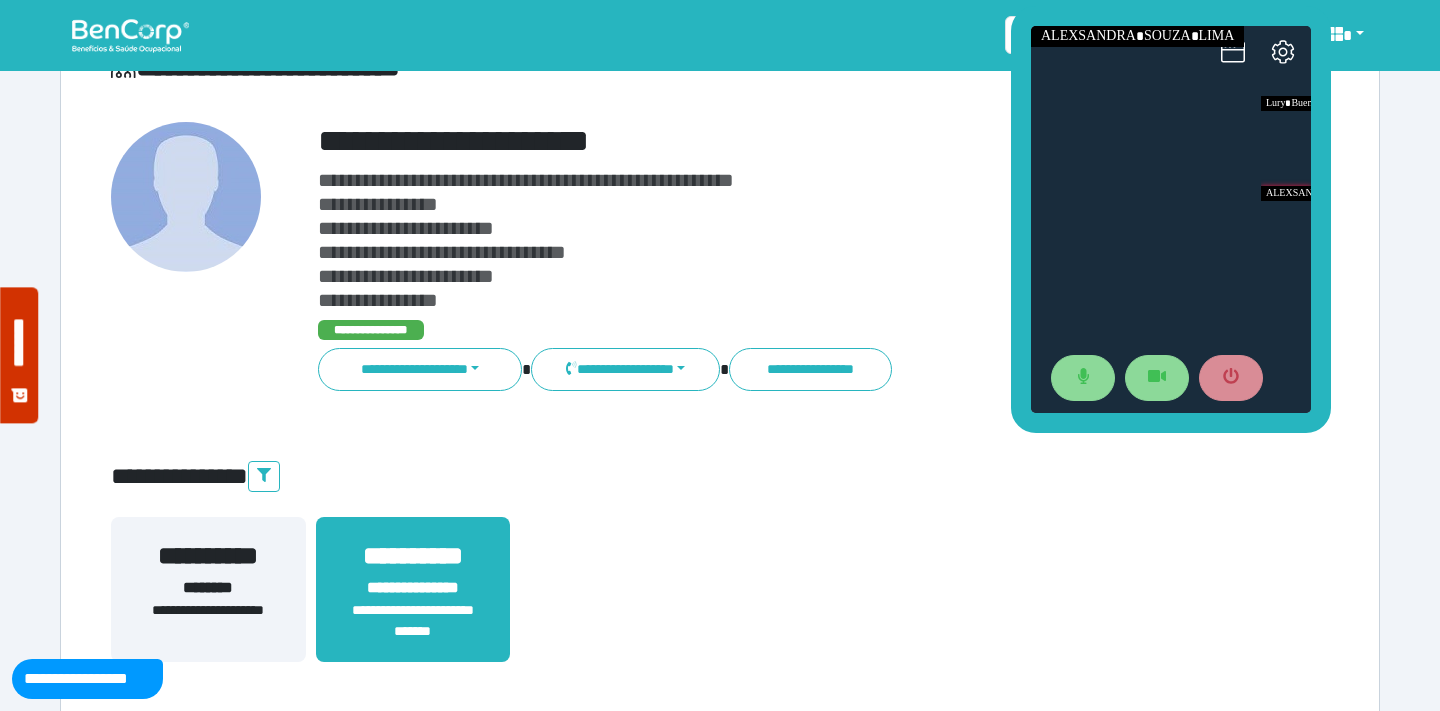 scroll, scrollTop: 0, scrollLeft: 0, axis: both 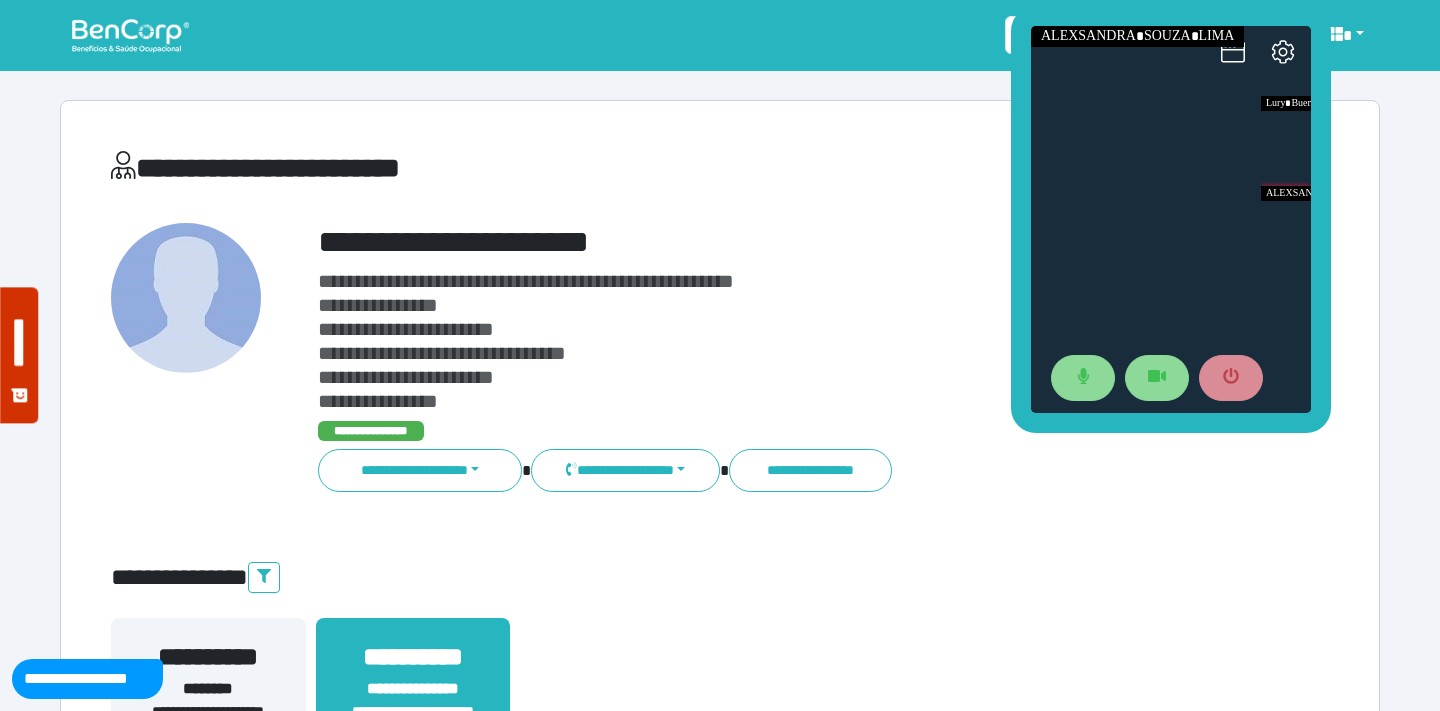 click on "**********" at bounding box center [513, 168] 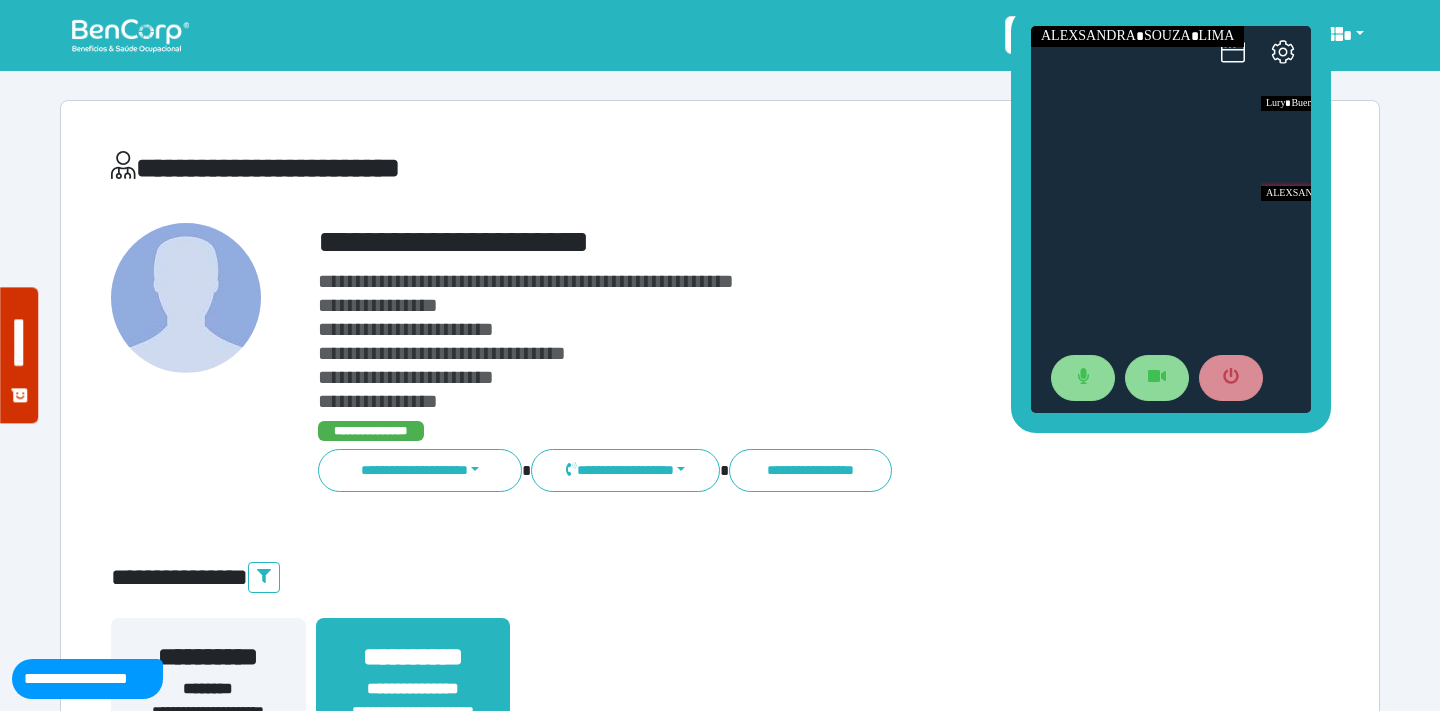 click on "**********" at bounding box center (772, 242) 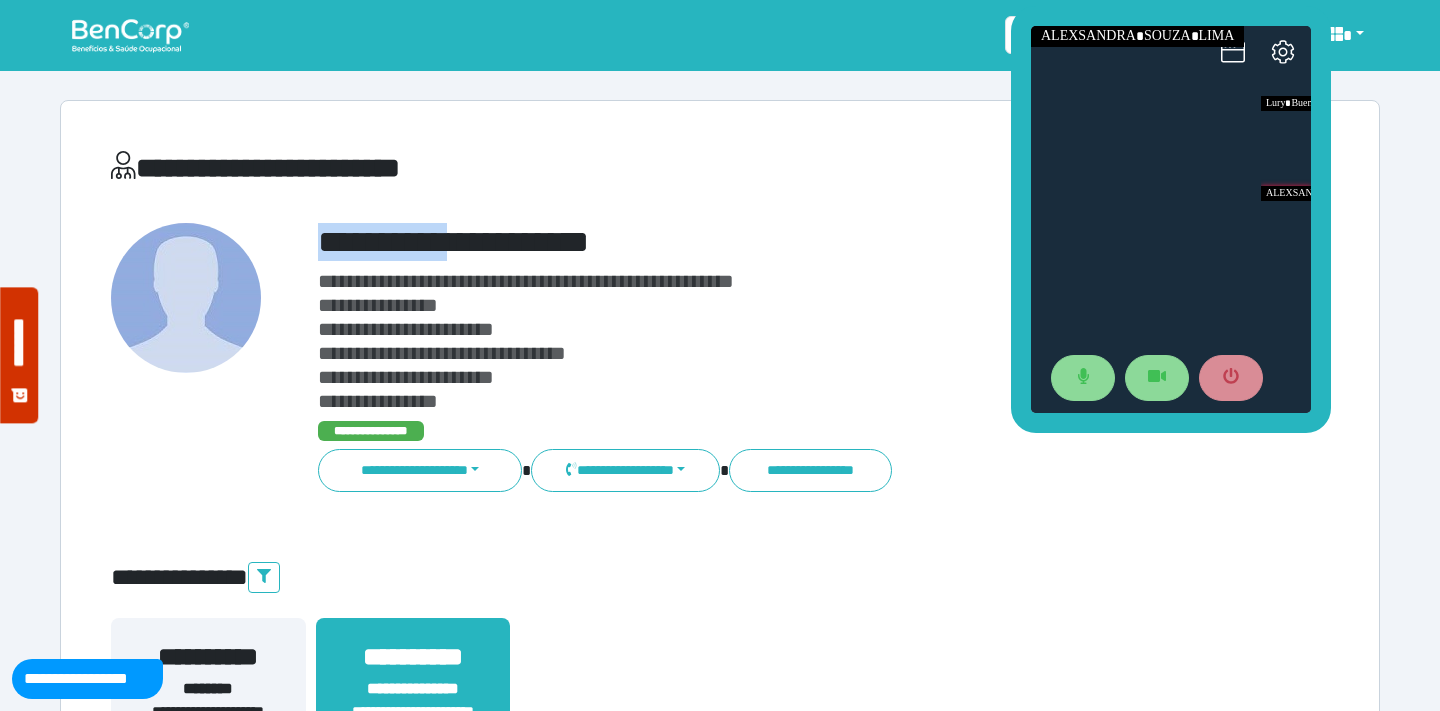 click on "**********" at bounding box center (772, 242) 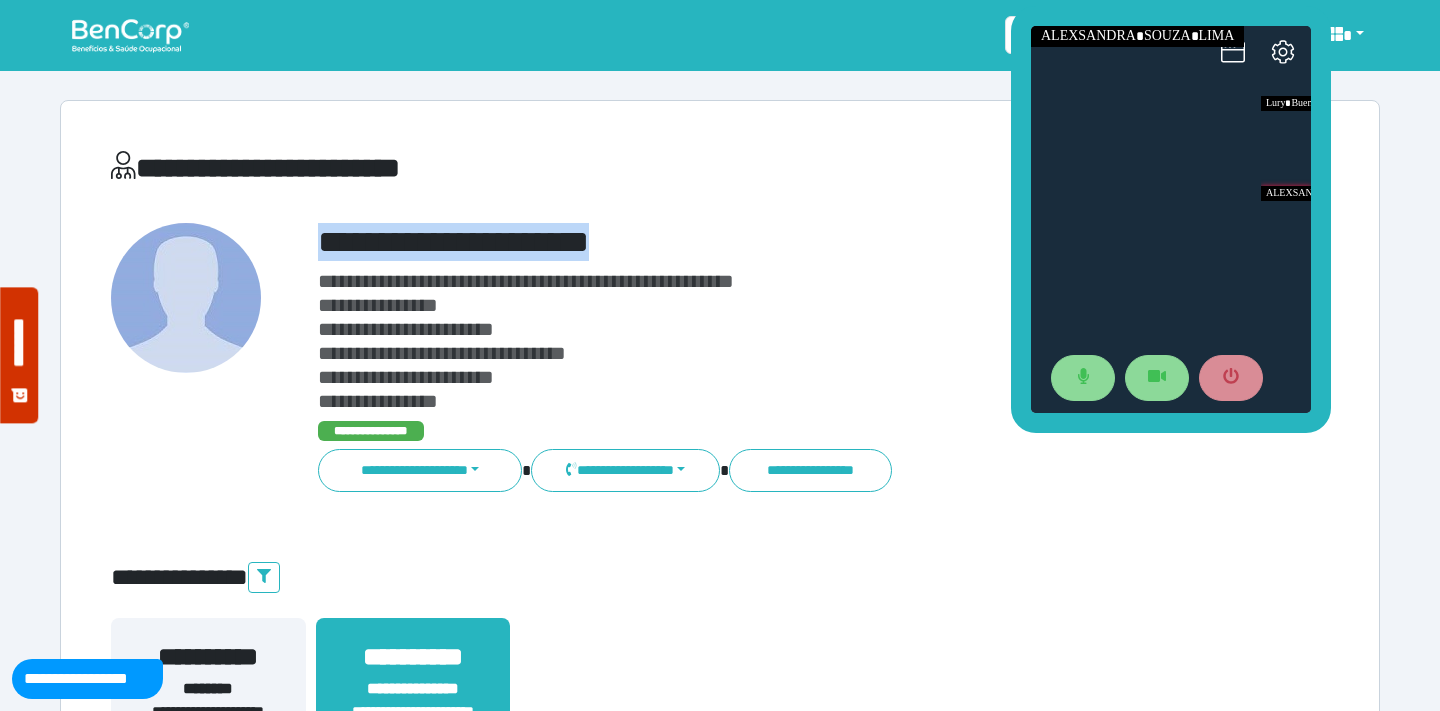 click on "**********" at bounding box center [772, 242] 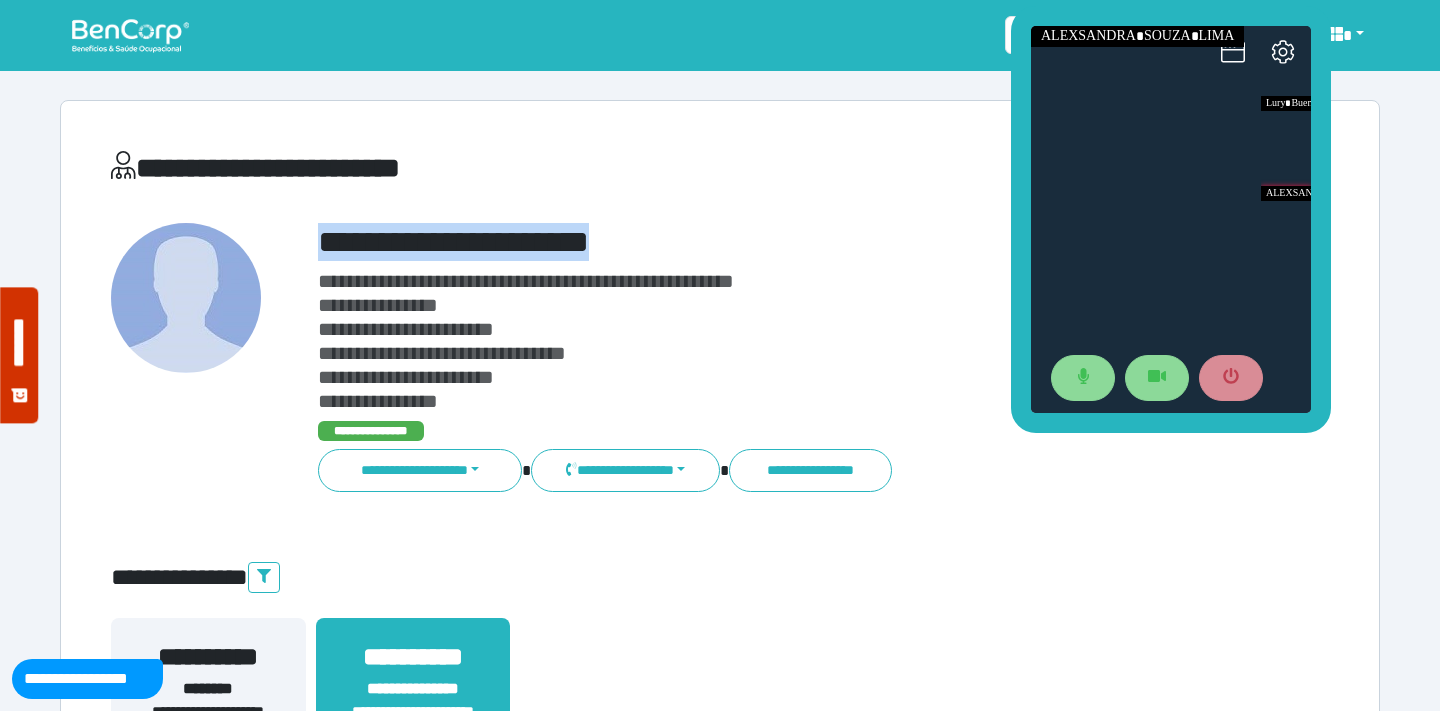 copy on "**********" 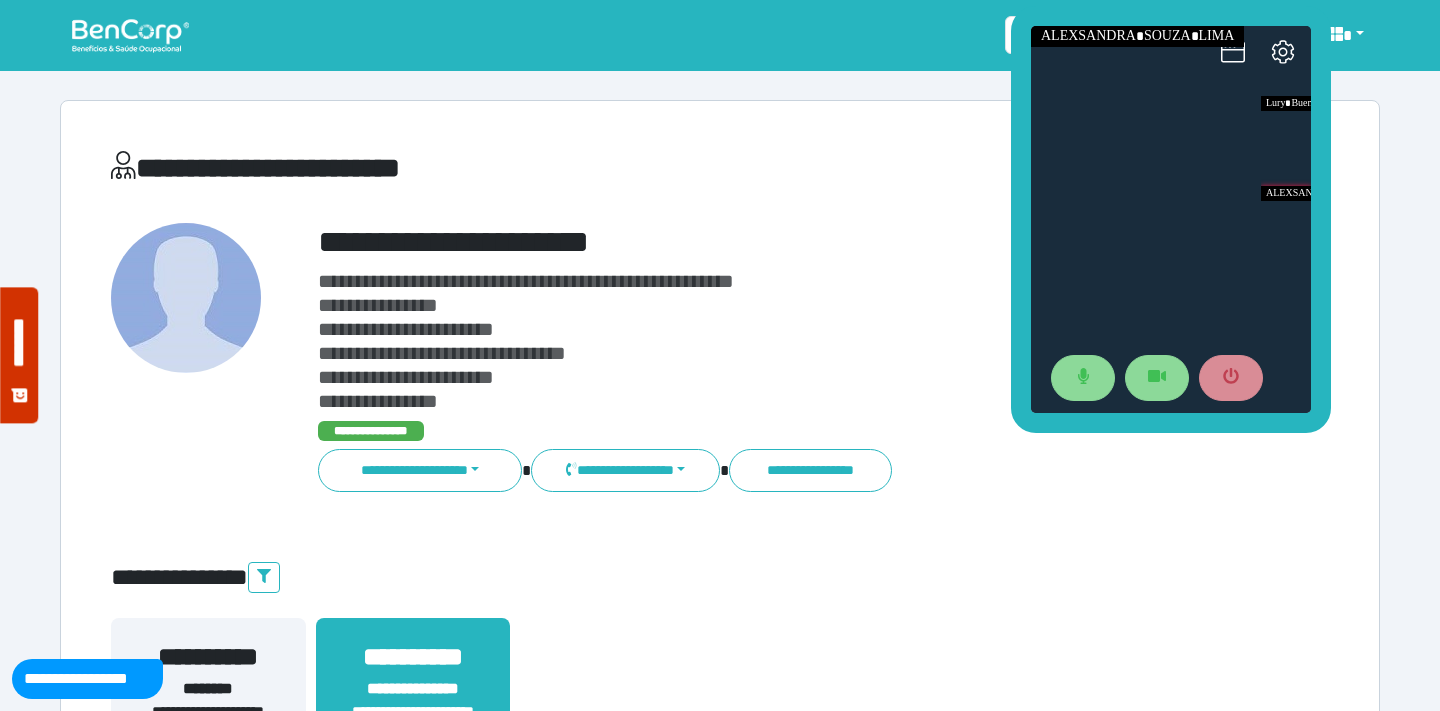 click on "**********" at bounding box center [772, 341] 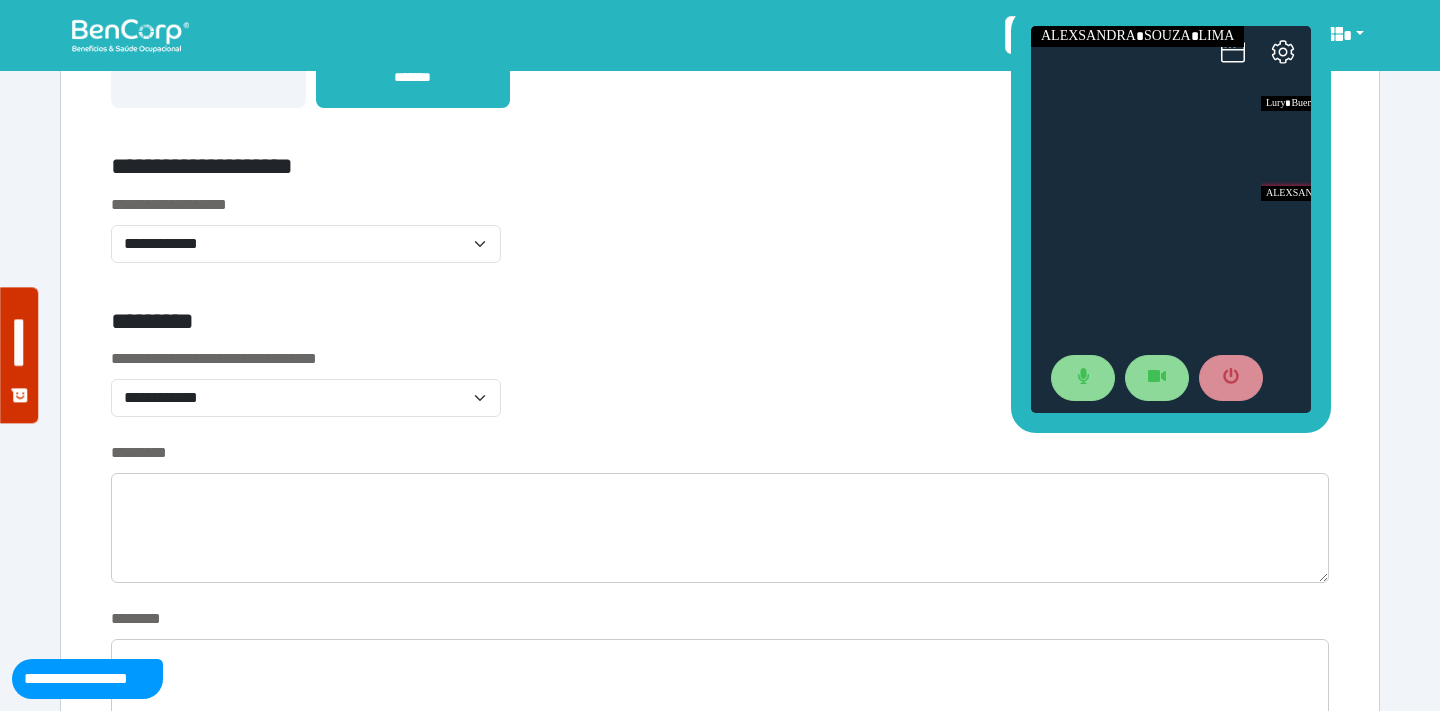 scroll, scrollTop: 639, scrollLeft: 0, axis: vertical 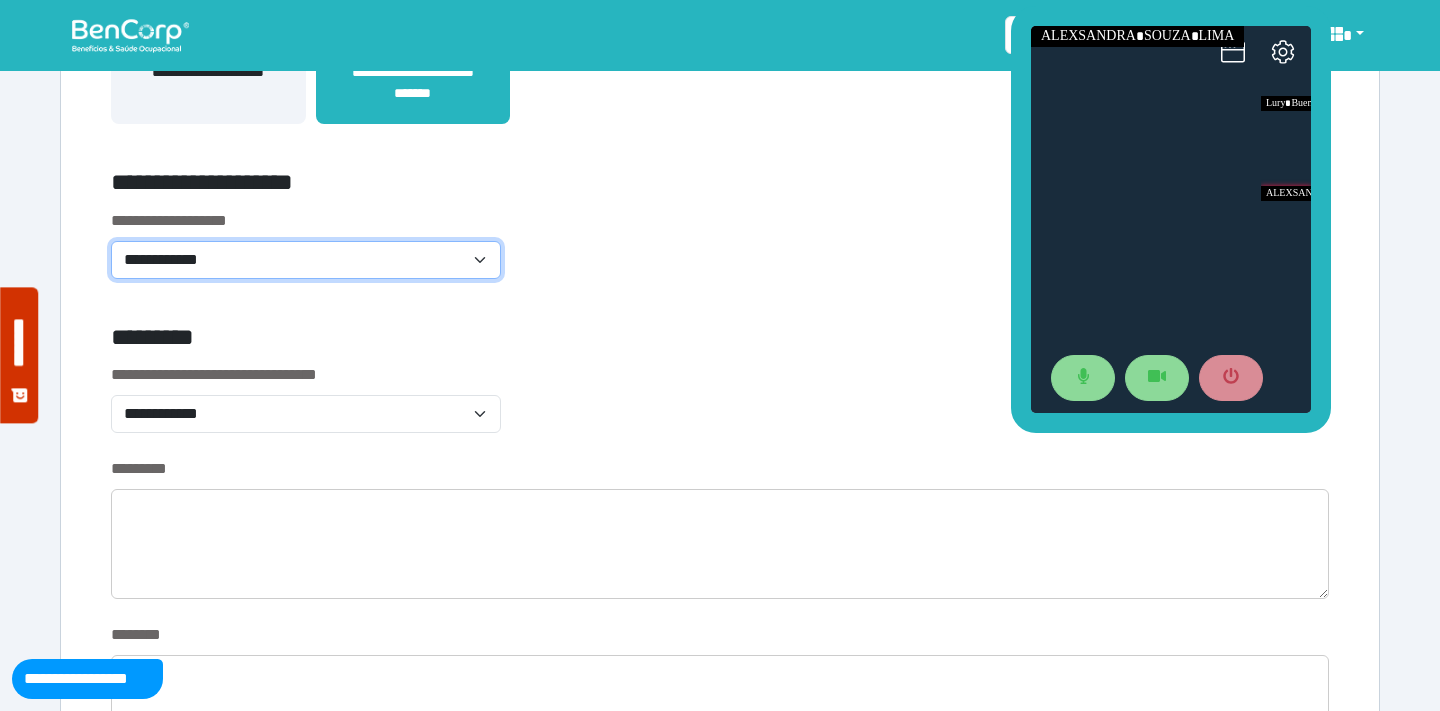 click on "**********" at bounding box center [306, 260] 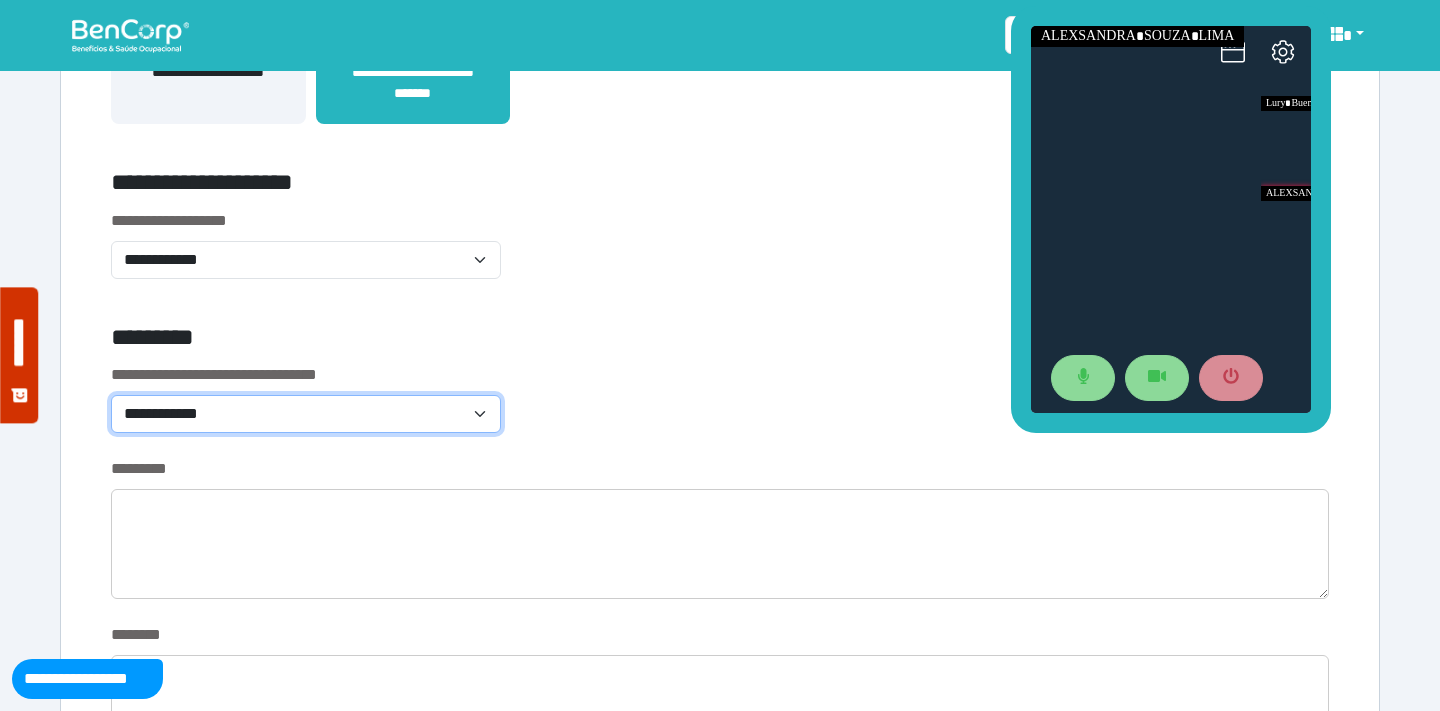 click on "**********" at bounding box center [306, 414] 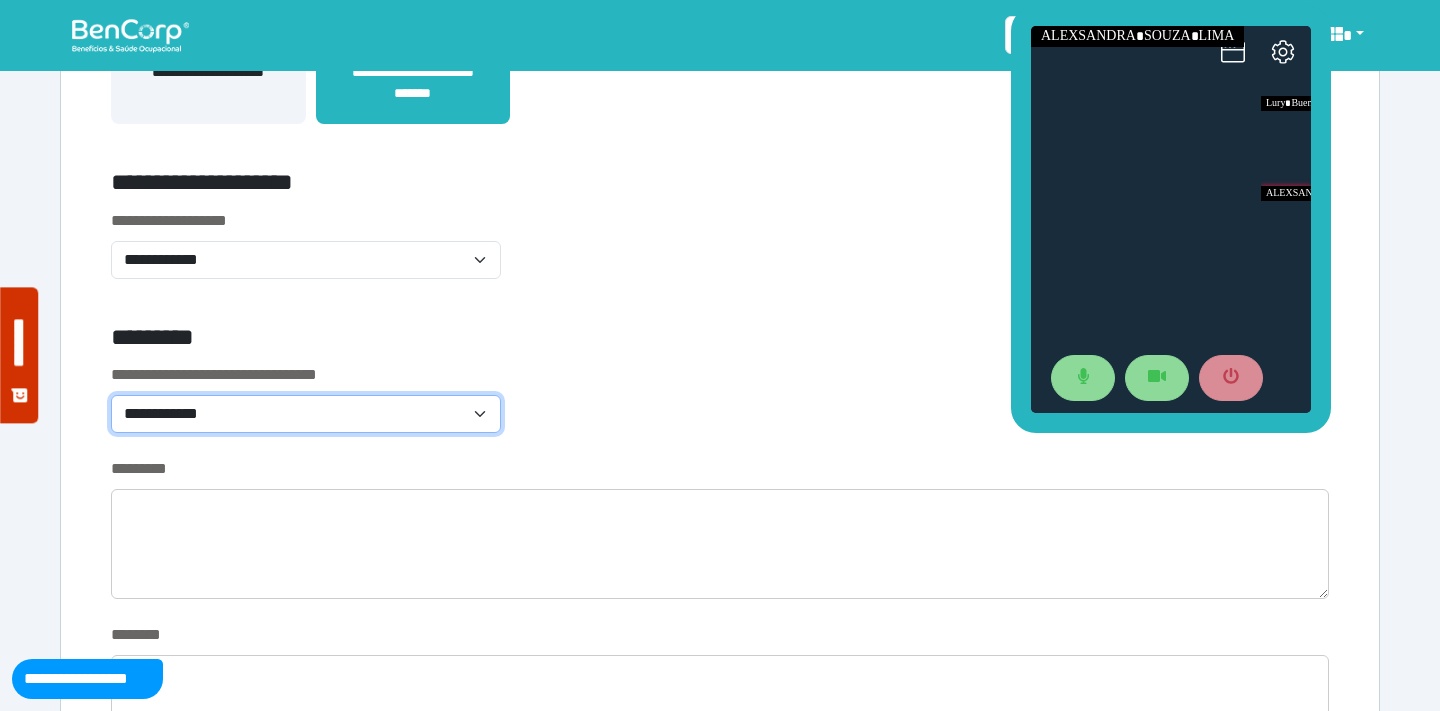 select on "*******" 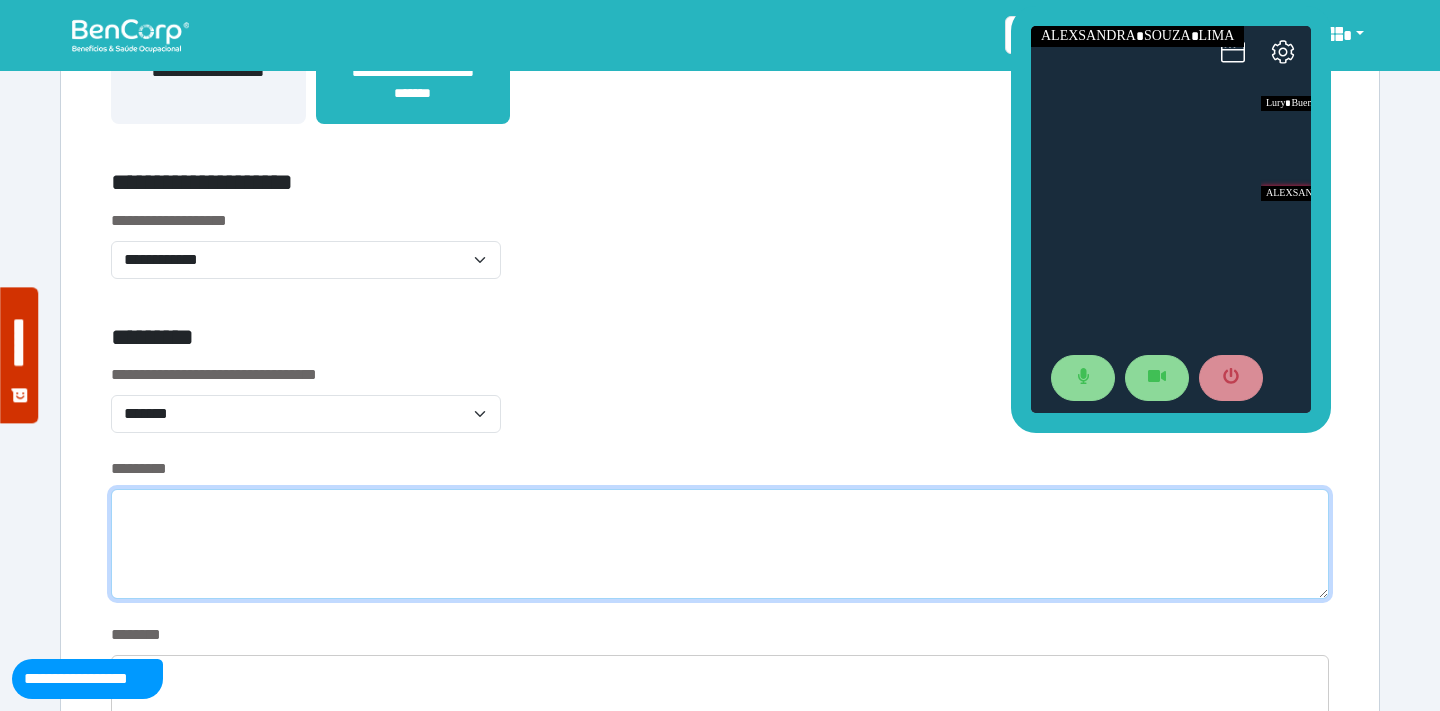 click at bounding box center (720, 544) 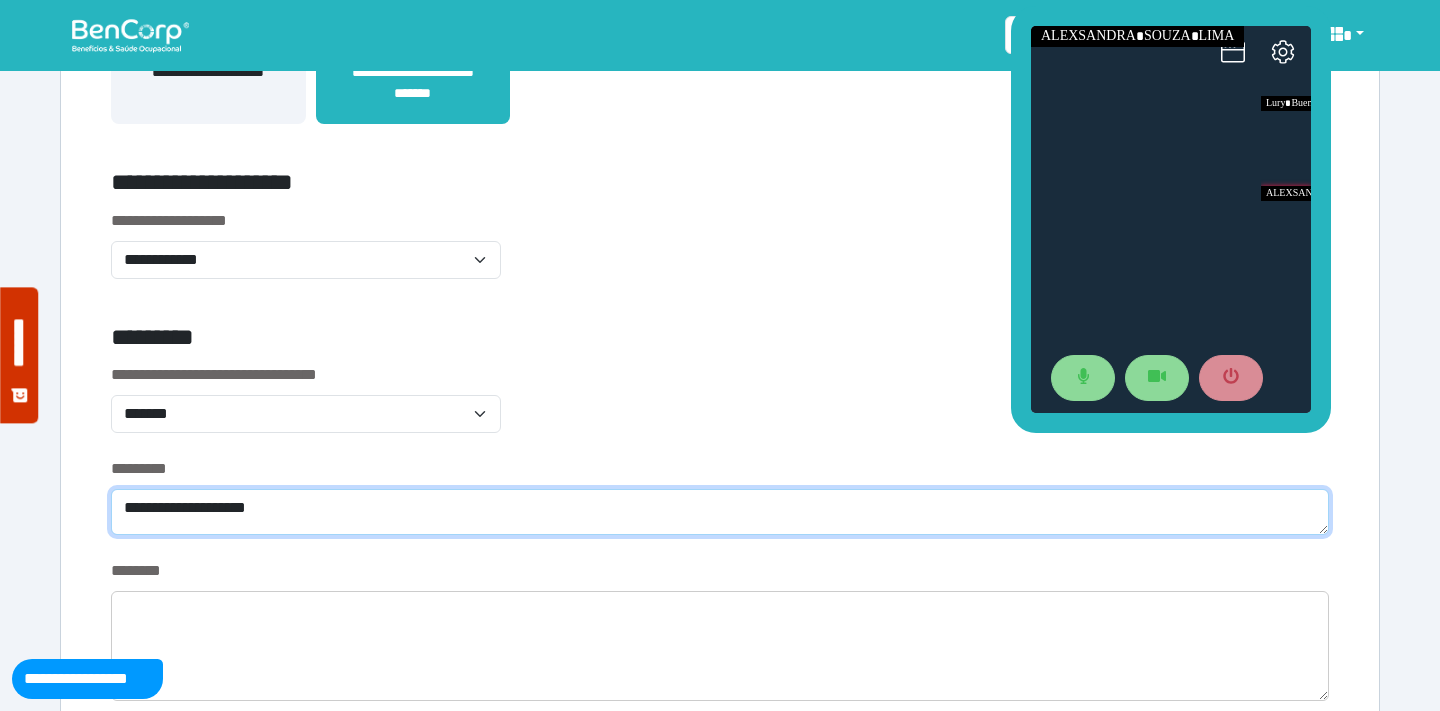 type on "**********" 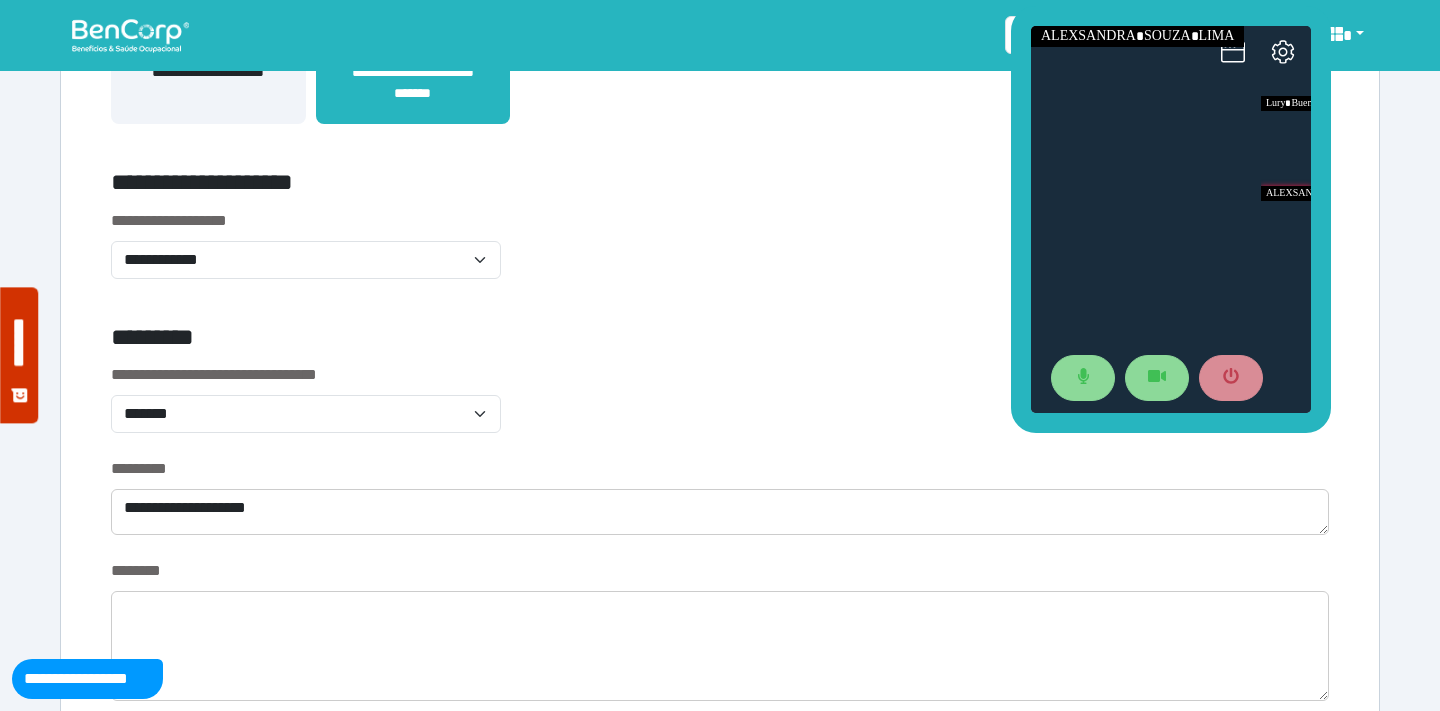 click on "**********" at bounding box center [720, 410] 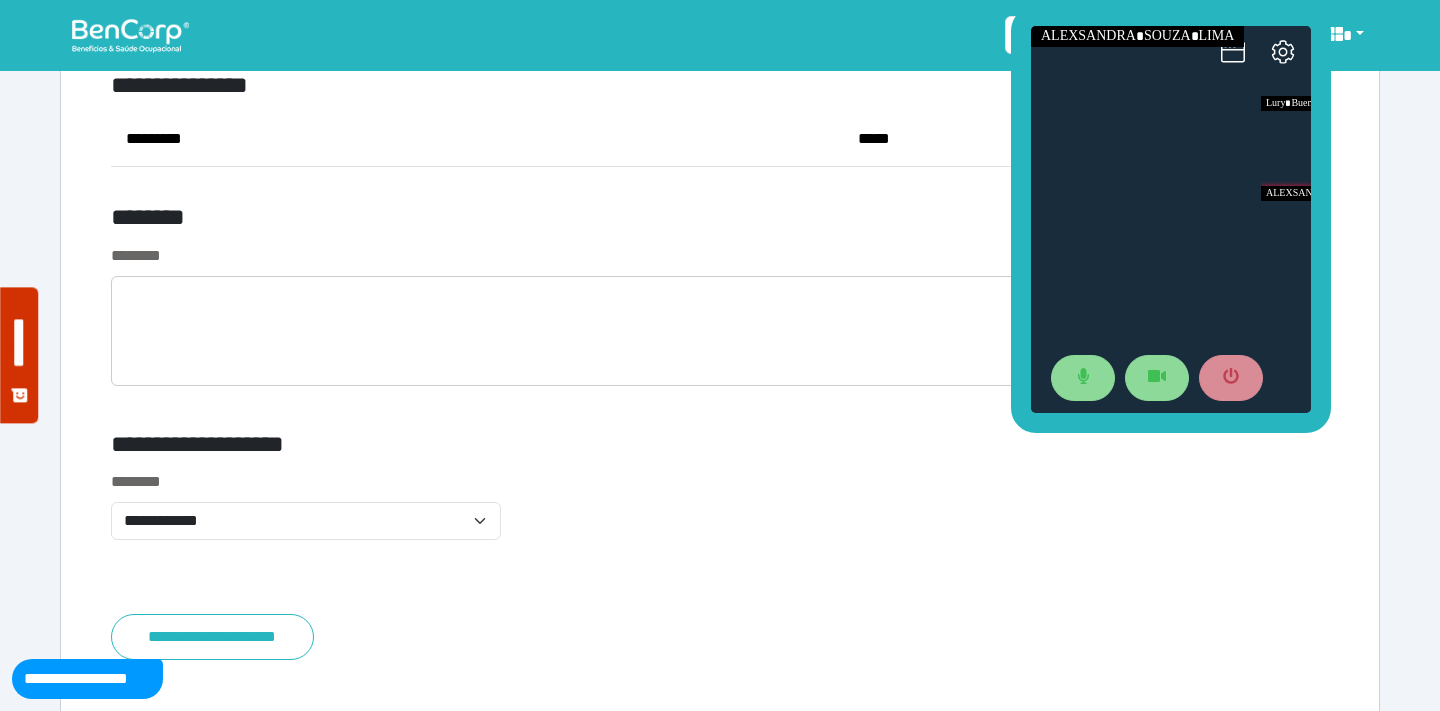 scroll, scrollTop: 7606, scrollLeft: 0, axis: vertical 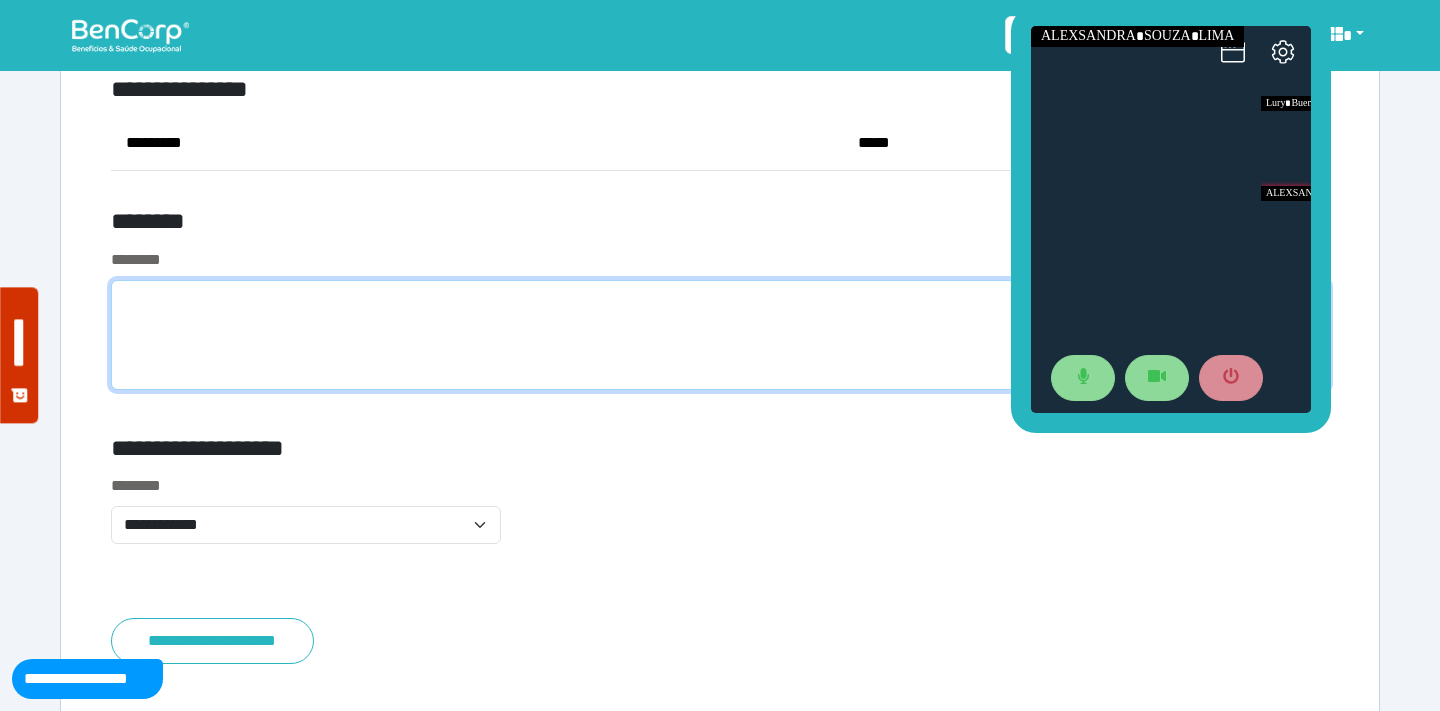 click at bounding box center (720, 335) 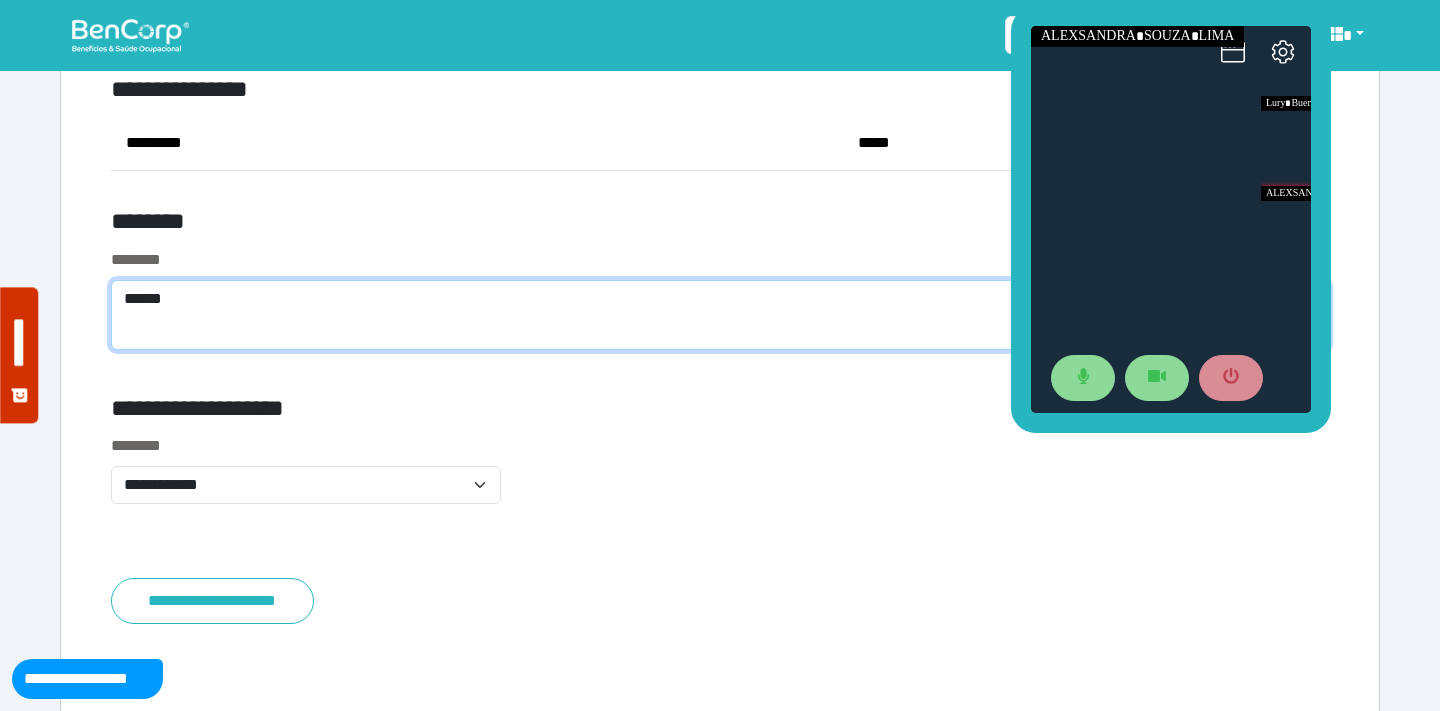 scroll, scrollTop: 0, scrollLeft: 0, axis: both 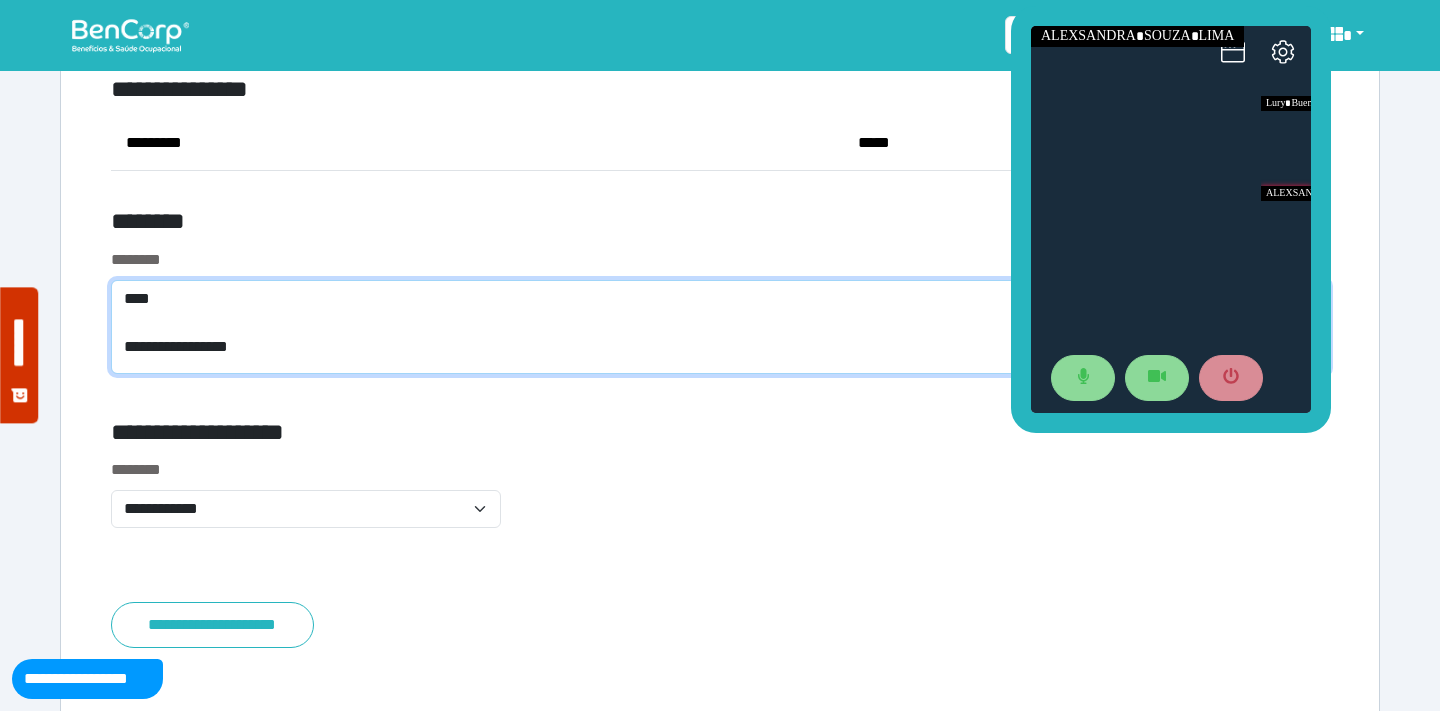 click on "**********" at bounding box center (720, 327) 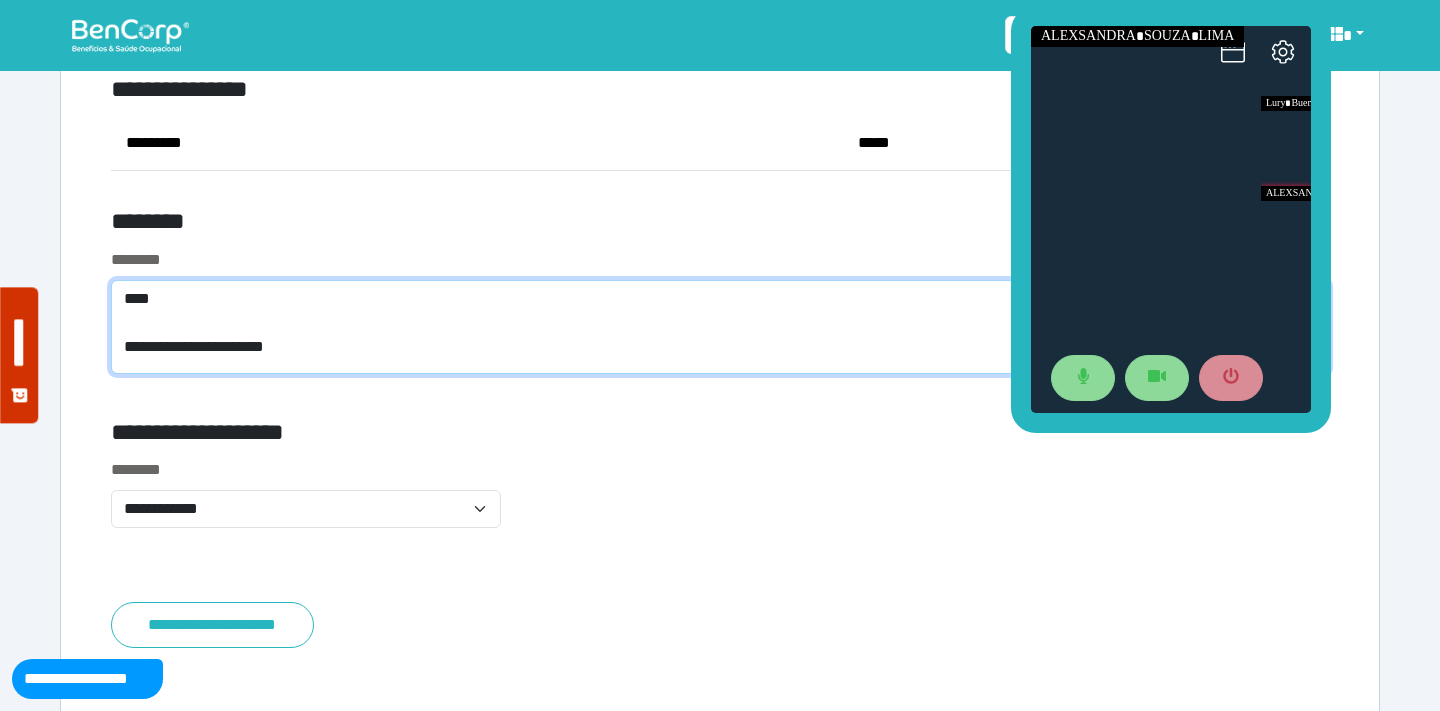 click on "**********" at bounding box center [720, 327] 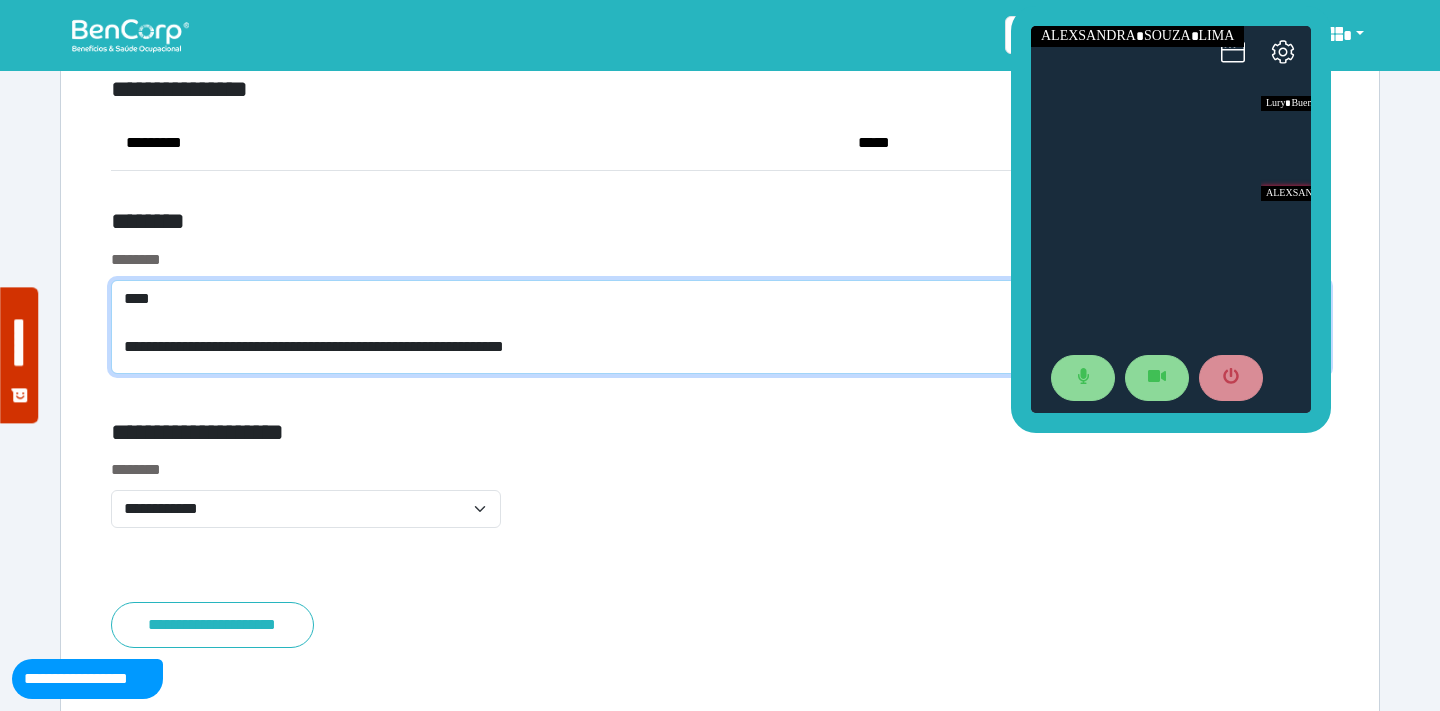 scroll, scrollTop: 0, scrollLeft: 0, axis: both 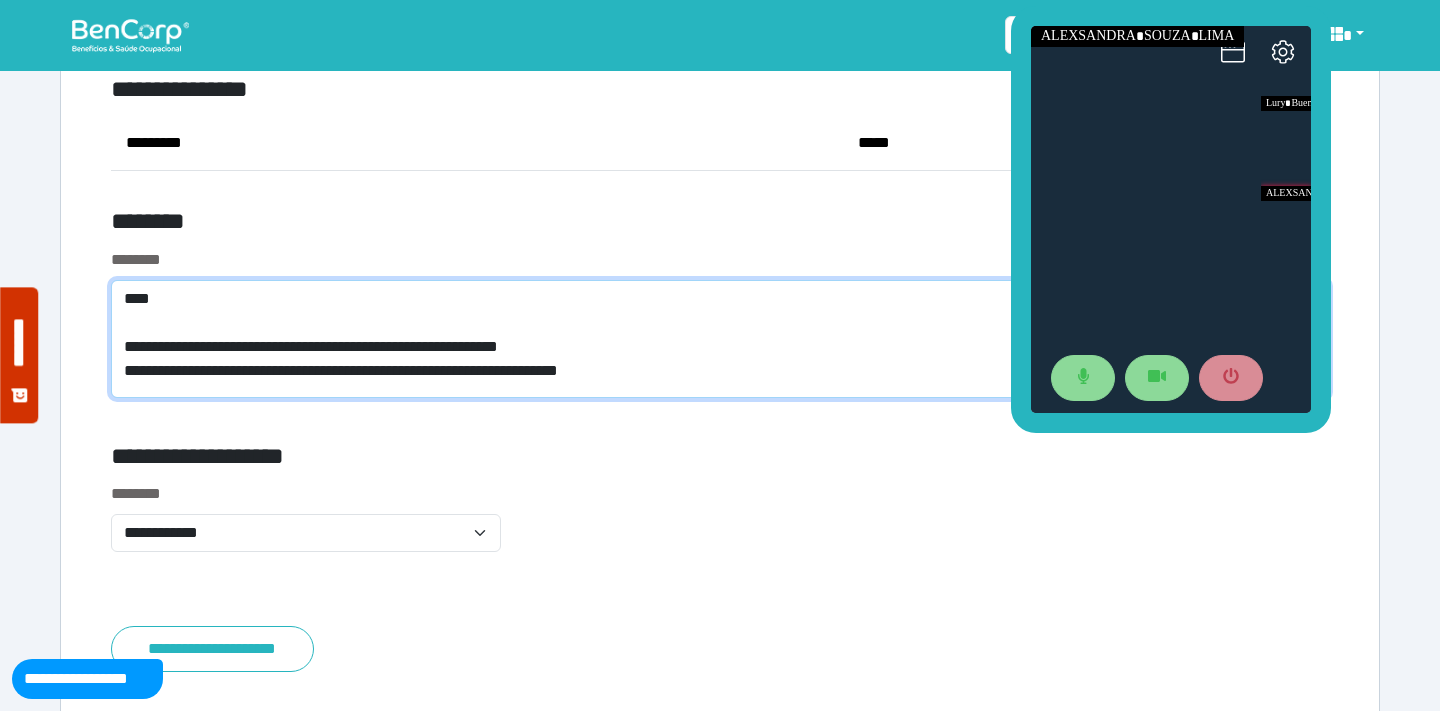 click on "**********" at bounding box center [720, 339] 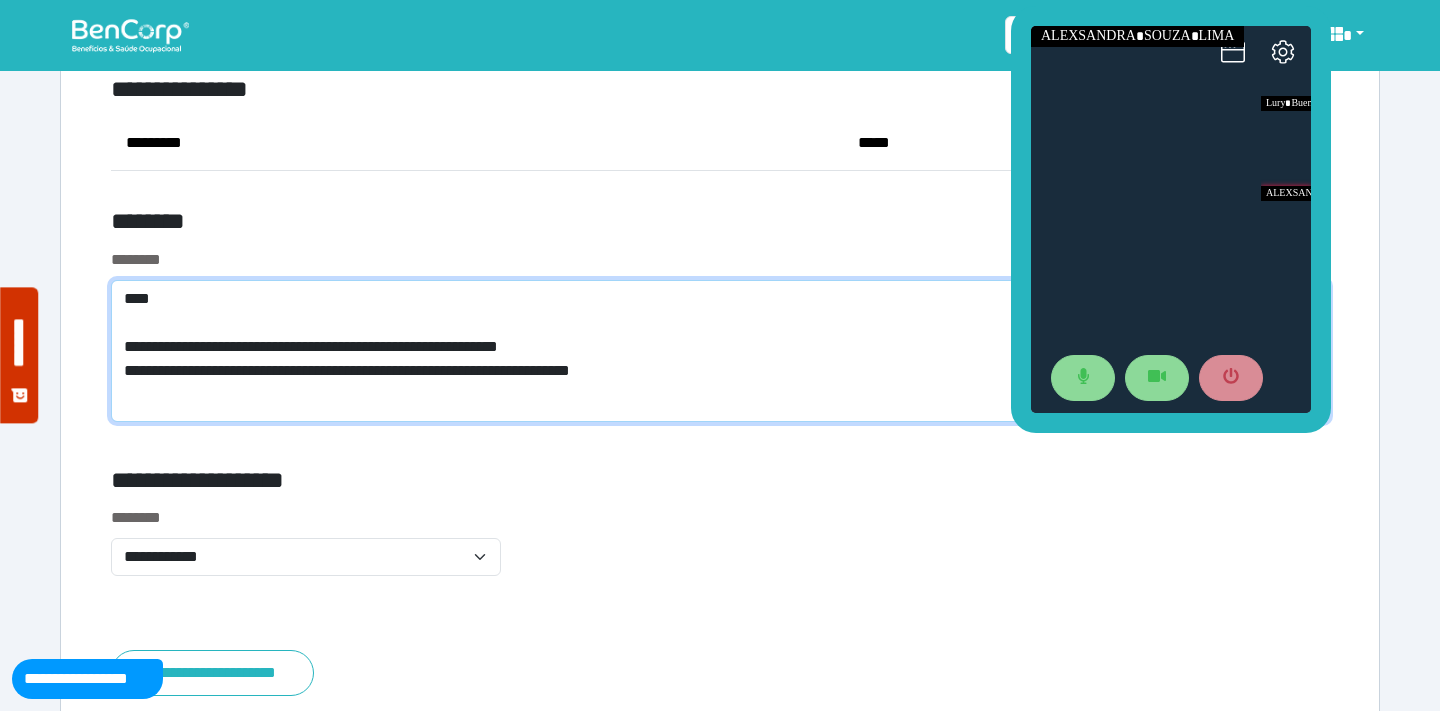 scroll, scrollTop: 0, scrollLeft: 0, axis: both 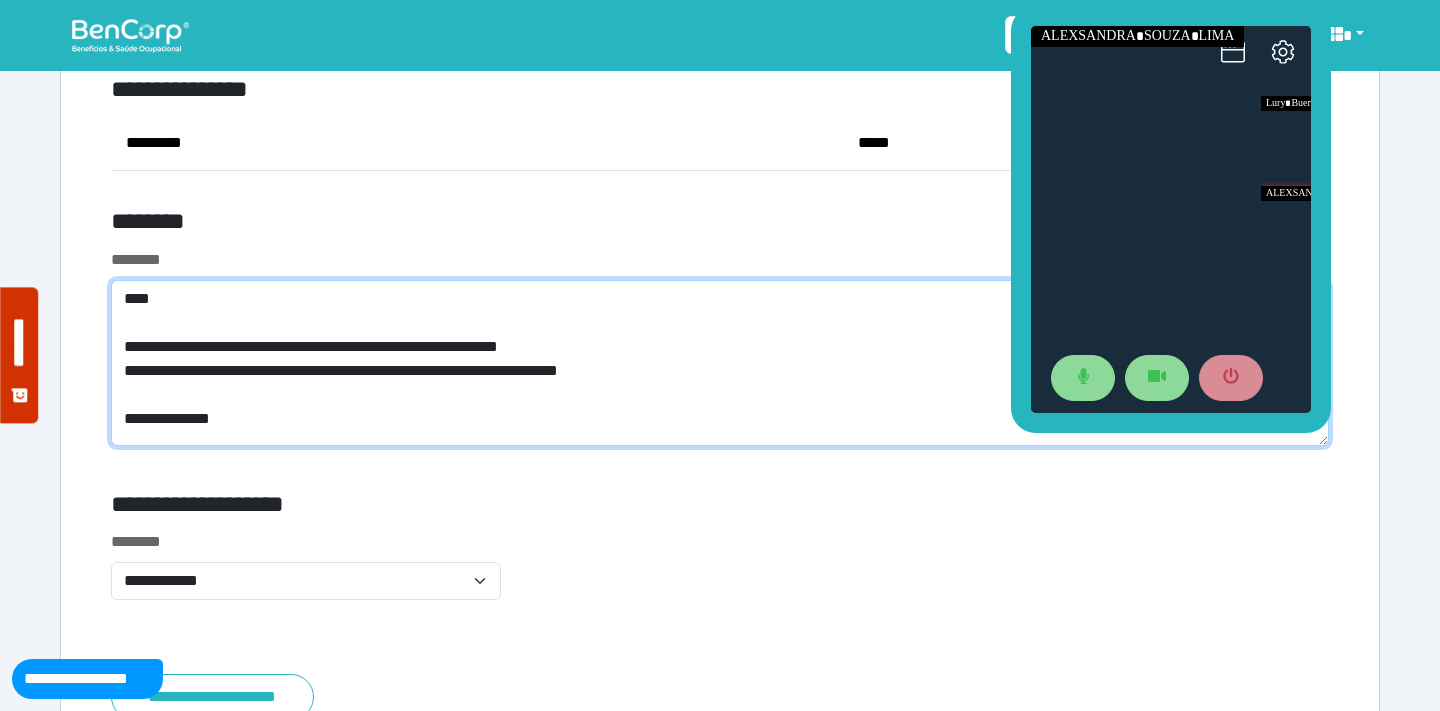 click on "**********" at bounding box center [720, 363] 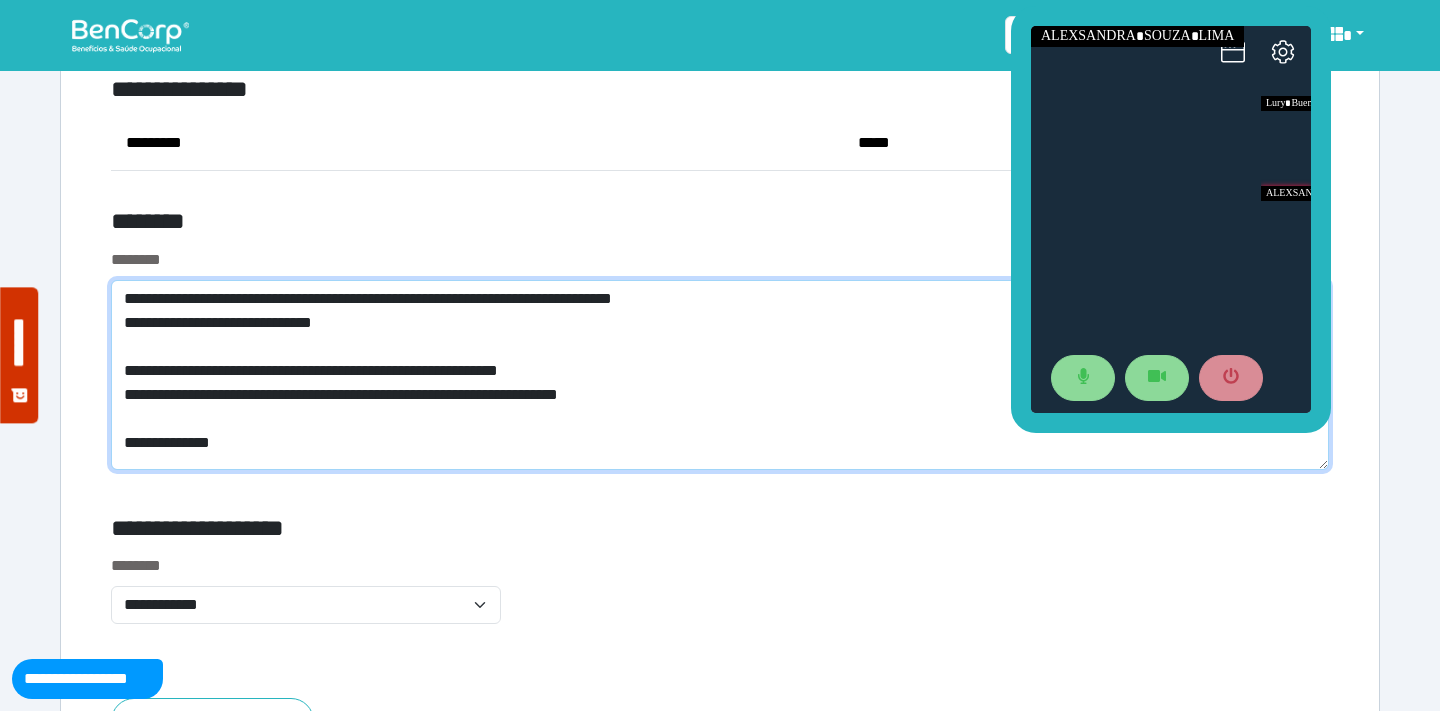 click on "**********" at bounding box center (720, 375) 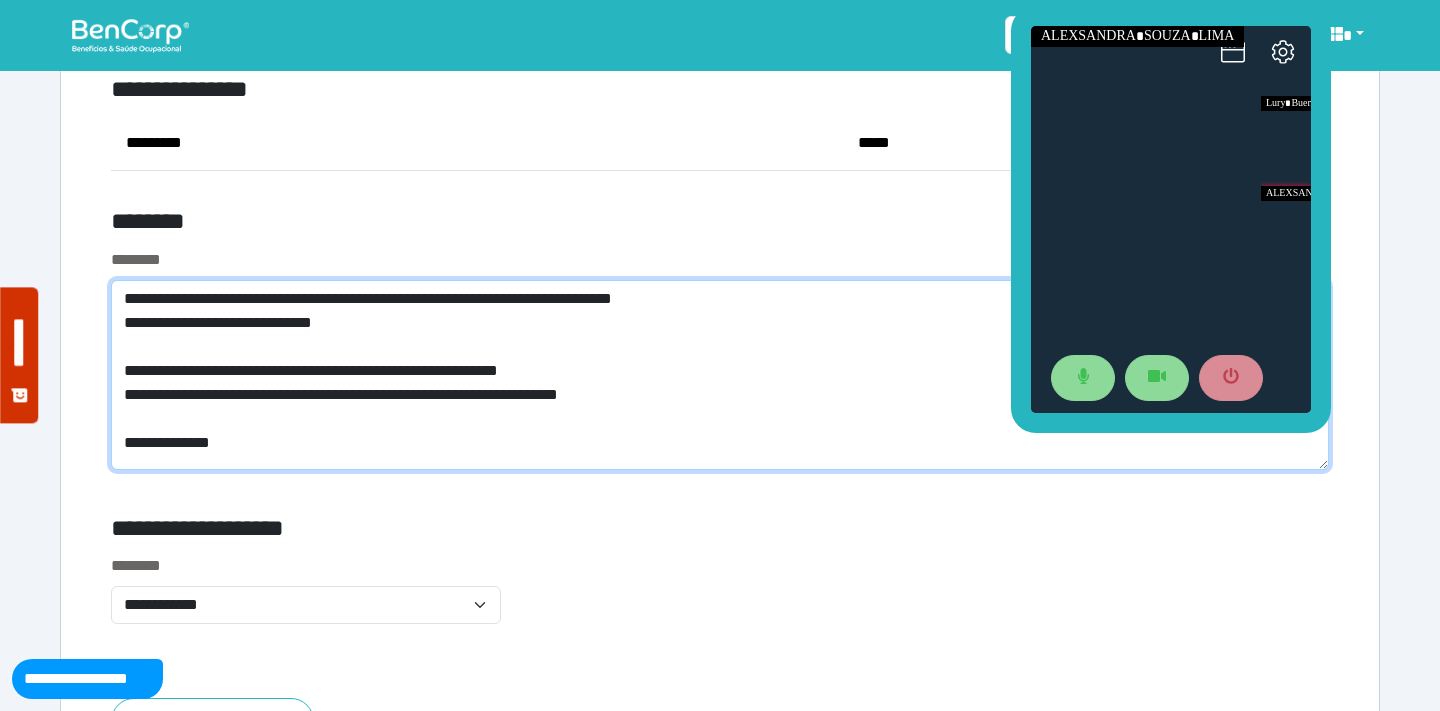 click on "**********" at bounding box center [720, 375] 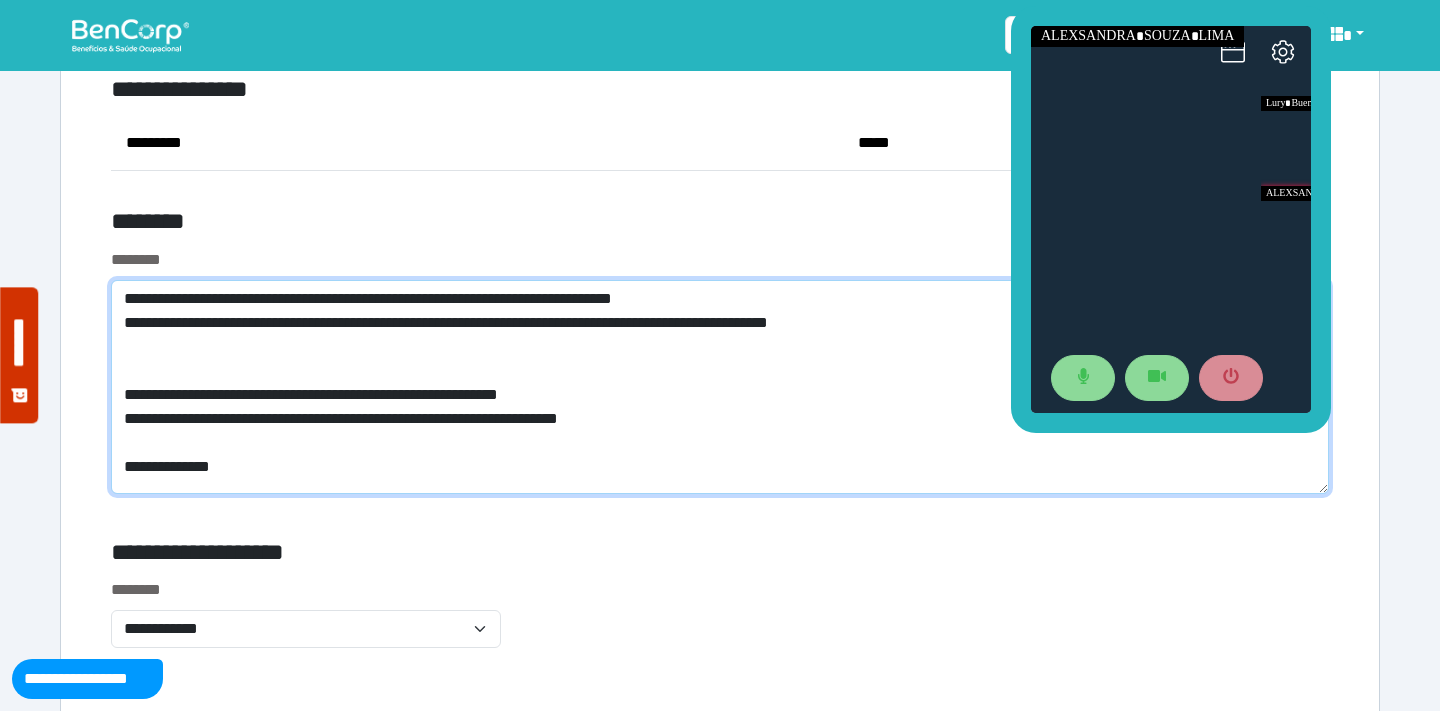 click on "**********" at bounding box center (720, 387) 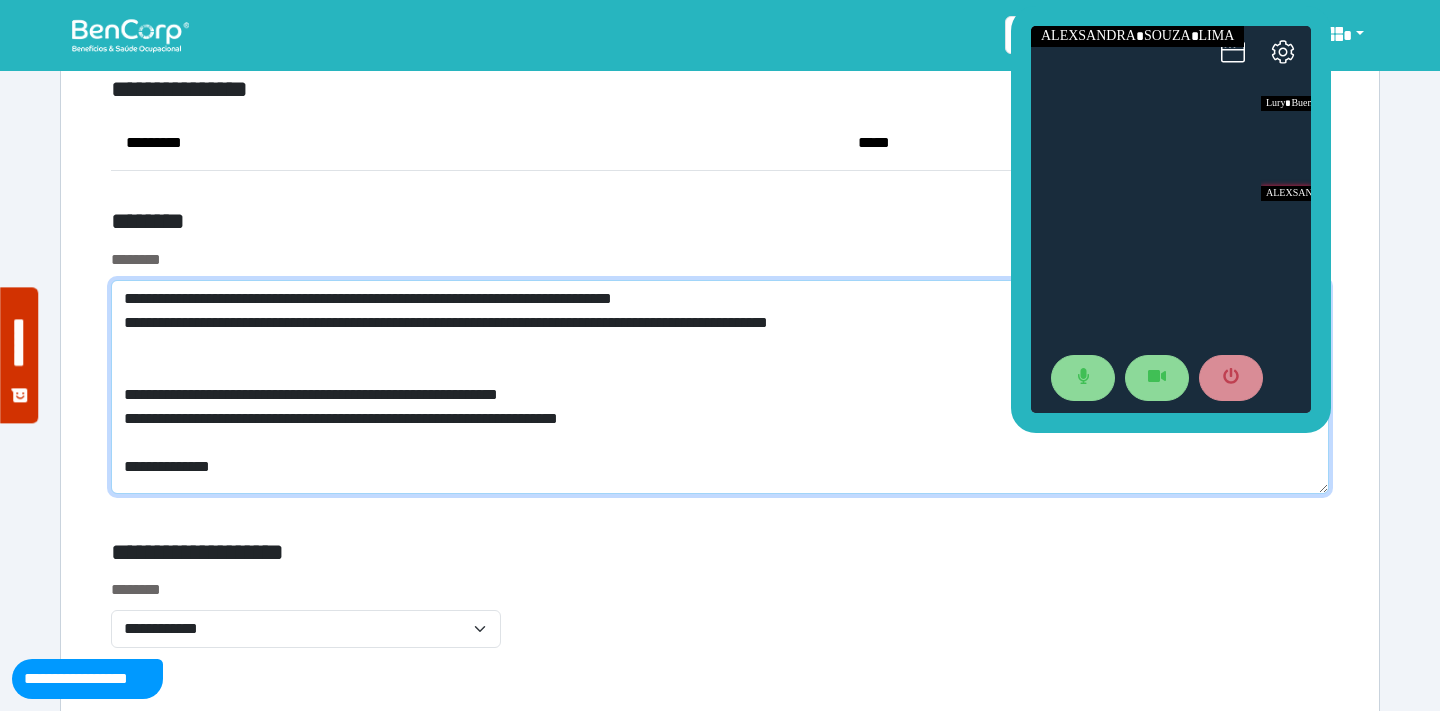click on "**********" at bounding box center [720, 387] 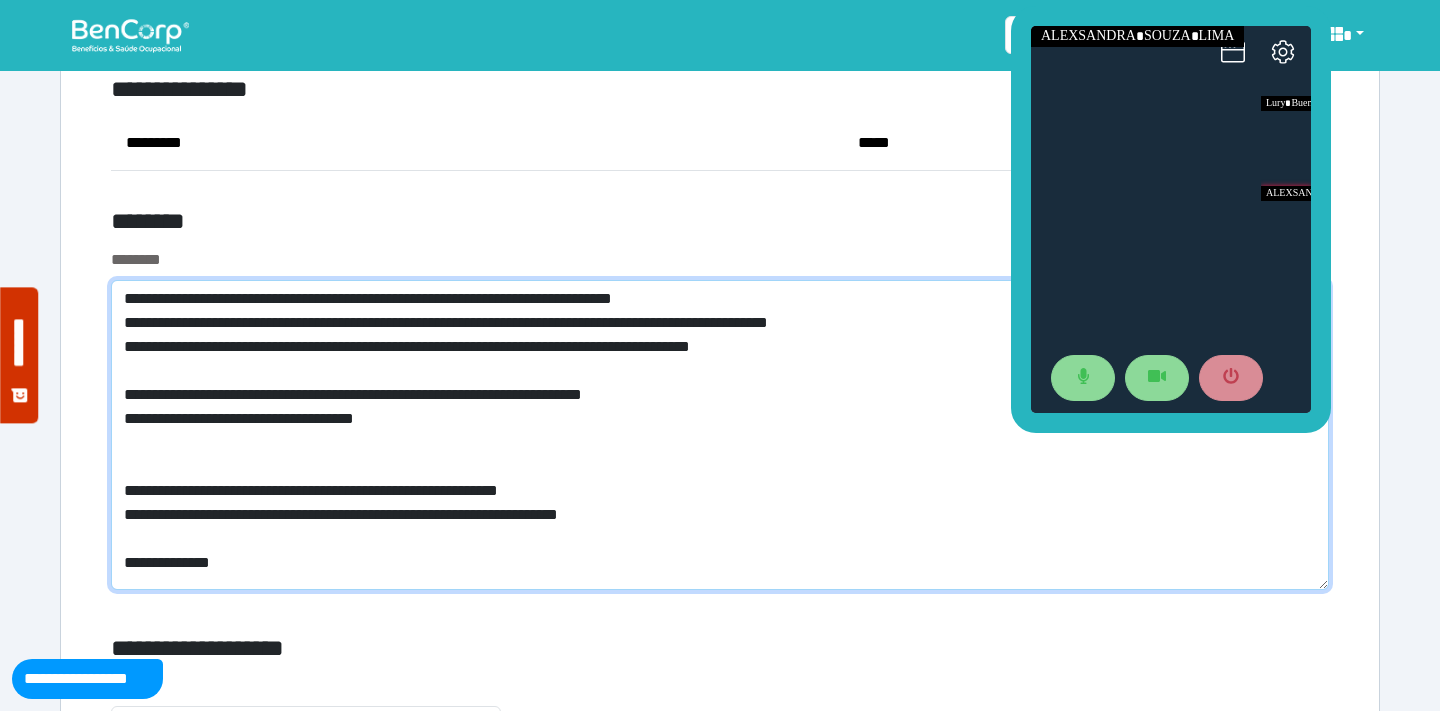 click on "**********" at bounding box center [720, 435] 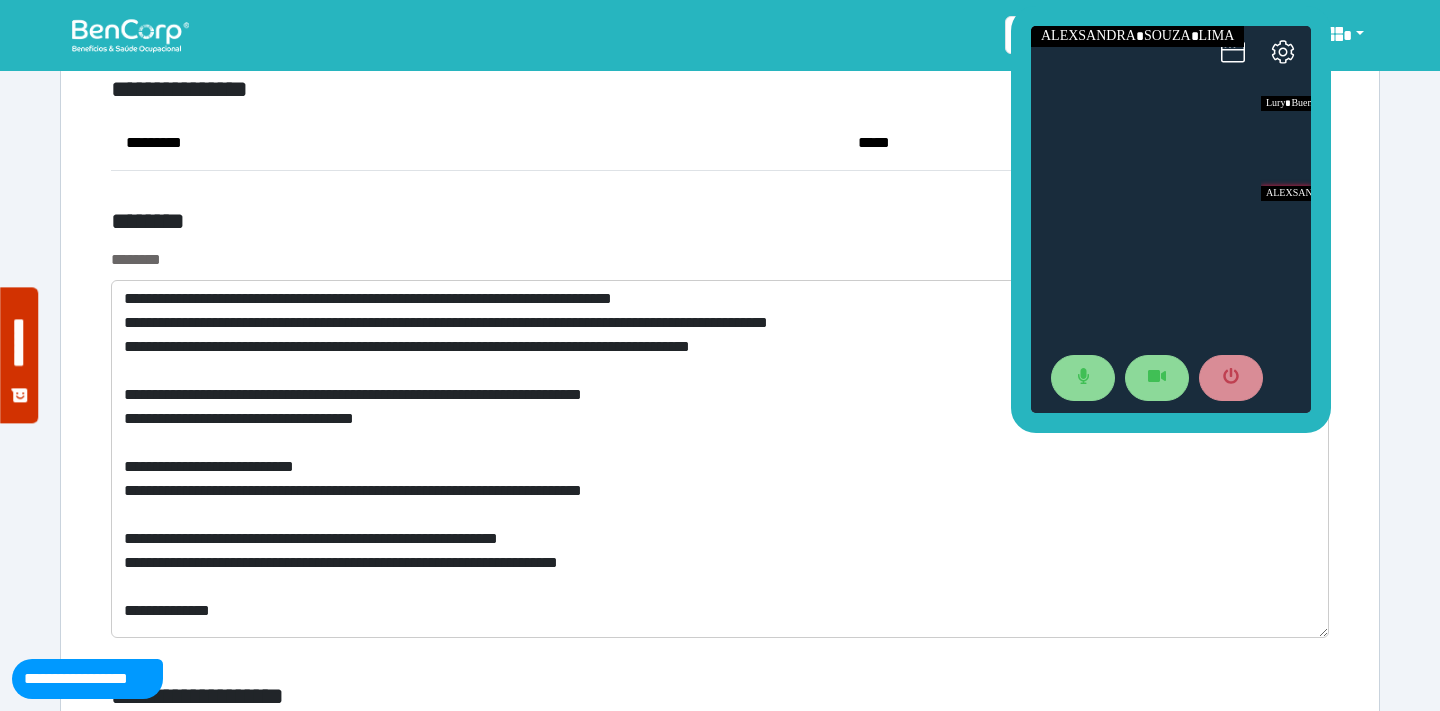click on "********" at bounding box center [513, 225] 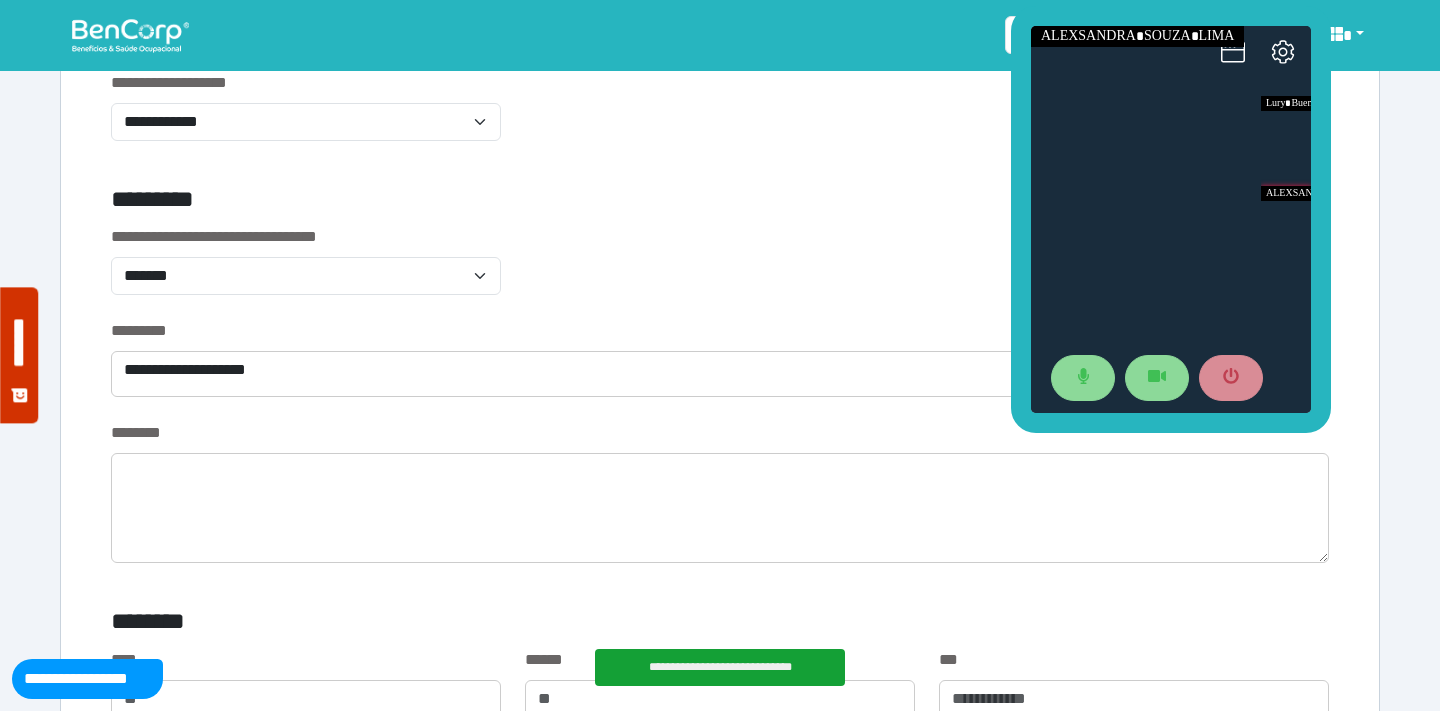 scroll, scrollTop: 0, scrollLeft: 0, axis: both 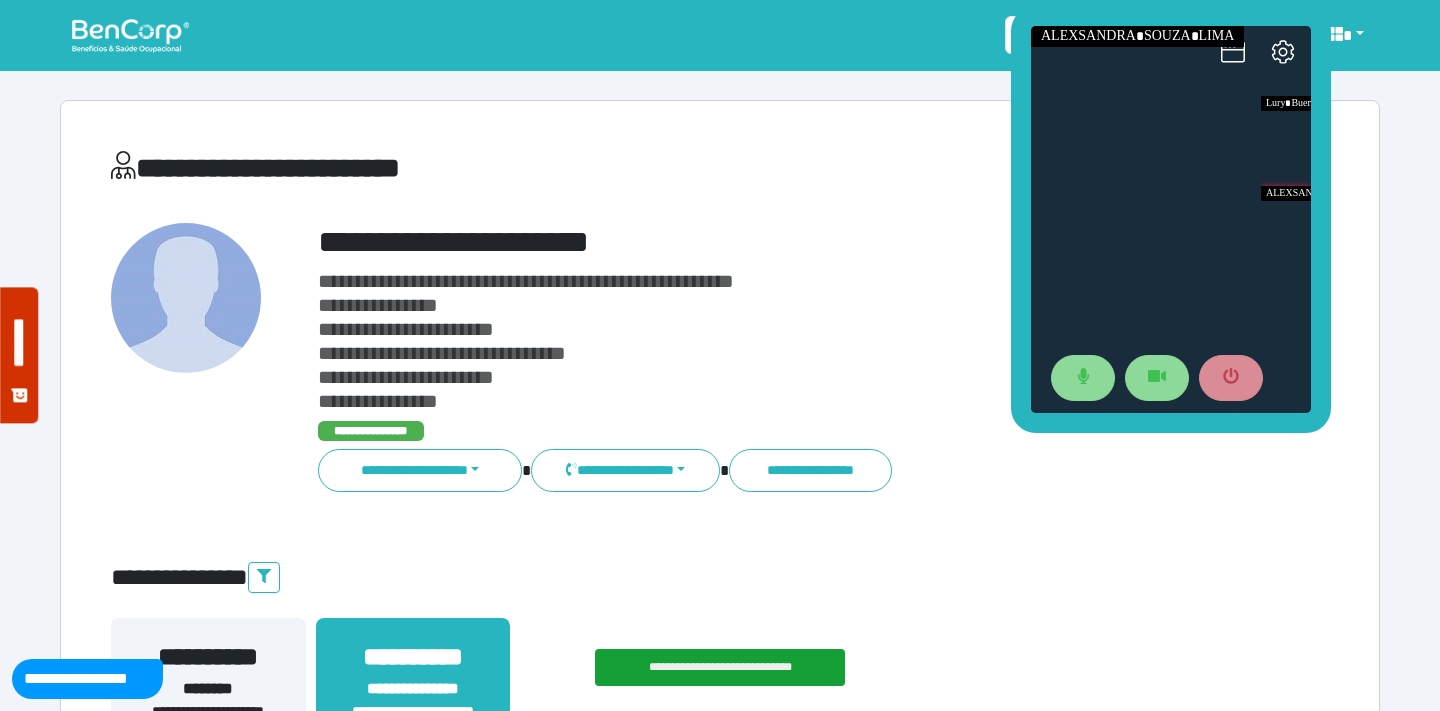 click on "**********" at bounding box center (772, 242) 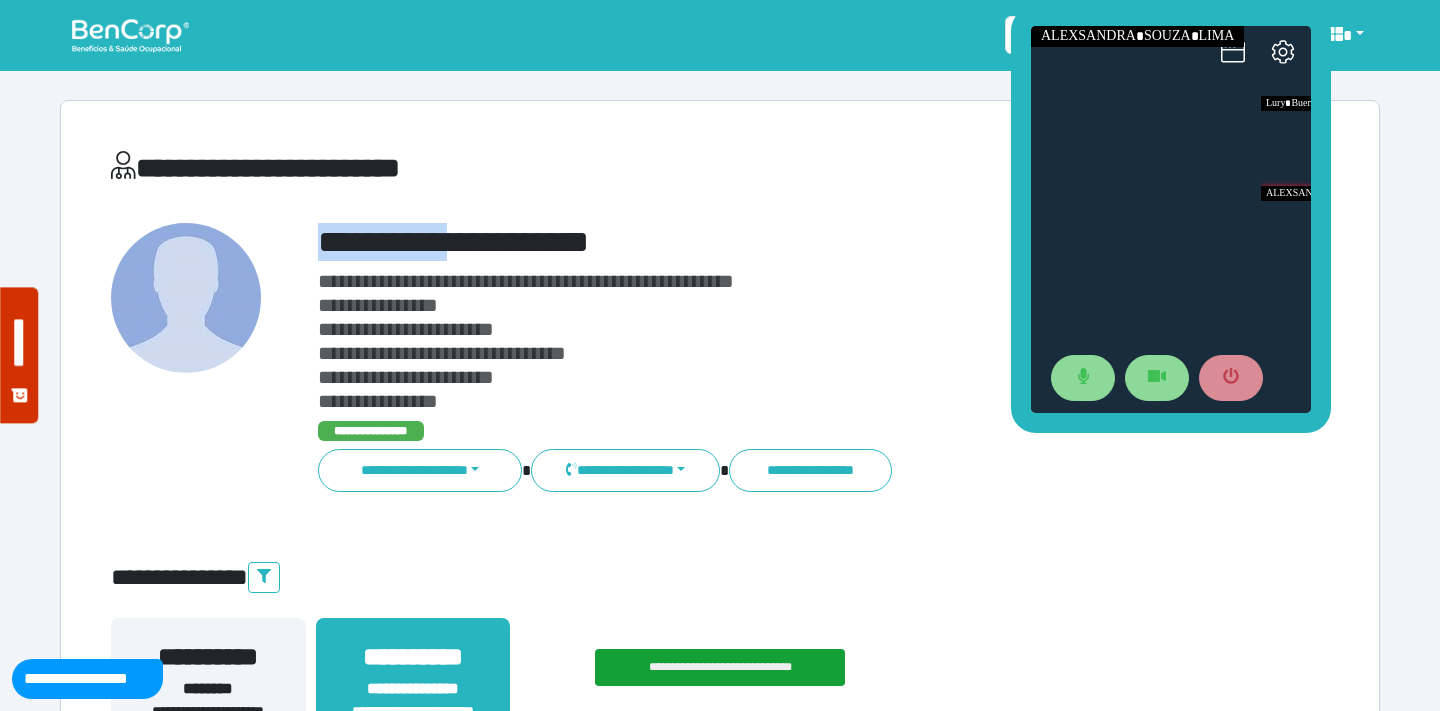 click on "**********" at bounding box center (772, 242) 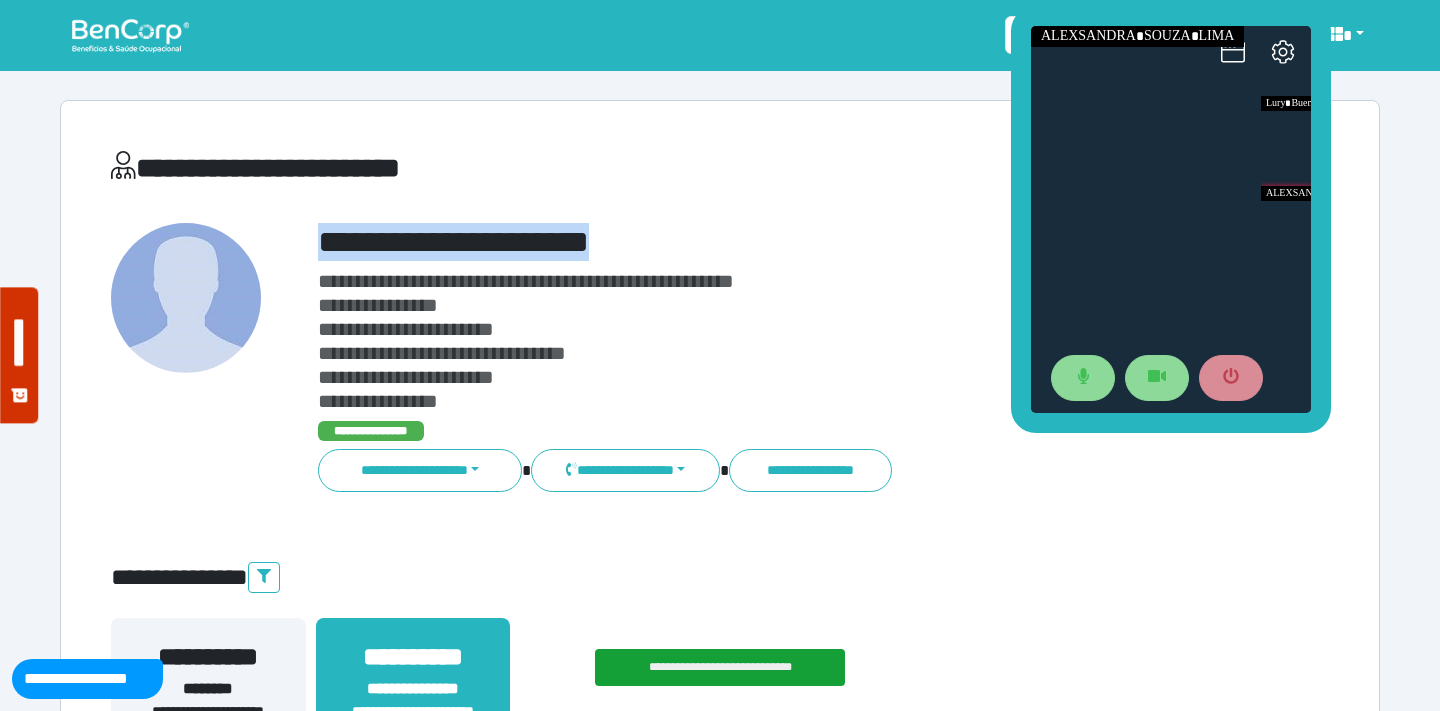 click on "**********" at bounding box center [772, 242] 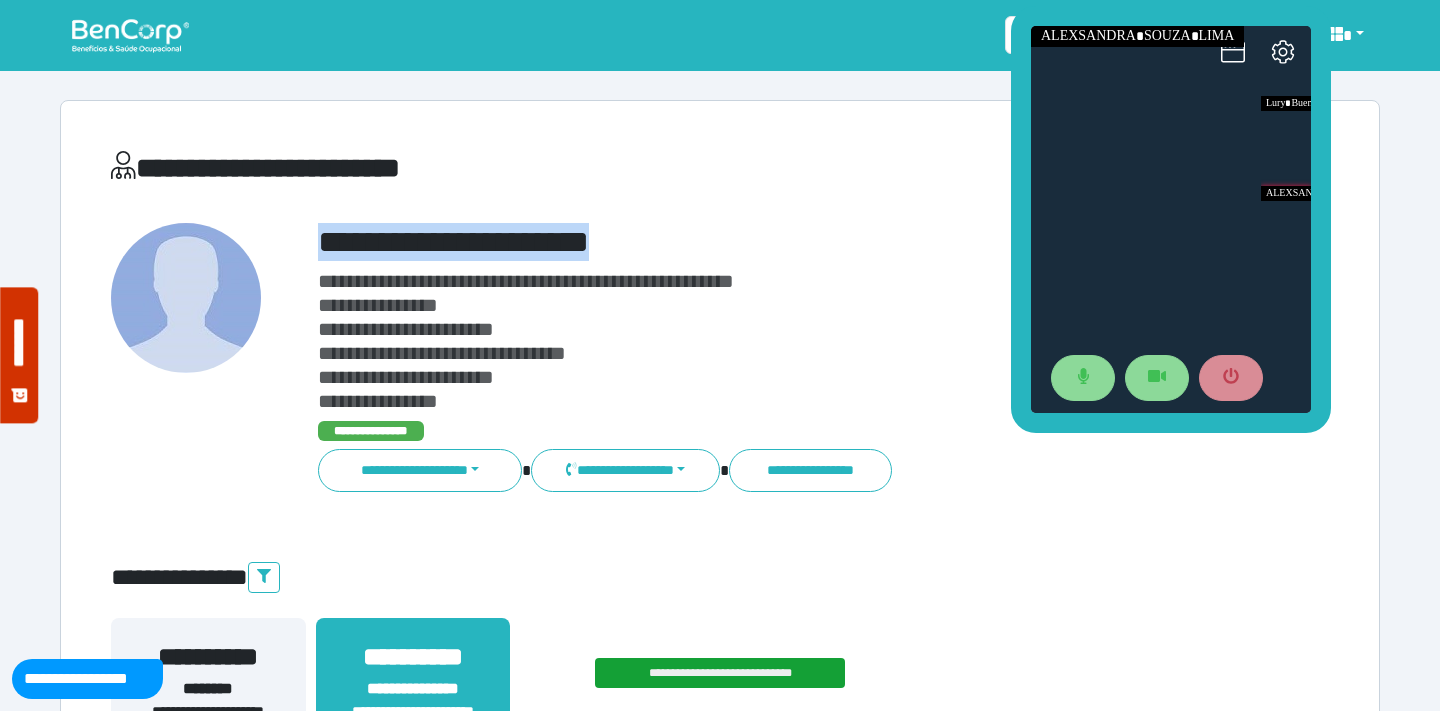 copy on "**********" 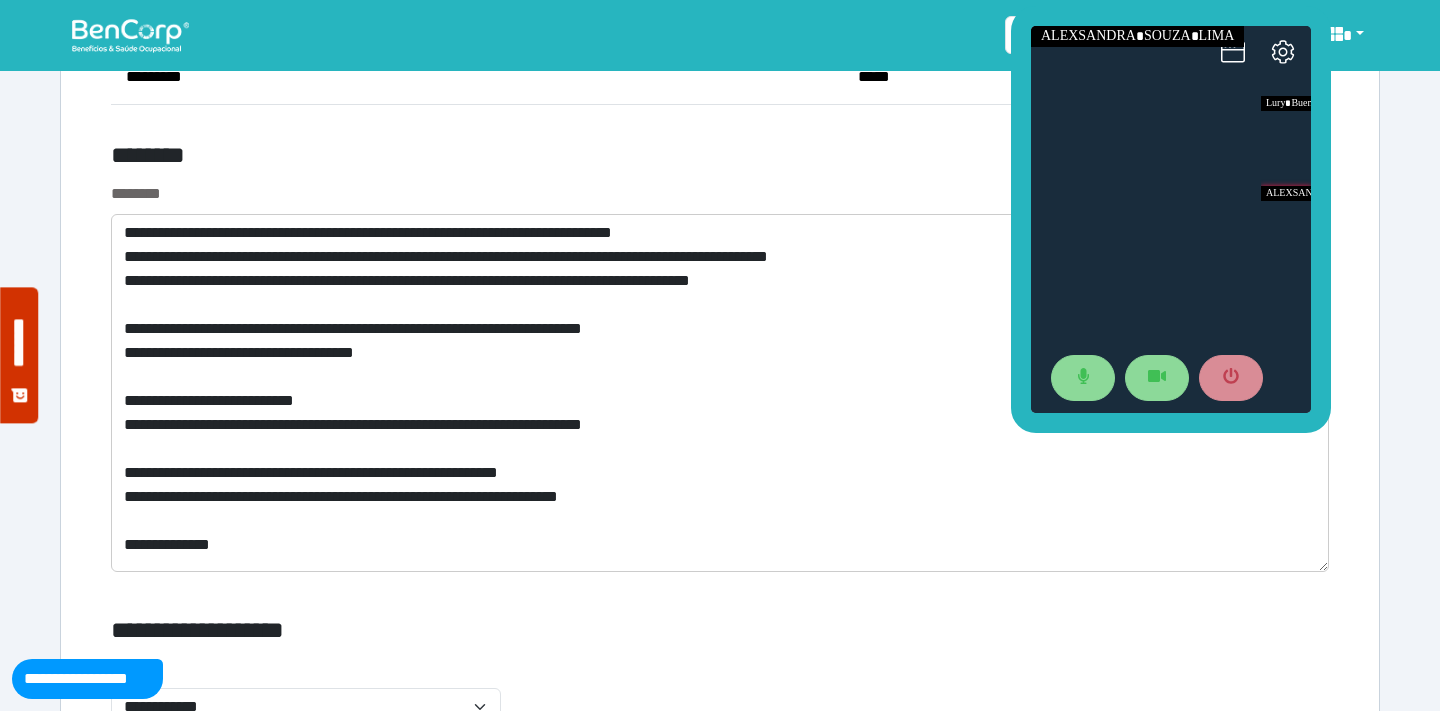 scroll, scrollTop: 7666, scrollLeft: 0, axis: vertical 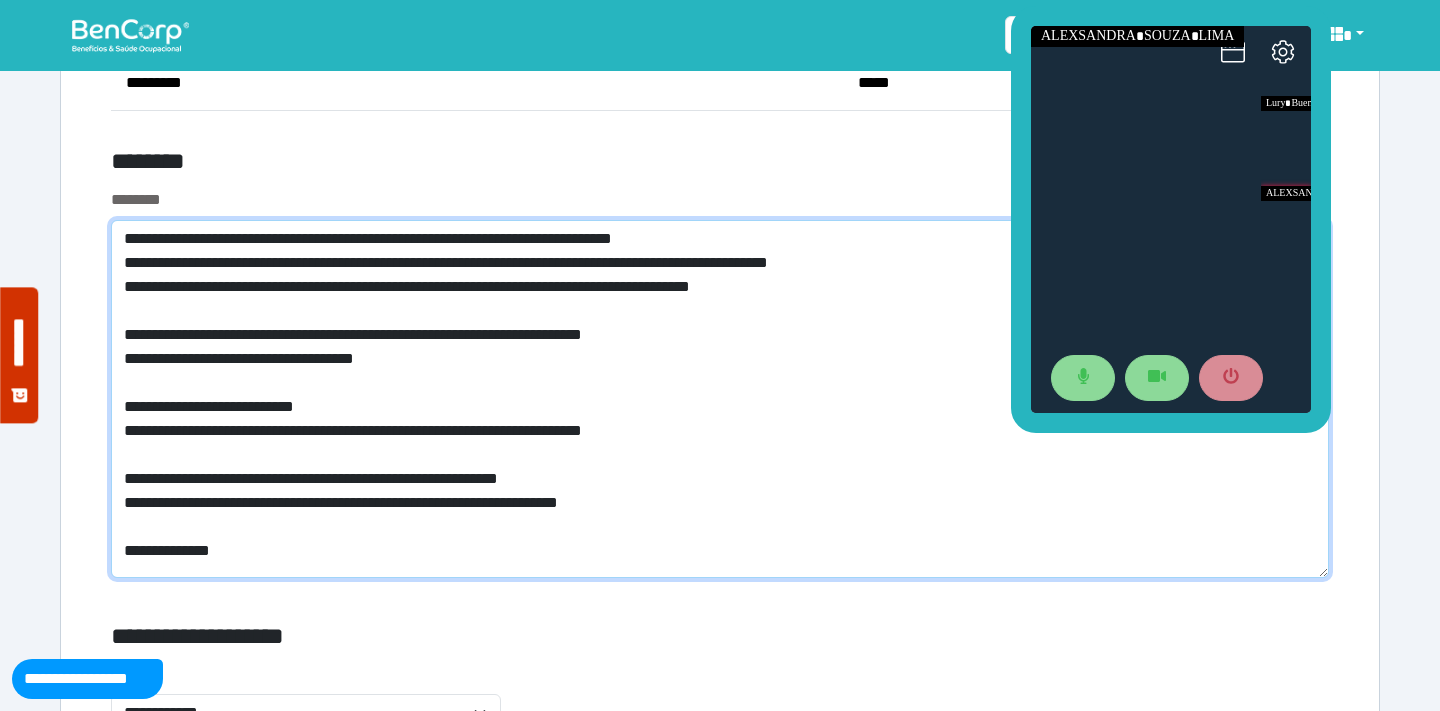 click on "**********" at bounding box center [720, 399] 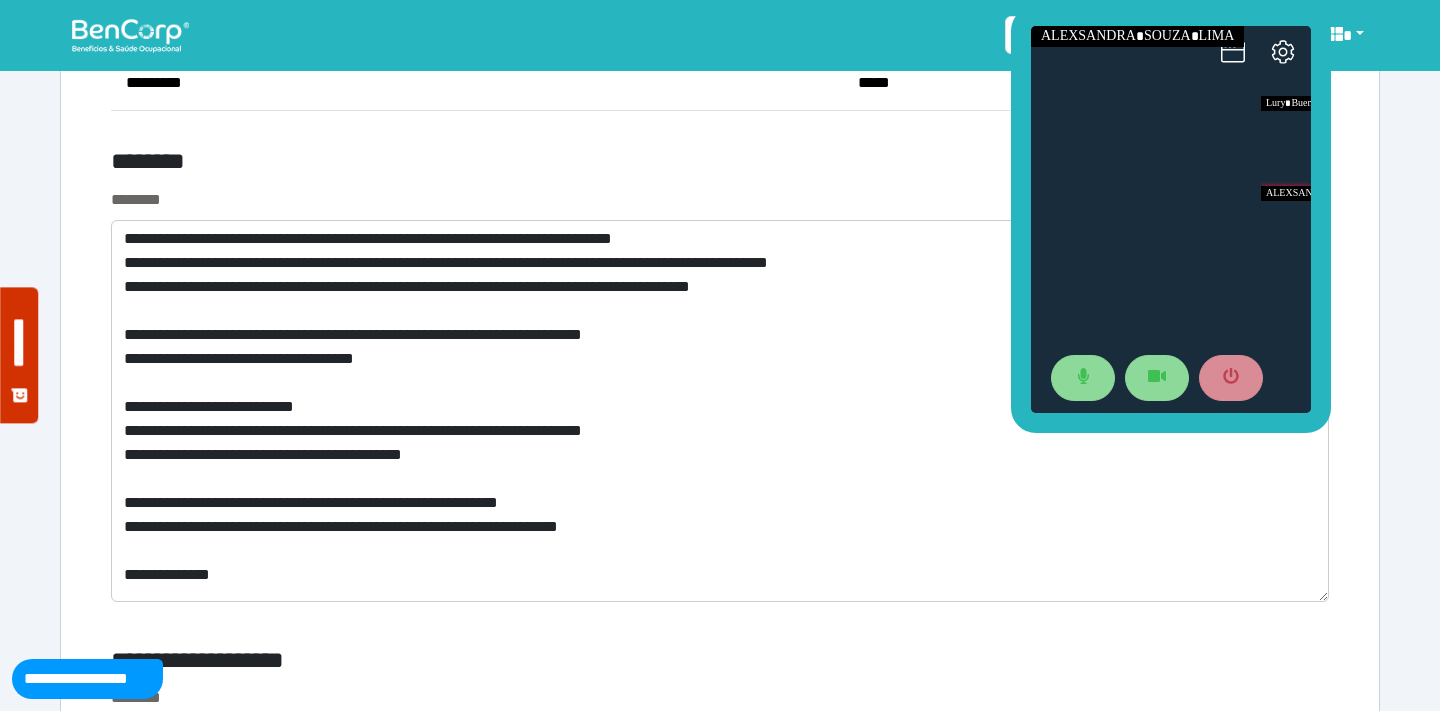 click on "**********" at bounding box center [720, -2991] 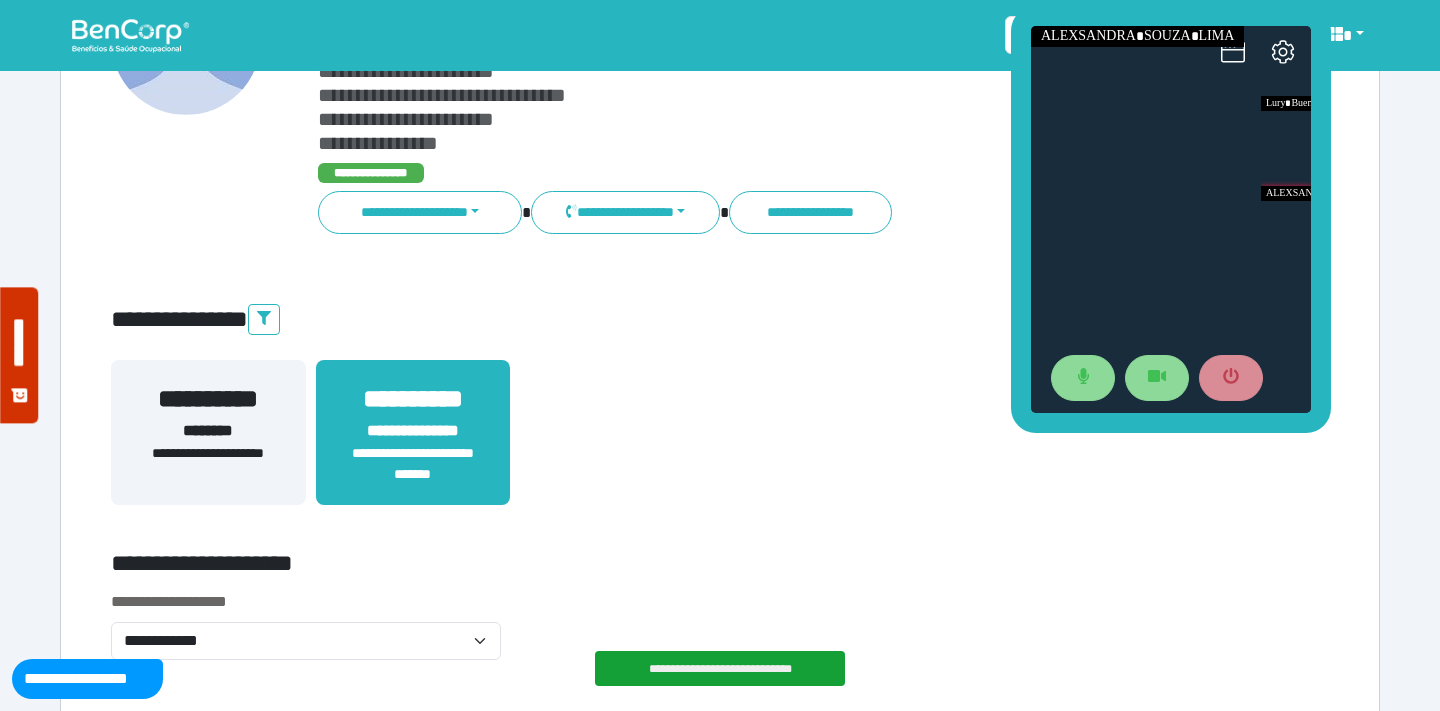 scroll, scrollTop: 0, scrollLeft: 0, axis: both 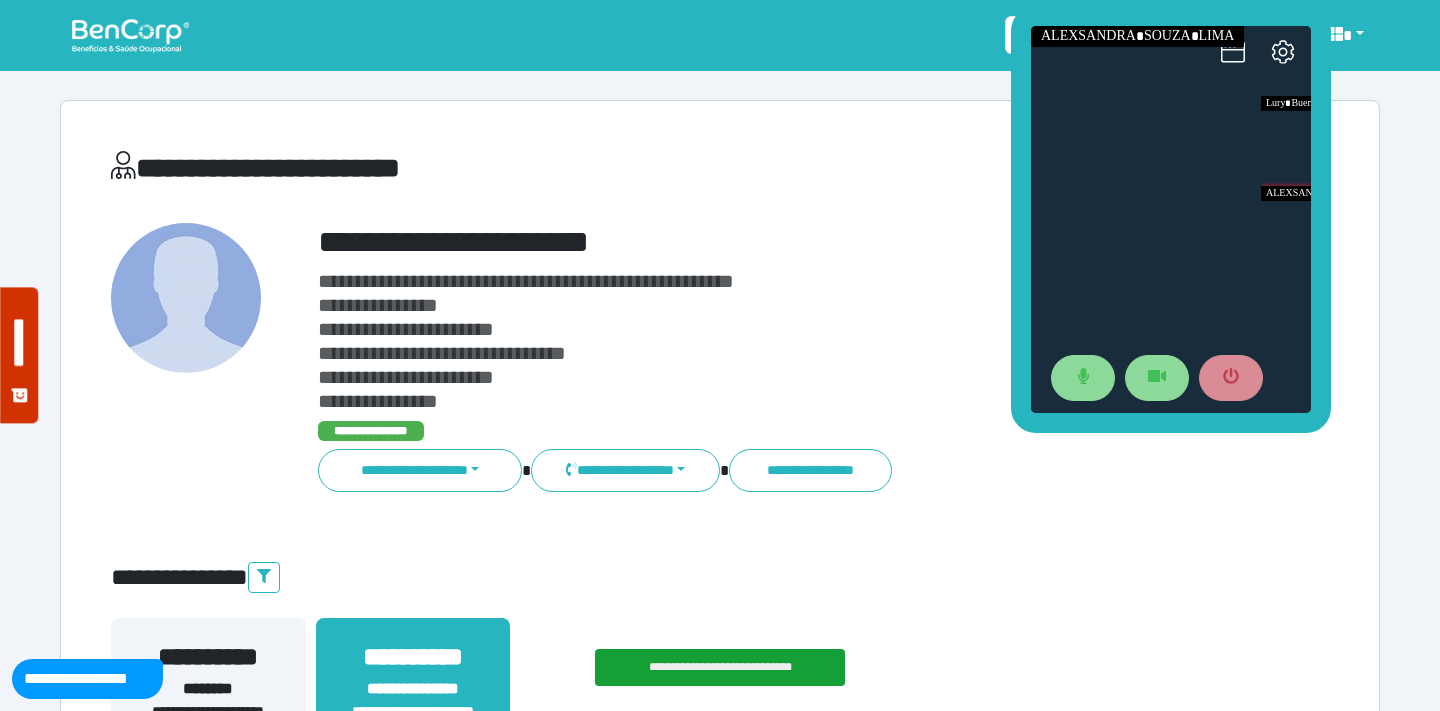 click on "**********" at bounding box center [772, 242] 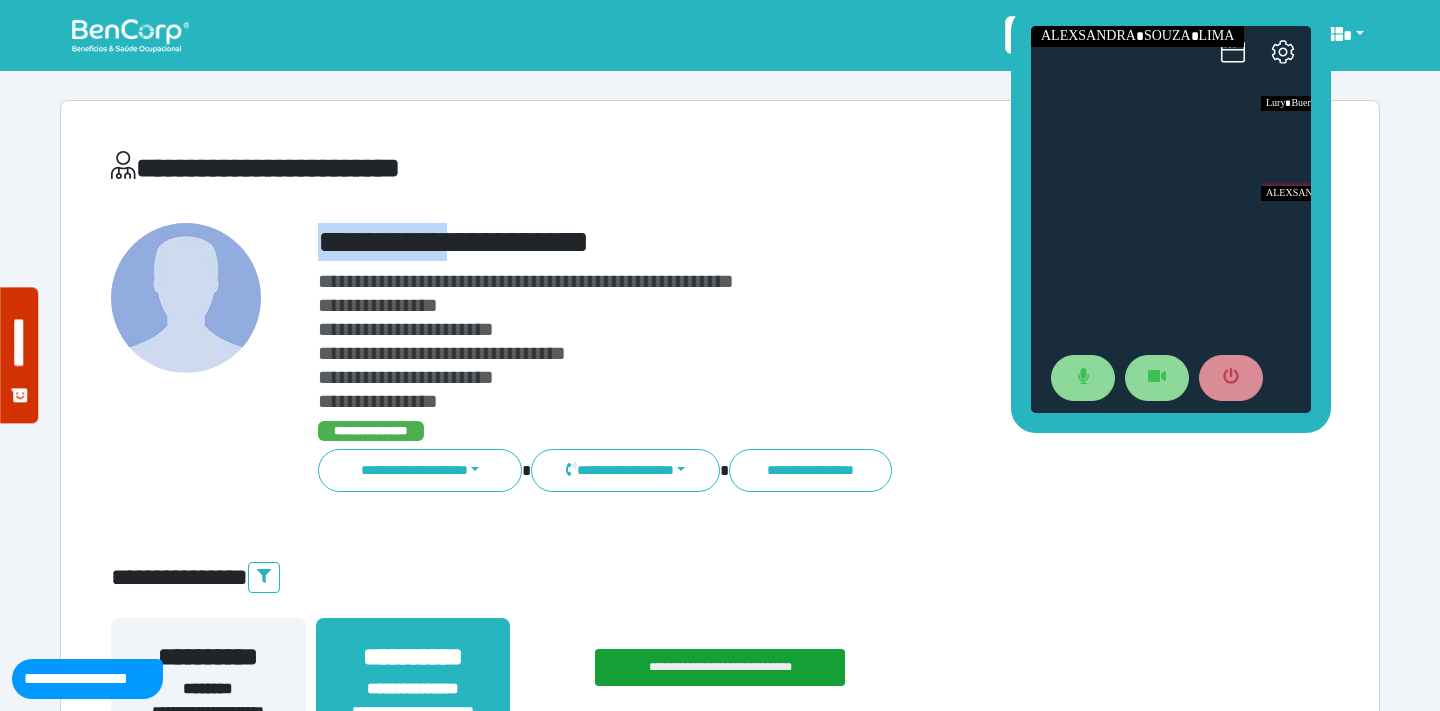 click on "**********" at bounding box center [772, 242] 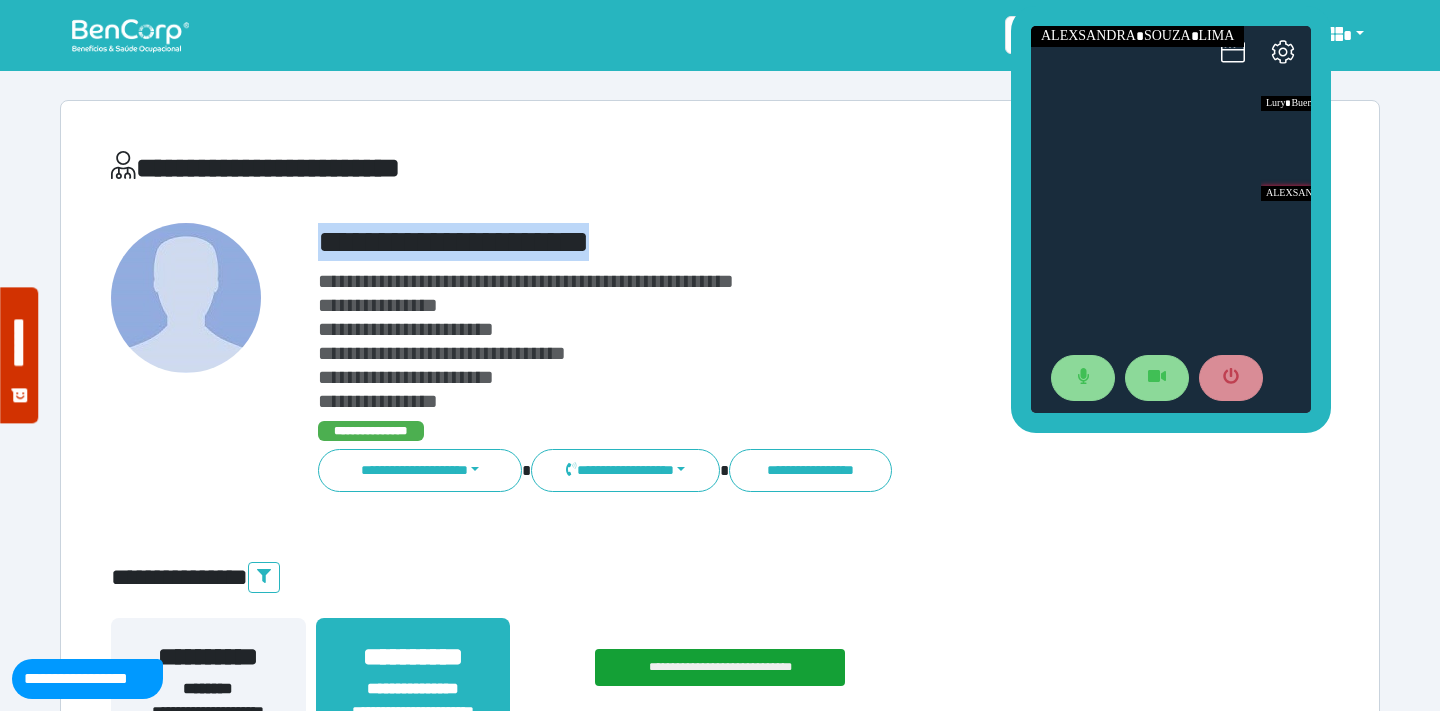 click on "**********" at bounding box center (772, 242) 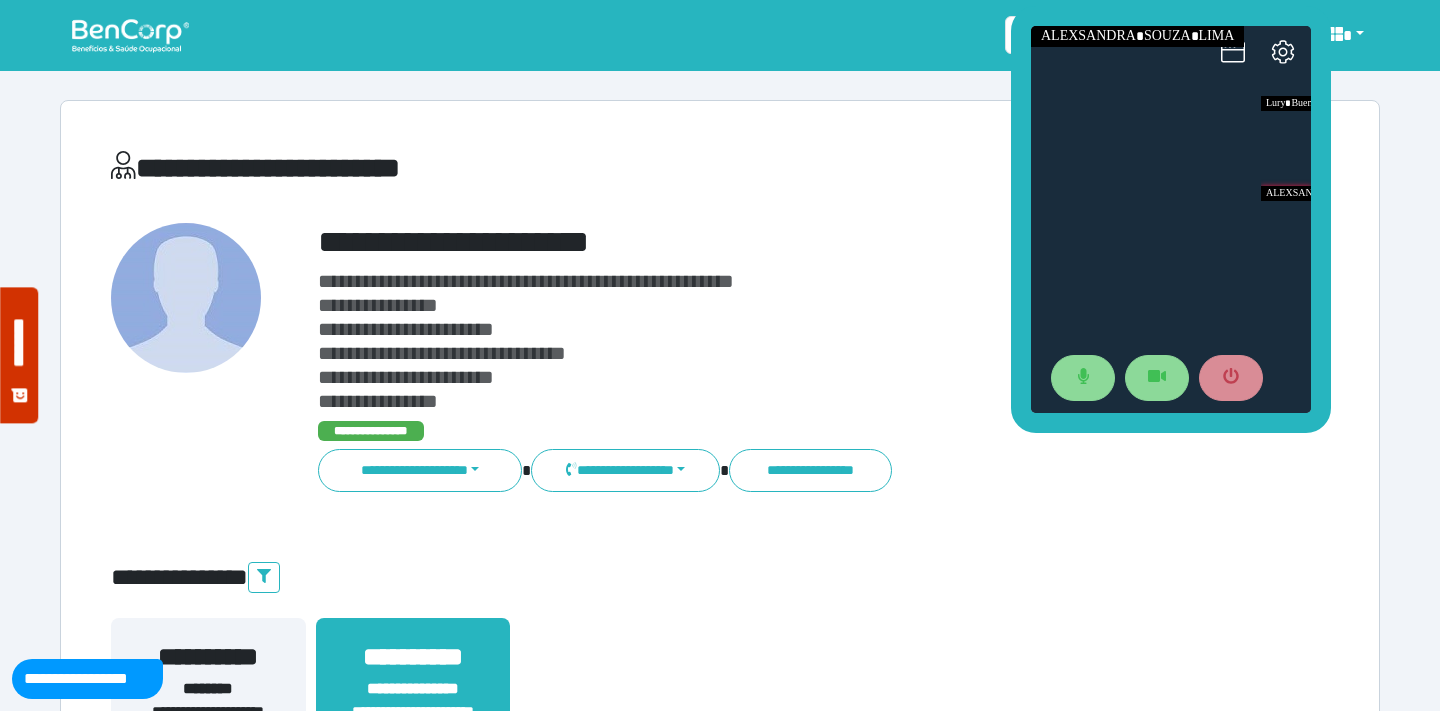 click on "**********" at bounding box center (513, 168) 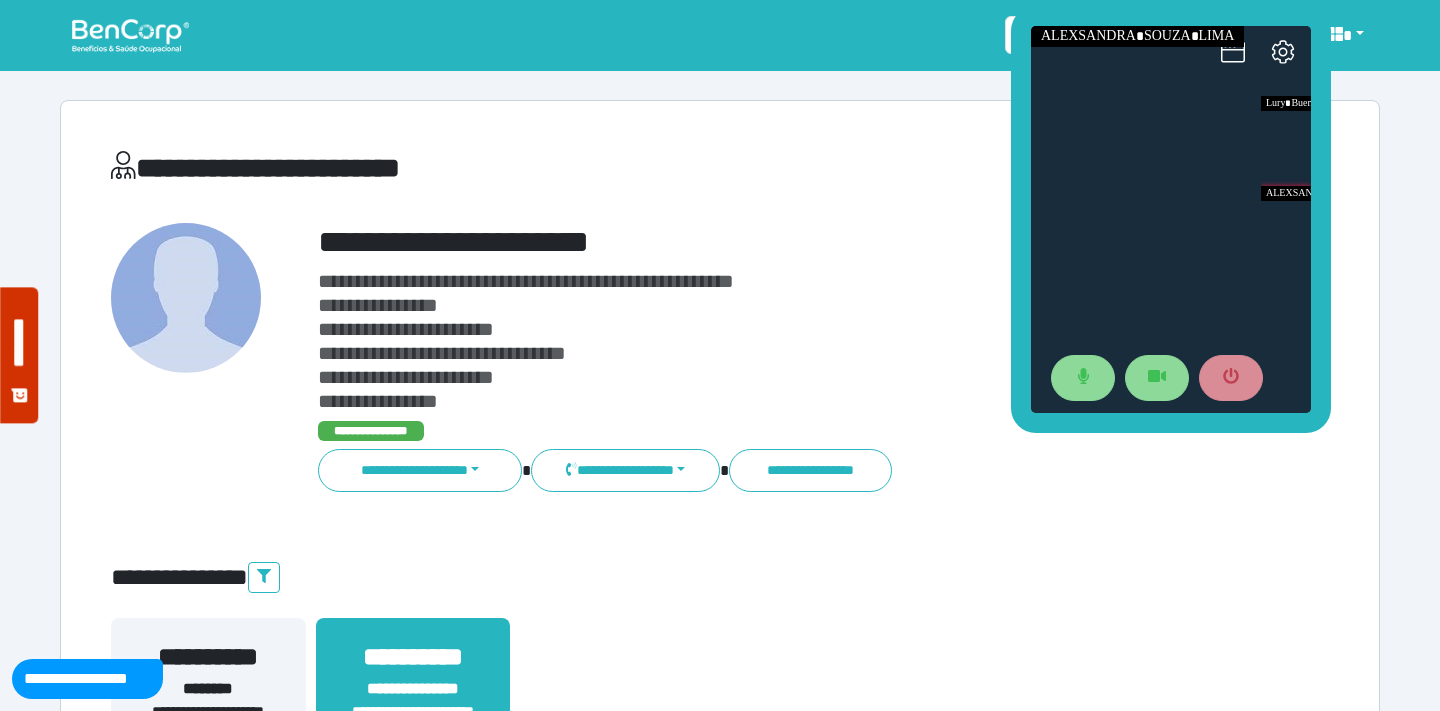 click on "**********" at bounding box center [526, 281] 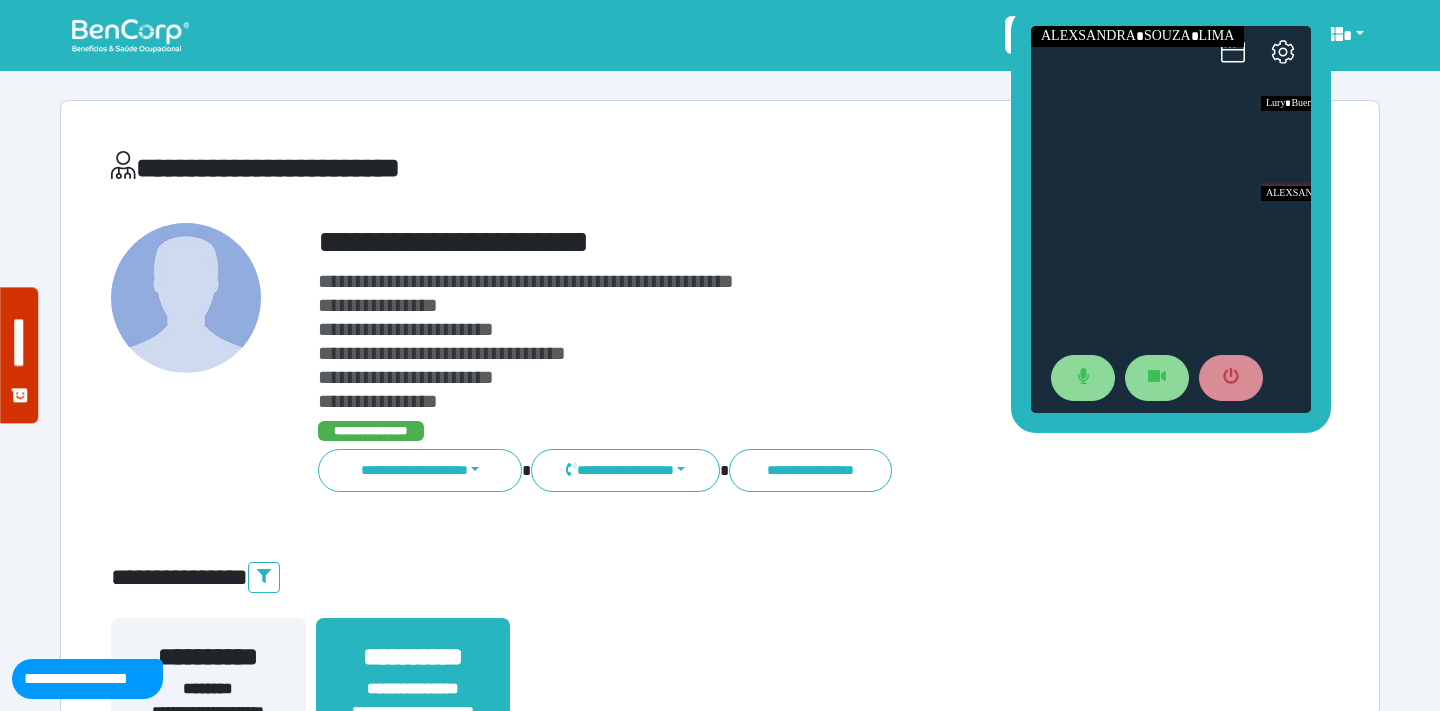 click on "**********" at bounding box center [772, 341] 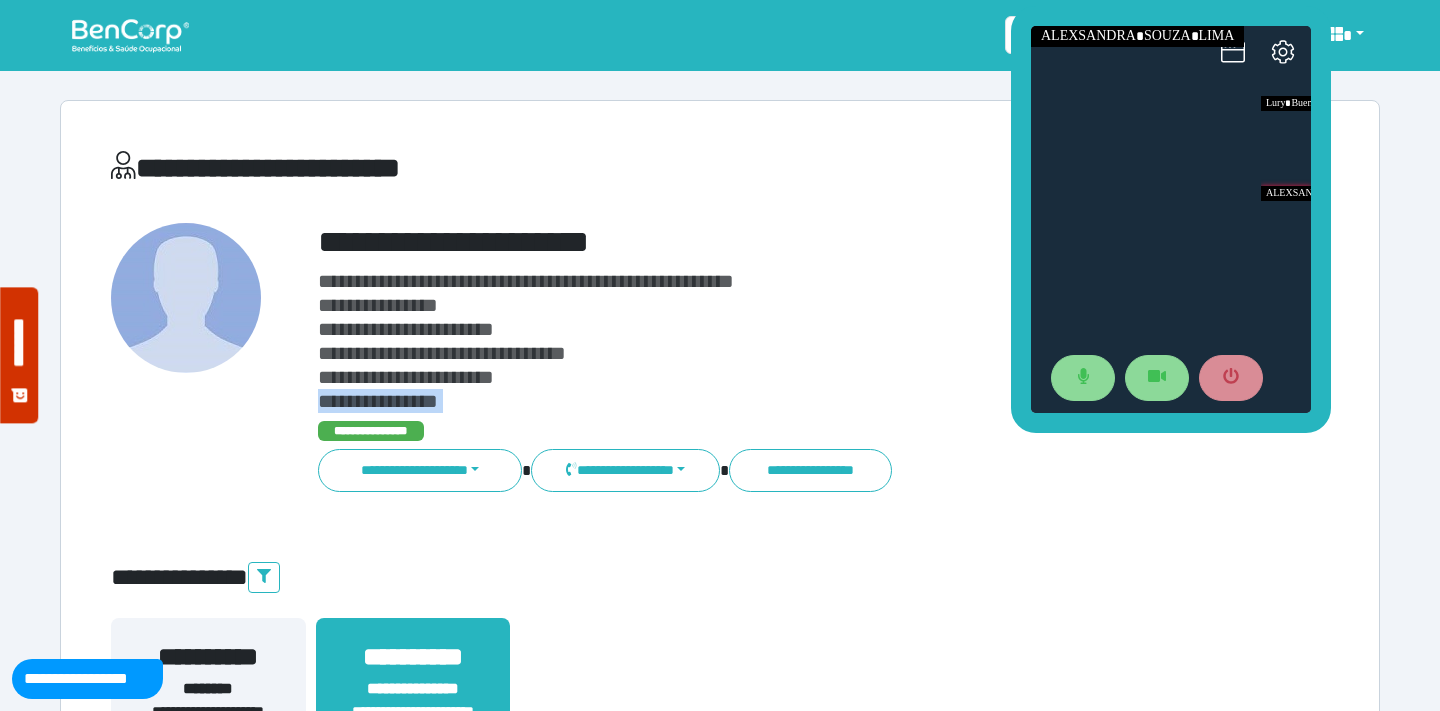 click on "**********" at bounding box center (772, 341) 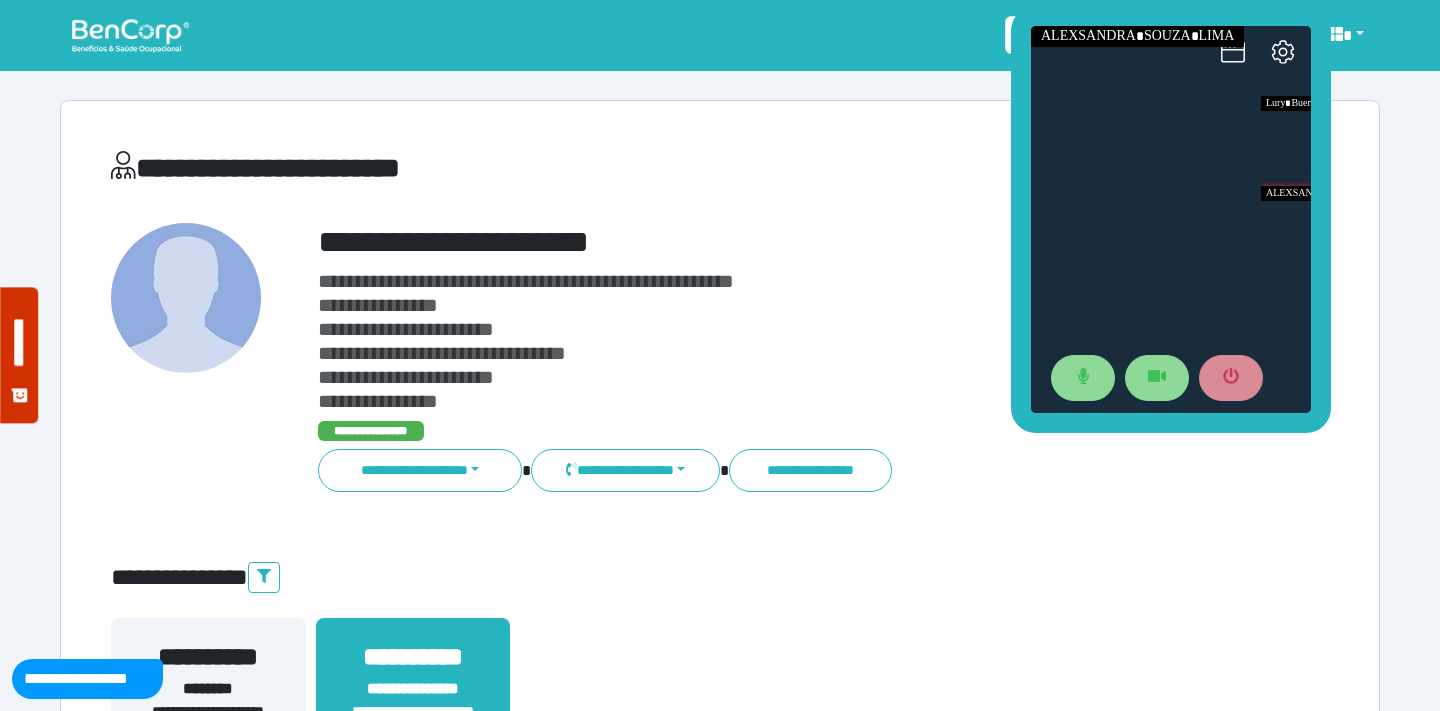 click on "**********" at bounding box center (406, 377) 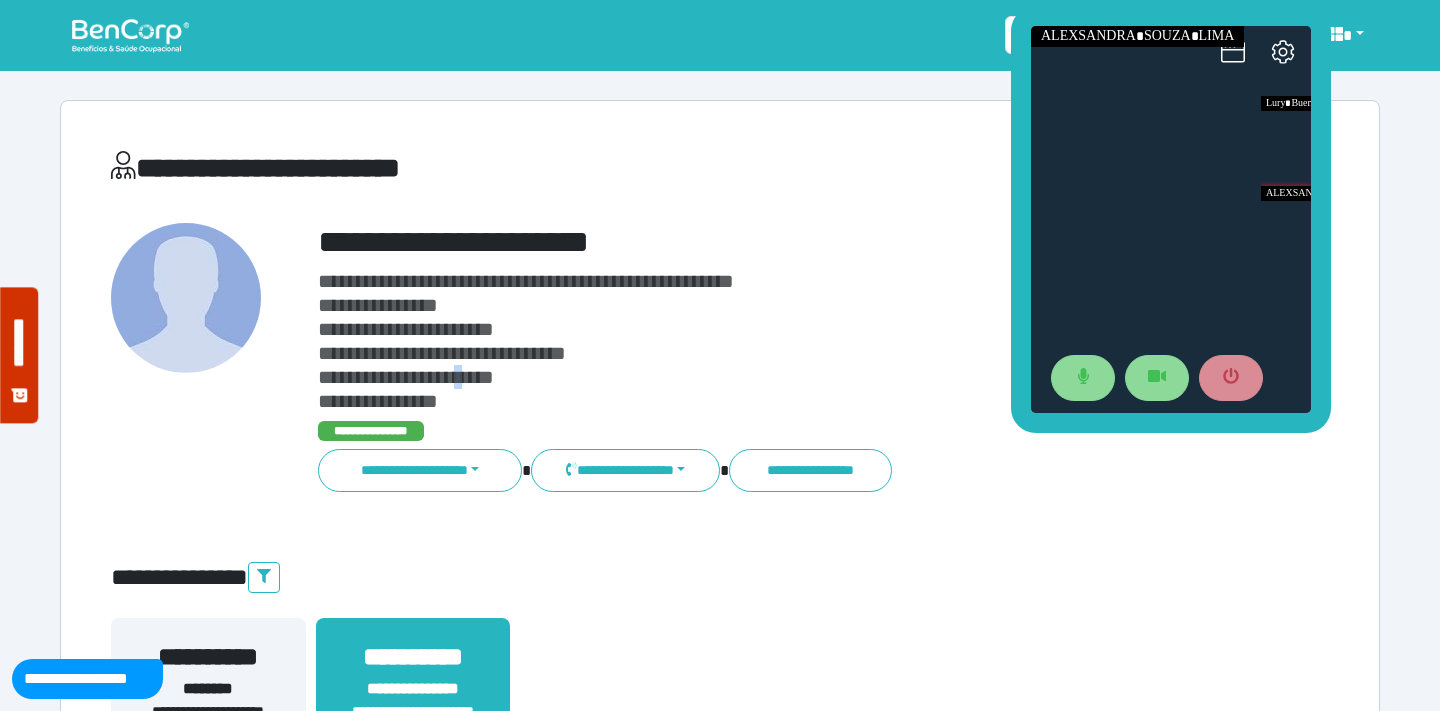 click on "**********" at bounding box center [406, 377] 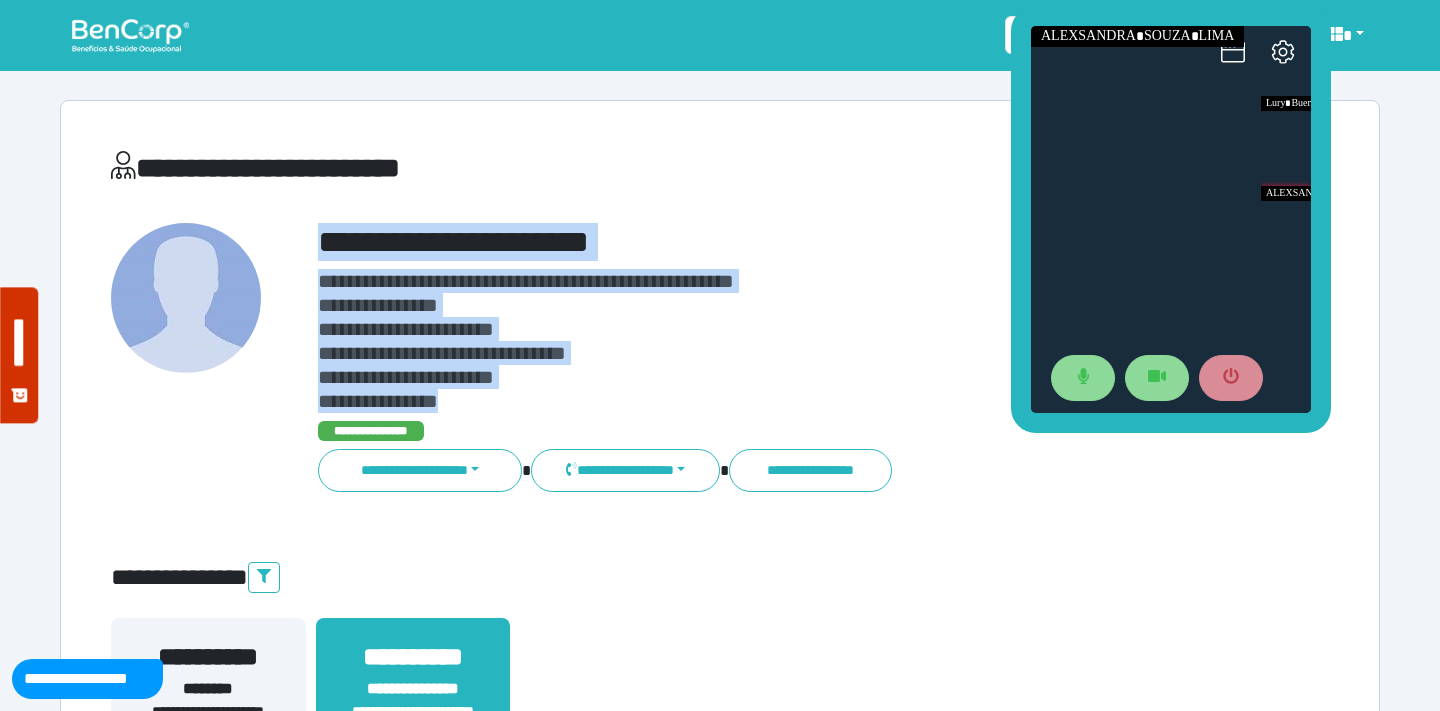 drag, startPoint x: 500, startPoint y: 397, endPoint x: 312, endPoint y: 227, distance: 253.464 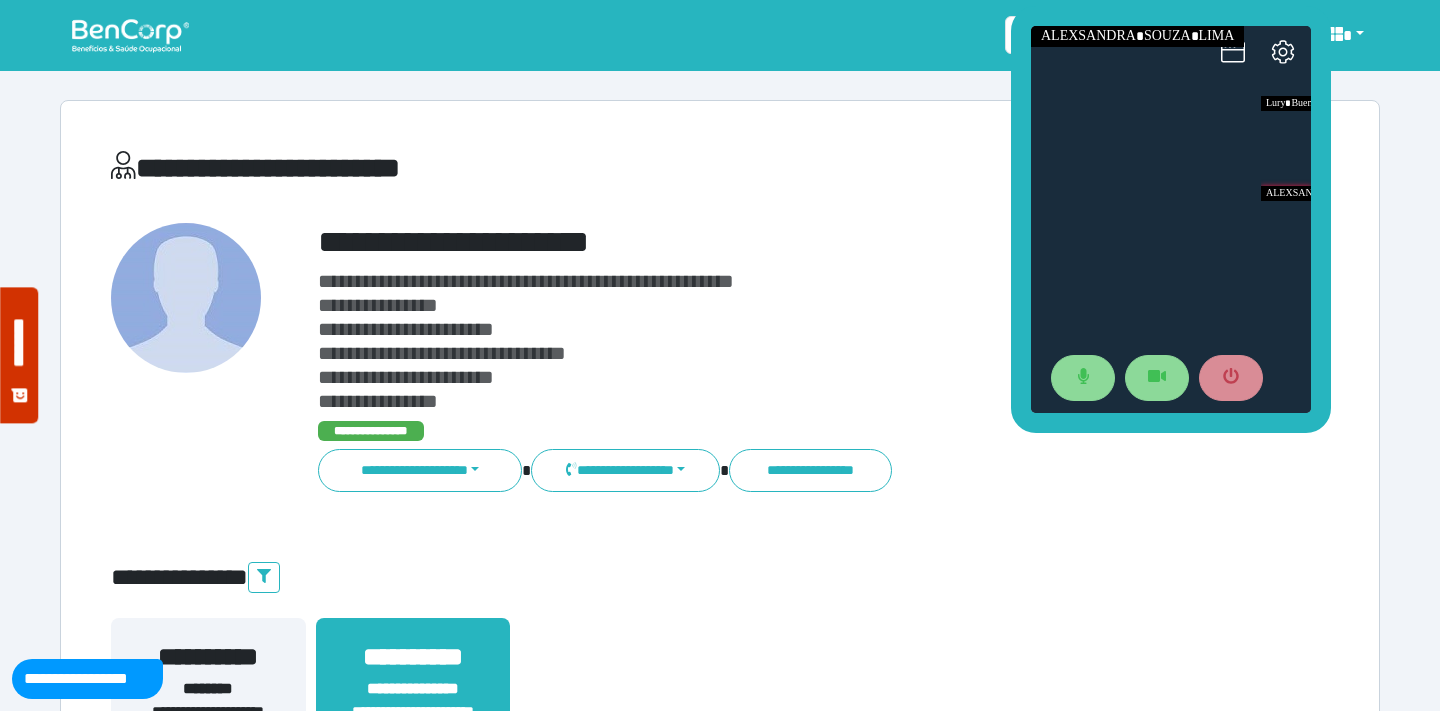 click on "**********" at bounding box center (720, 4421) 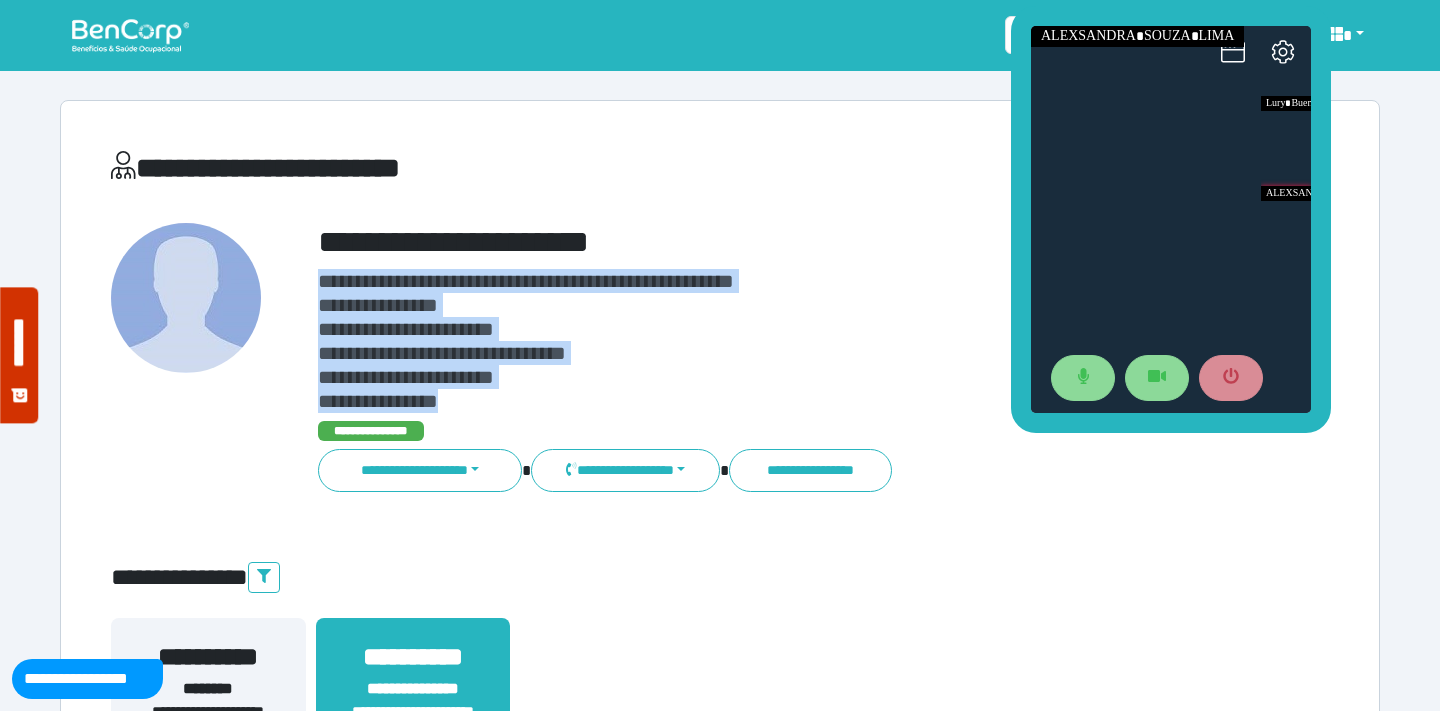 drag, startPoint x: 497, startPoint y: 409, endPoint x: 320, endPoint y: 278, distance: 220.20445 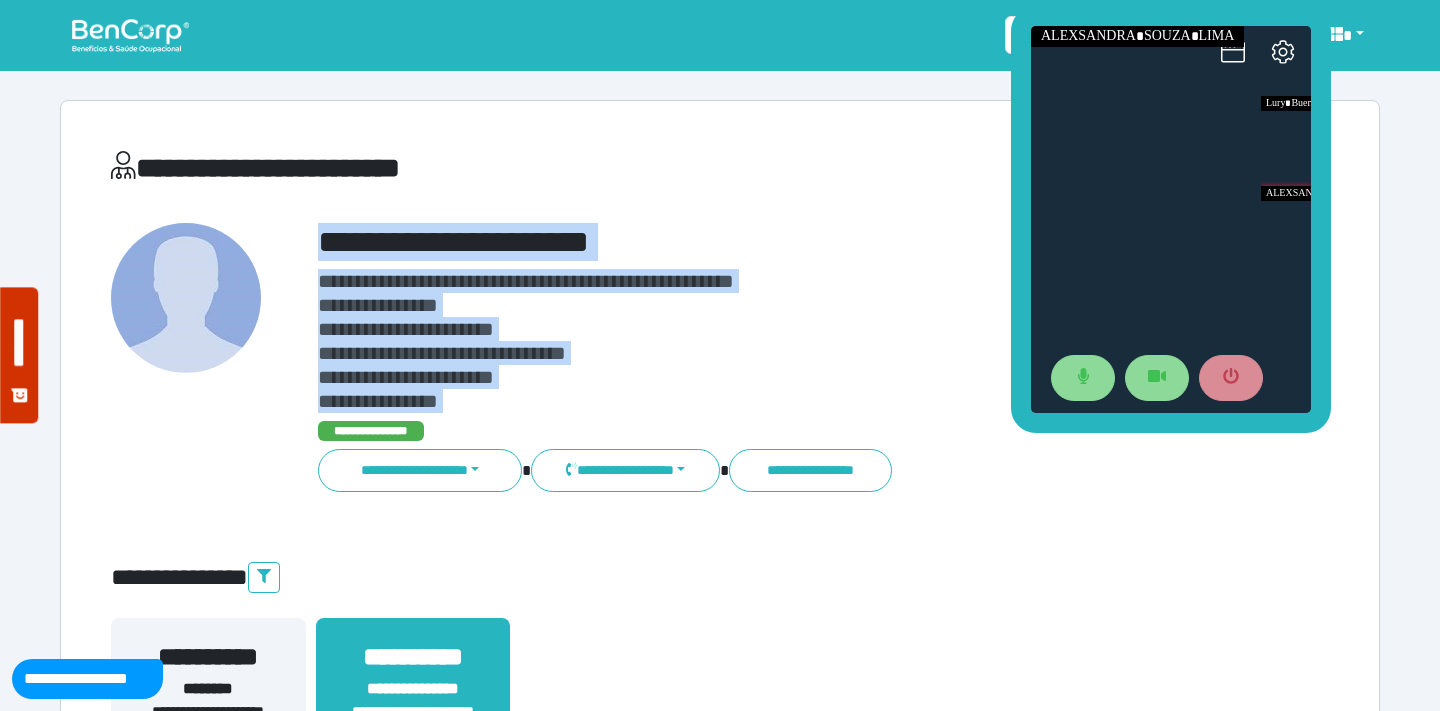drag, startPoint x: 505, startPoint y: 413, endPoint x: 321, endPoint y: 243, distance: 250.51147 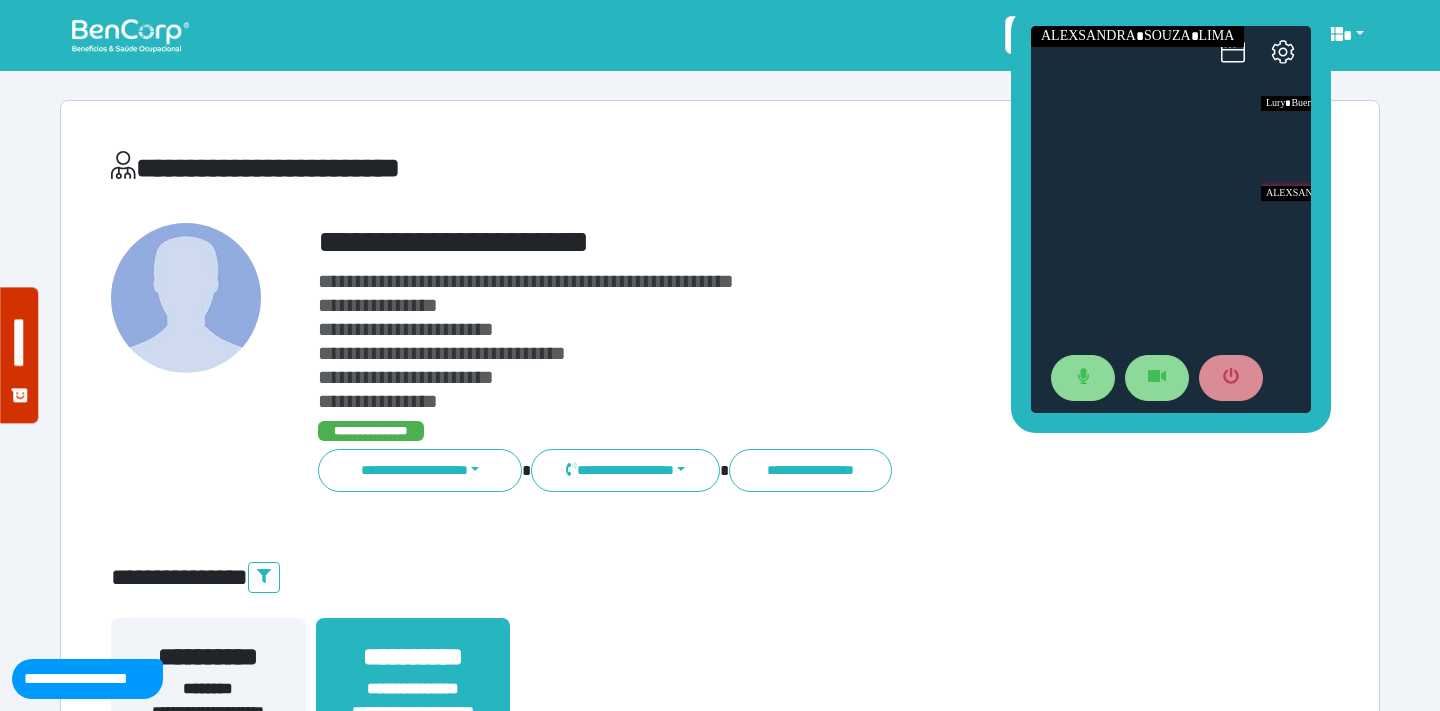 click on "**********" at bounding box center [772, 242] 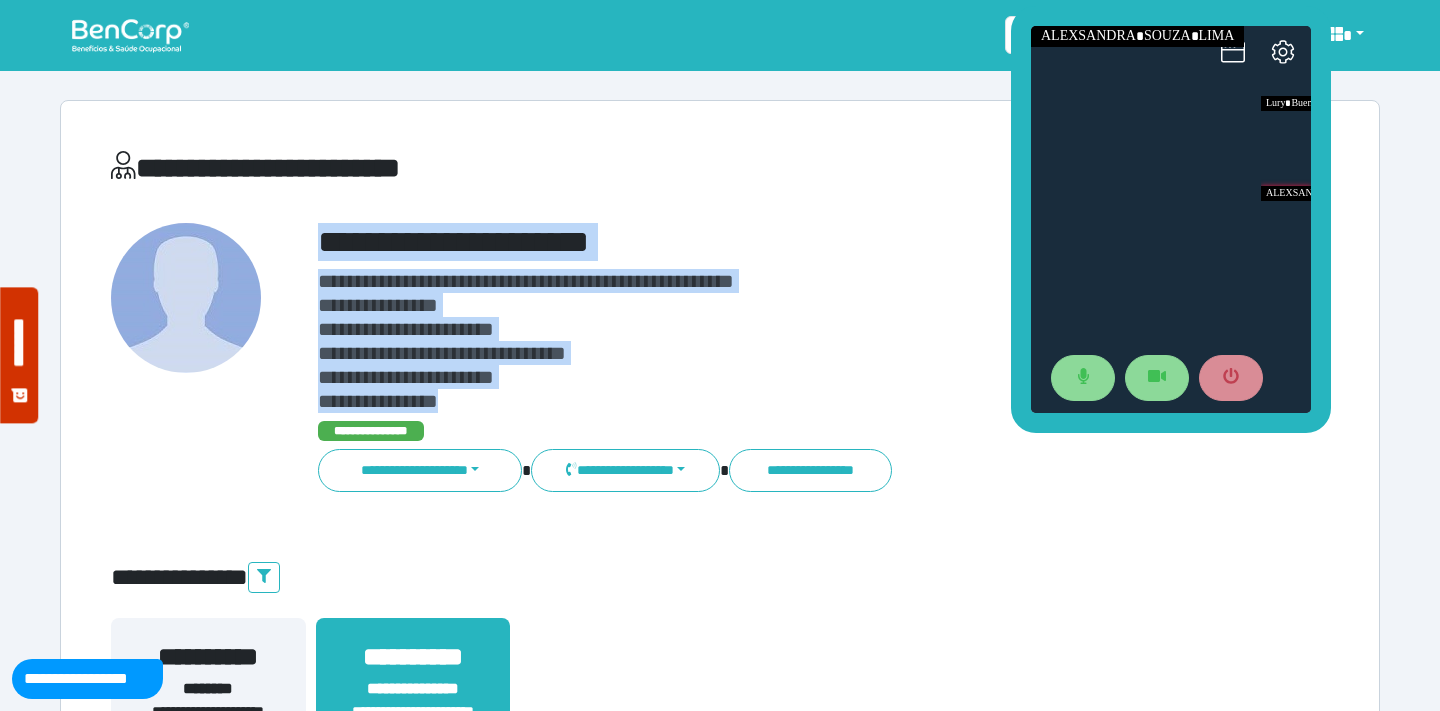 drag, startPoint x: 508, startPoint y: 405, endPoint x: 321, endPoint y: 226, distance: 258.86288 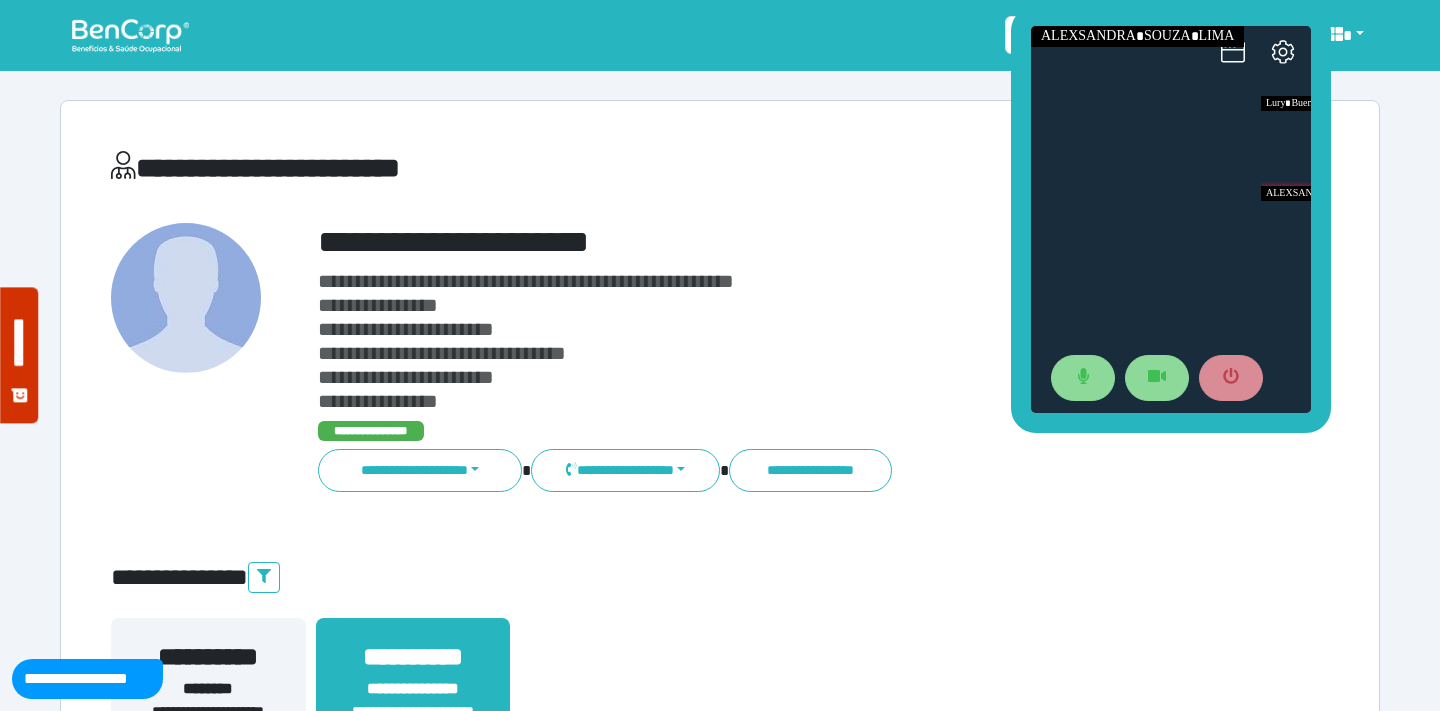 click on "**********" at bounding box center [720, 4421] 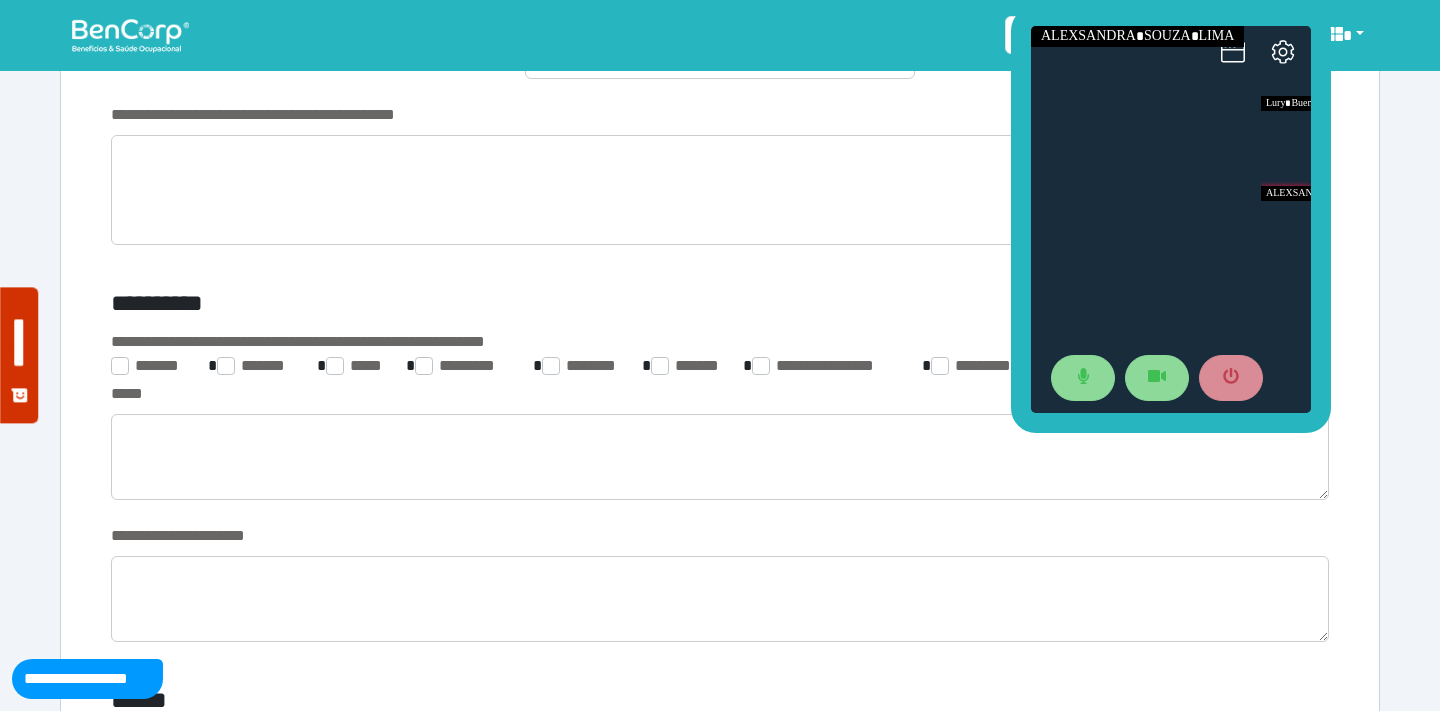 scroll, scrollTop: 3069, scrollLeft: 0, axis: vertical 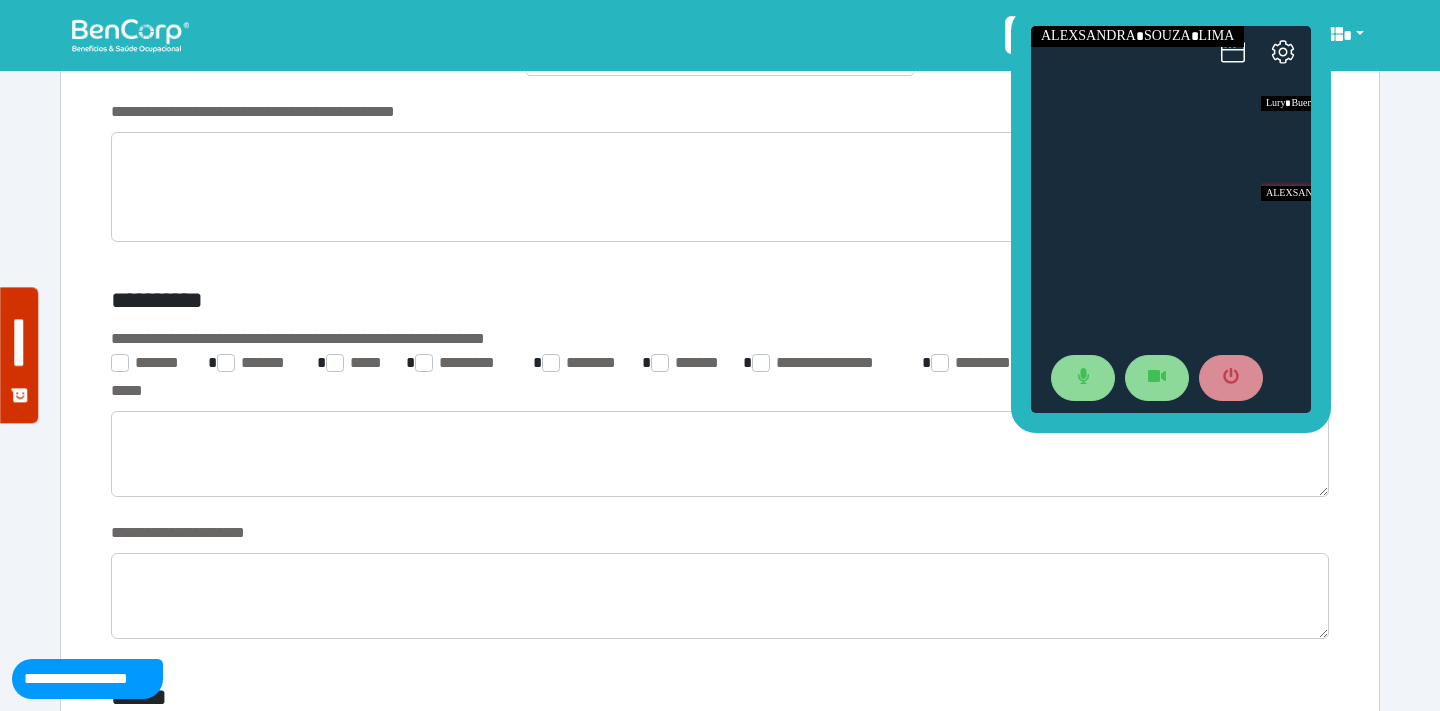 click on "**********" at bounding box center [513, 304] 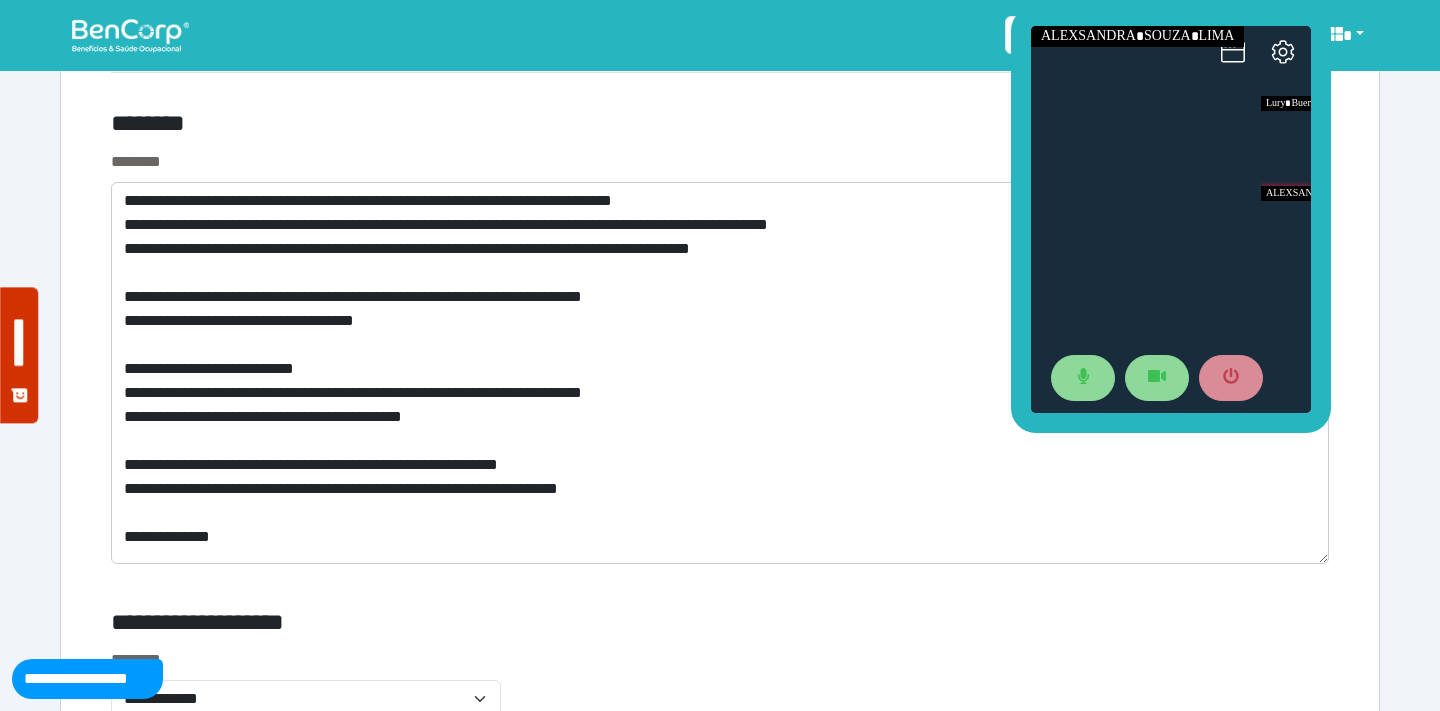 scroll, scrollTop: 7639, scrollLeft: 0, axis: vertical 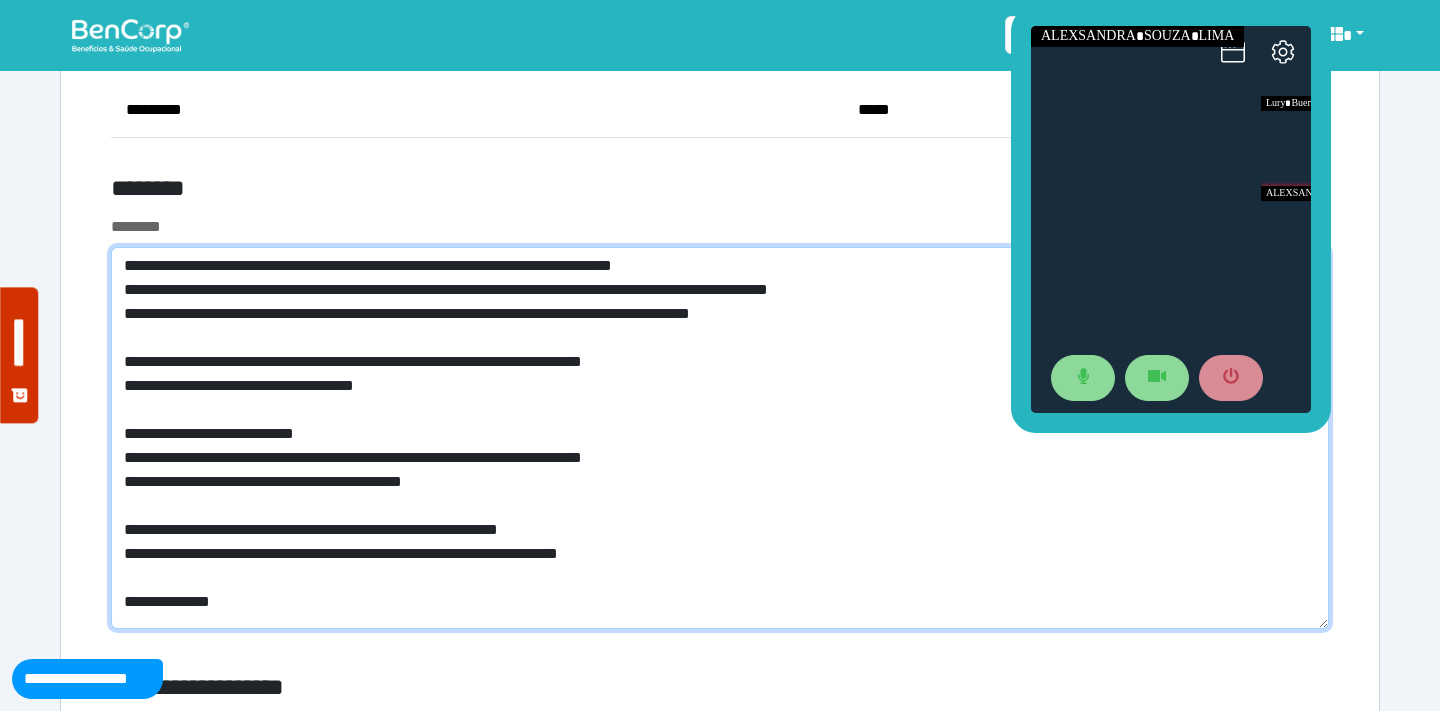 click on "**********" at bounding box center [720, 438] 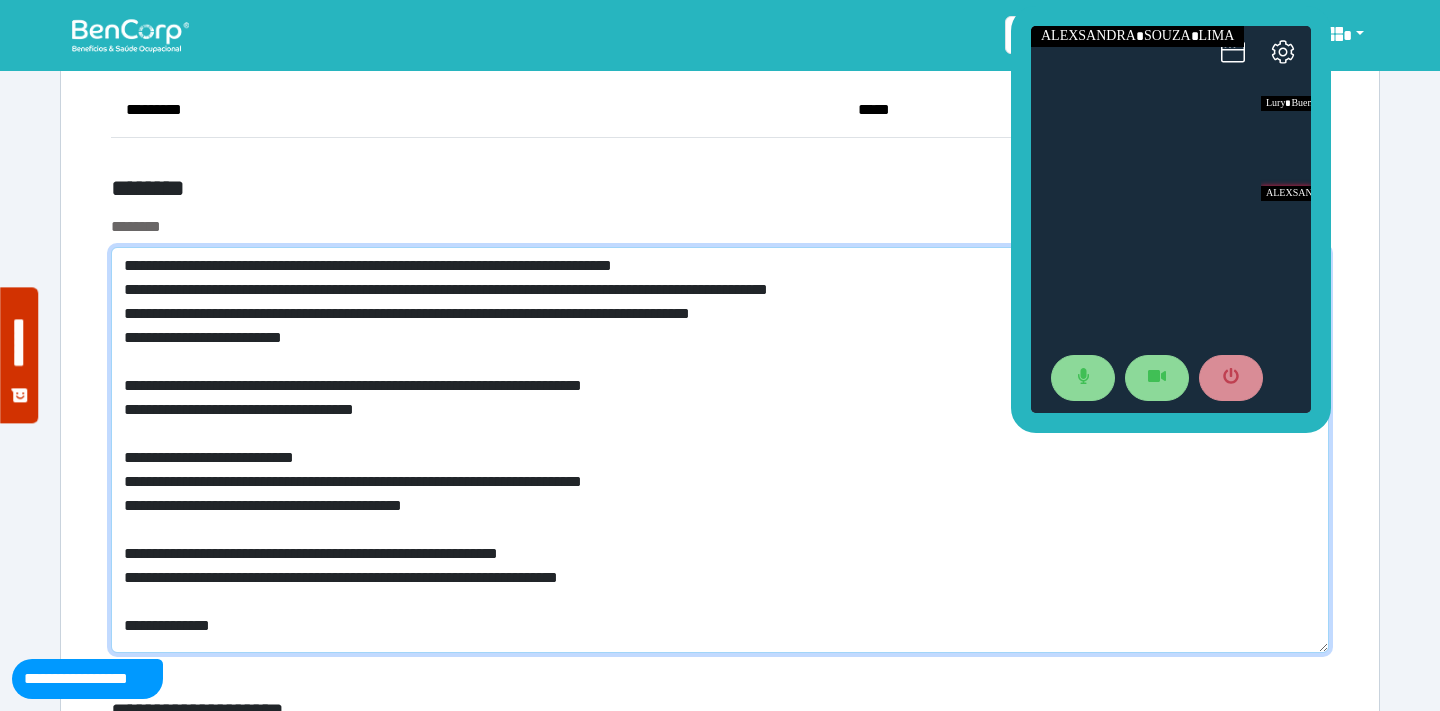 click on "**********" at bounding box center [720, 450] 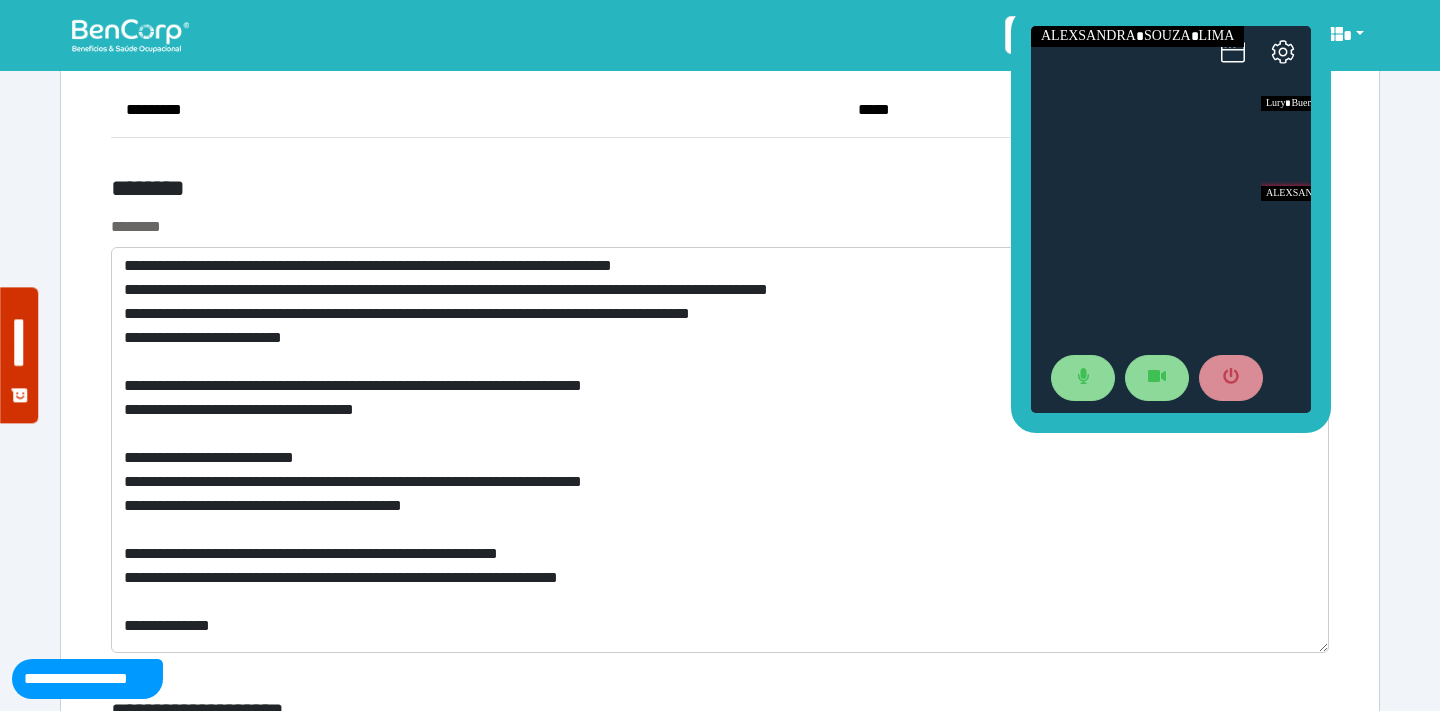 click on "********" at bounding box center (513, 192) 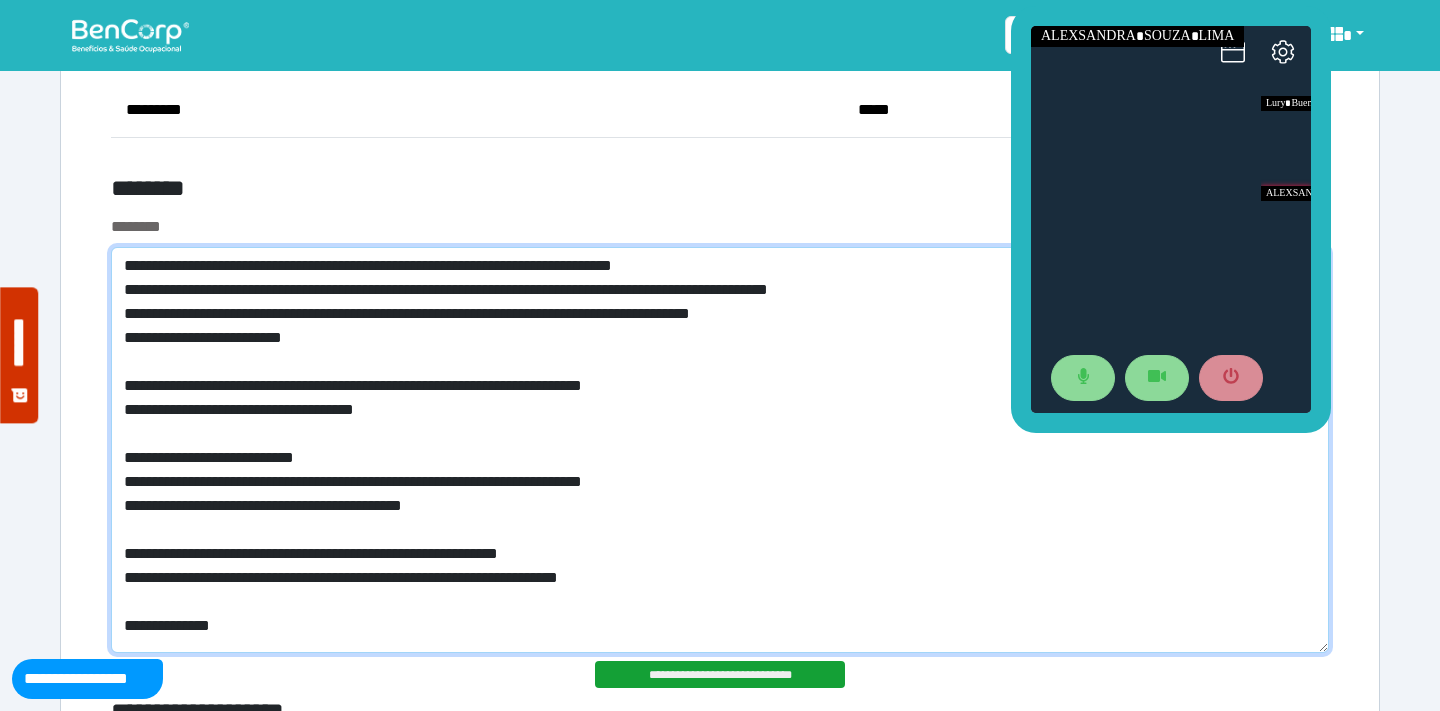 click on "**********" at bounding box center [720, 450] 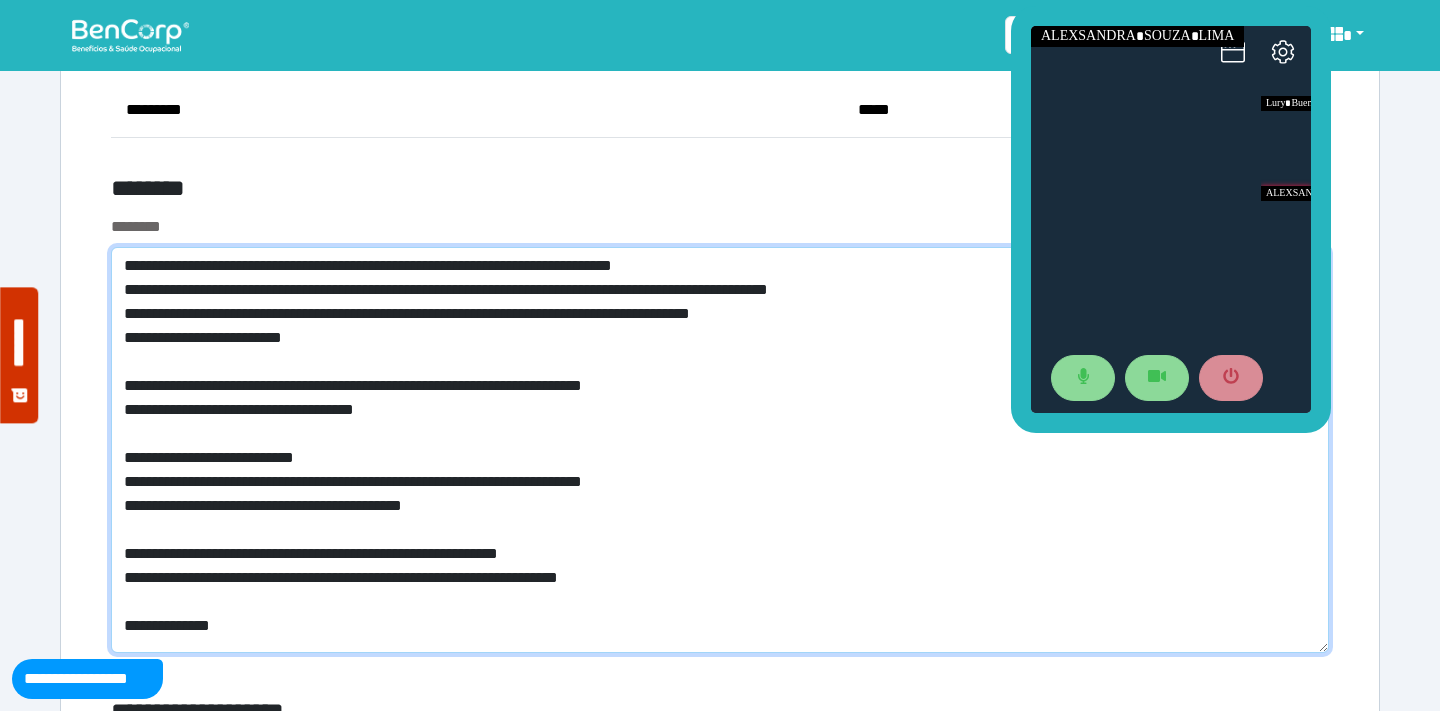 click on "**********" at bounding box center (720, 450) 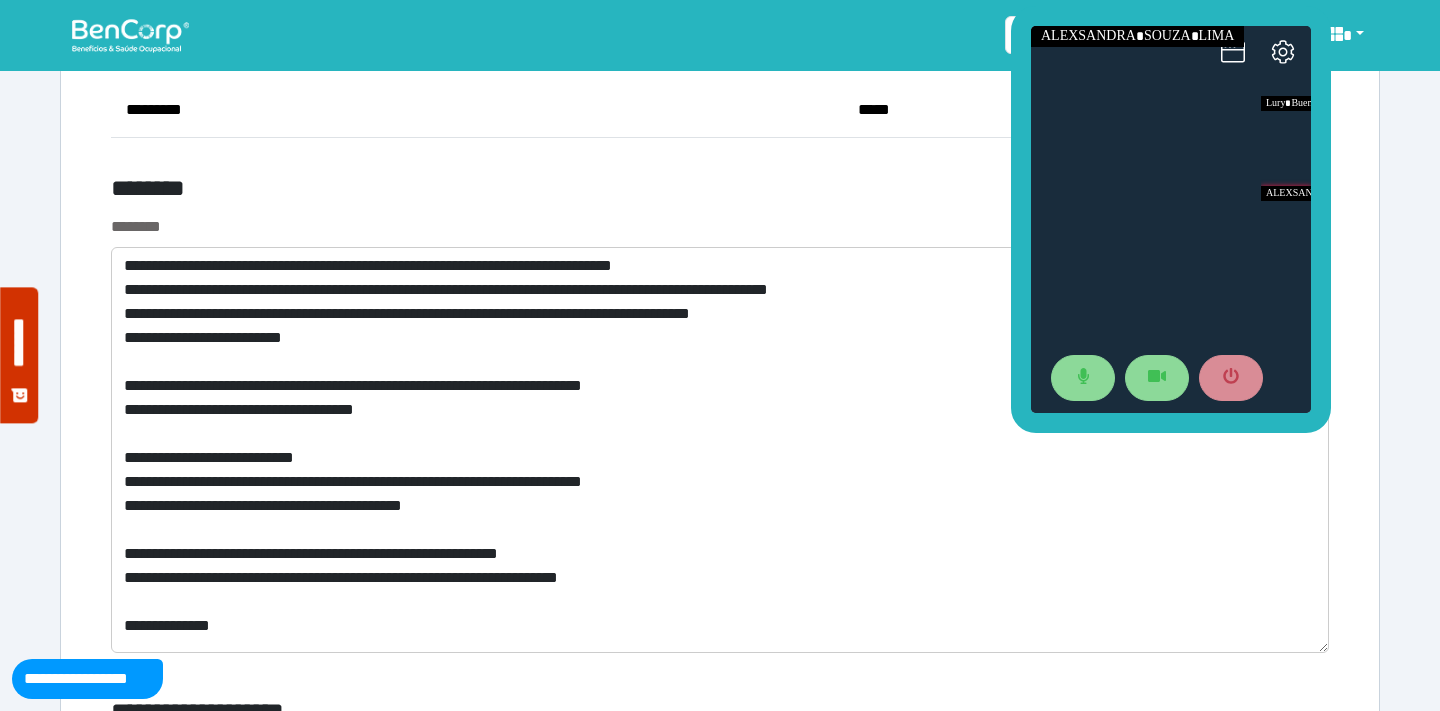 click on "********
********" at bounding box center (720, 425) 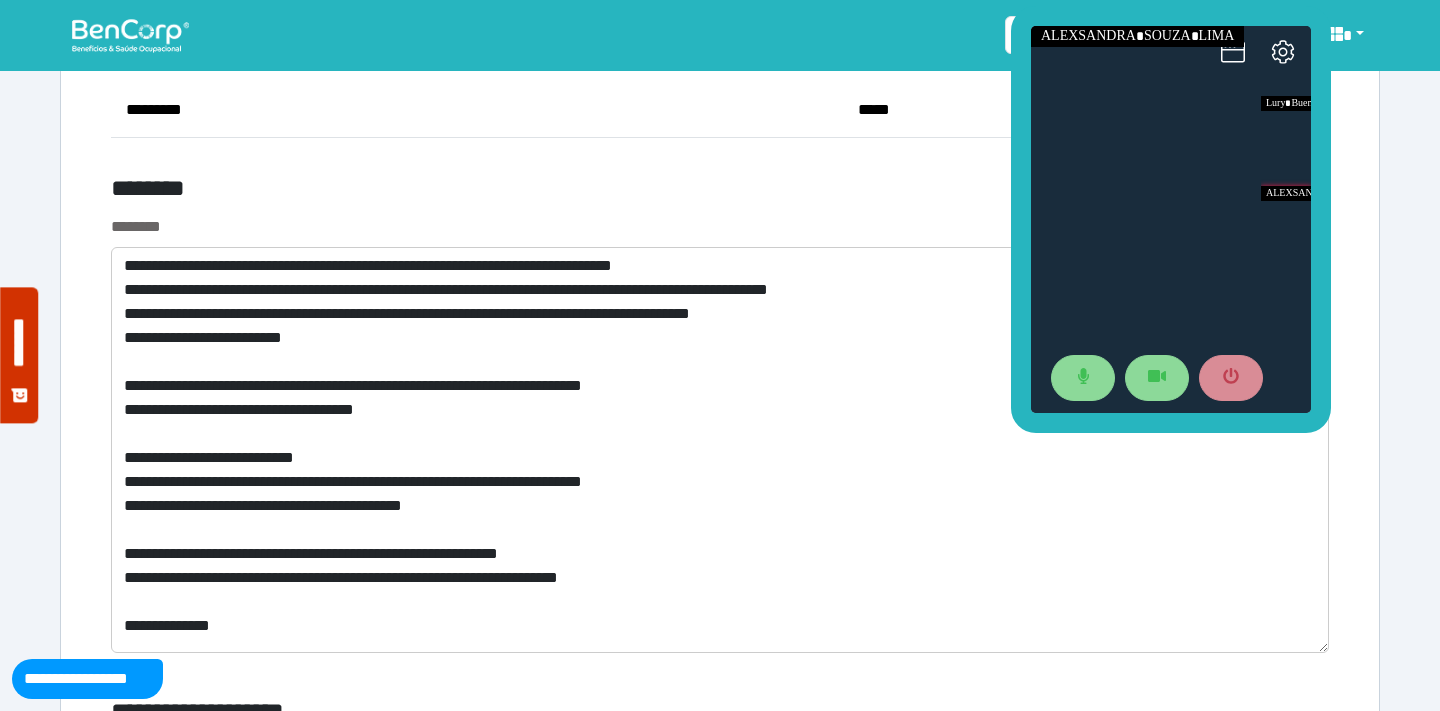click on "********
********" at bounding box center (720, 425) 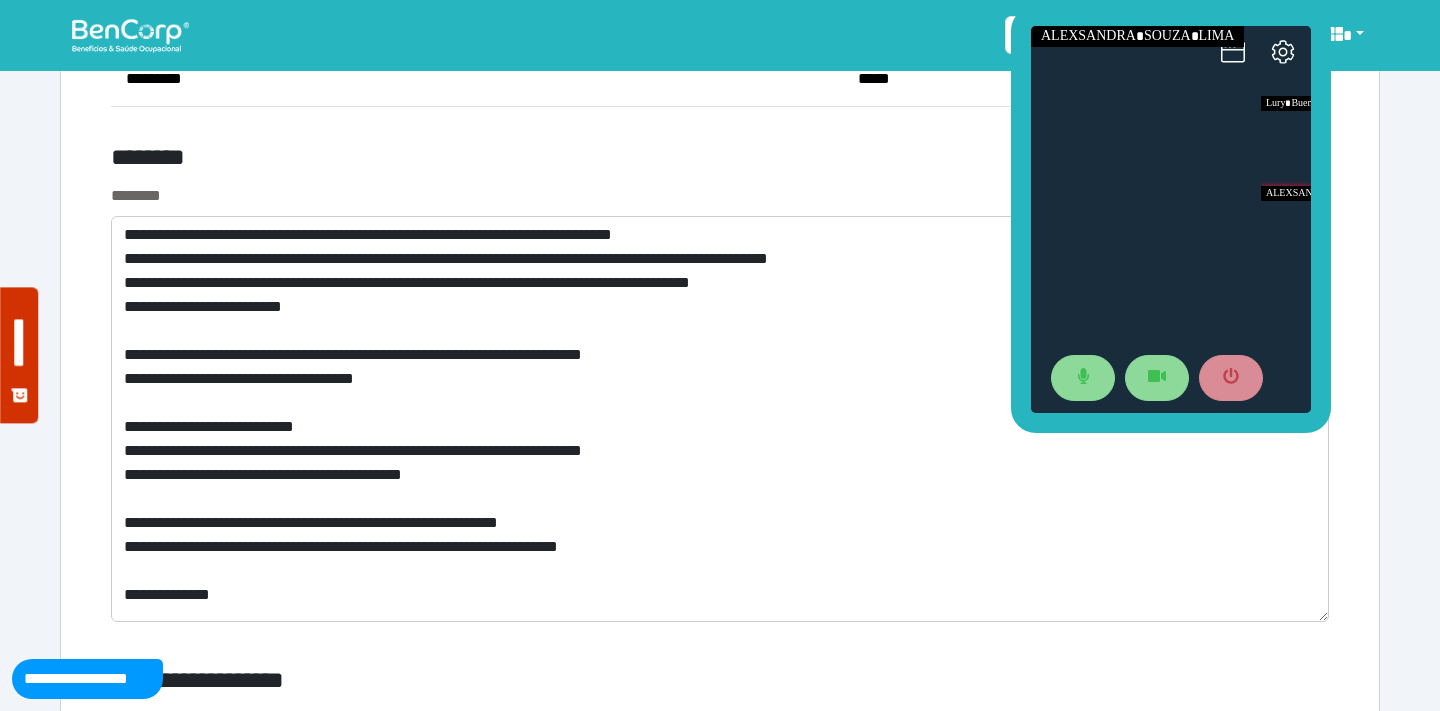 scroll, scrollTop: 7684, scrollLeft: 0, axis: vertical 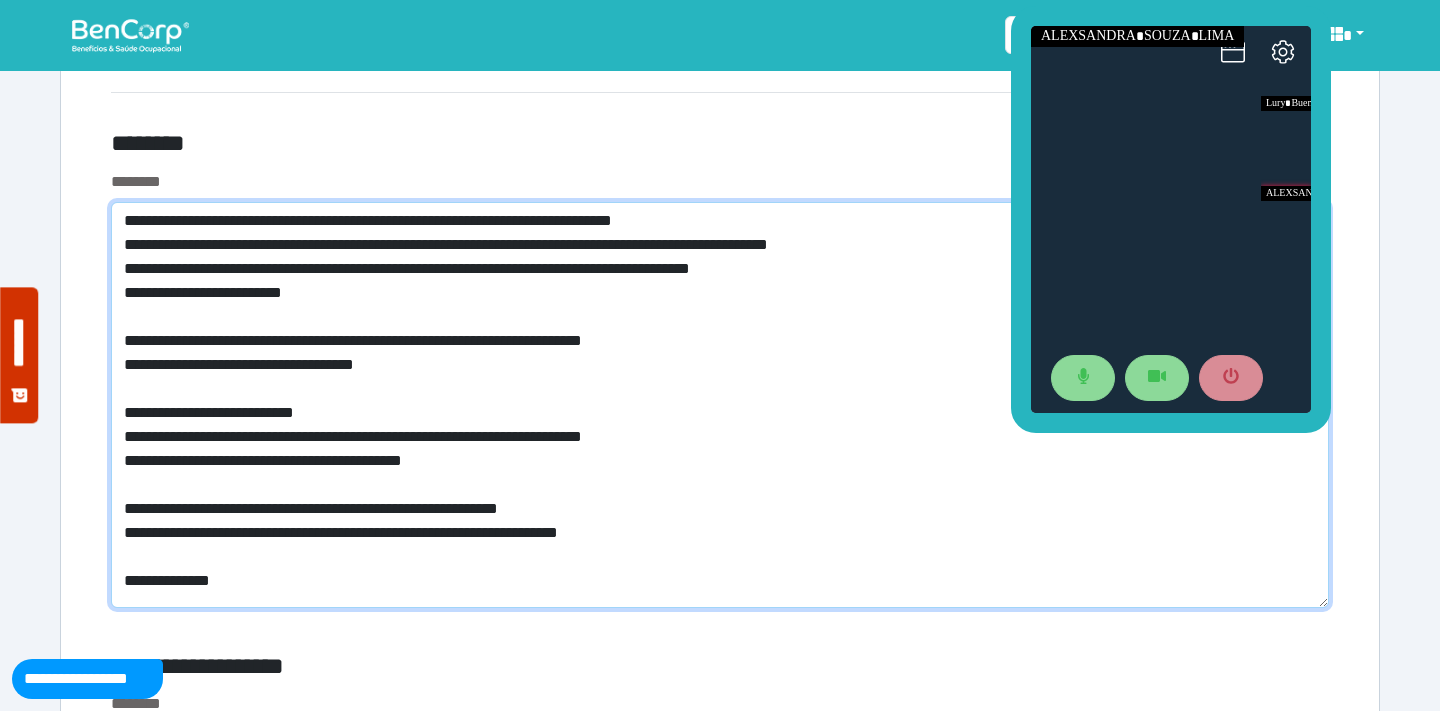 click on "**********" at bounding box center [720, 405] 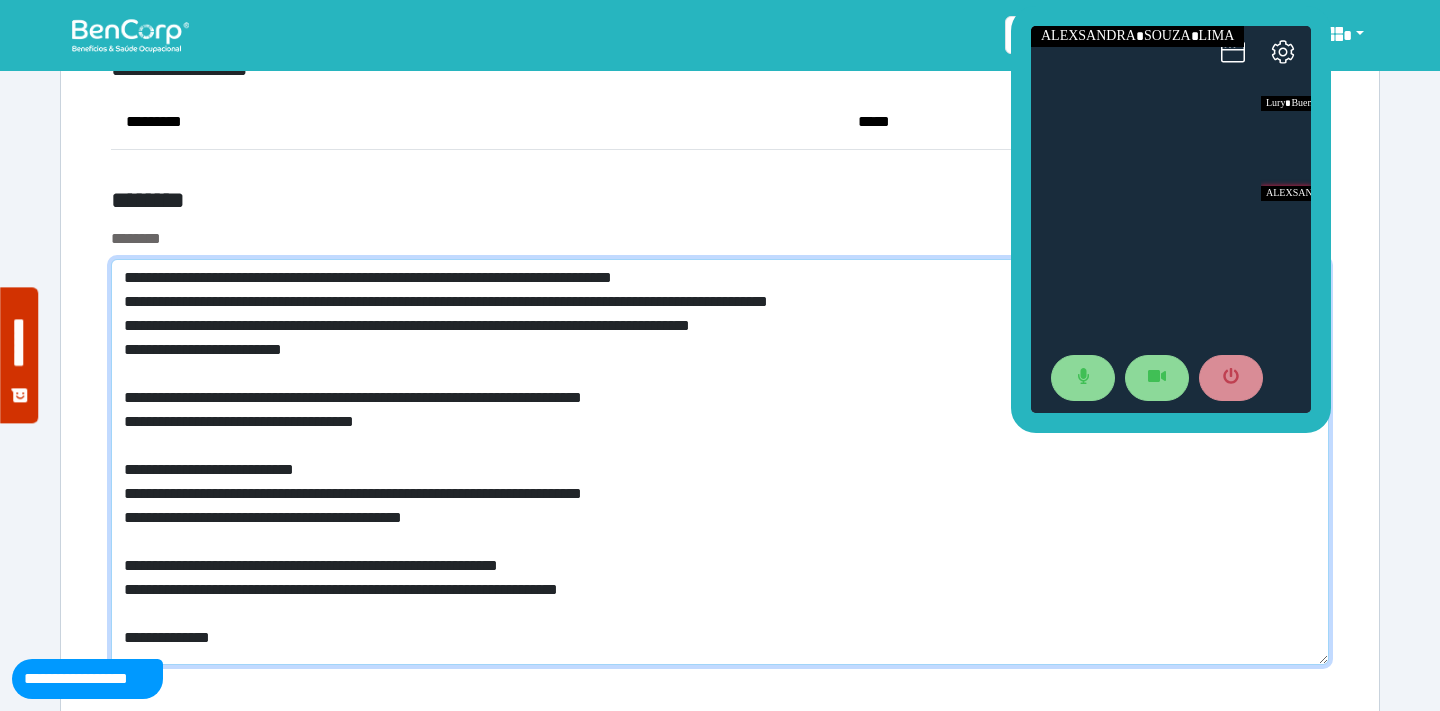 scroll, scrollTop: 7628, scrollLeft: 0, axis: vertical 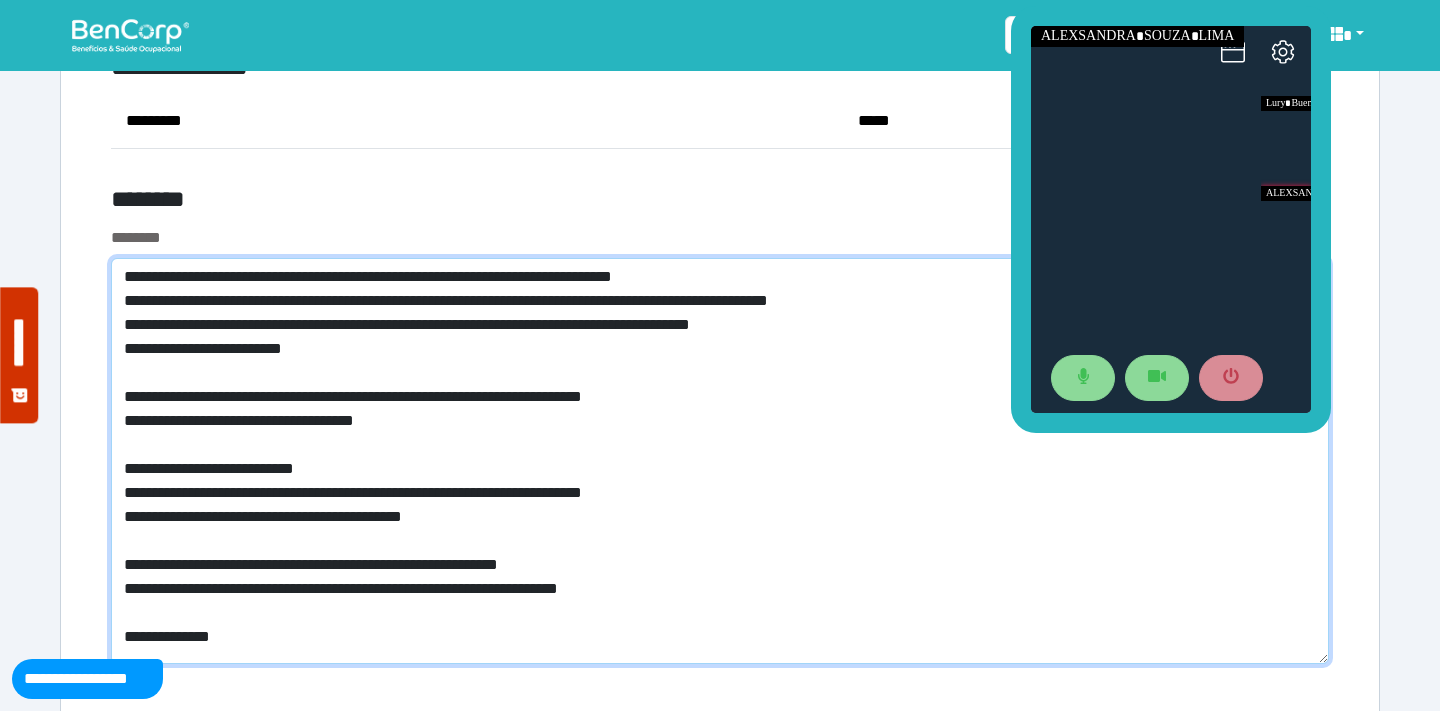 click on "**********" at bounding box center [720, 461] 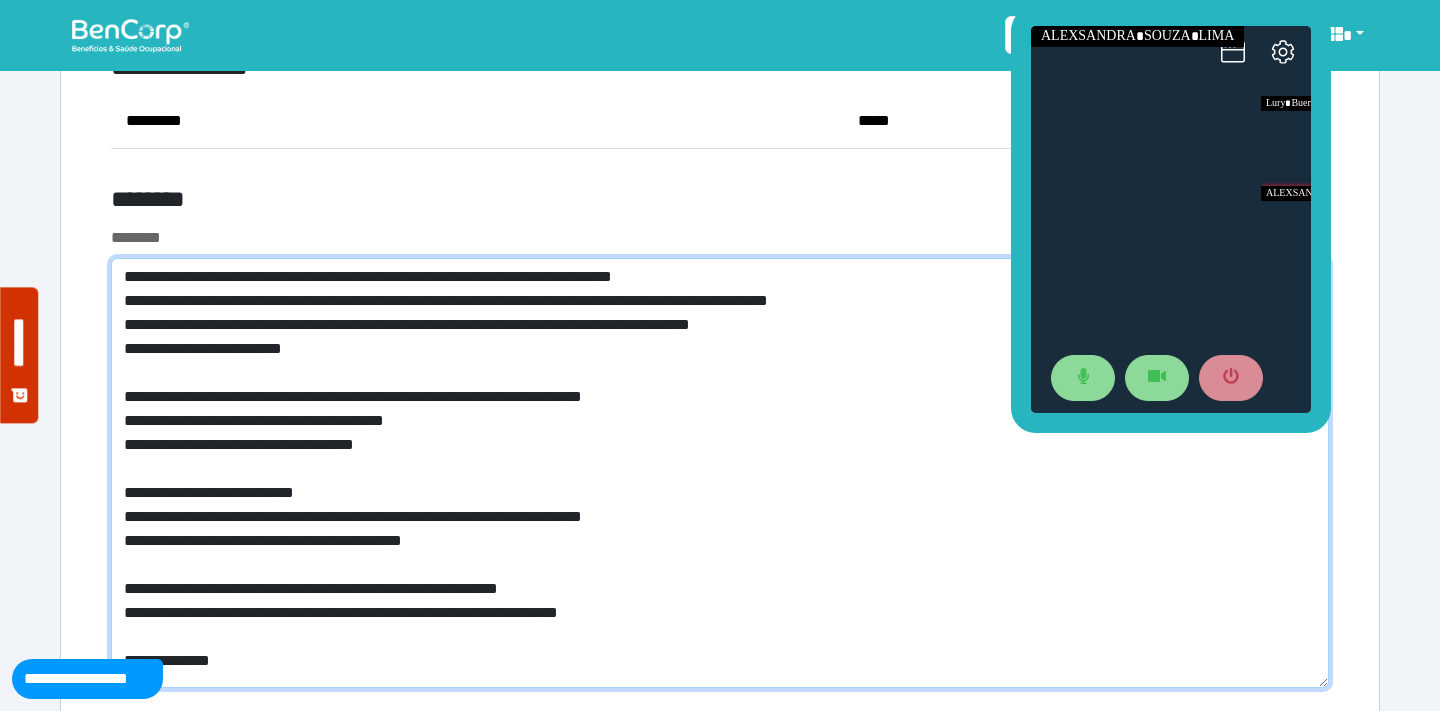 click on "**********" at bounding box center (720, 473) 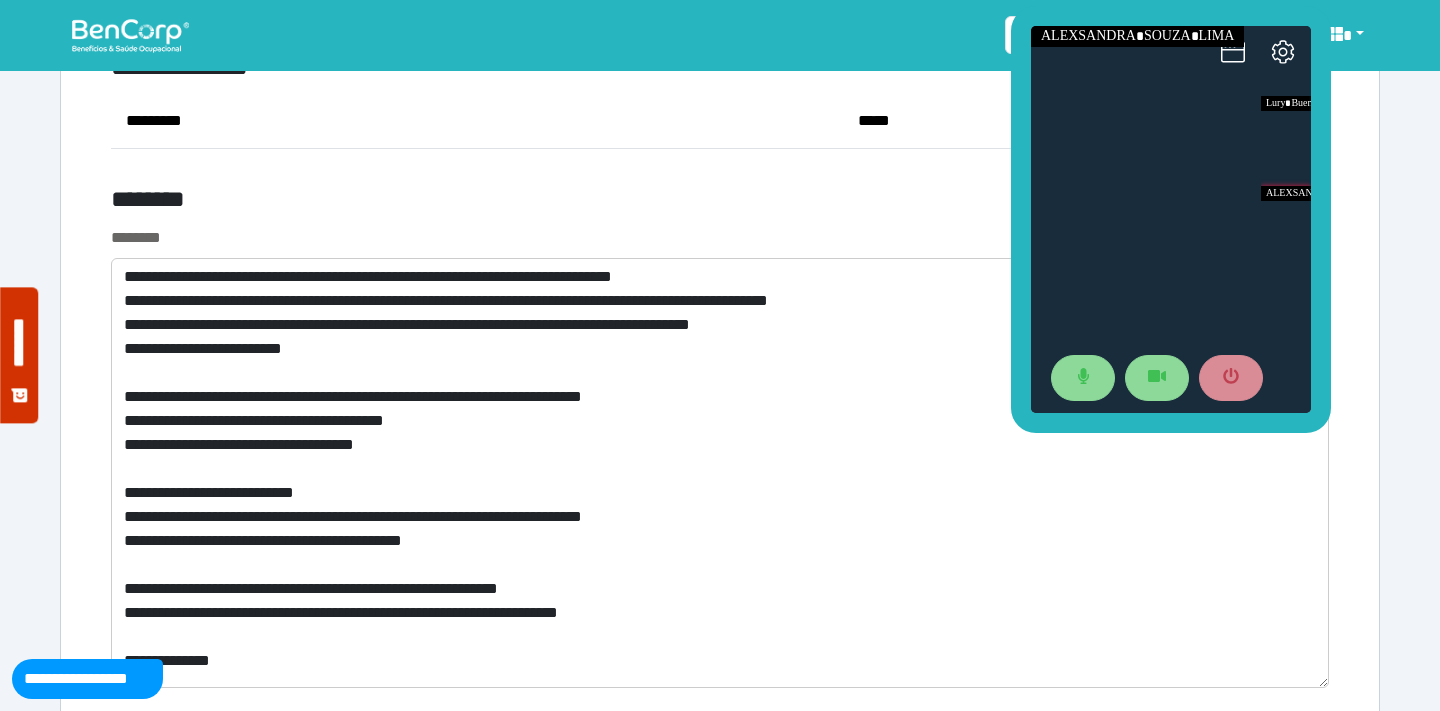 click on "********" at bounding box center [513, 203] 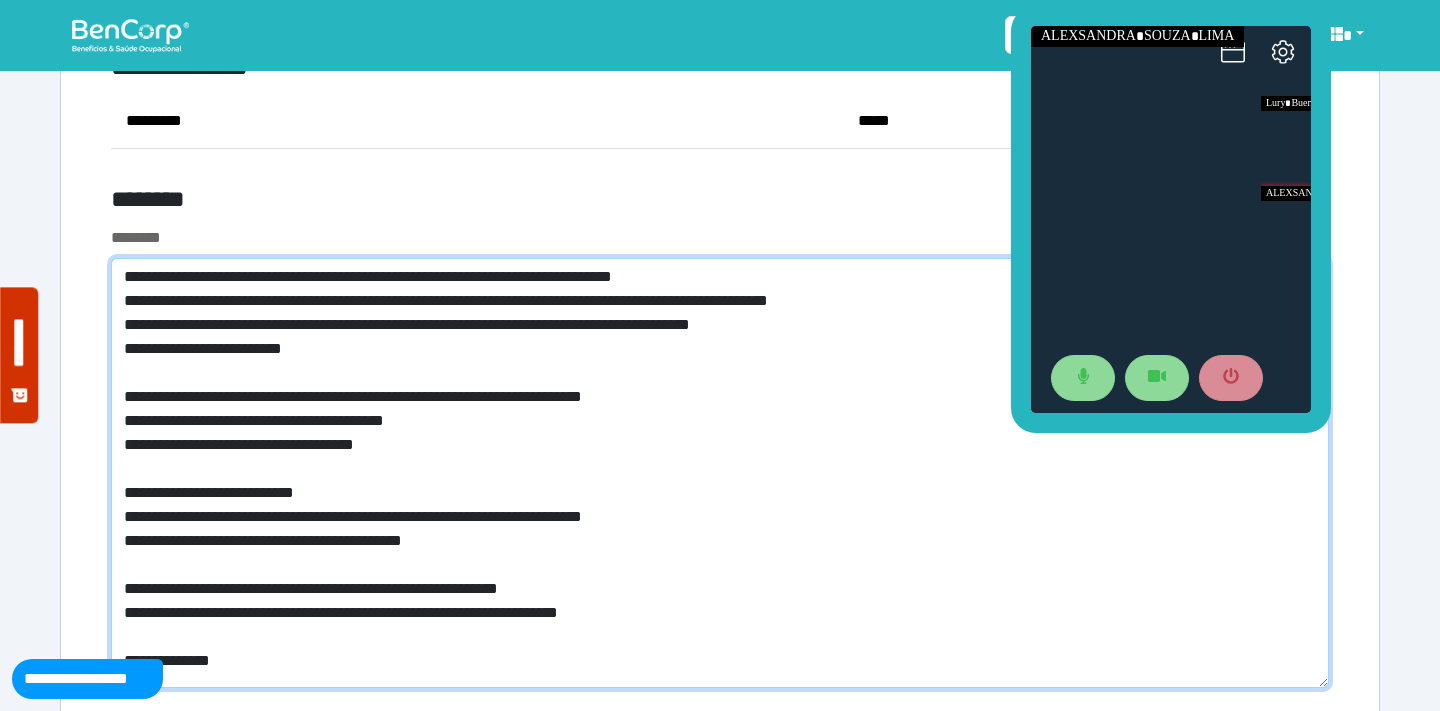 click on "**********" at bounding box center [720, 473] 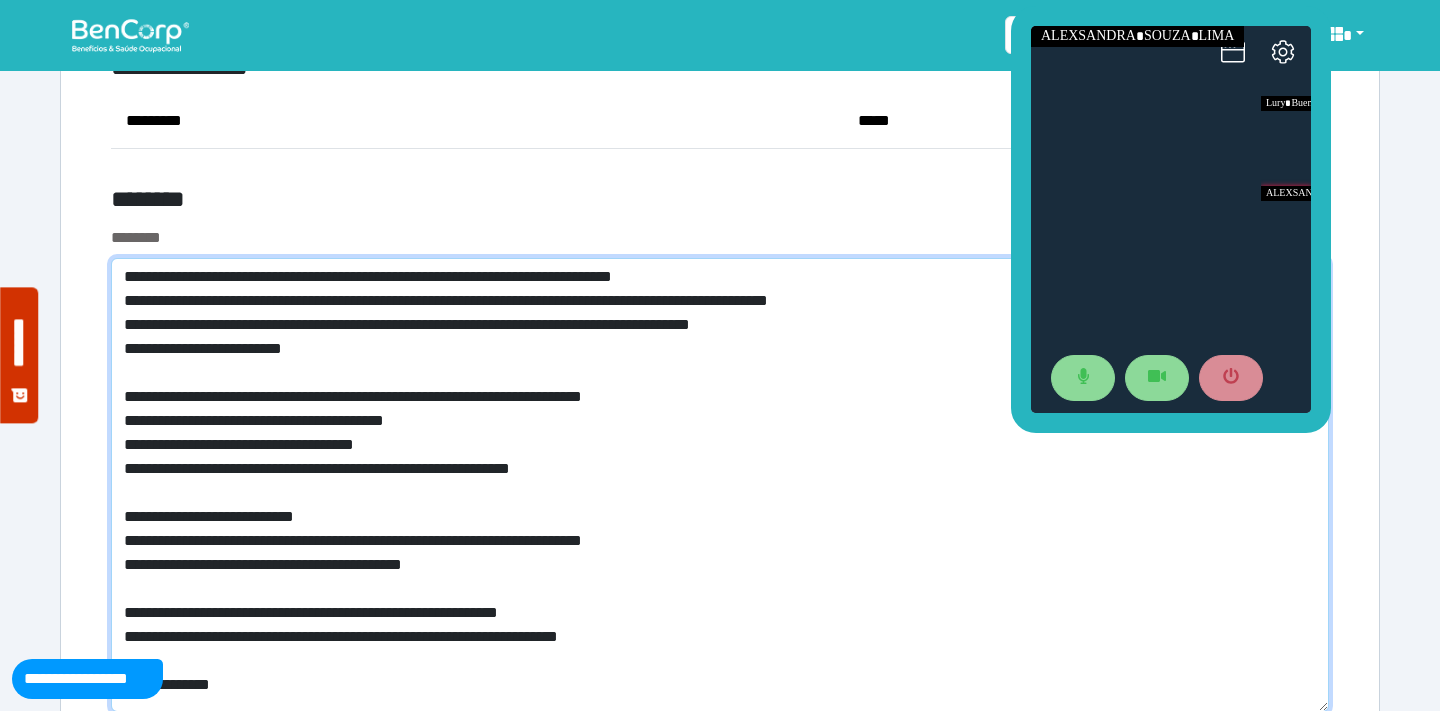 click on "**********" at bounding box center [720, 485] 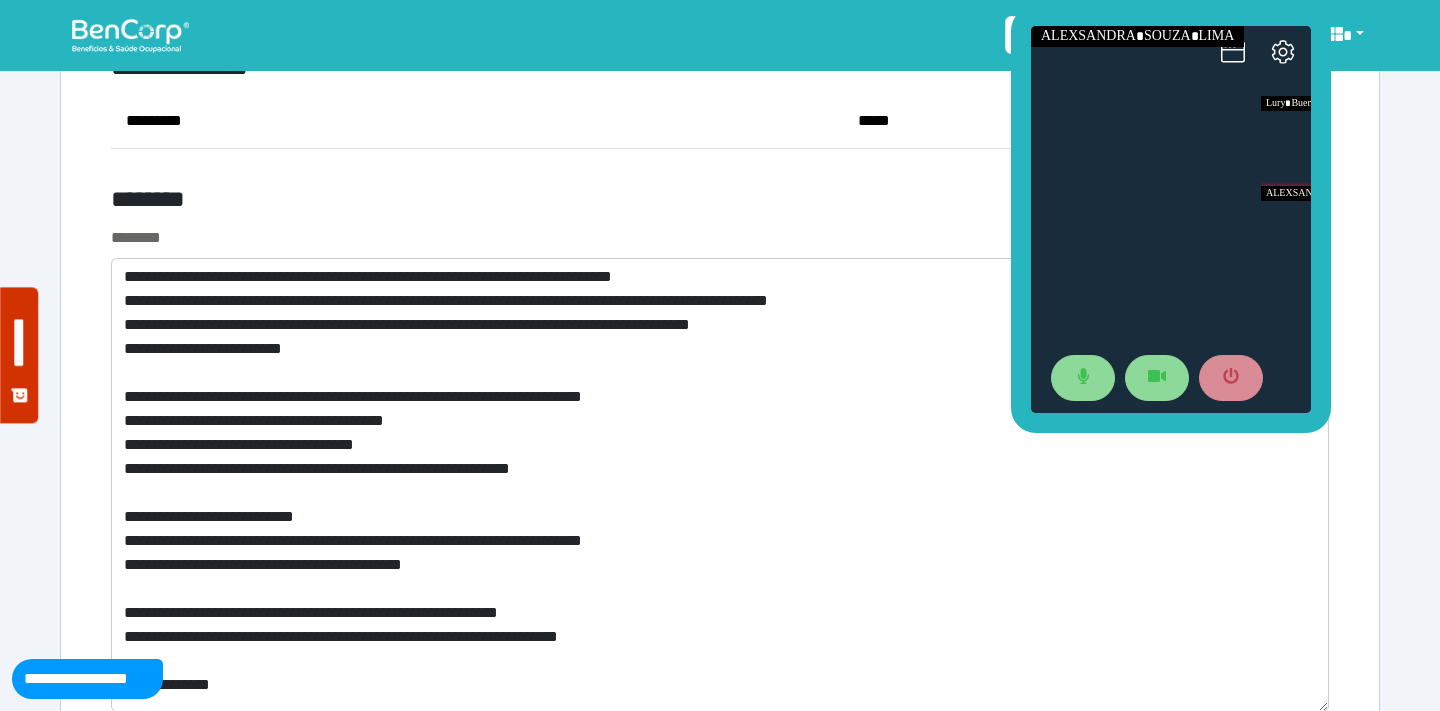 click on "********" at bounding box center (720, 238) 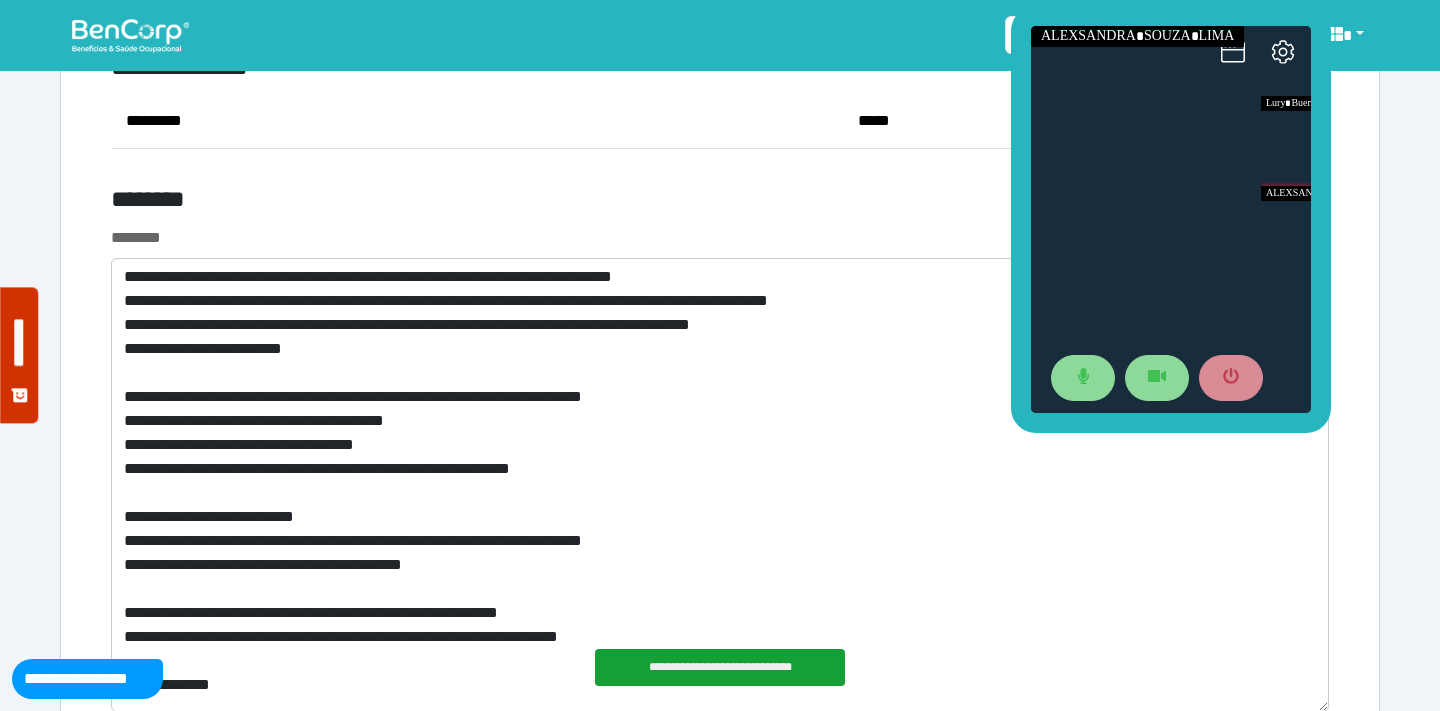 click on "********" at bounding box center (513, 203) 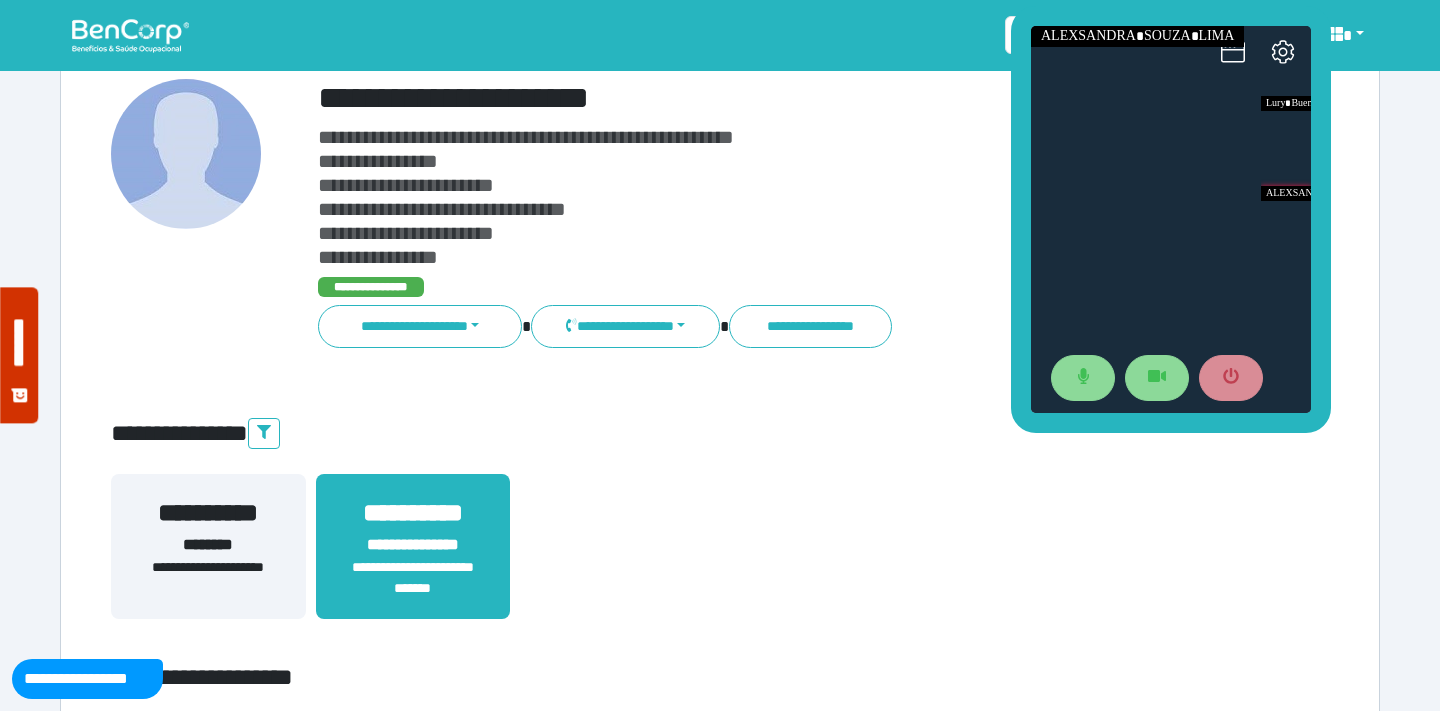 scroll, scrollTop: 0, scrollLeft: 0, axis: both 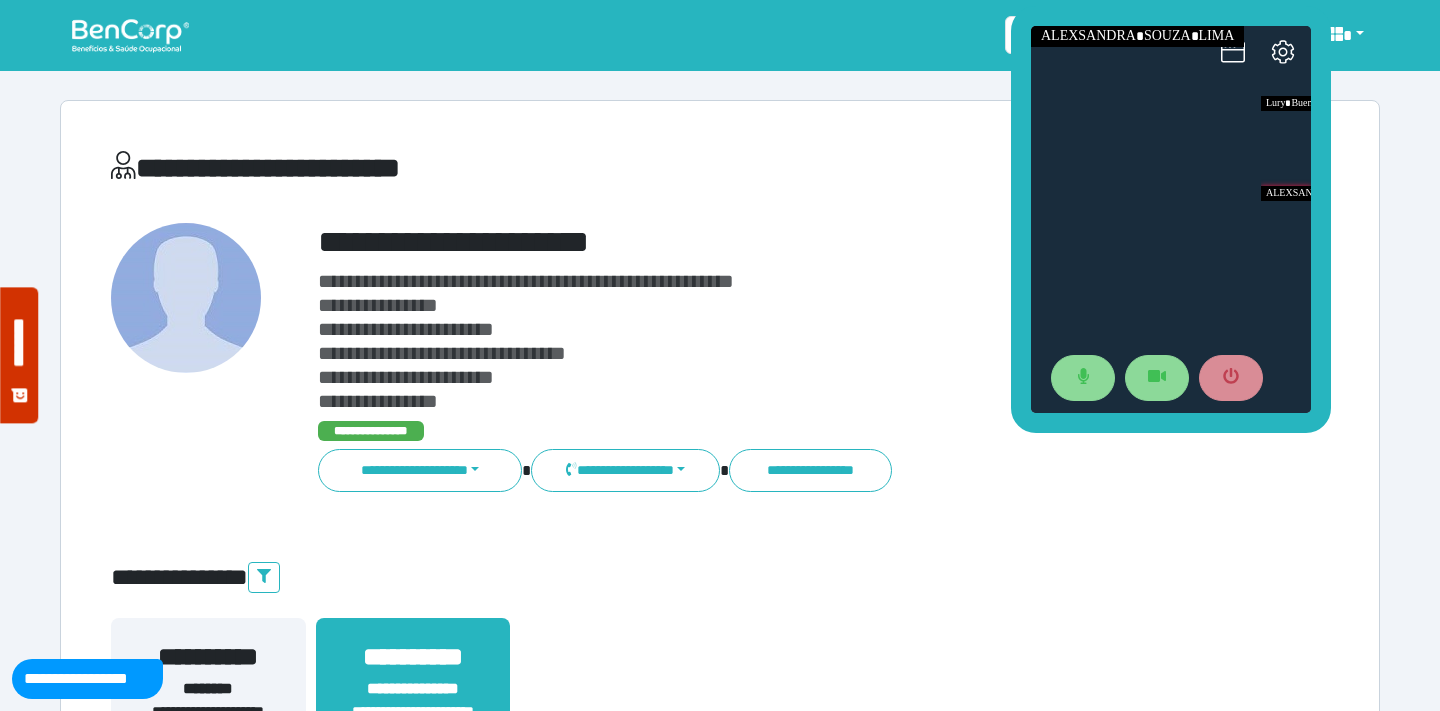 click on "**********" at bounding box center [772, 242] 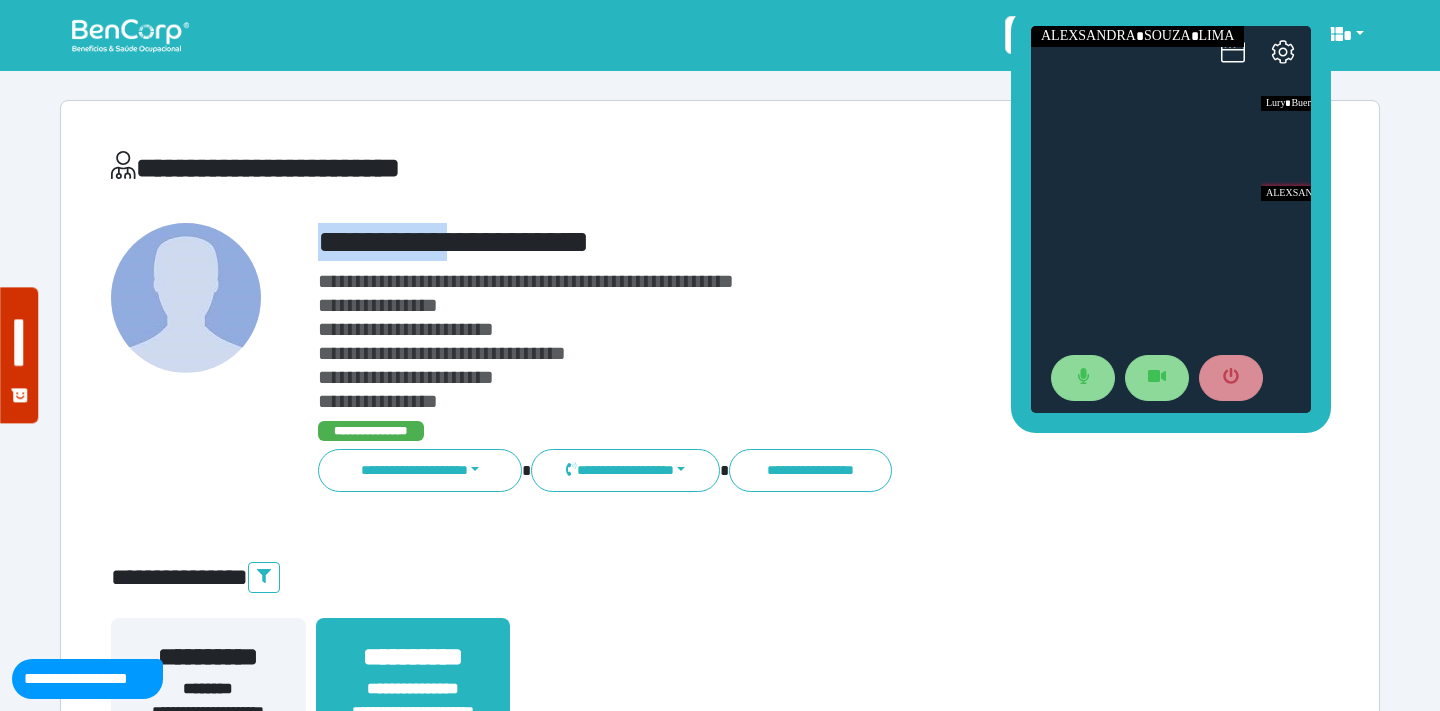 click on "**********" at bounding box center [772, 242] 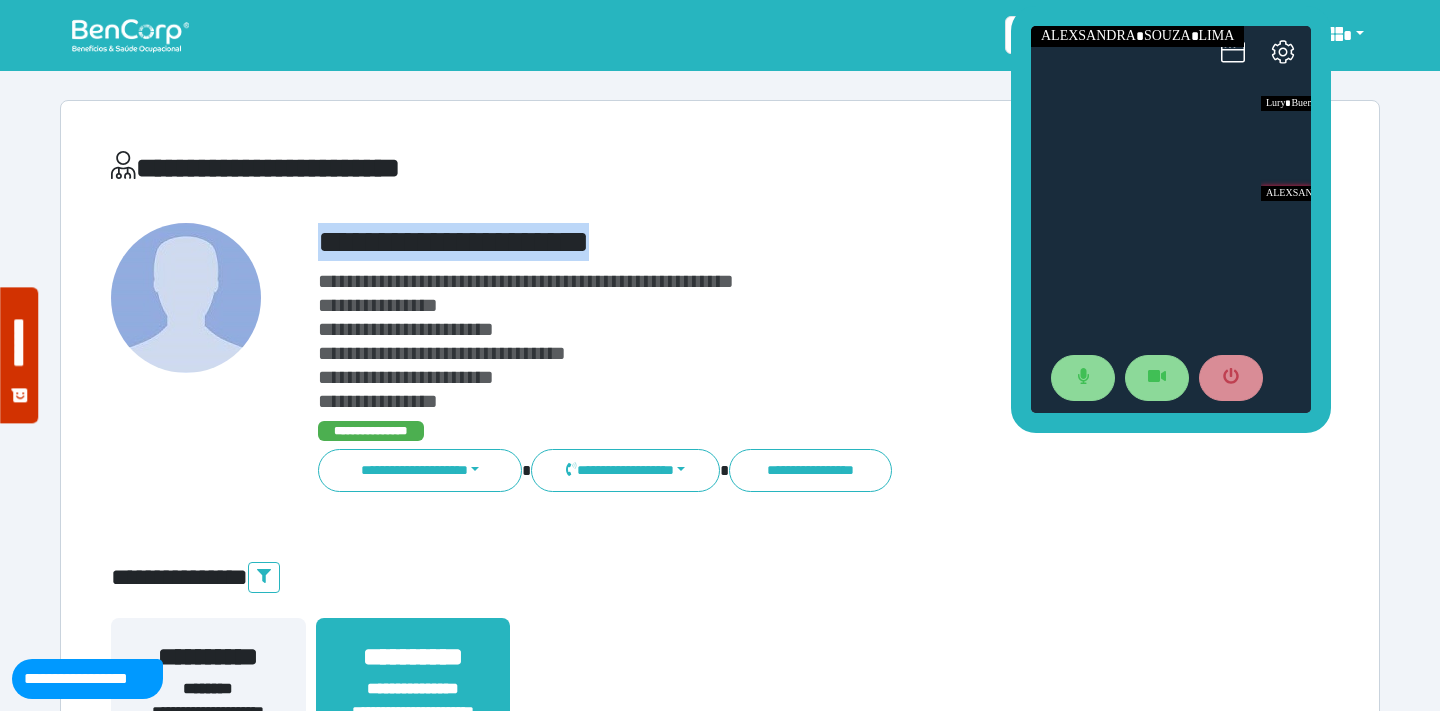 click on "**********" at bounding box center (772, 242) 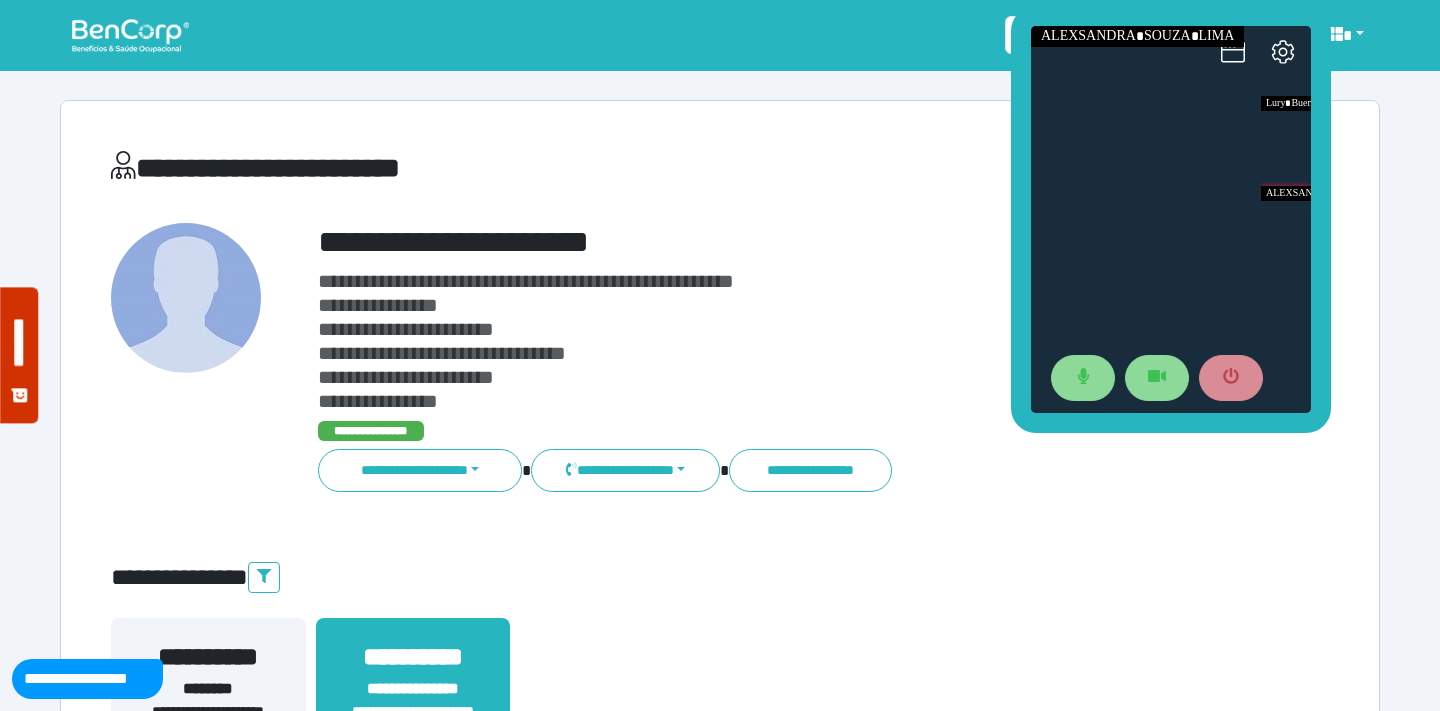 click on "**********" at bounding box center [720, 4457] 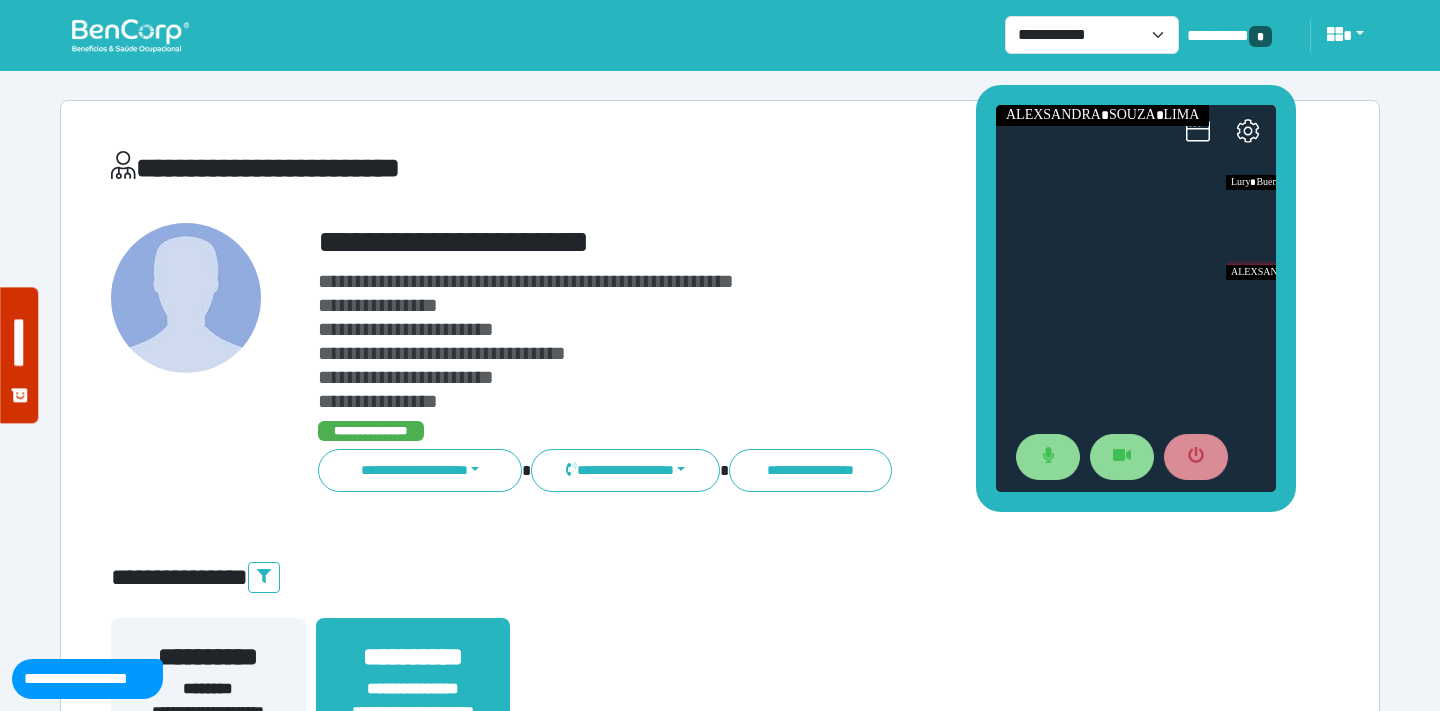 drag, startPoint x: 1019, startPoint y: 115, endPoint x: 981, endPoint y: 199, distance: 92.19544 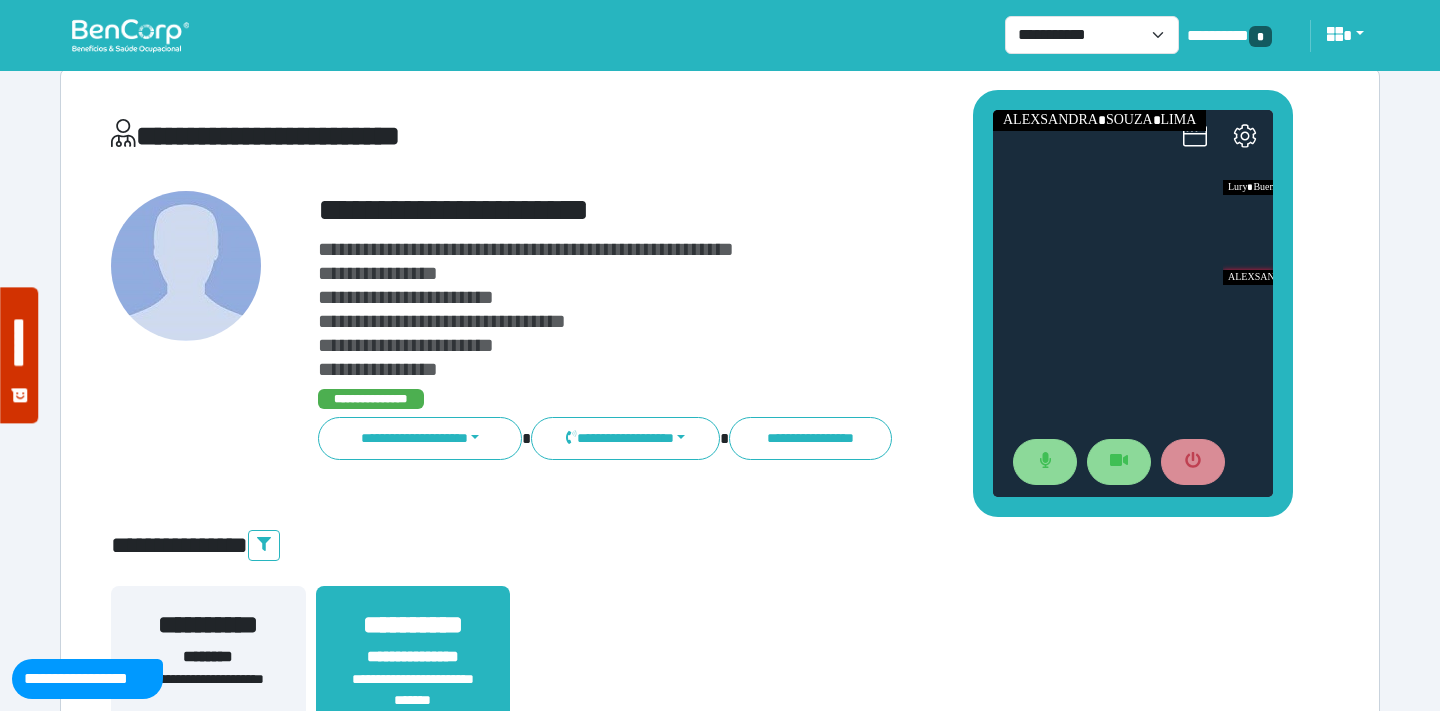 scroll, scrollTop: 45, scrollLeft: 0, axis: vertical 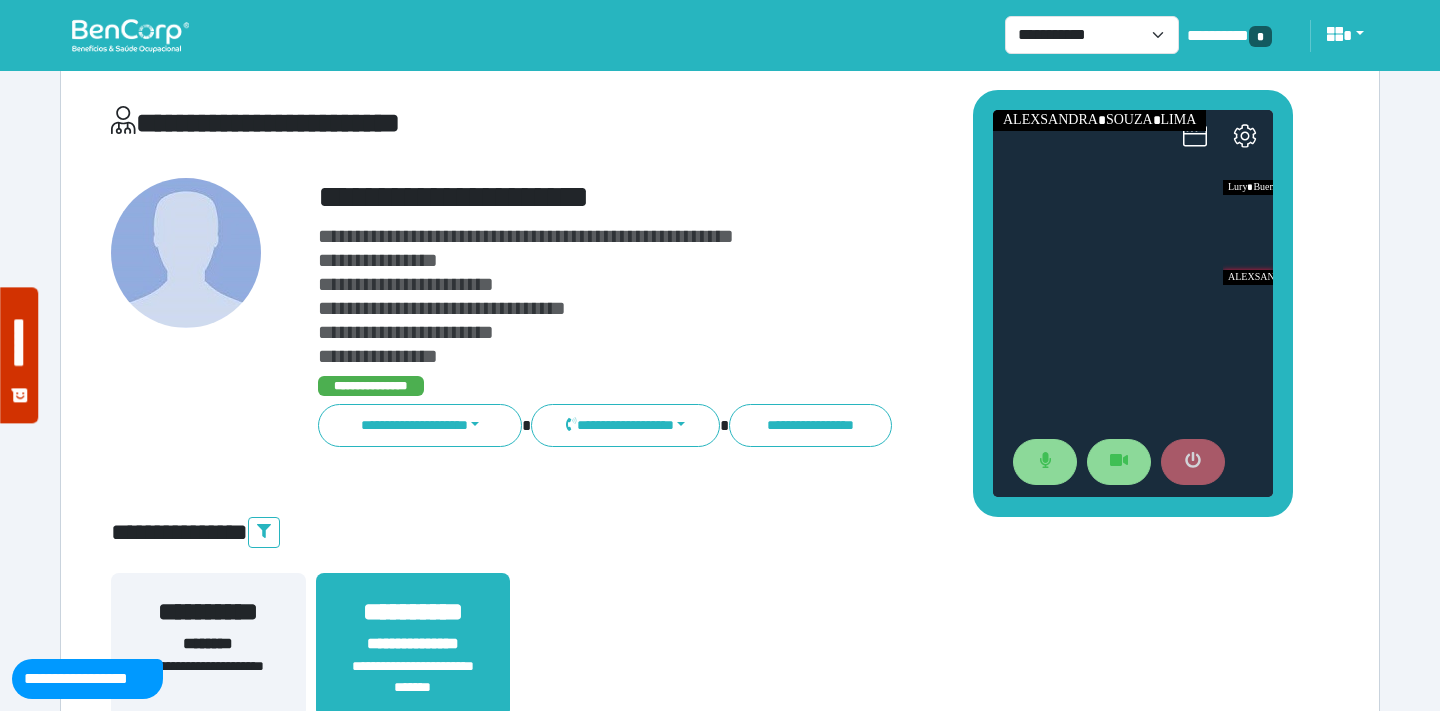 click at bounding box center [1193, 462] 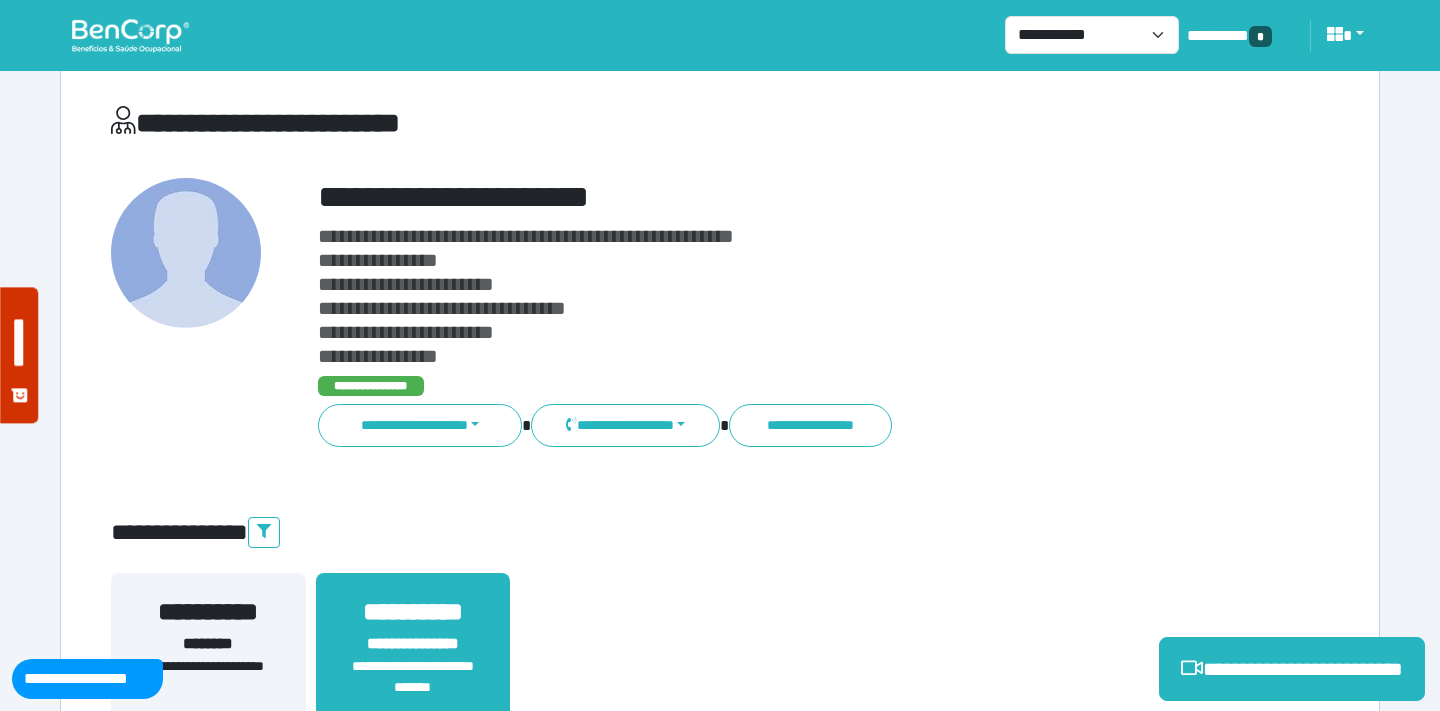 click on "**********" at bounding box center (772, 313) 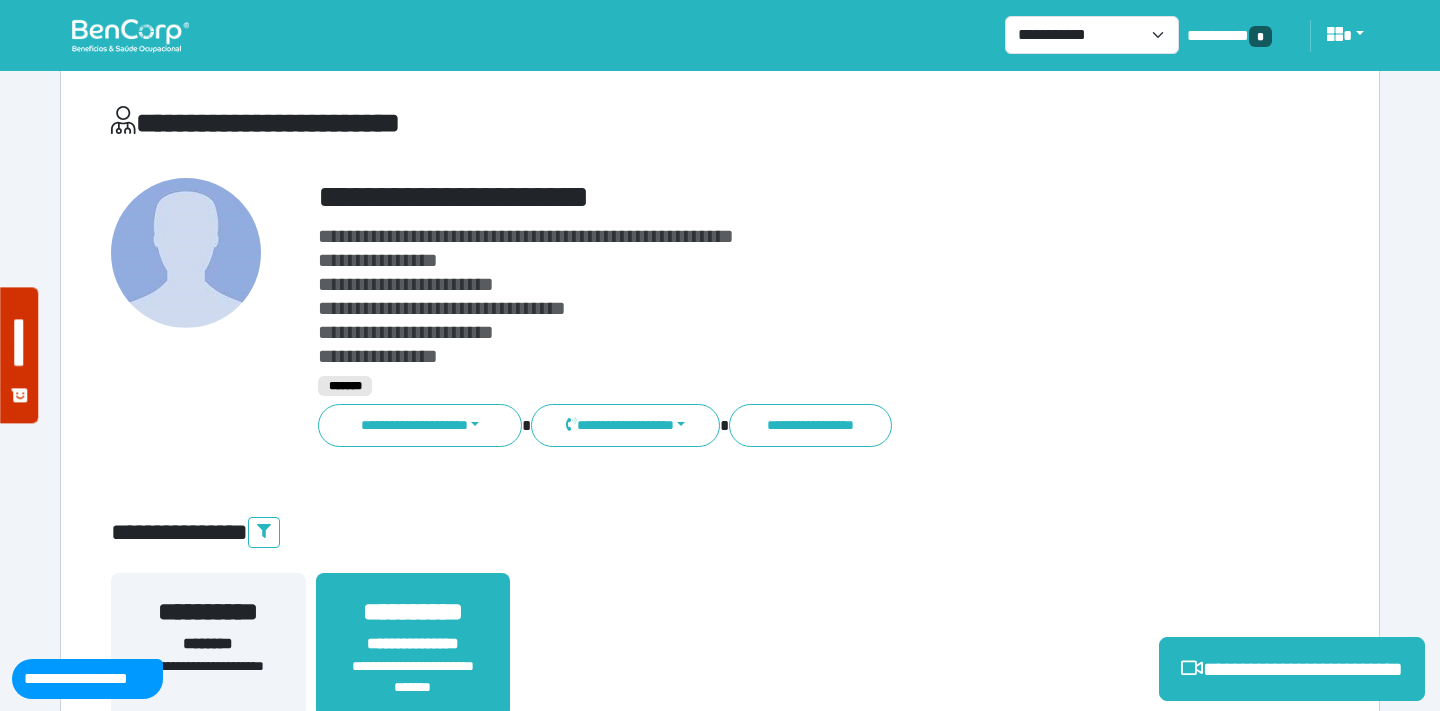 click on "**********" at bounding box center (772, 197) 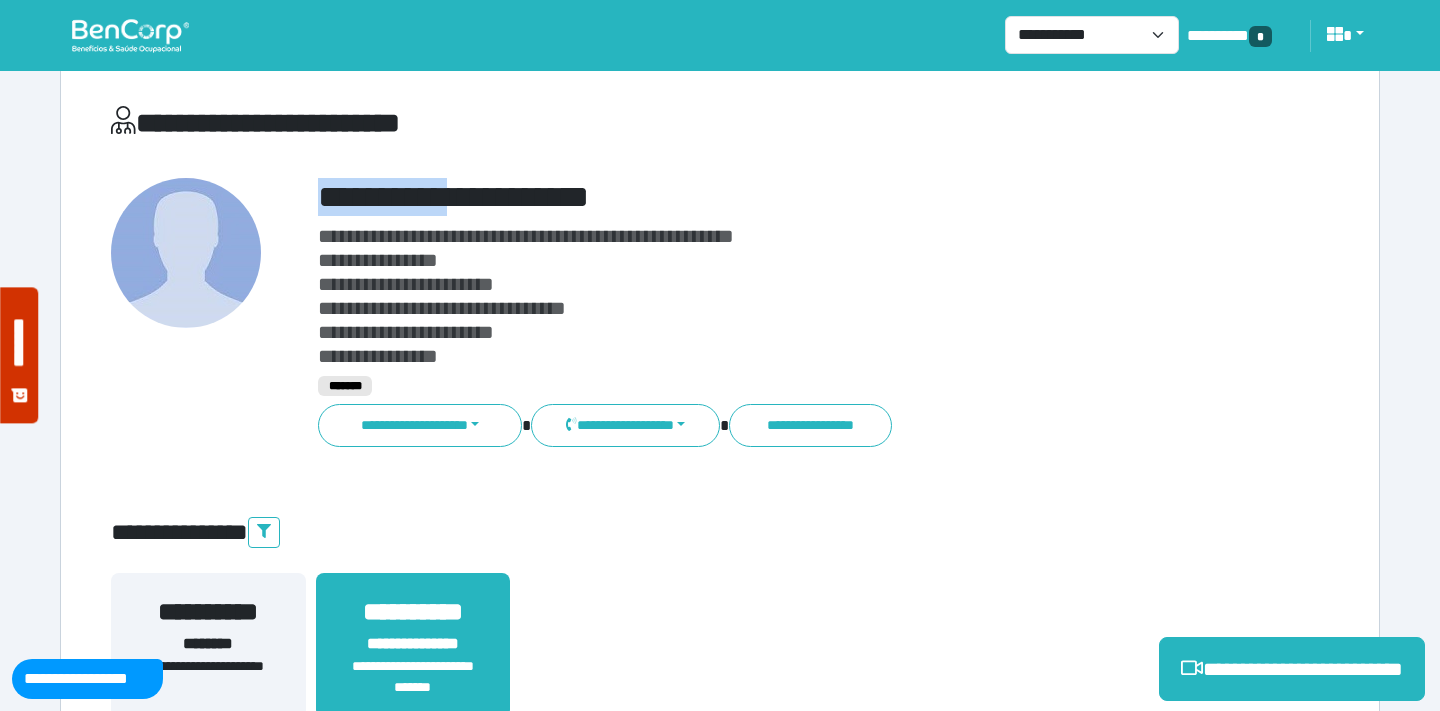 click on "**********" at bounding box center [772, 197] 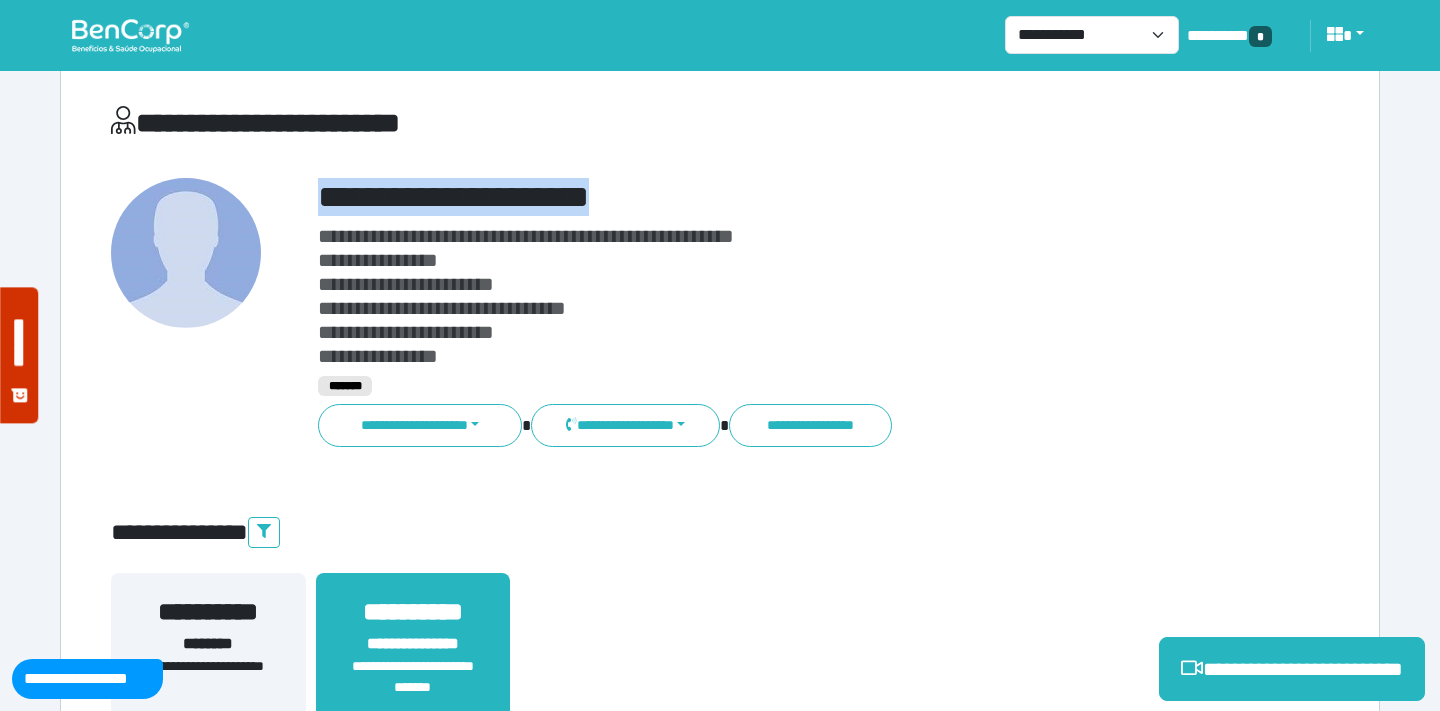 click on "**********" at bounding box center [772, 197] 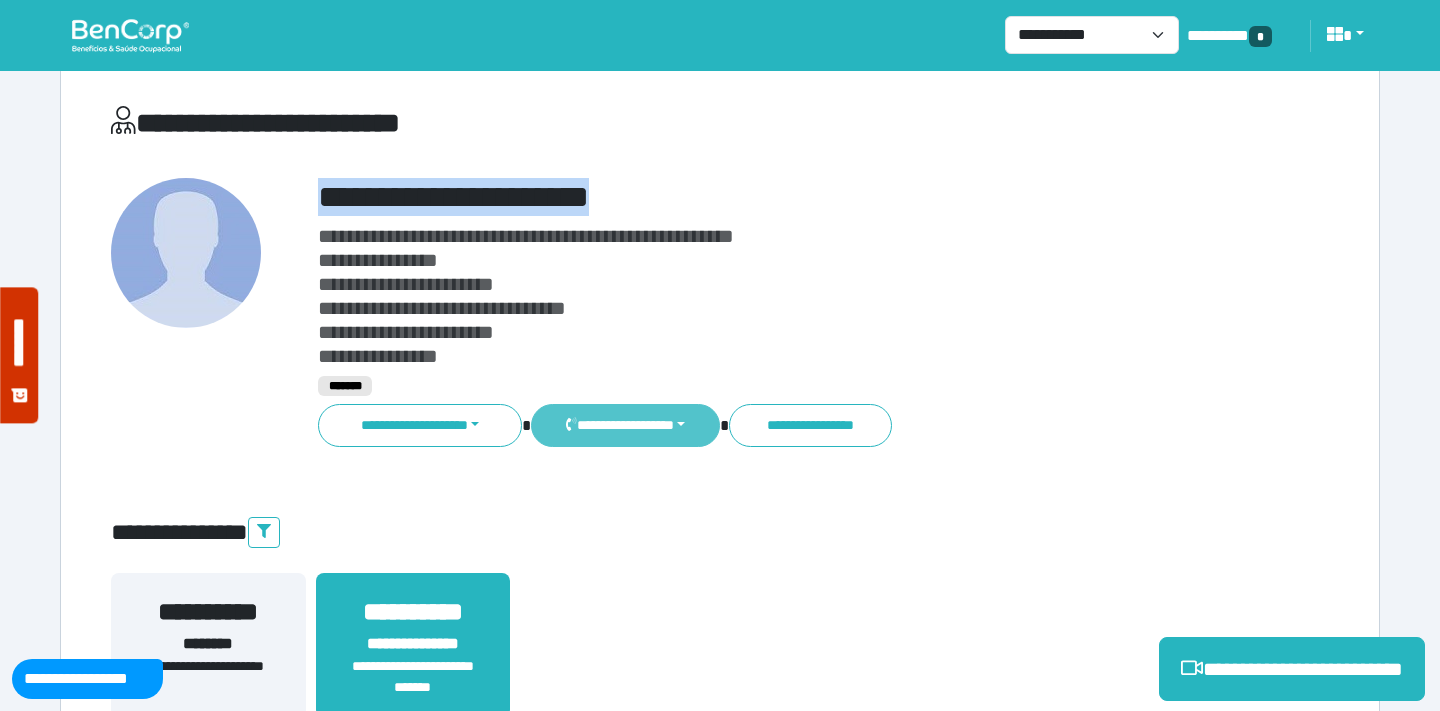 click on "**********" at bounding box center (625, 425) 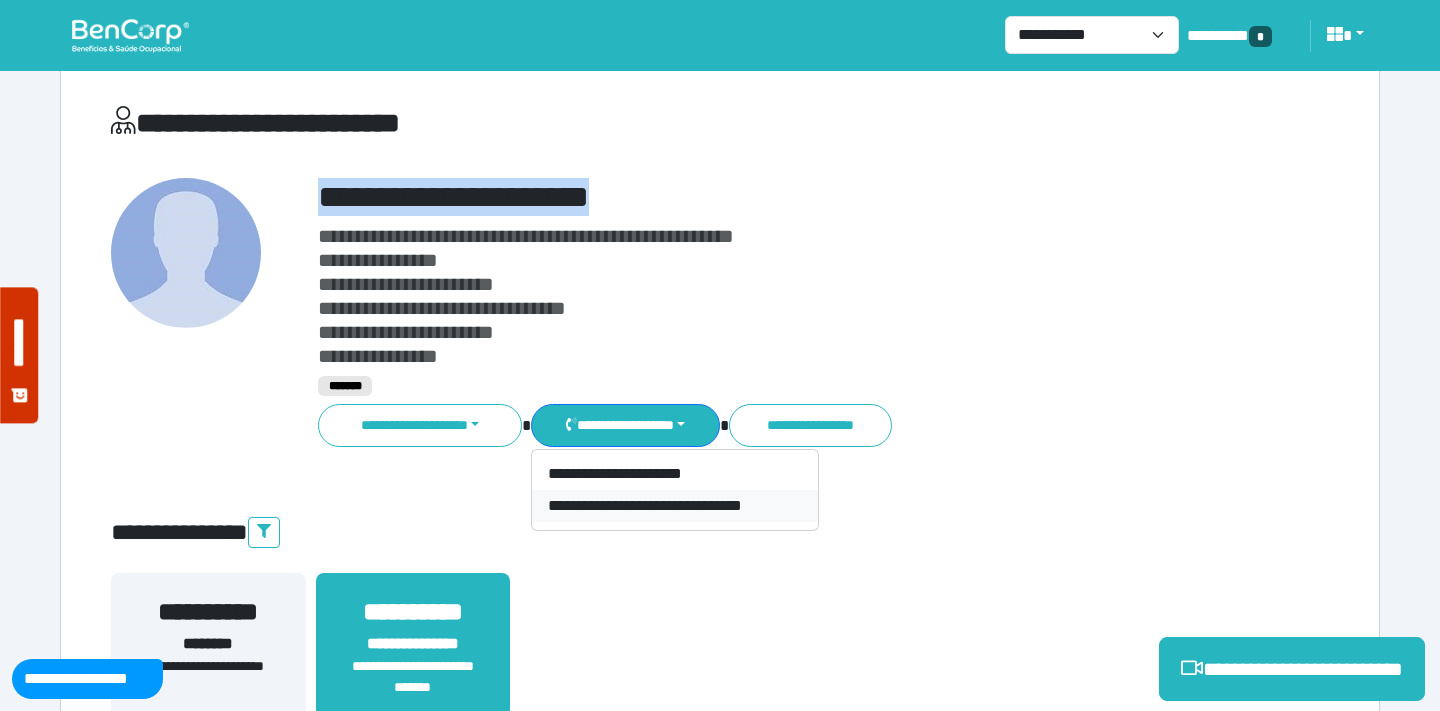 click on "**********" at bounding box center (675, 506) 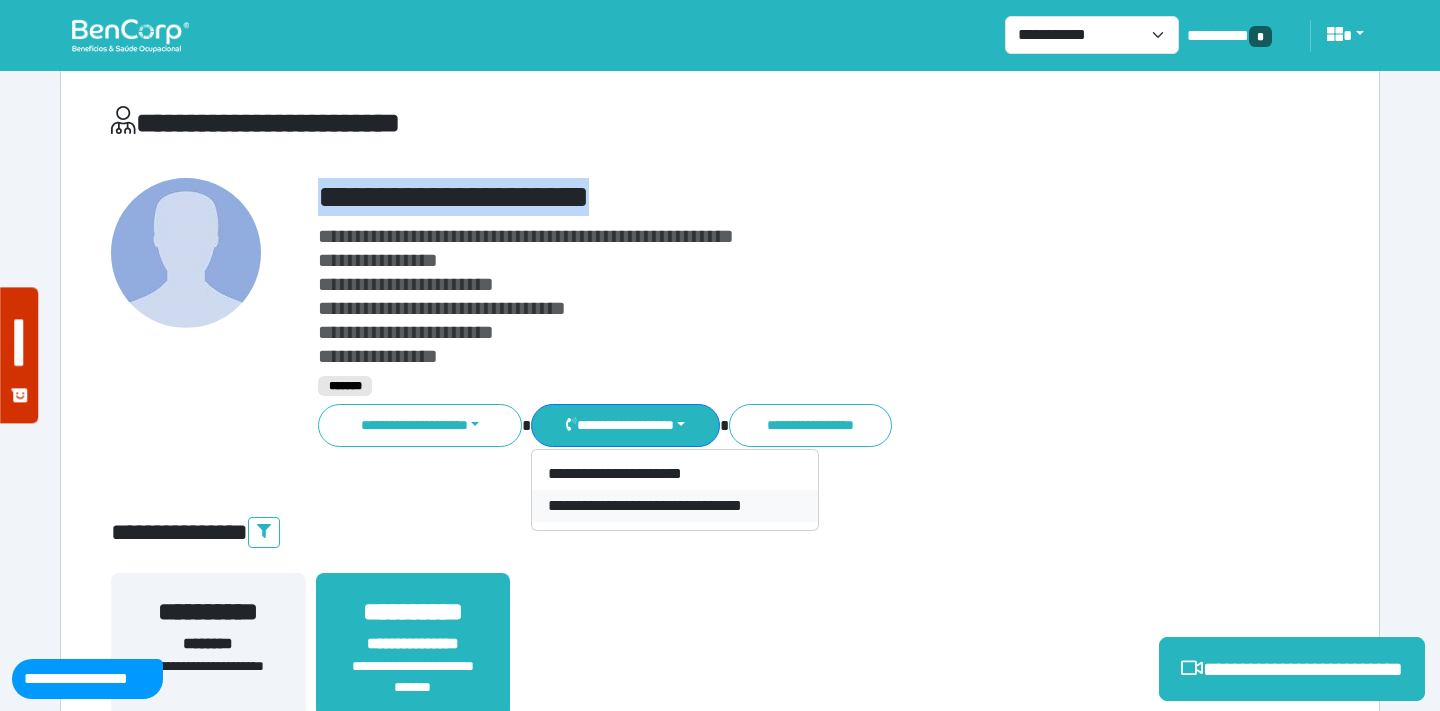 click on "**********" at bounding box center [720, 657] 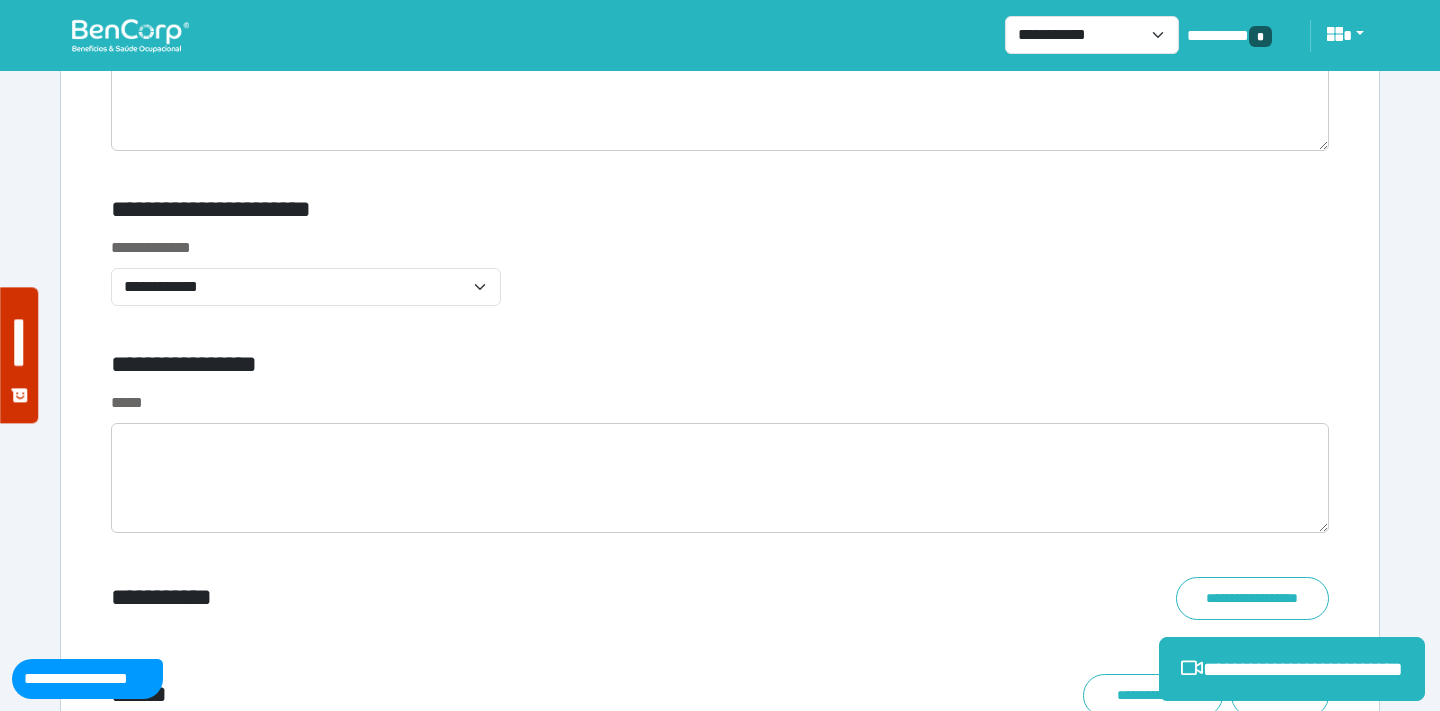 scroll, scrollTop: 6669, scrollLeft: 0, axis: vertical 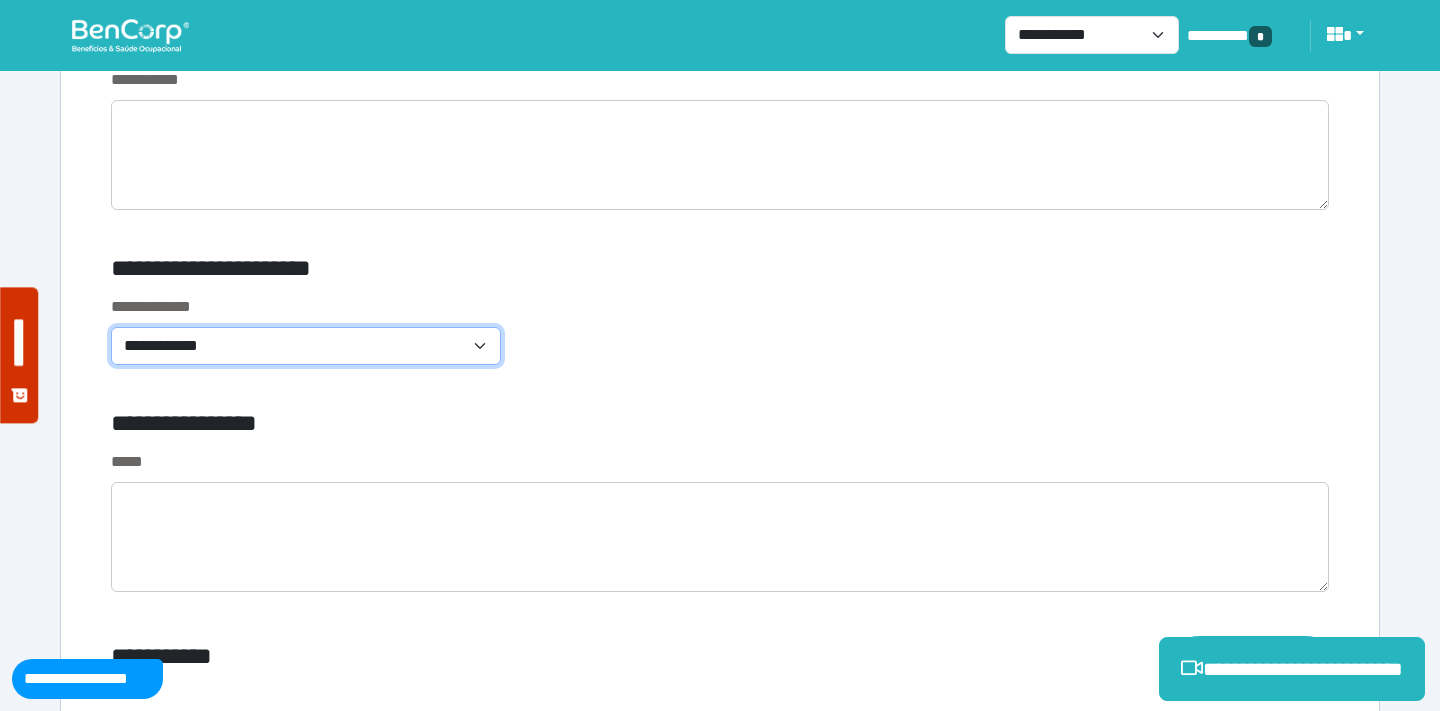 click on "**********" at bounding box center [306, 346] 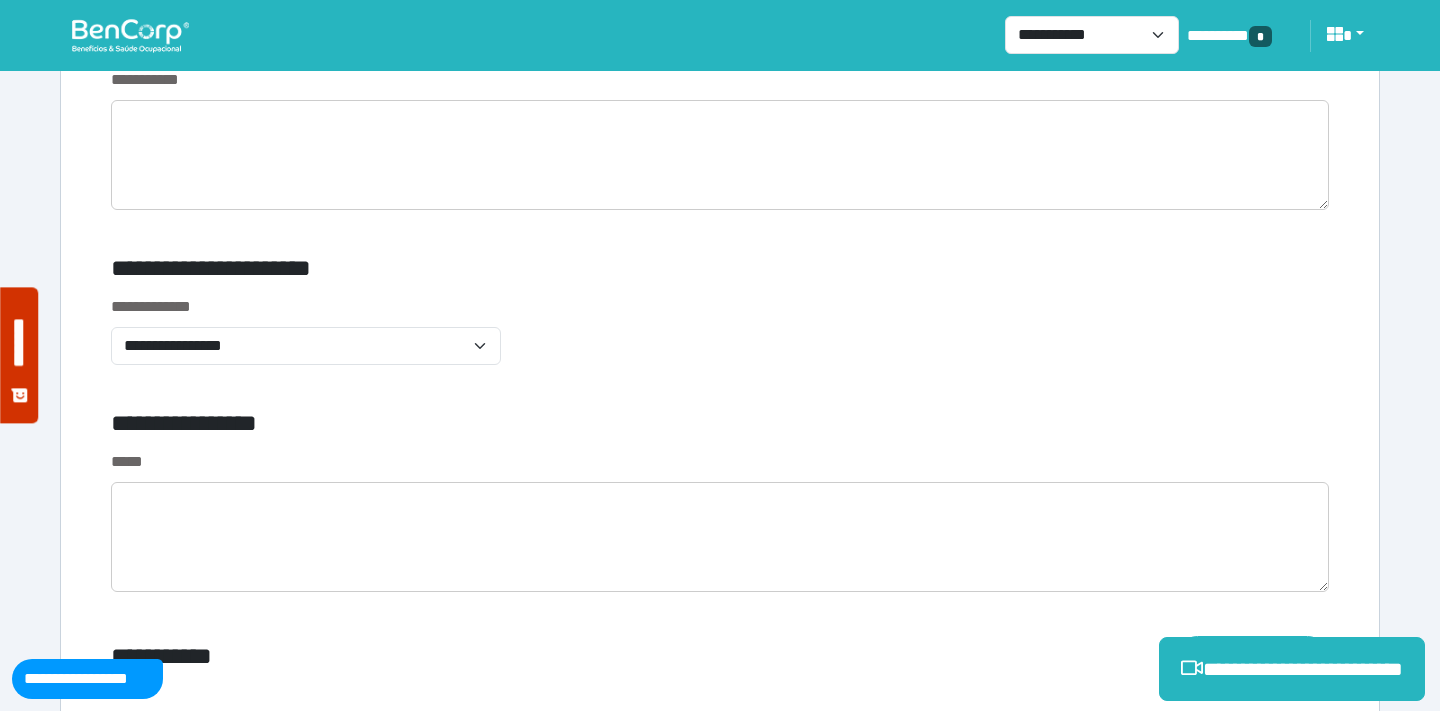 click on "**********" at bounding box center (720, 342) 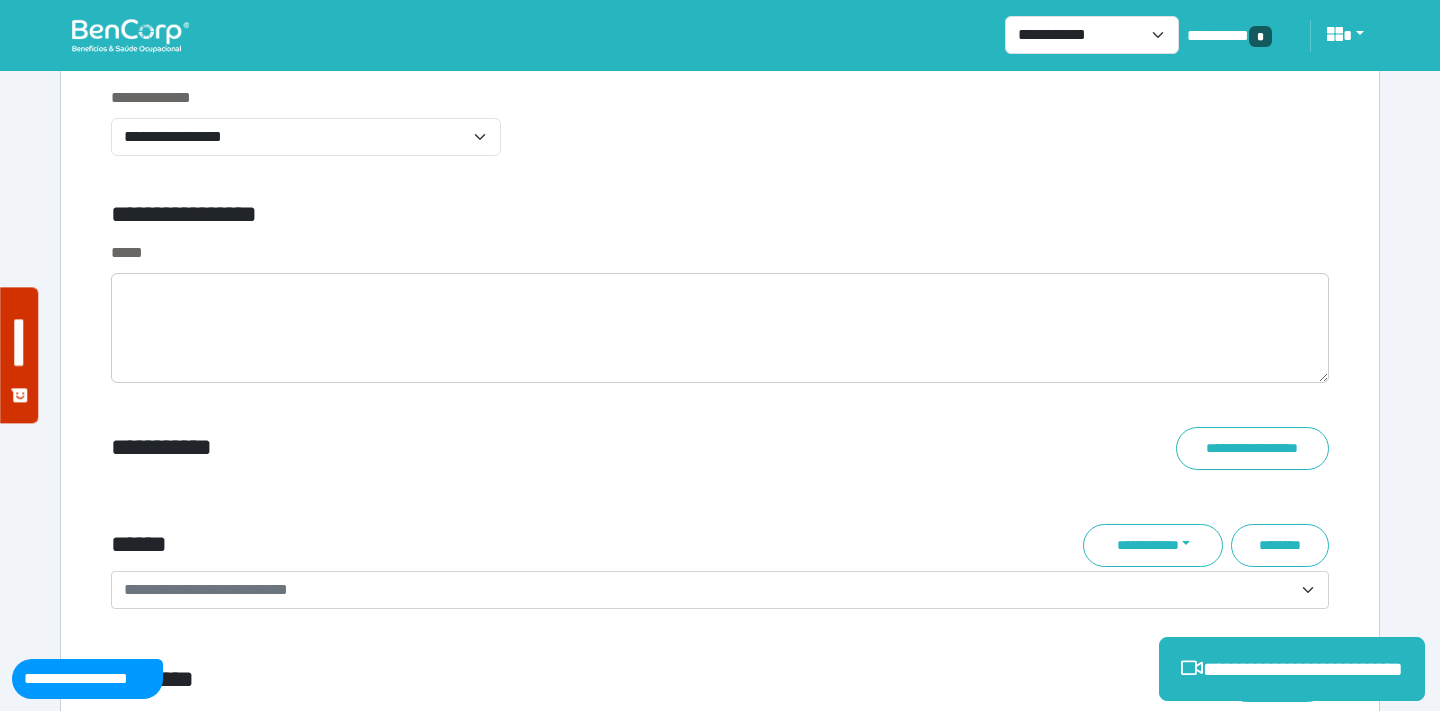 scroll, scrollTop: 6900, scrollLeft: 0, axis: vertical 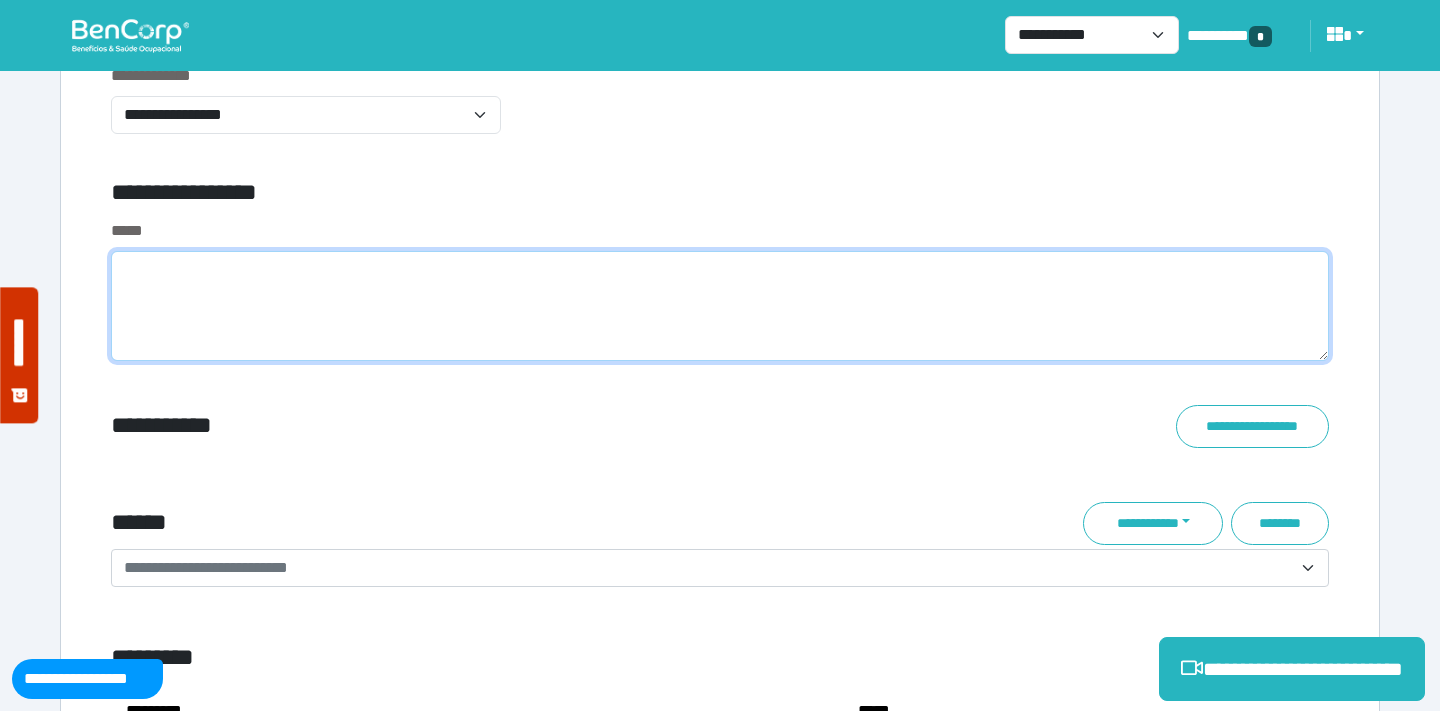 click at bounding box center (720, 306) 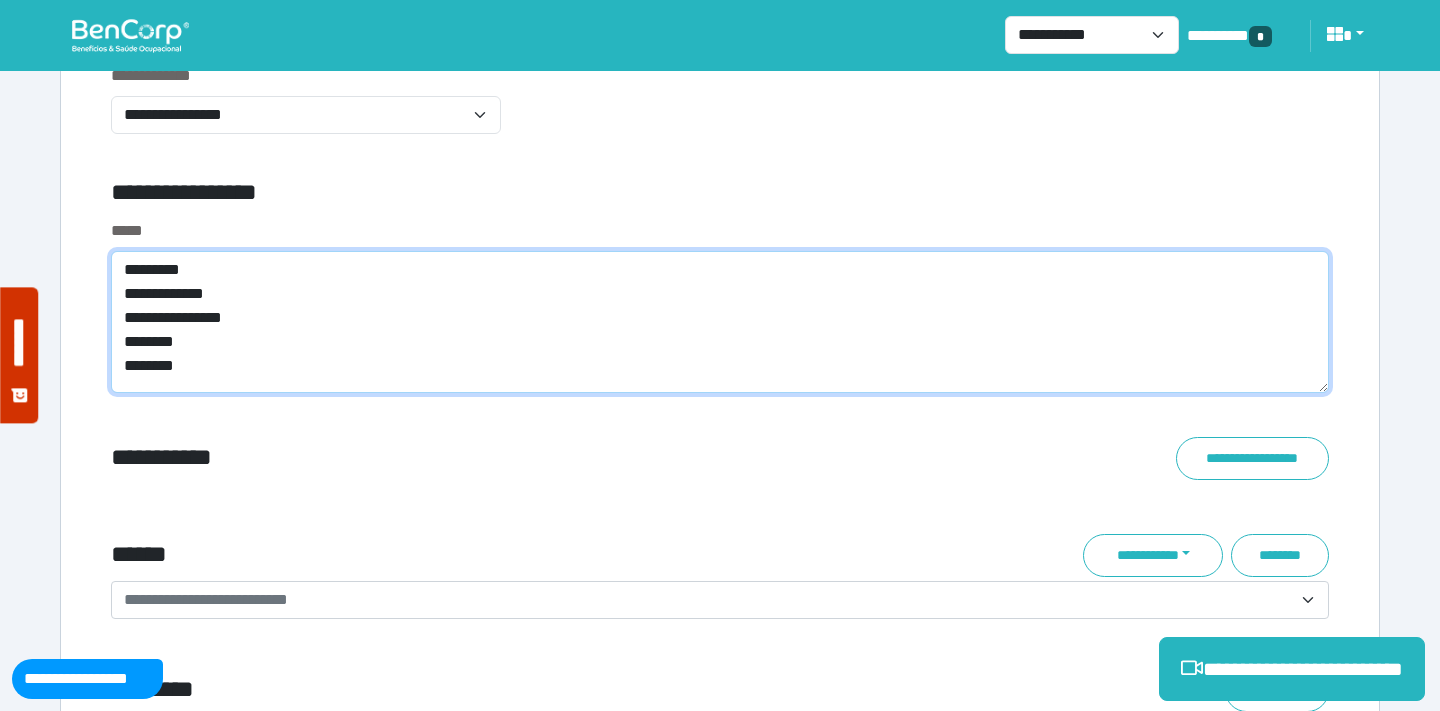 scroll, scrollTop: 0, scrollLeft: 0, axis: both 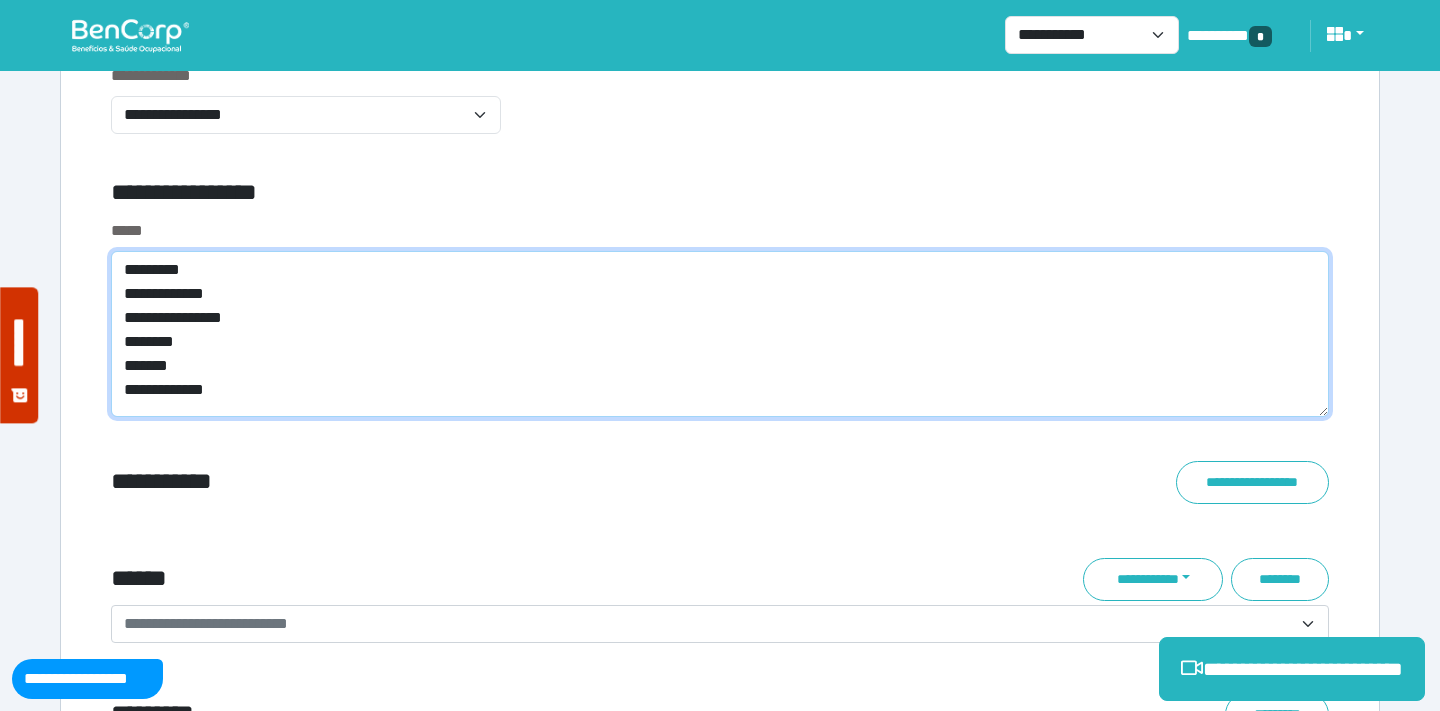 type on "**********" 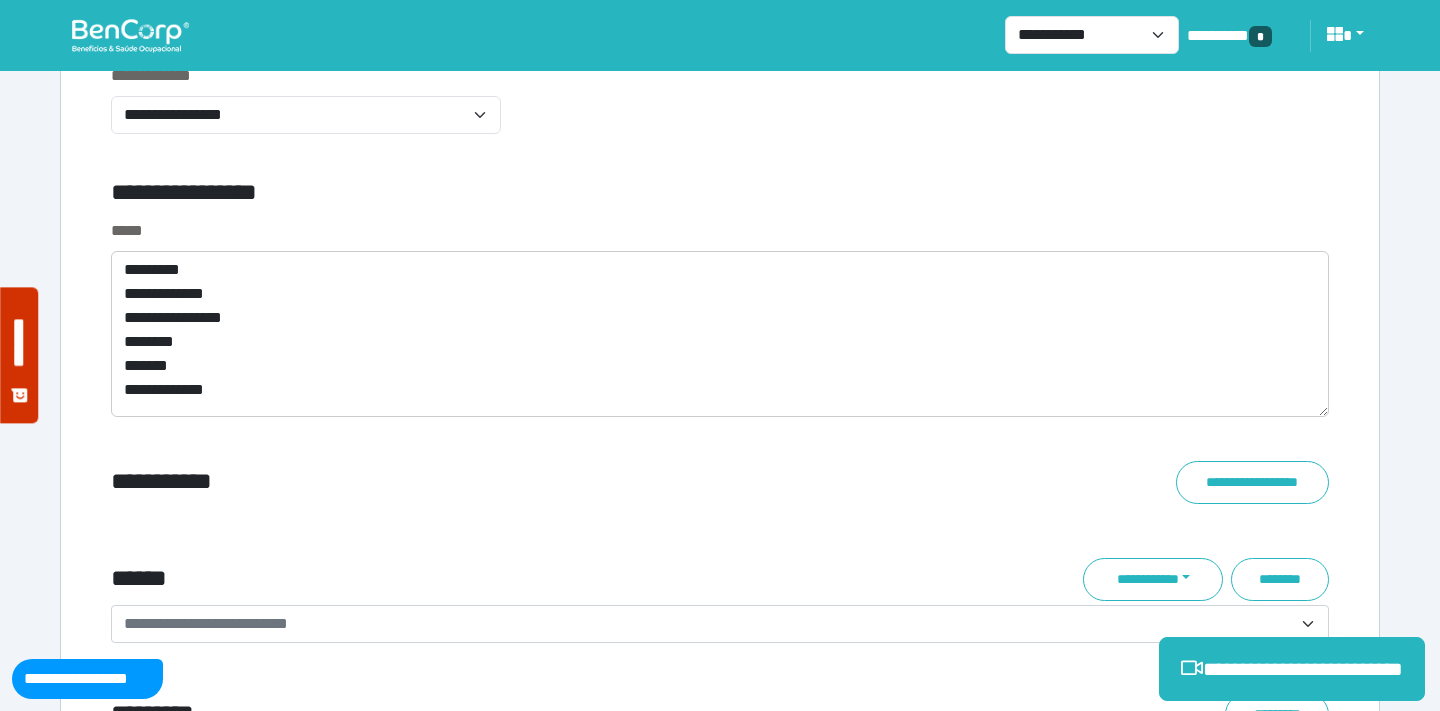 click on "**********" at bounding box center (513, 482) 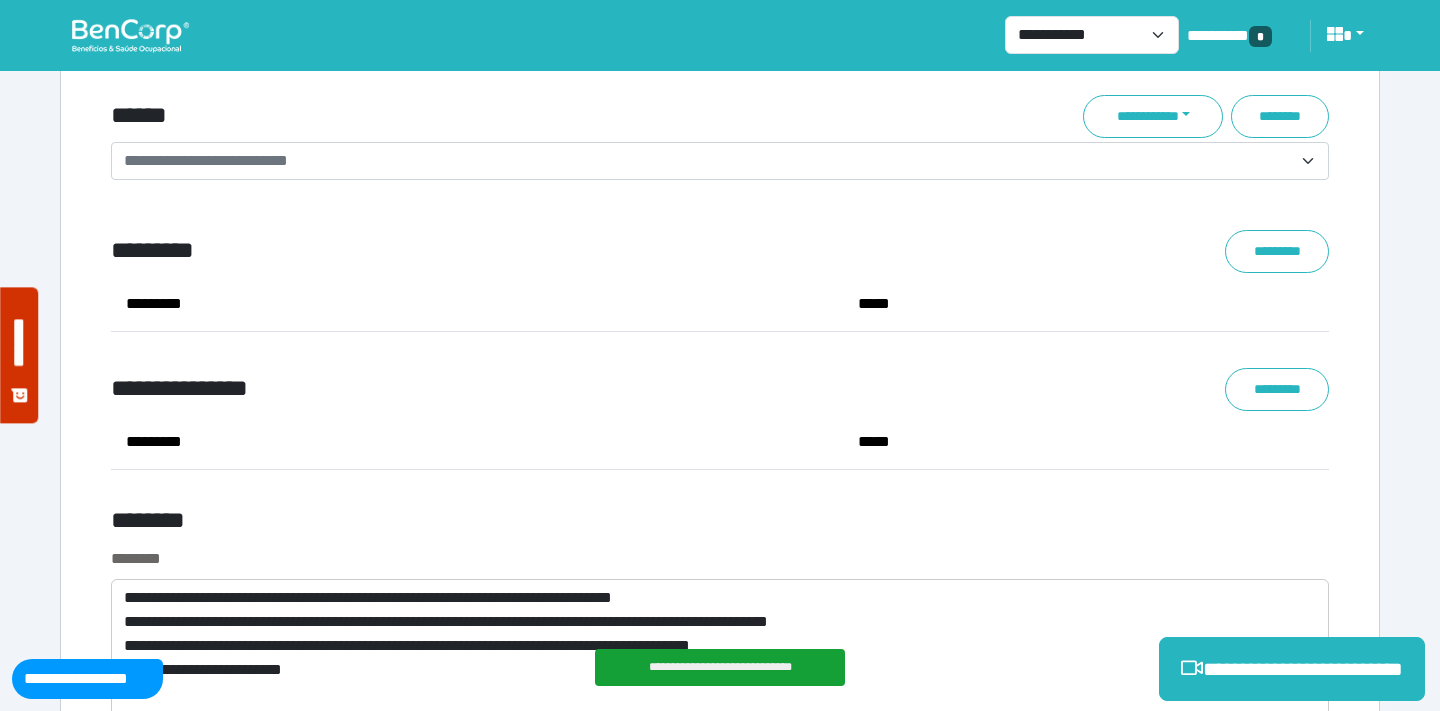 scroll, scrollTop: 7372, scrollLeft: 0, axis: vertical 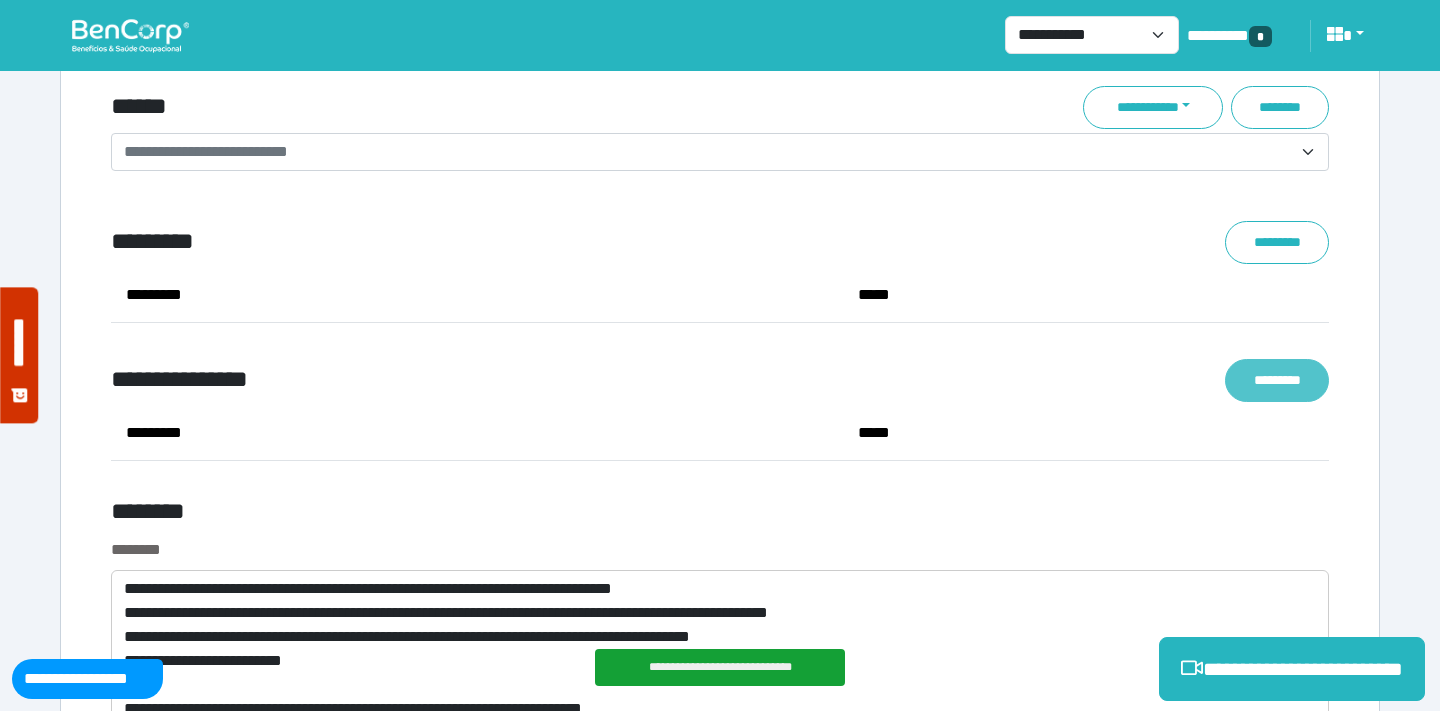 click on "*********" at bounding box center (1277, 380) 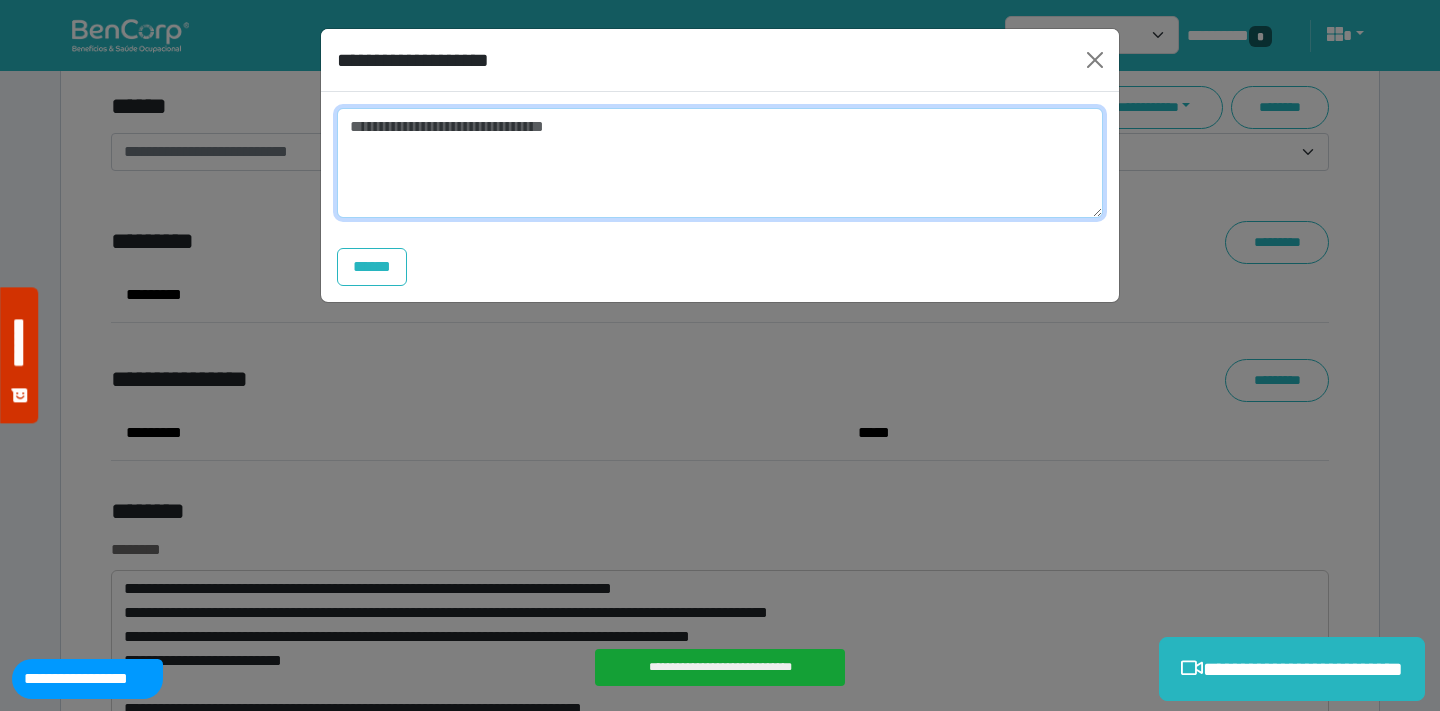 click at bounding box center [720, 163] 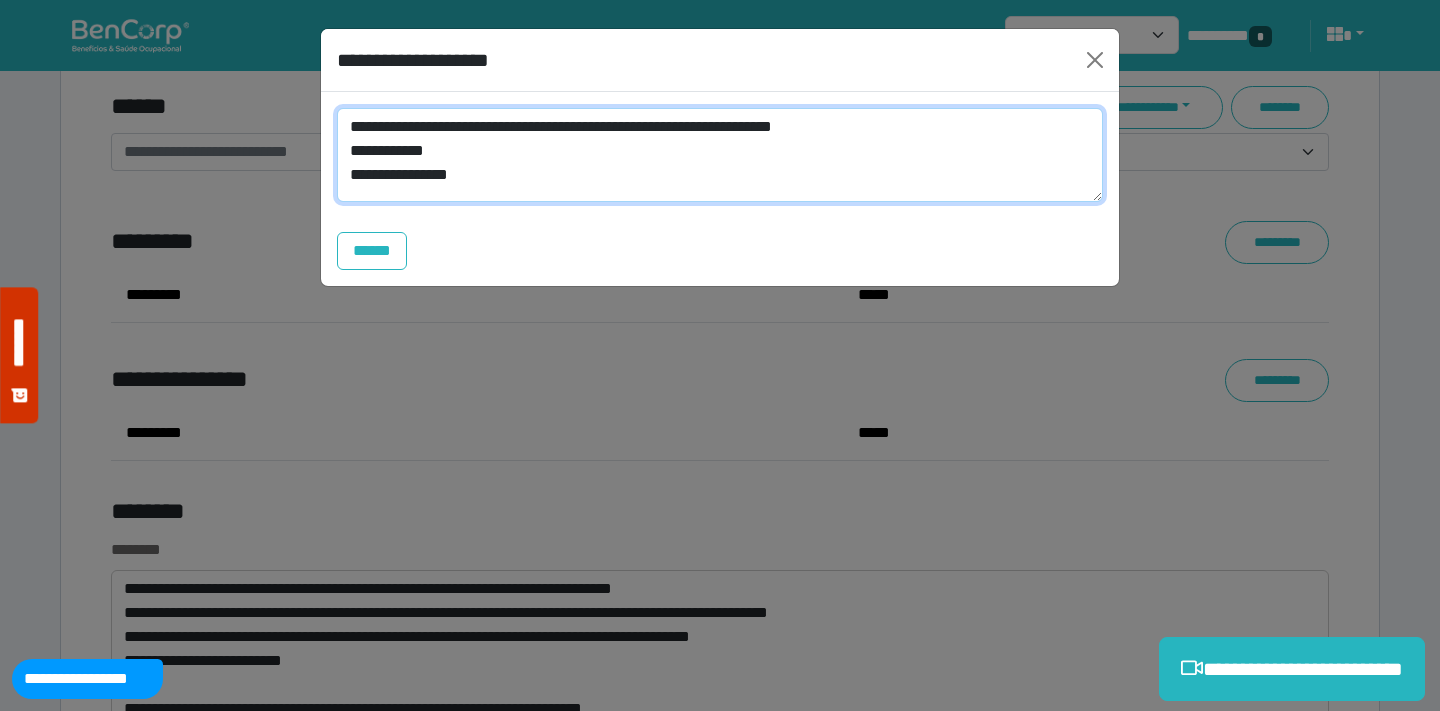 scroll, scrollTop: 0, scrollLeft: 0, axis: both 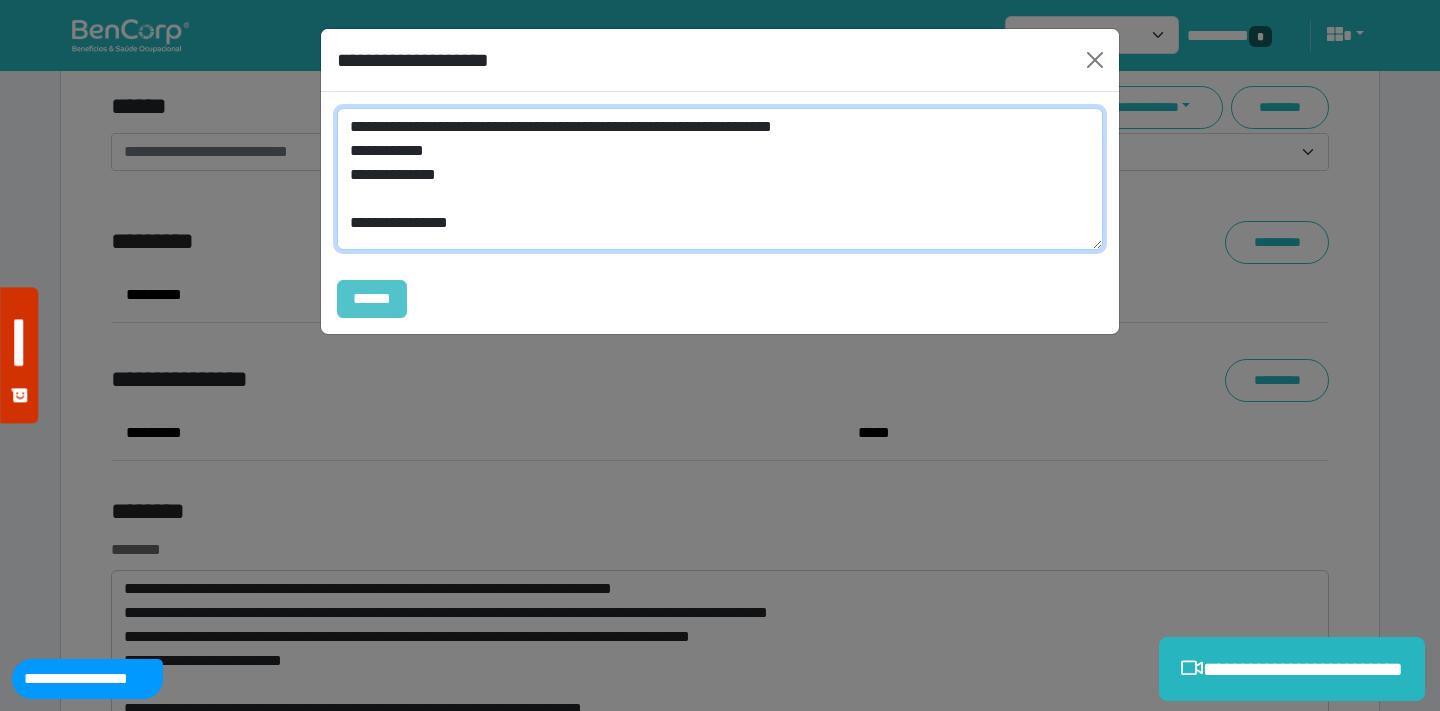 type on "**********" 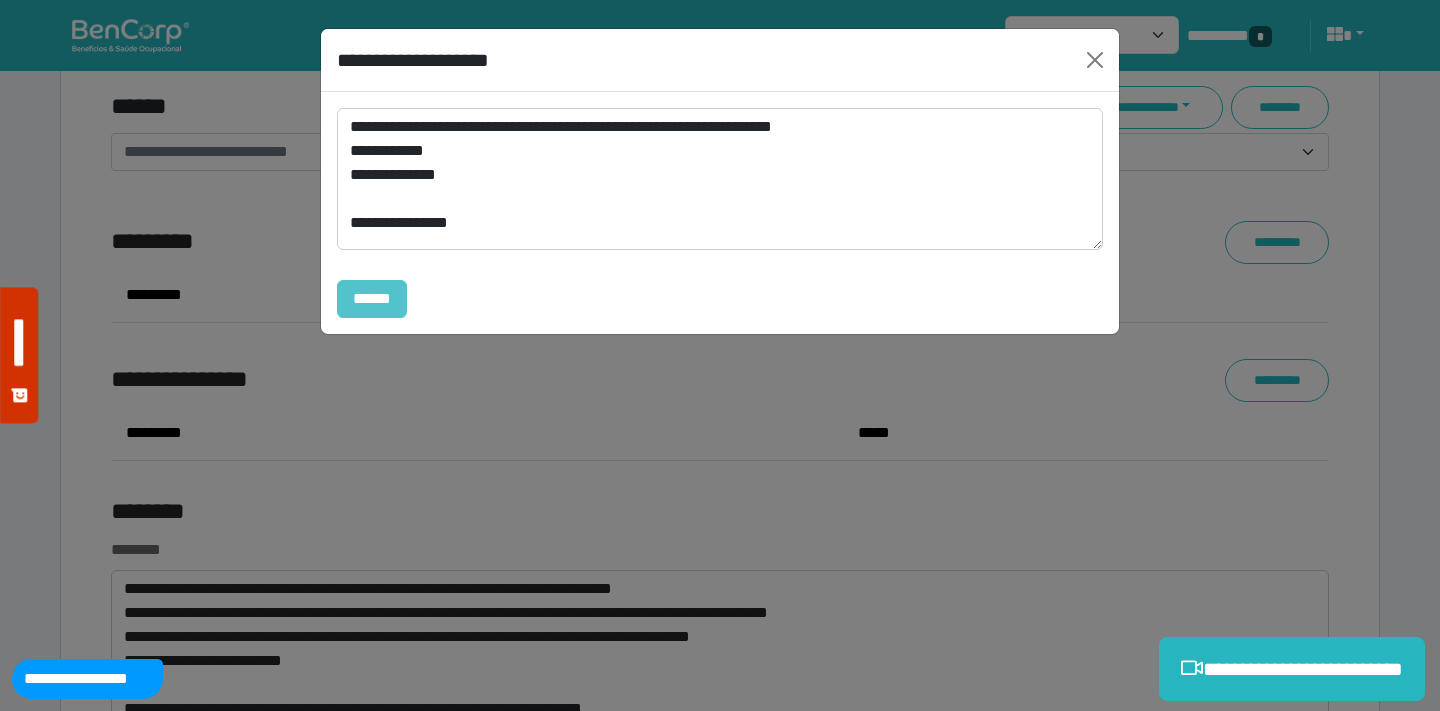 click on "******" at bounding box center (372, 299) 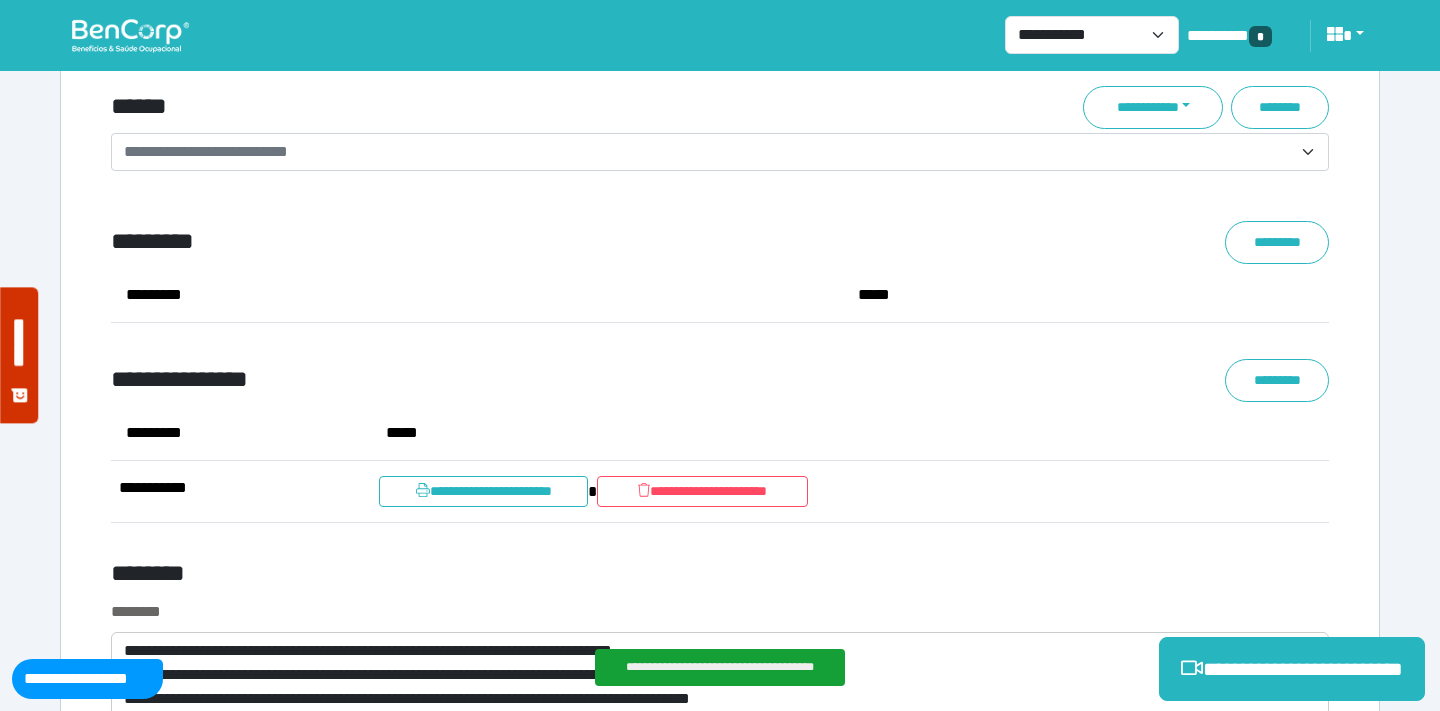 click on "**********" at bounding box center (513, 380) 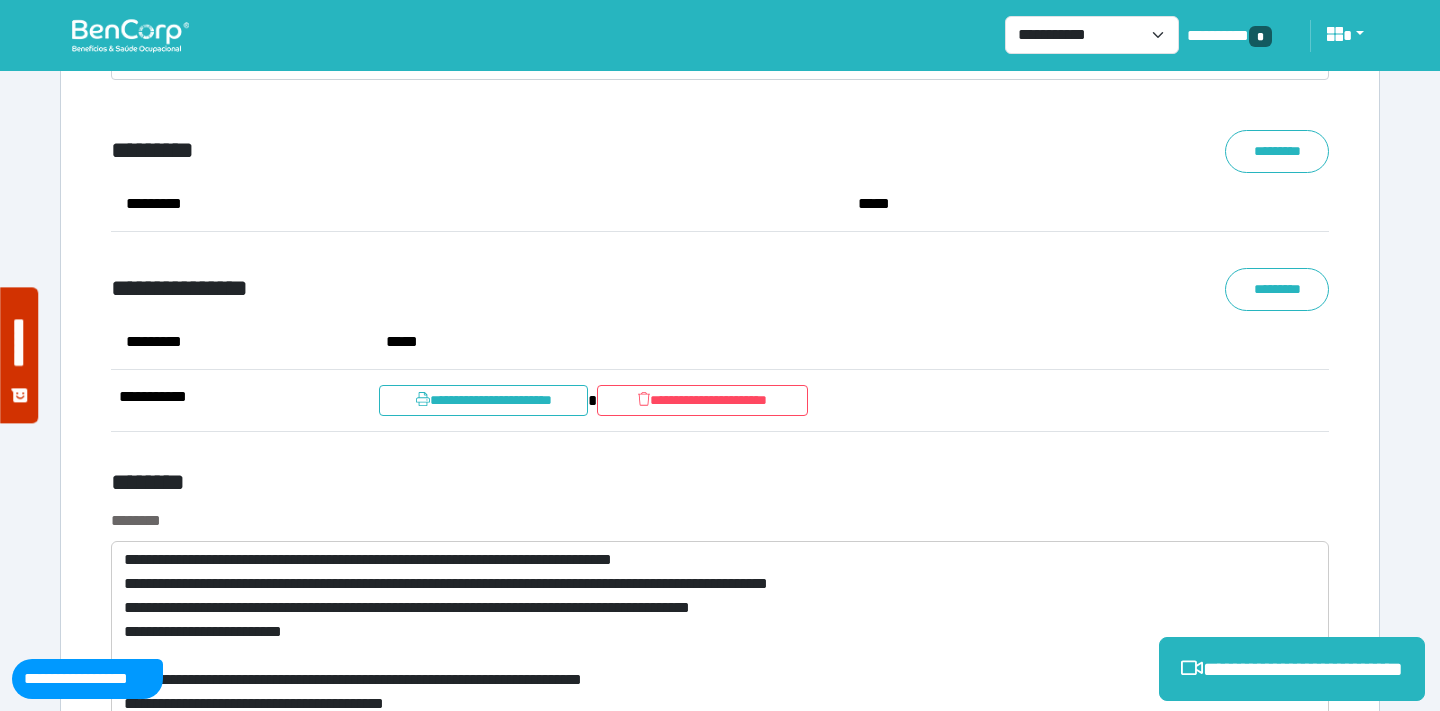 scroll, scrollTop: 7455, scrollLeft: 0, axis: vertical 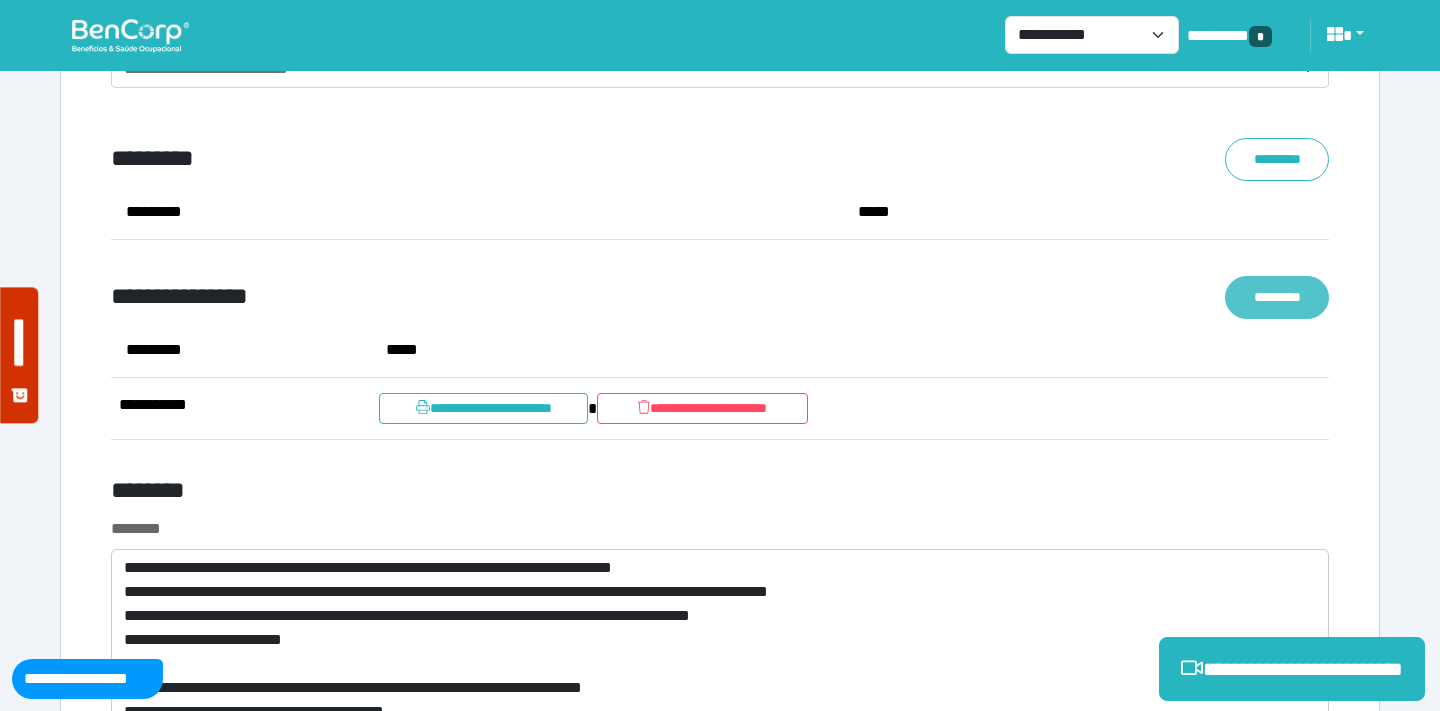 click on "*********" at bounding box center [1277, 297] 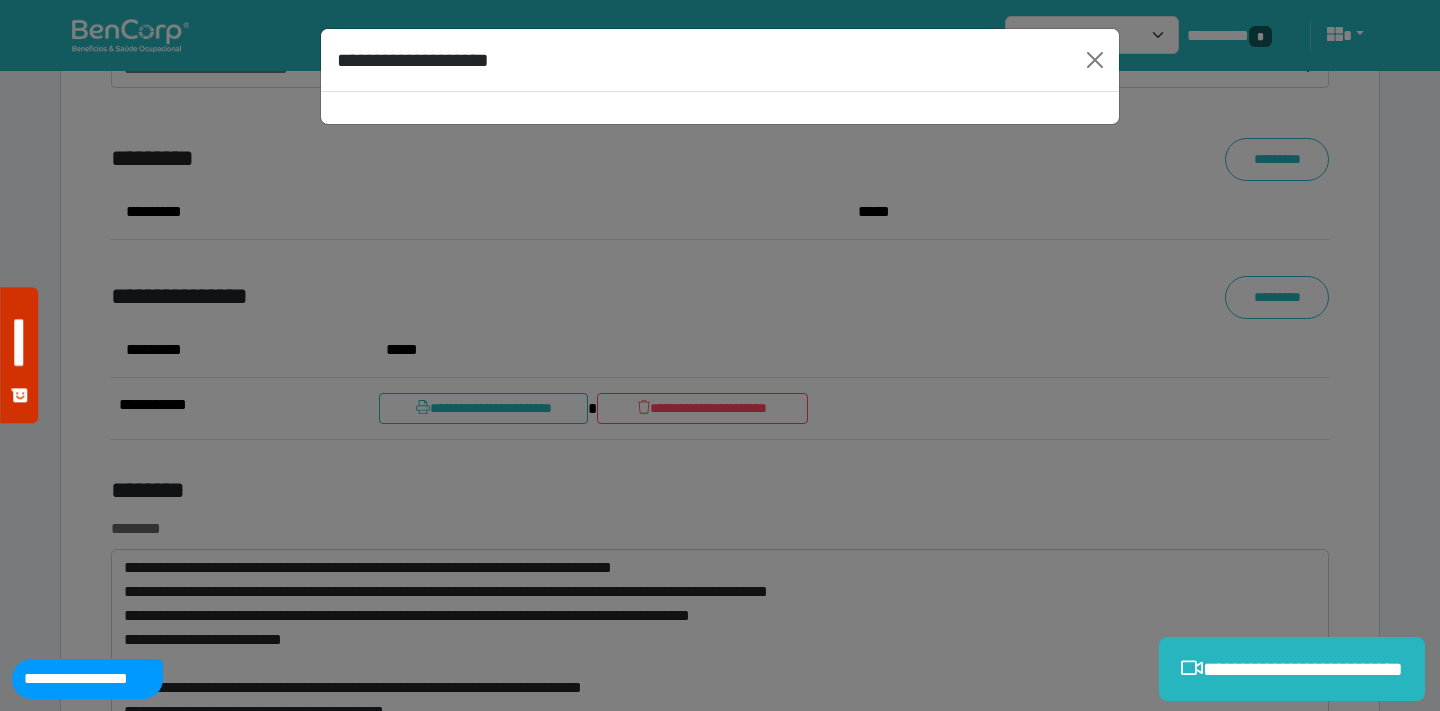 click on "**********" at bounding box center (720, 355) 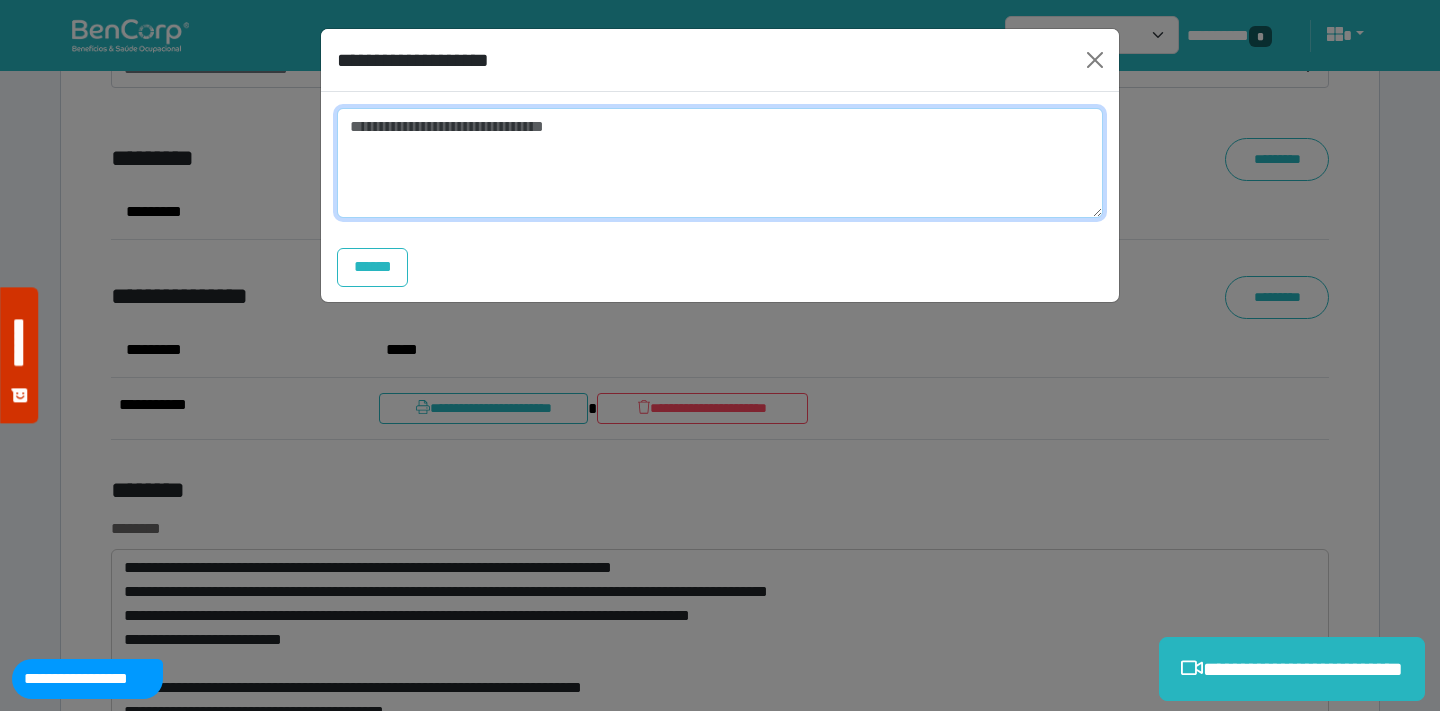 click at bounding box center [720, 163] 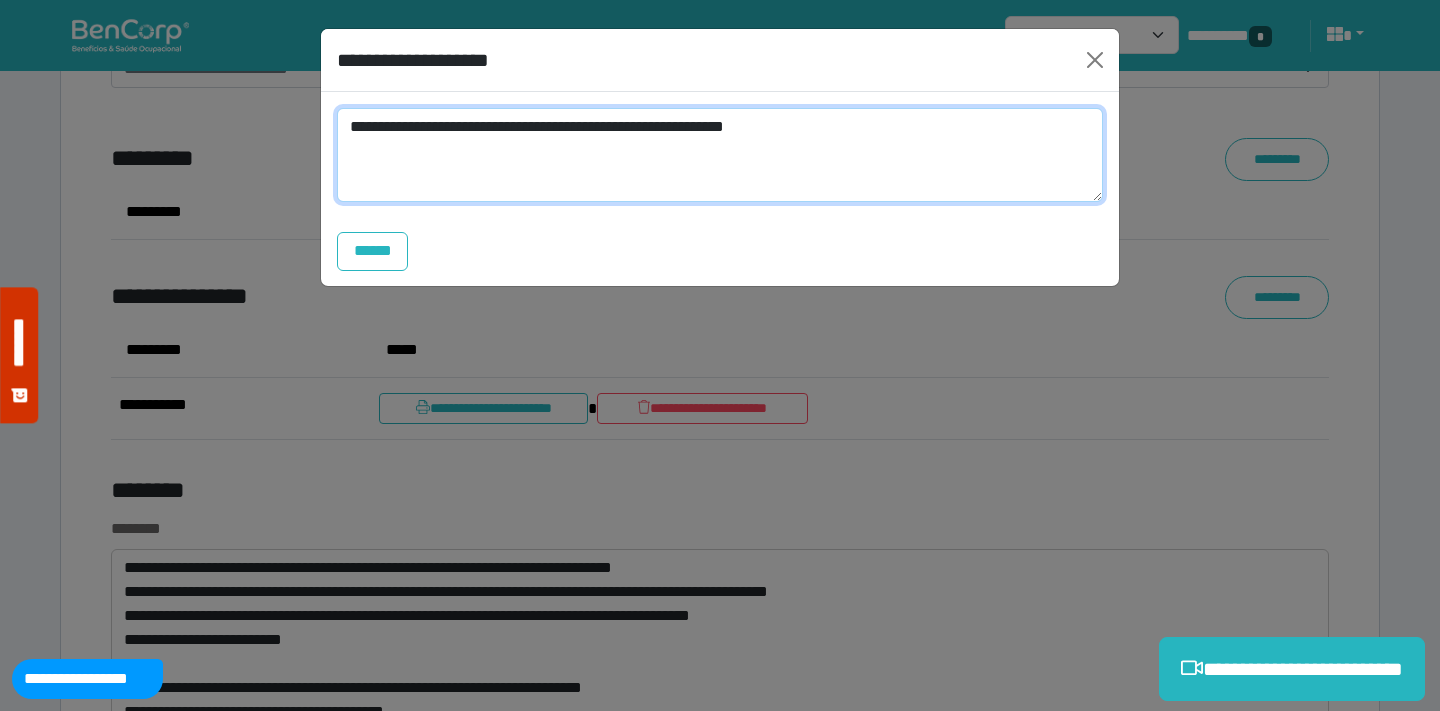 scroll, scrollTop: 0, scrollLeft: 0, axis: both 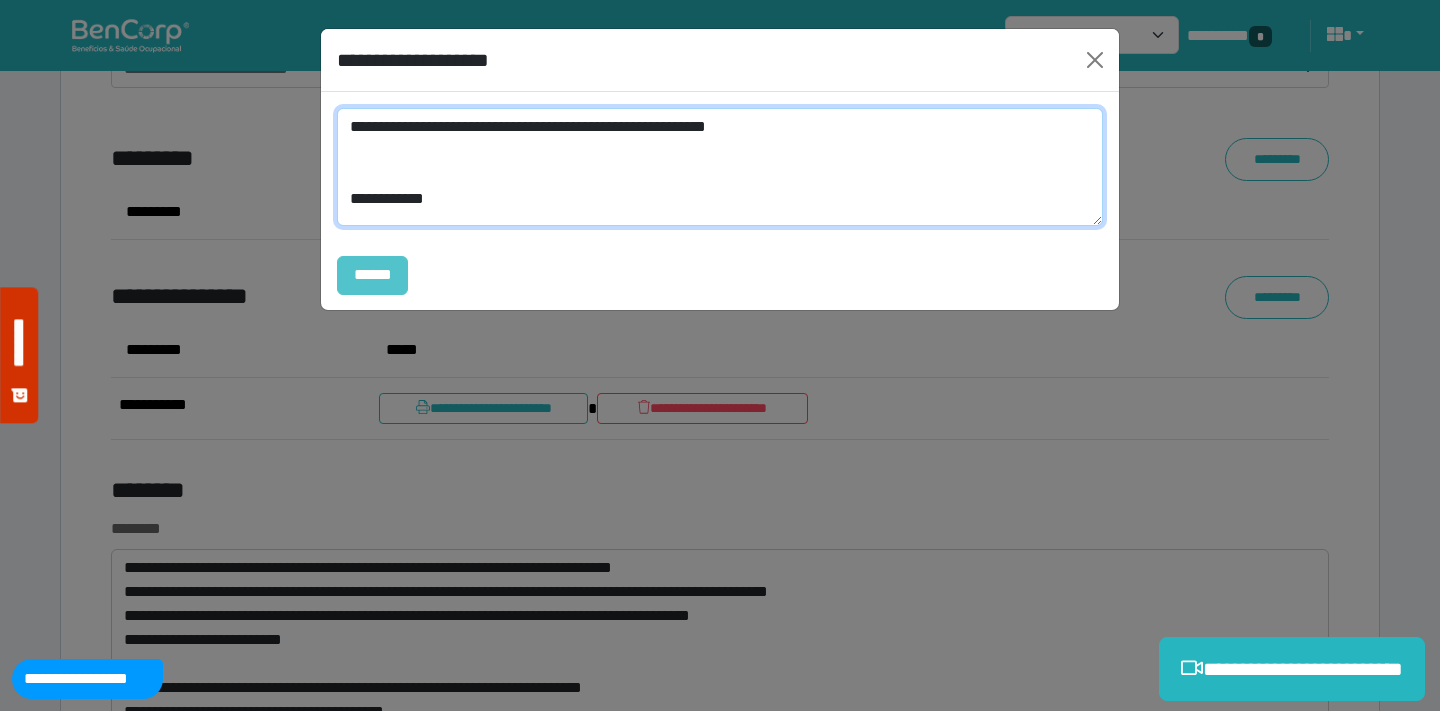 type on "**********" 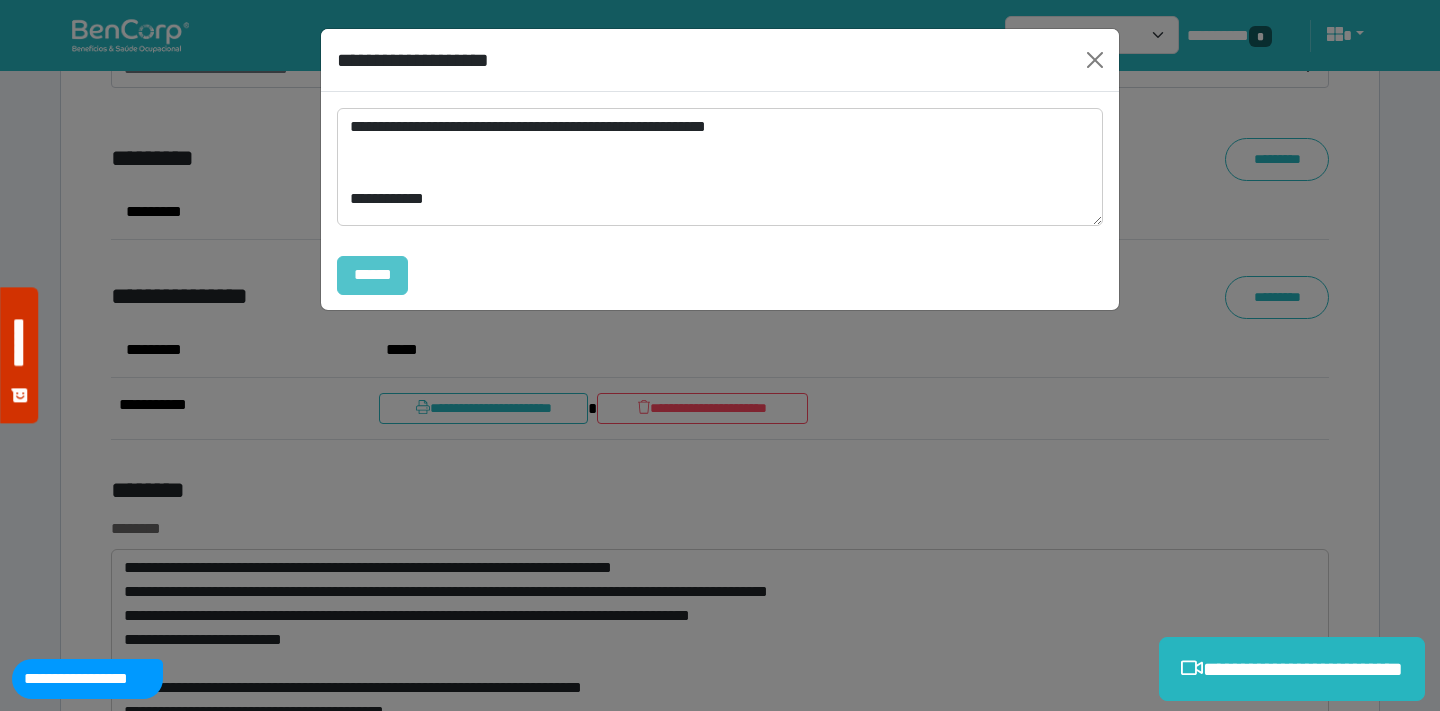 click on "******" at bounding box center [372, 275] 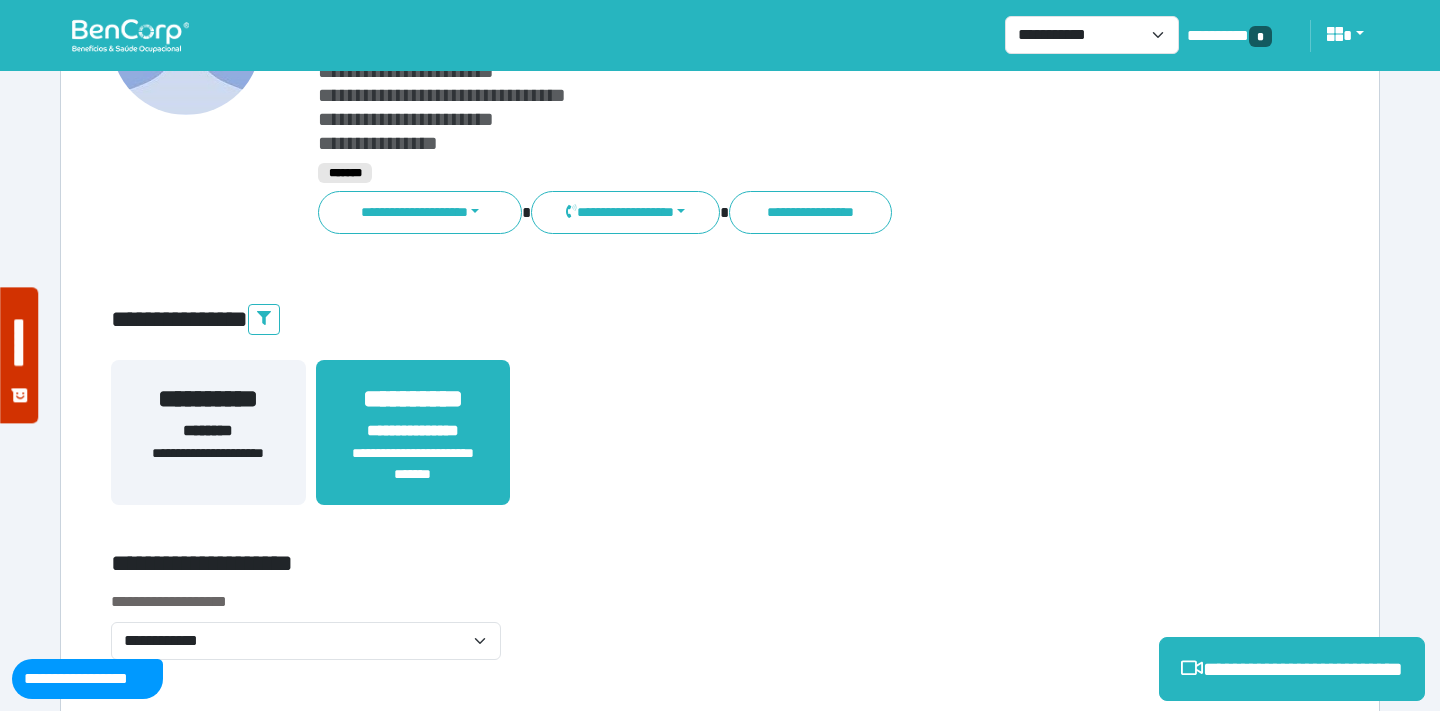 scroll, scrollTop: 0, scrollLeft: 0, axis: both 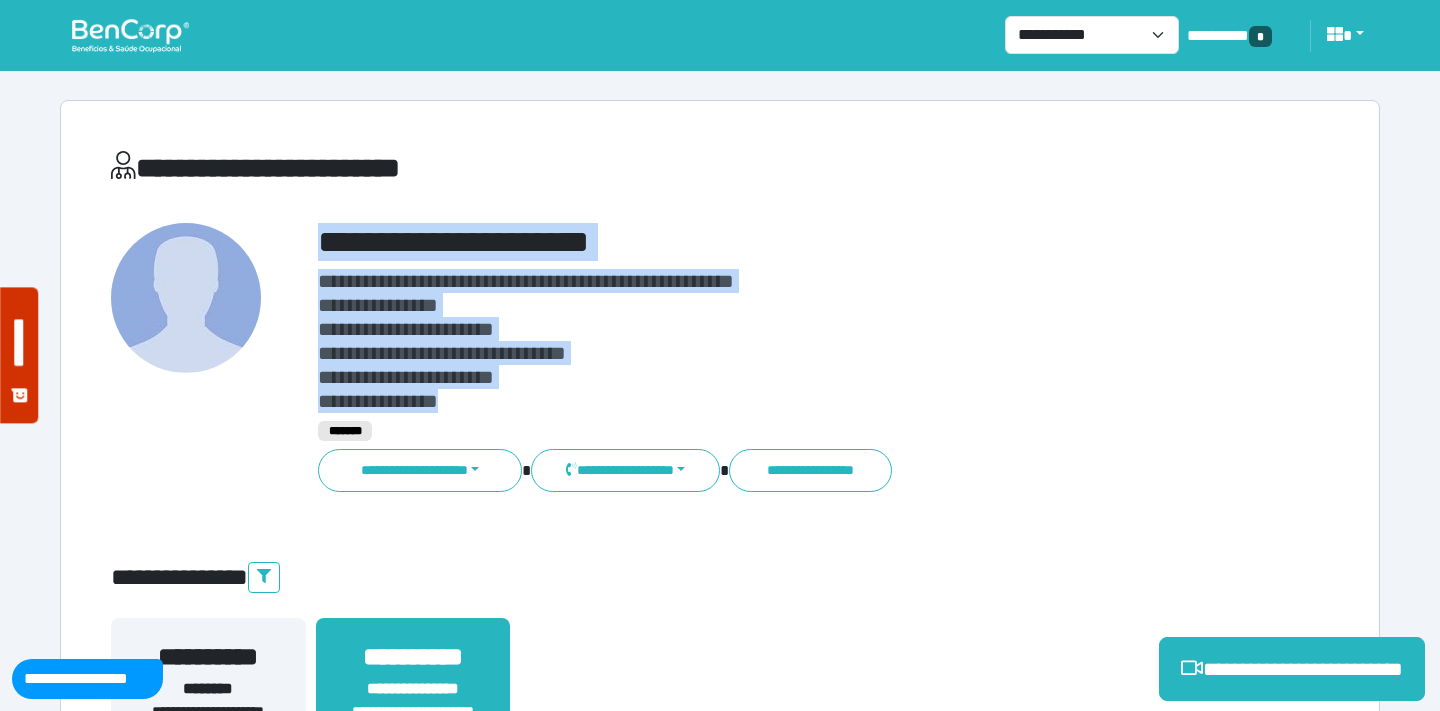 drag, startPoint x: 476, startPoint y: 404, endPoint x: 314, endPoint y: 247, distance: 225.59477 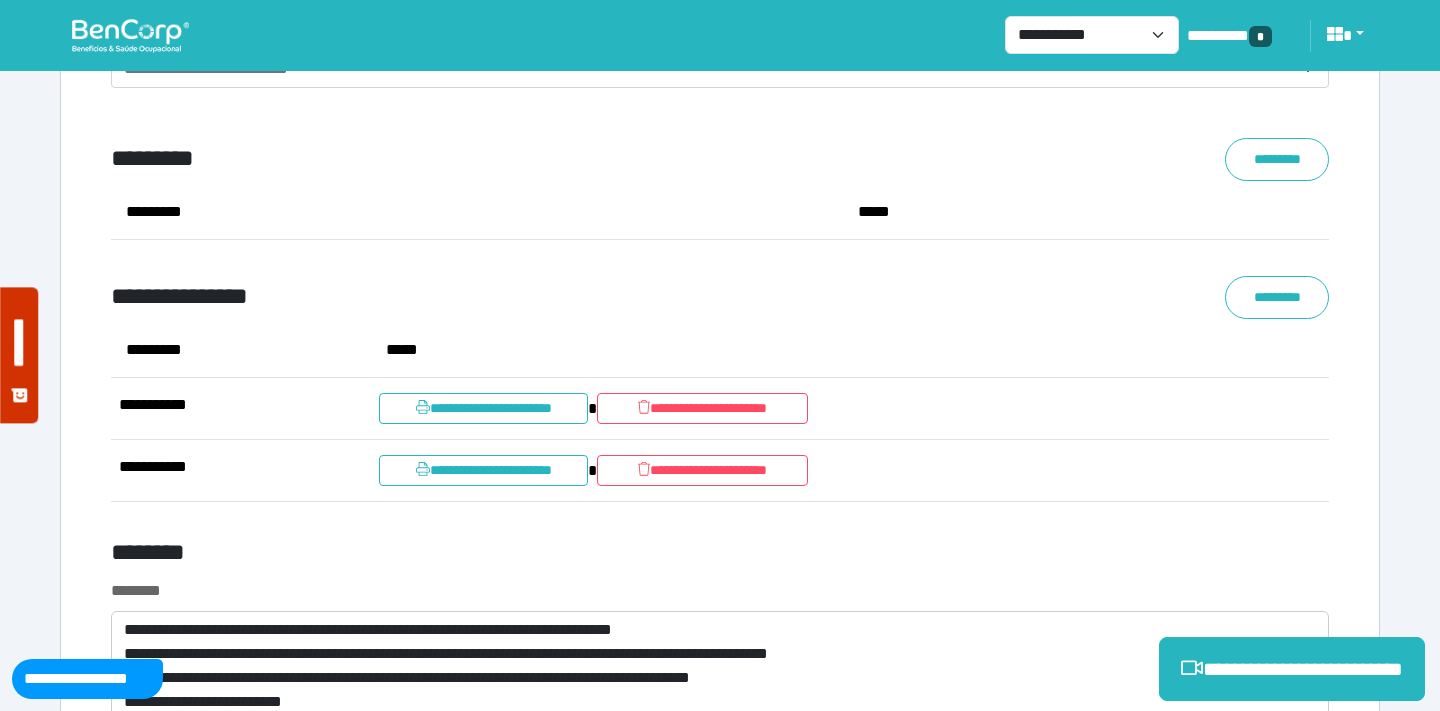 scroll, scrollTop: 7450, scrollLeft: 0, axis: vertical 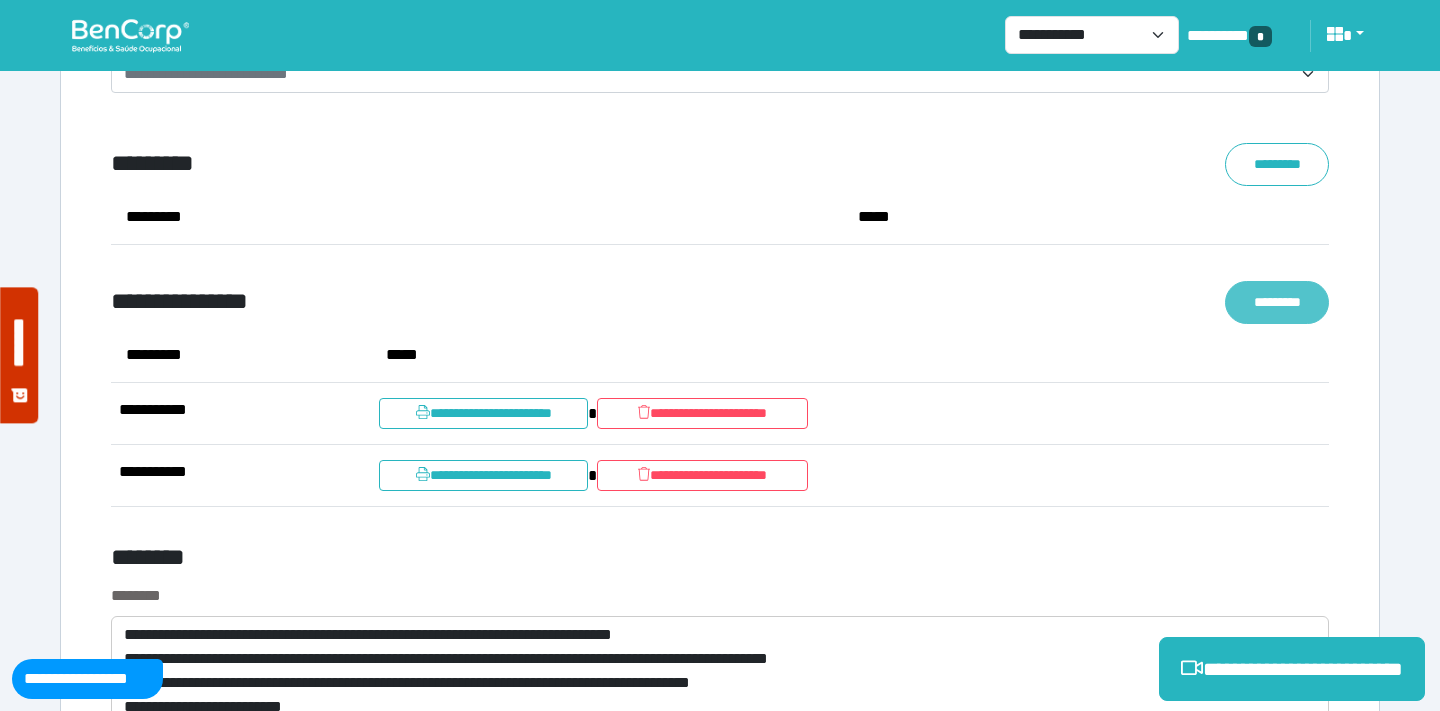 click on "*********" at bounding box center (1277, 302) 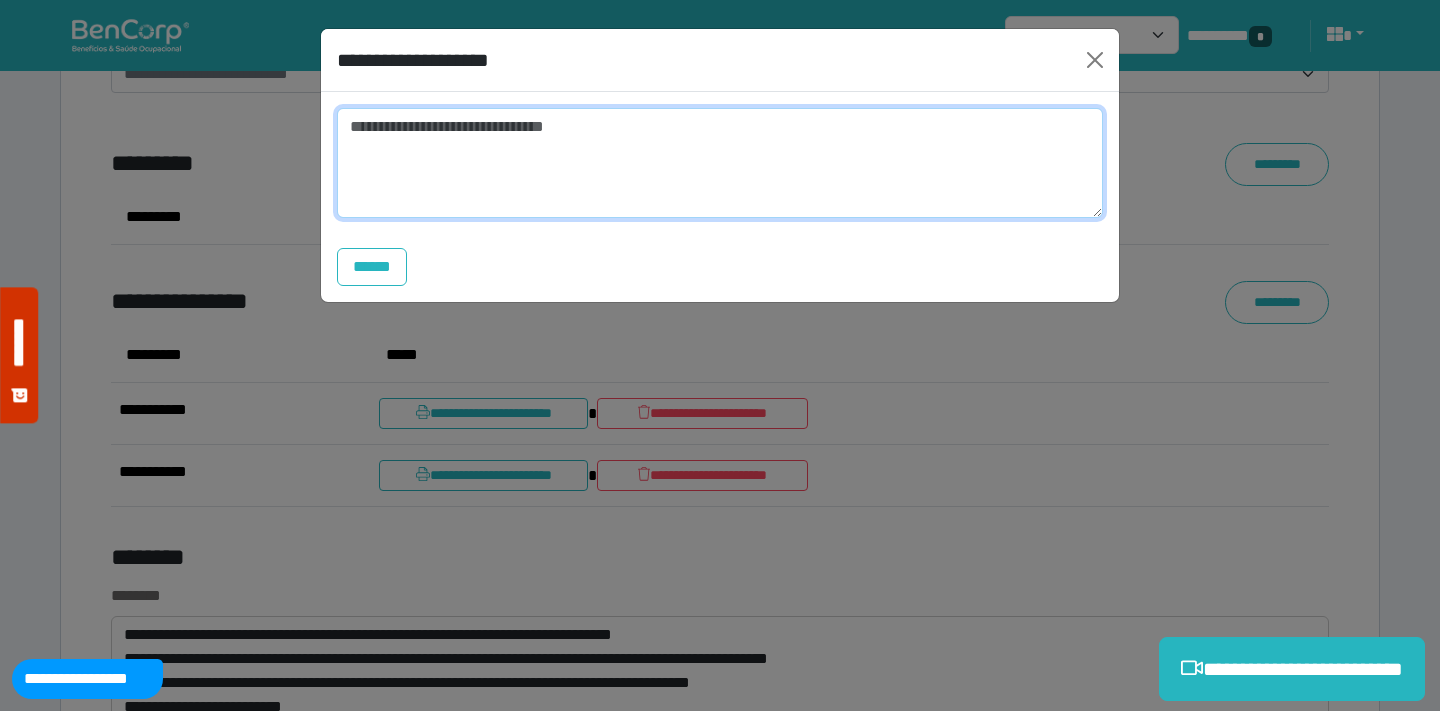 click at bounding box center (720, 163) 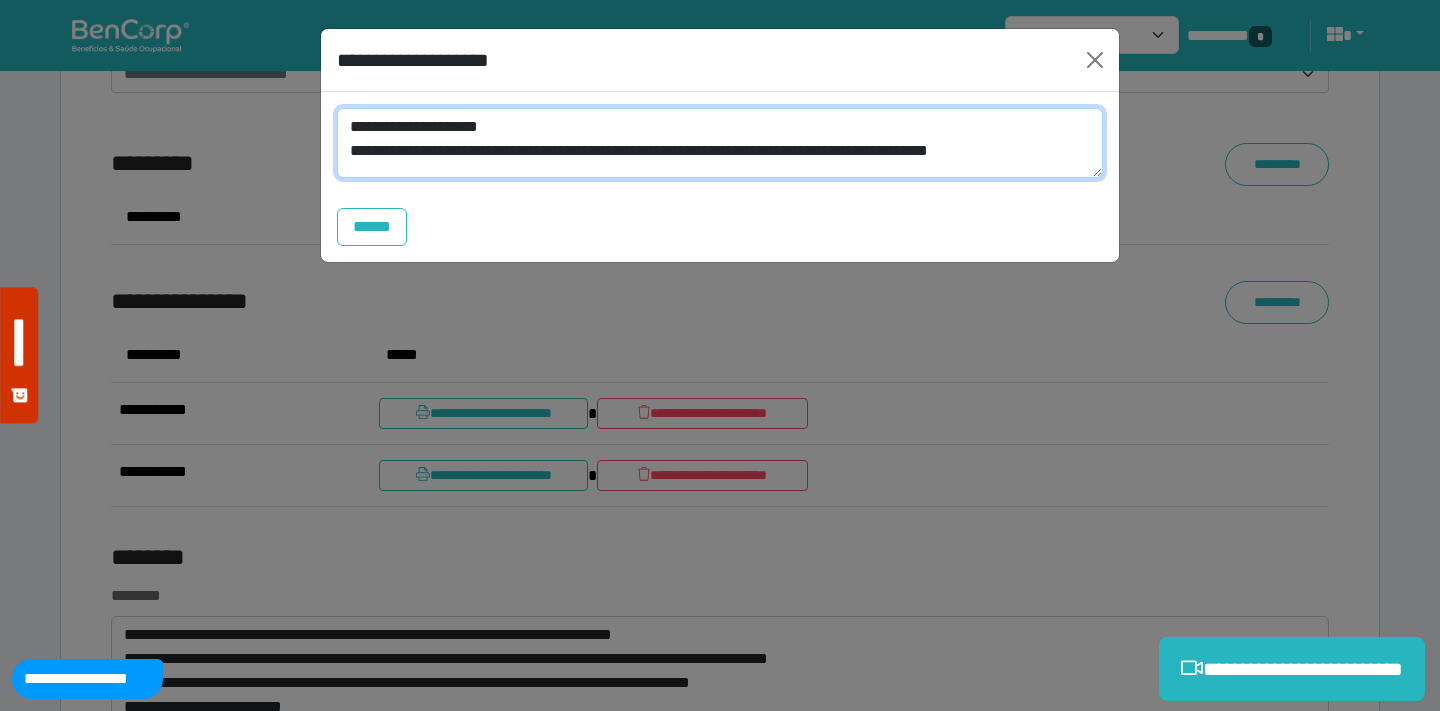 scroll, scrollTop: 0, scrollLeft: 0, axis: both 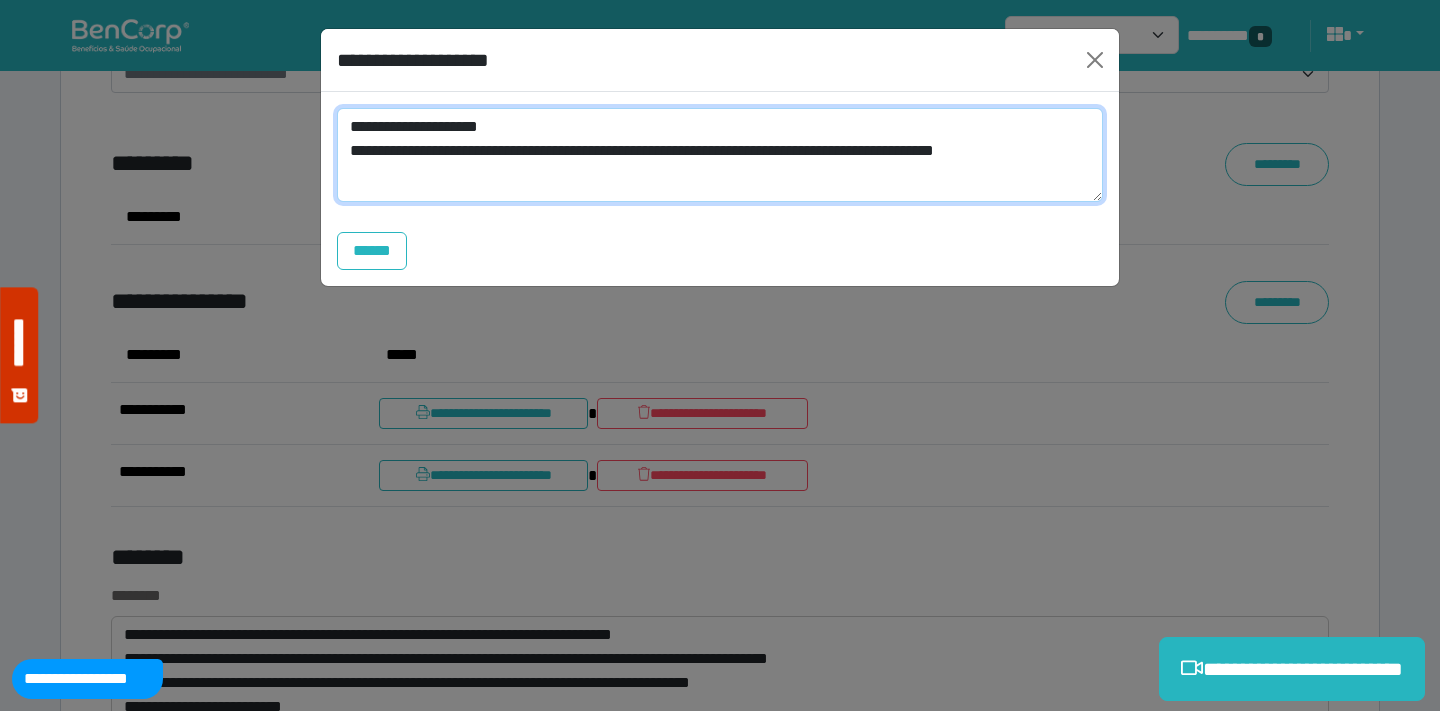 click on "**********" at bounding box center (720, 155) 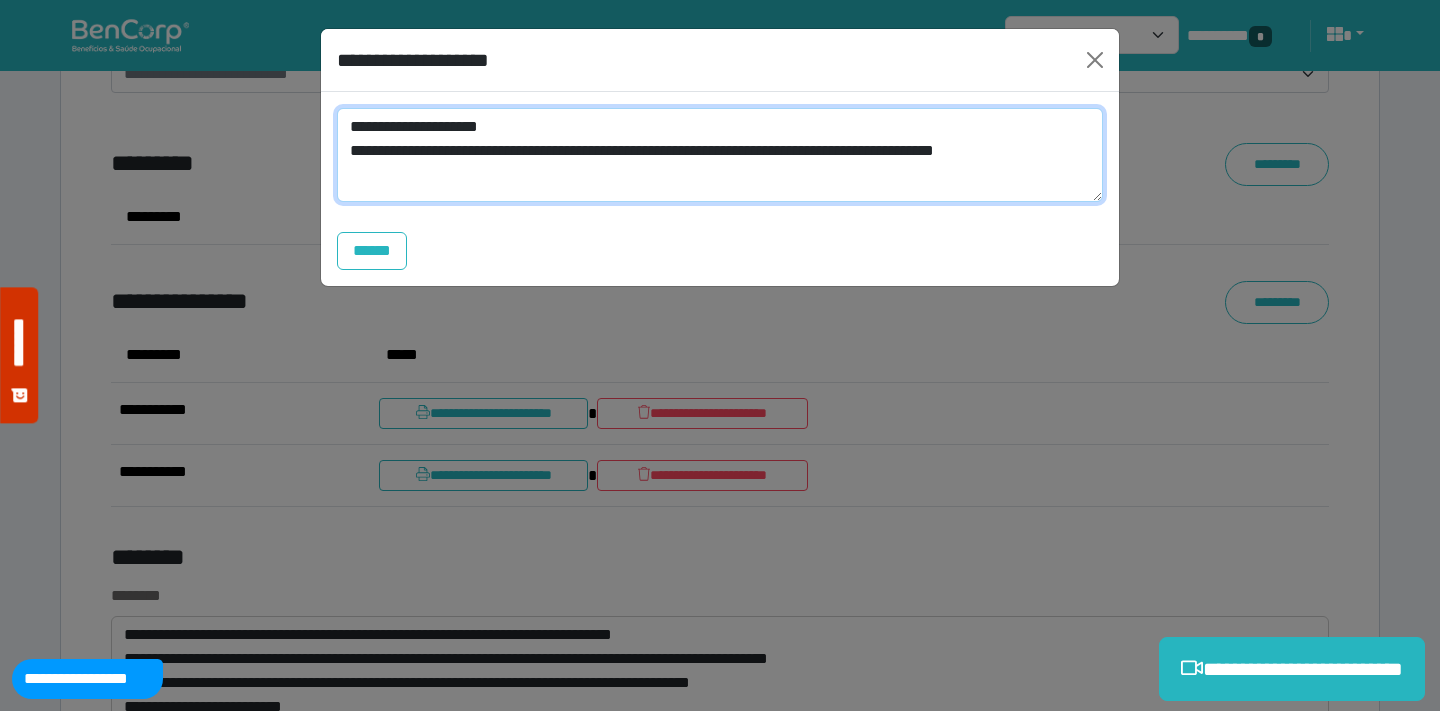 click on "**********" at bounding box center (720, 155) 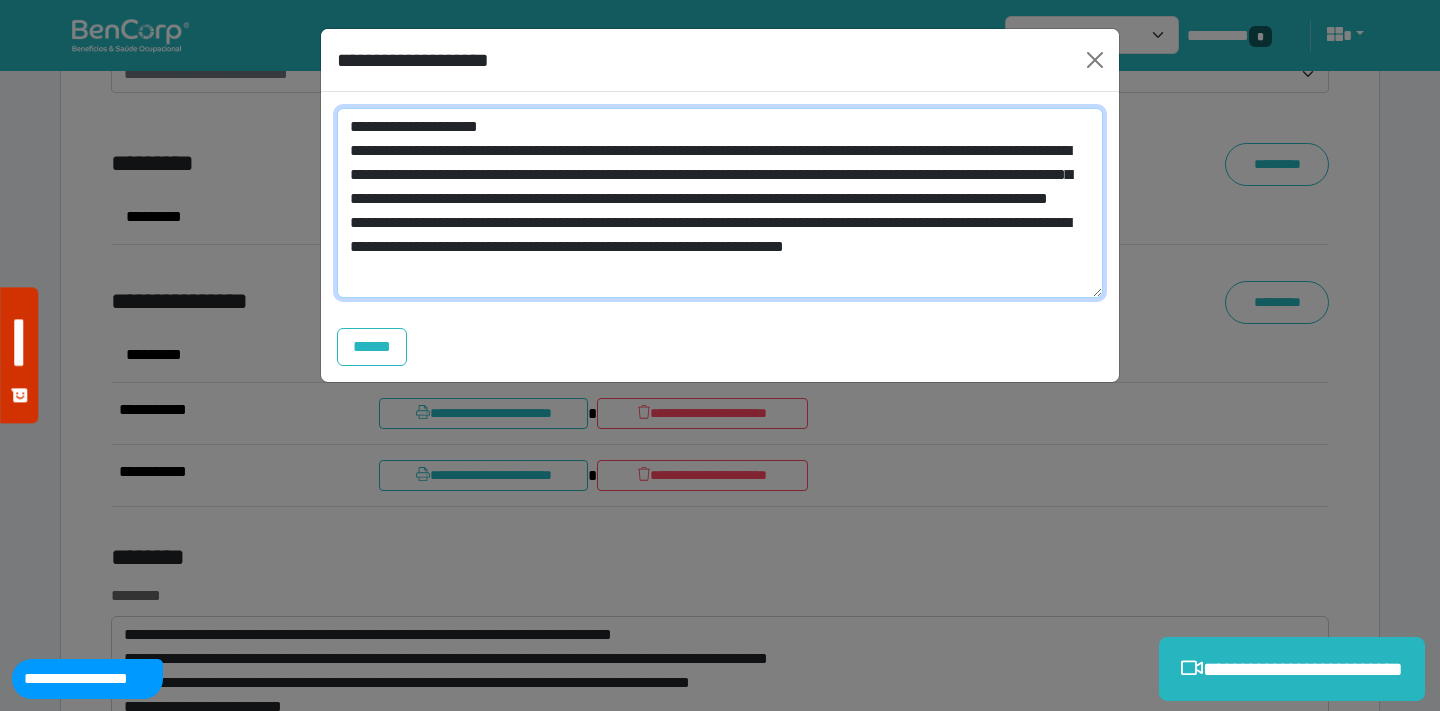 scroll, scrollTop: 0, scrollLeft: 0, axis: both 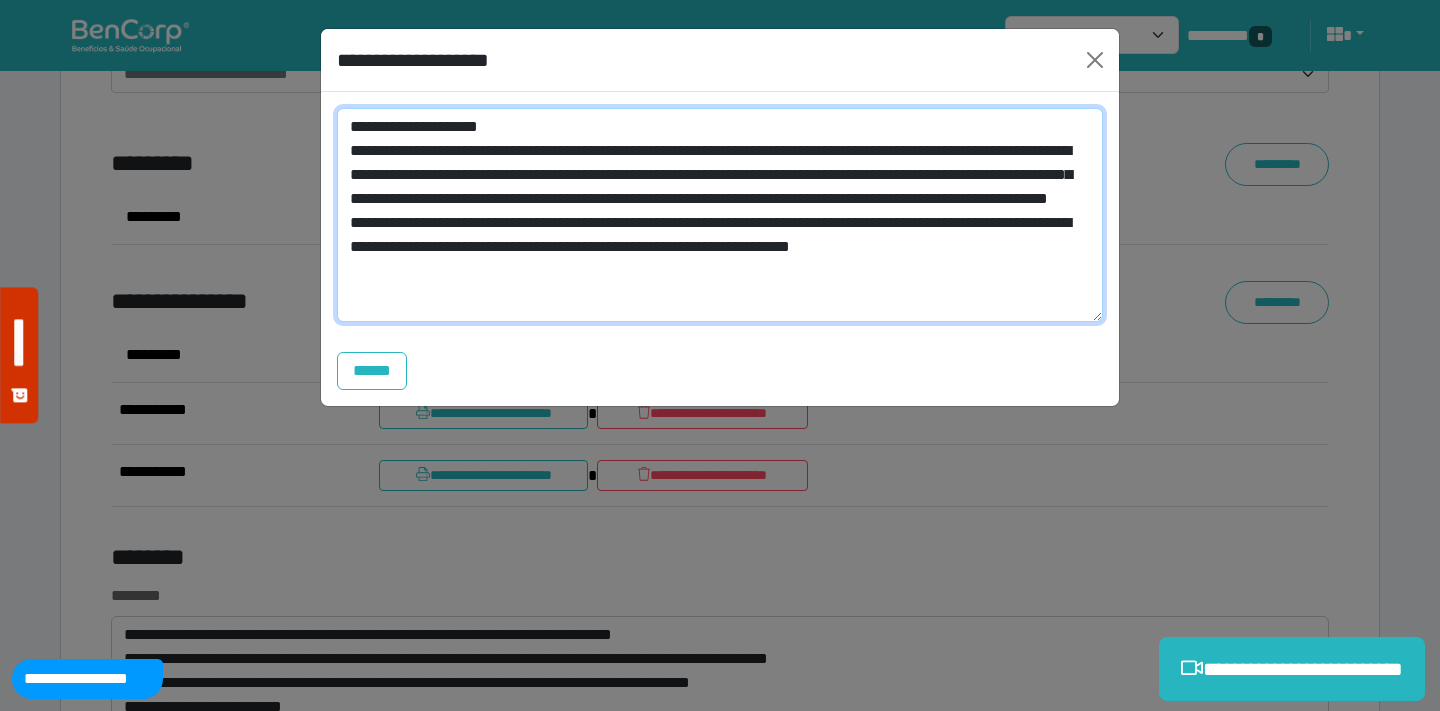 click on "**********" at bounding box center [720, 215] 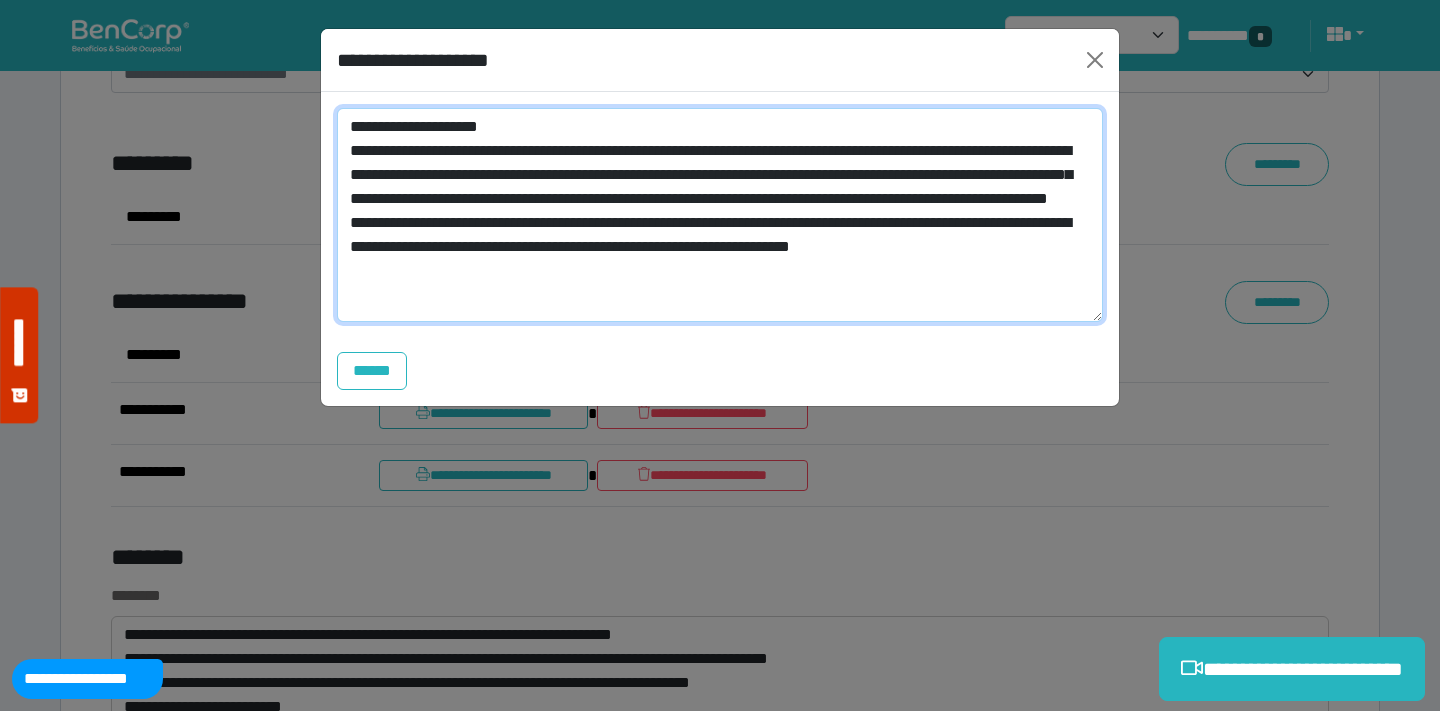 click on "**********" at bounding box center (720, 215) 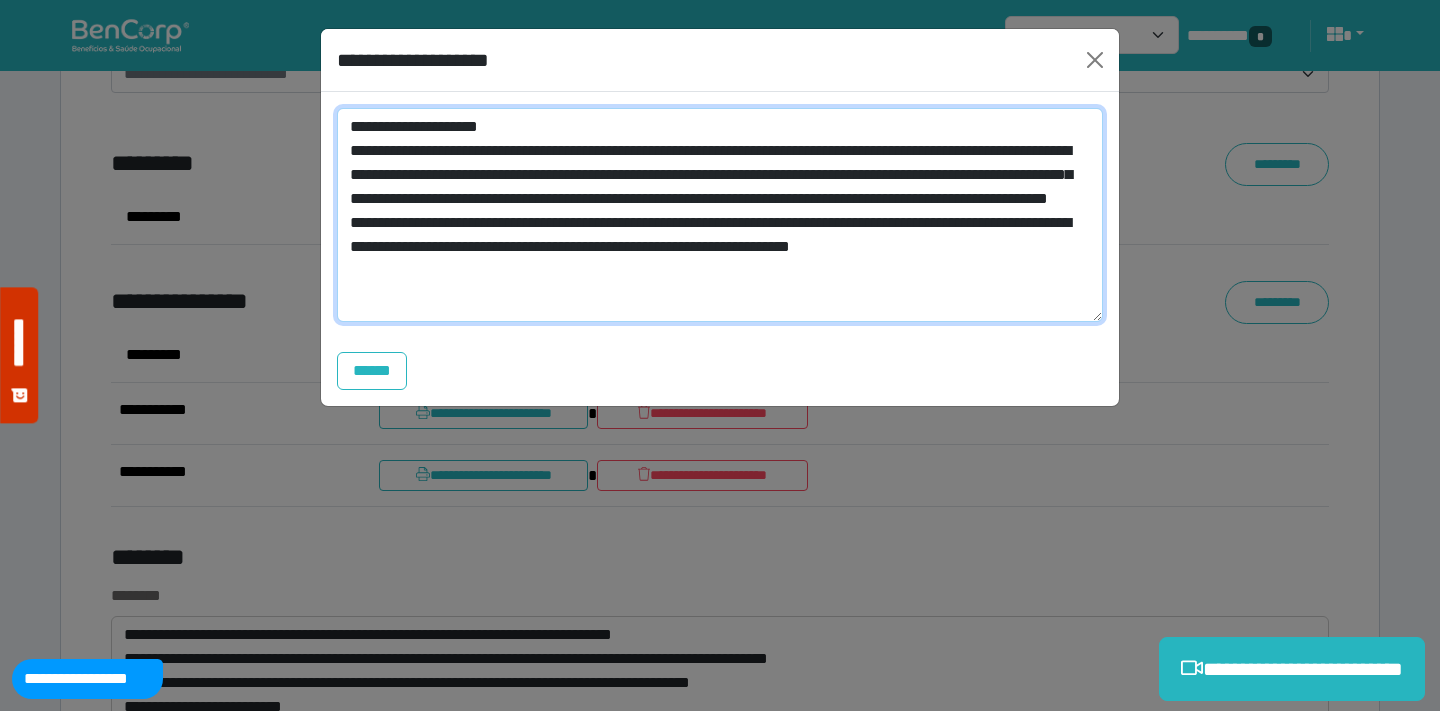 click on "**********" at bounding box center [720, 215] 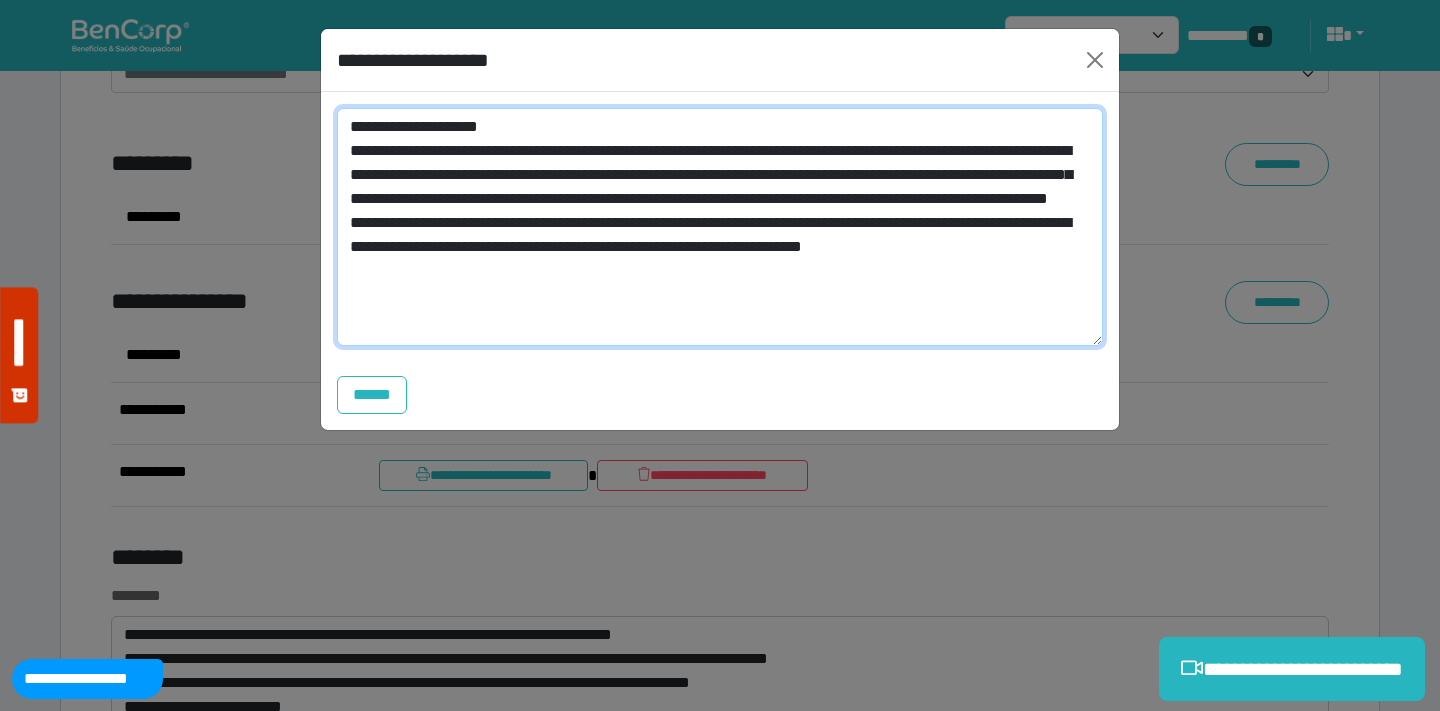 scroll, scrollTop: 0, scrollLeft: 0, axis: both 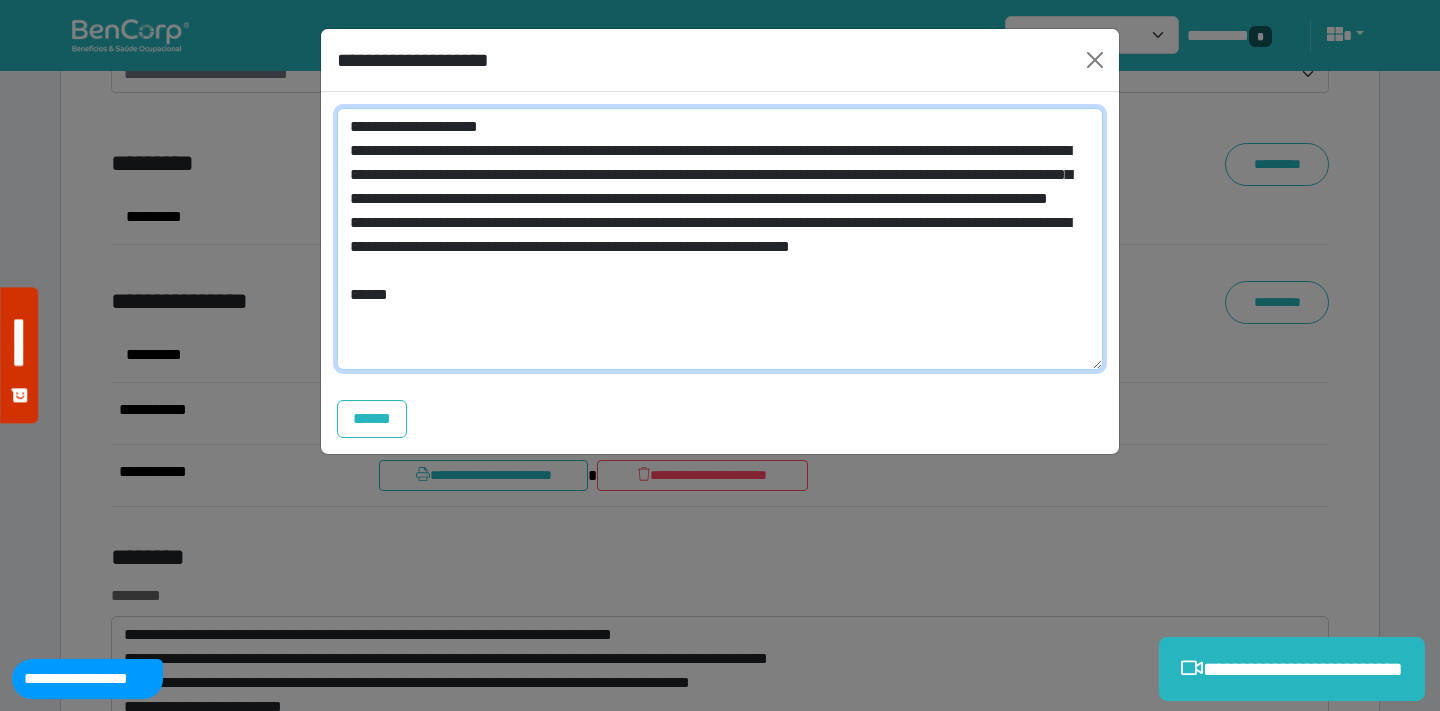 click on "**********" at bounding box center (720, 239) 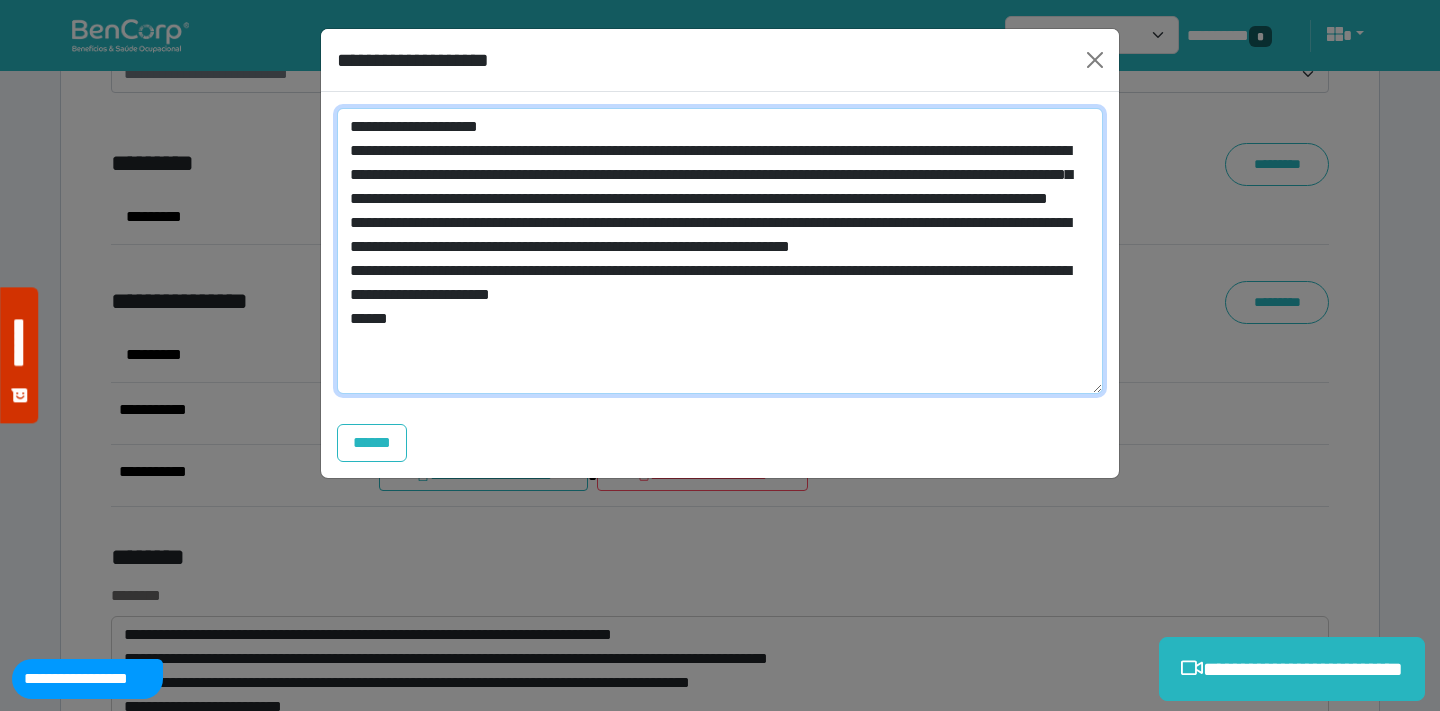 click on "**********" at bounding box center (720, 251) 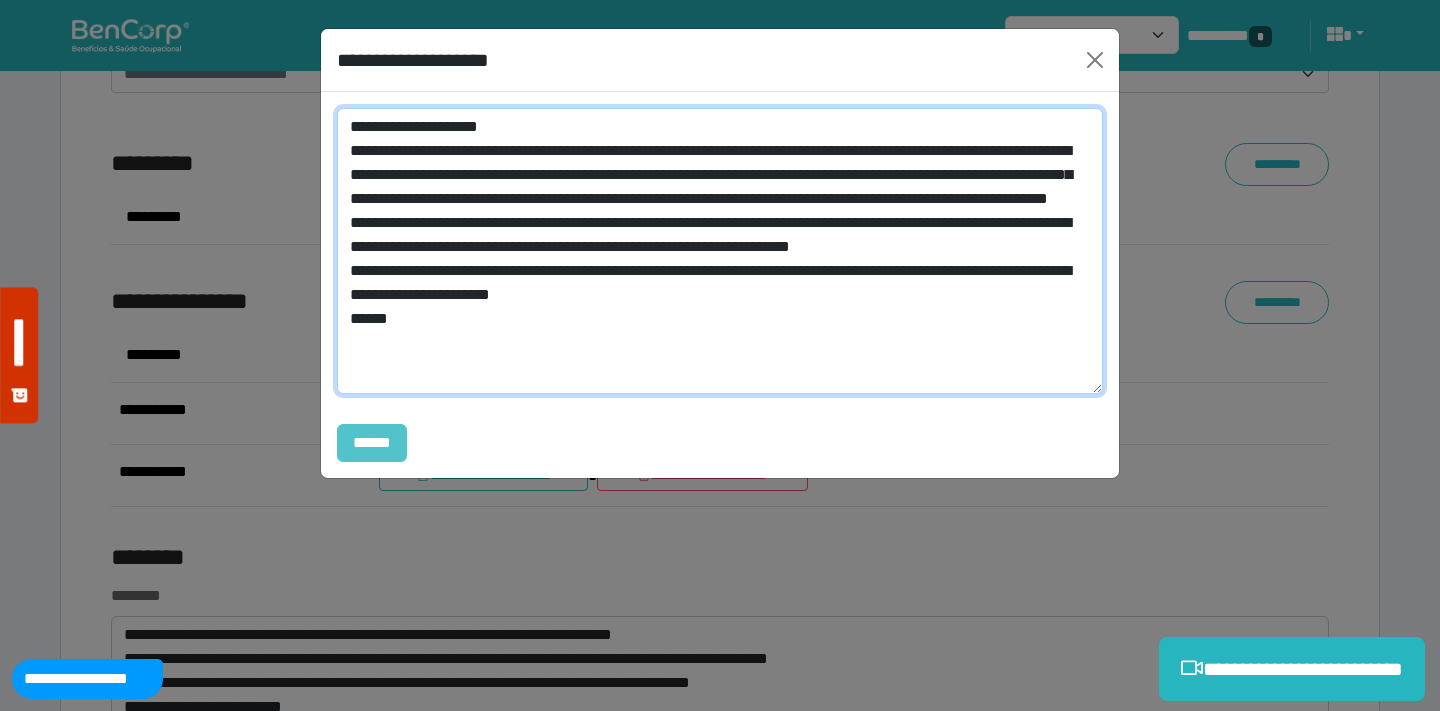 type on "**********" 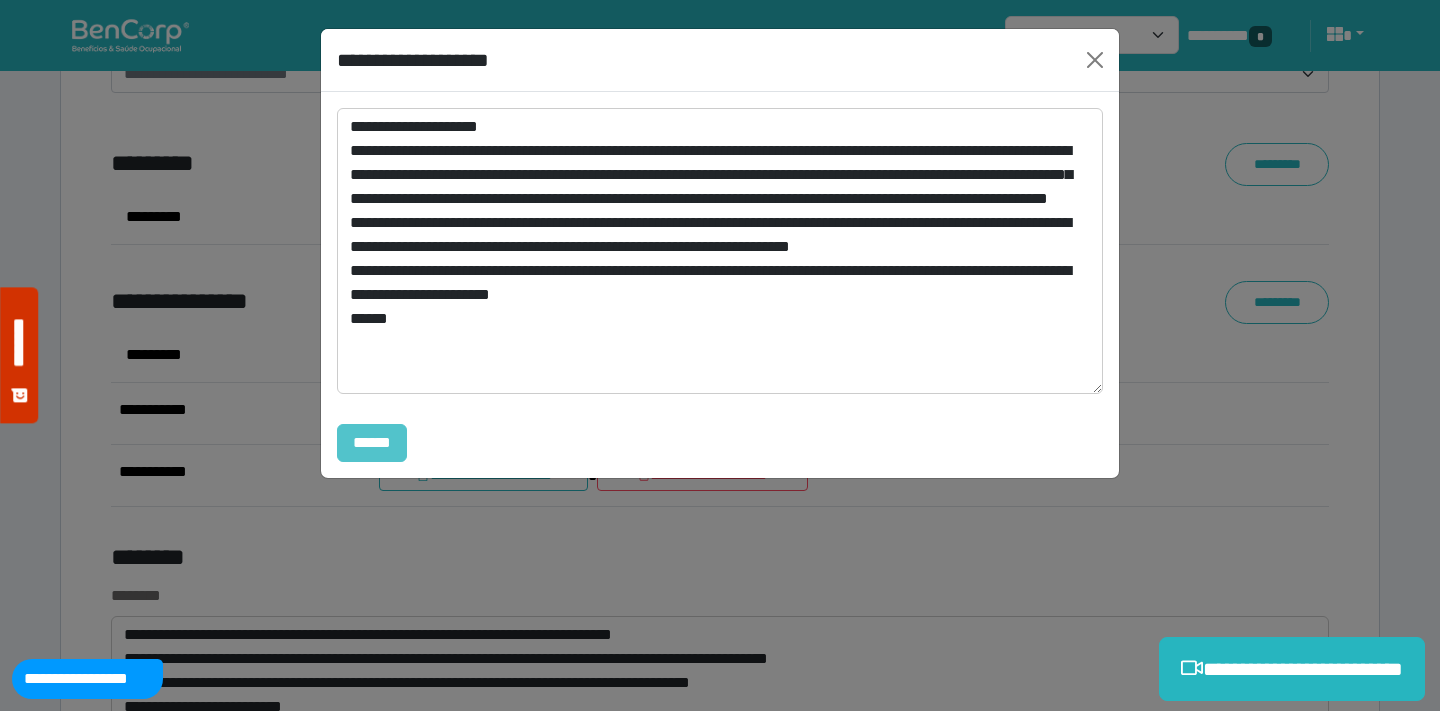 click on "******" at bounding box center (372, 443) 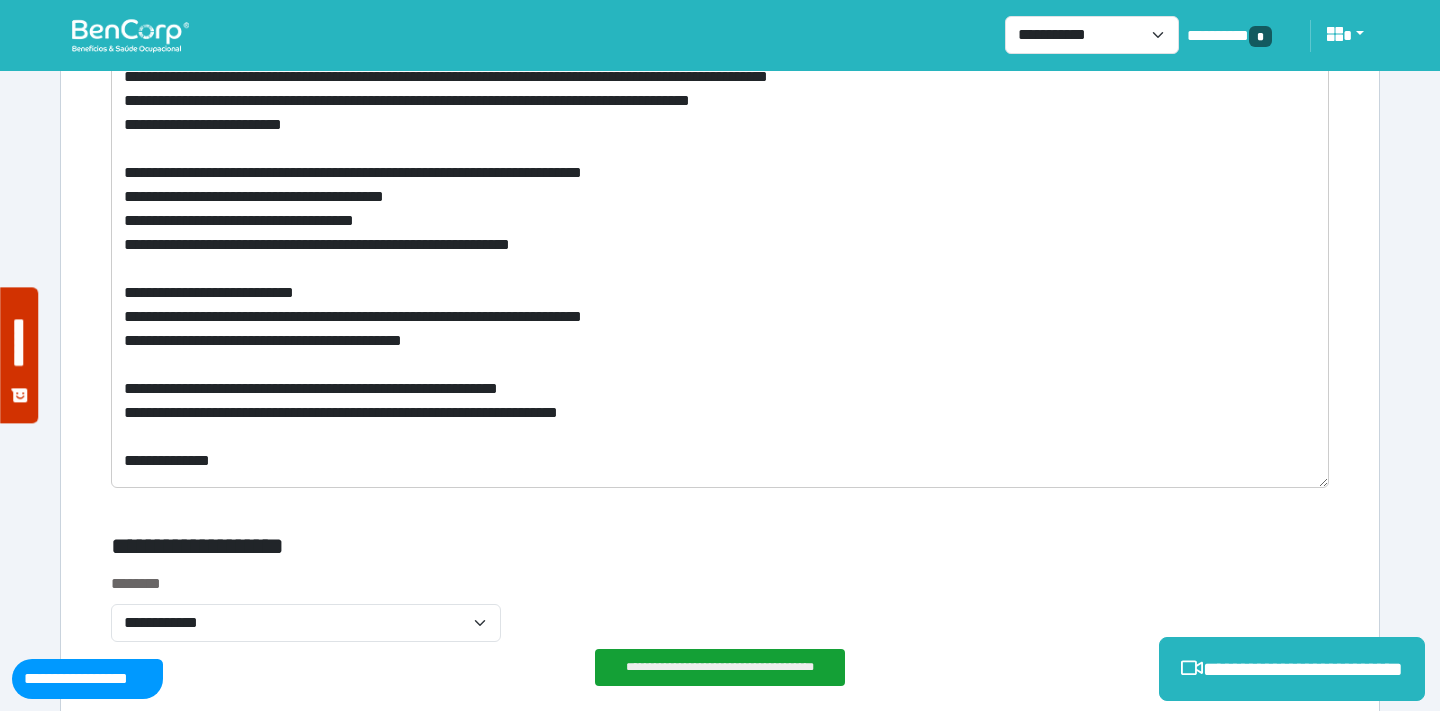 scroll, scrollTop: 8366, scrollLeft: 0, axis: vertical 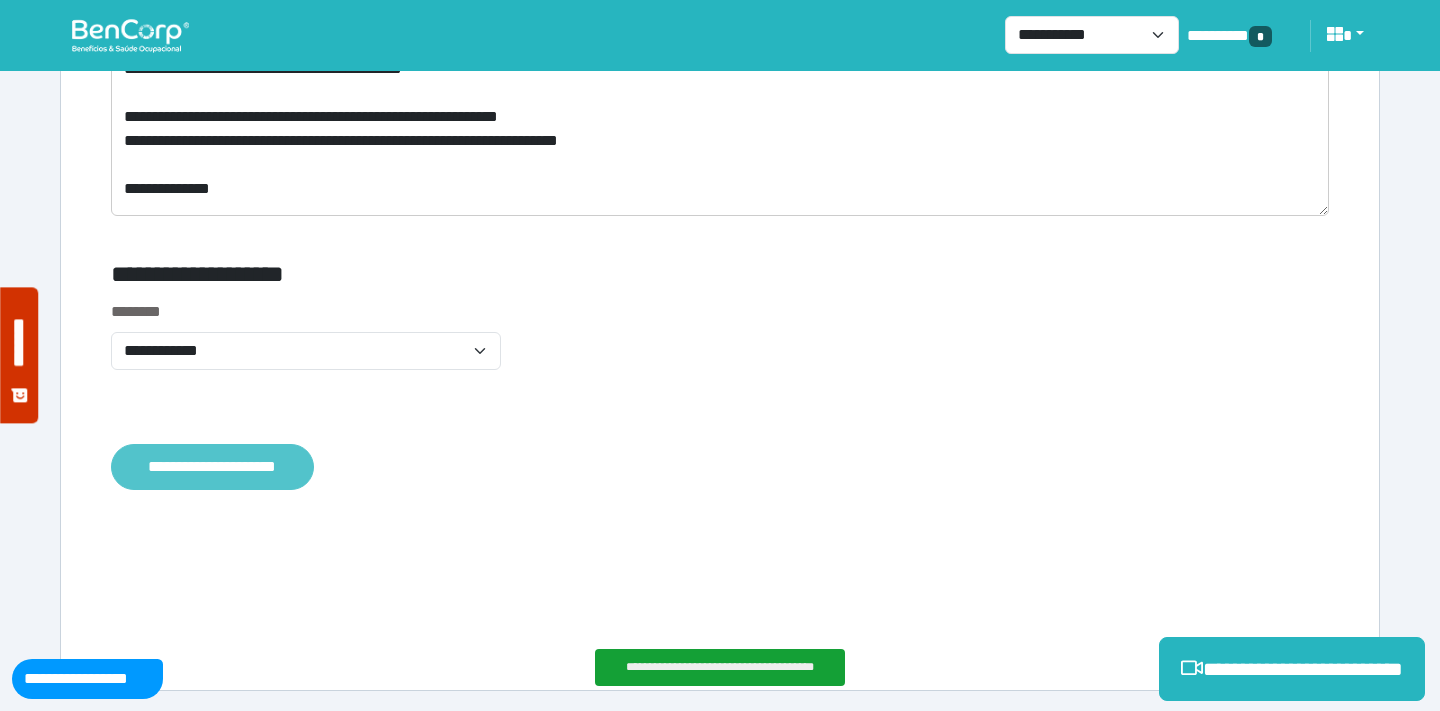 click on "**********" at bounding box center (212, 467) 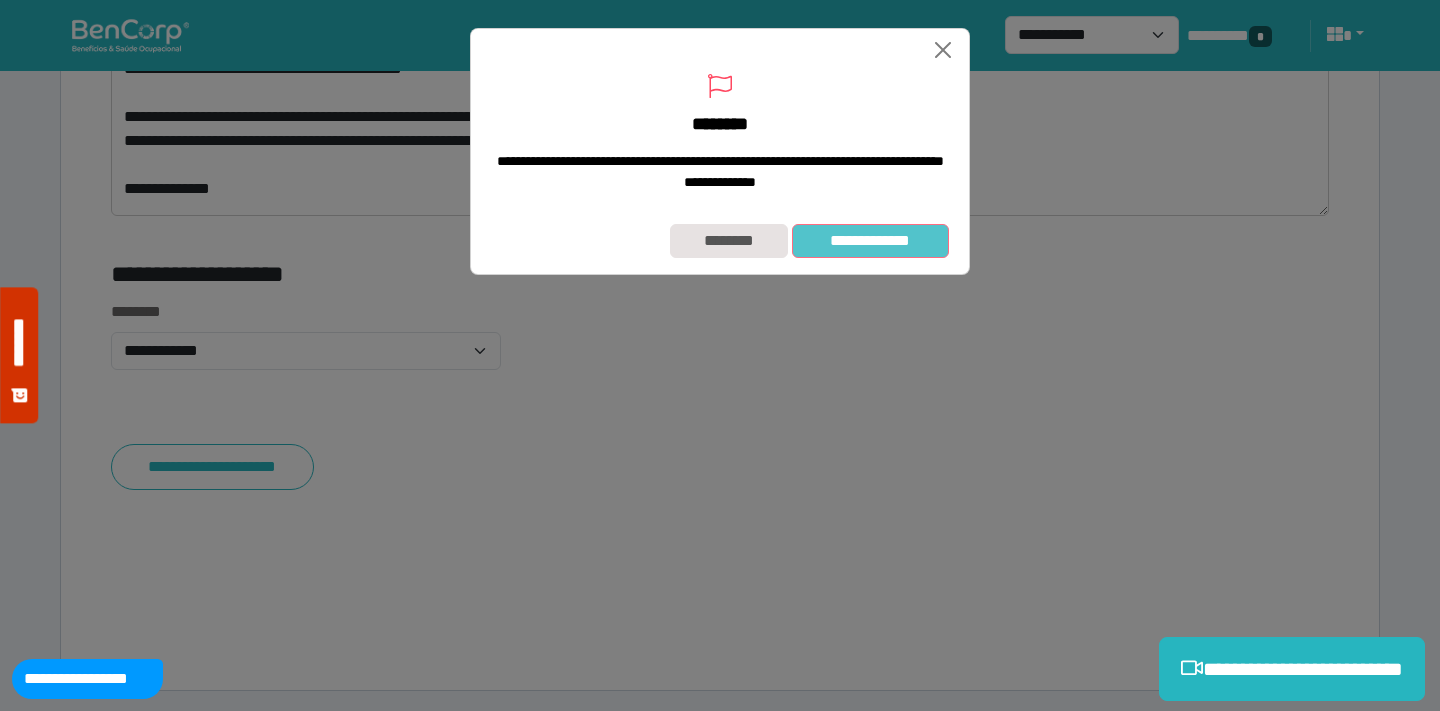 click on "**********" at bounding box center [870, 241] 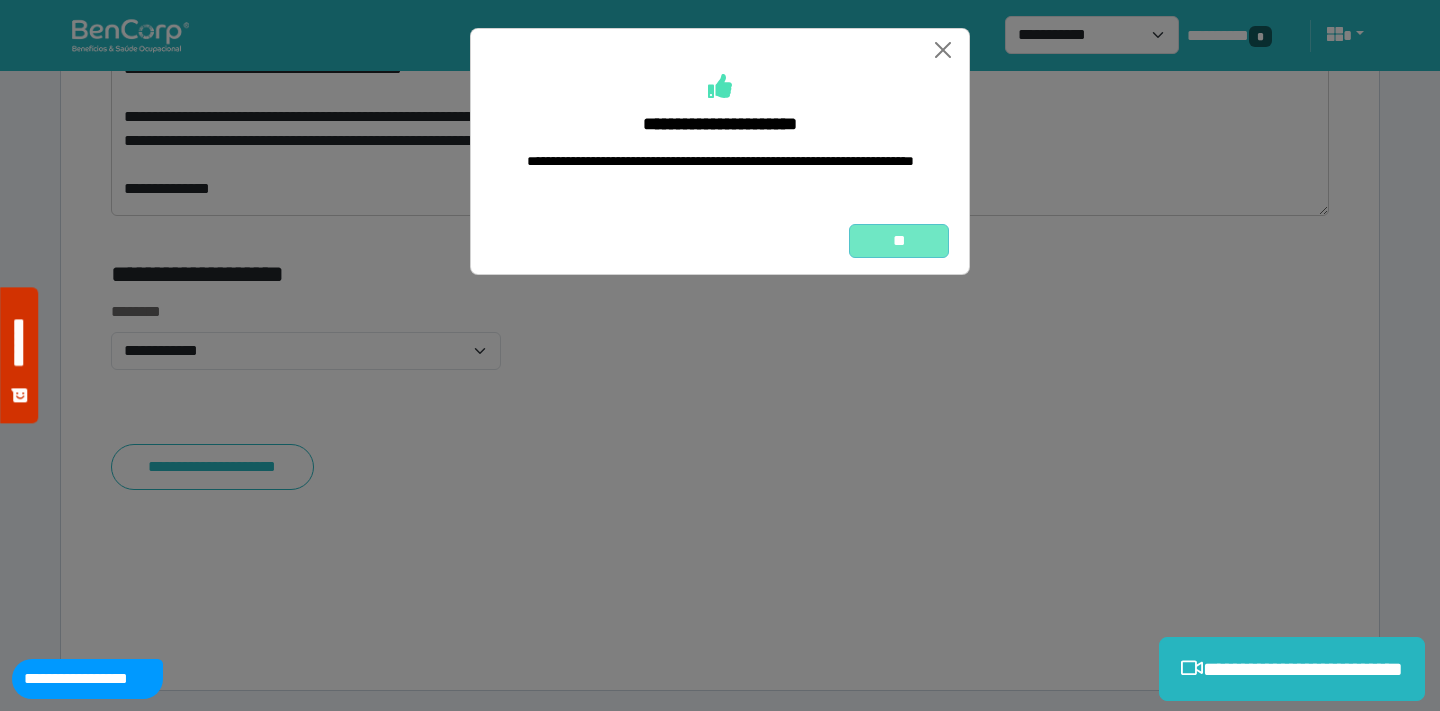 click on "**" at bounding box center [899, 241] 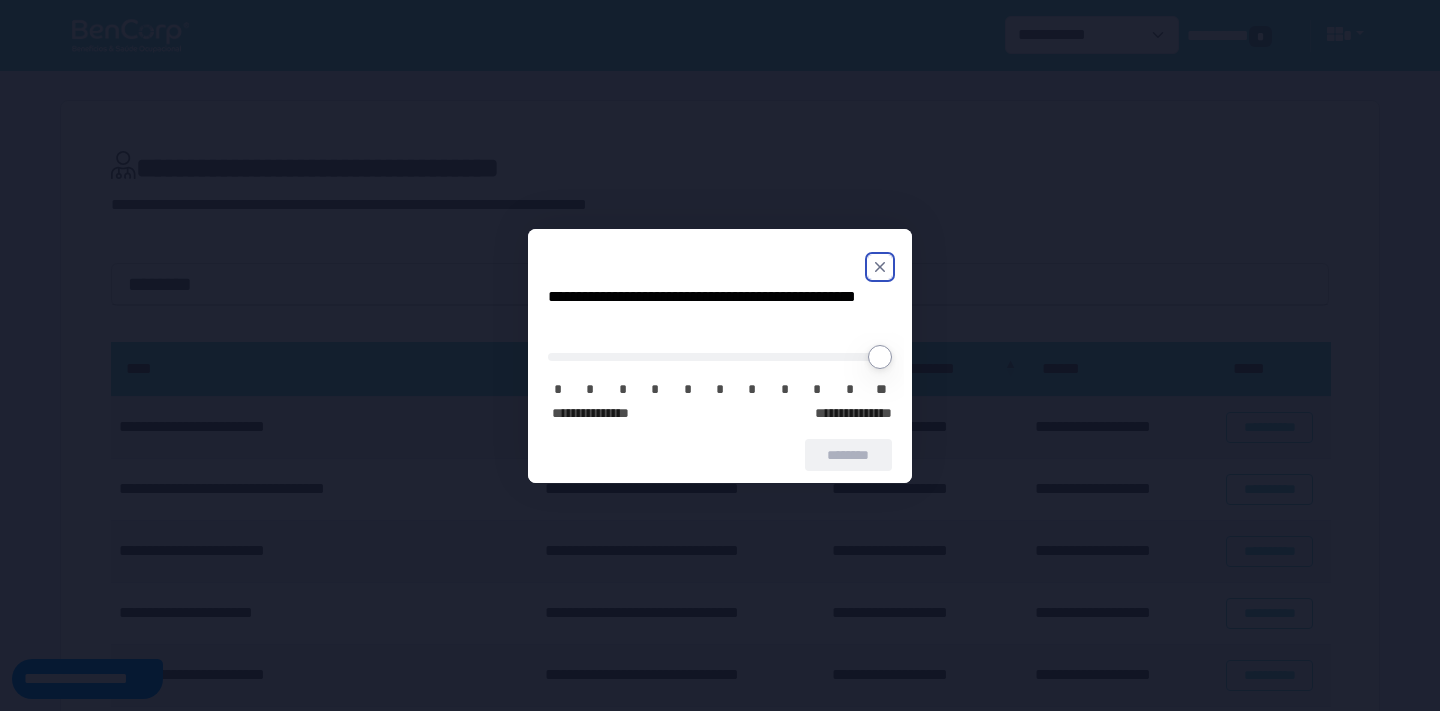 scroll, scrollTop: 0, scrollLeft: 0, axis: both 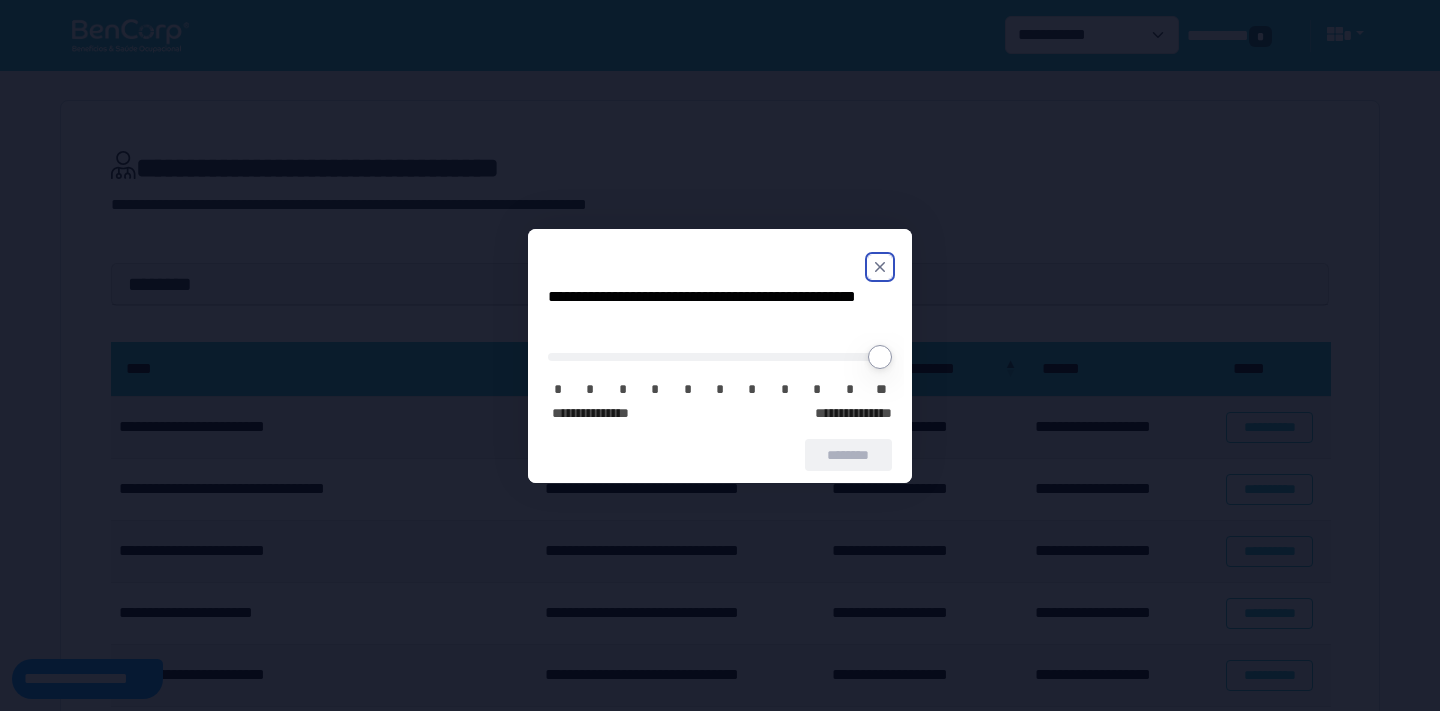 click 